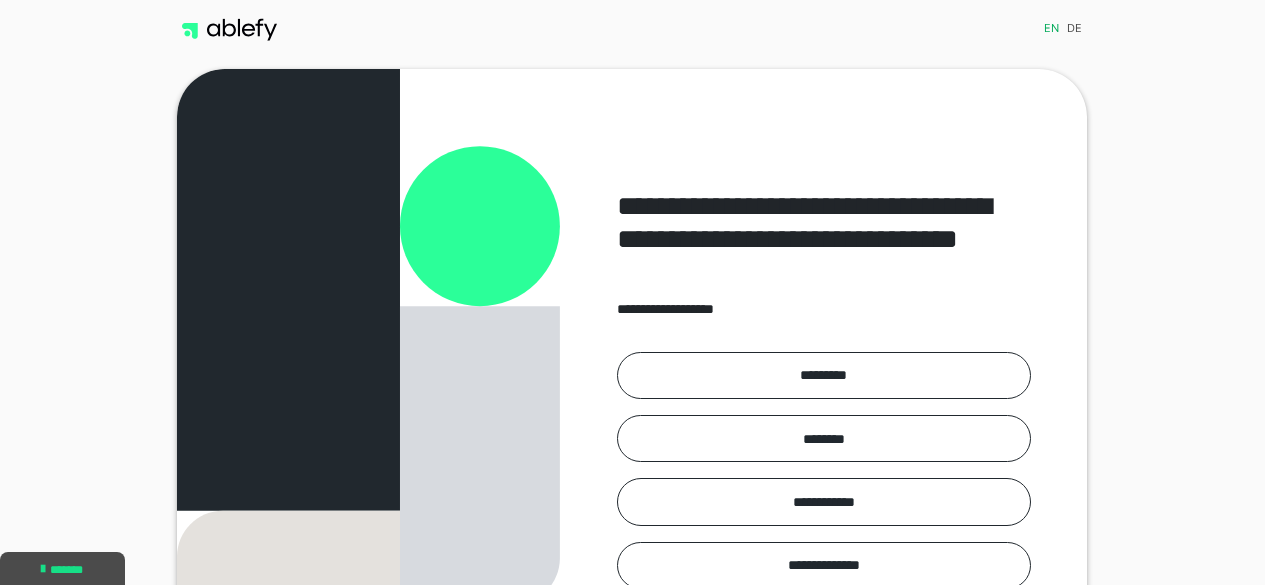 scroll, scrollTop: 172, scrollLeft: 0, axis: vertical 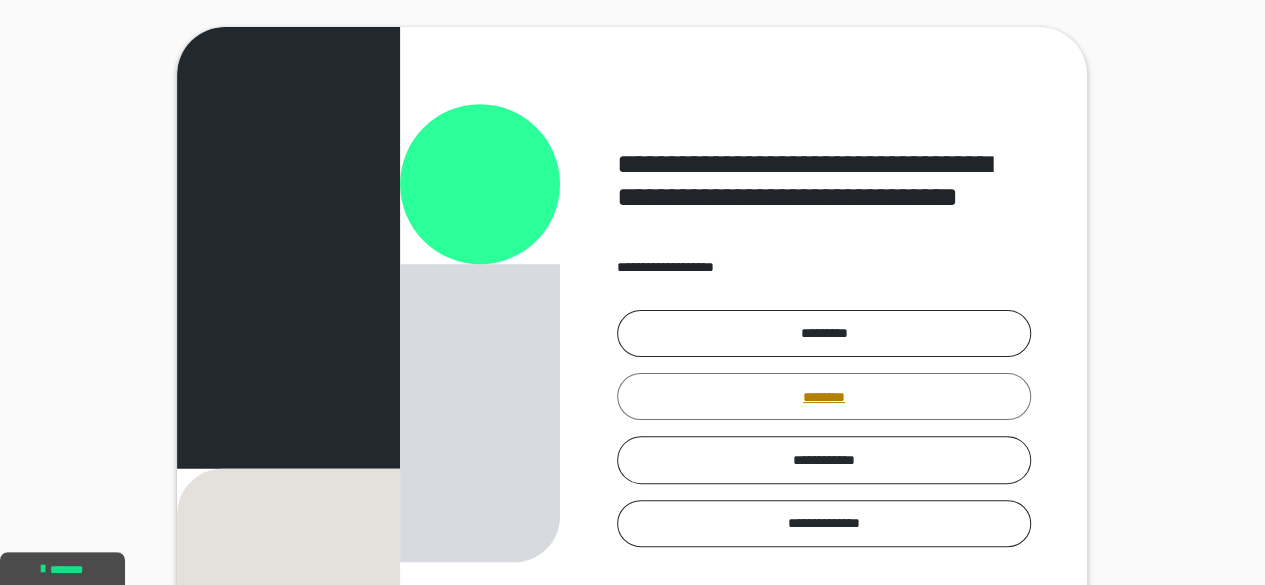 click on "********" at bounding box center (824, 396) 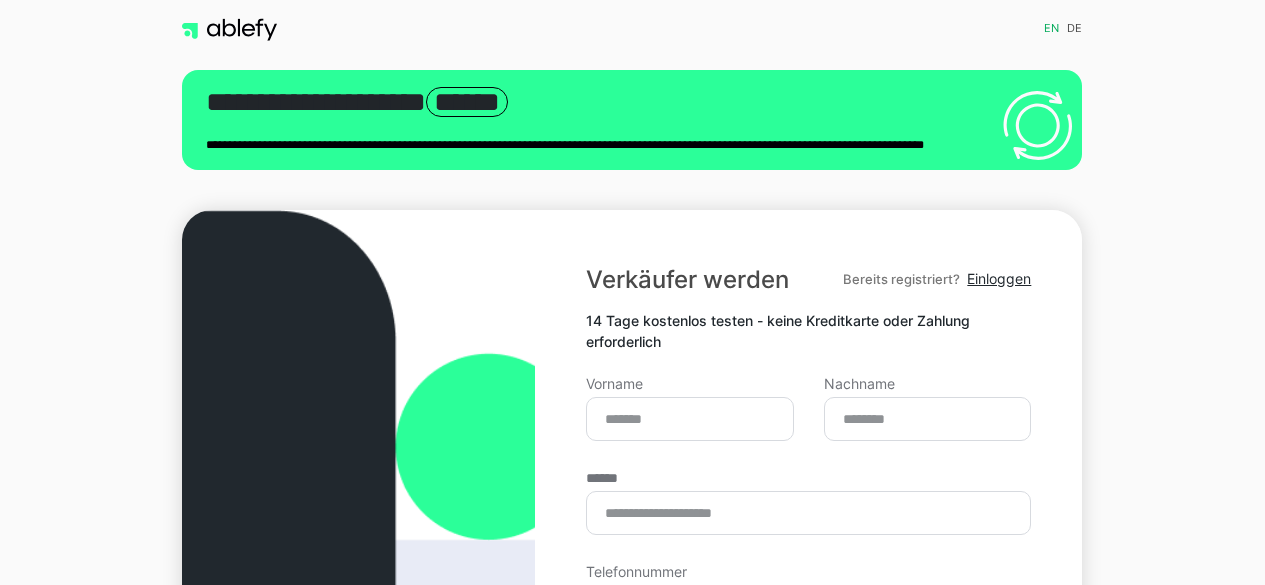 scroll, scrollTop: 0, scrollLeft: 0, axis: both 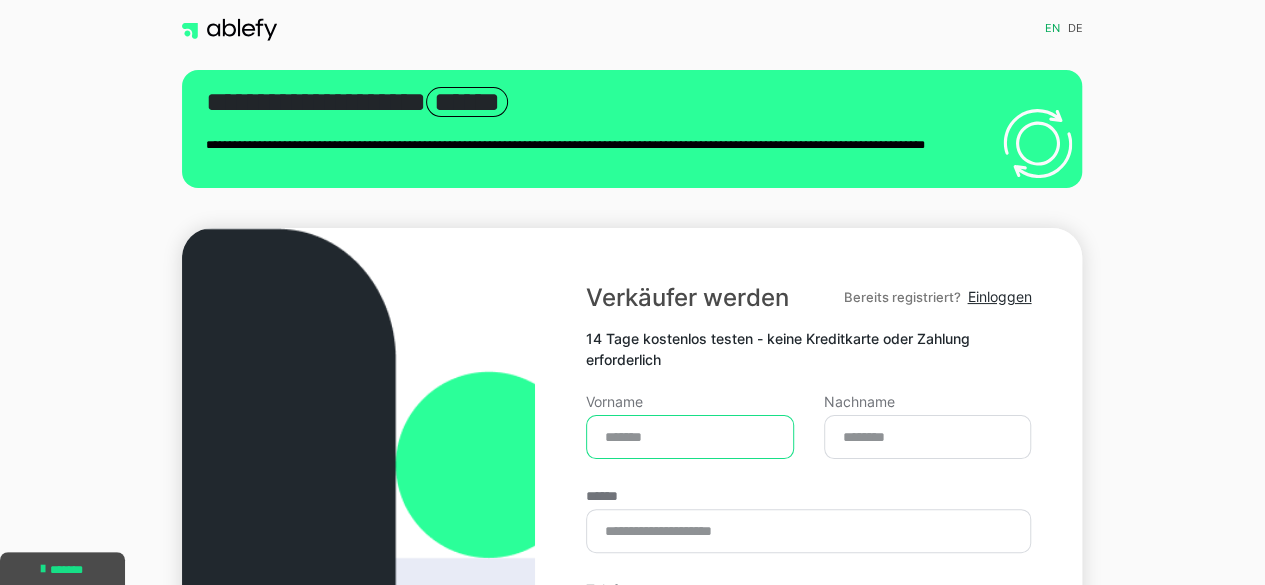 click on "Vorname" at bounding box center [690, 437] 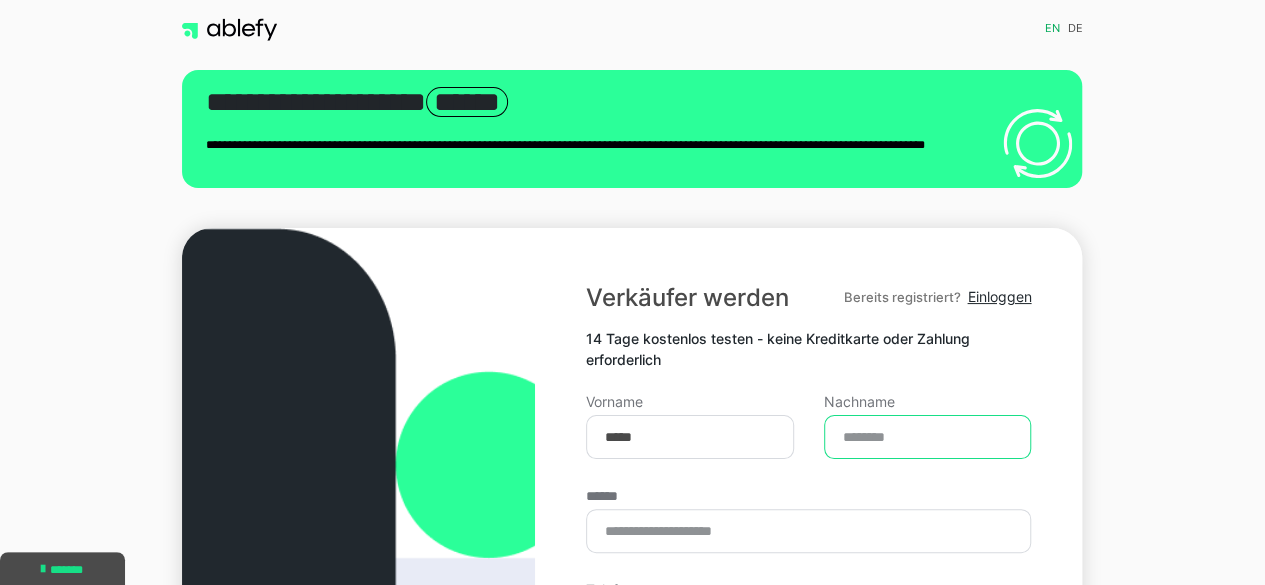 type on "**********" 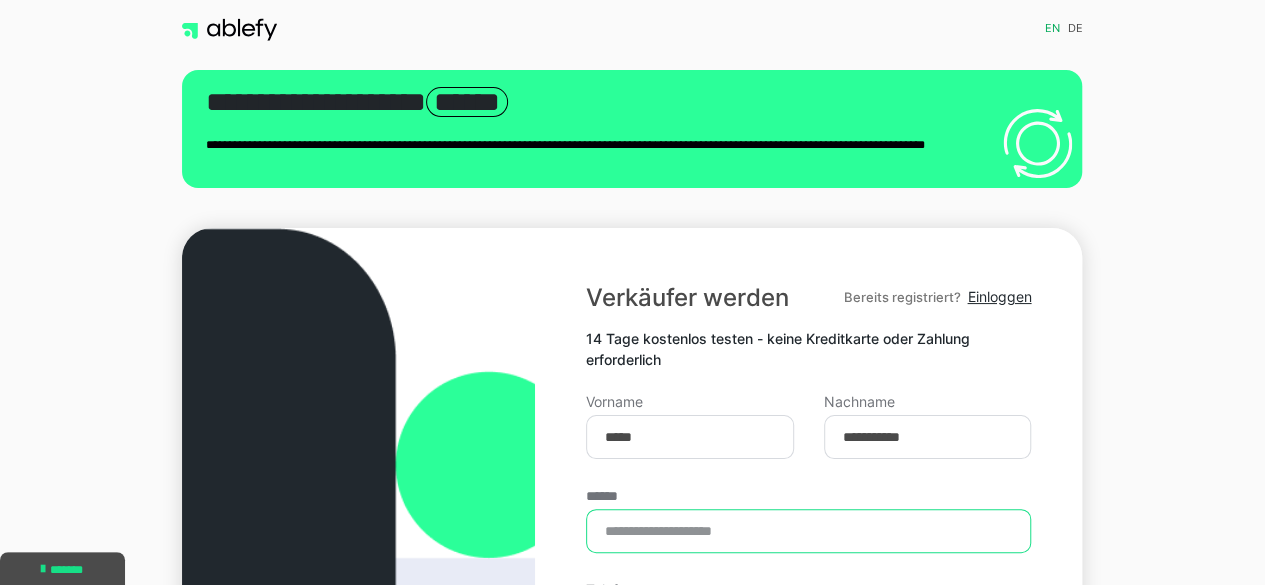 click on "******" at bounding box center (808, 531) 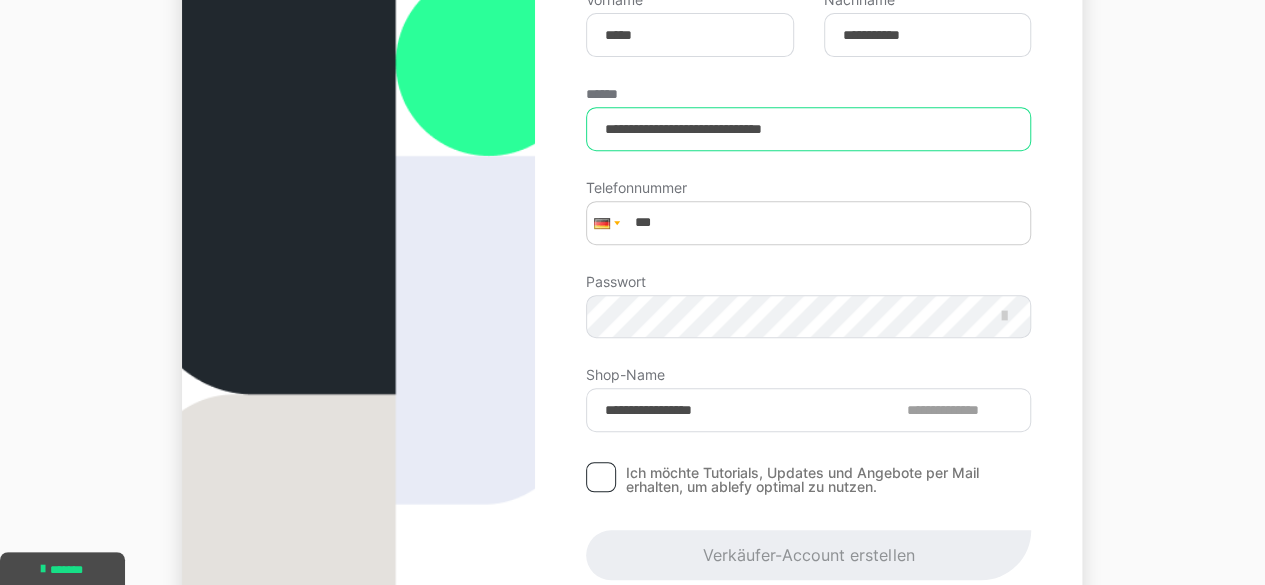 scroll, scrollTop: 415, scrollLeft: 0, axis: vertical 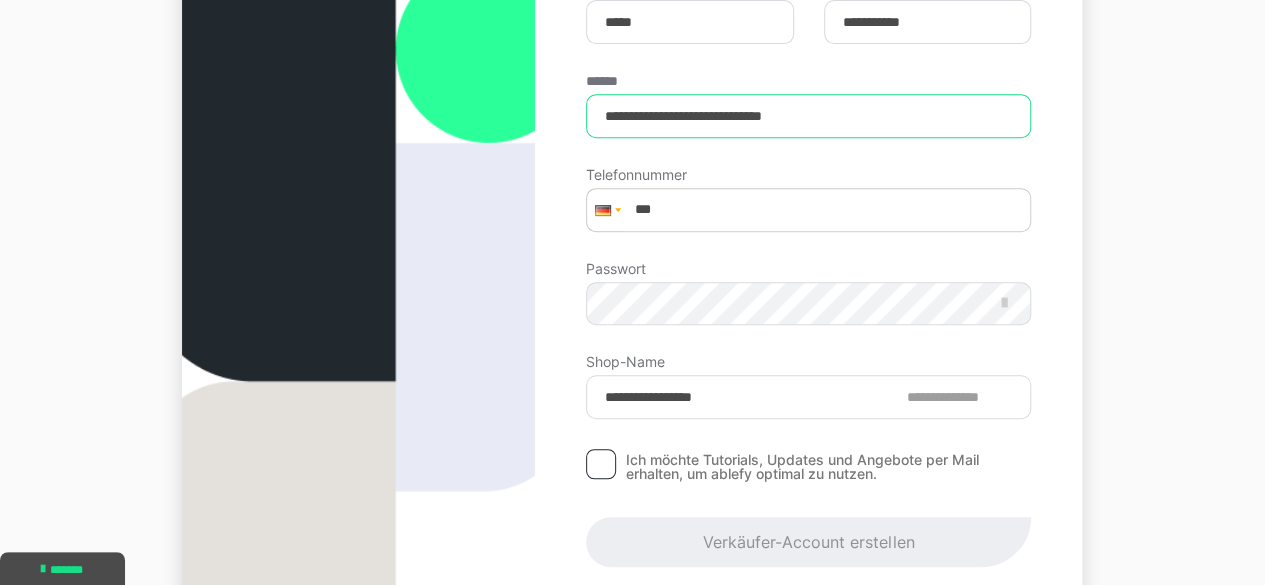 type on "**********" 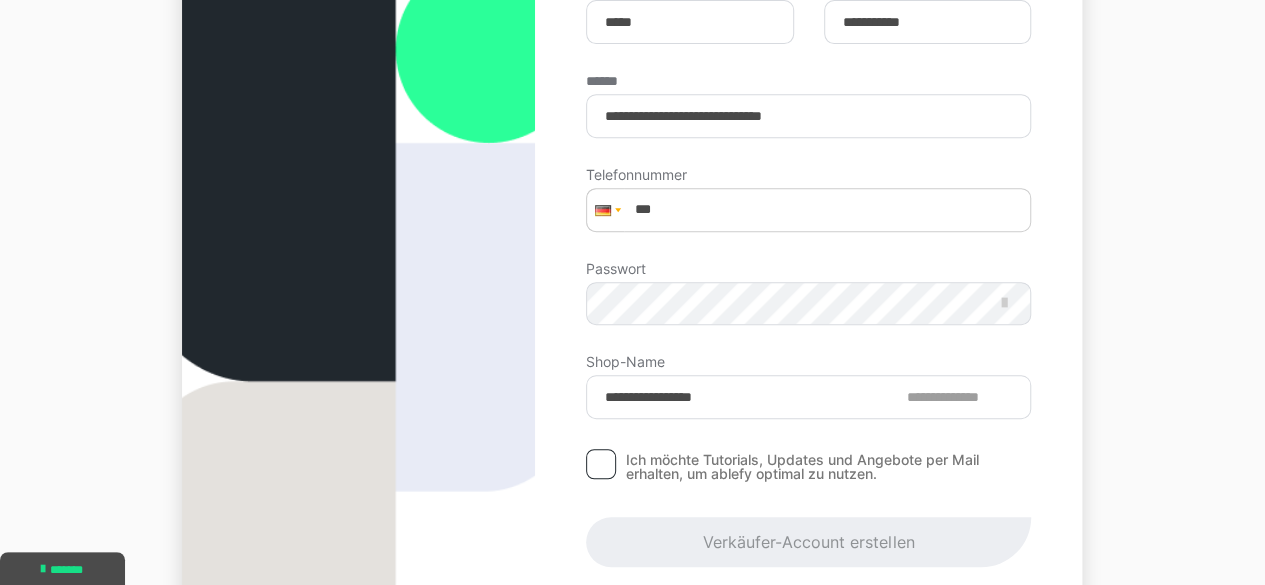click at bounding box center [605, 210] 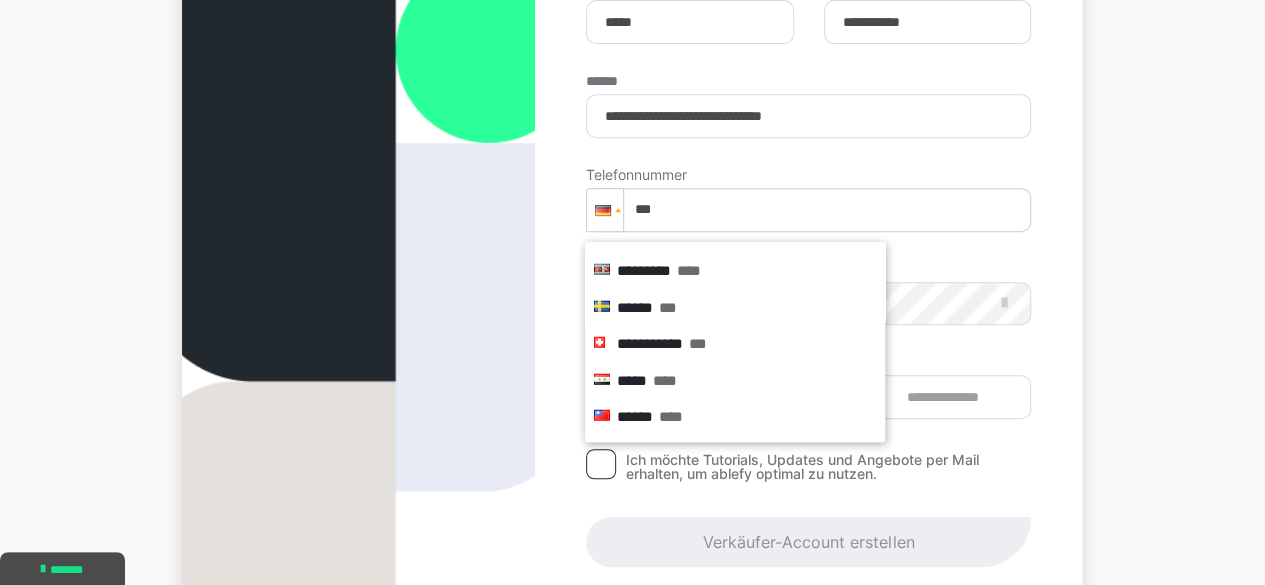 scroll, scrollTop: 6521, scrollLeft: 0, axis: vertical 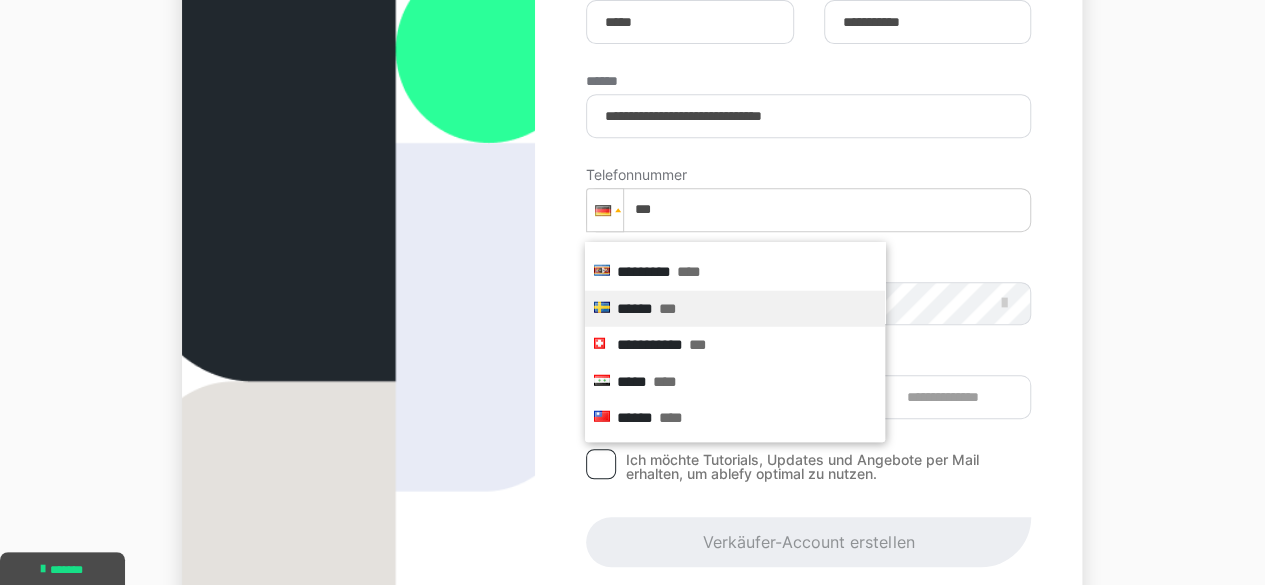 click on "******" at bounding box center [635, 308] 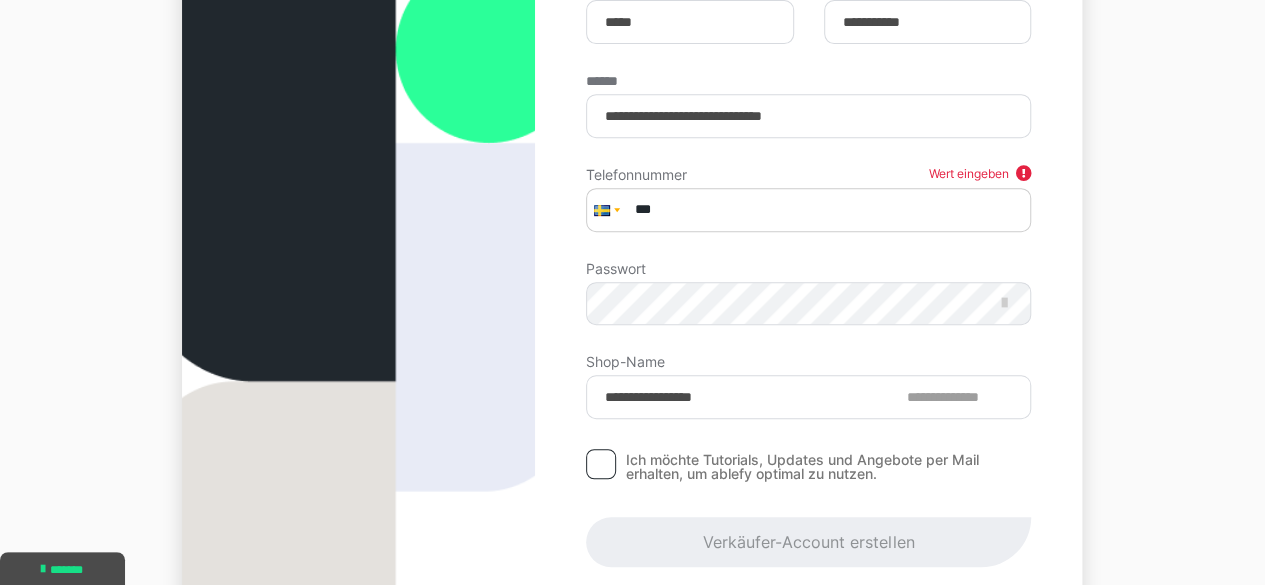 click on "***" at bounding box center [808, 210] 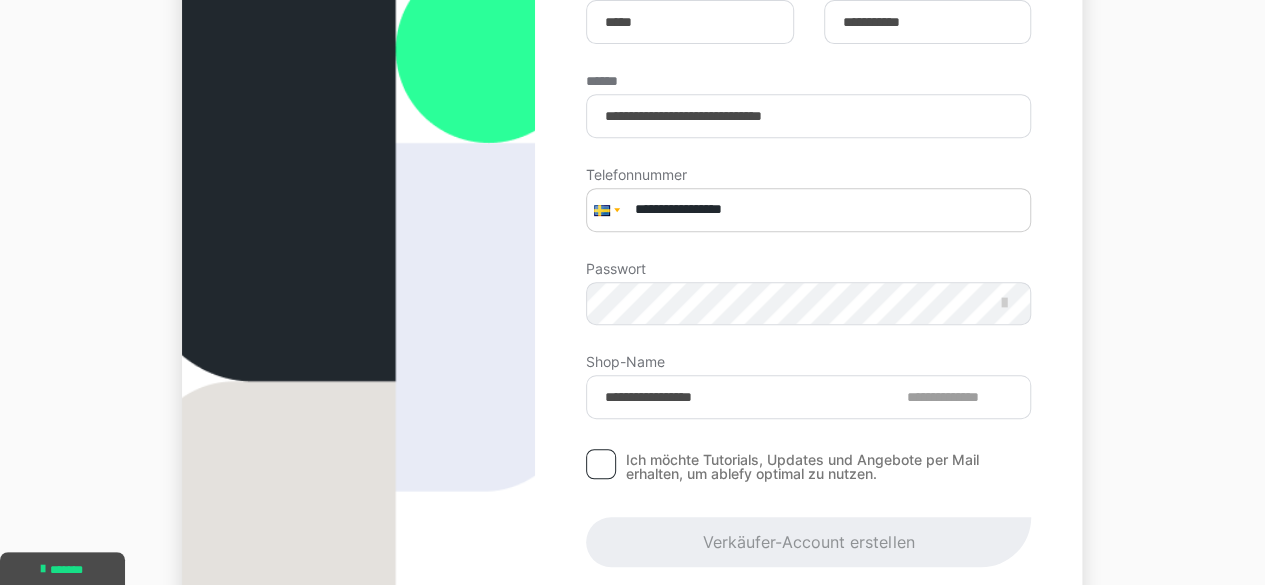 type on "**********" 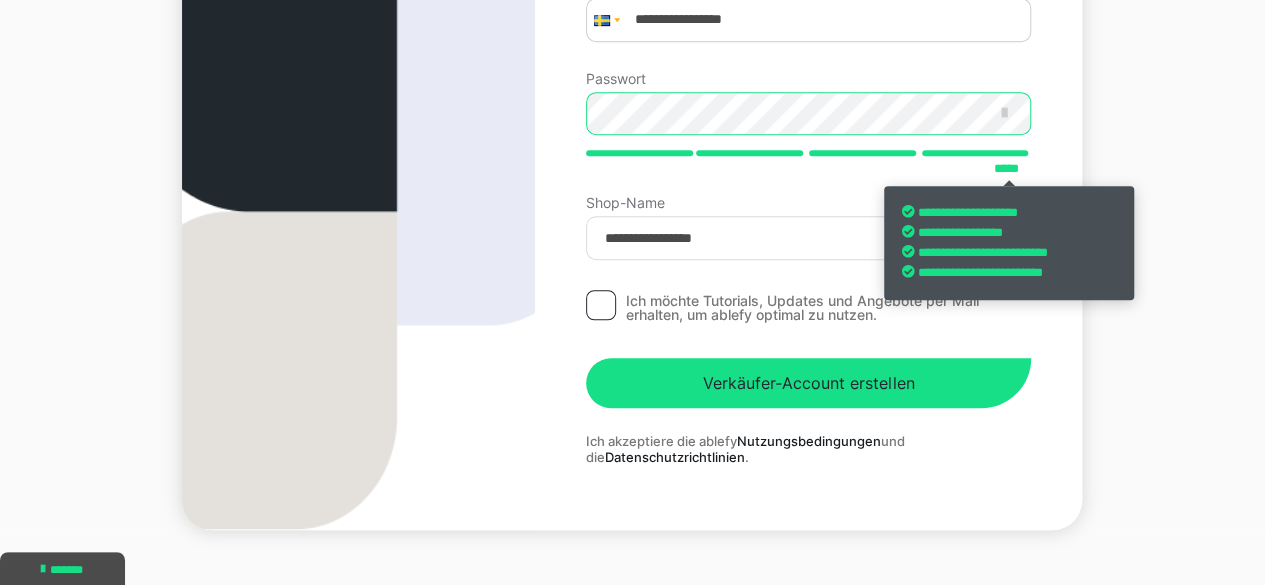 scroll, scrollTop: 625, scrollLeft: 0, axis: vertical 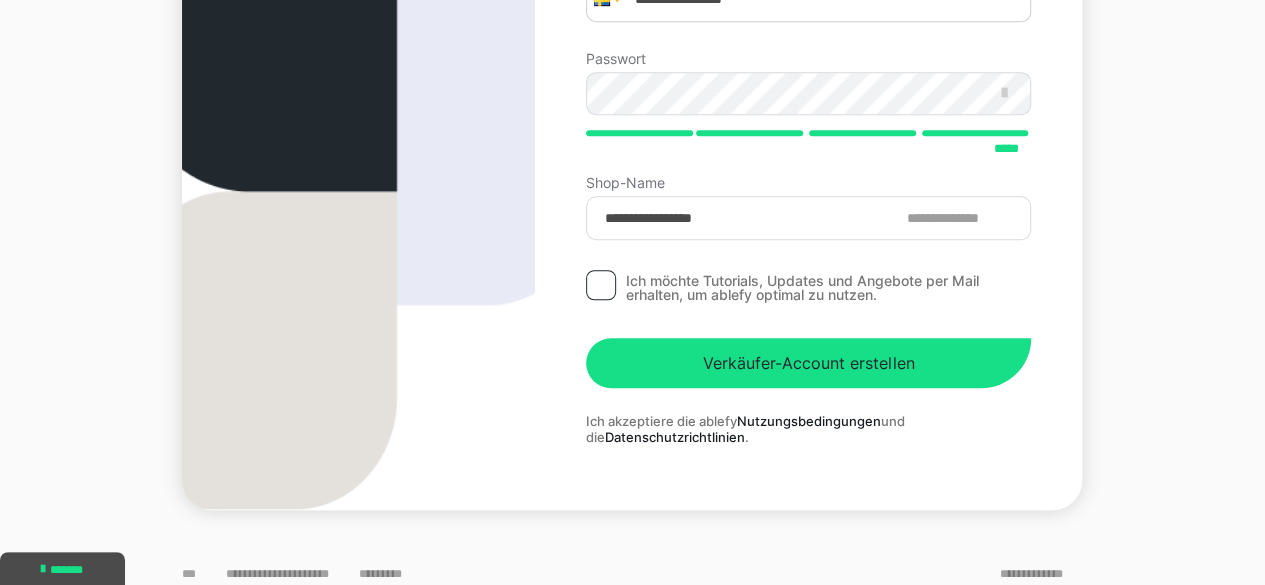 click on "**********" at bounding box center (632, 56) 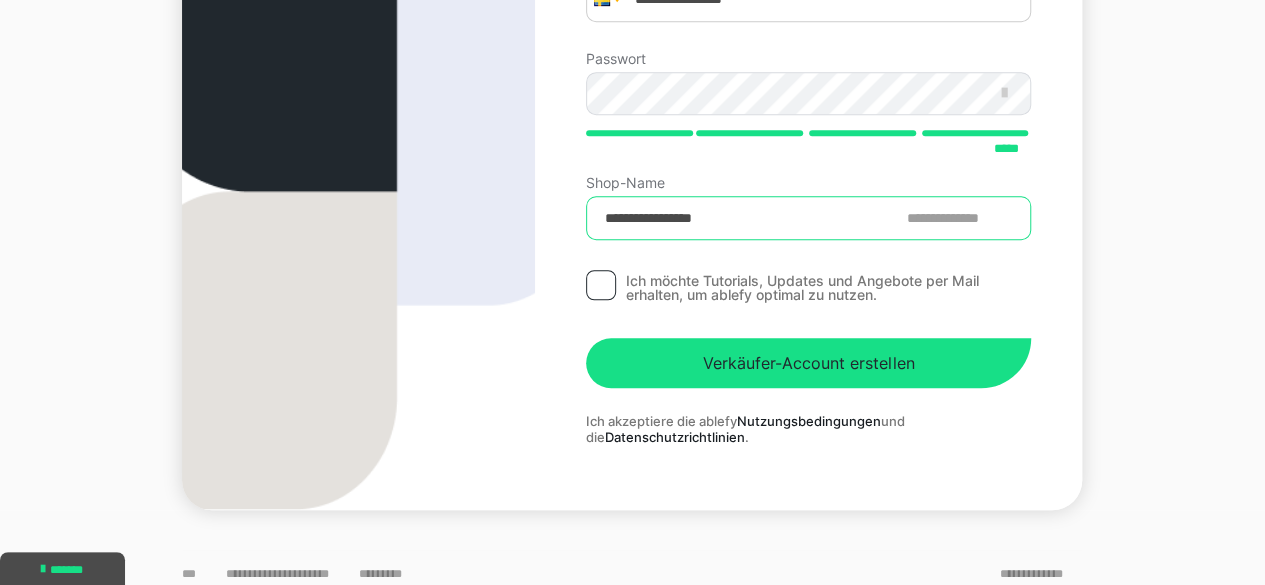 click on "**********" at bounding box center [808, 218] 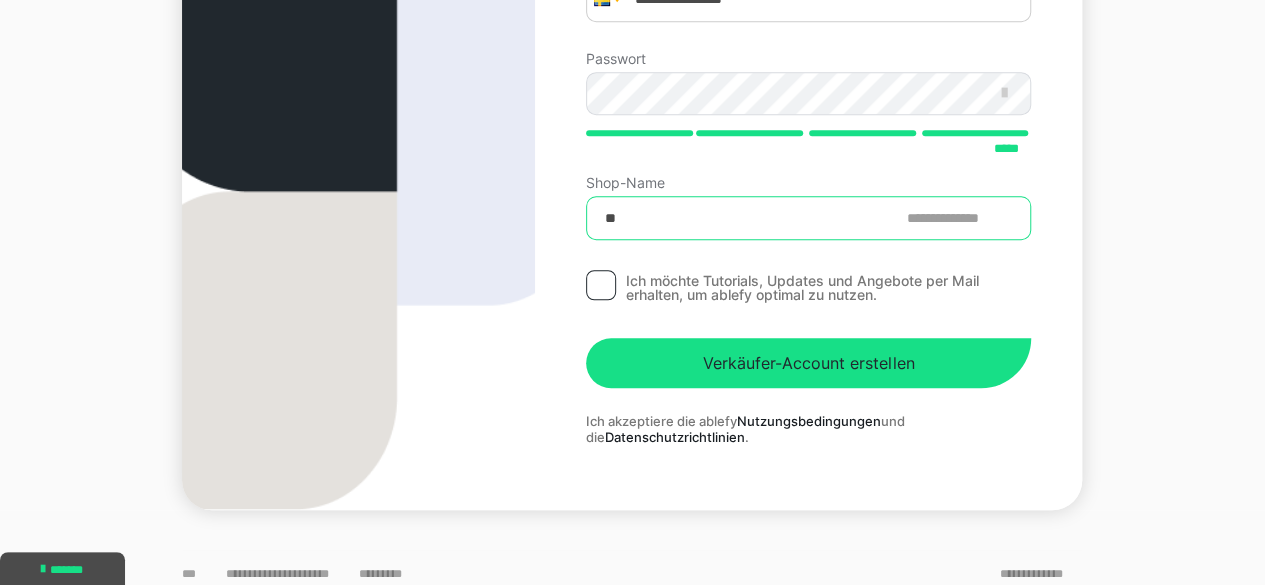 type on "*" 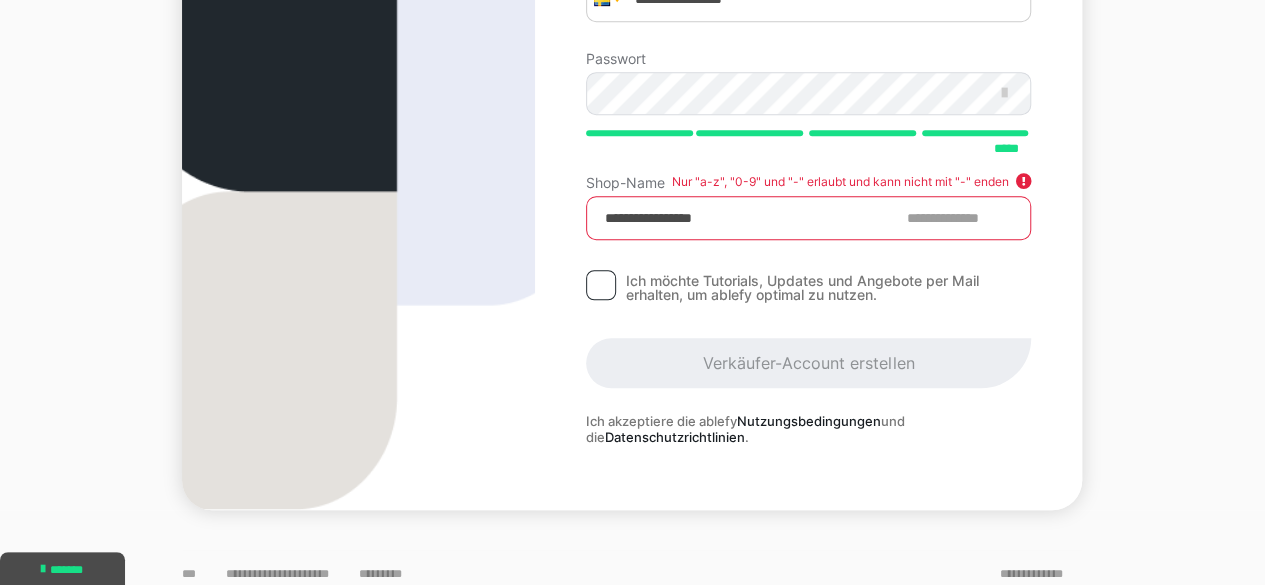 click on "**********" at bounding box center (808, 218) 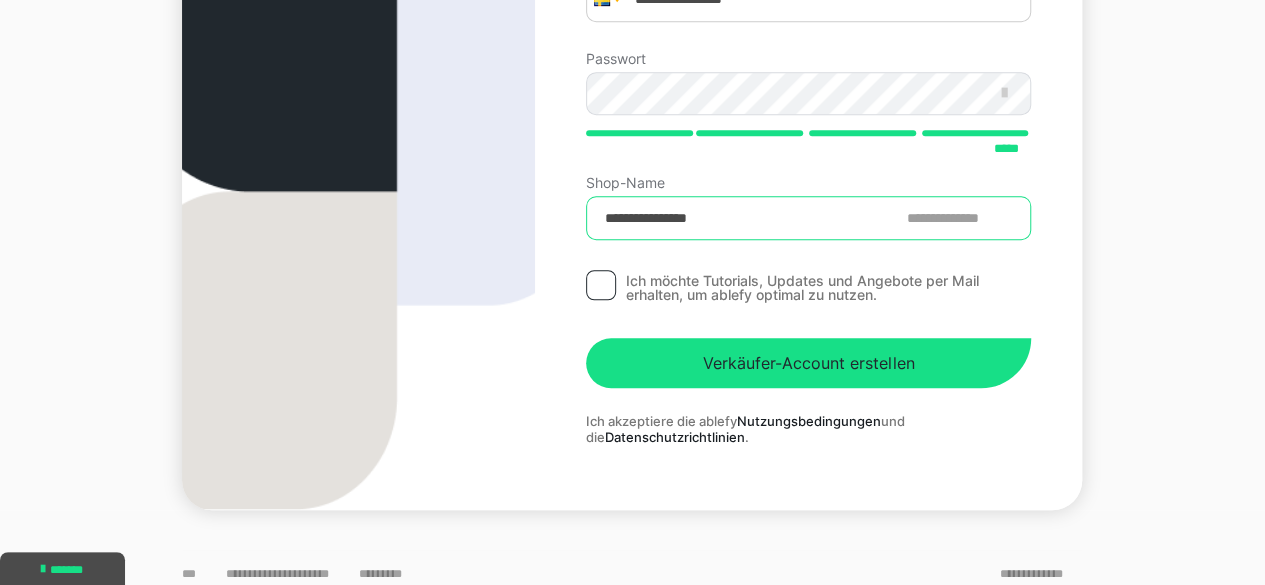 type on "**********" 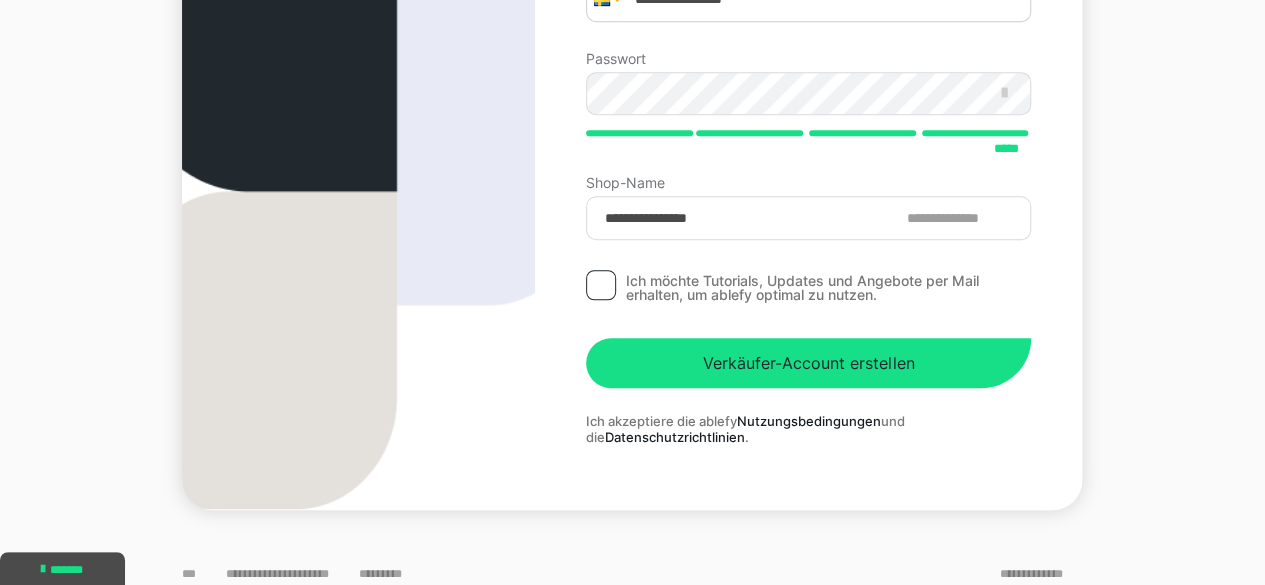 click at bounding box center [601, 285] 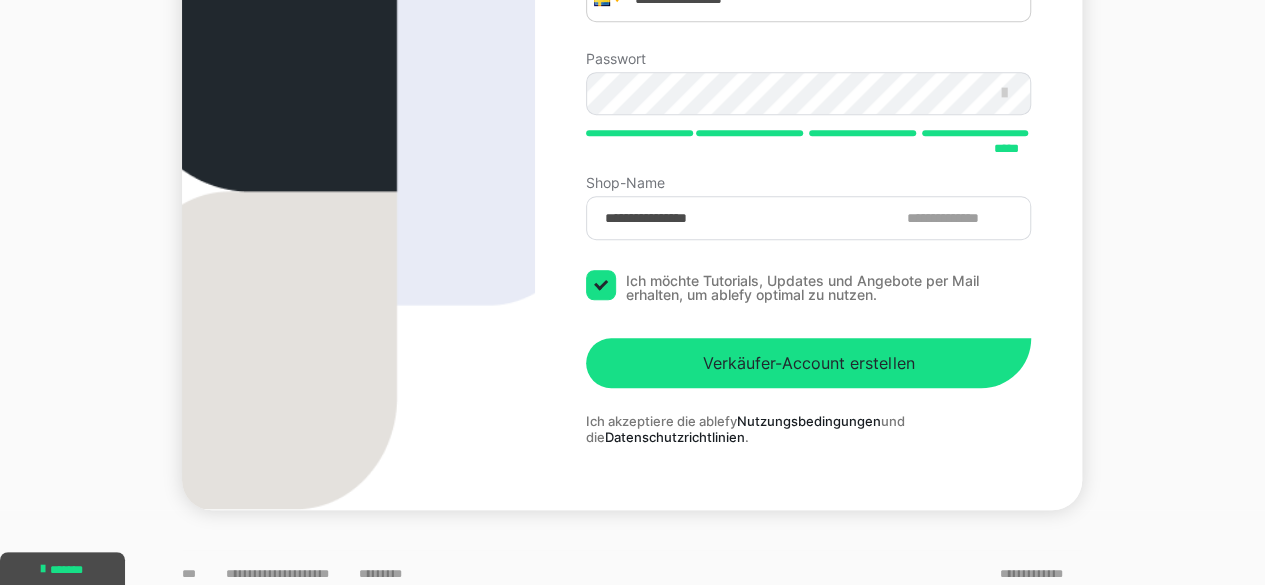 checkbox on "****" 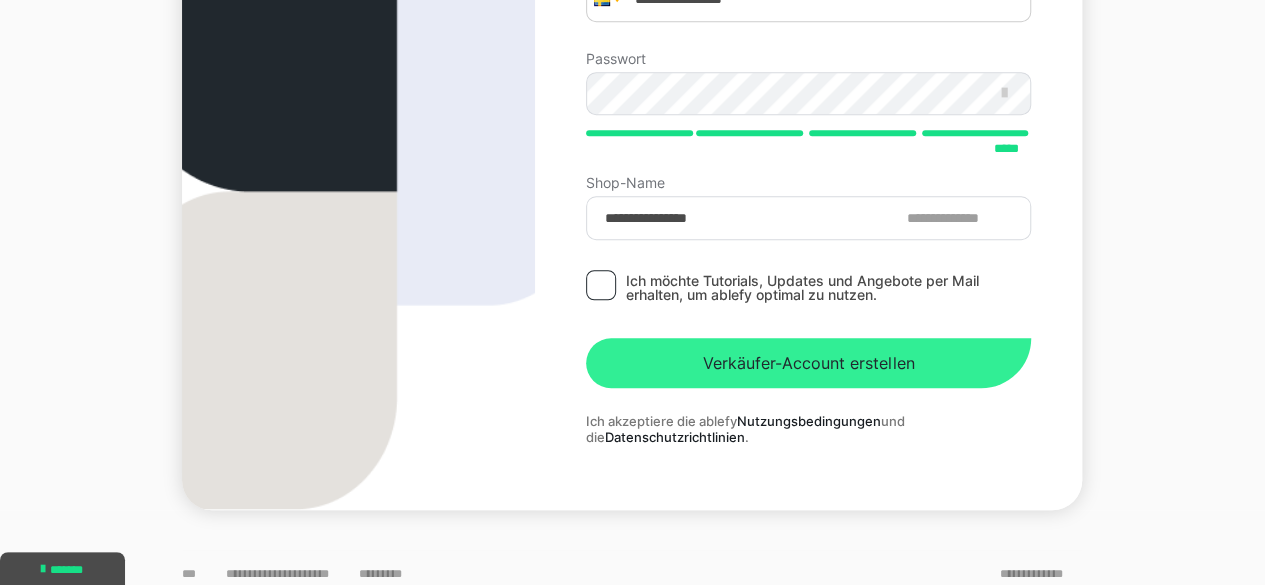 click on "Verkäufer-Account erstellen" at bounding box center (808, 363) 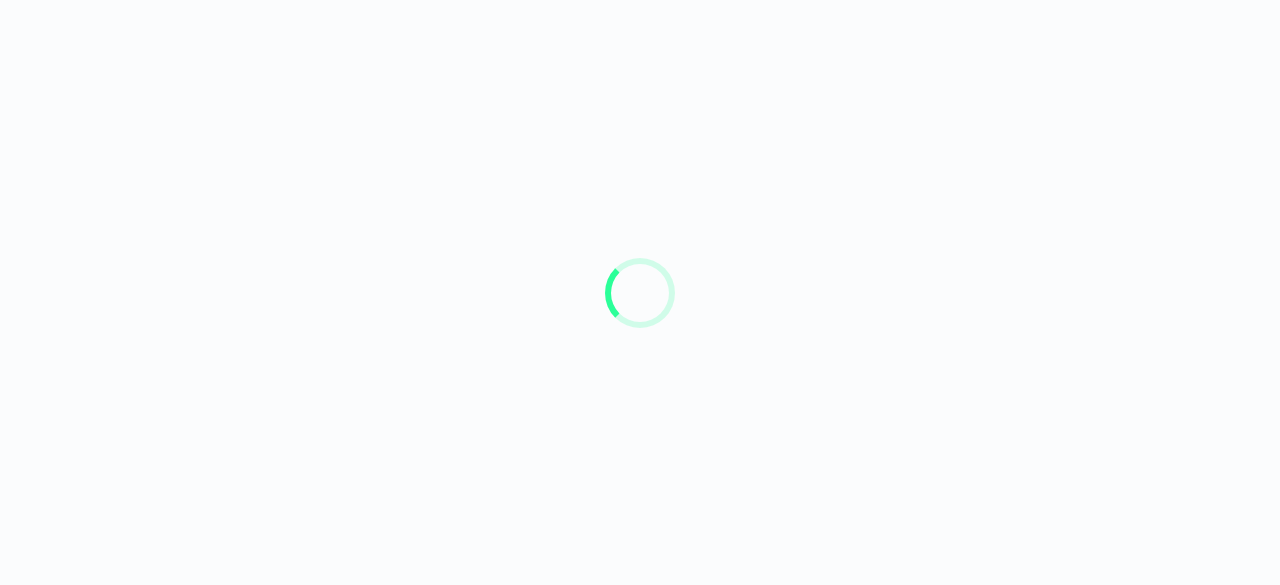 scroll, scrollTop: 0, scrollLeft: 0, axis: both 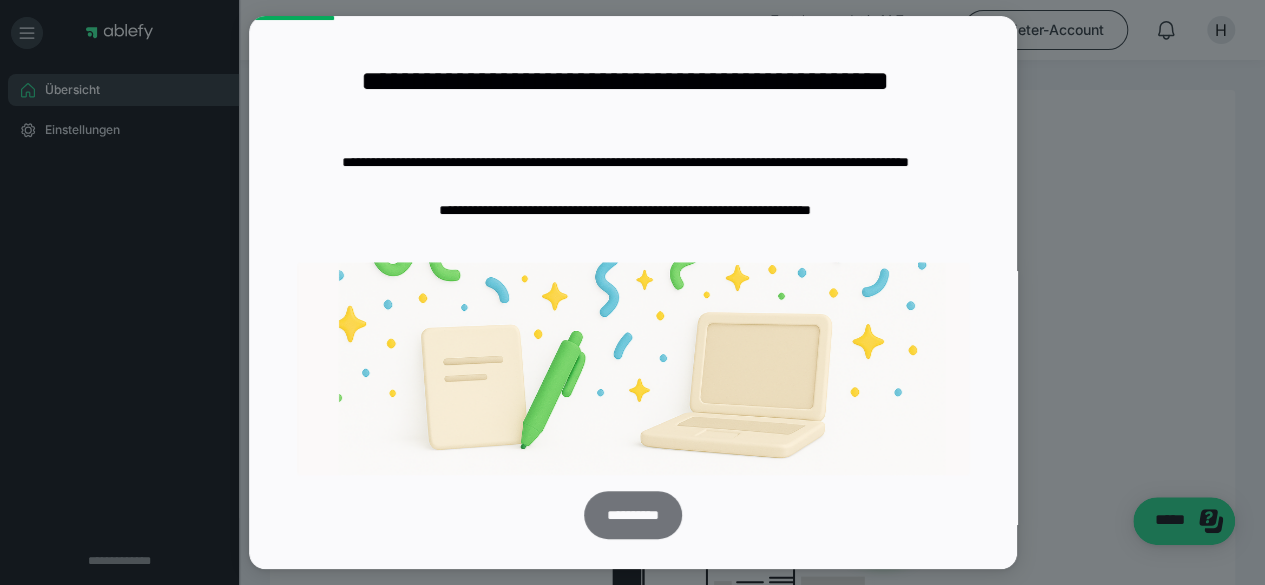 click on "**********" at bounding box center (632, 515) 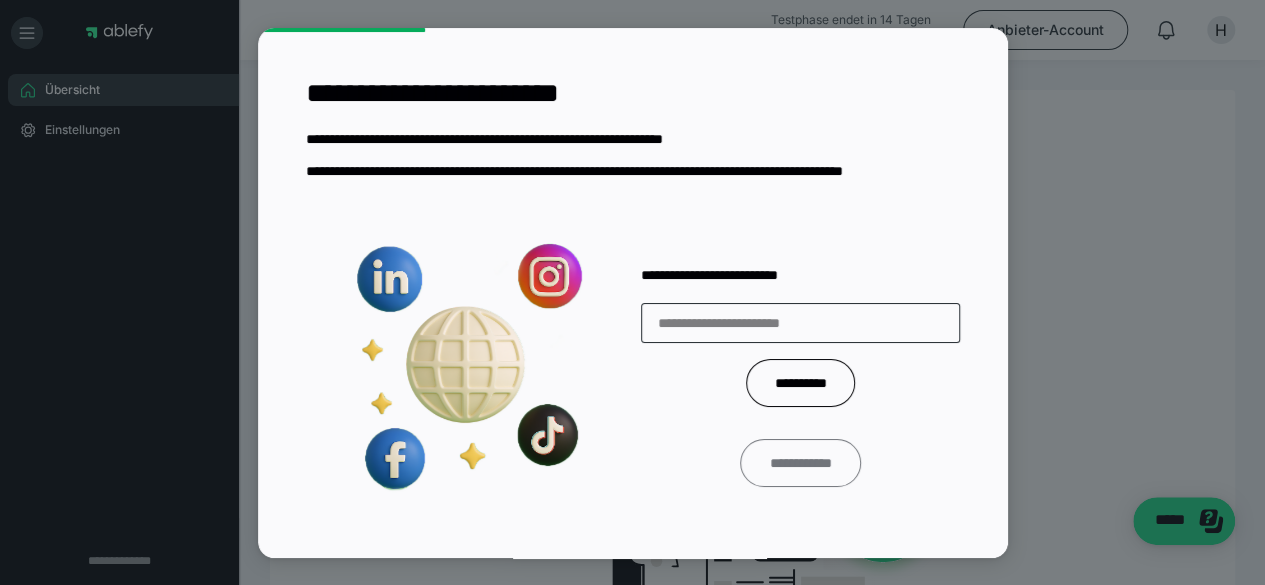 click on "**********" at bounding box center [801, 463] 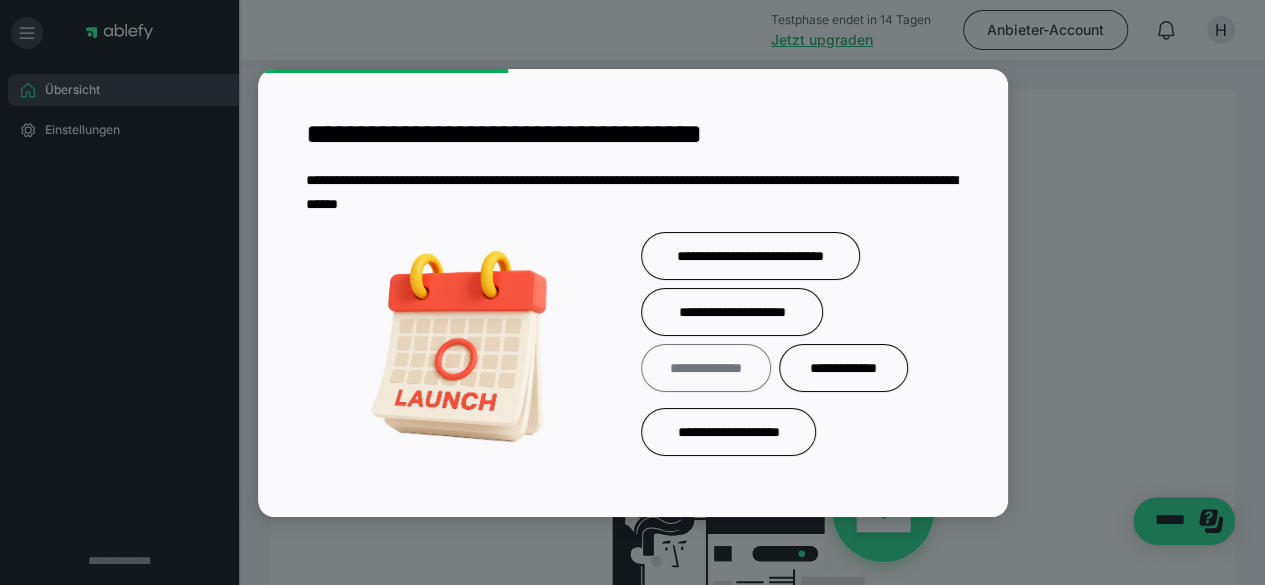 click on "**********" at bounding box center (706, 368) 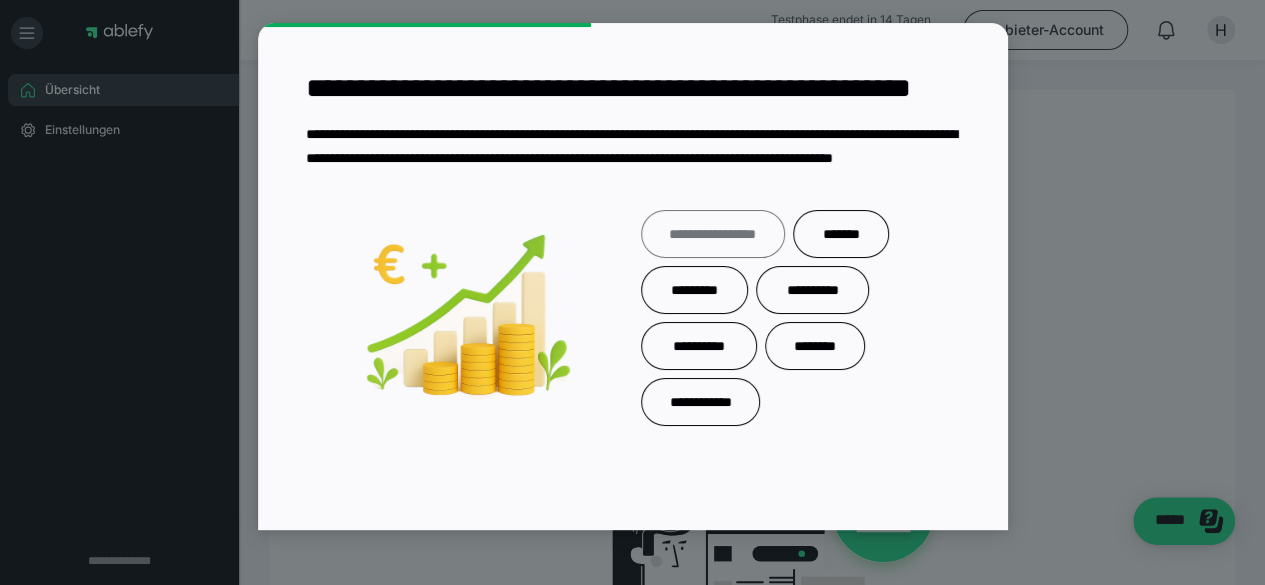click on "**********" at bounding box center (713, 234) 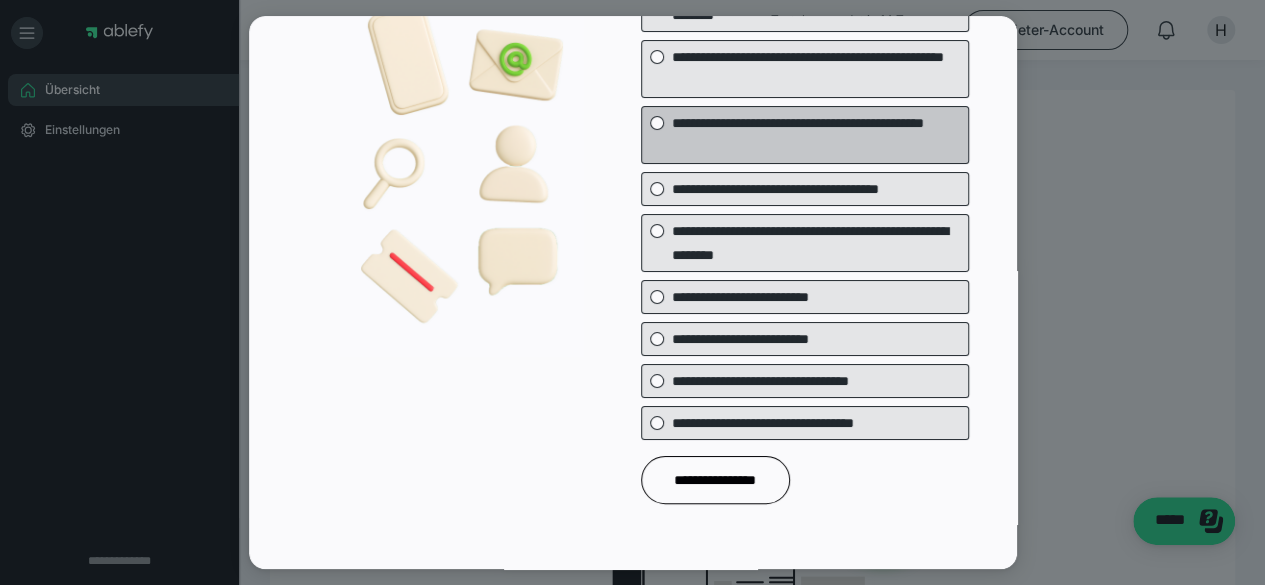scroll, scrollTop: 248, scrollLeft: 0, axis: vertical 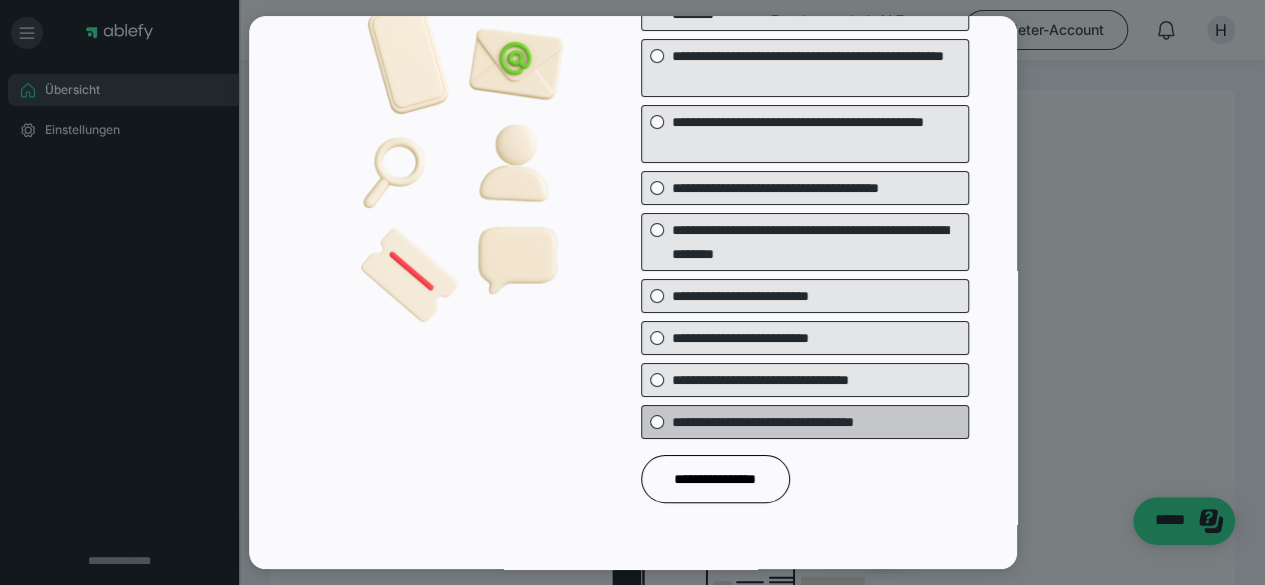 click on "**********" at bounding box center (816, 422) 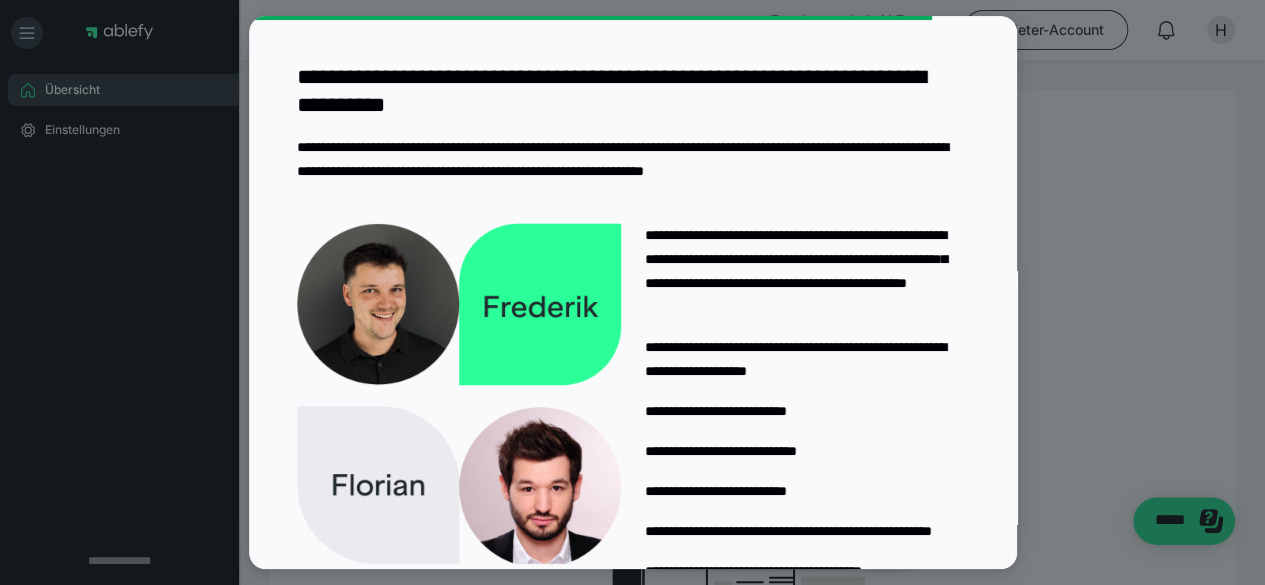 scroll, scrollTop: 166, scrollLeft: 0, axis: vertical 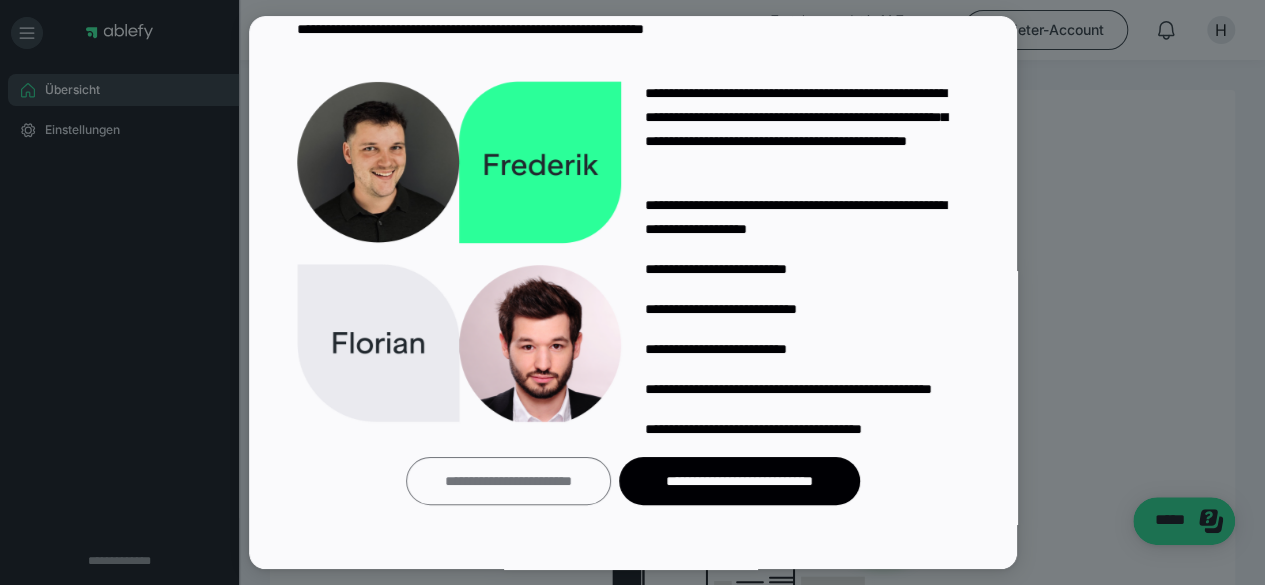 click on "**********" at bounding box center (508, 481) 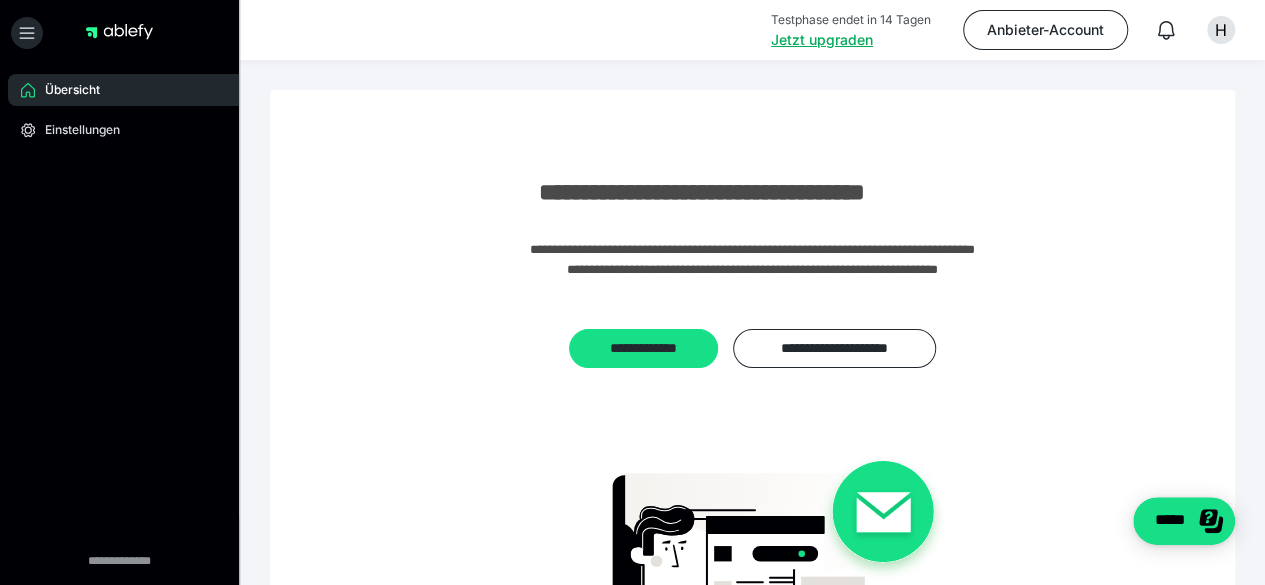 click on "Übersicht" at bounding box center [65, 90] 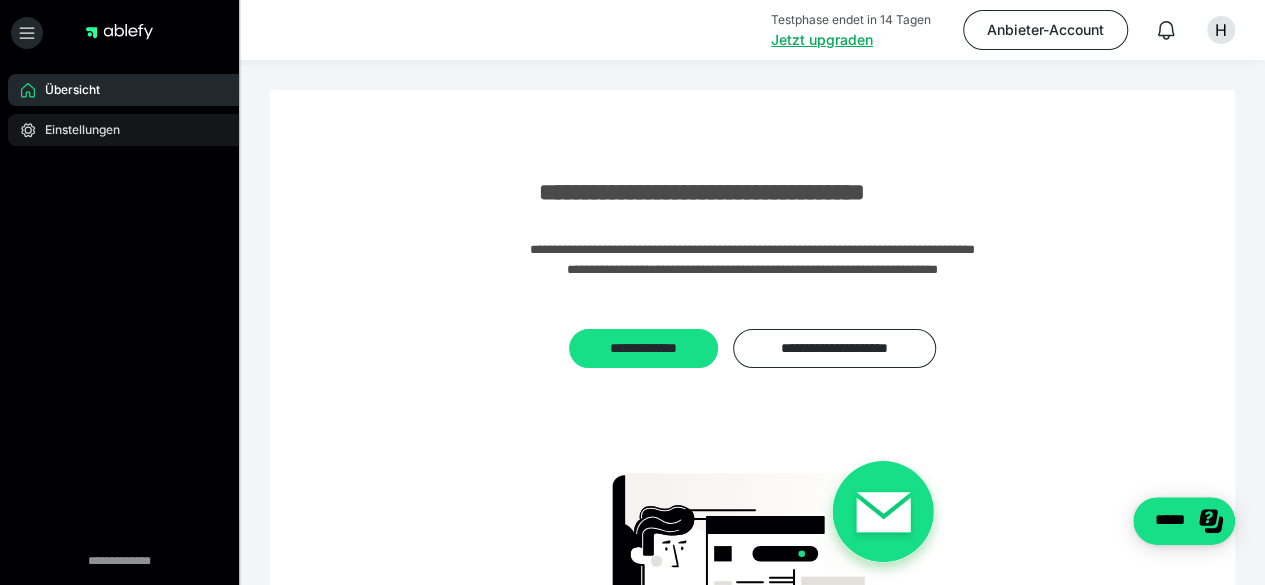 click on "Einstellungen" at bounding box center [75, 130] 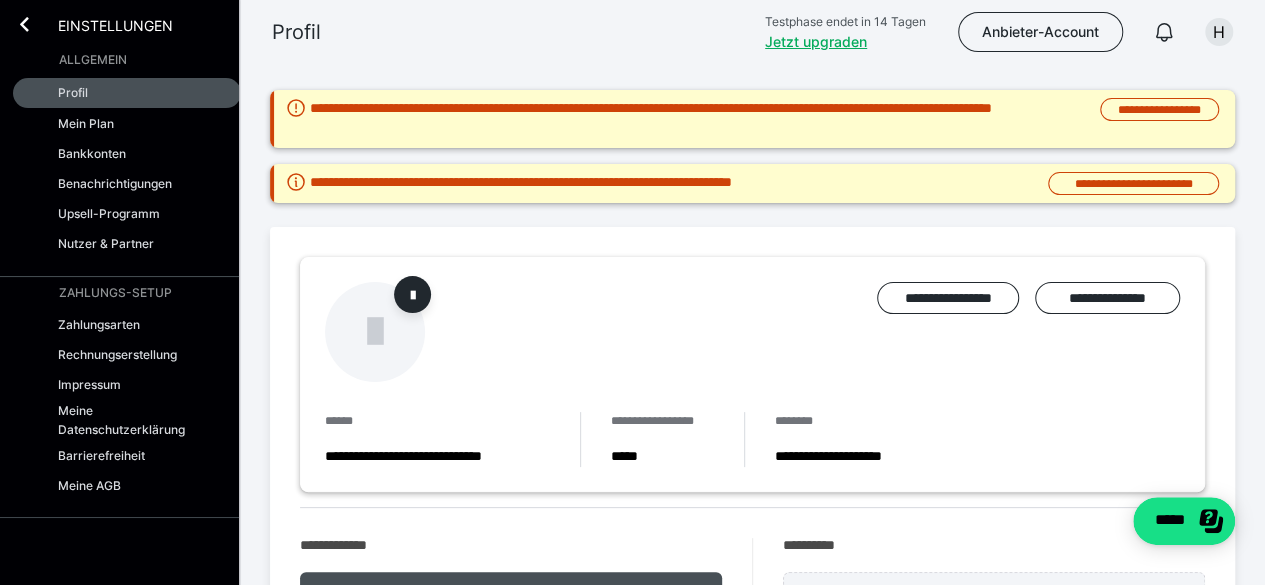 scroll, scrollTop: 0, scrollLeft: 0, axis: both 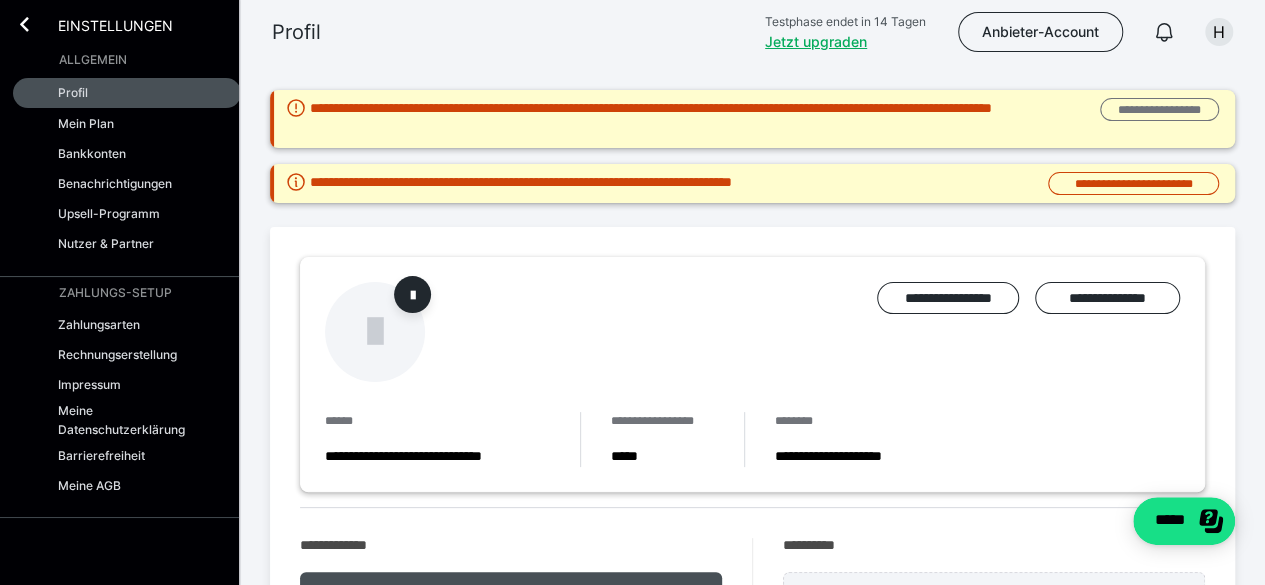 click on "**********" at bounding box center (1159, 109) 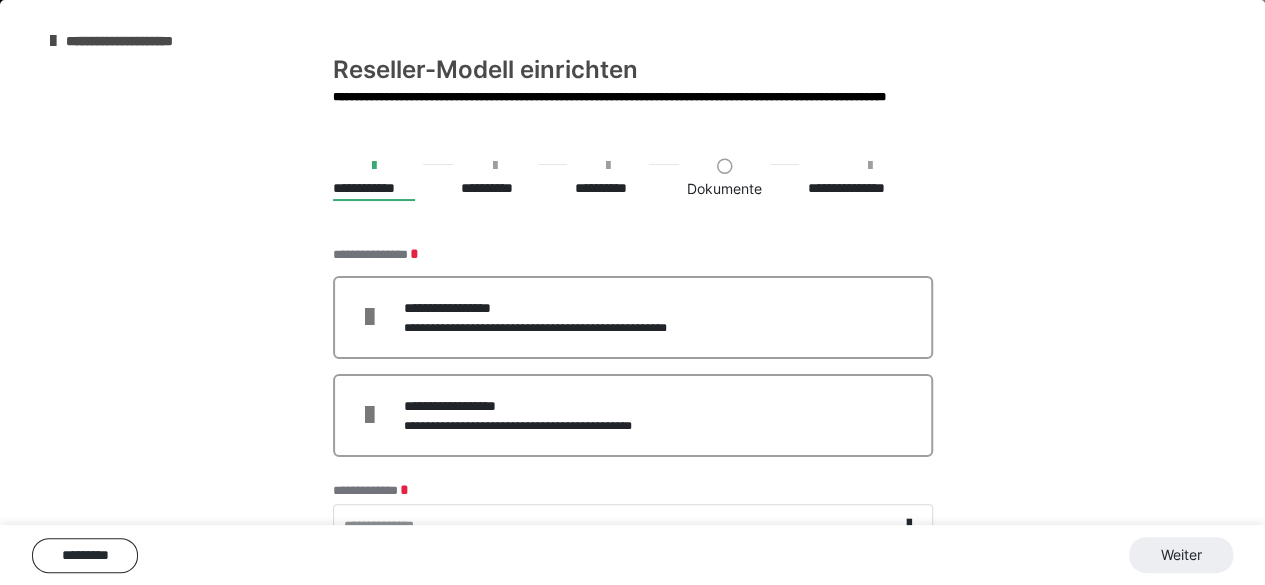 click at bounding box center [374, 166] 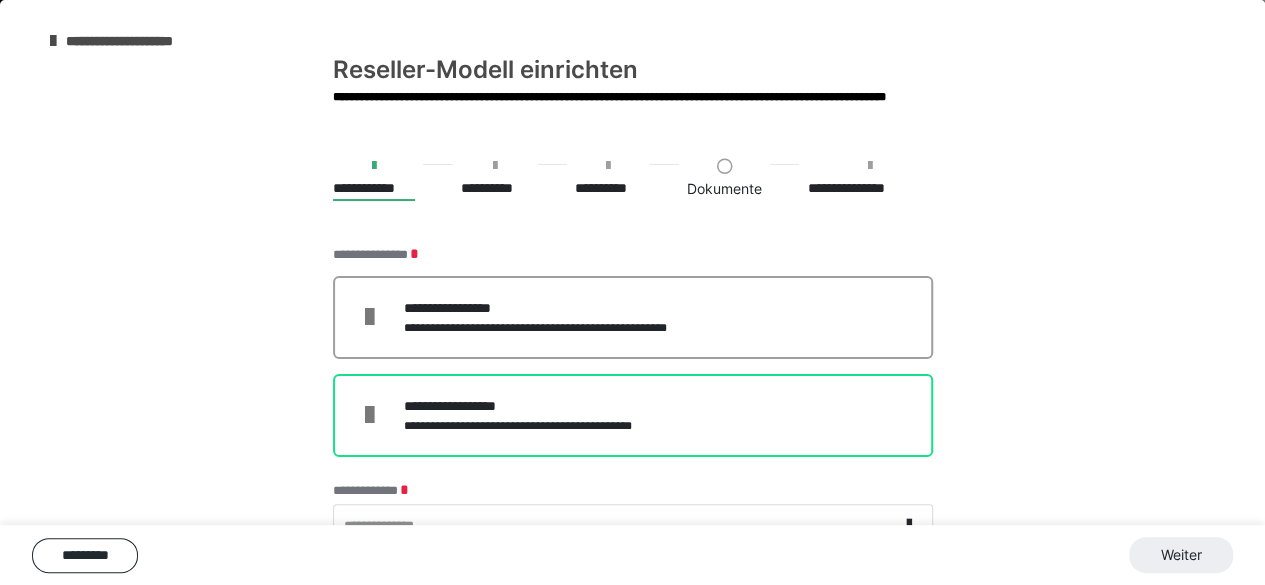 click on "**********" at bounding box center (538, 426) 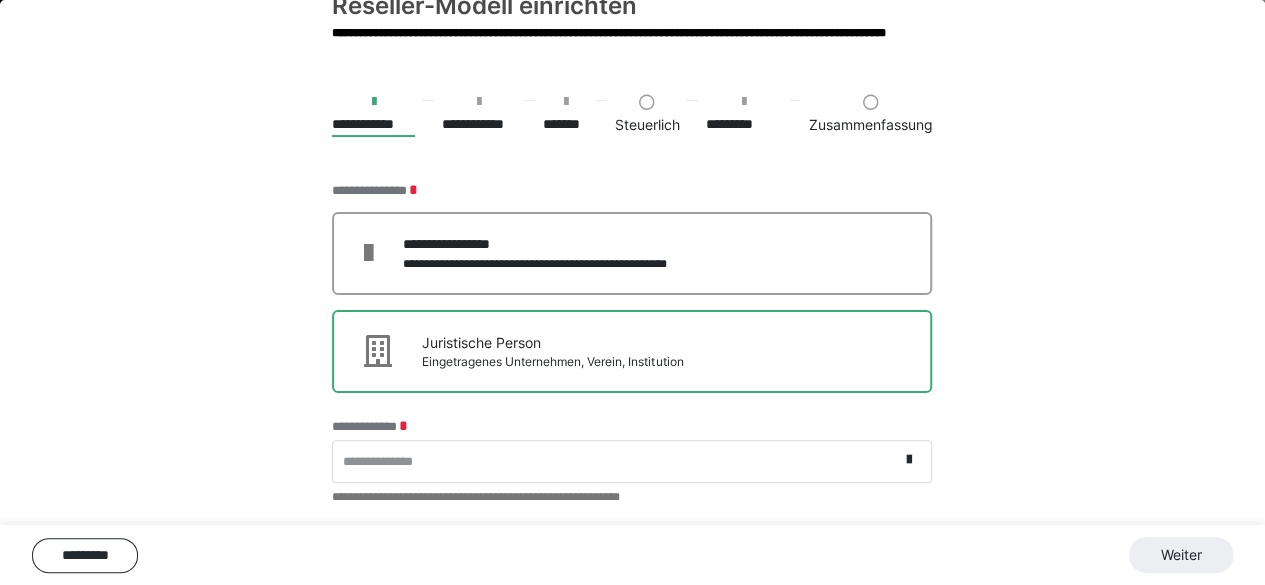 scroll, scrollTop: 64, scrollLeft: 0, axis: vertical 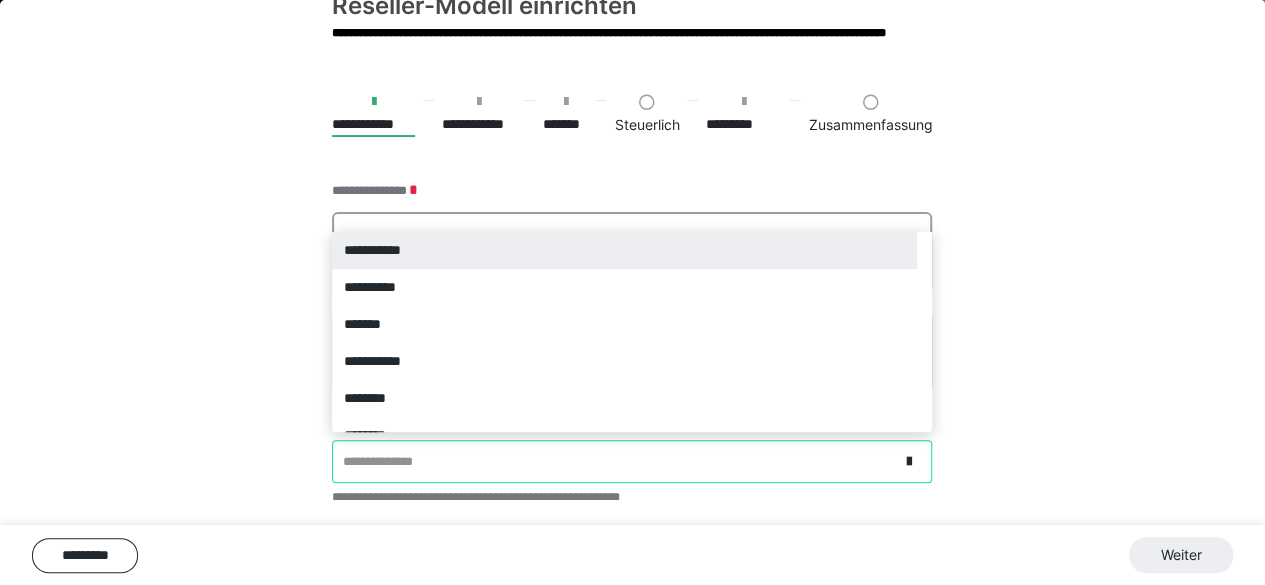 click on "**********" at bounding box center [615, 461] 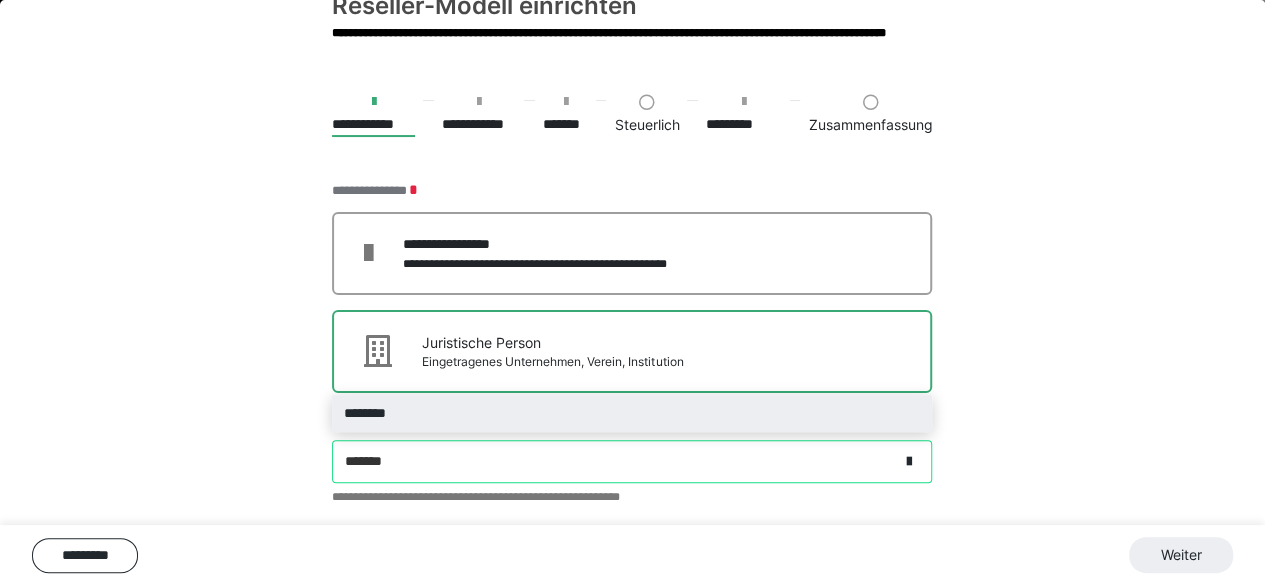 type on "********" 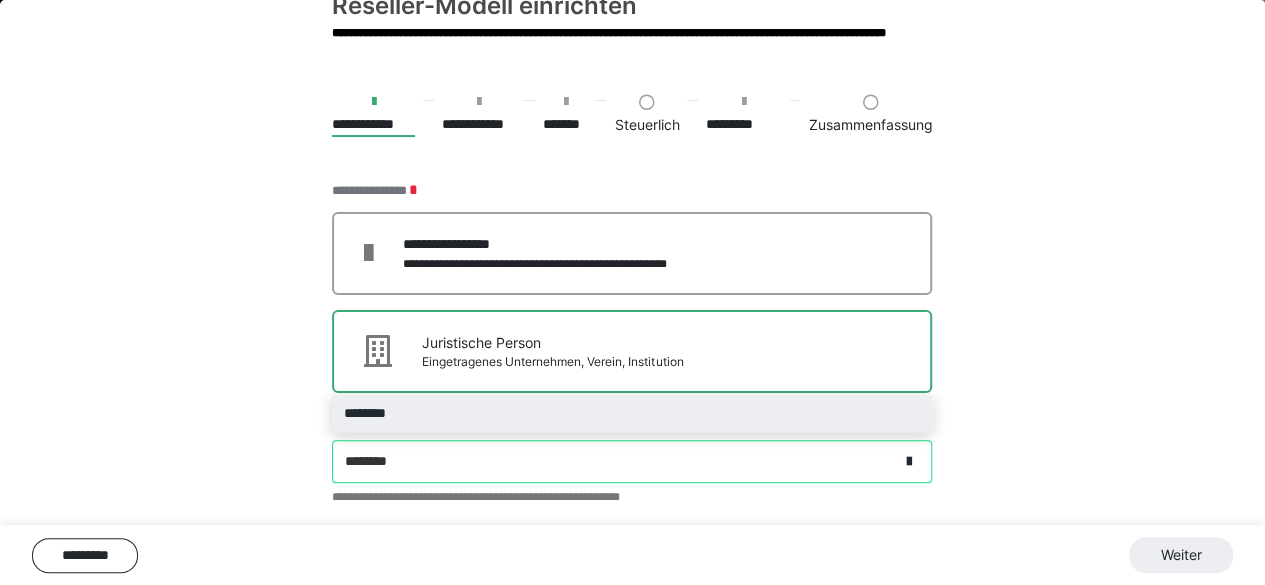 click on "********" at bounding box center [632, 413] 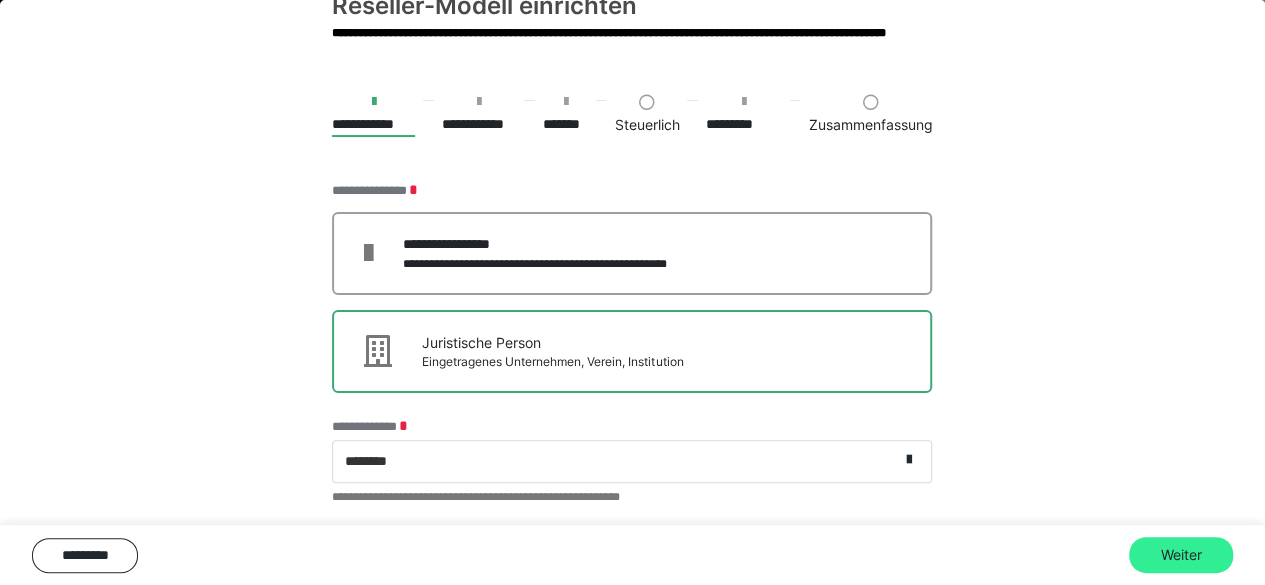 click on "Weiter" at bounding box center [1181, 555] 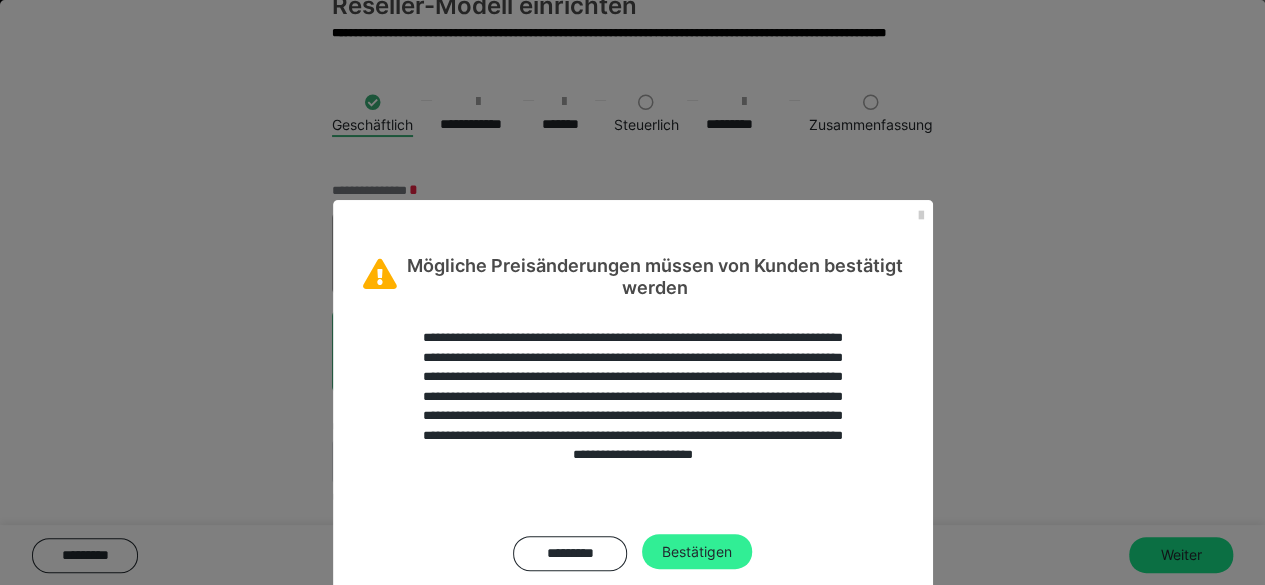 click on "Bestätigen" at bounding box center [697, 552] 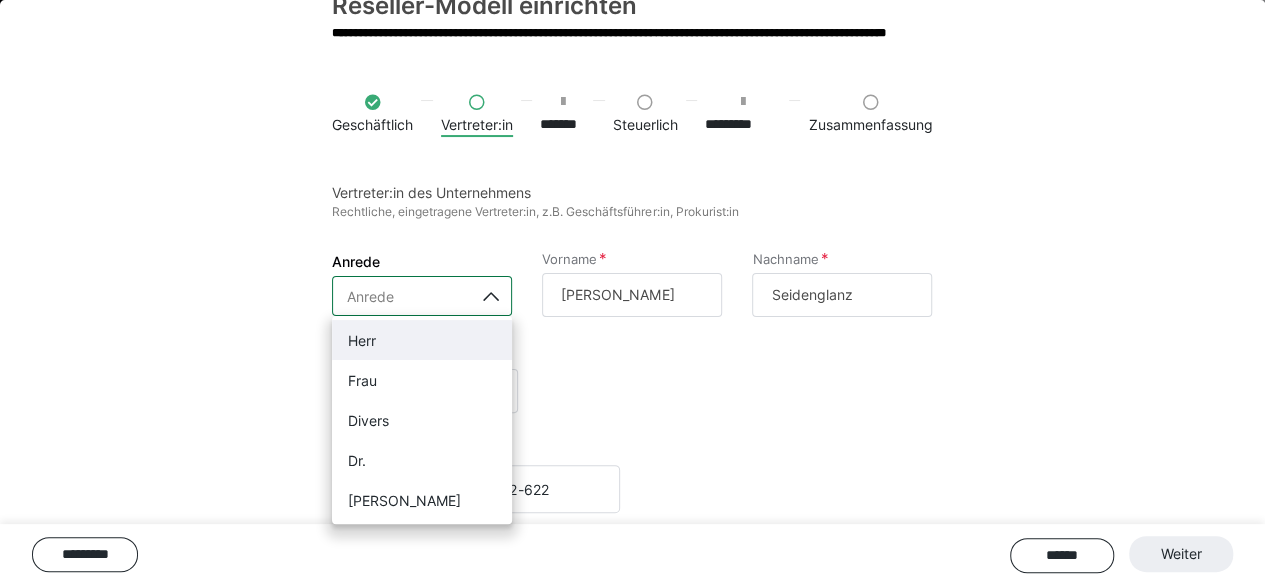click on "Anrede" at bounding box center [403, 296] 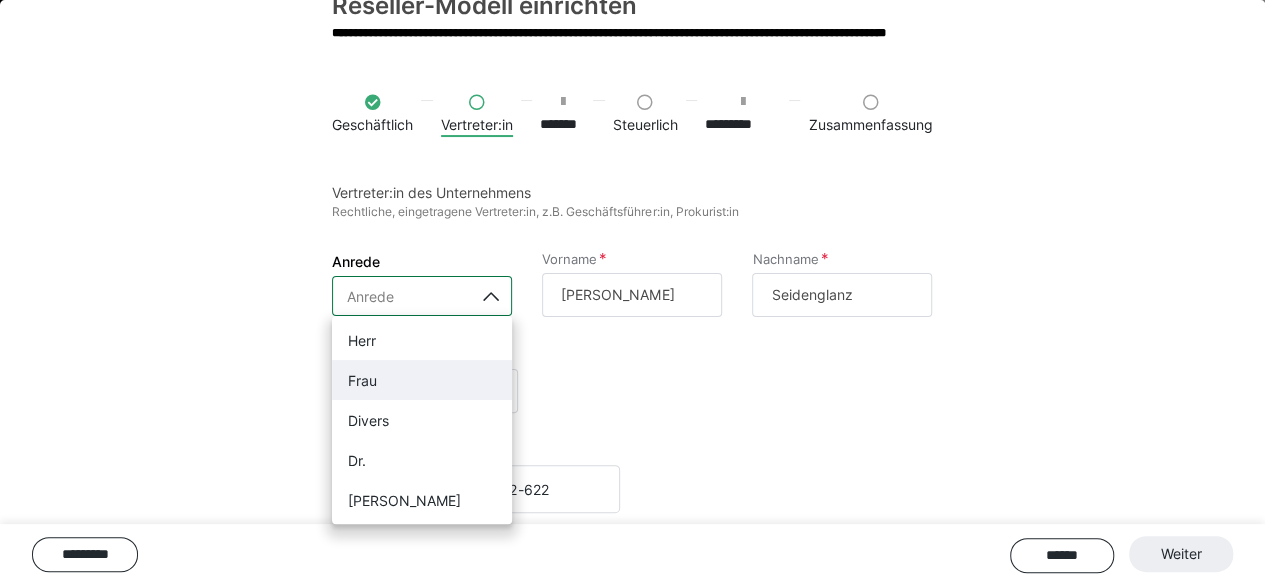click on "Frau" at bounding box center [422, 380] 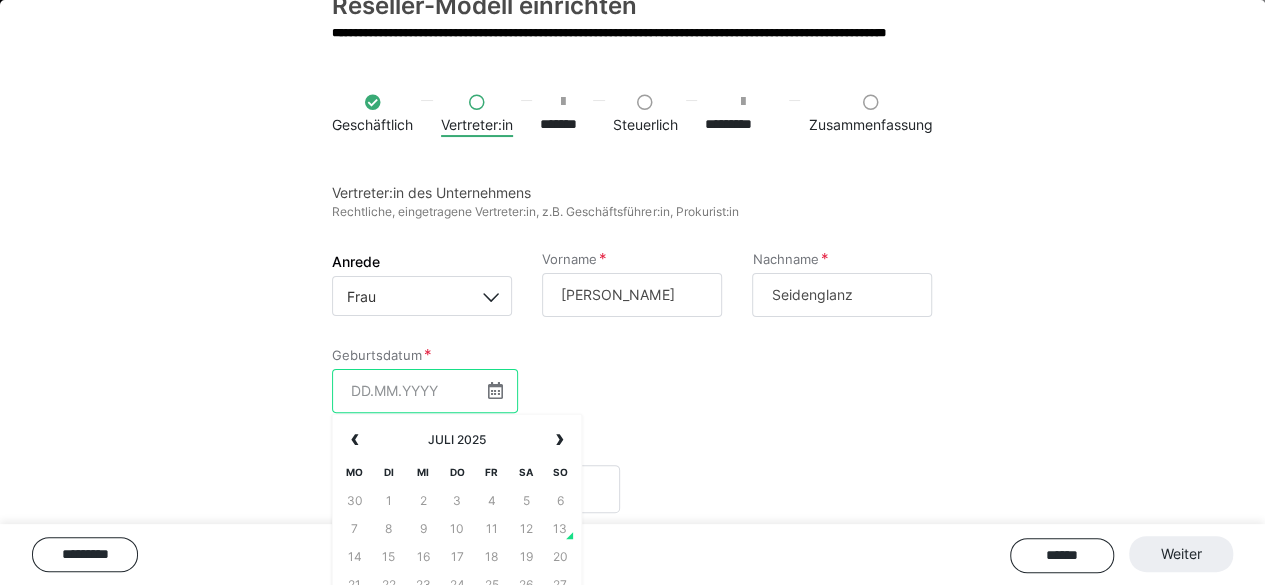 click at bounding box center (425, 391) 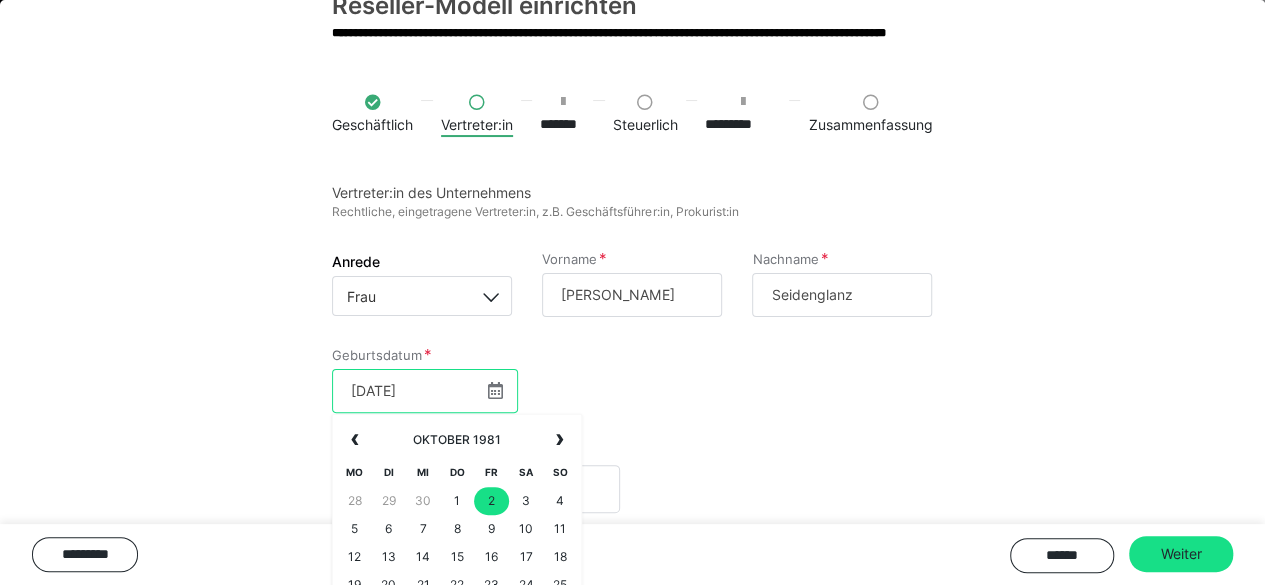 type on "[DATE]" 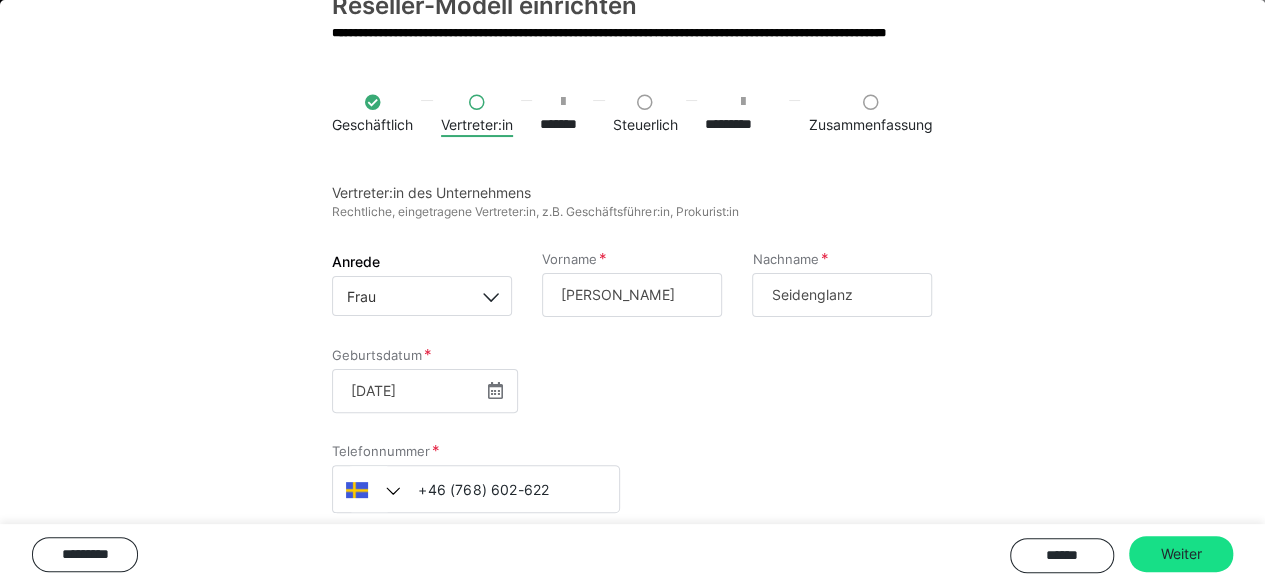 click on "Vertreter:in des Unternehmens Rechtliche, eingetragene Vertreter:in, z.B. Geschäftsführer:in, Prokurist:in   Anrede Frau Vorname [PERSON_NAME] Nachname Seidenglanz Geburtsdatum [DEMOGRAPHIC_DATA] ‹ [DEMOGRAPHIC_DATA] › Mo Di Mi Do Fr Sa So 28 29 30 1 2 3 4 5 6 7 8 9 10 11 12 13 14 15 16 17 18 19 20 21 22 23 24 25 26 27 28 29 30 31 [PHONE_NUMBER] Telefonnummer +46 (768) 602-622" at bounding box center [632, 362] 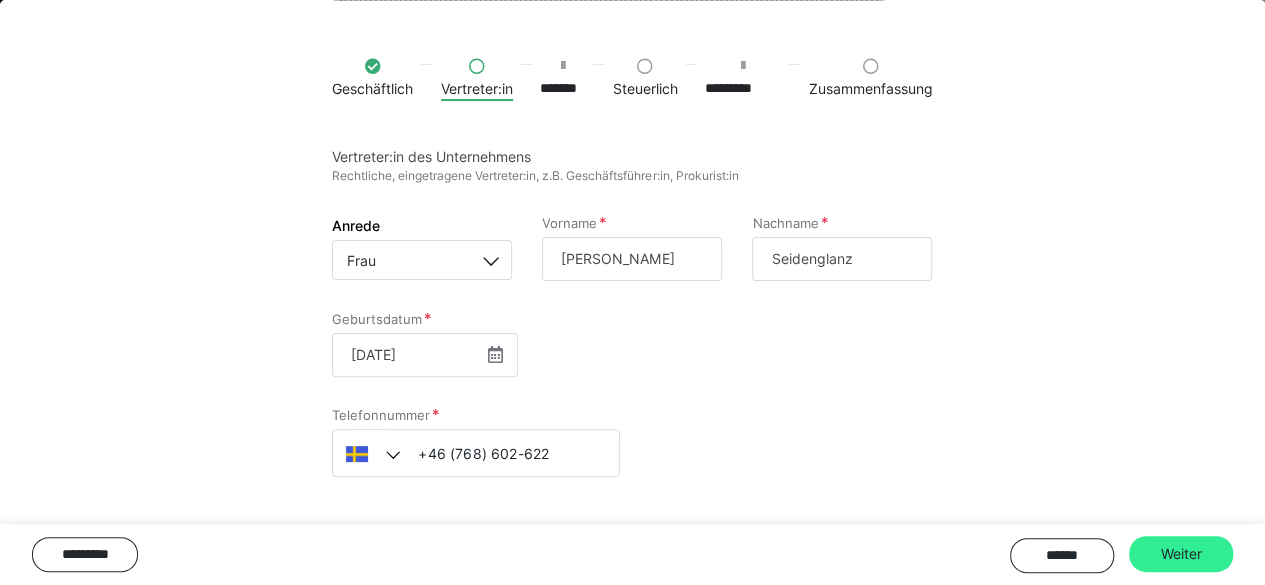 click on "Weiter" at bounding box center [1181, 554] 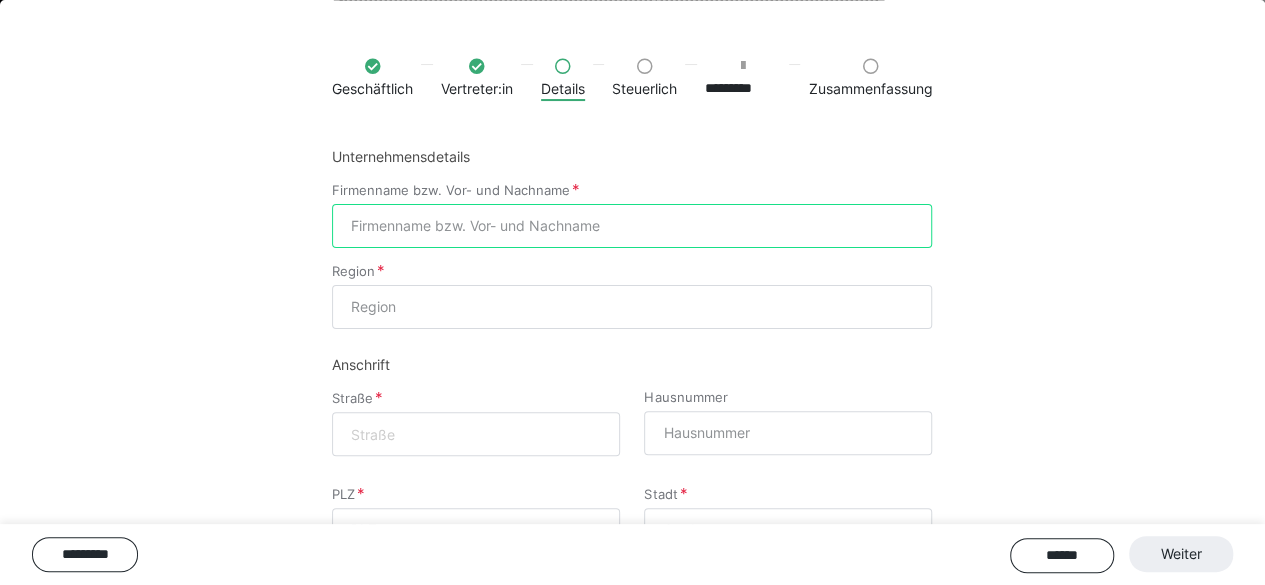 click on "Firmenname bzw. Vor- und Nachname" at bounding box center [632, 226] 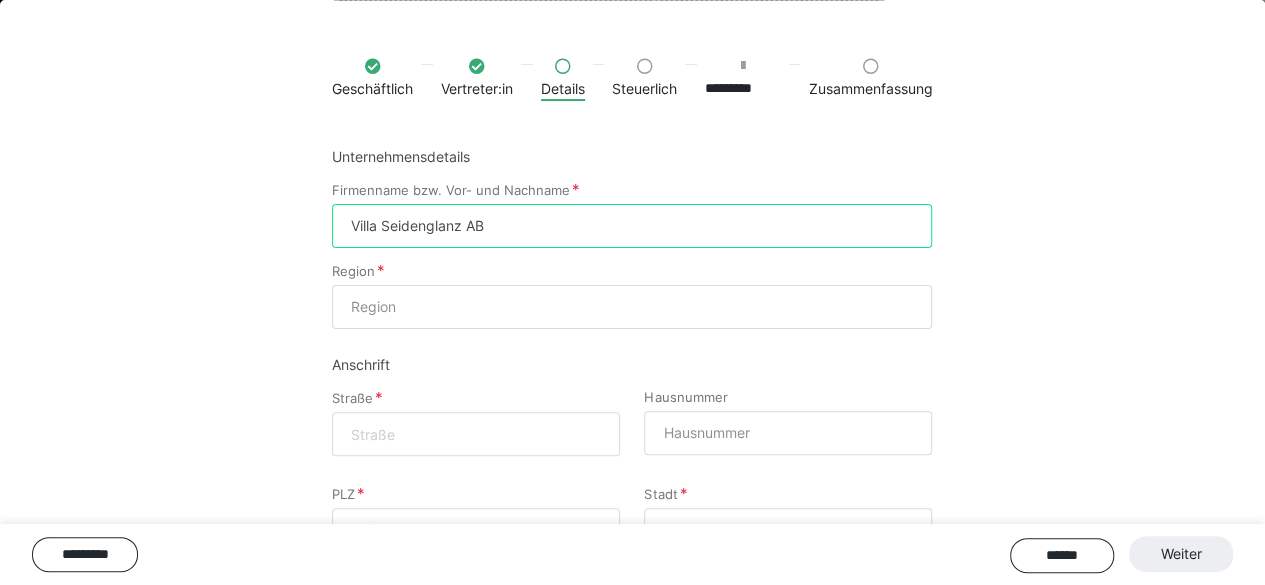 type on "Villa Seidenglanz AB" 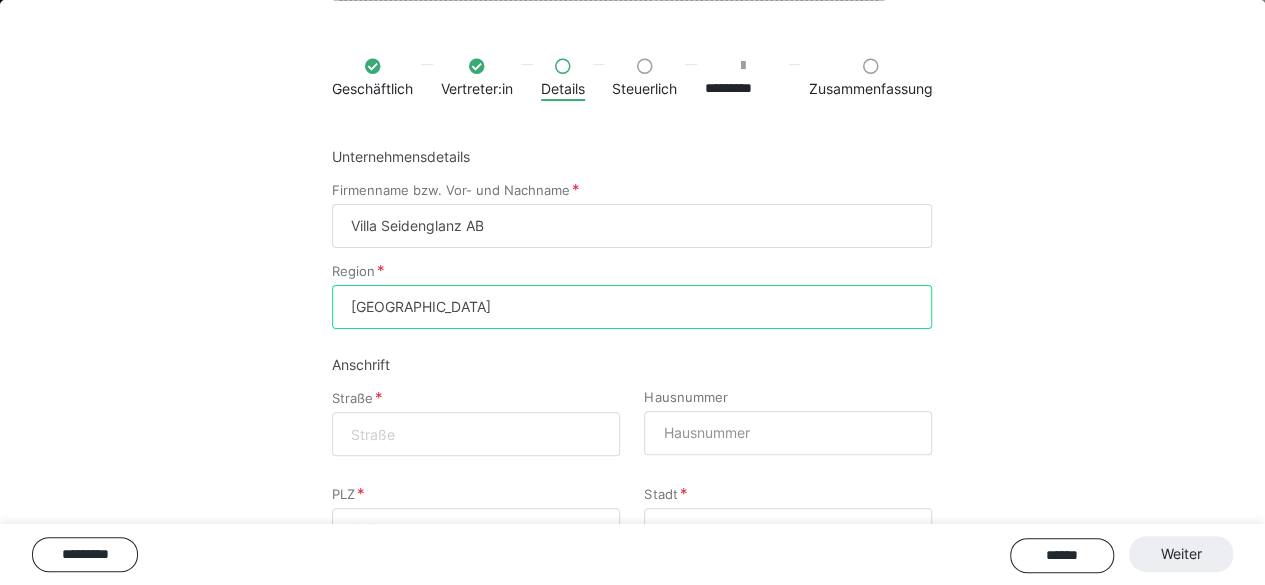 type on "[GEOGRAPHIC_DATA]" 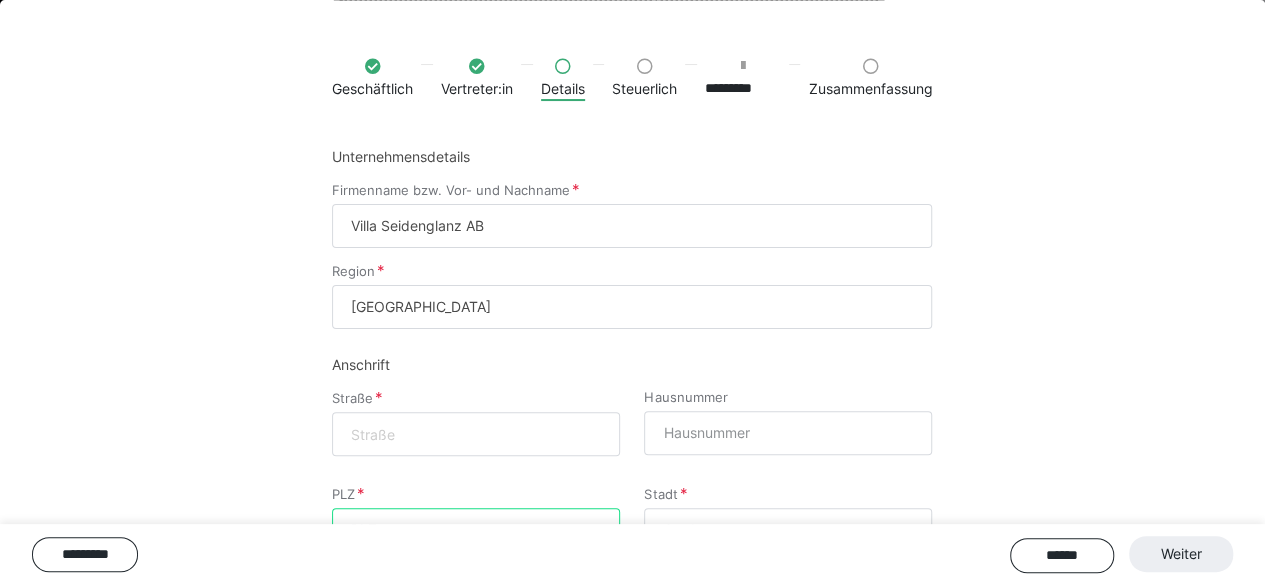 click on "PLZ" at bounding box center (476, 530) 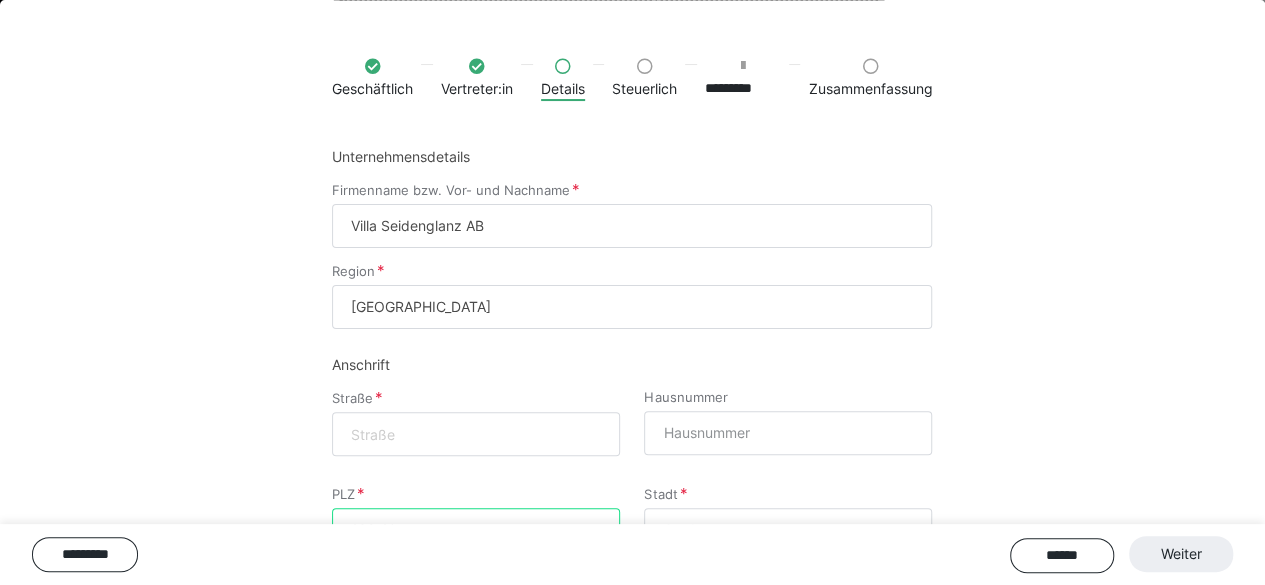 type on "132 49" 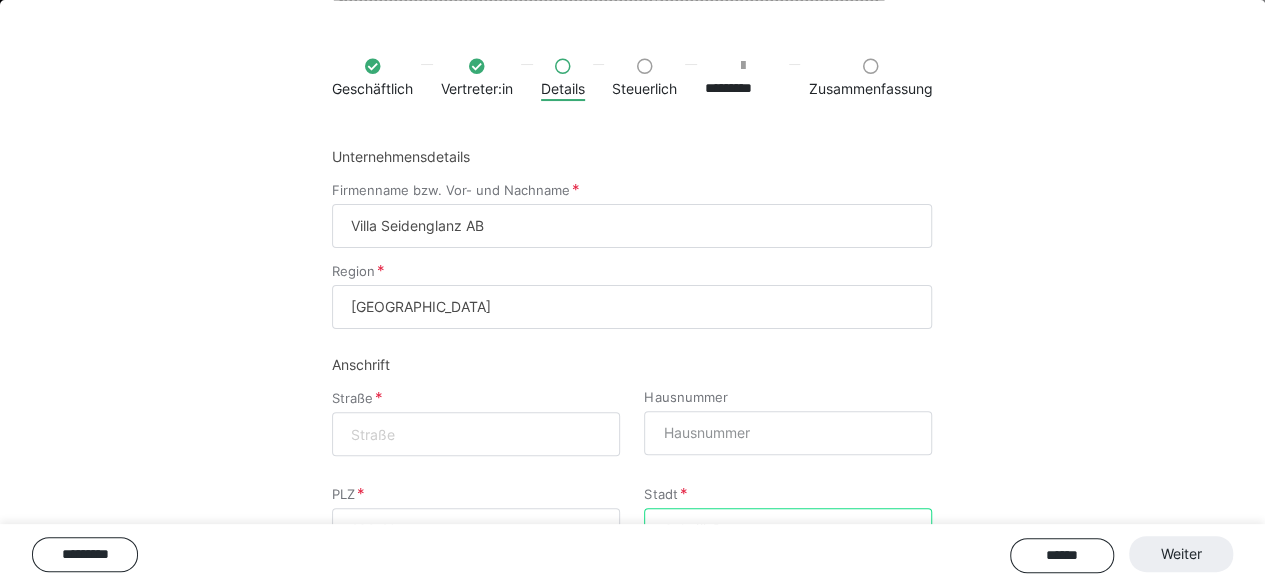 type on "Saltsjö-Boo" 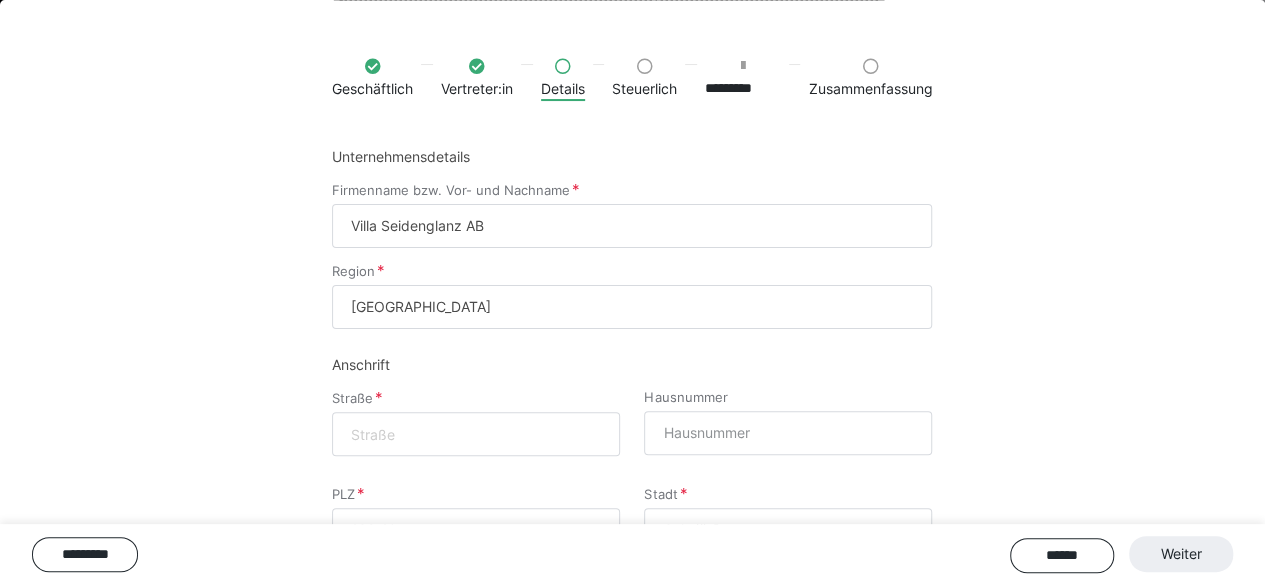 click at bounding box center [476, 434] 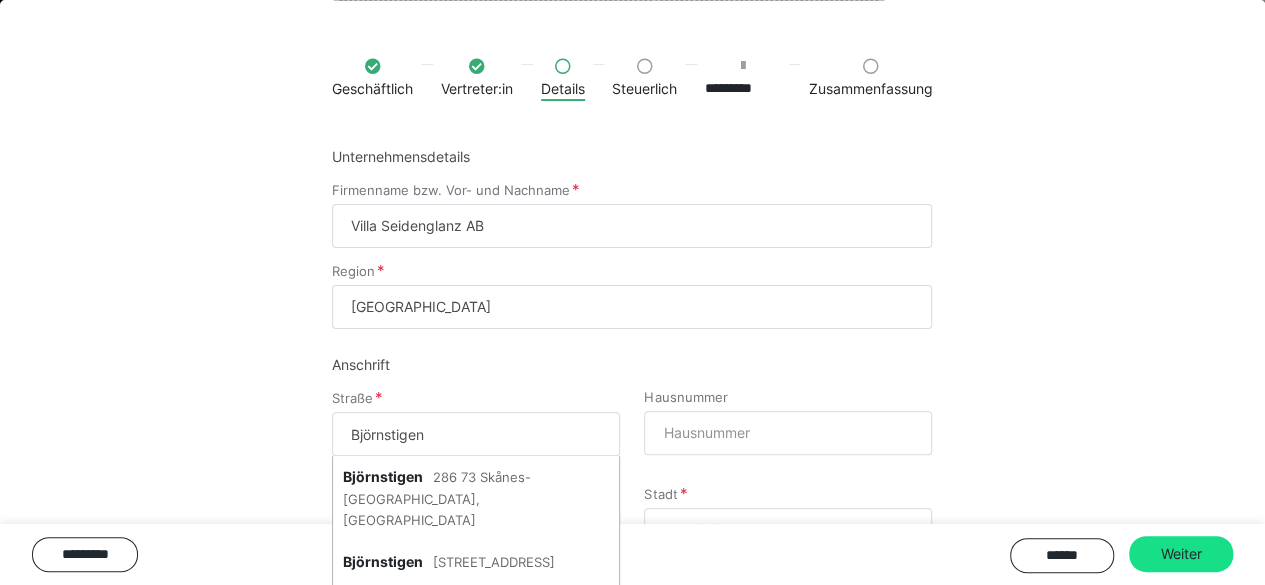 type on "Björnstigen" 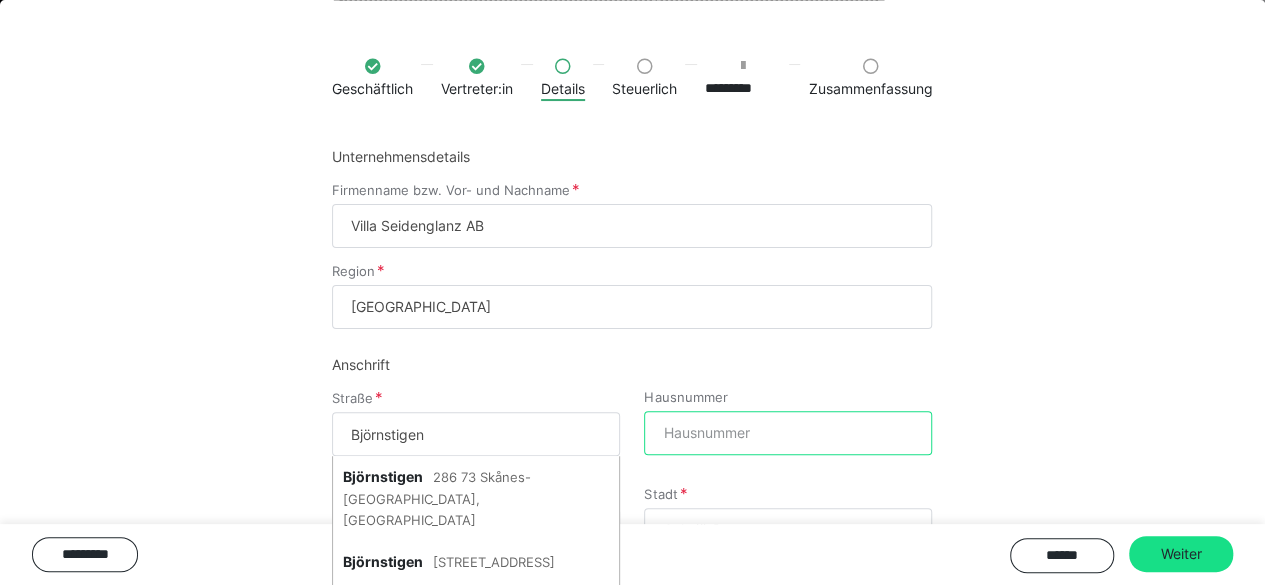 click on "Hausnummer" at bounding box center (788, 433) 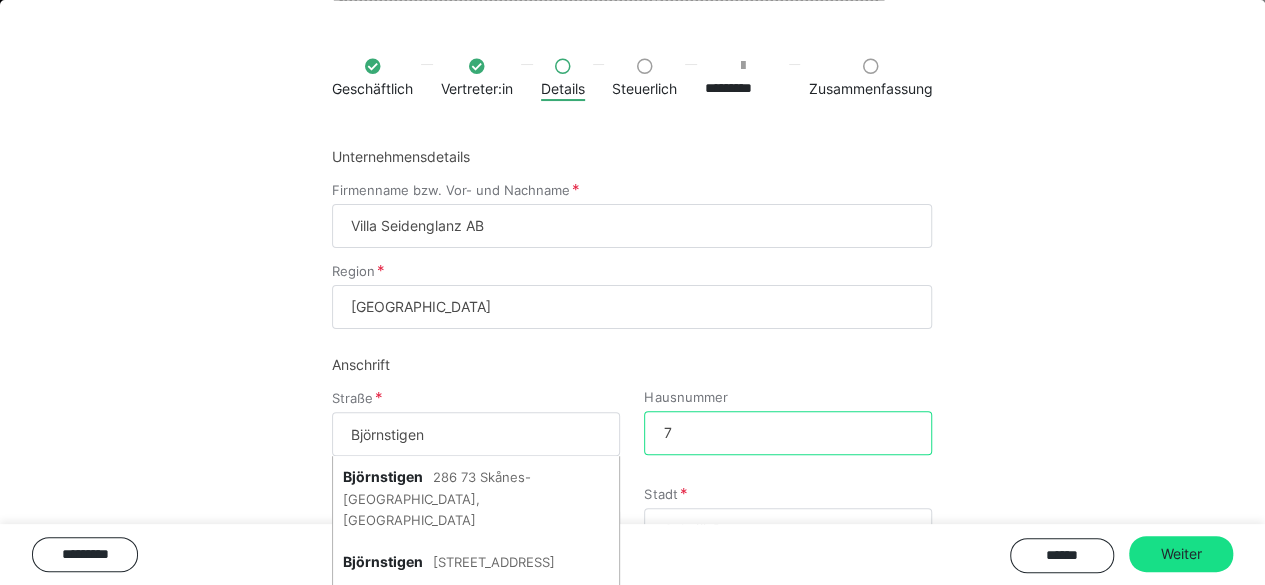 scroll, scrollTop: 217, scrollLeft: 0, axis: vertical 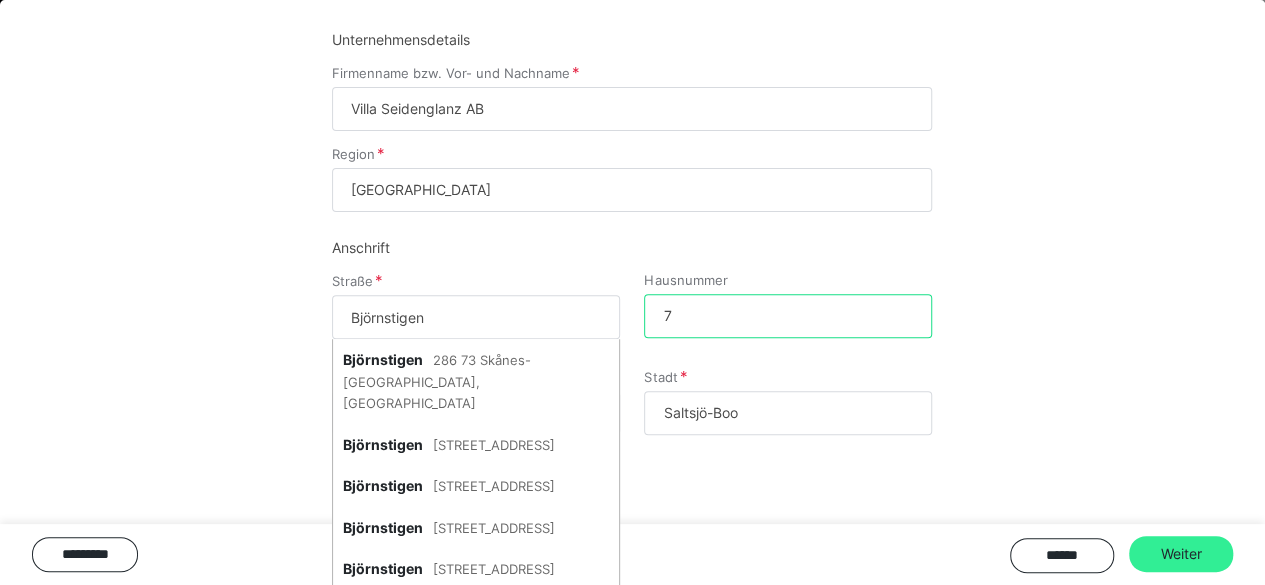type on "7" 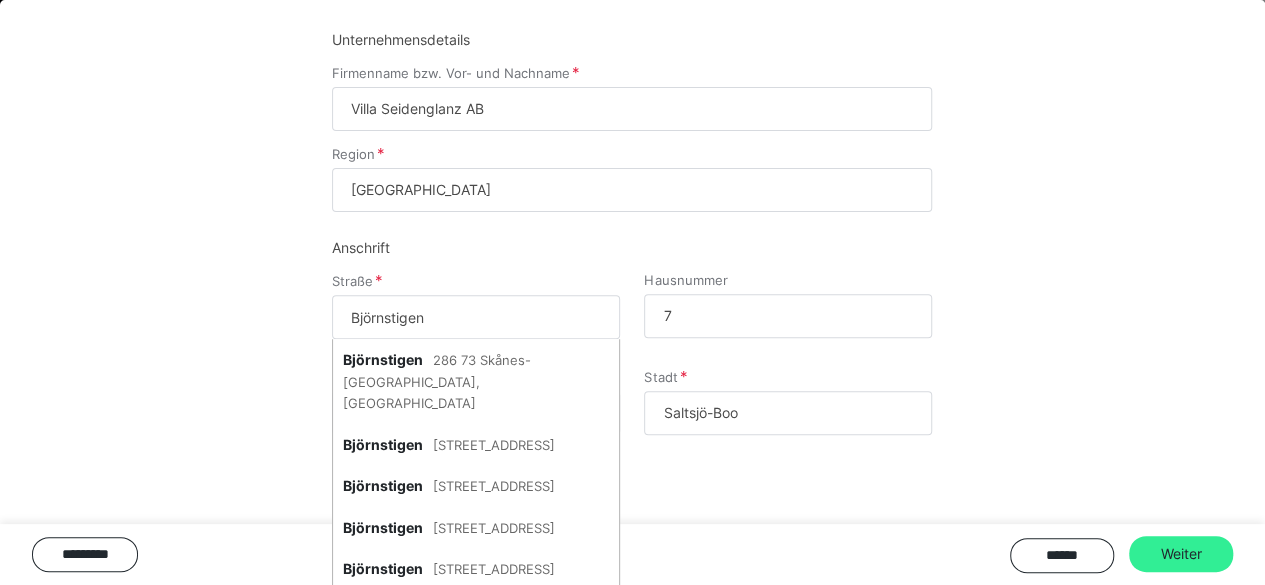 click on "Weiter" at bounding box center [1181, 554] 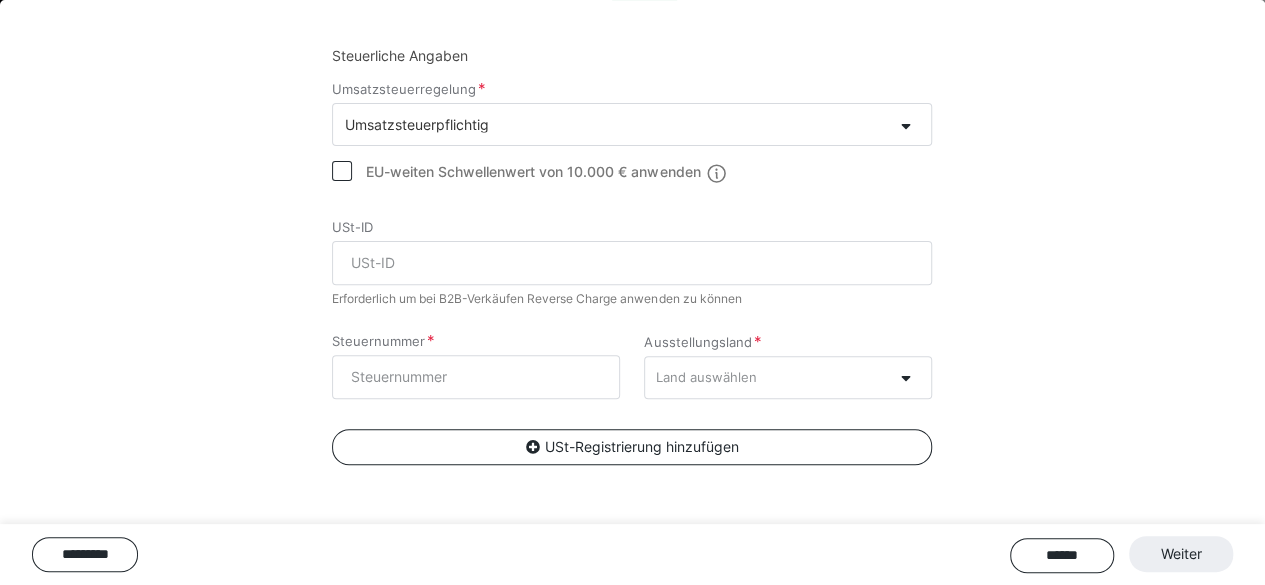 scroll, scrollTop: 198, scrollLeft: 0, axis: vertical 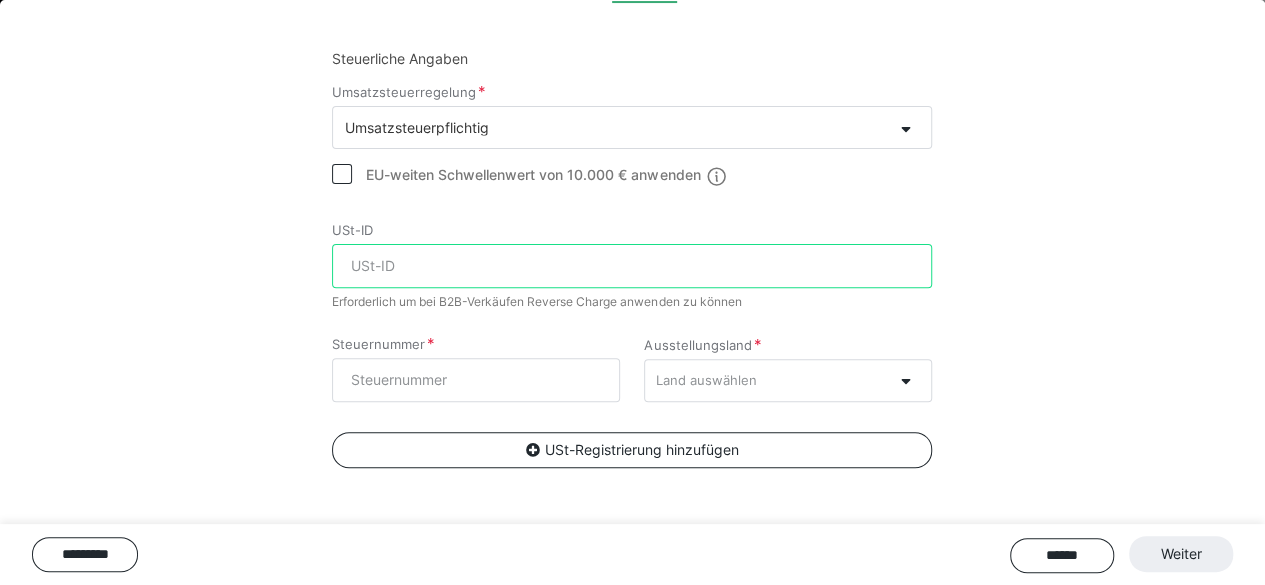 click on "USt-ID" at bounding box center [632, 266] 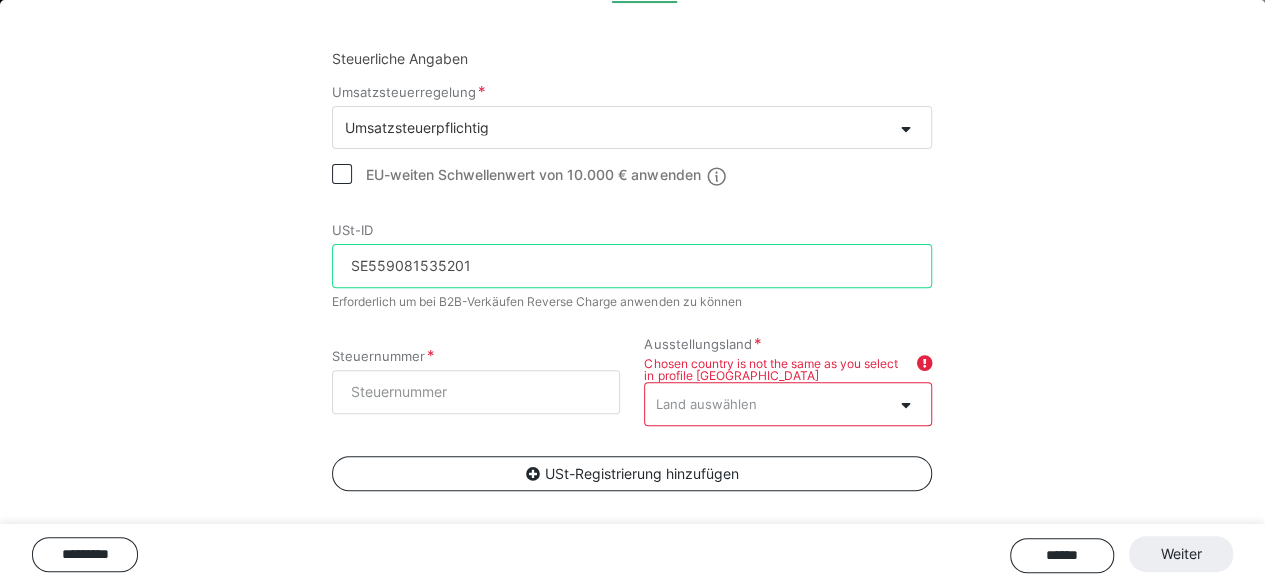 type on "SE559081535201" 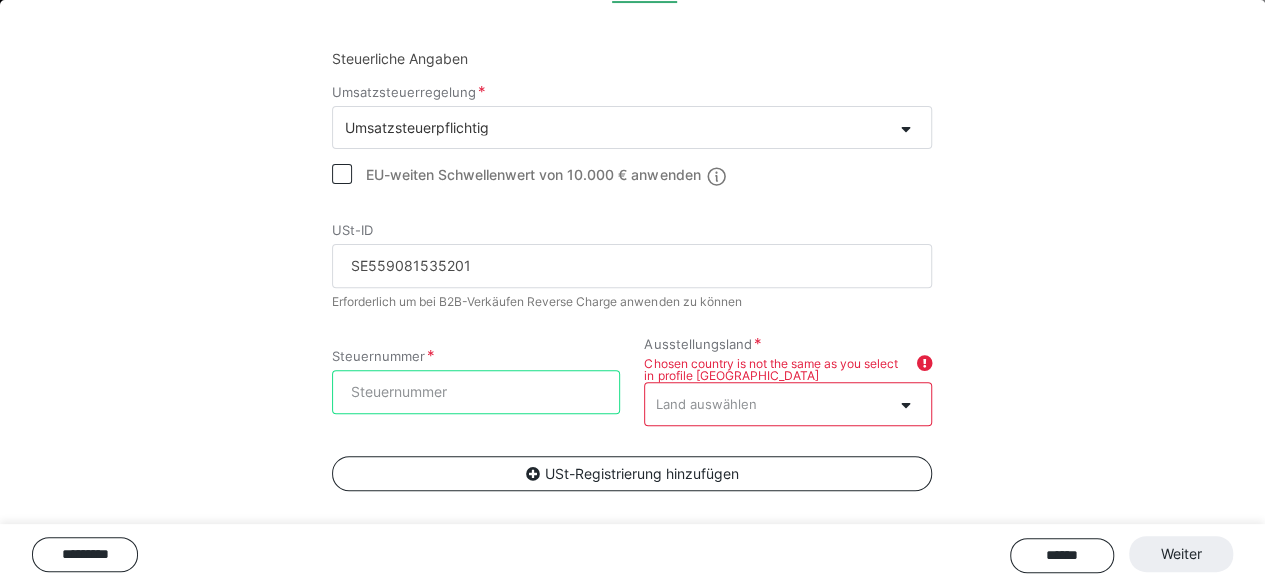 click on "Steuernummer" at bounding box center [476, 392] 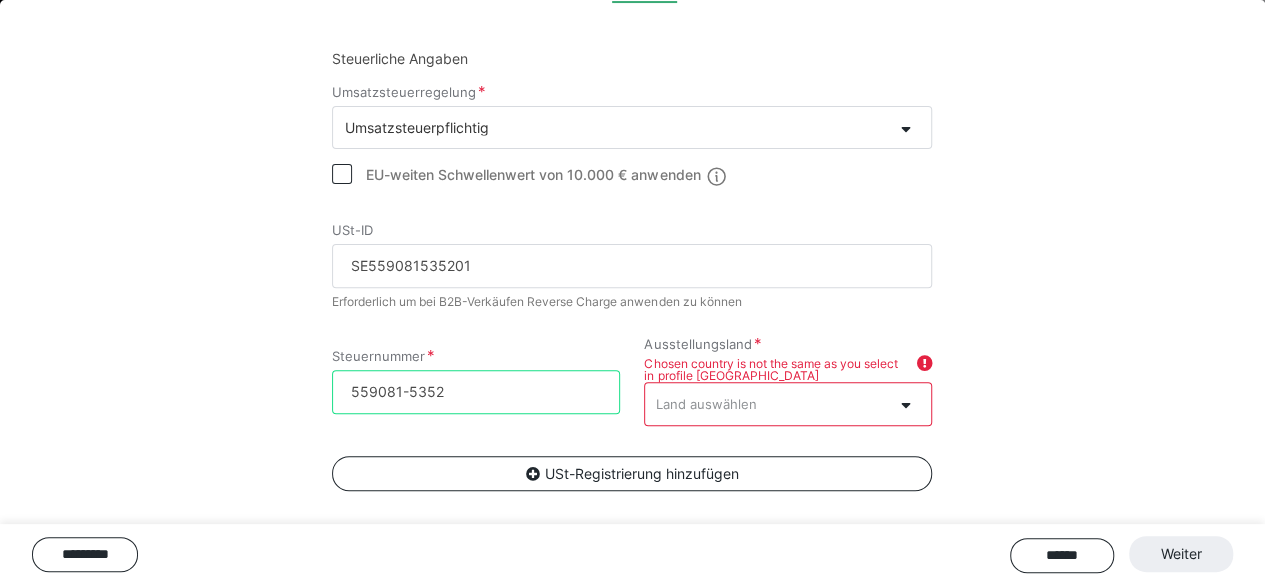 type on "559081-5352" 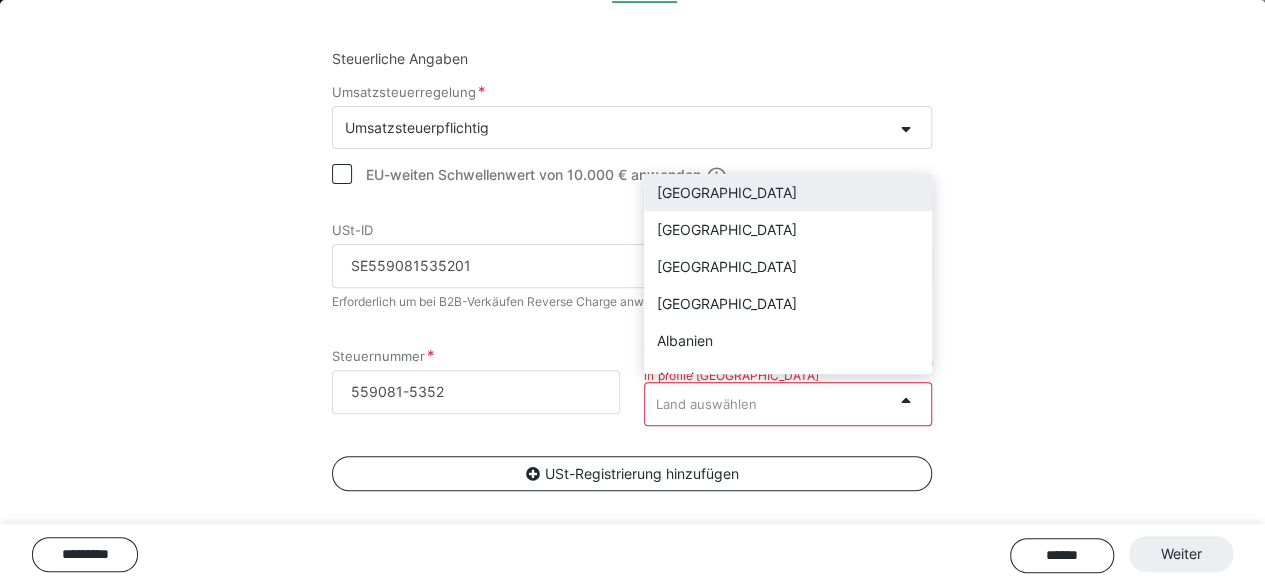 click on "Land auswählen" at bounding box center (705, 404) 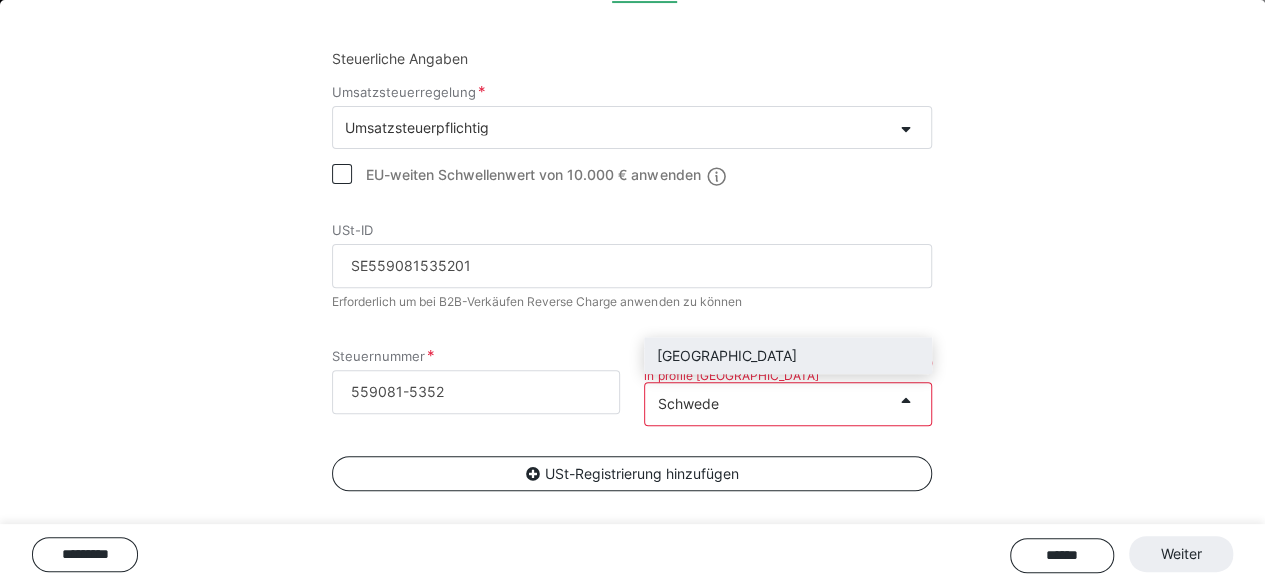 type on "[GEOGRAPHIC_DATA]" 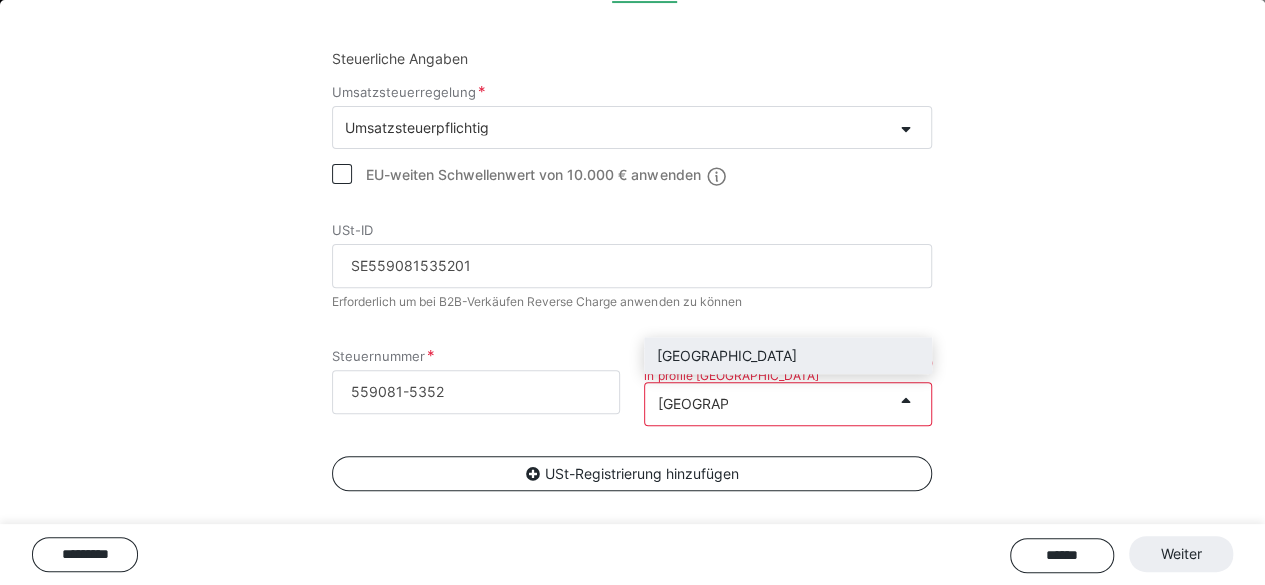 click on "[GEOGRAPHIC_DATA]" at bounding box center [788, 355] 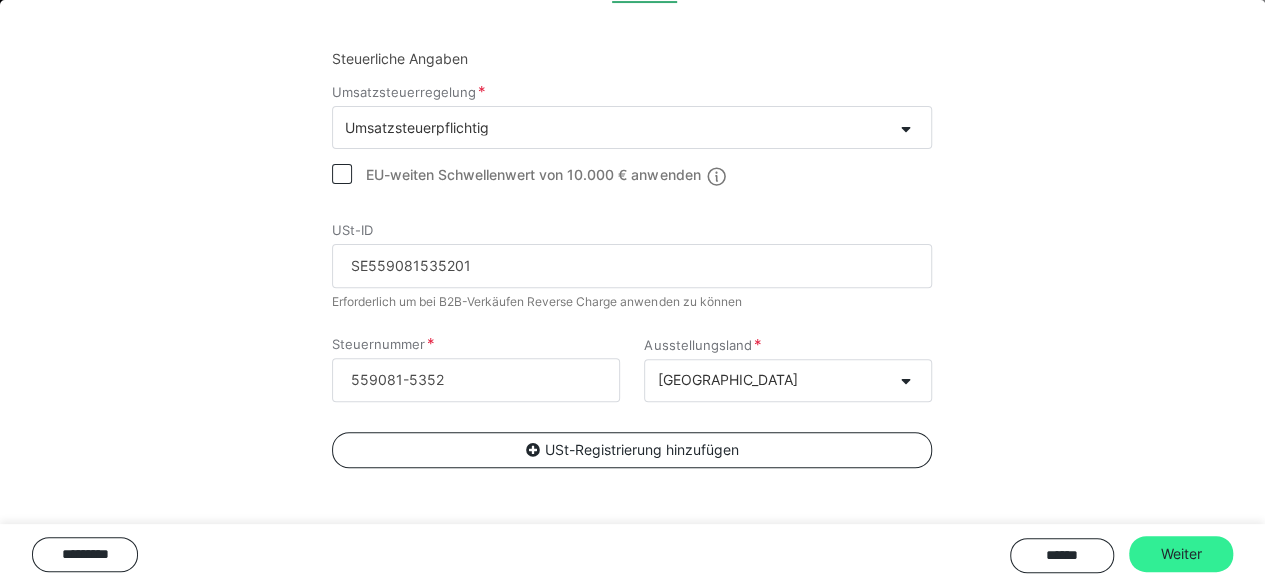 click on "Weiter" at bounding box center (1181, 554) 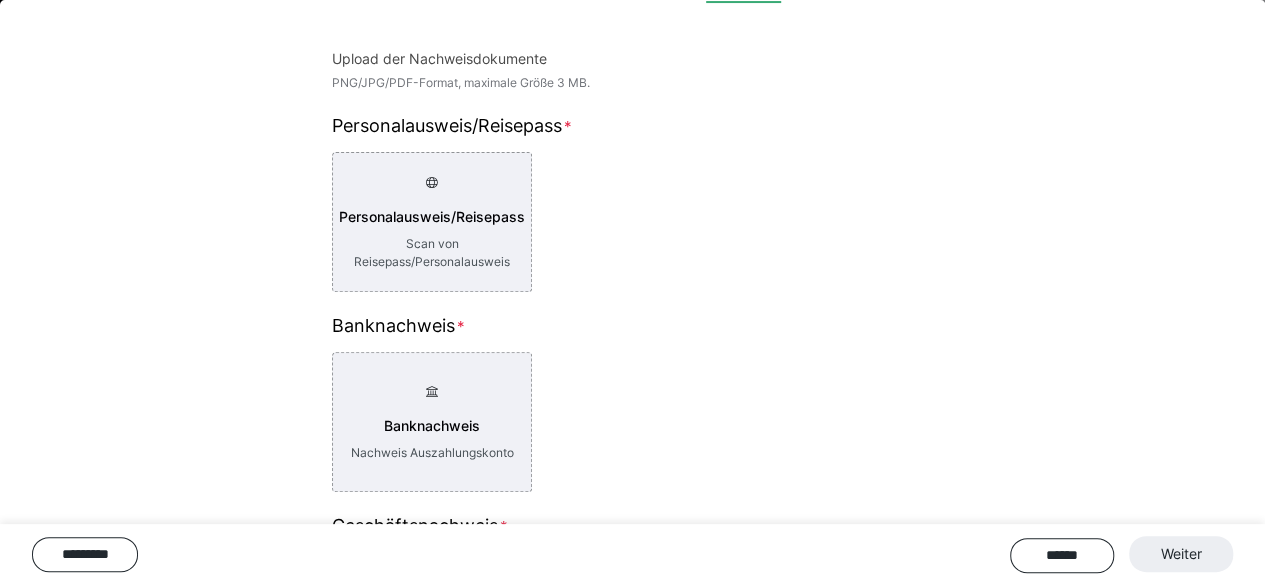 scroll, scrollTop: 584, scrollLeft: 0, axis: vertical 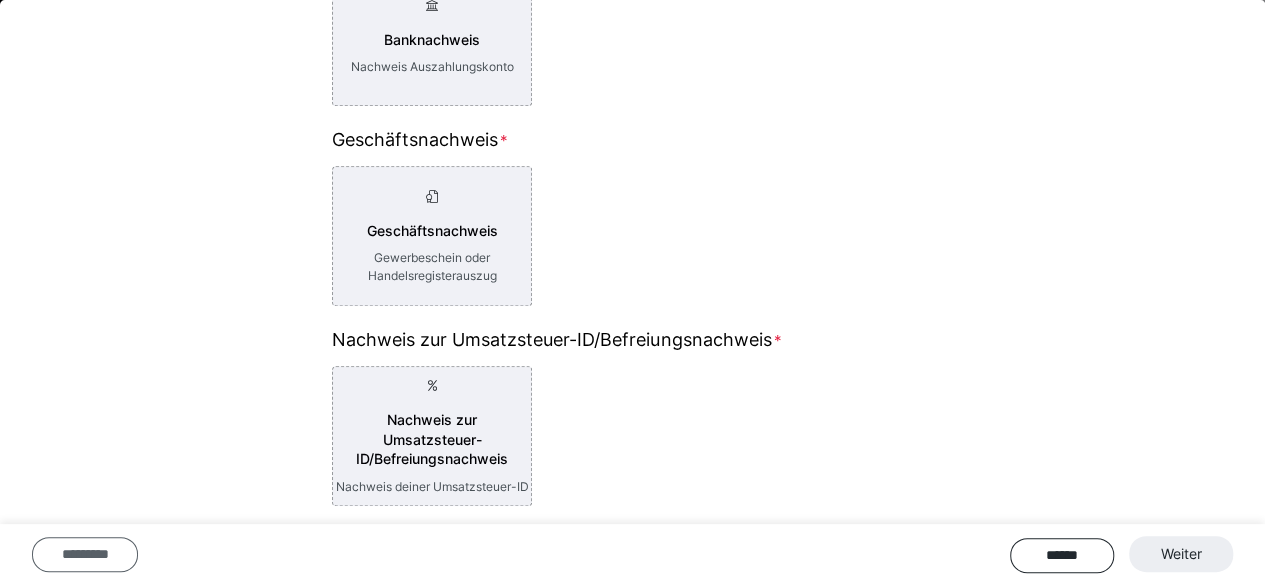 click on "*********" at bounding box center (85, 554) 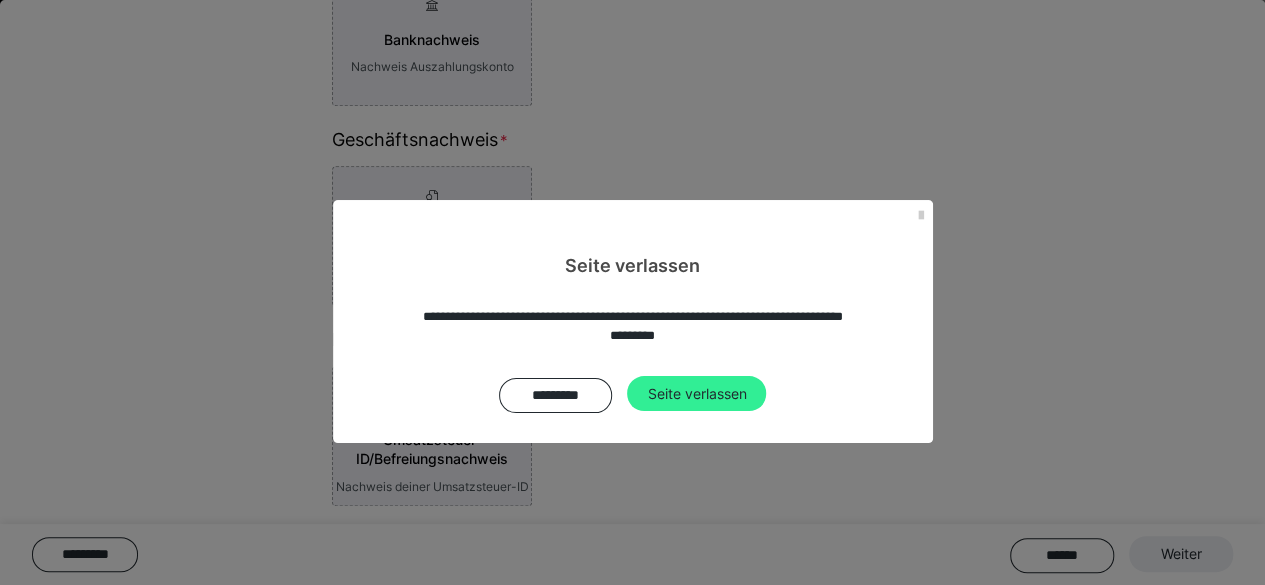 click on "Seite verlassen" at bounding box center [696, 394] 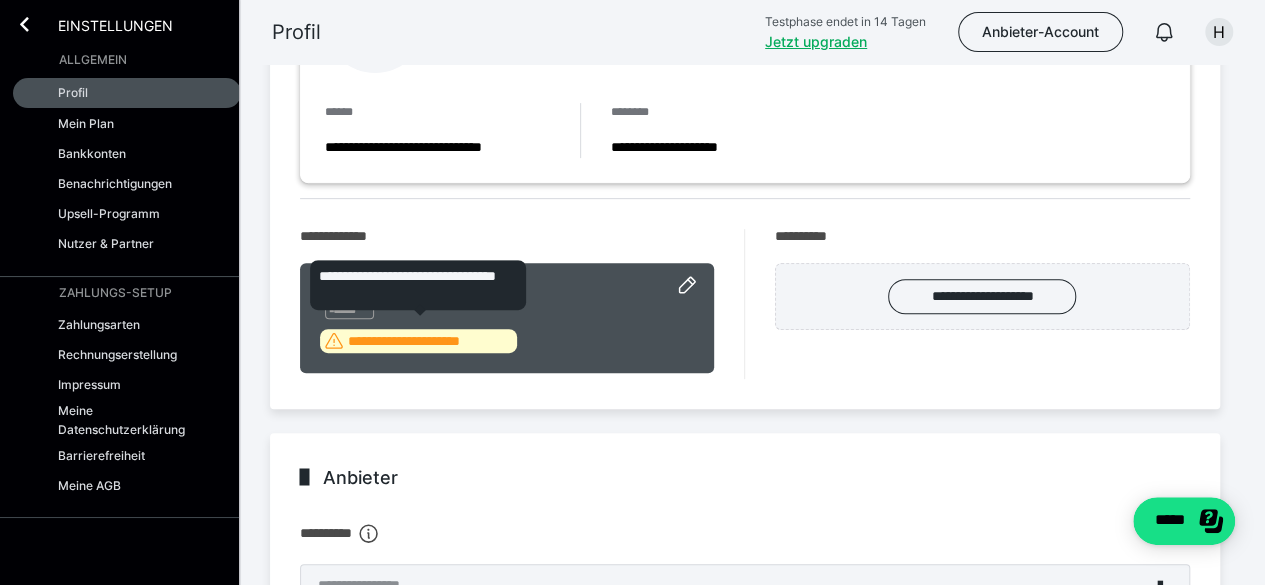 click on "**********" at bounding box center (430, 341) 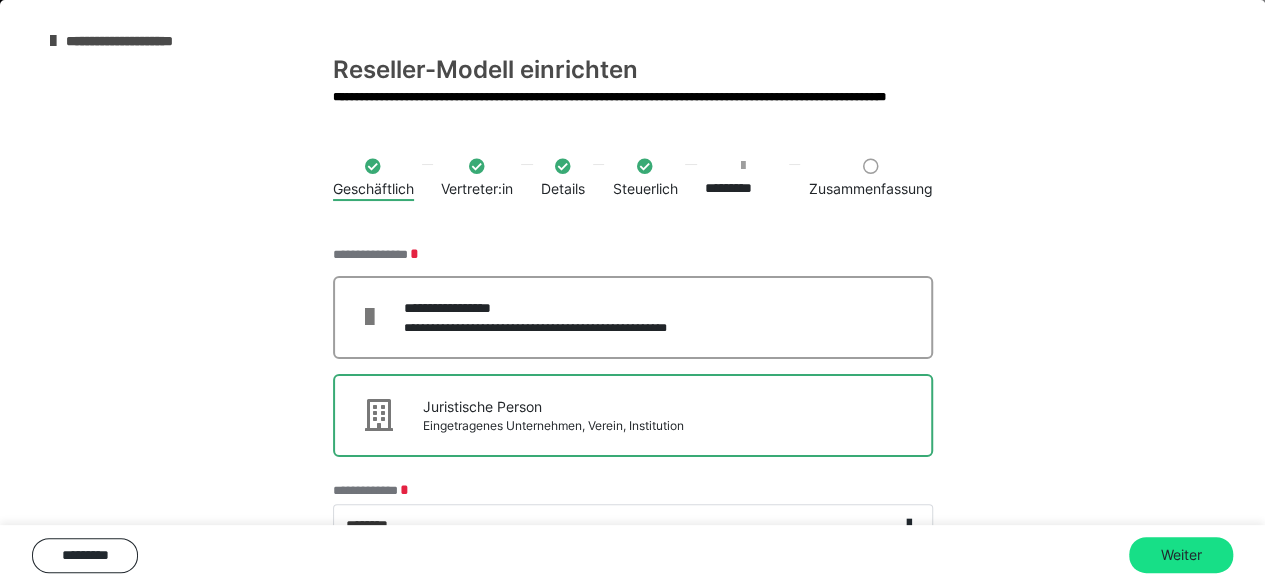 click on "**********" at bounding box center (133, 41) 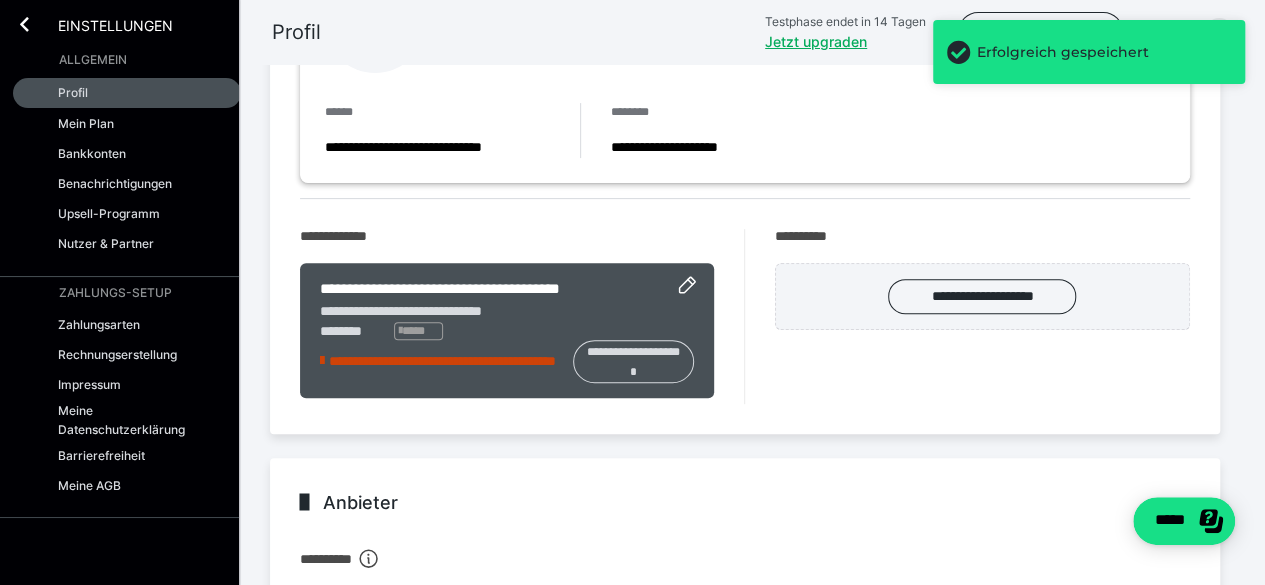 scroll, scrollTop: 0, scrollLeft: 0, axis: both 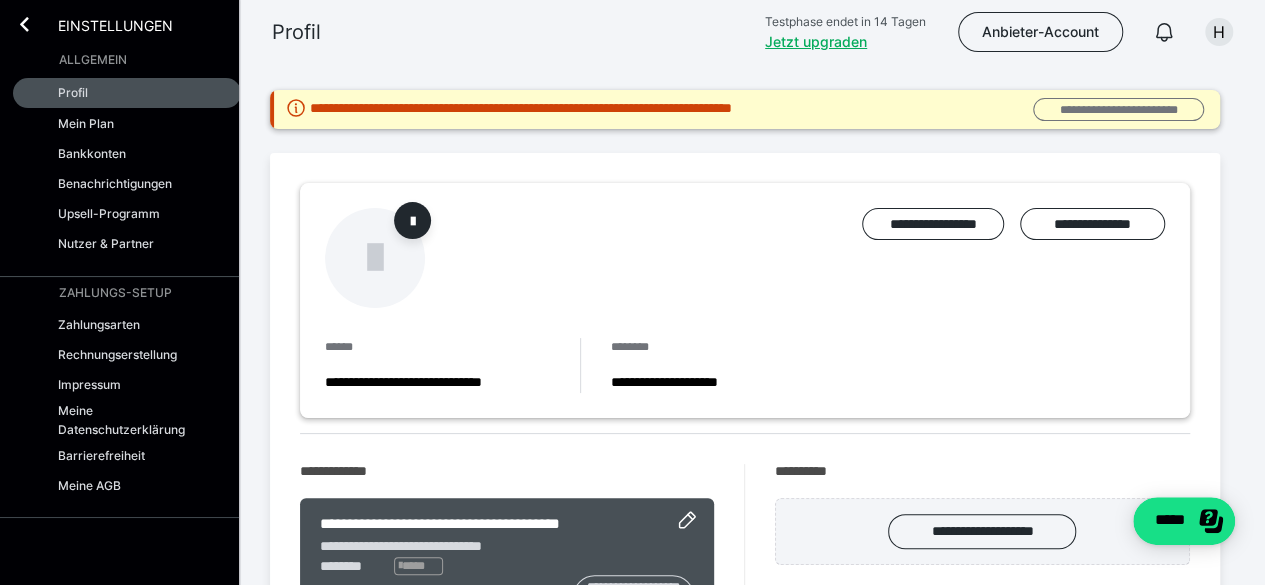 click on "**********" at bounding box center [1118, 109] 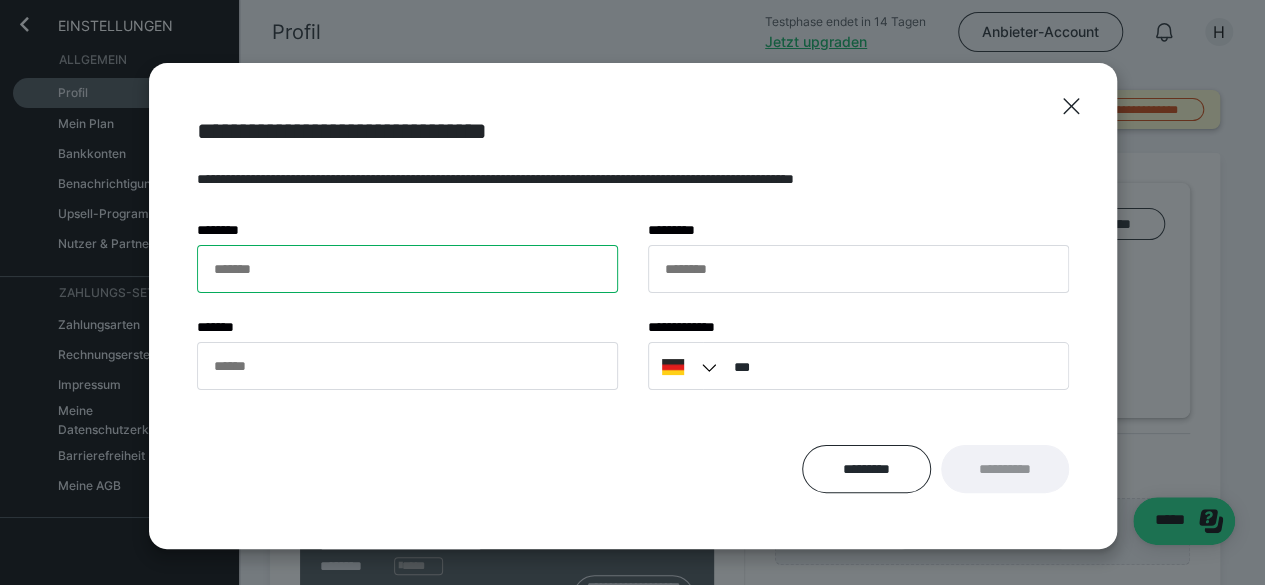 click on "******* *" at bounding box center [407, 269] 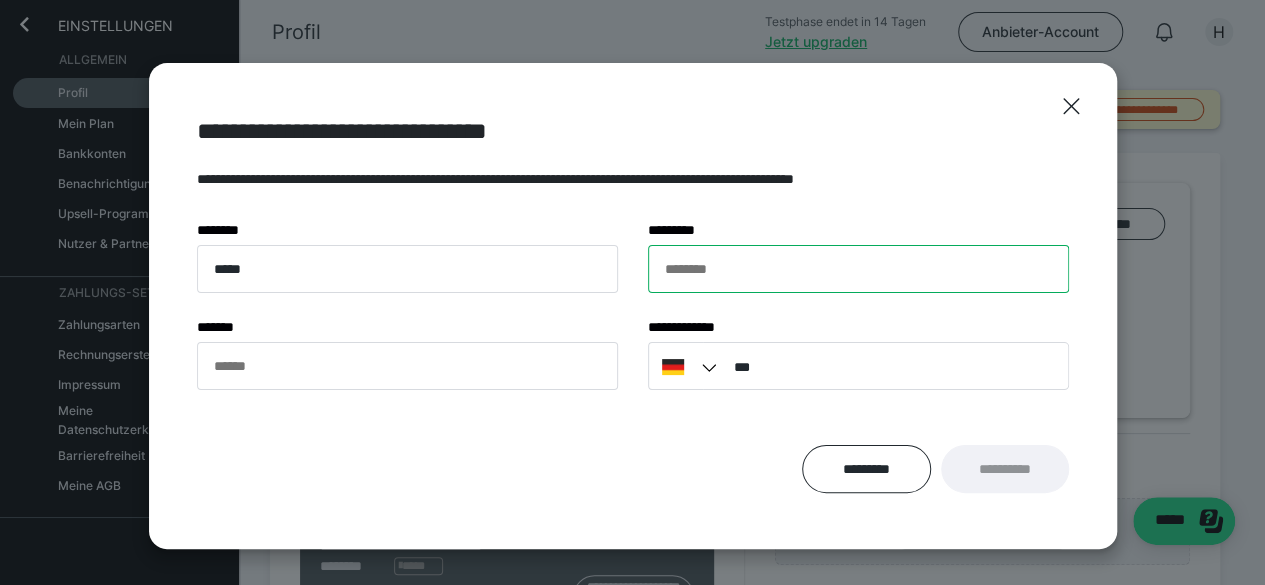type on "**********" 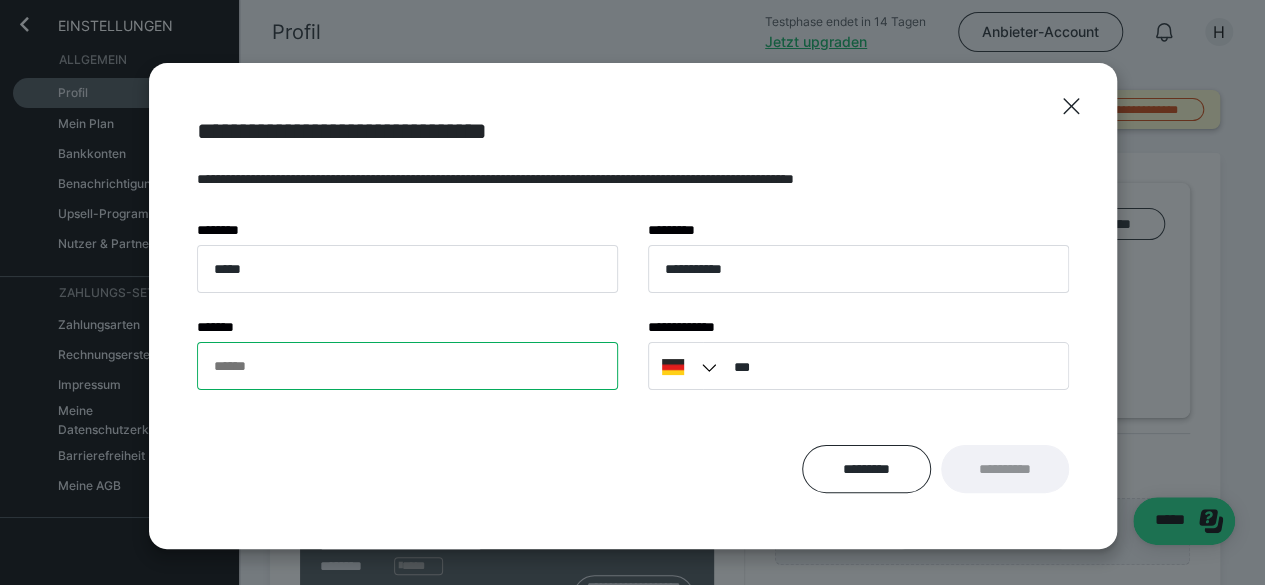 click on "****** *" at bounding box center [407, 366] 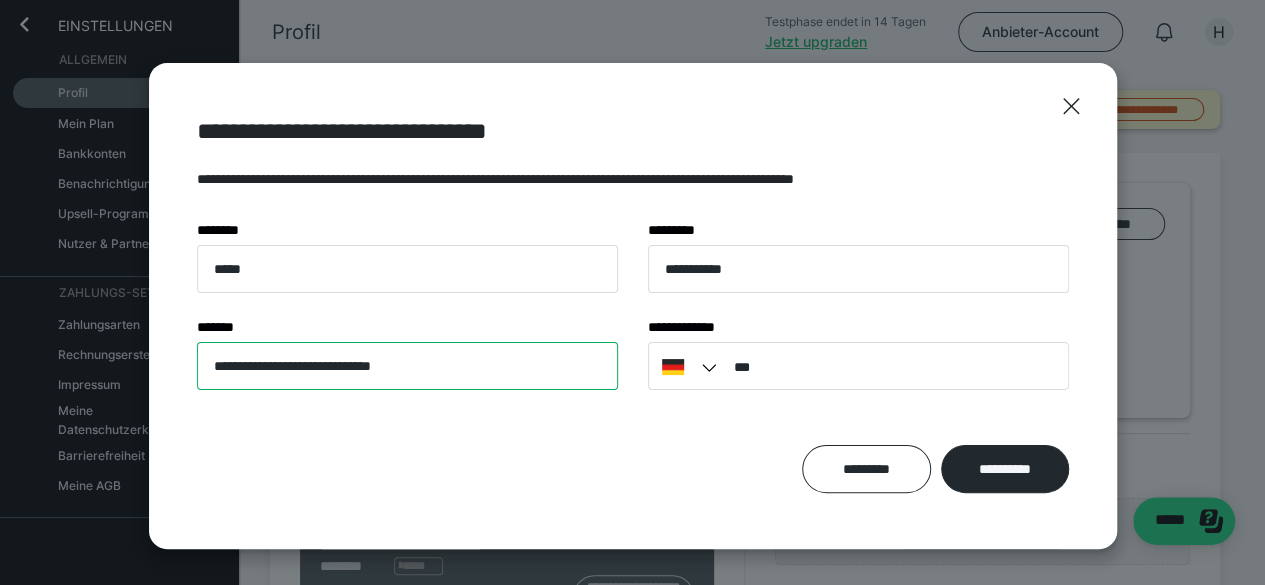 type on "**********" 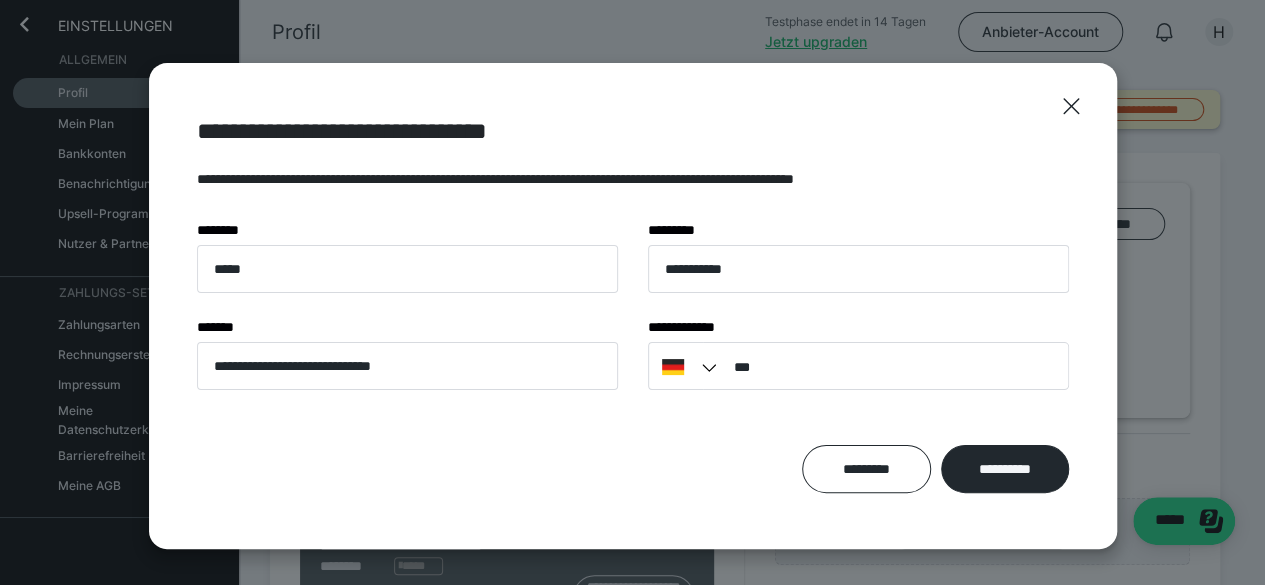 click at bounding box center (673, 367) 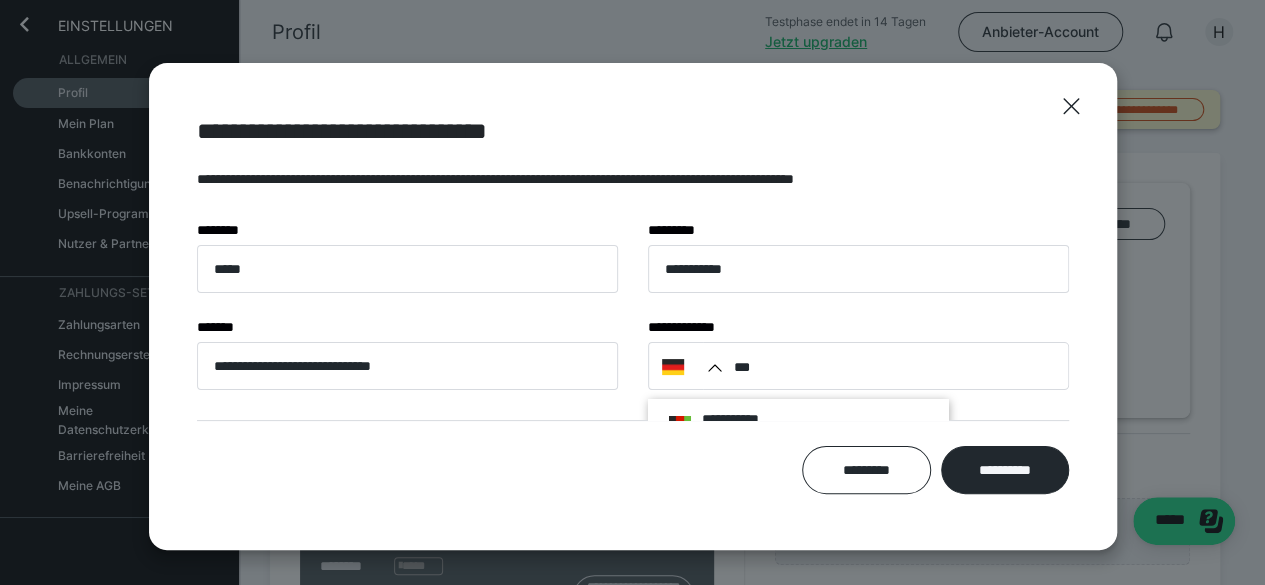 scroll, scrollTop: 178, scrollLeft: 0, axis: vertical 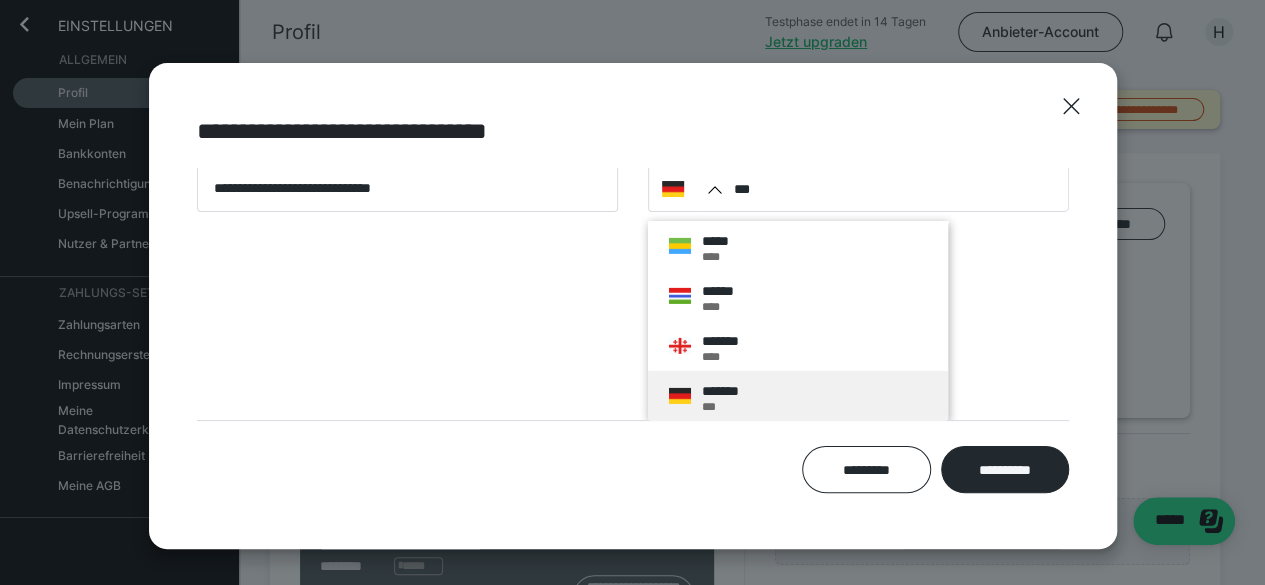 click on "******* ***" at bounding box center (798, 396) 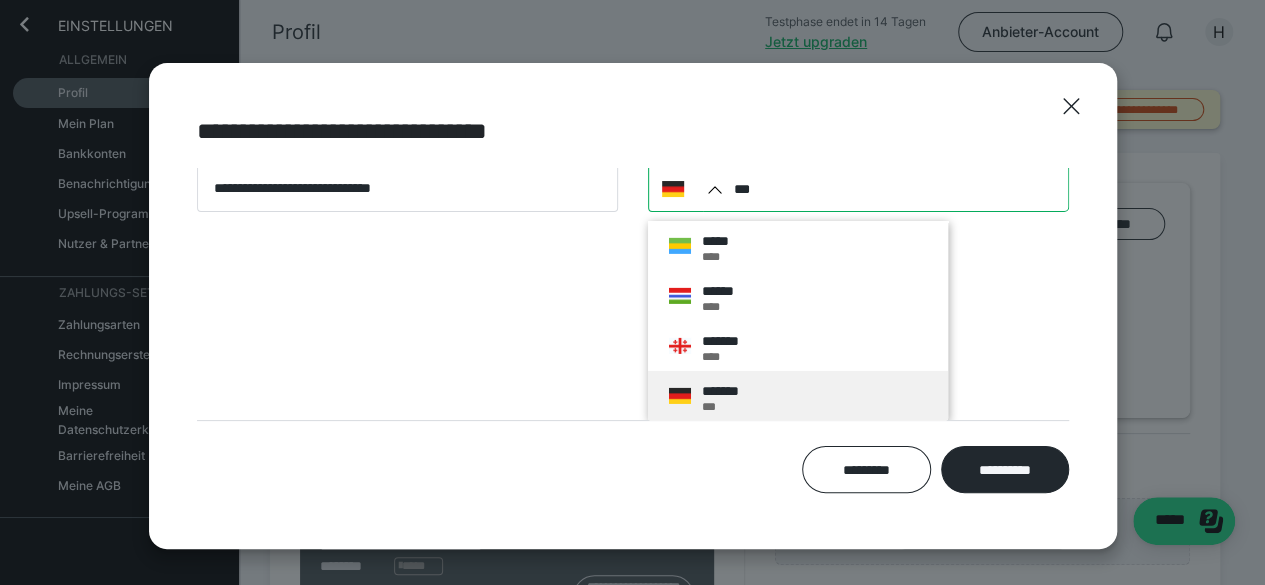 click on "***" at bounding box center [858, 188] 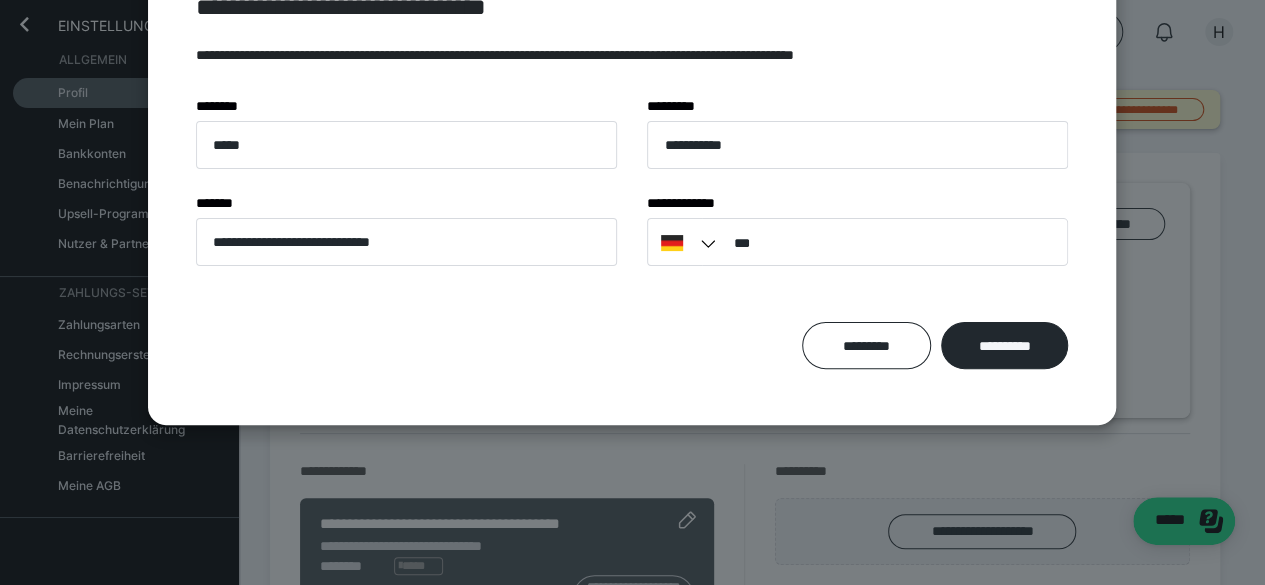 click at bounding box center [672, 243] 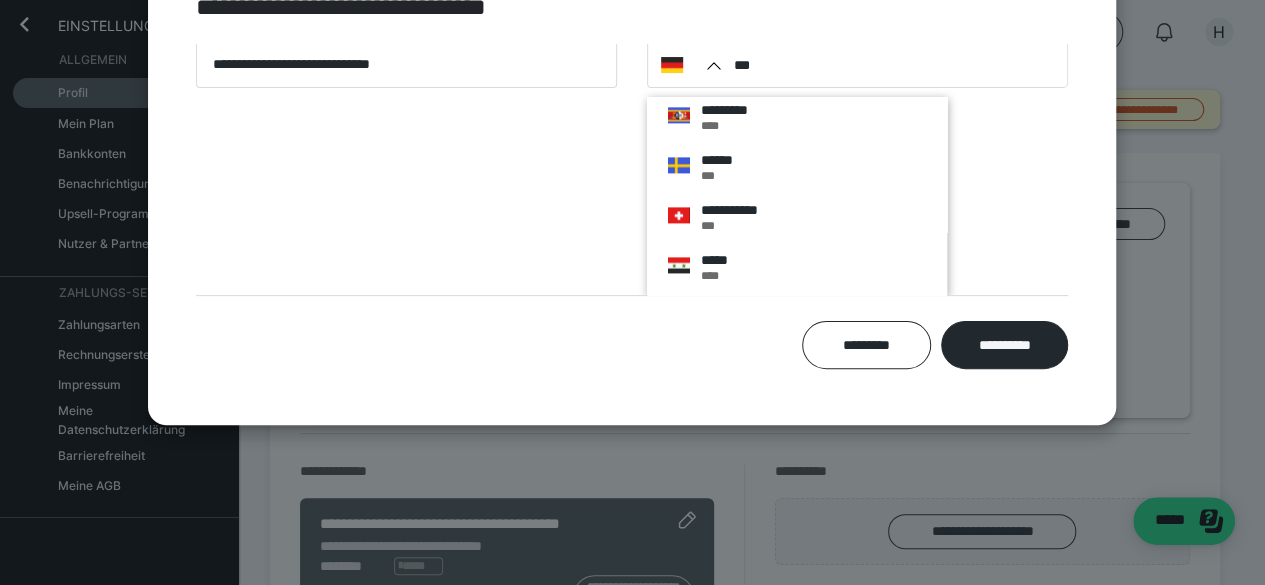 scroll, scrollTop: 9008, scrollLeft: 0, axis: vertical 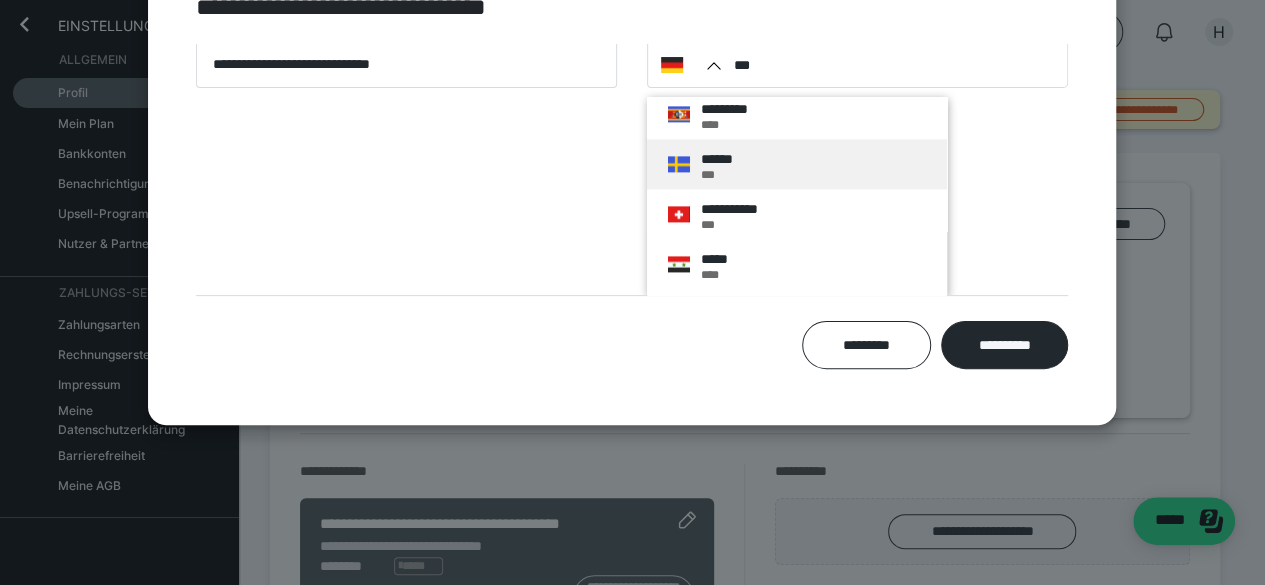 click on "****** ***" at bounding box center (797, 164) 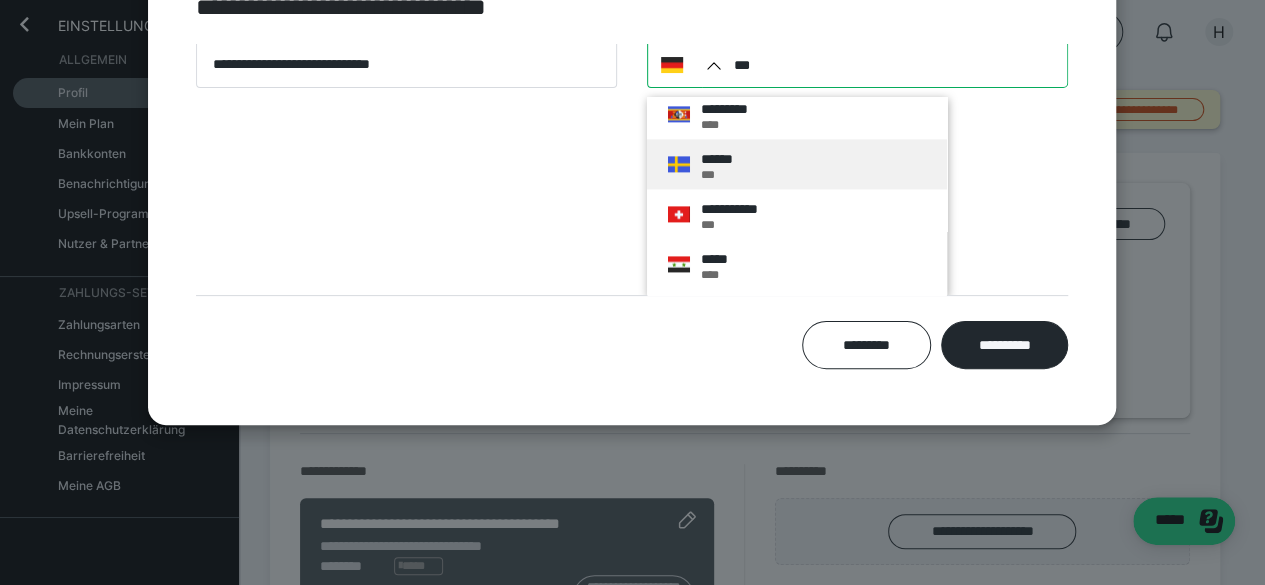 click on "***" at bounding box center (857, 64) 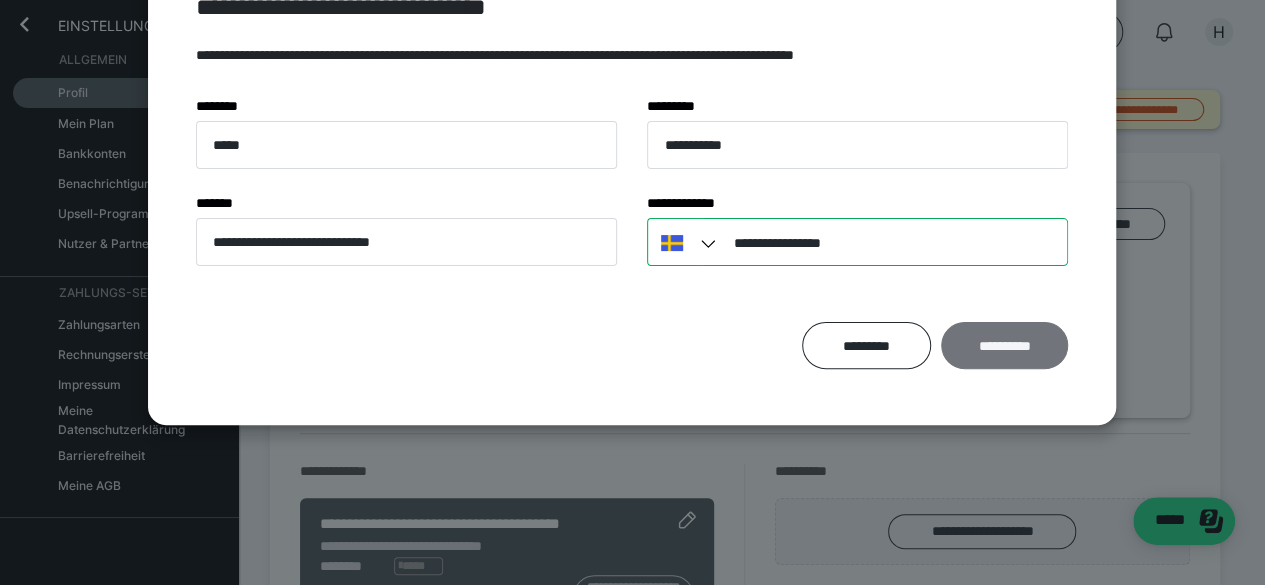 type on "**********" 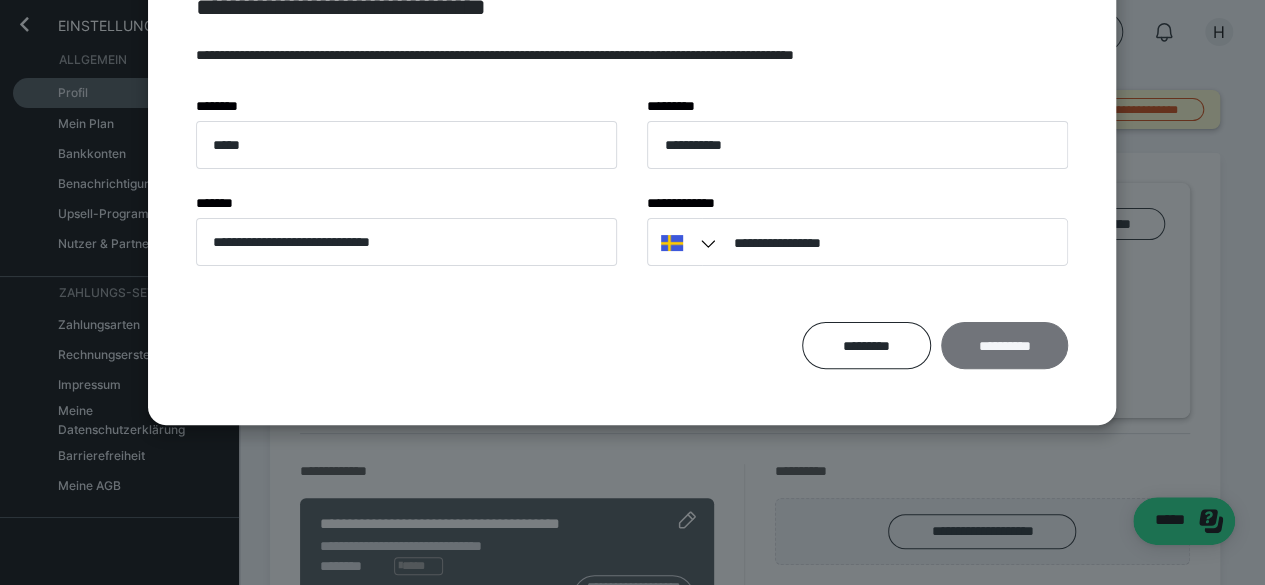 click on "**********" at bounding box center [1004, 345] 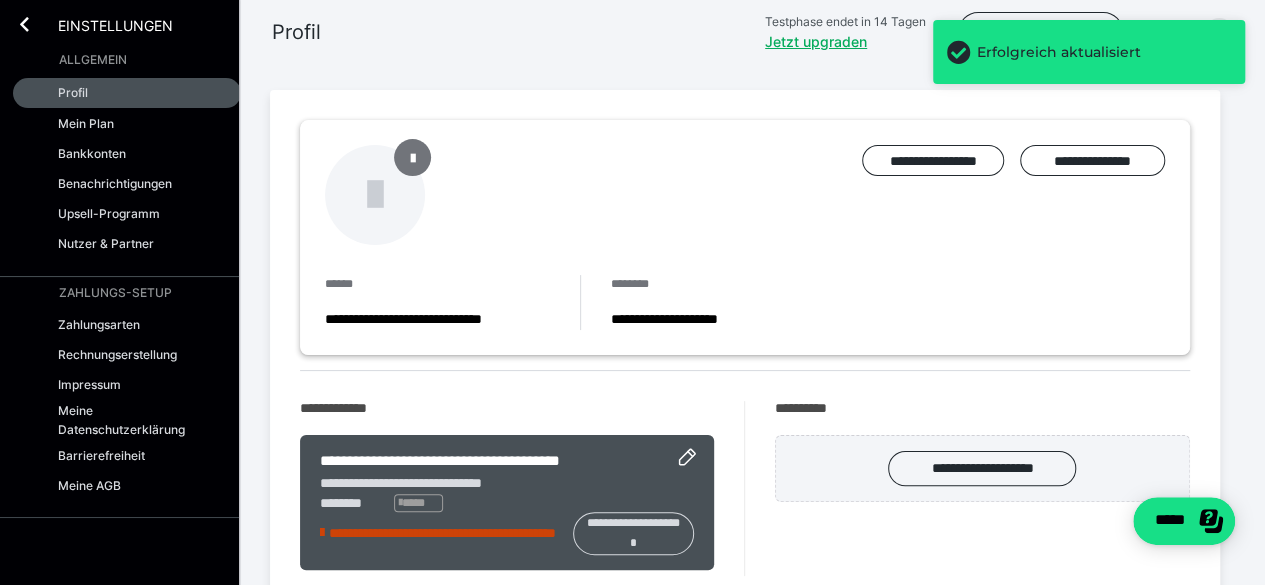 click at bounding box center [413, 157] 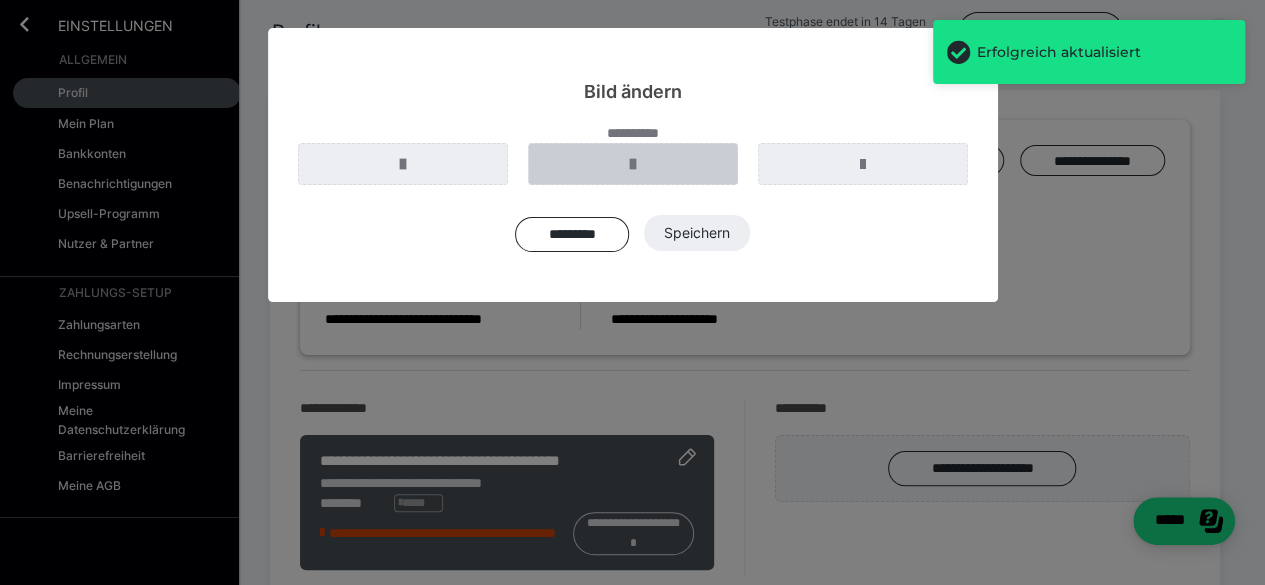 click at bounding box center (633, 164) 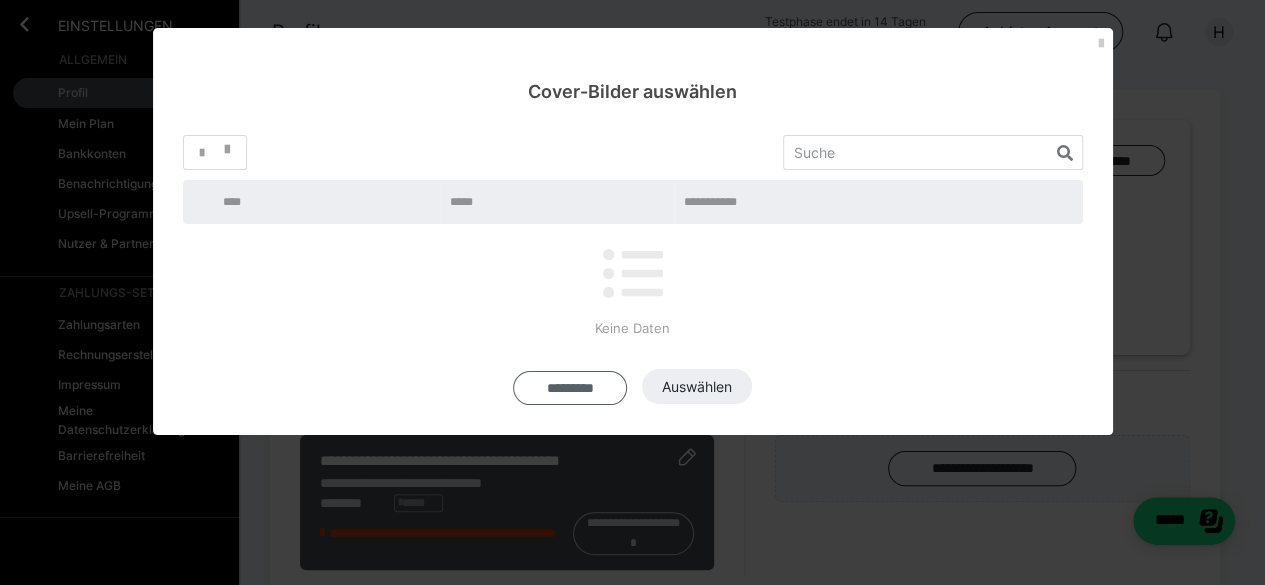click on "*********" at bounding box center [570, 388] 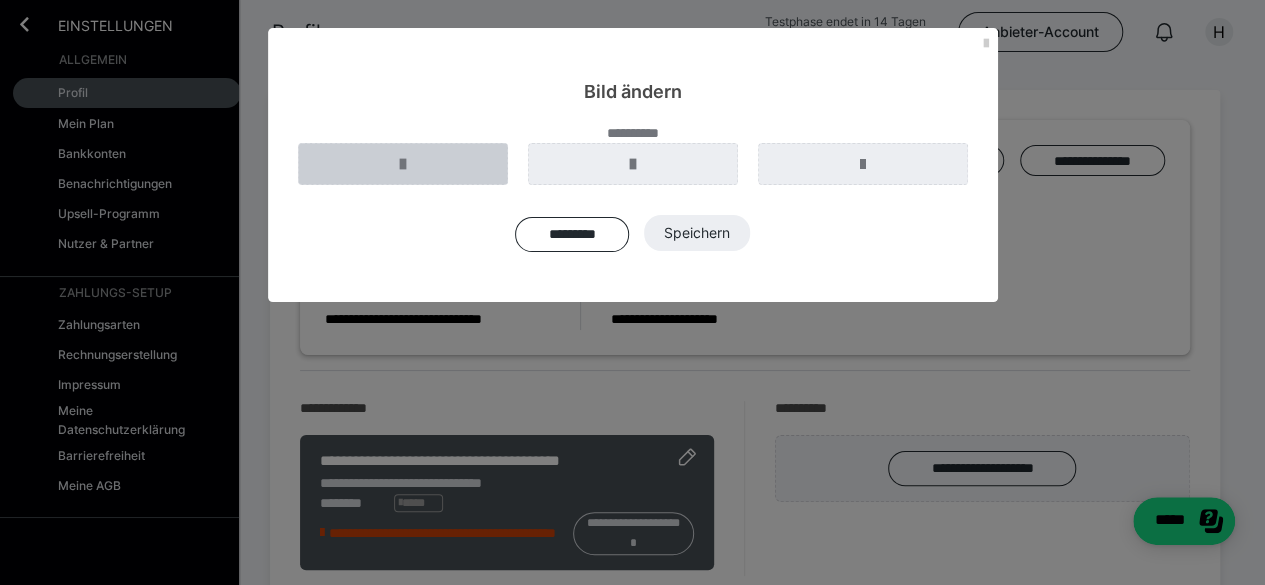 click at bounding box center (403, 164) 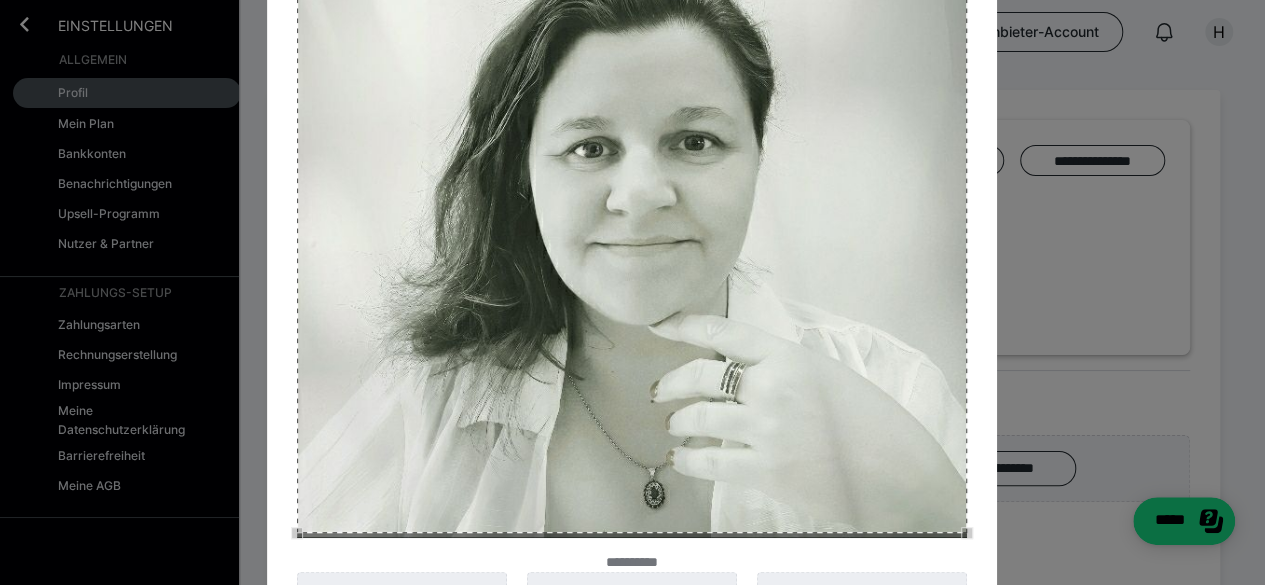 scroll, scrollTop: 424, scrollLeft: 0, axis: vertical 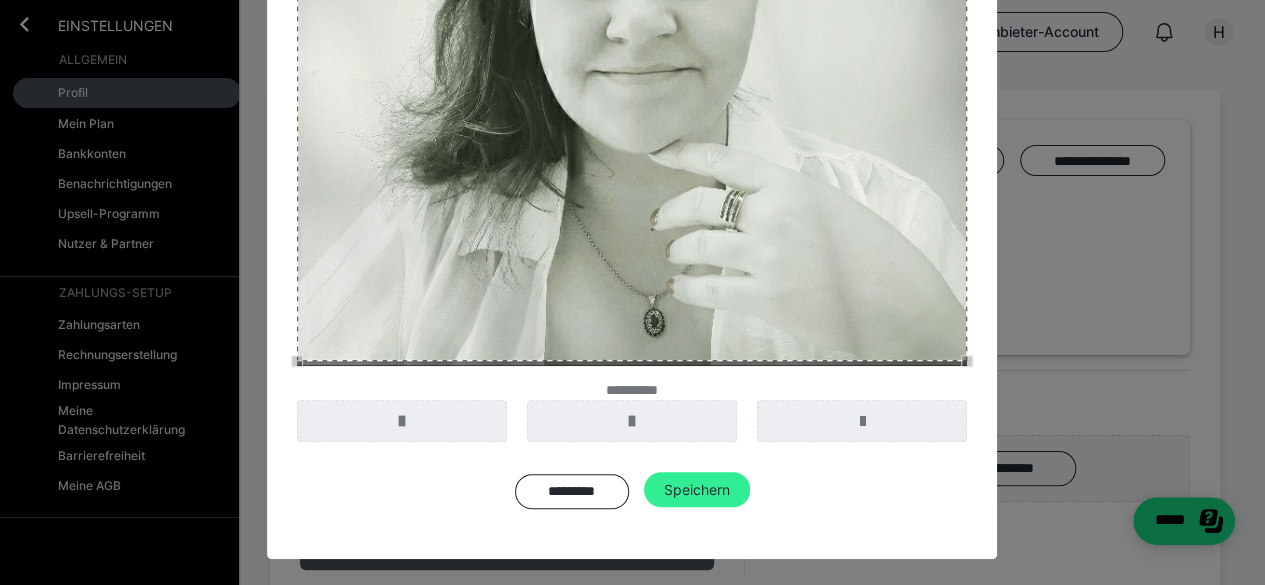 click on "Speichern" at bounding box center (697, 490) 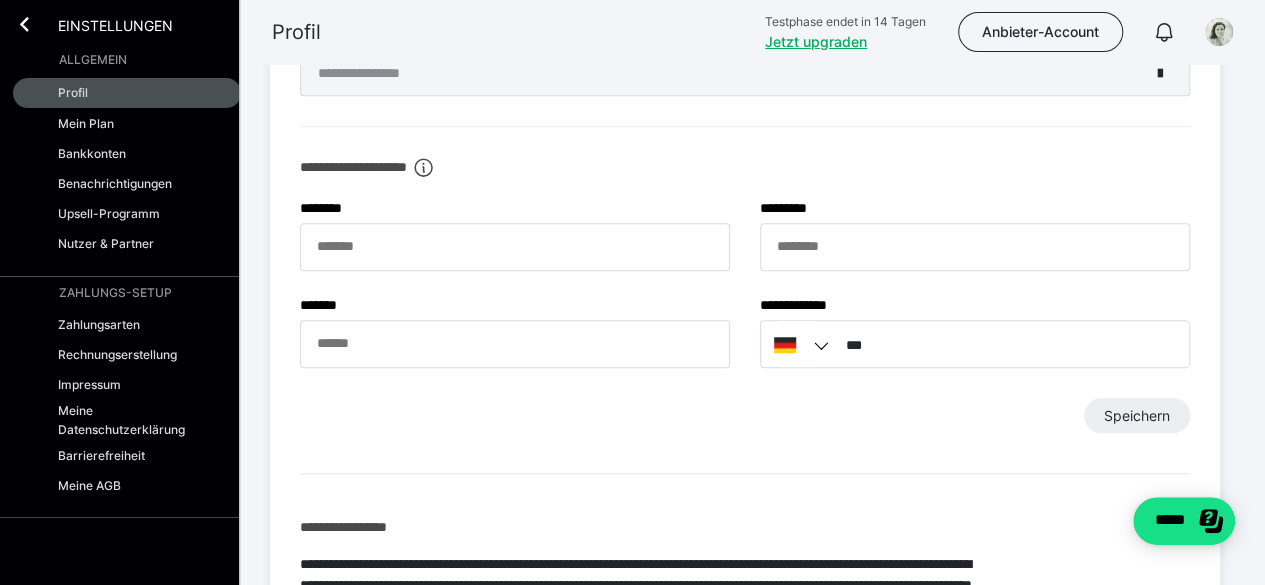 scroll, scrollTop: 715, scrollLeft: 0, axis: vertical 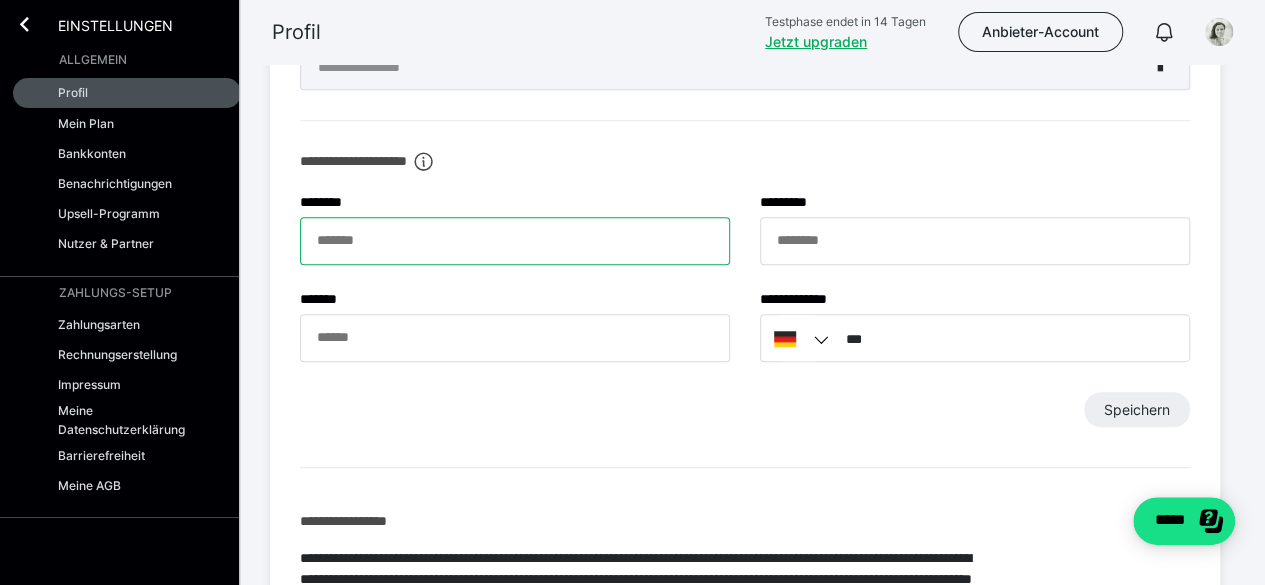 click on "******* *" at bounding box center [515, 241] 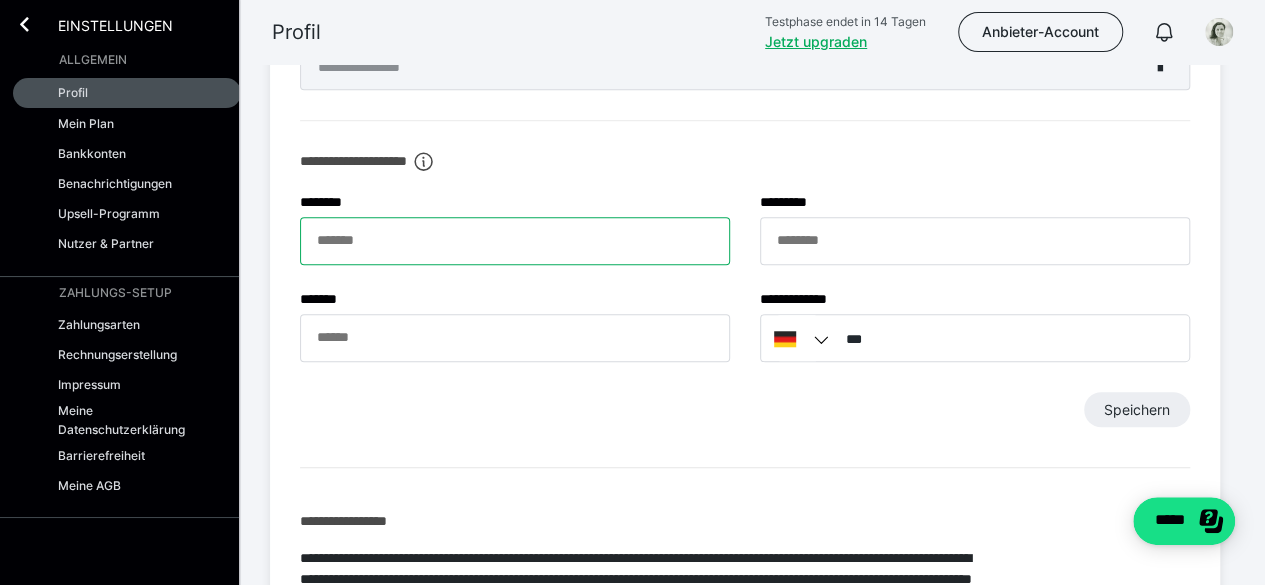 type on "*****" 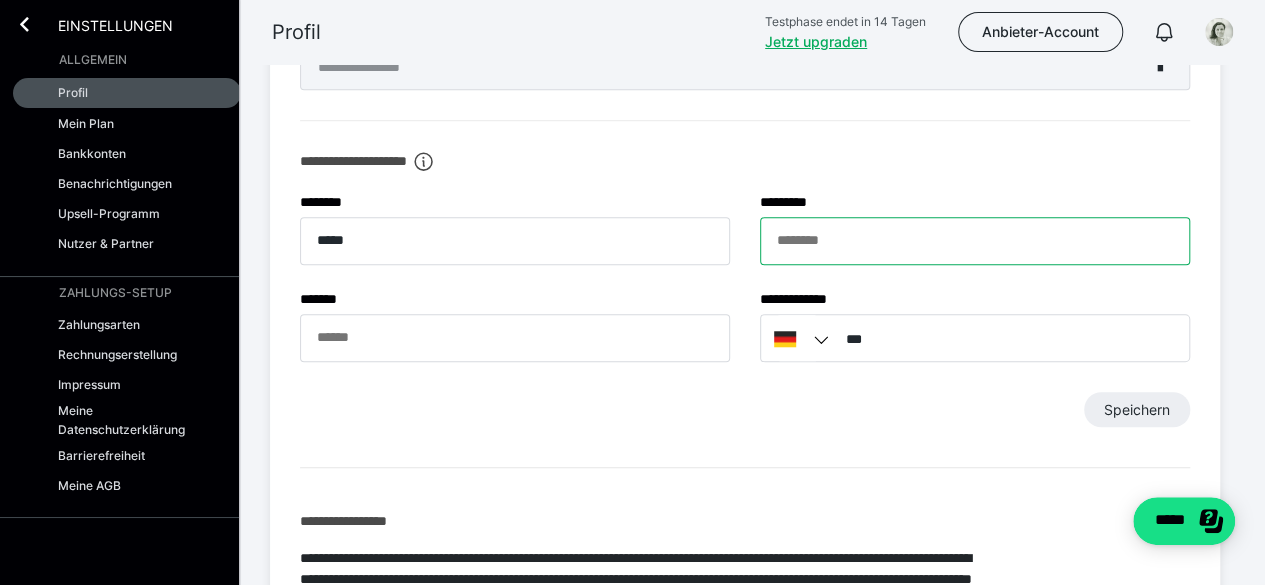 type on "**********" 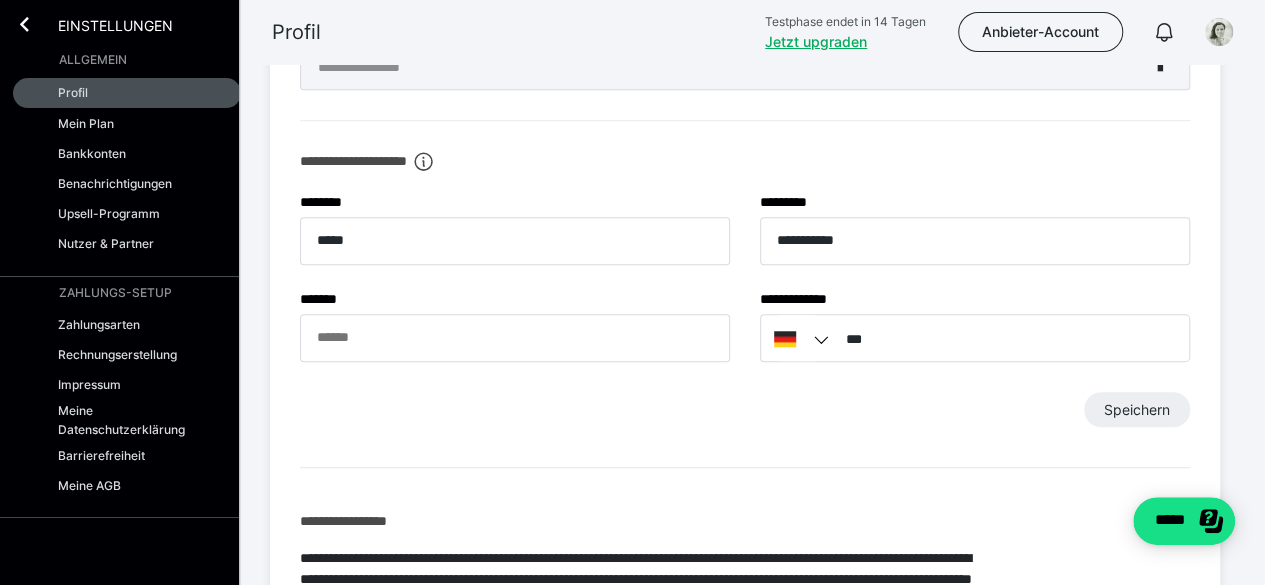 type on "*******" 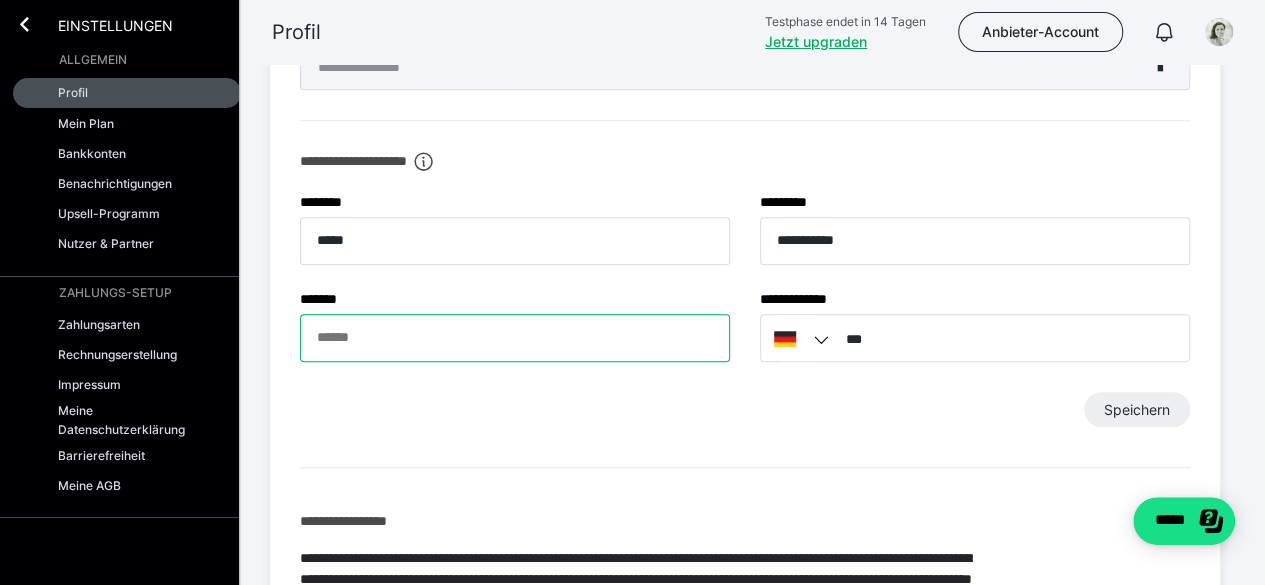 click on "****** *" at bounding box center [515, 338] 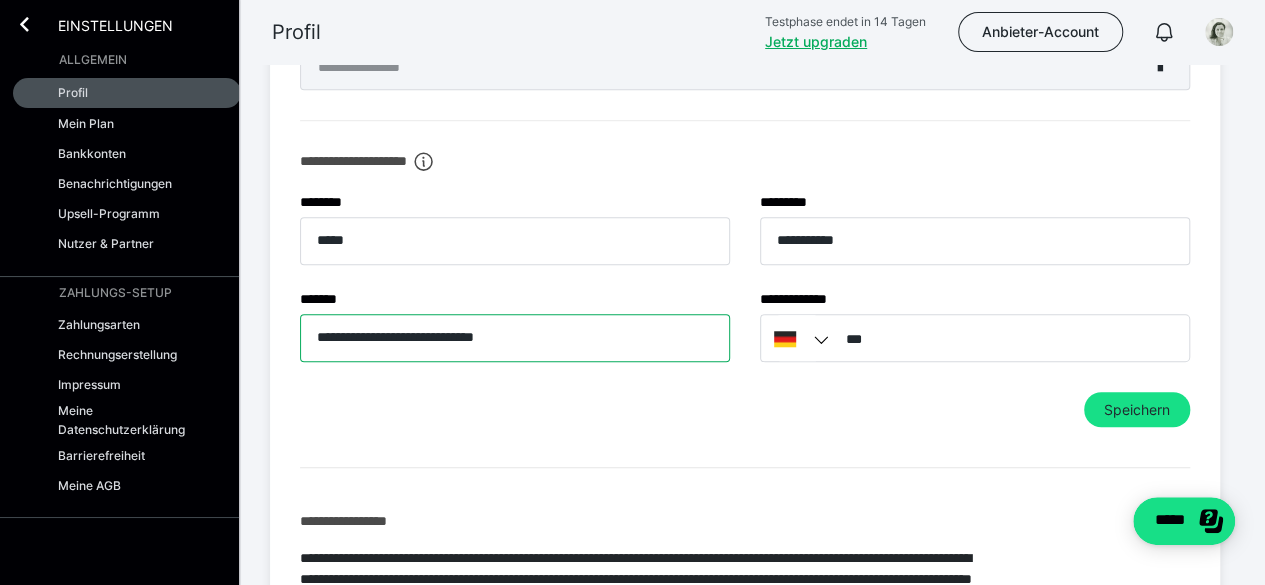 type on "**********" 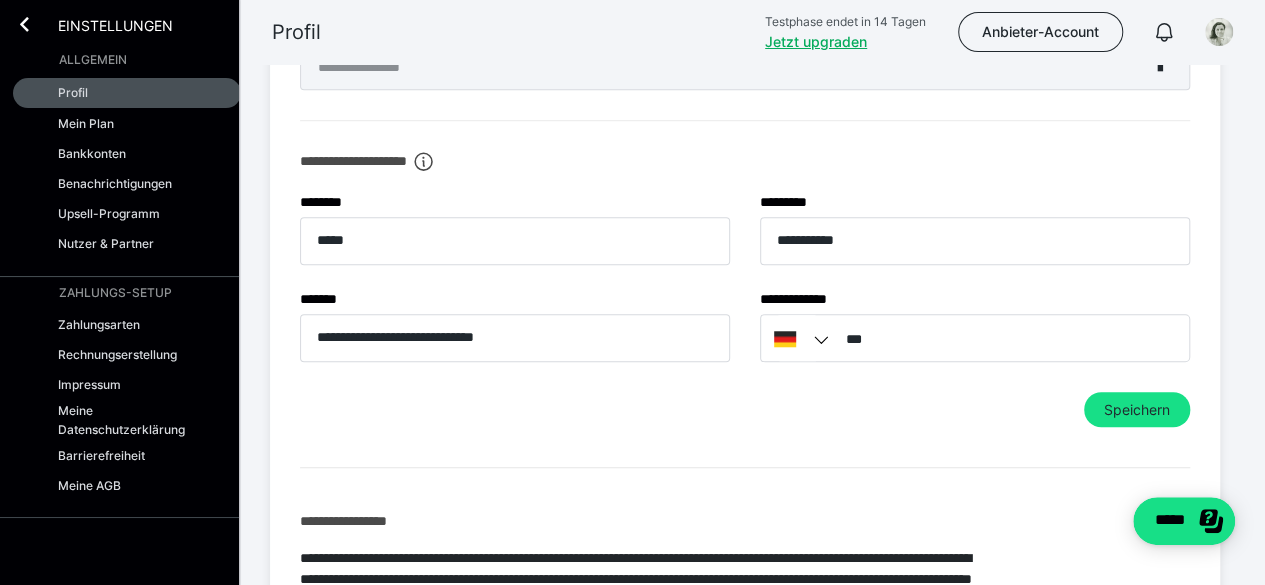 click at bounding box center (796, 338) 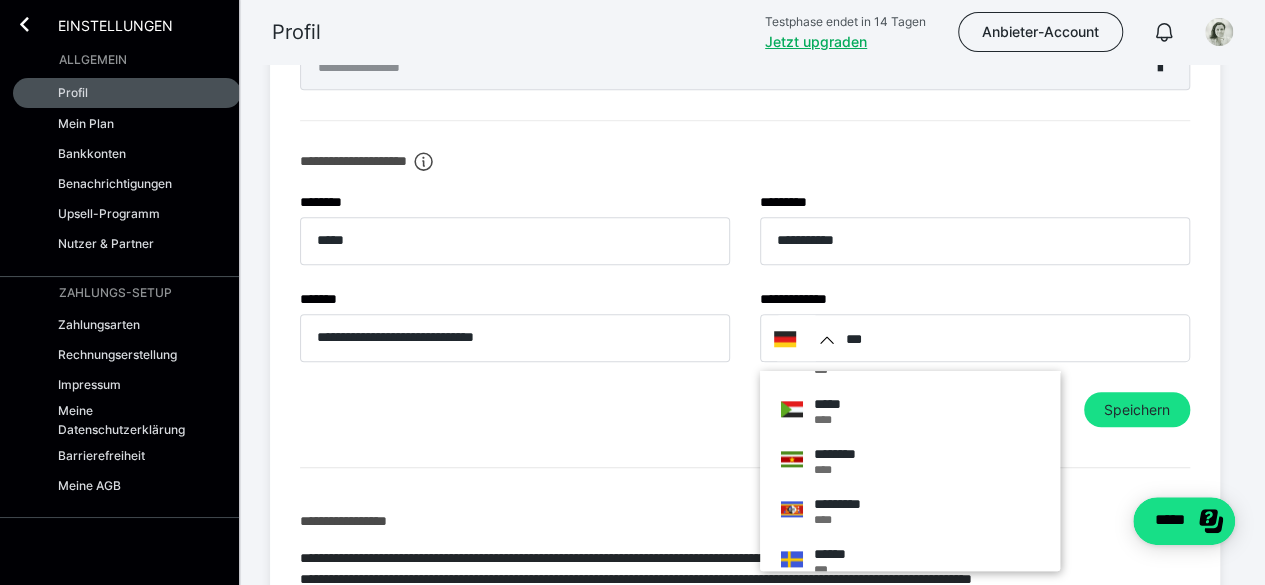 scroll, scrollTop: 8882, scrollLeft: 0, axis: vertical 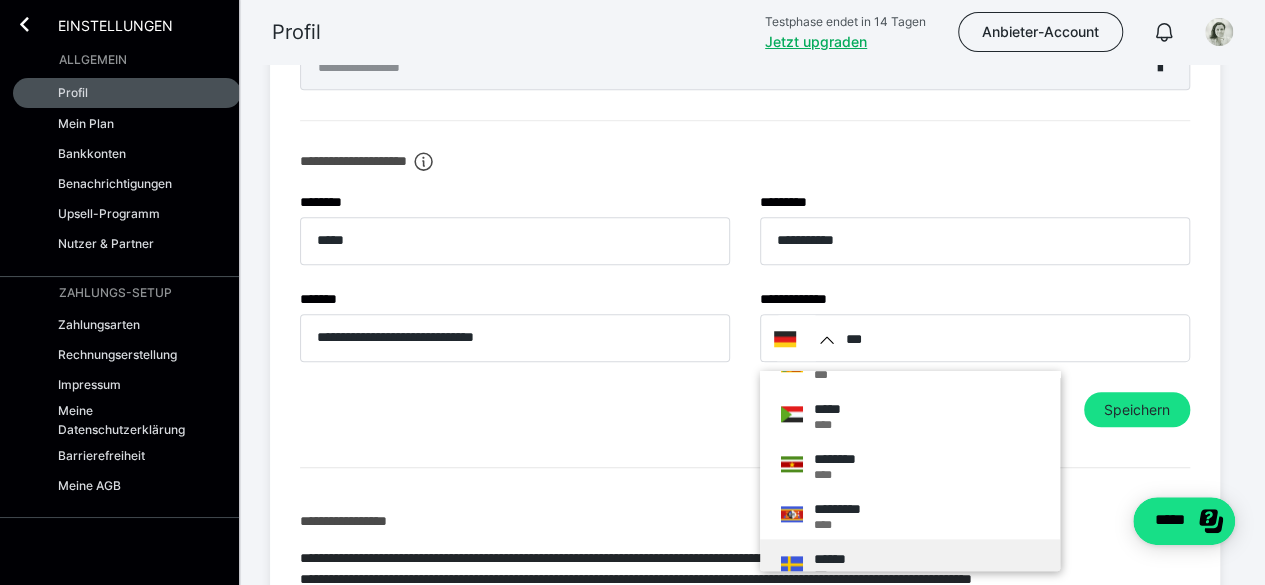 click on "******" at bounding box center [840, 559] 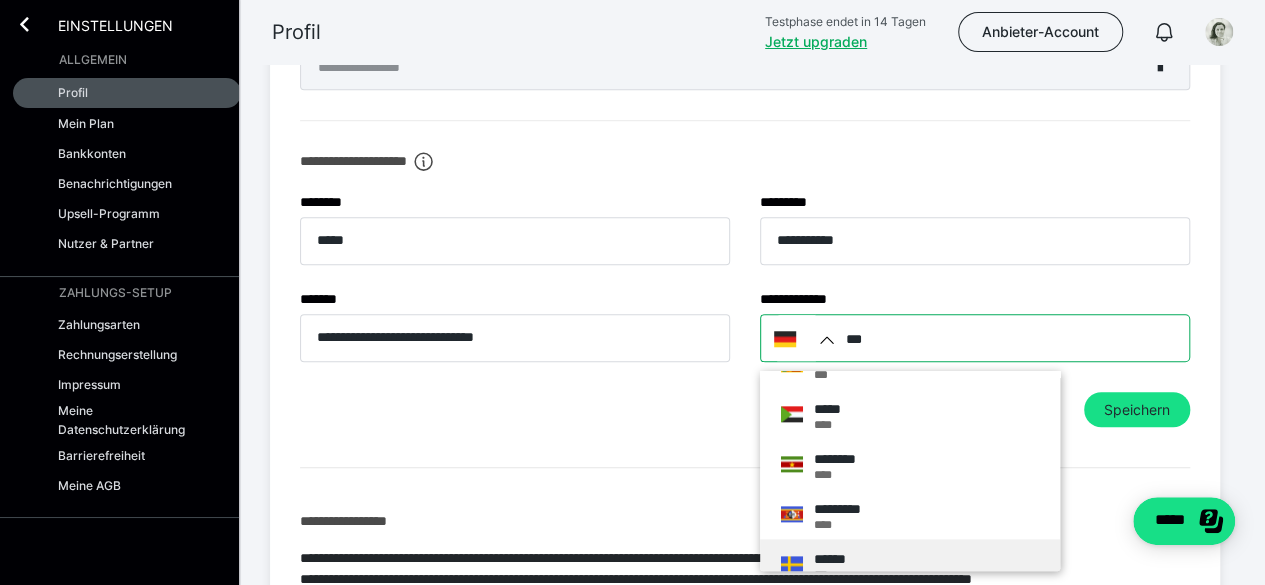 click on "***" at bounding box center [975, 338] 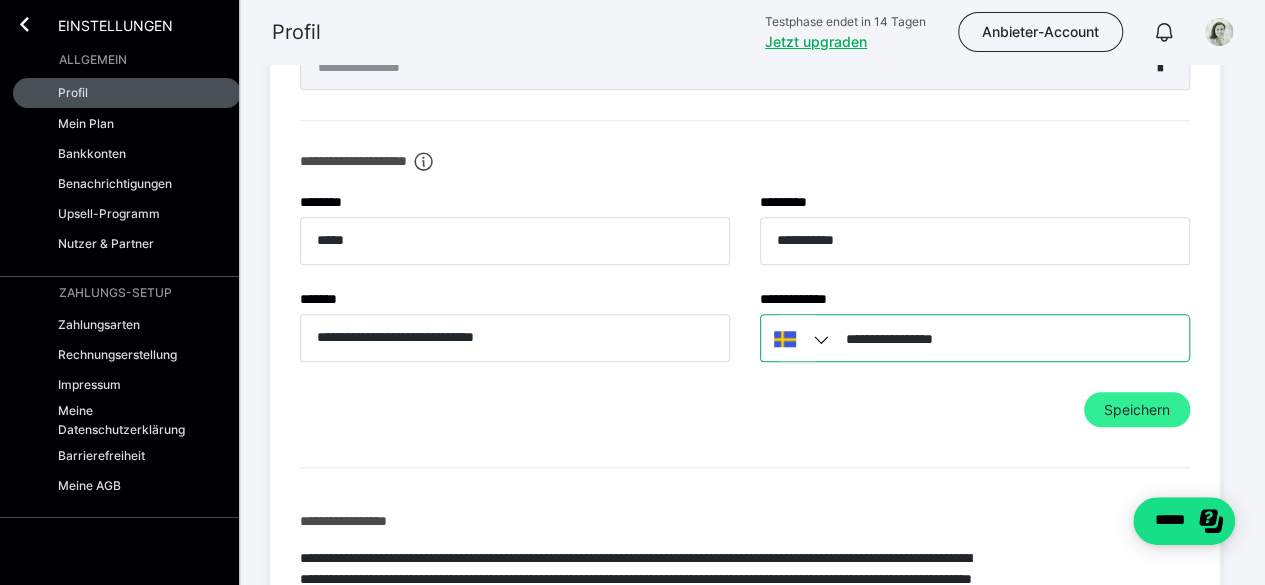 type on "**********" 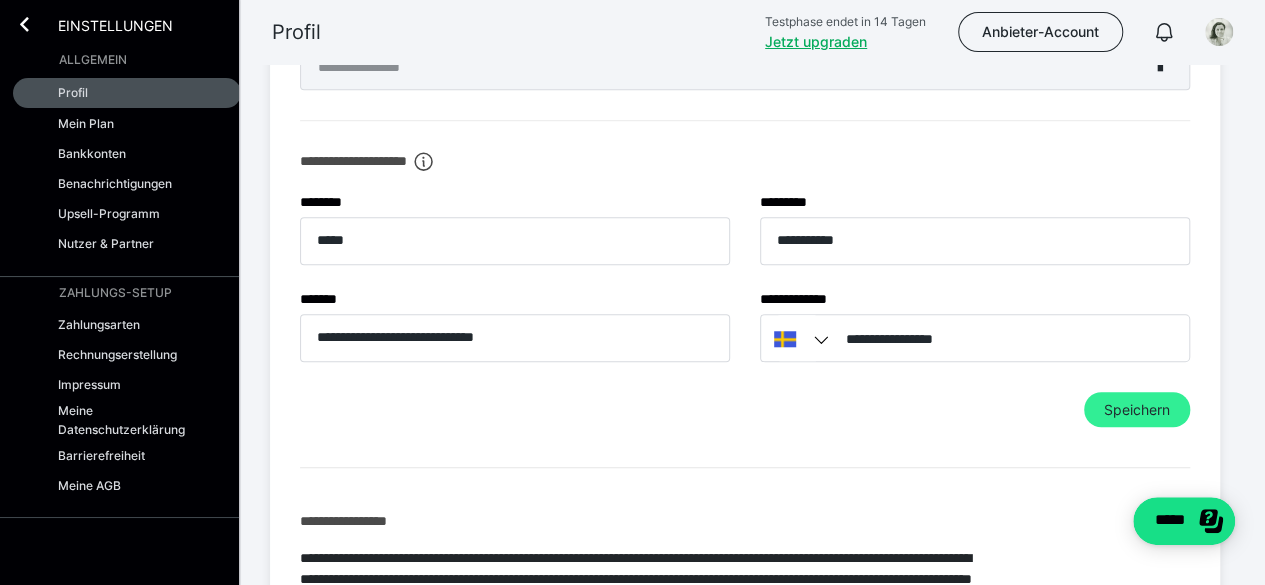 click on "Speichern" at bounding box center [1137, 410] 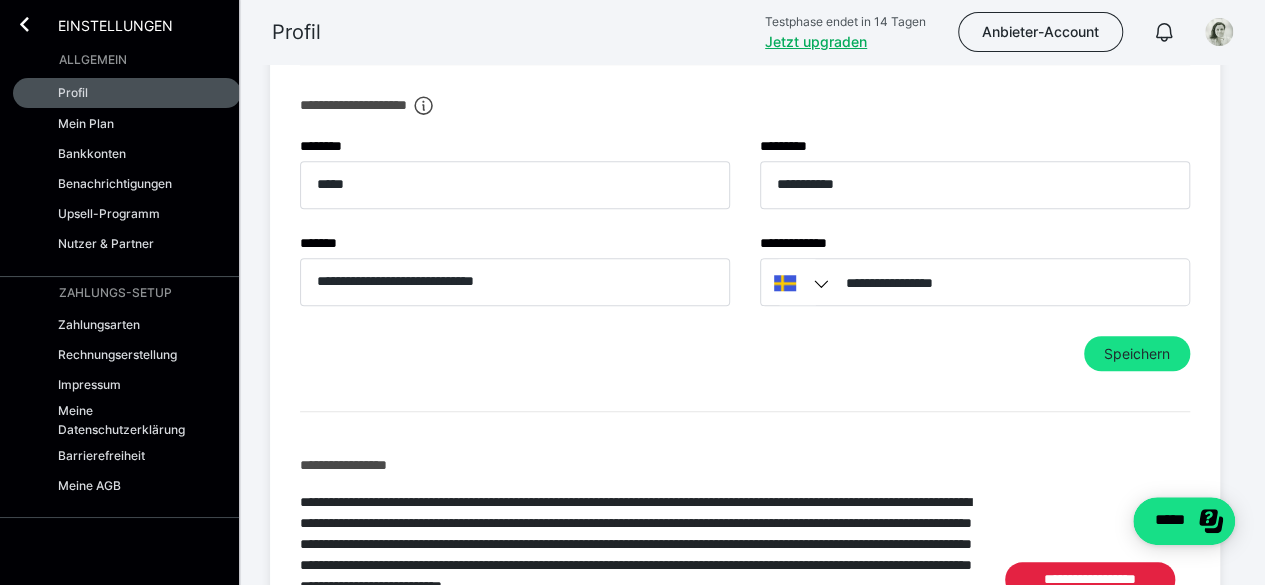 scroll, scrollTop: 805, scrollLeft: 0, axis: vertical 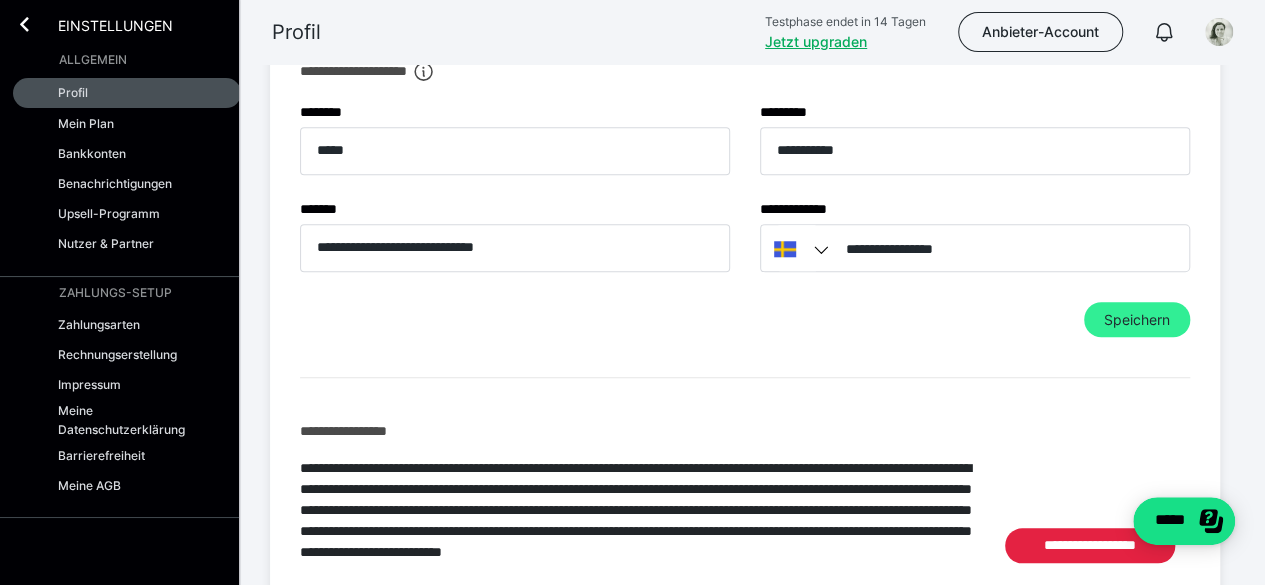 click on "Speichern" at bounding box center (1137, 320) 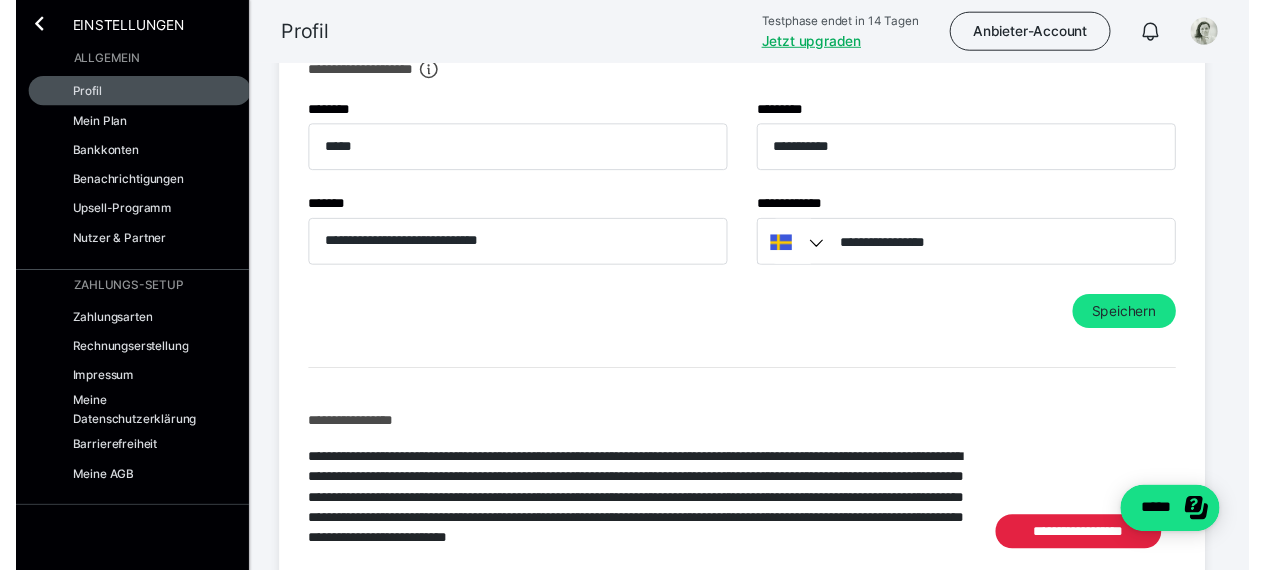 scroll, scrollTop: 0, scrollLeft: 0, axis: both 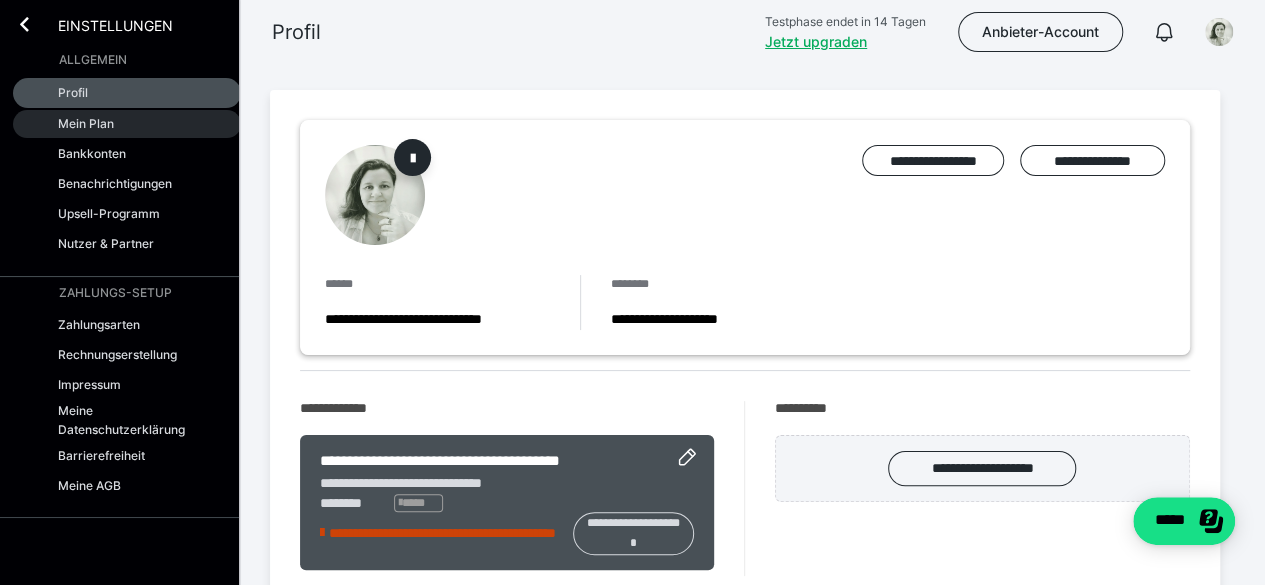 click on "Mein Plan" at bounding box center (86, 123) 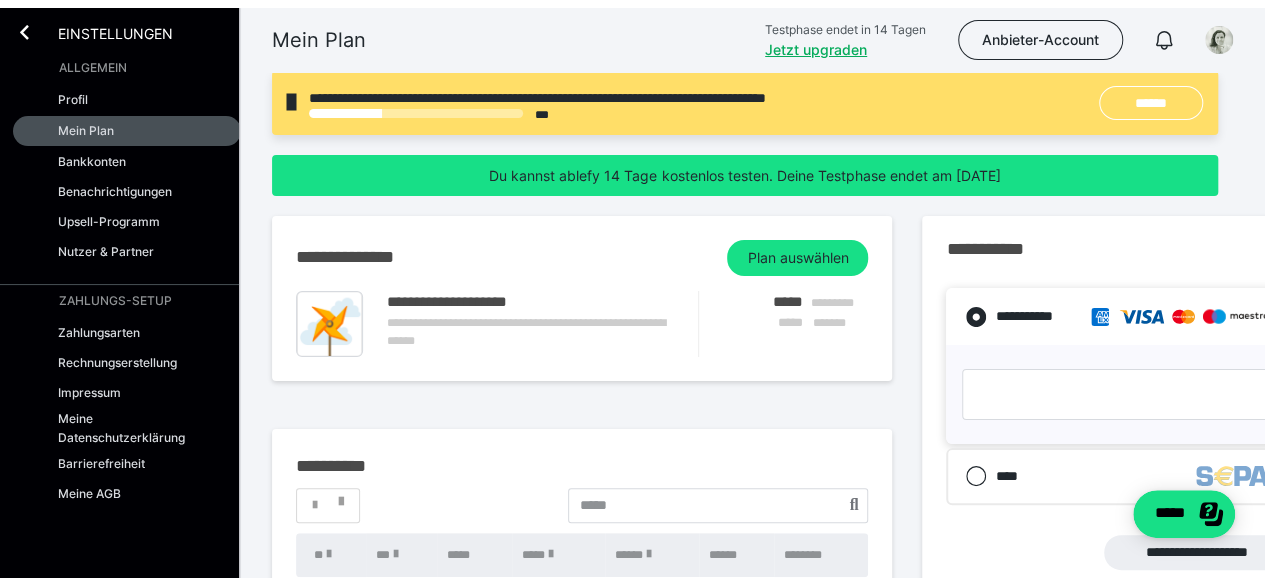 scroll, scrollTop: 0, scrollLeft: 0, axis: both 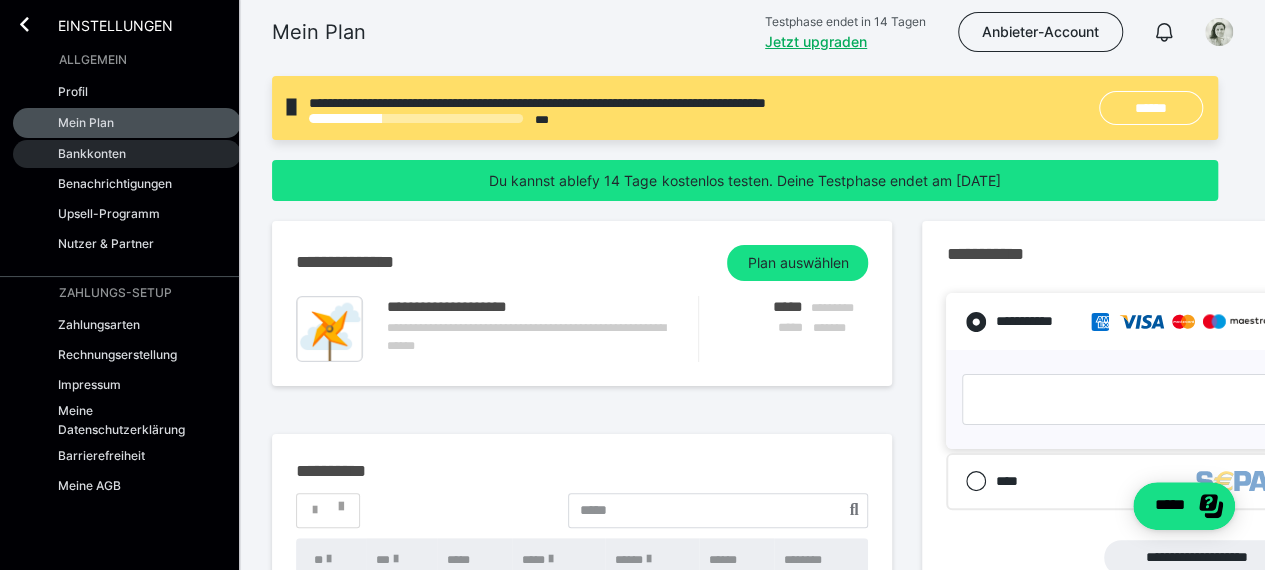 click on "Bankkonten" at bounding box center (92, 153) 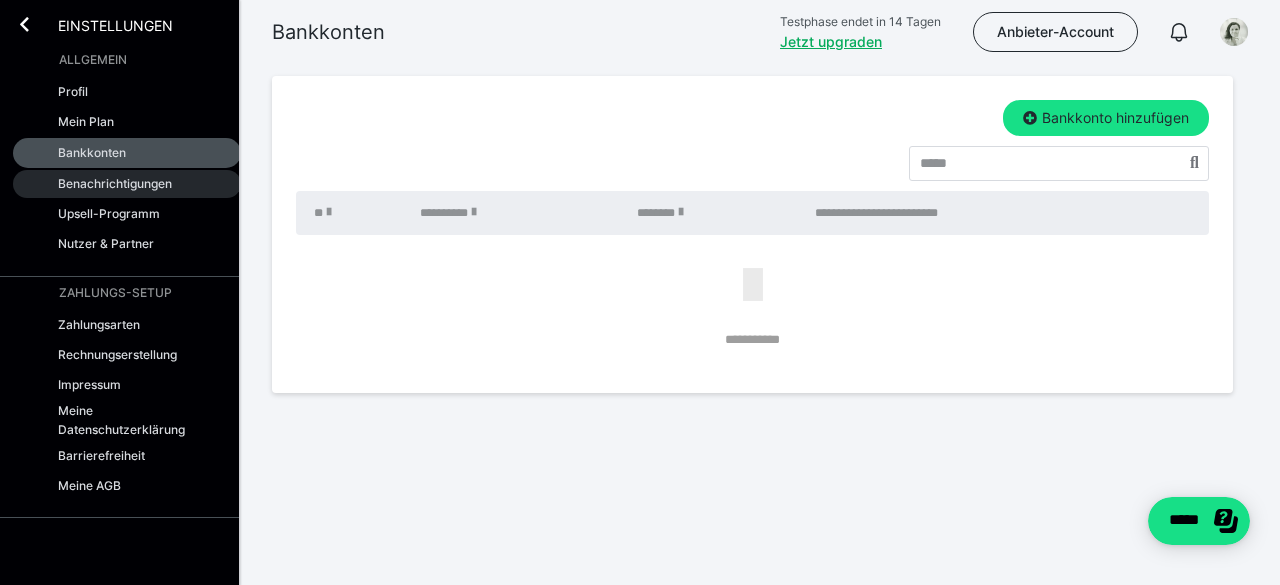 click on "Benachrichtigungen" at bounding box center (115, 183) 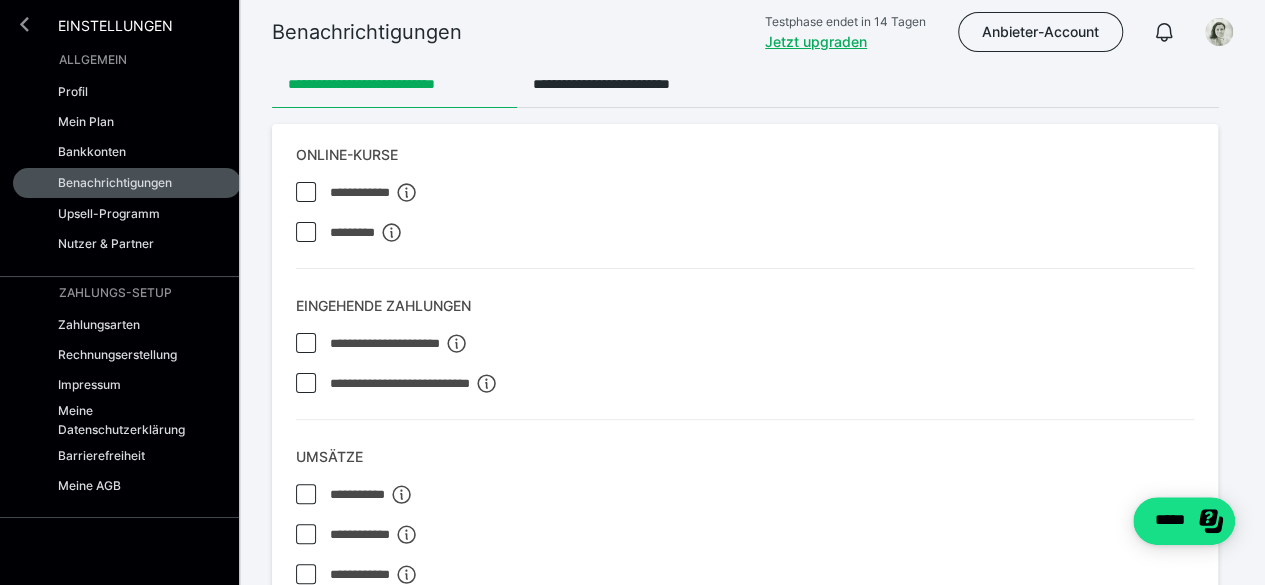 click at bounding box center (24, 24) 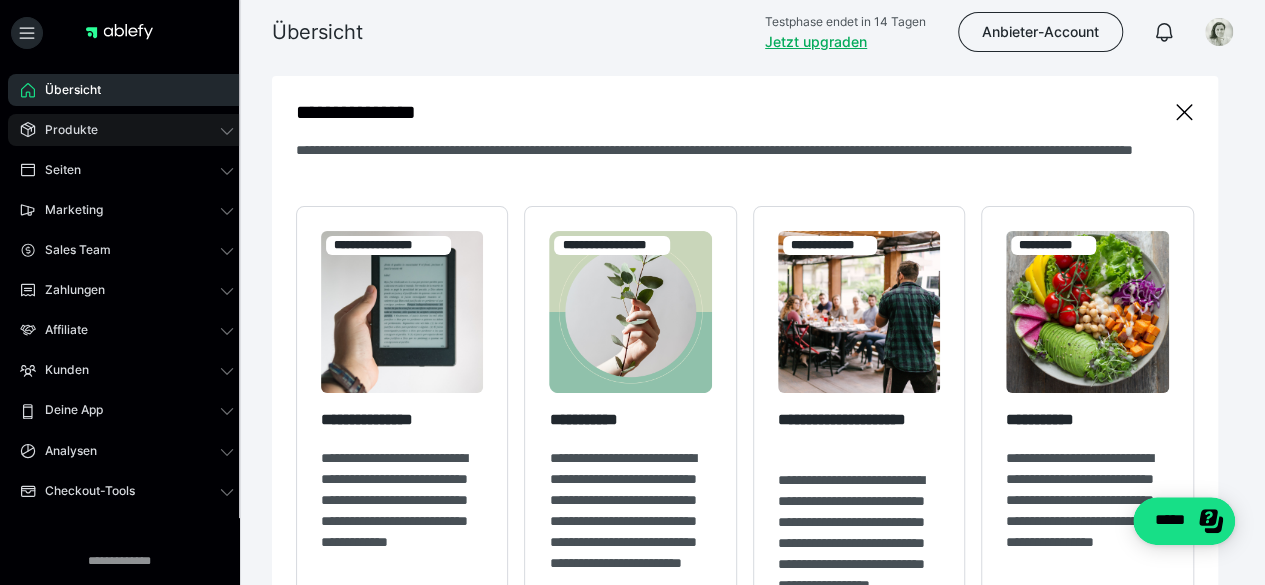 click 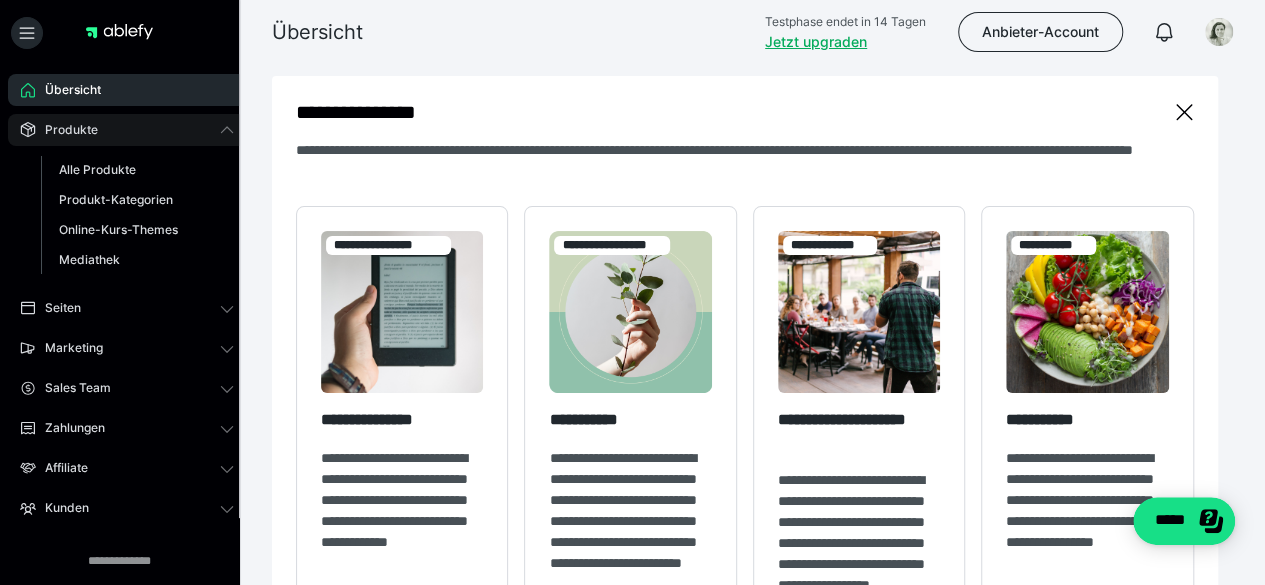 click 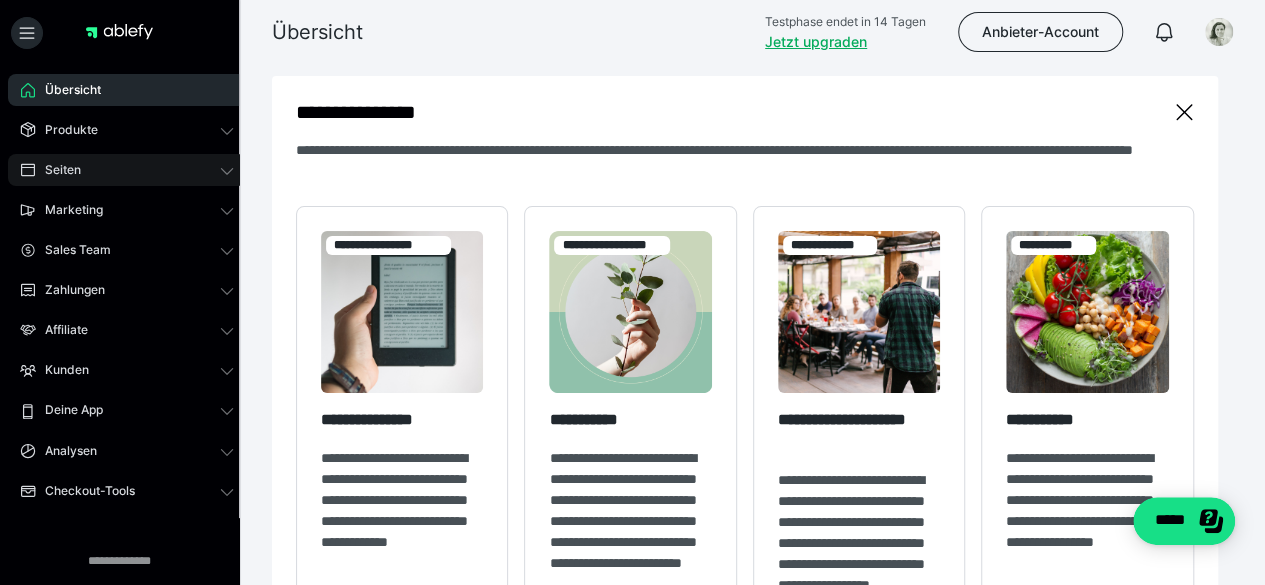 click on "Seiten" at bounding box center (127, 170) 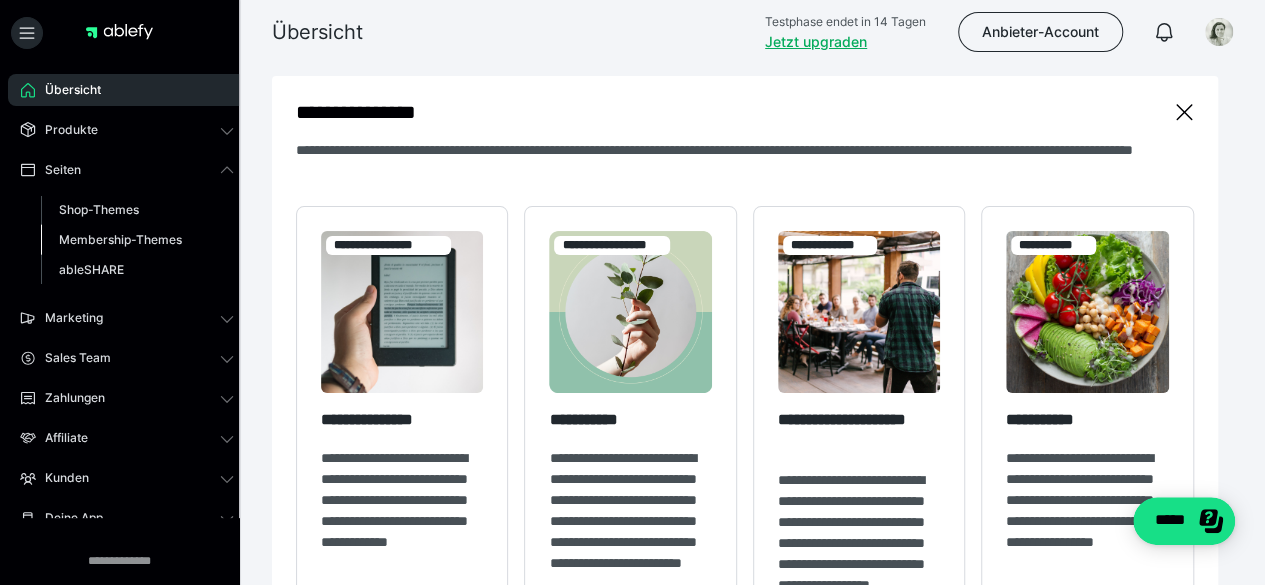 click on "Membership-Themes" at bounding box center (120, 239) 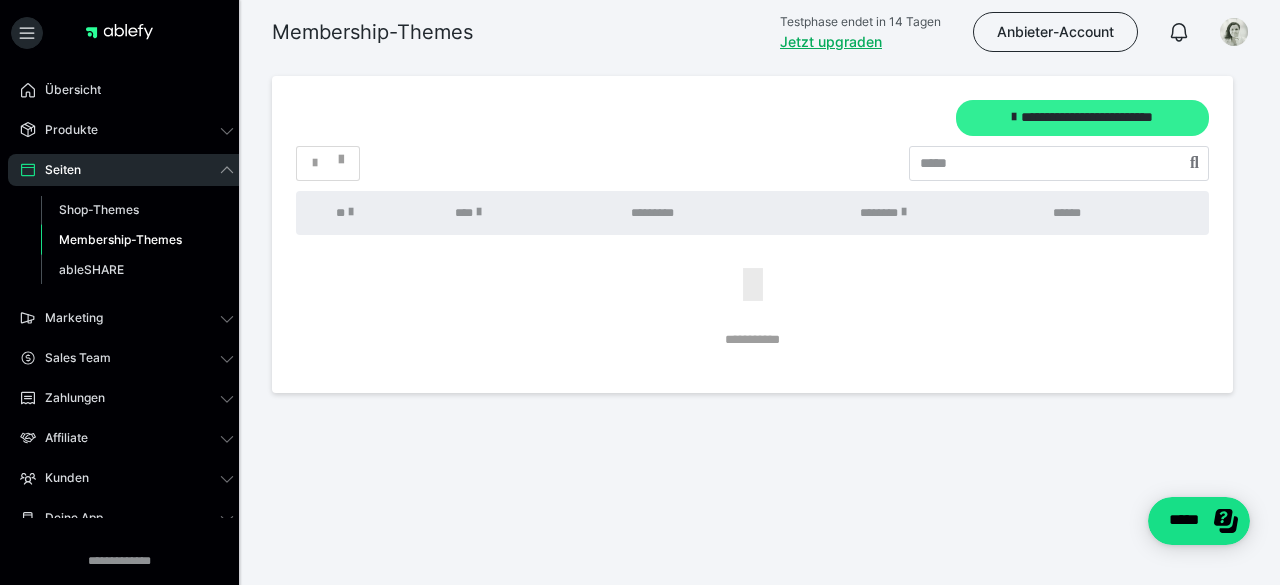 click on "**********" at bounding box center (1082, 118) 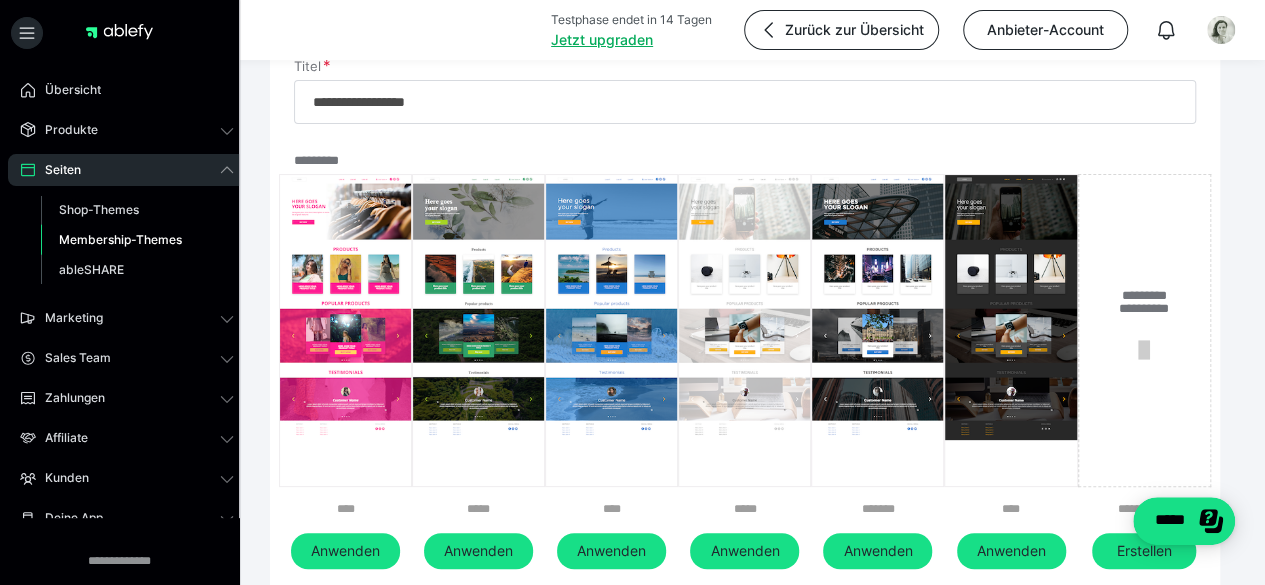 scroll, scrollTop: 89, scrollLeft: 0, axis: vertical 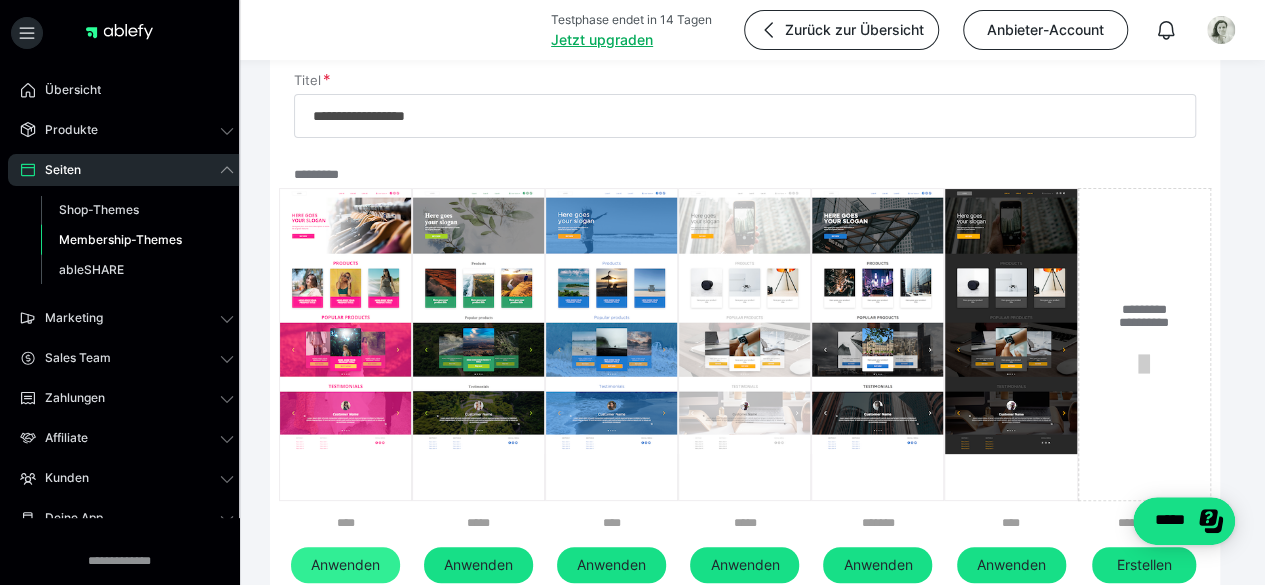 click on "Anwenden" at bounding box center (345, 565) 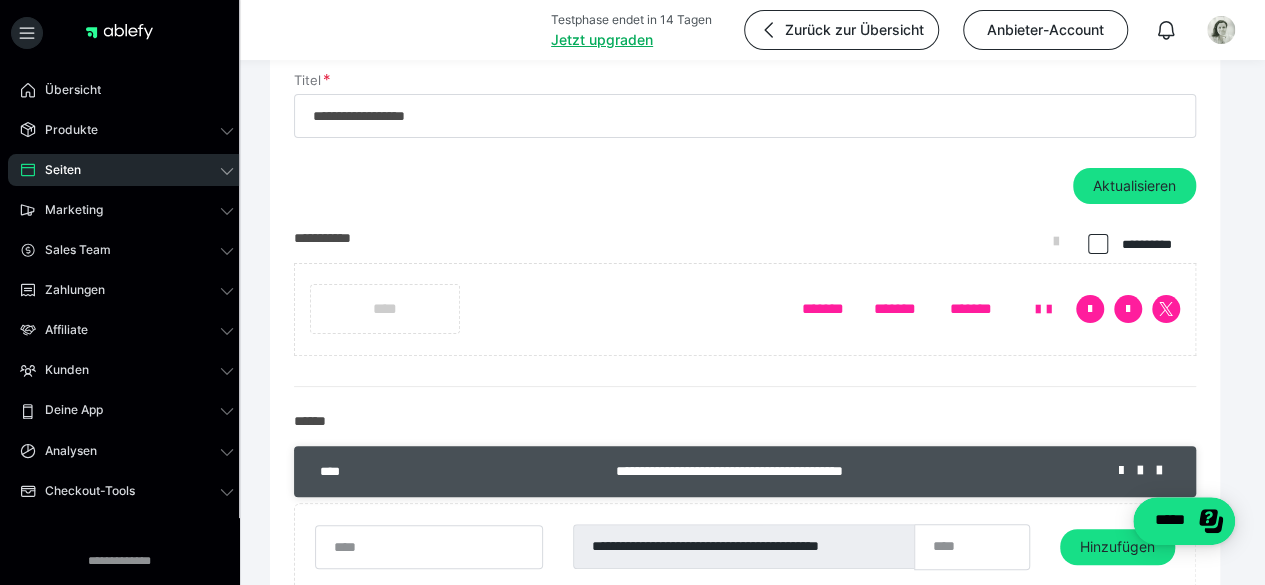 click on "****" at bounding box center [385, 309] 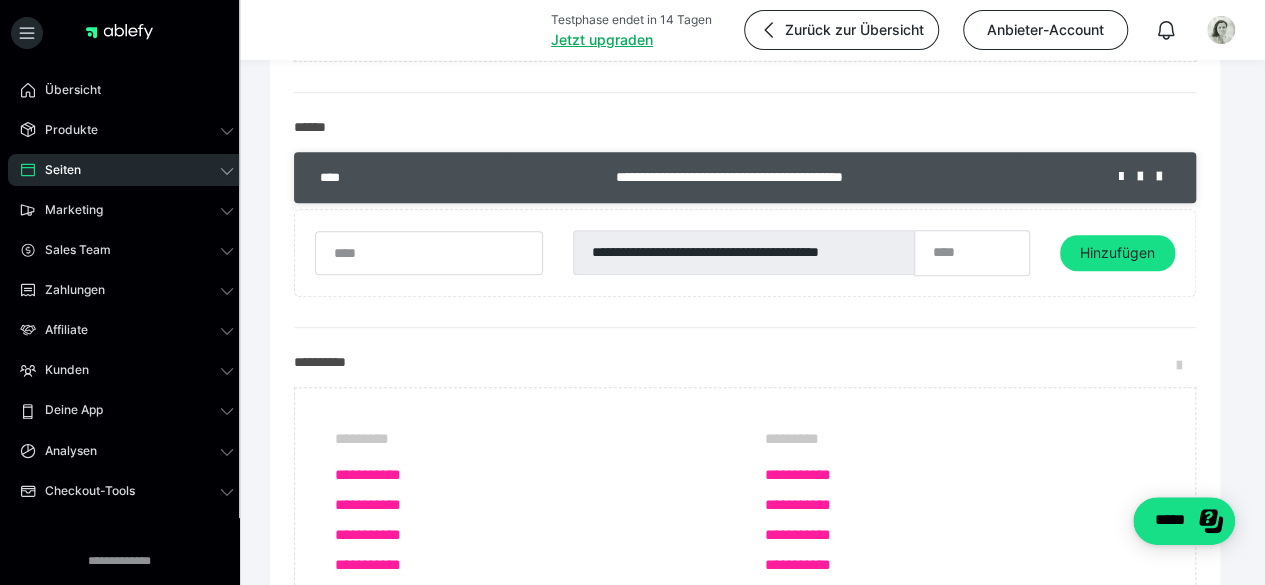 scroll, scrollTop: 384, scrollLeft: 0, axis: vertical 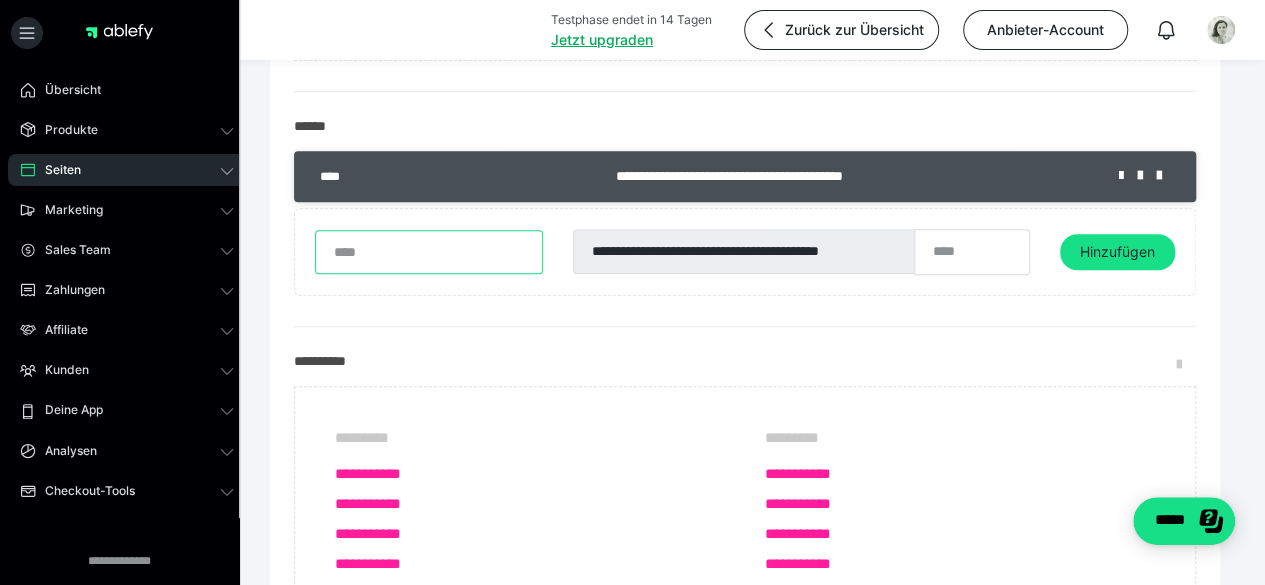 click at bounding box center (429, 252) 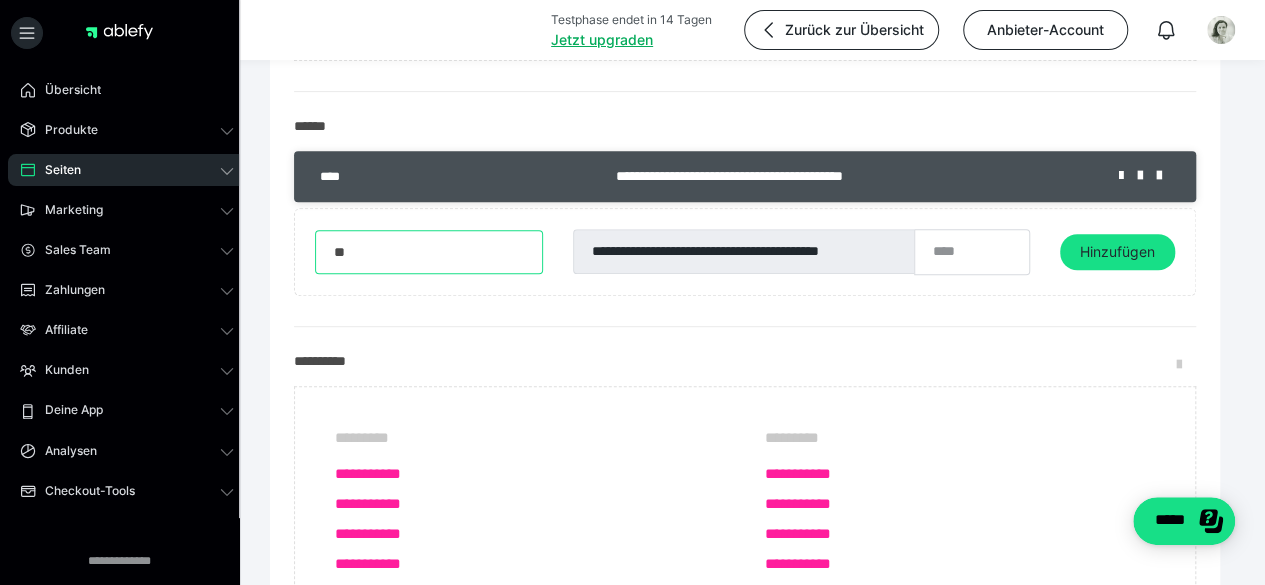 type on "*" 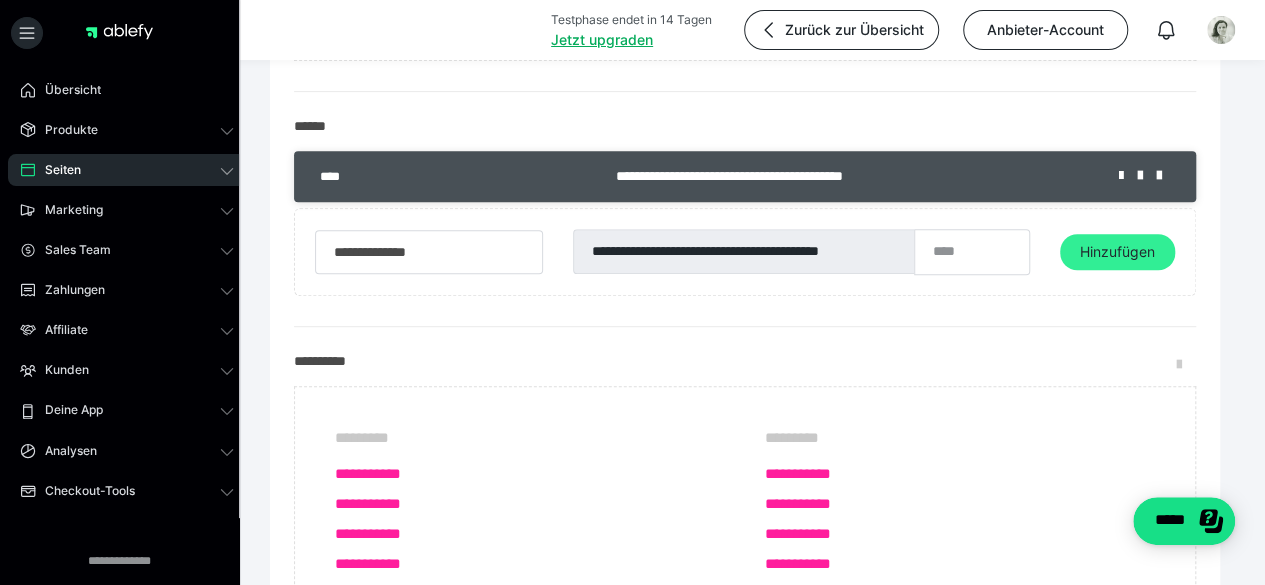 click on "Hinzufügen" at bounding box center (1117, 252) 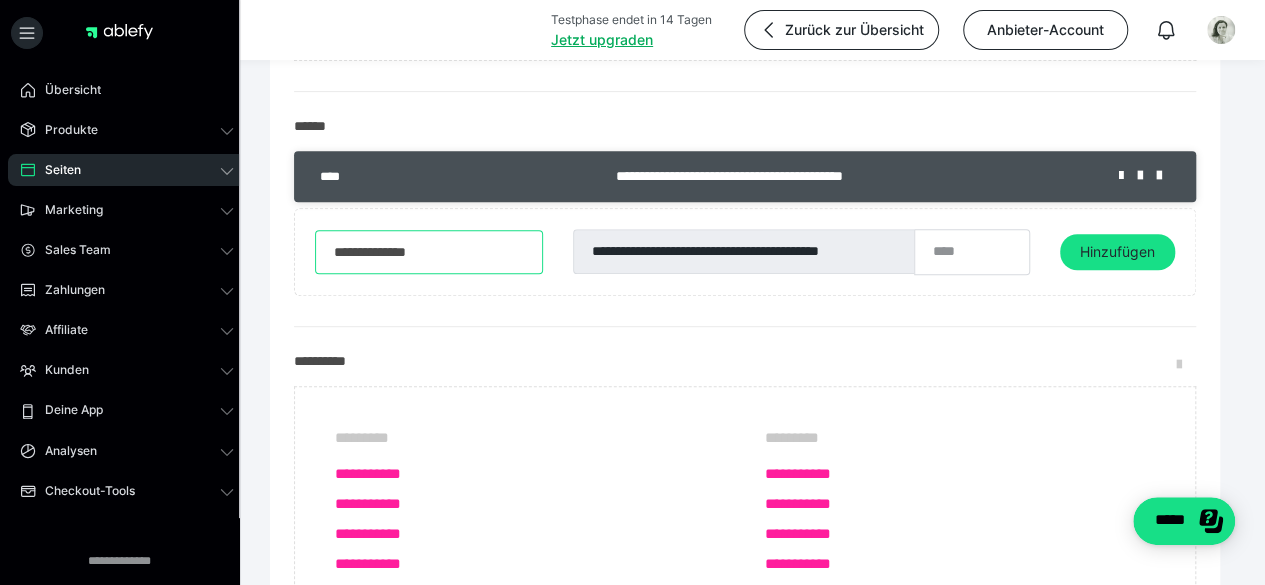 click on "**********" at bounding box center (429, 252) 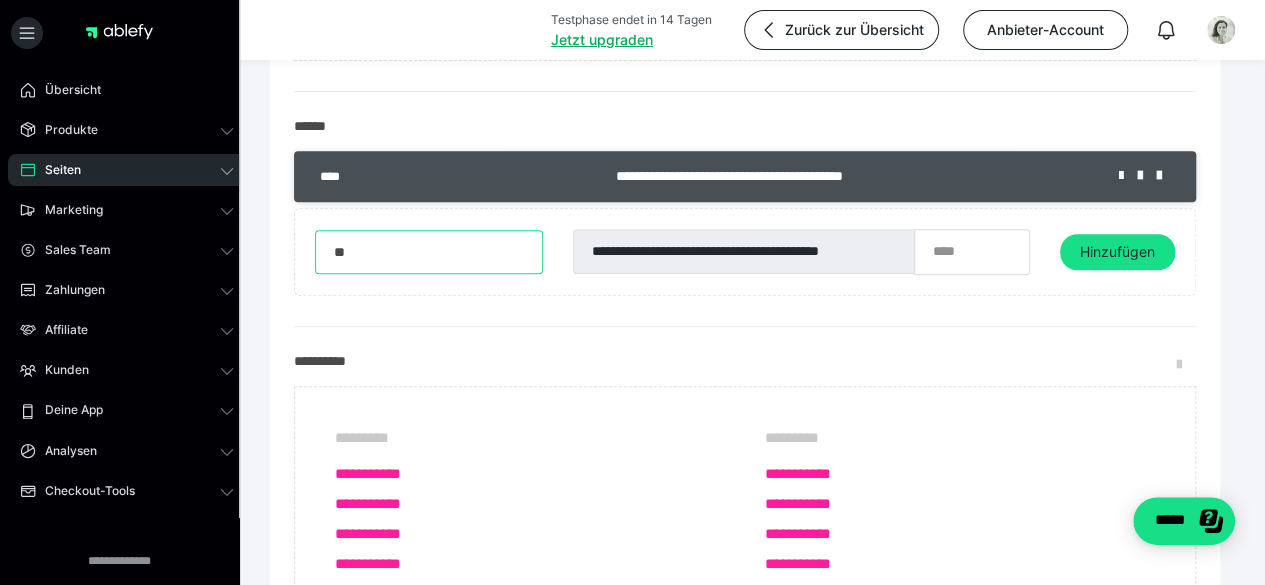 type on "*" 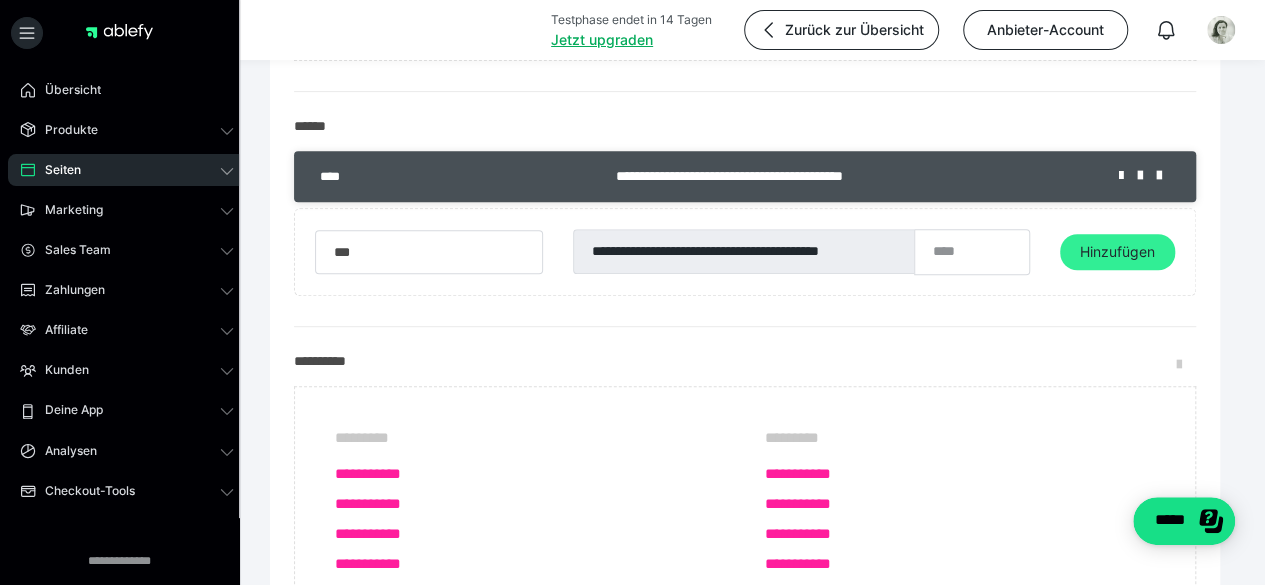 click on "Hinzufügen" at bounding box center [1117, 252] 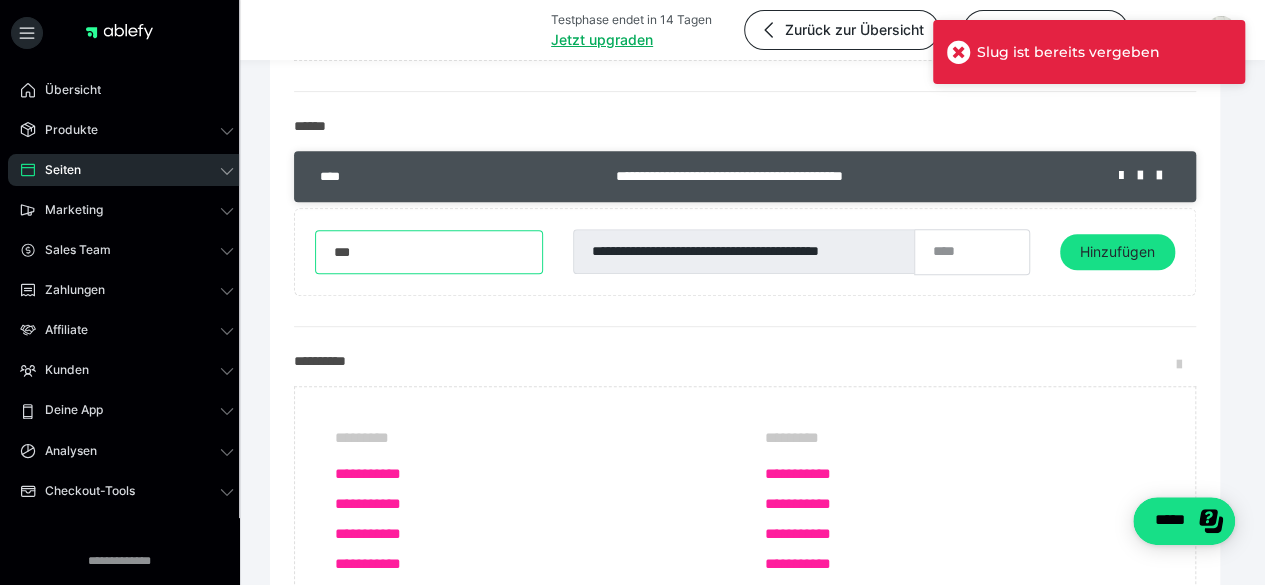 click on "***" at bounding box center (429, 252) 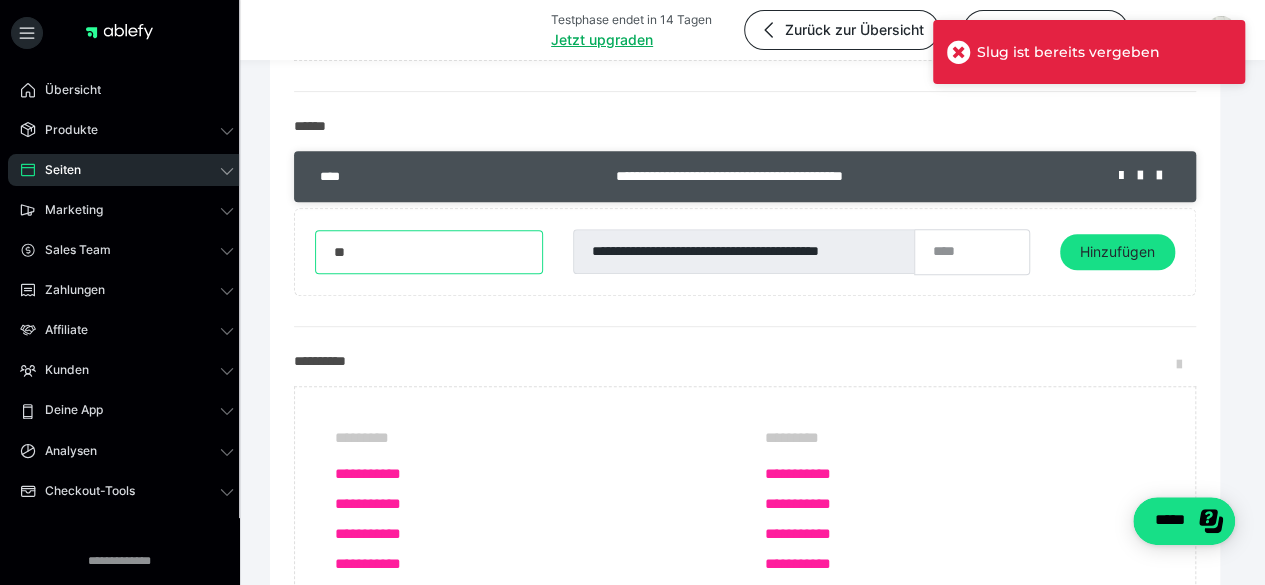 type on "*" 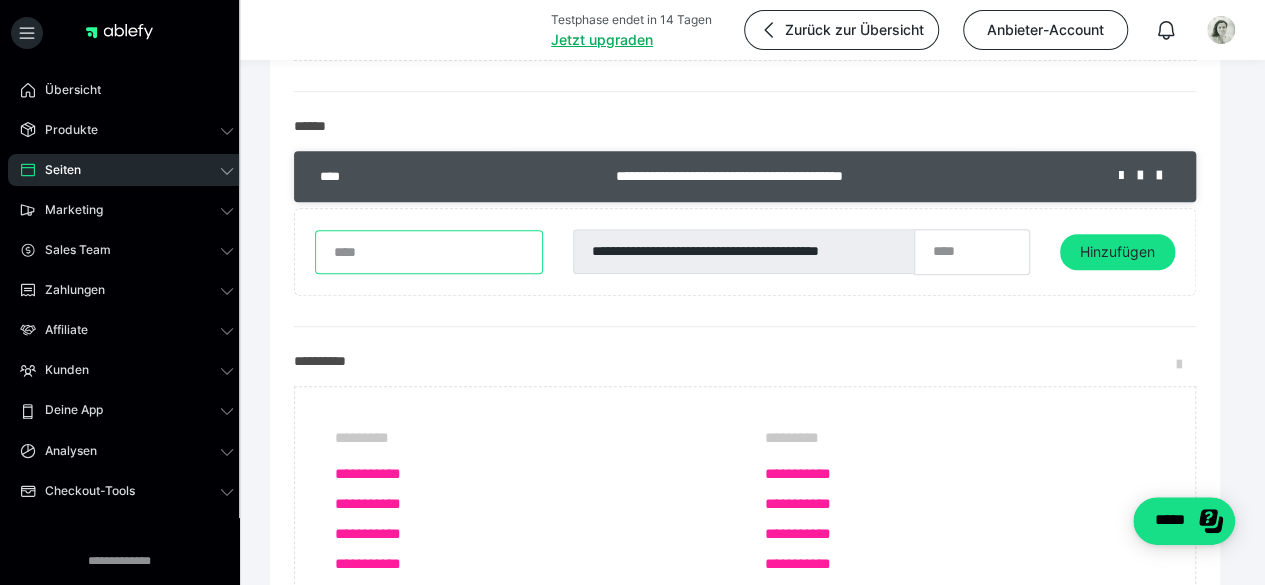 type 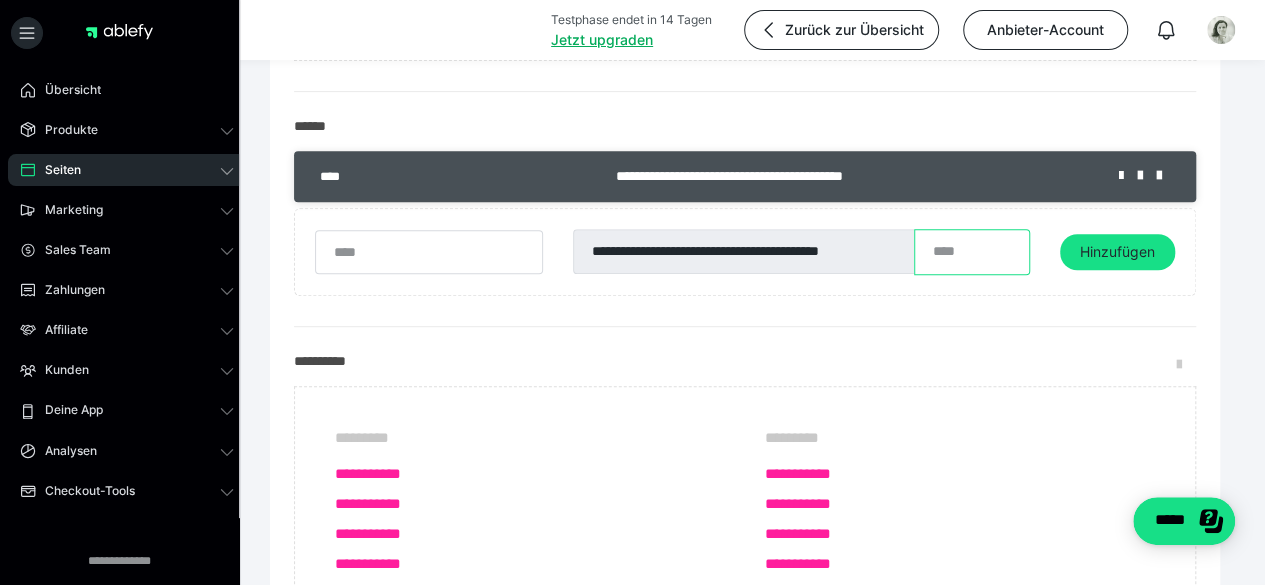click at bounding box center [972, 252] 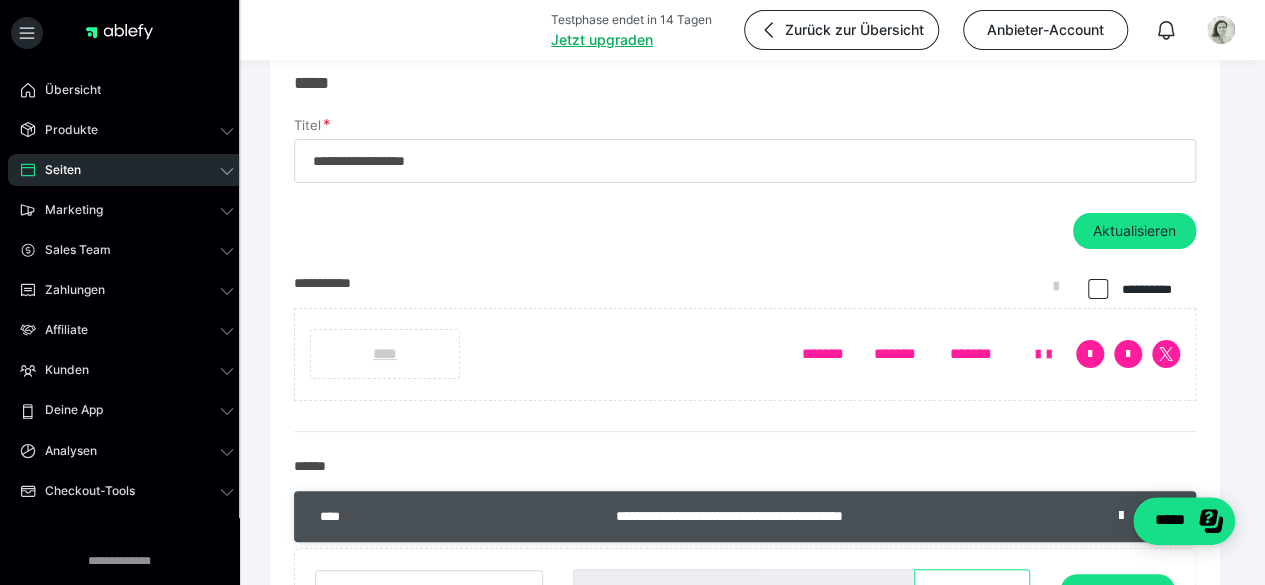 scroll, scrollTop: 0, scrollLeft: 0, axis: both 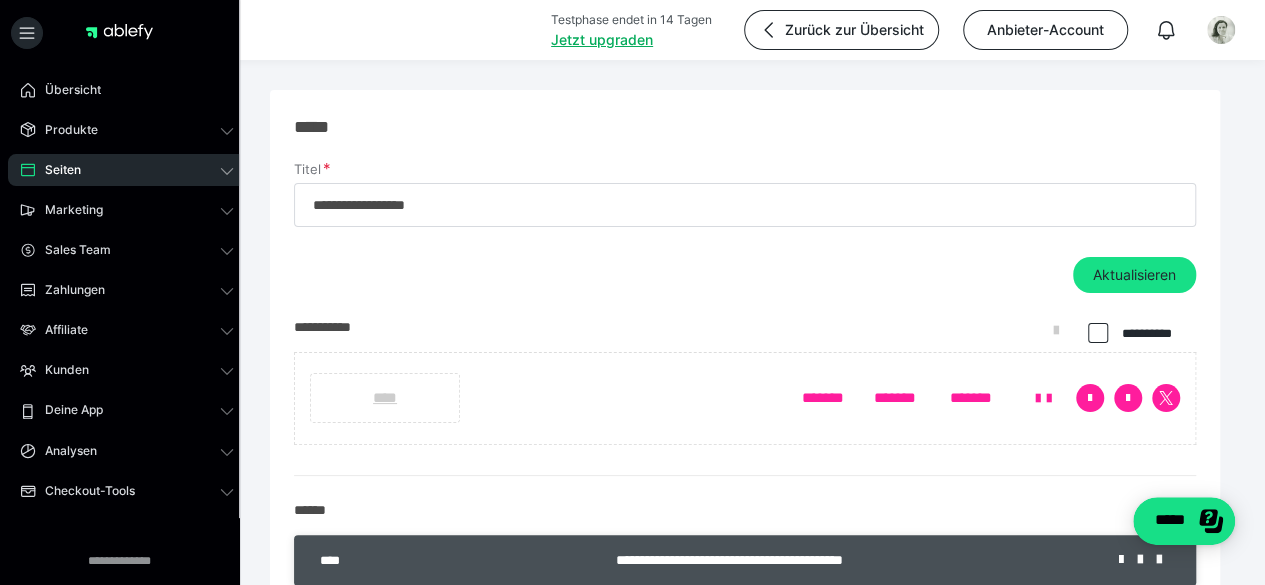 click at bounding box center (1096, 334) 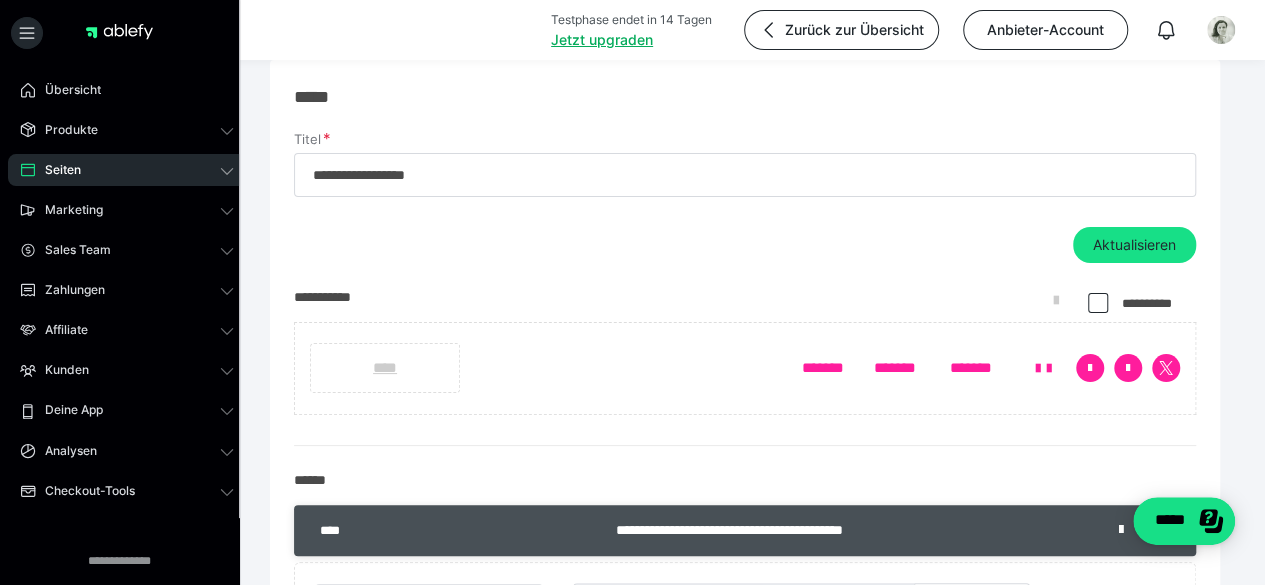 scroll, scrollTop: 0, scrollLeft: 0, axis: both 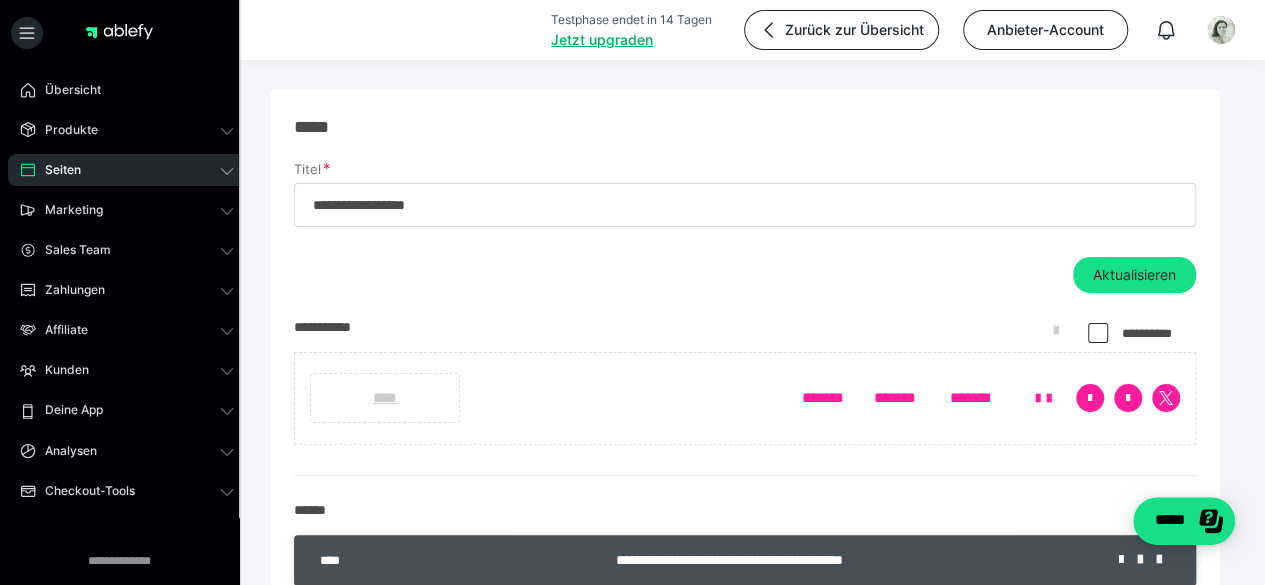 click at bounding box center [1098, 333] 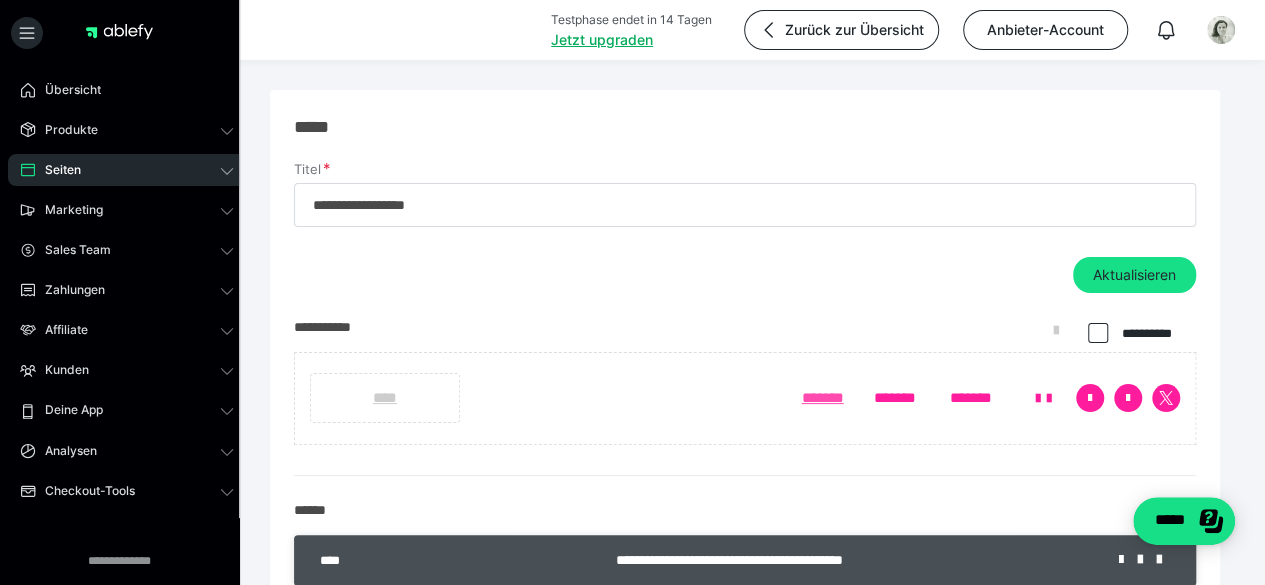 click on "*******" at bounding box center (828, 398) 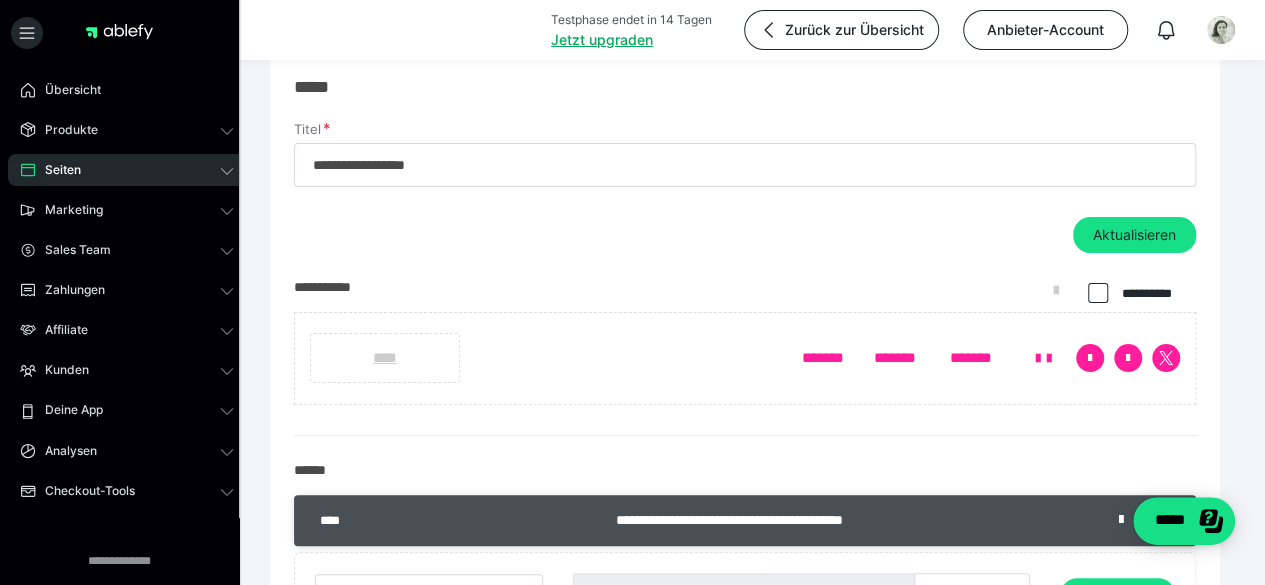 scroll, scrollTop: 0, scrollLeft: 0, axis: both 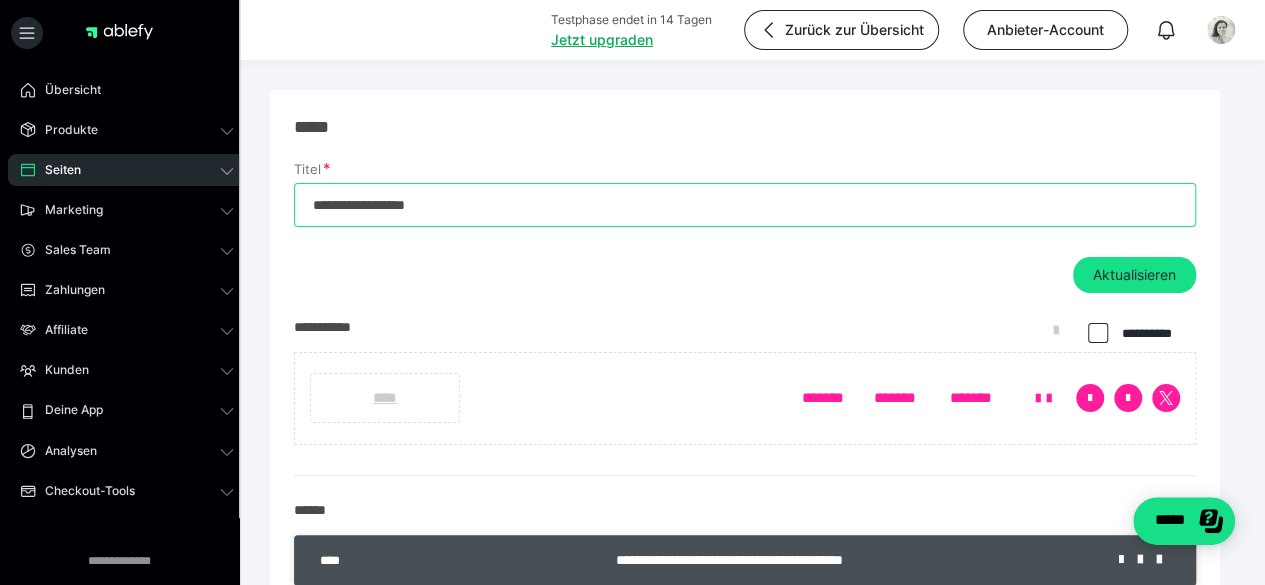 click on "**********" at bounding box center [745, 205] 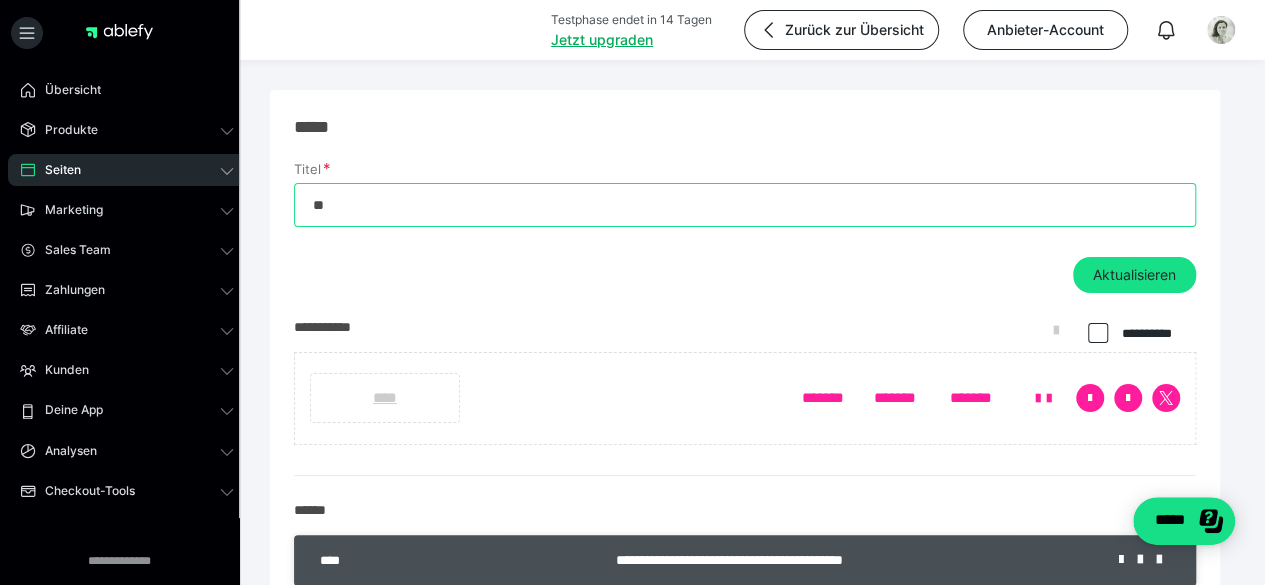 type on "*" 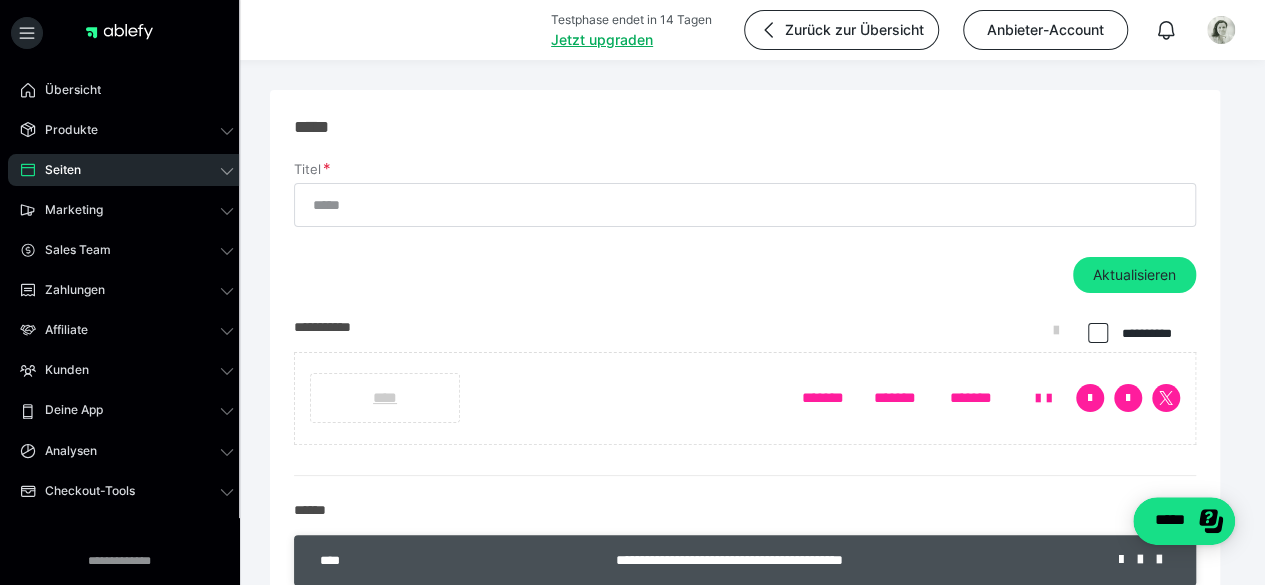 click on "Titel" at bounding box center [745, 209] 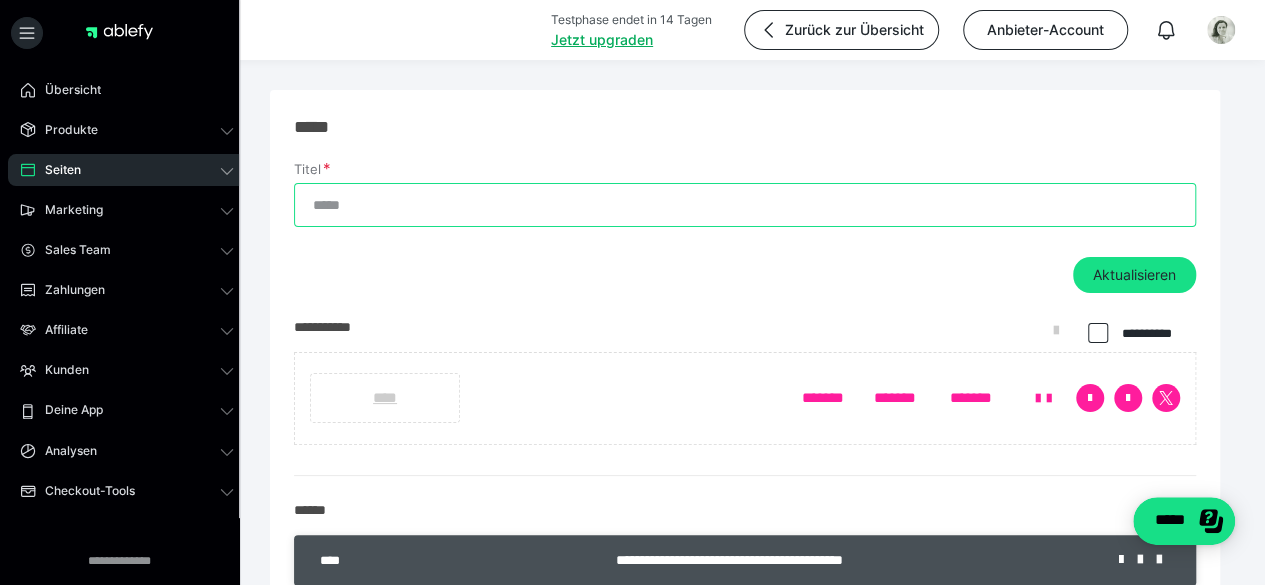 click on "Titel" at bounding box center (745, 205) 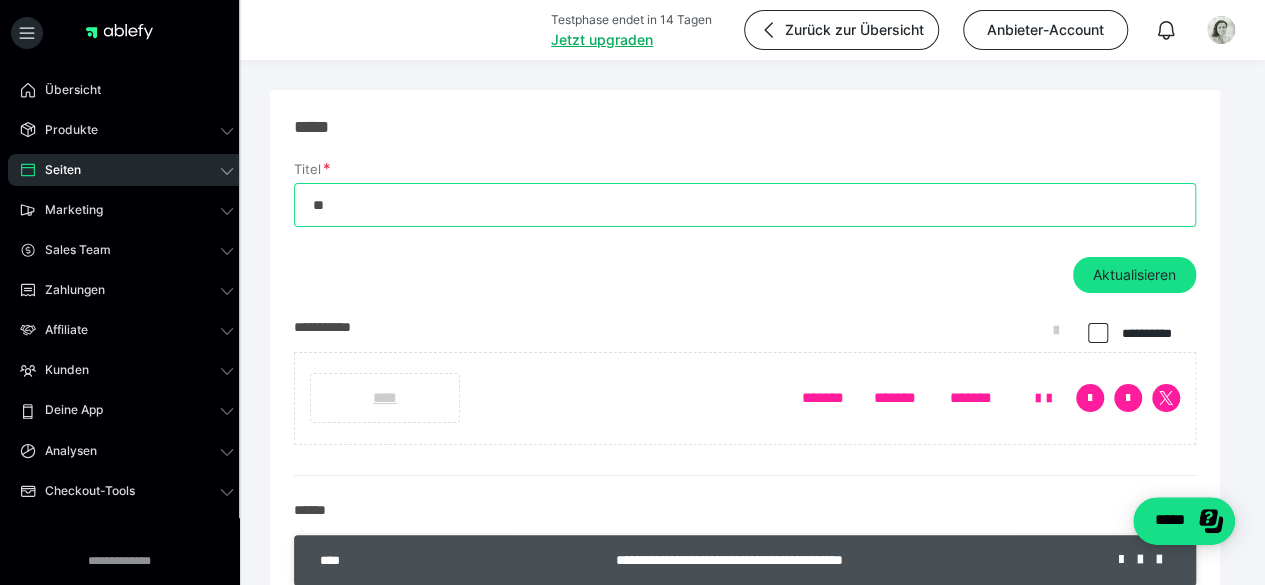 type on "*" 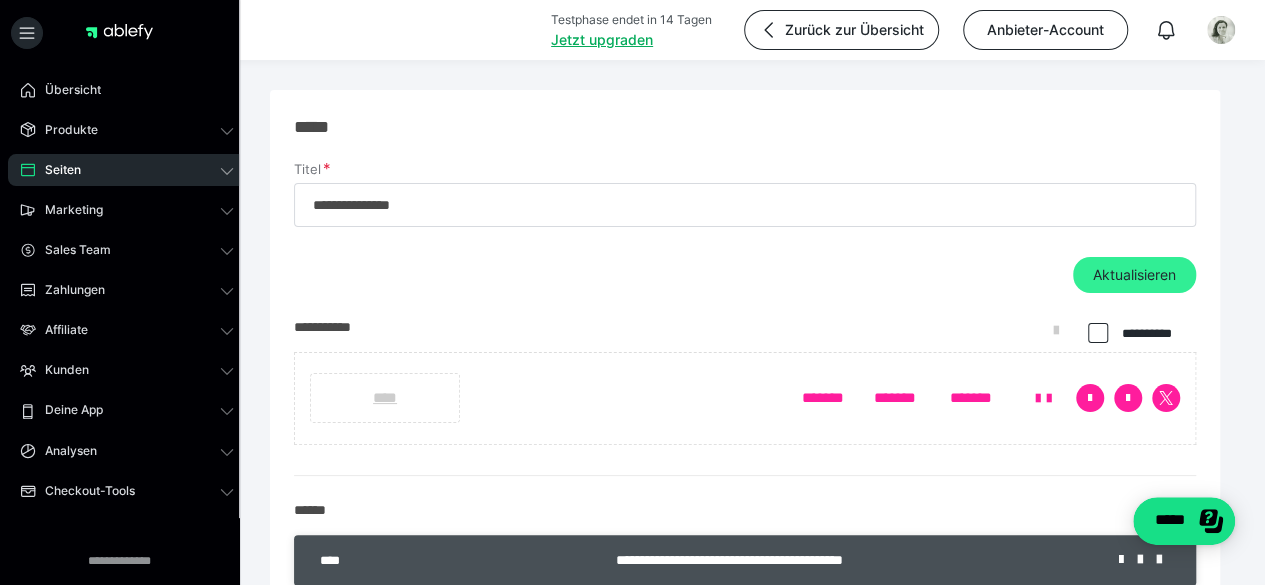 type on "**********" 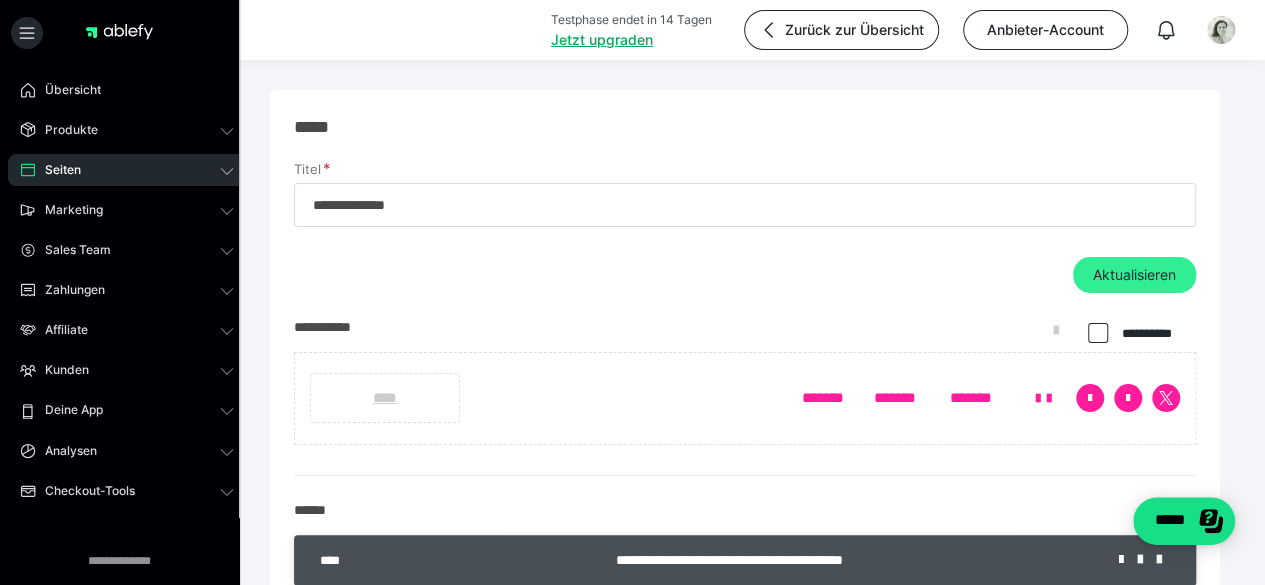 click on "Aktualisieren" at bounding box center [1134, 275] 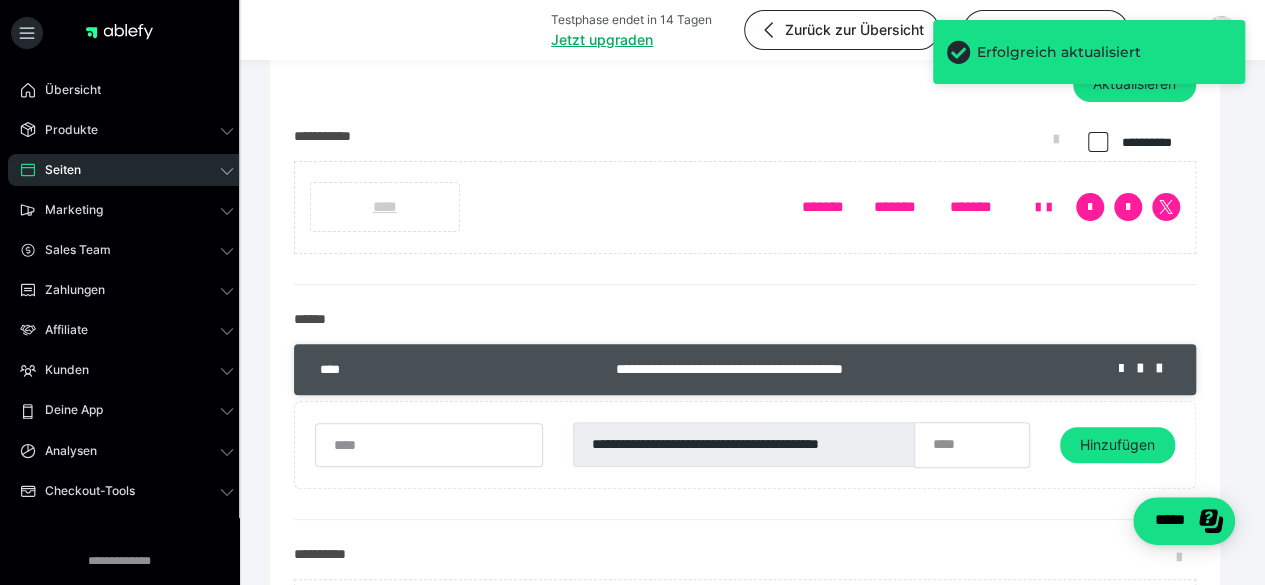 scroll, scrollTop: 200, scrollLeft: 0, axis: vertical 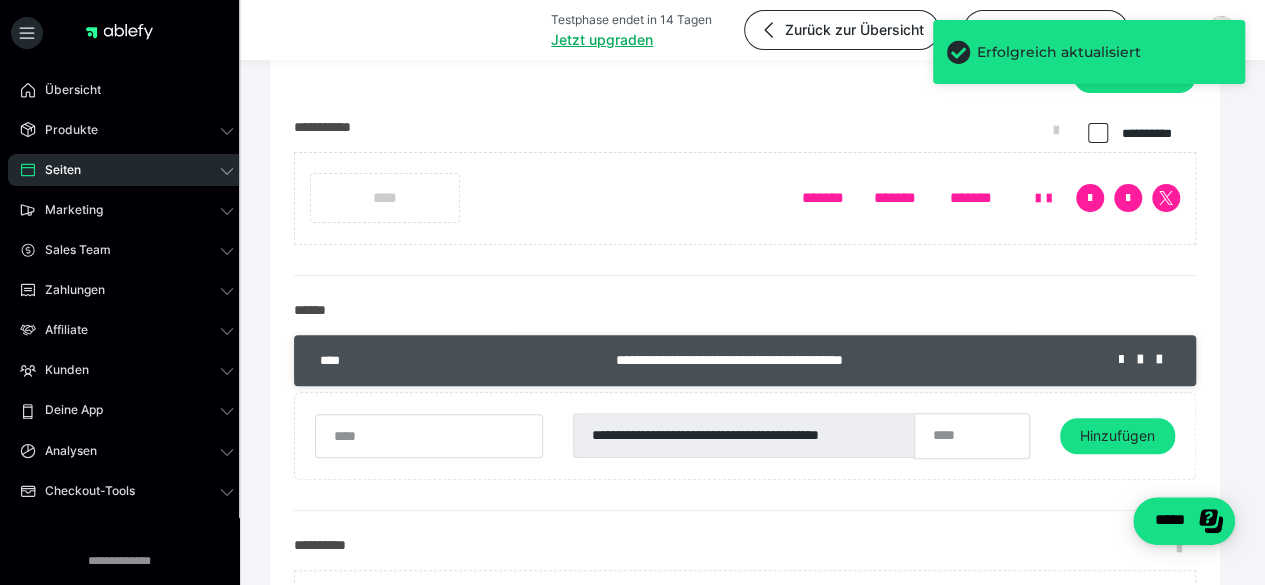 click on "****" at bounding box center (385, 198) 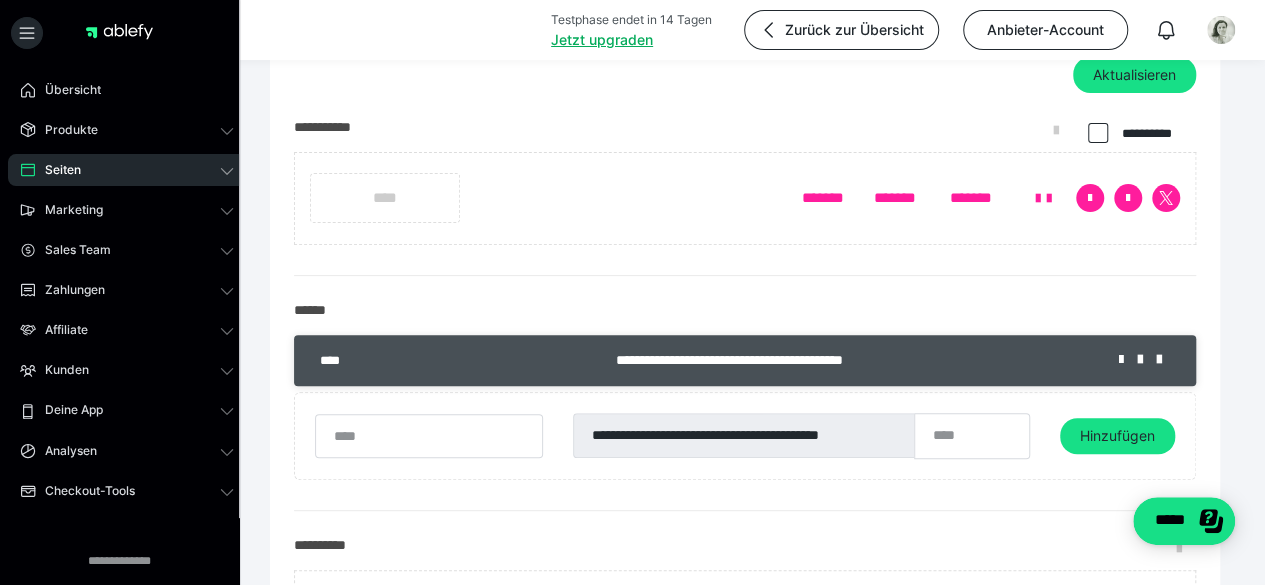 click on "****" at bounding box center (385, 198) 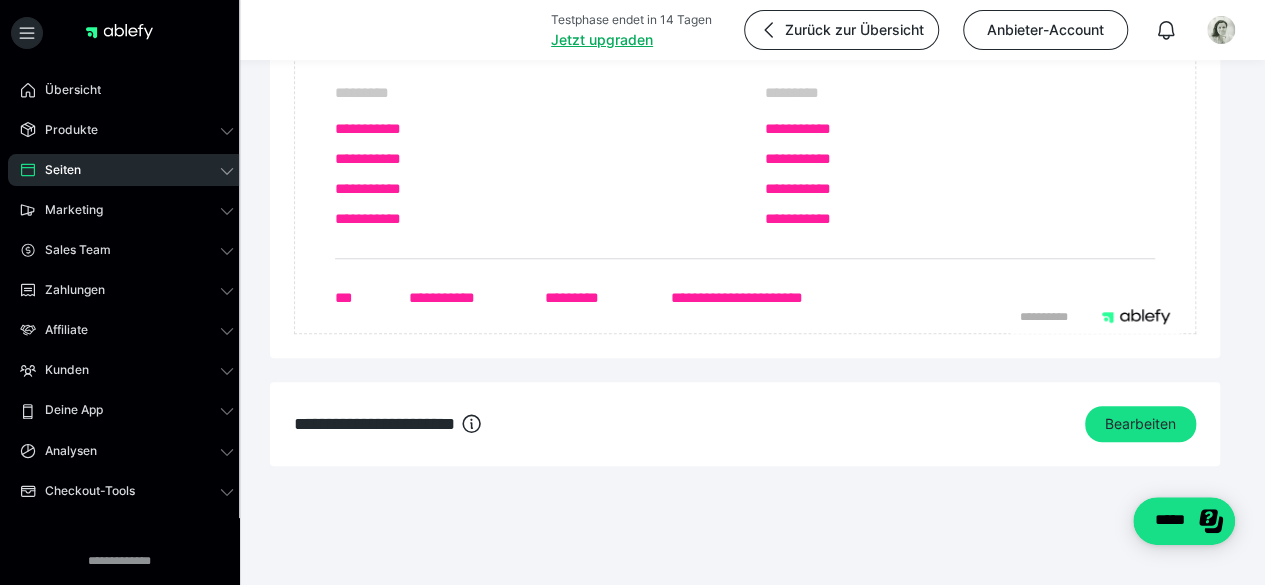scroll, scrollTop: 0, scrollLeft: 0, axis: both 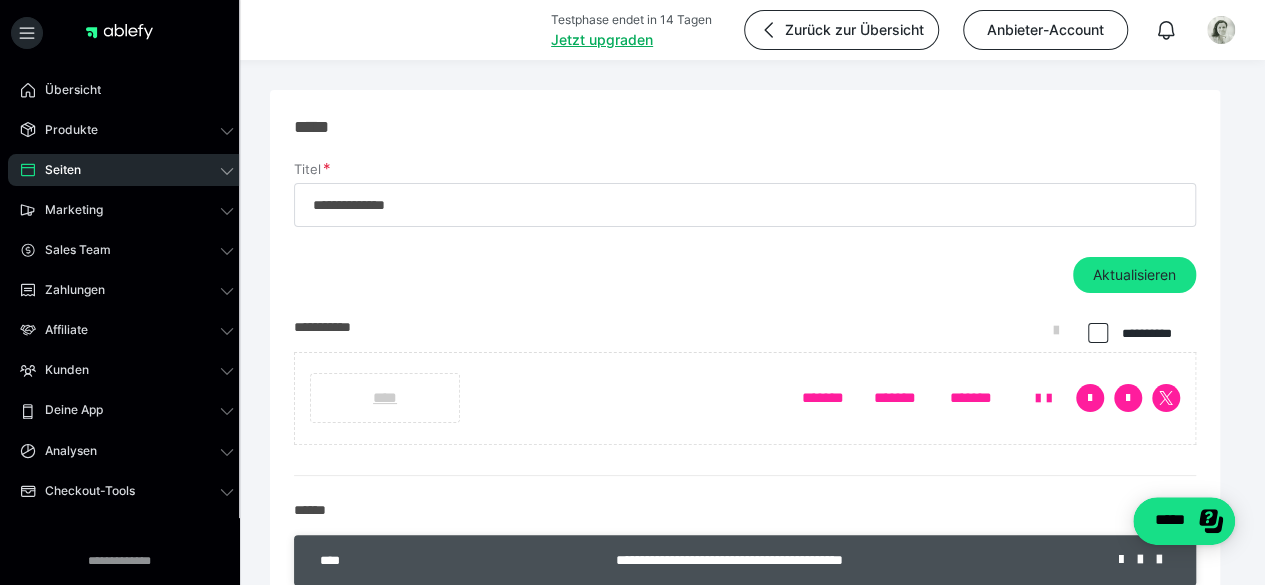 click 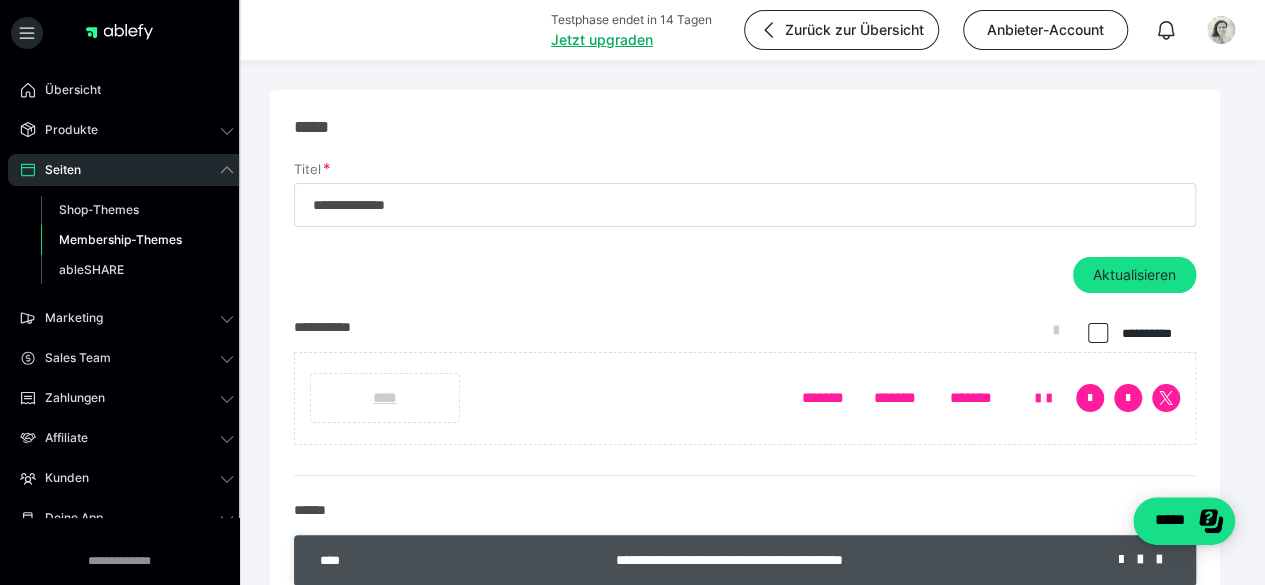 click on "*****" at bounding box center [745, 127] 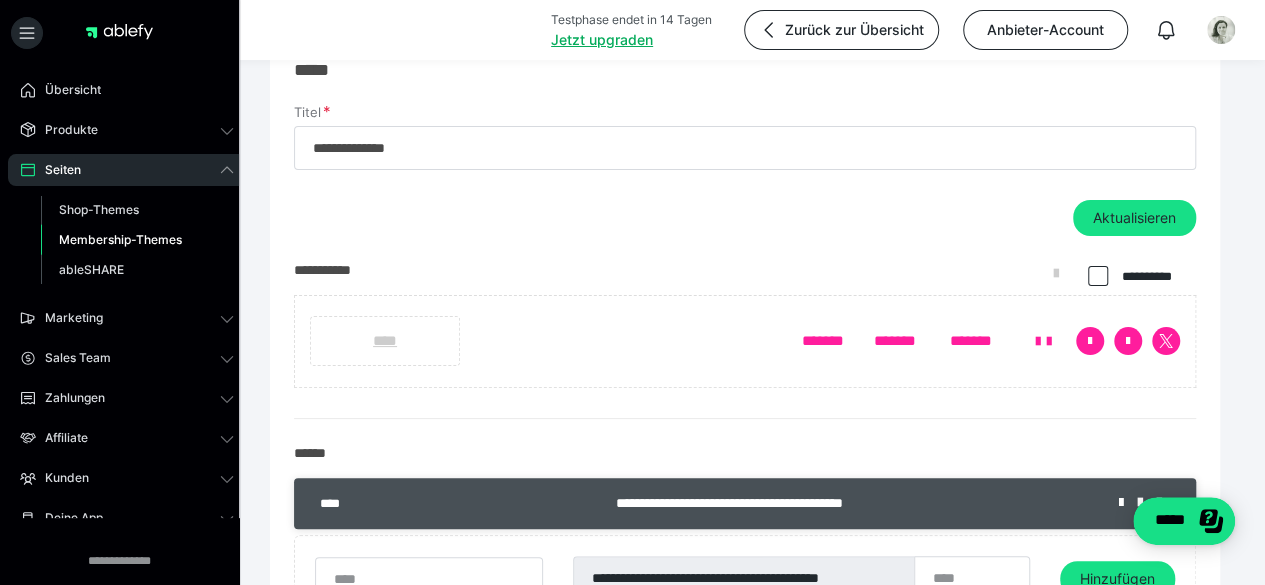 scroll, scrollTop: 85, scrollLeft: 0, axis: vertical 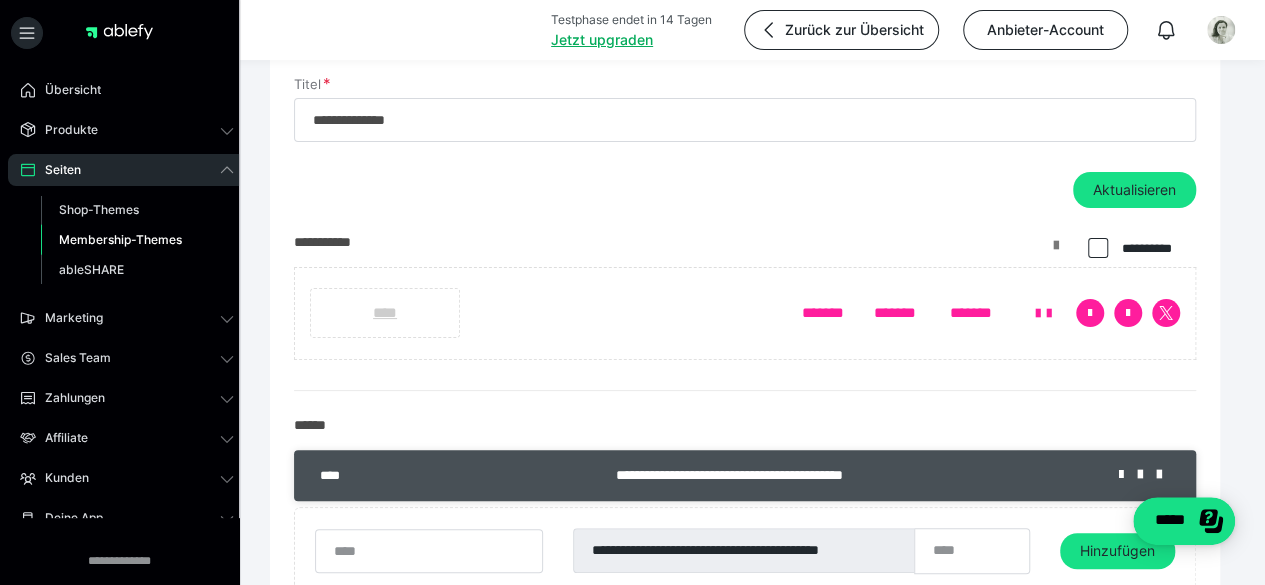 drag, startPoint x: 1061, startPoint y: 241, endPoint x: 1051, endPoint y: 239, distance: 10.198039 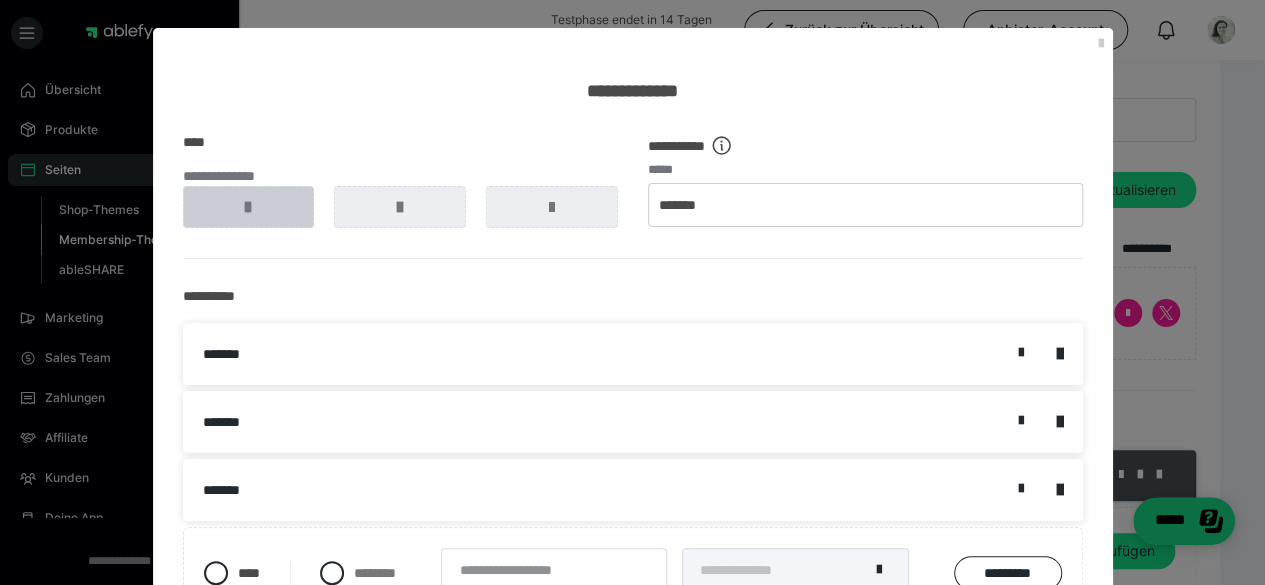 click at bounding box center [249, 207] 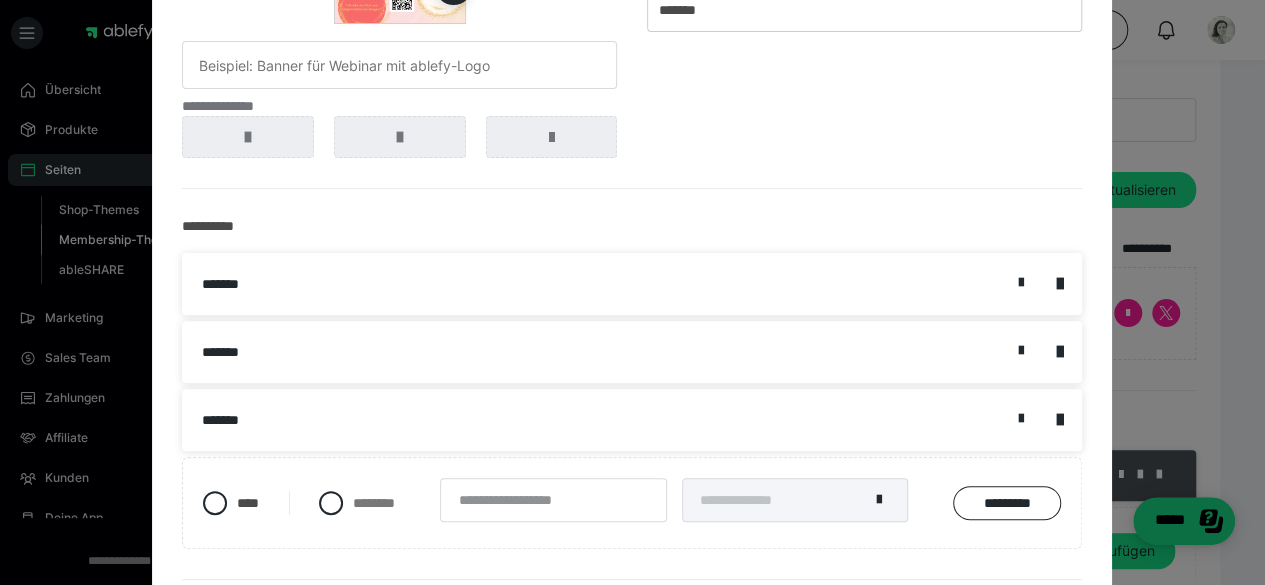 scroll, scrollTop: 196, scrollLeft: 0, axis: vertical 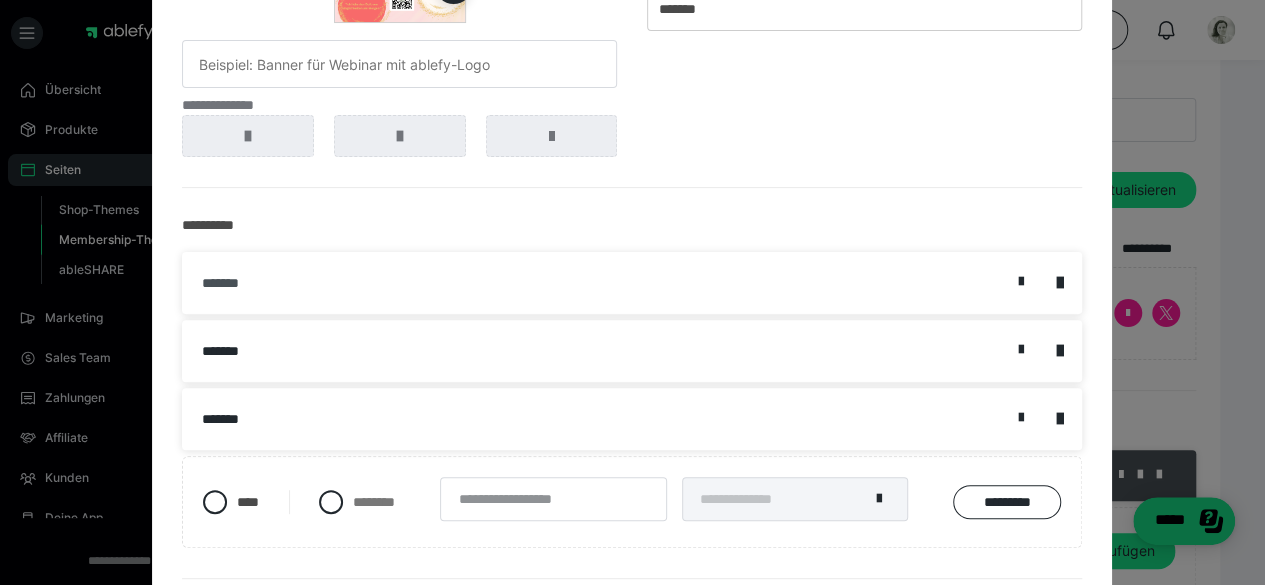 click on "*******" at bounding box center (621, 283) 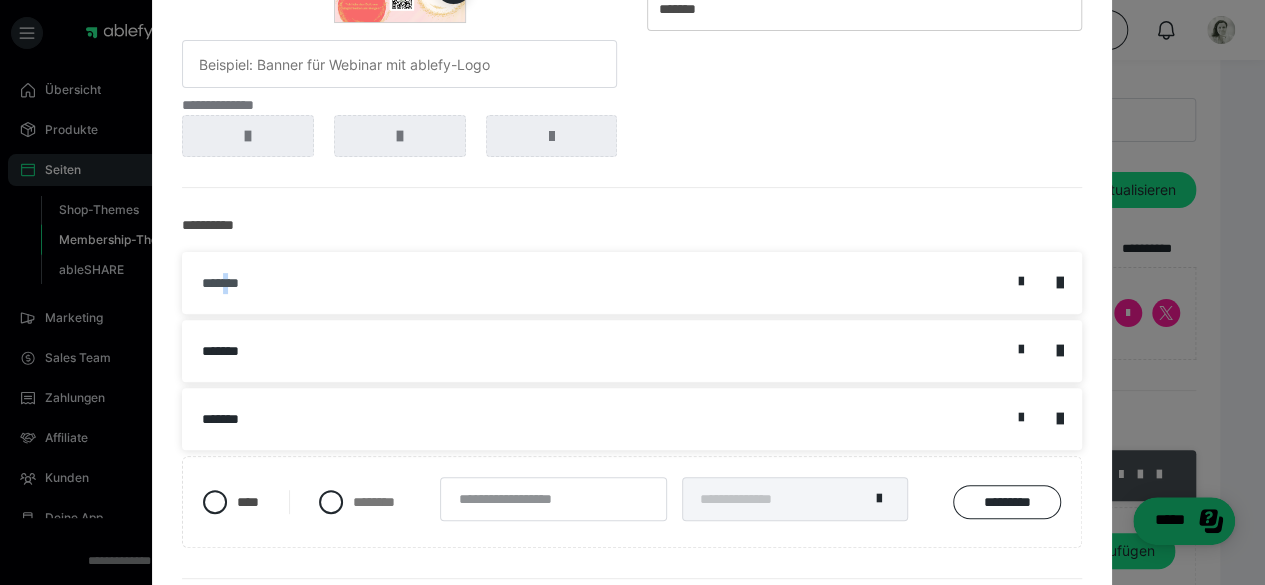 click on "*******" at bounding box center [621, 283] 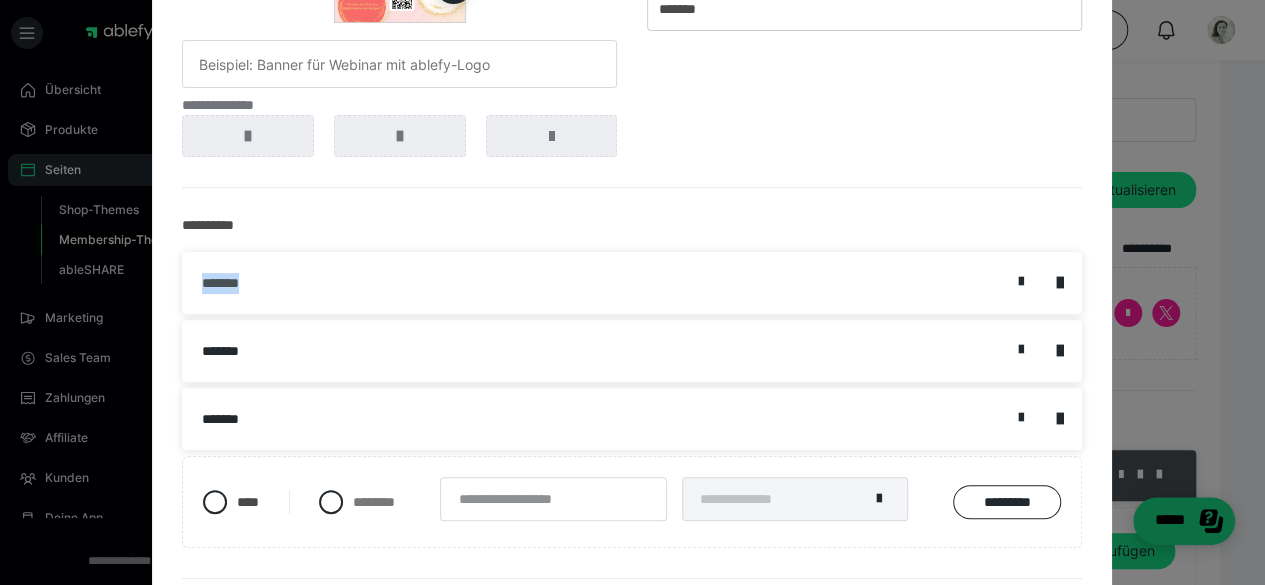 click on "*******" at bounding box center [621, 283] 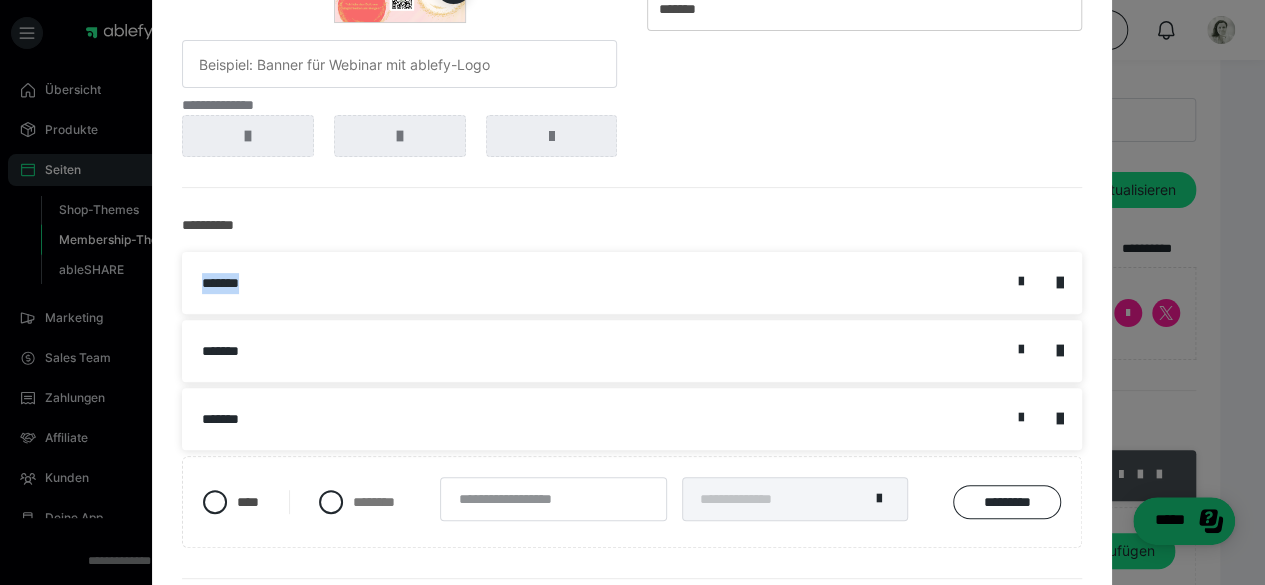 click on "*******" at bounding box center [632, 283] 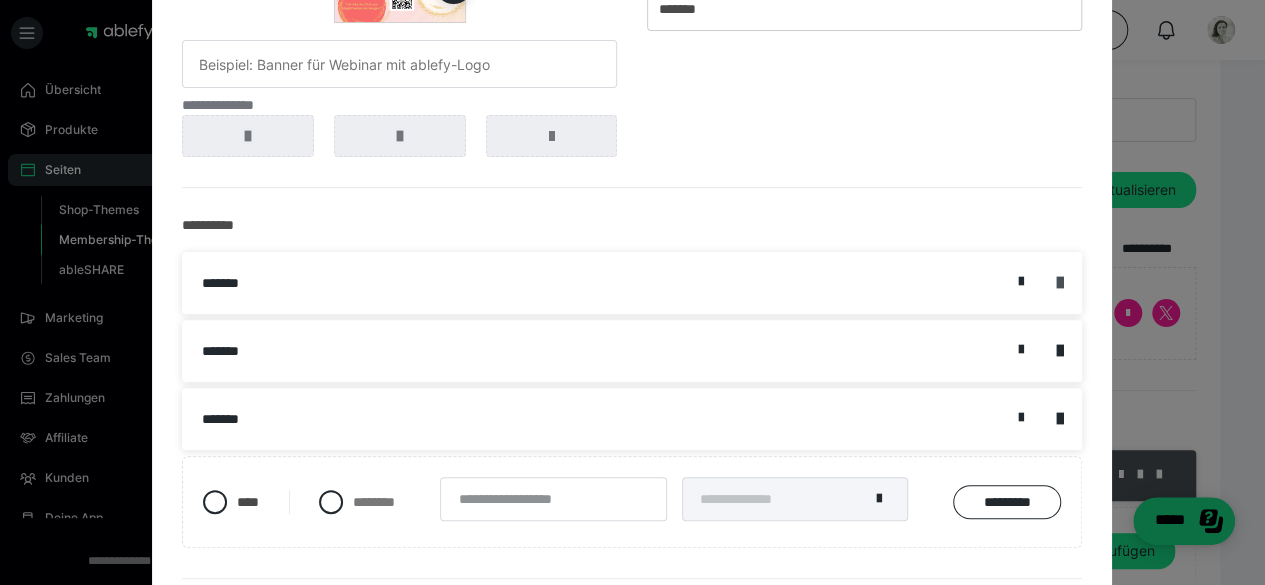 click at bounding box center (1059, 283) 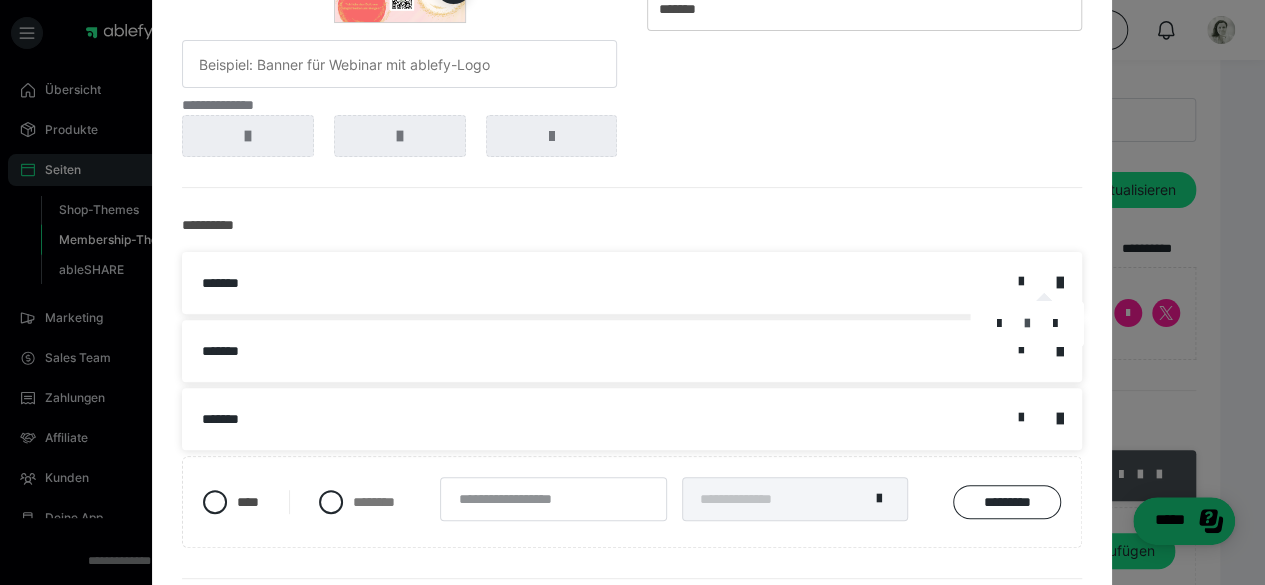 click at bounding box center [1027, 324] 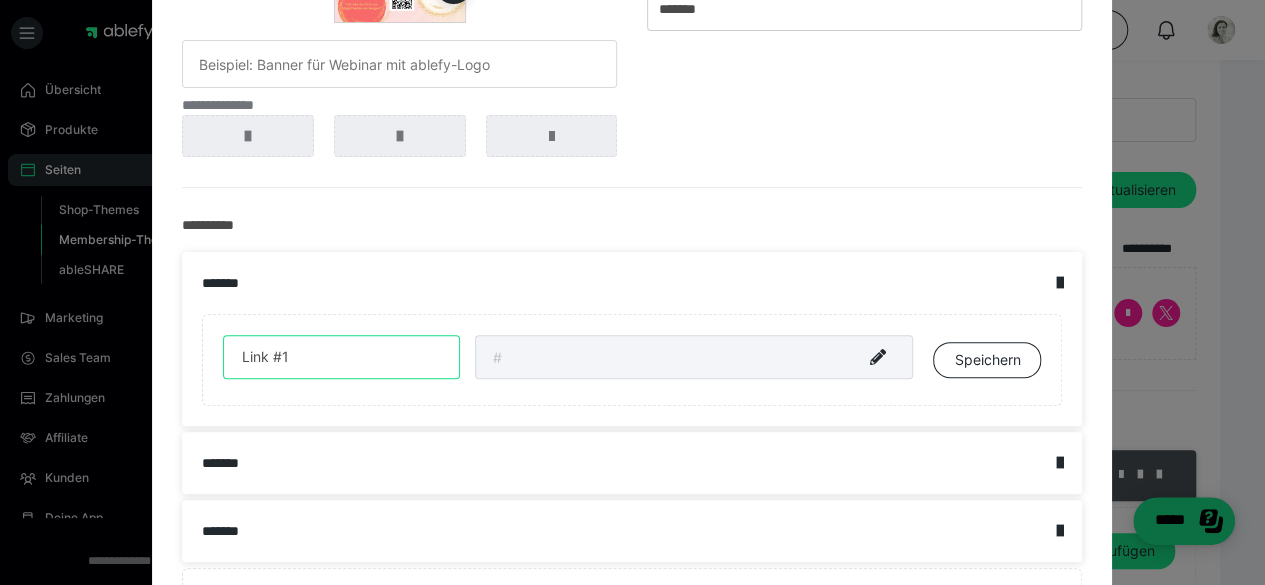 click on "Link #1" at bounding box center (341, 357) 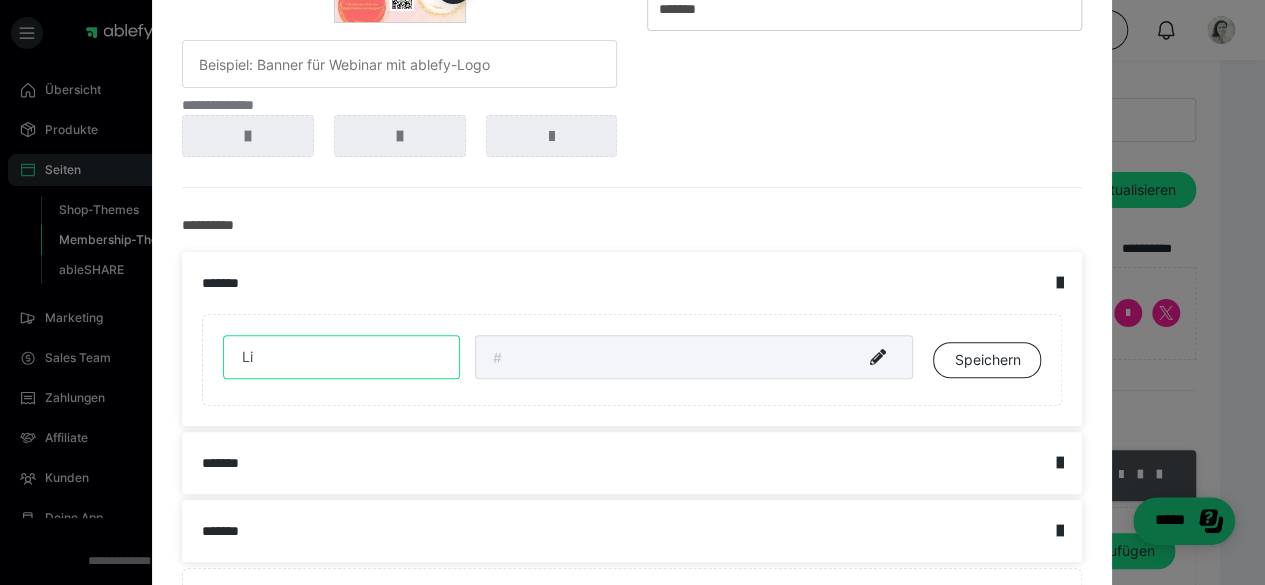 type on "L" 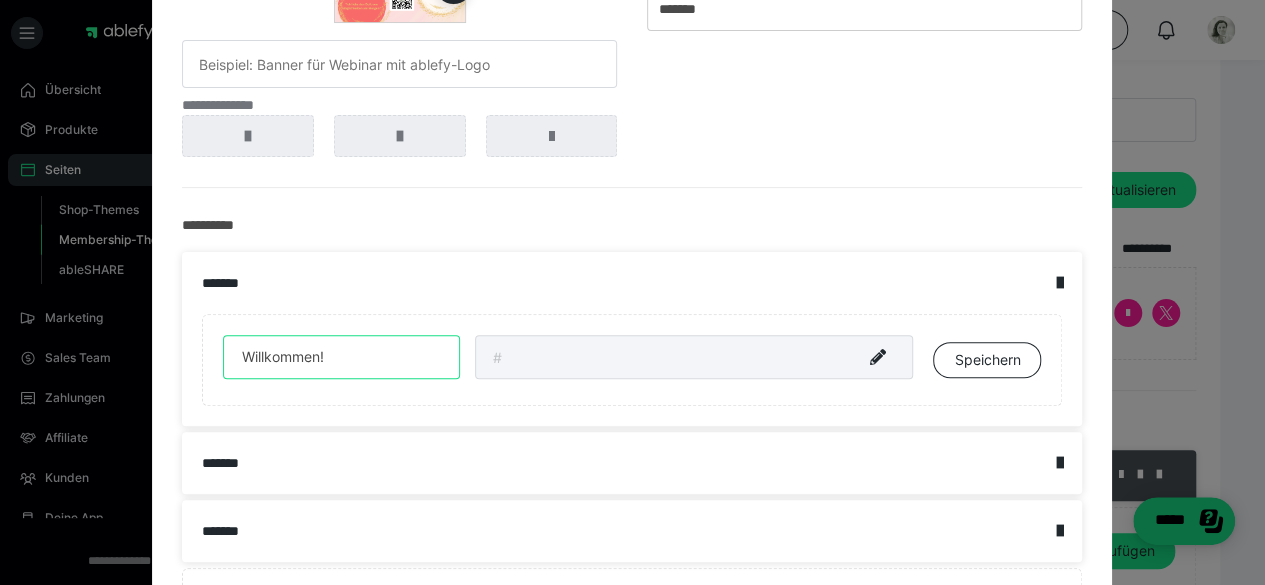 type on "Willkommen!" 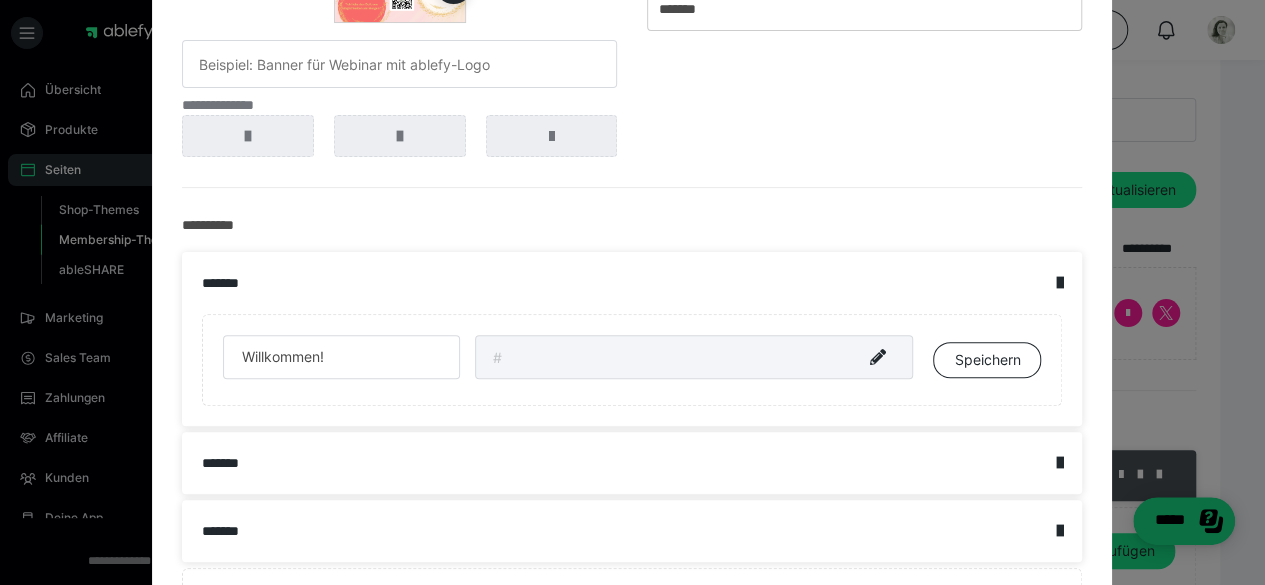 click at bounding box center [694, 357] 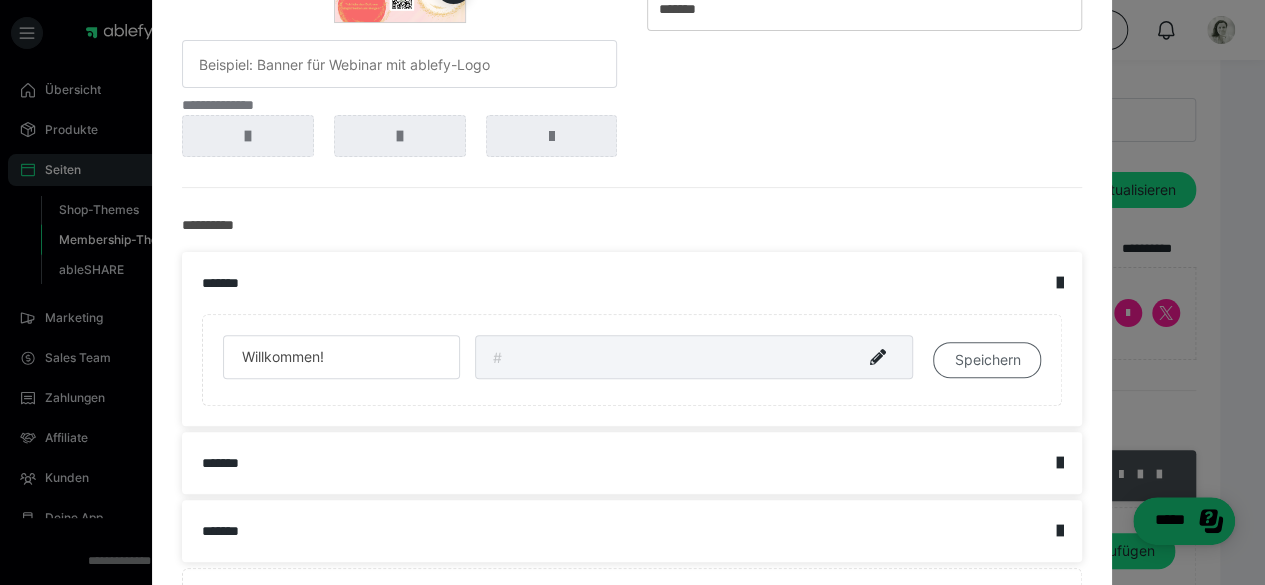 click on "Speichern" at bounding box center [987, 360] 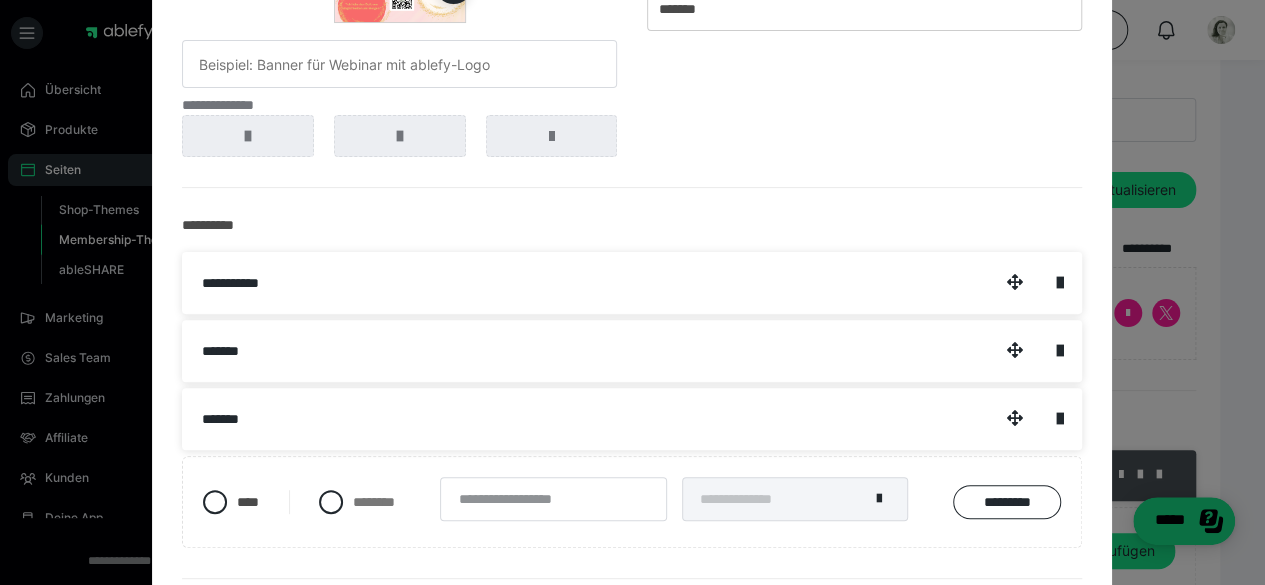 click on "*******" at bounding box center [632, 351] 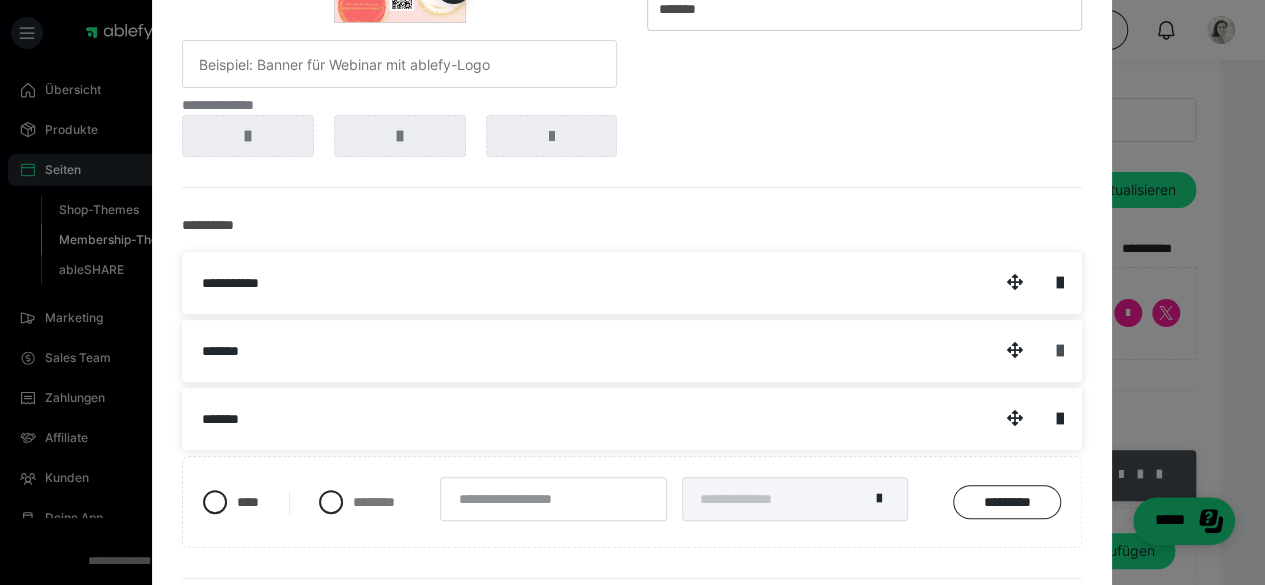 click at bounding box center (1059, 351) 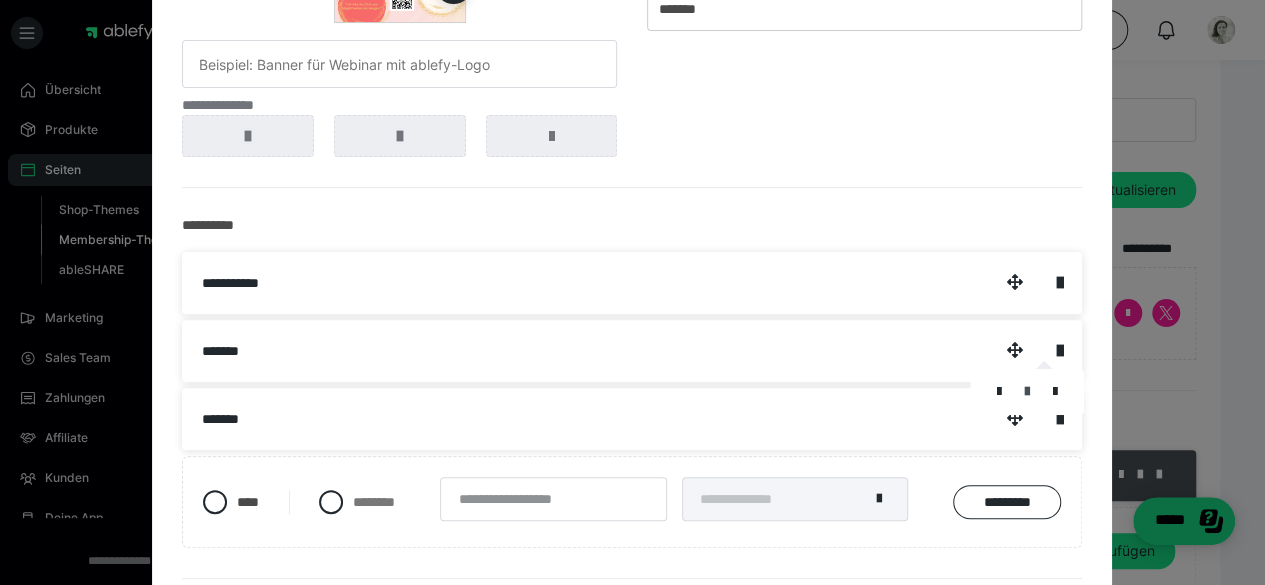 click at bounding box center [1027, 392] 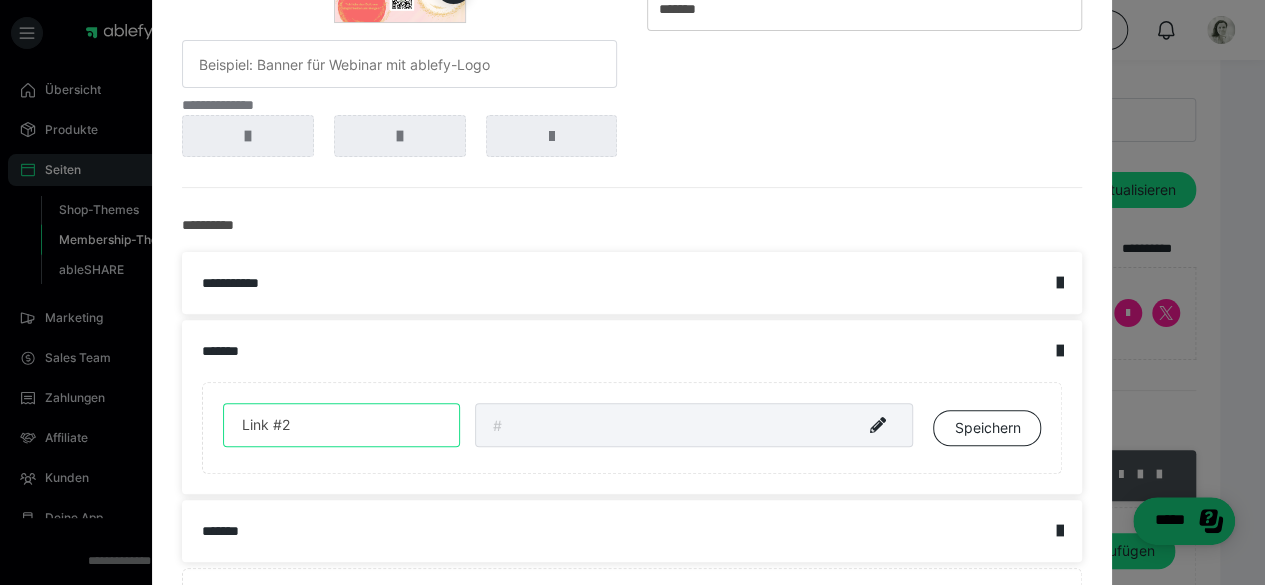 click on "Link #2" at bounding box center [341, 425] 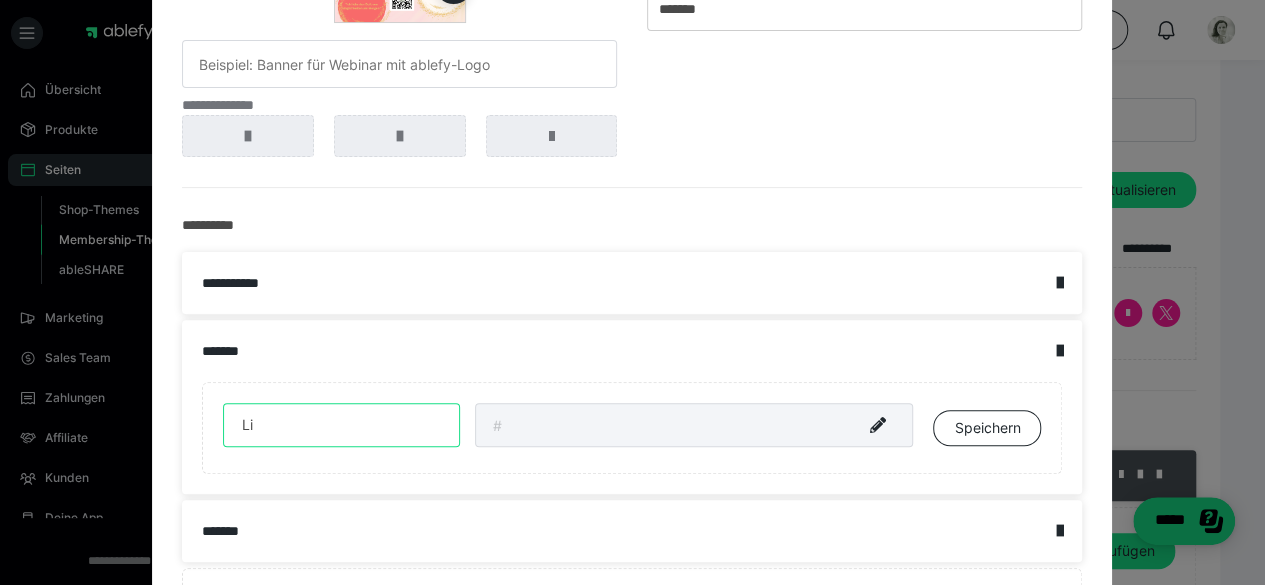 type on "L" 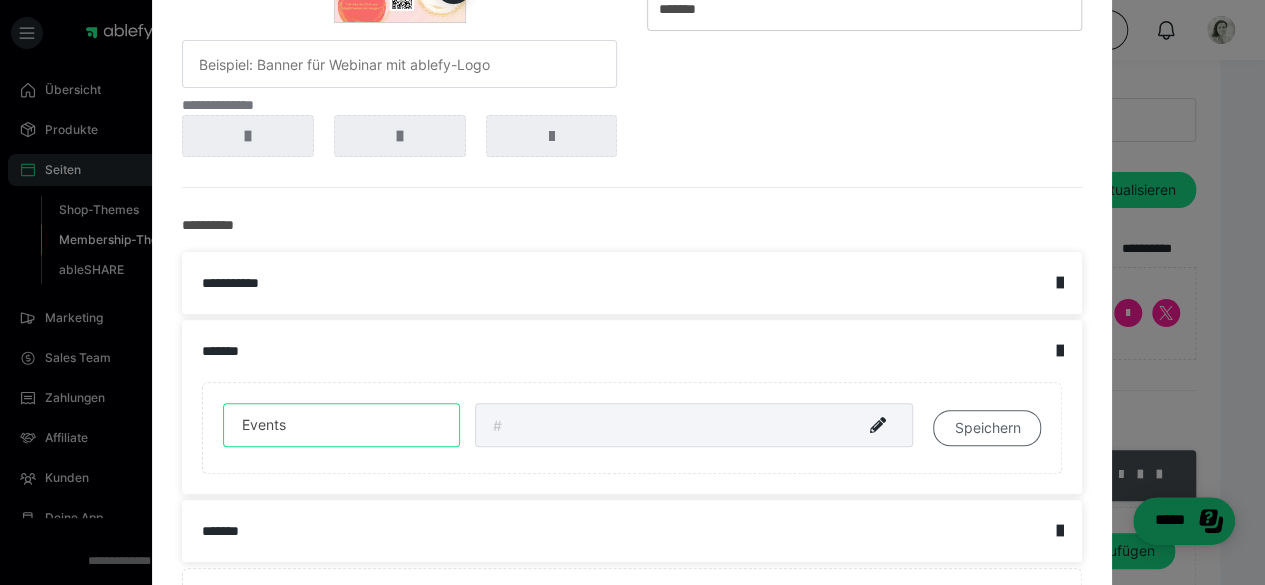 type on "Events" 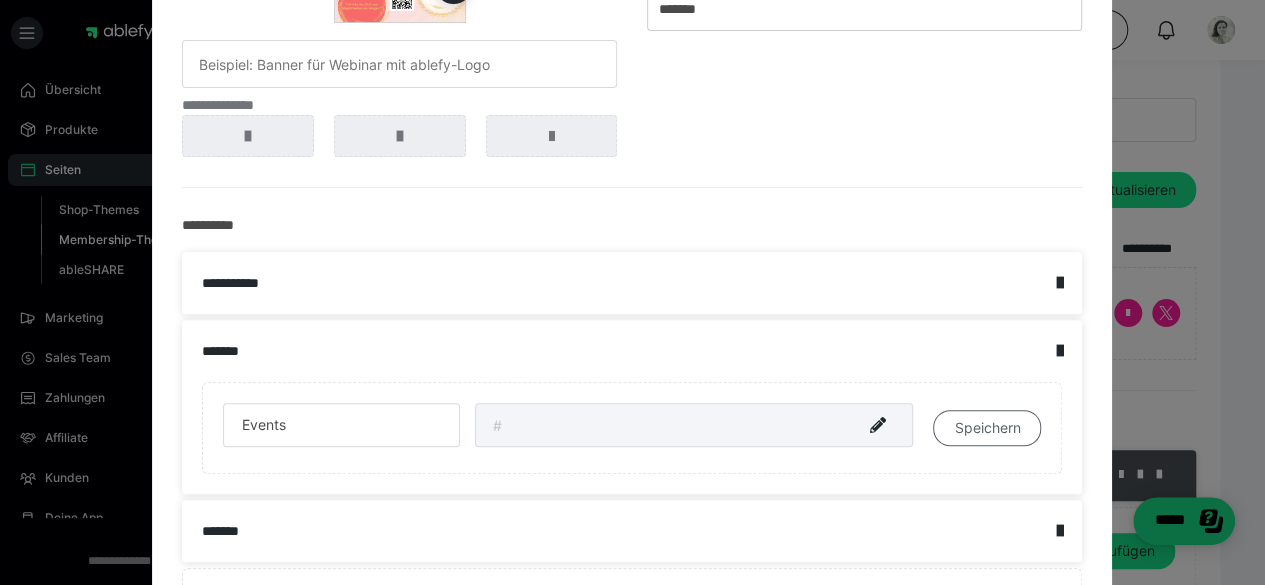 click on "Speichern" at bounding box center [987, 428] 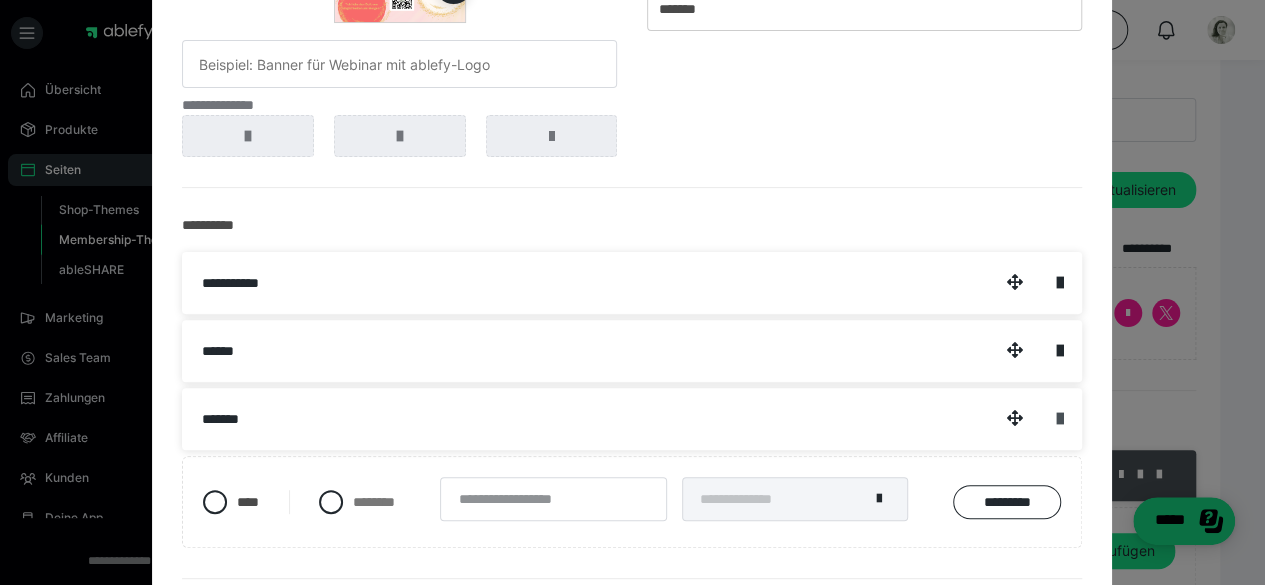 click at bounding box center [1059, 419] 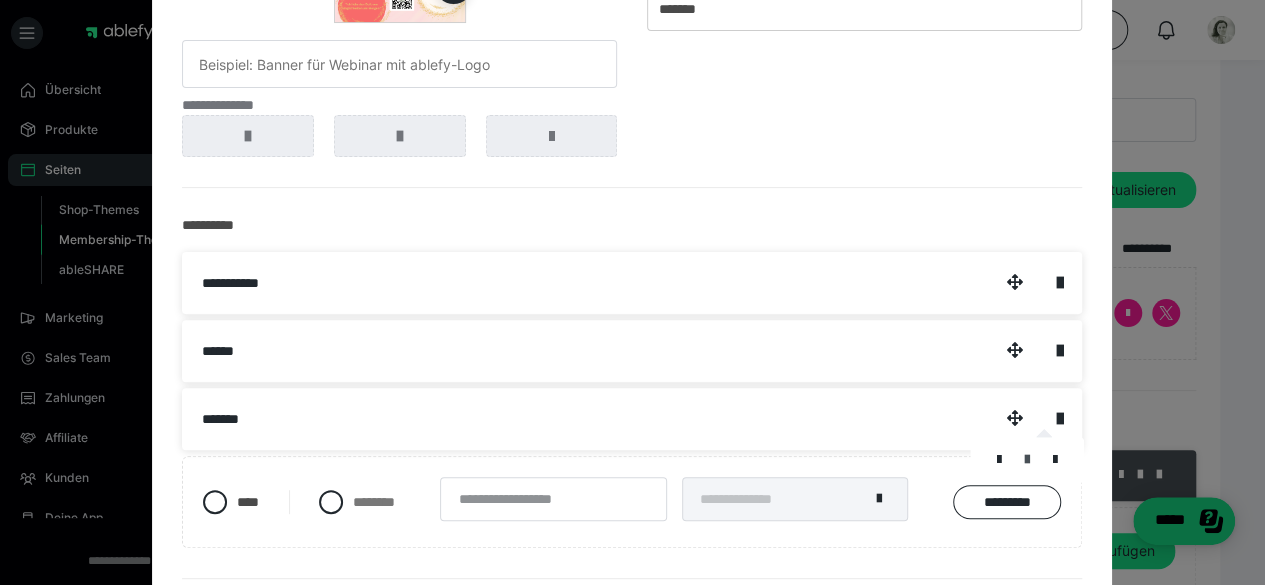 click at bounding box center [1027, 460] 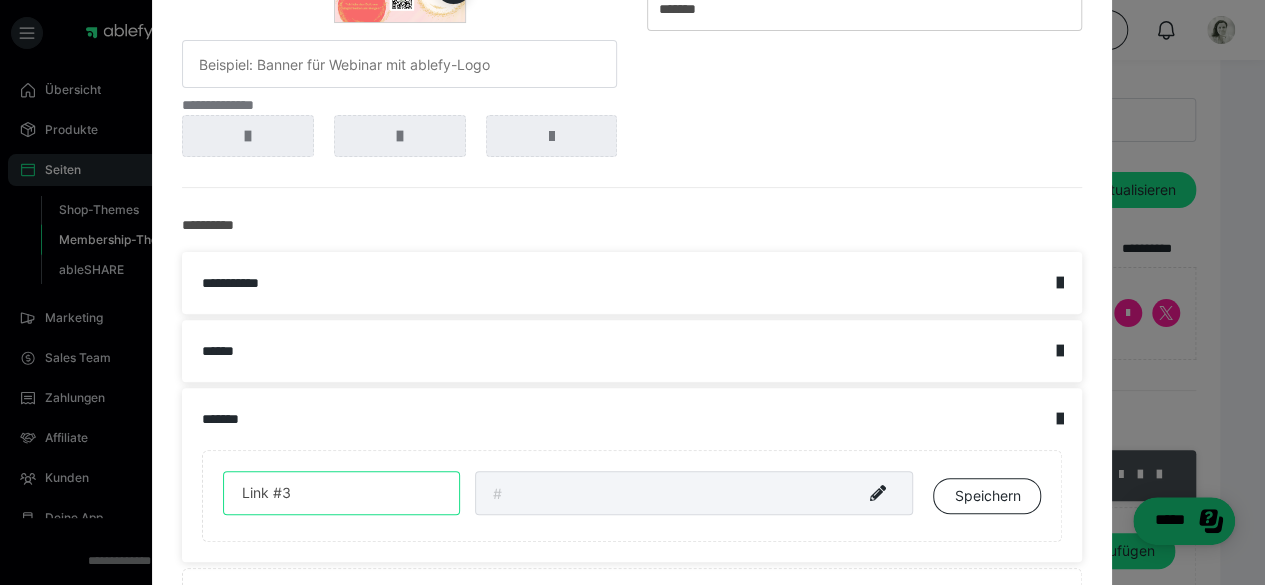 click on "Link #3" at bounding box center (341, 493) 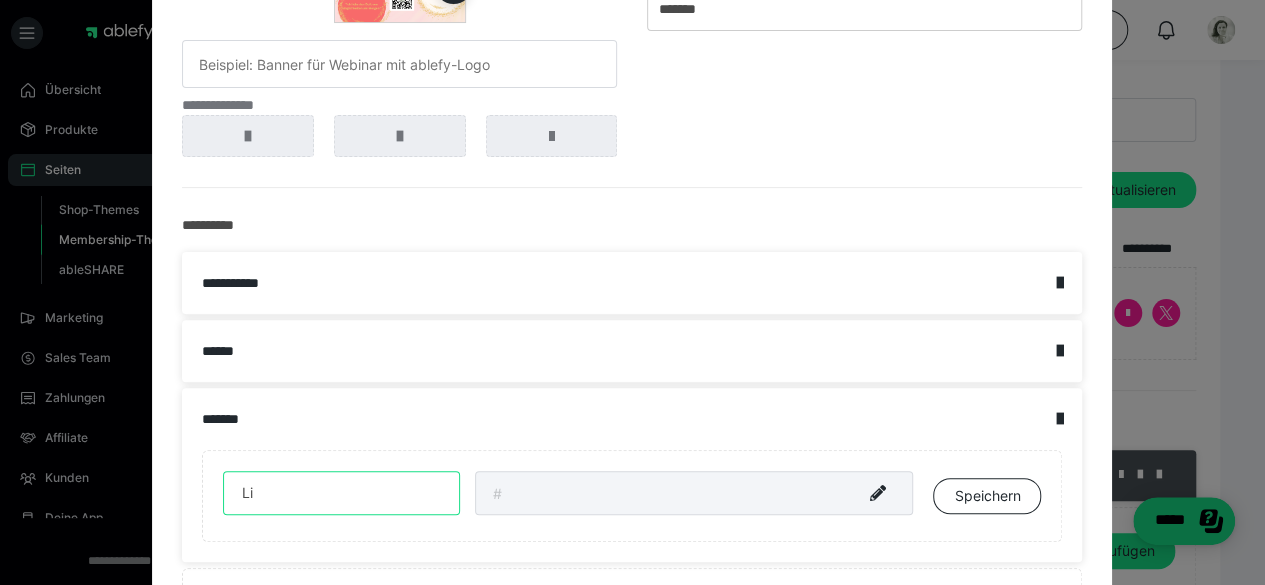 type on "L" 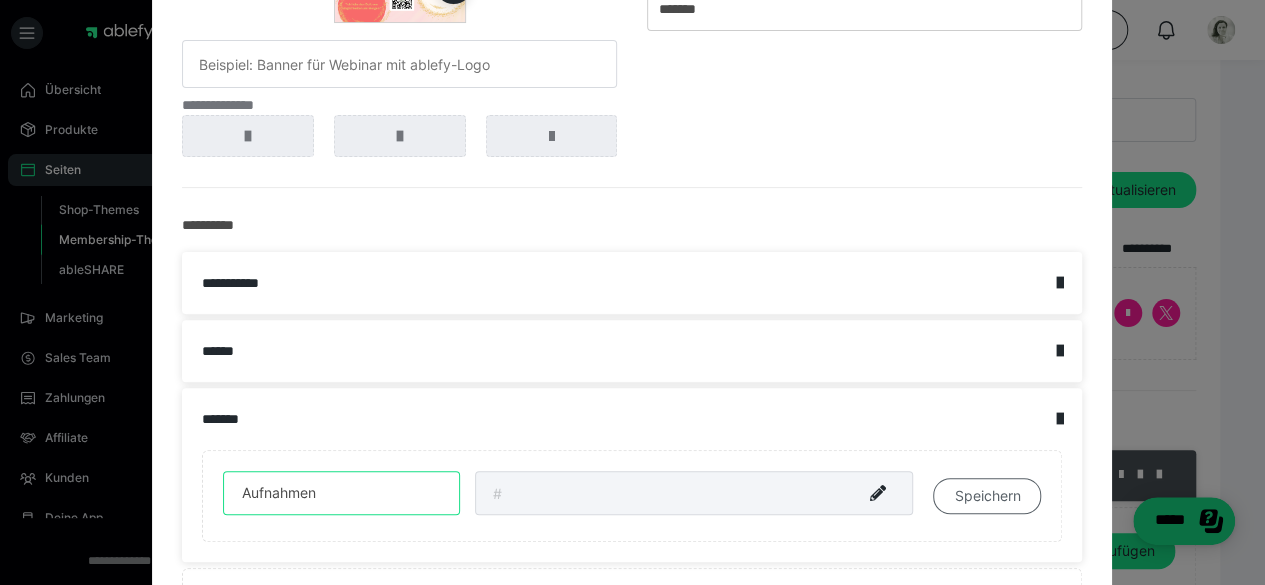 type on "Aufnahmen" 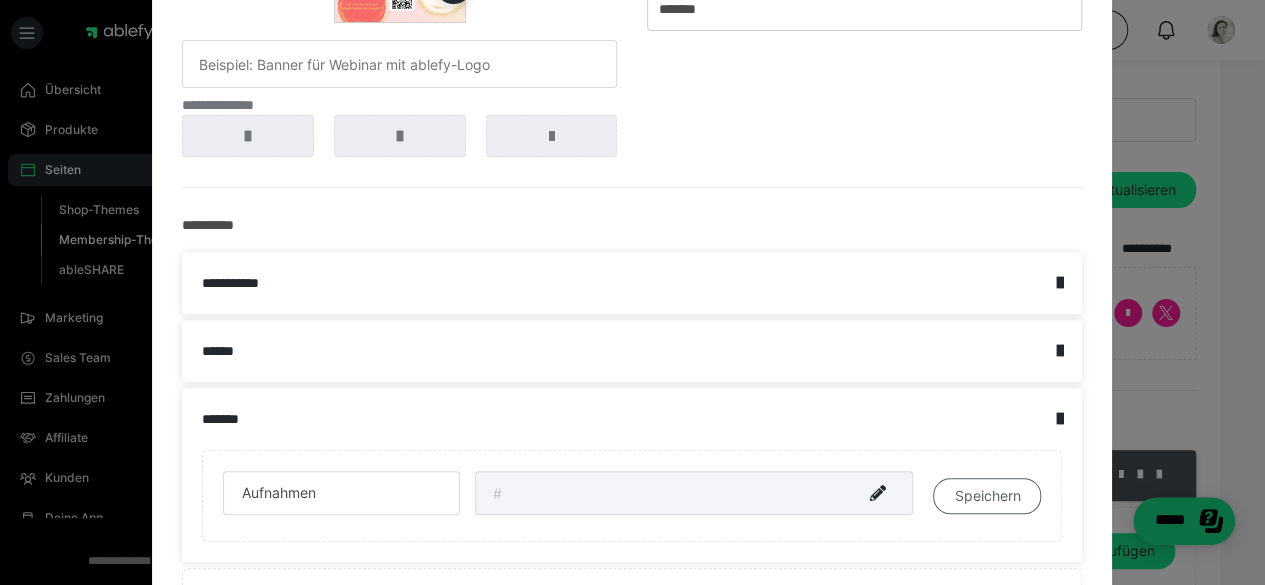 click on "Speichern" at bounding box center [987, 496] 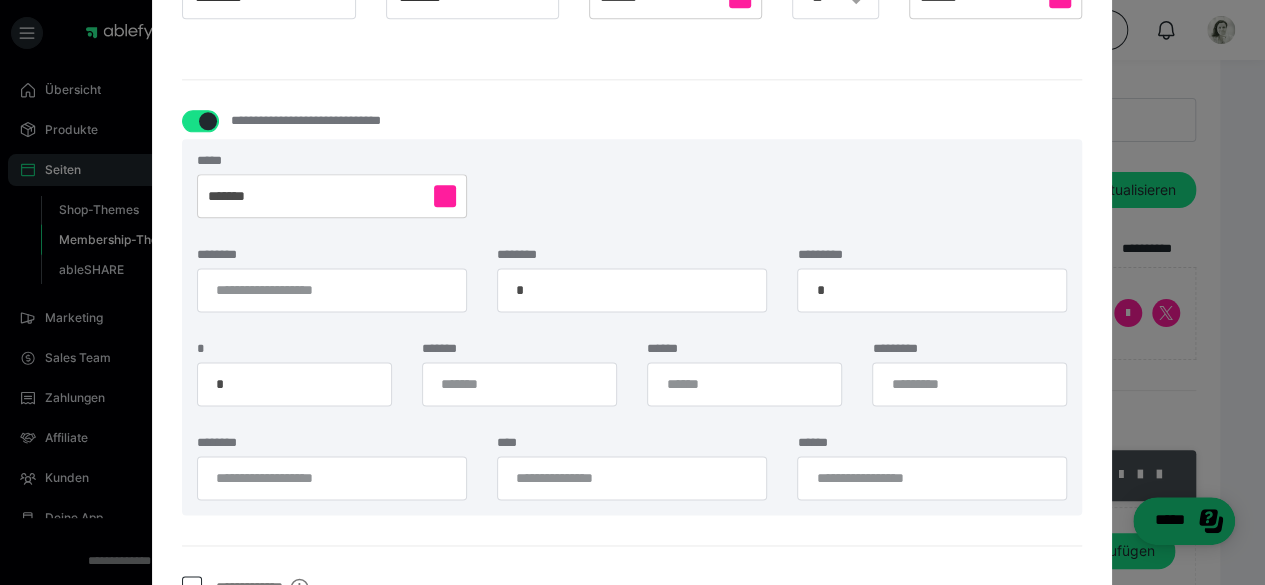 scroll, scrollTop: 1259, scrollLeft: 0, axis: vertical 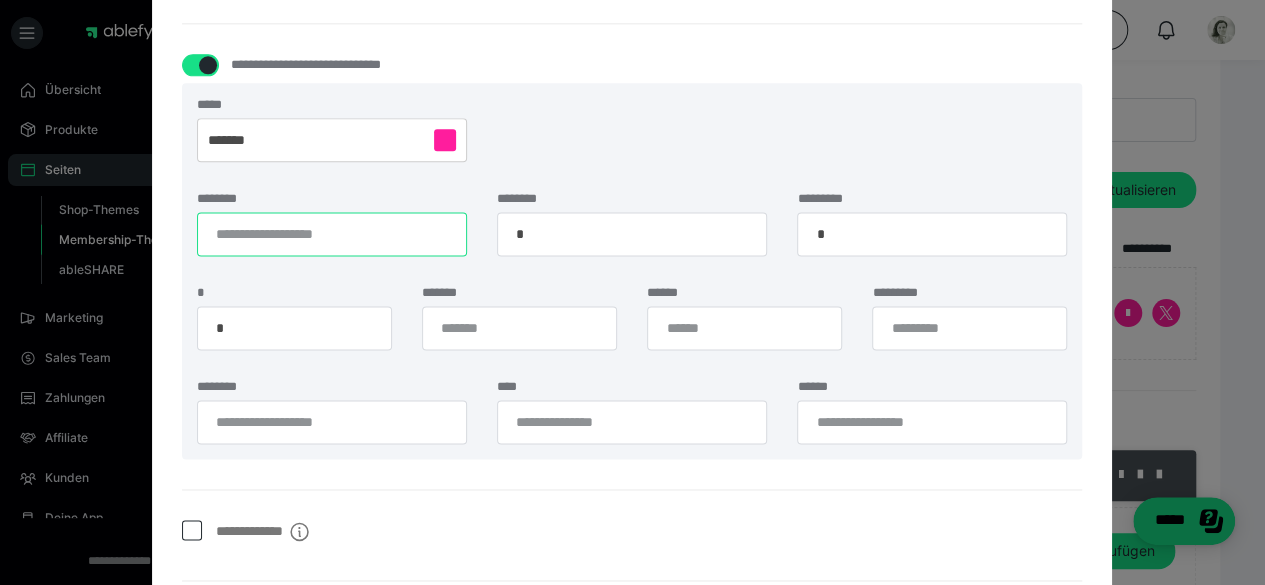 click on "********" at bounding box center [332, 234] 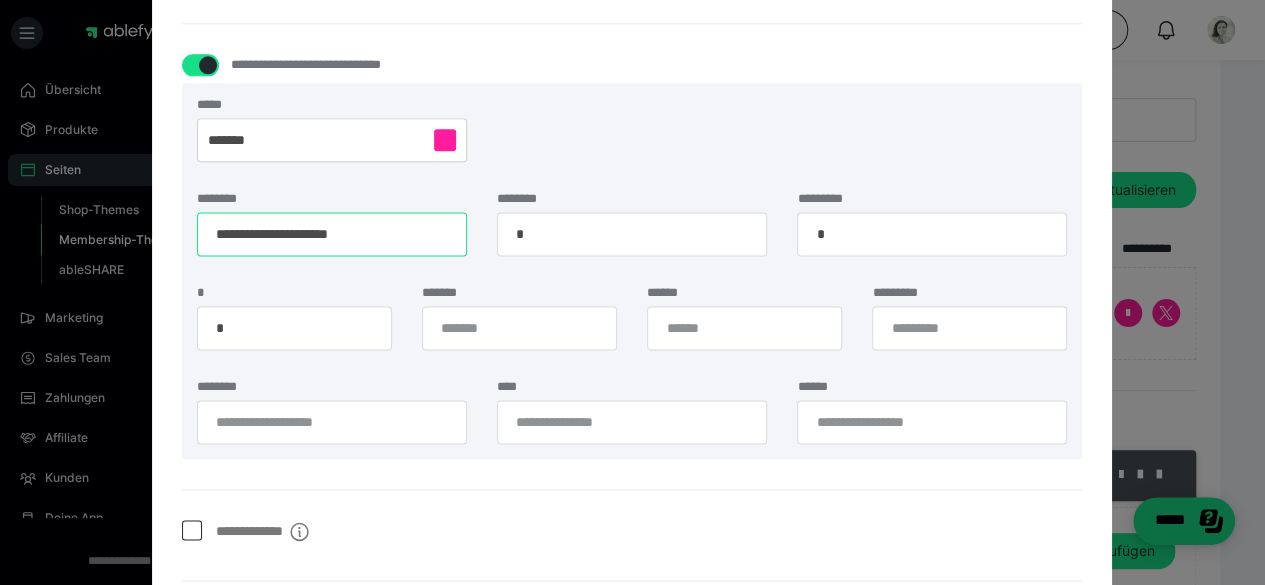 type on "**********" 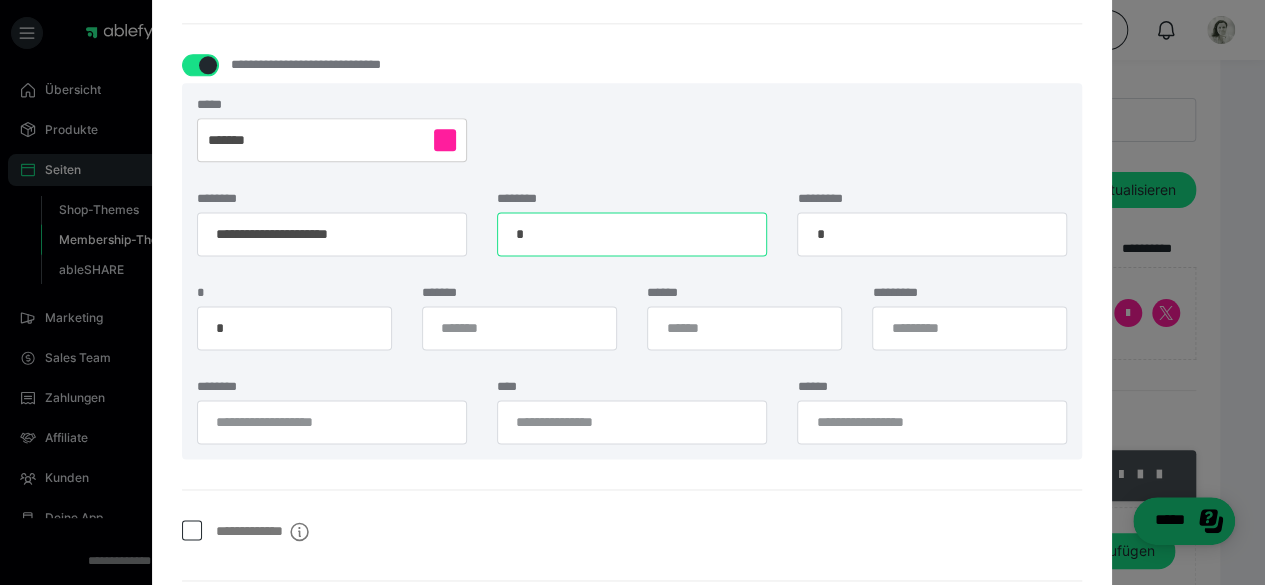 click on "*" at bounding box center (632, 234) 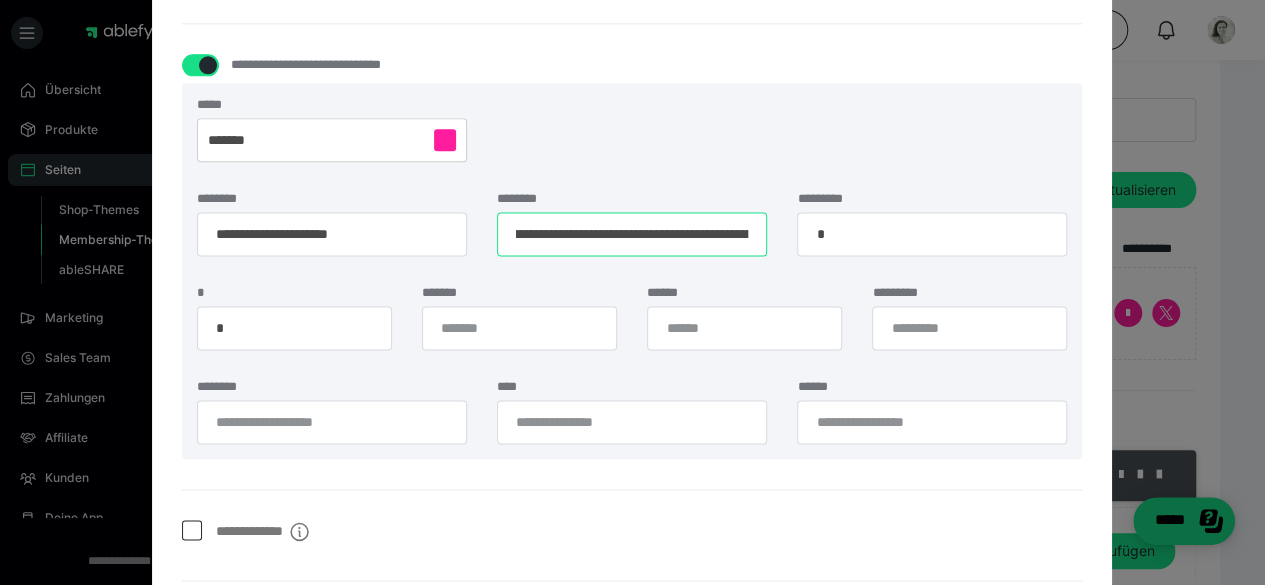 scroll, scrollTop: 0, scrollLeft: 0, axis: both 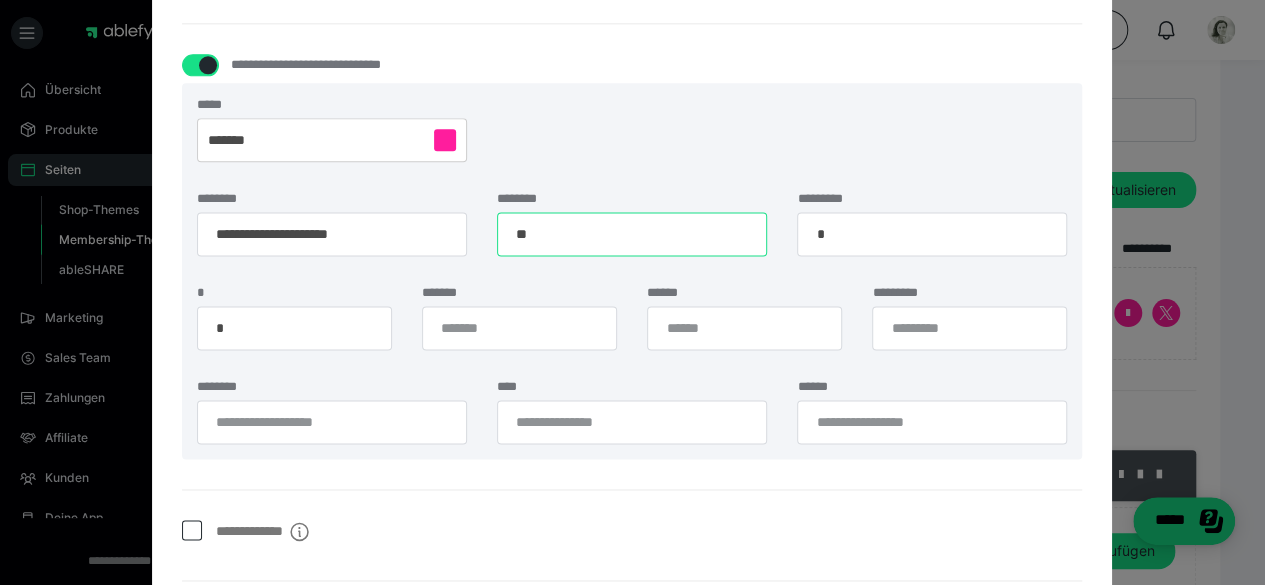 type on "*" 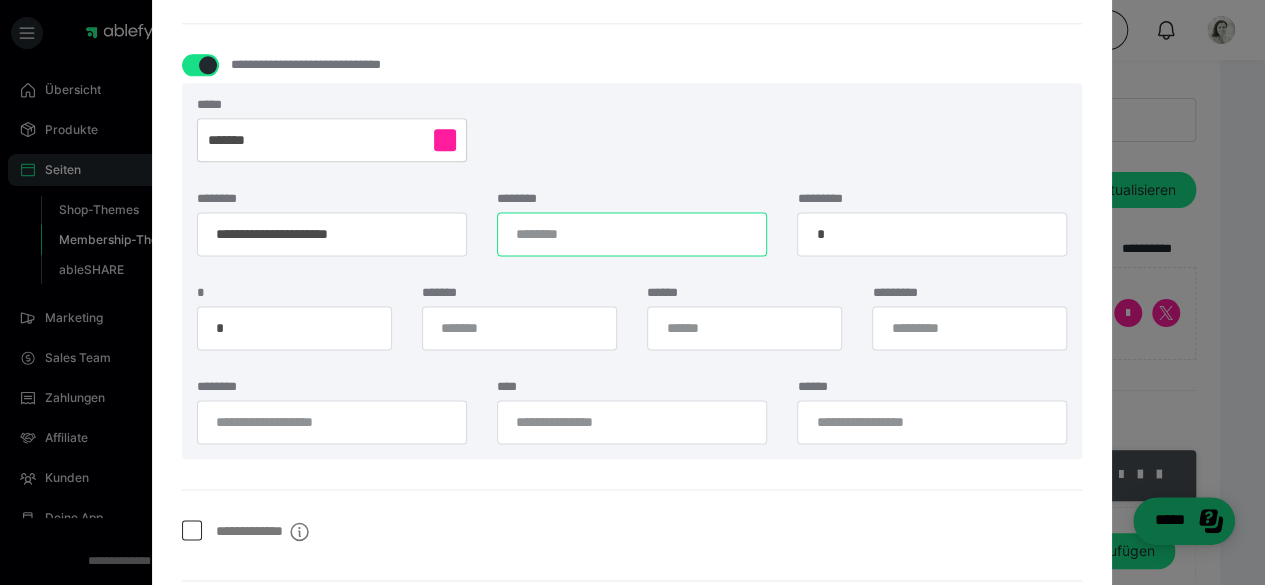 drag, startPoint x: 575, startPoint y: 237, endPoint x: 615, endPoint y: 226, distance: 41.484936 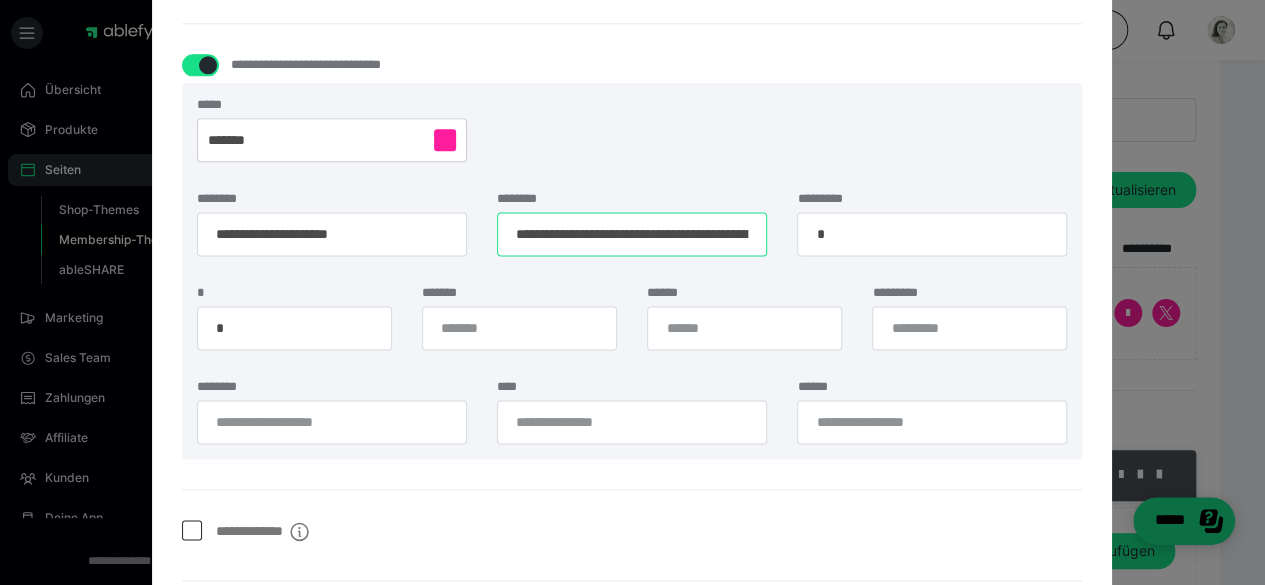 scroll, scrollTop: 0, scrollLeft: 267, axis: horizontal 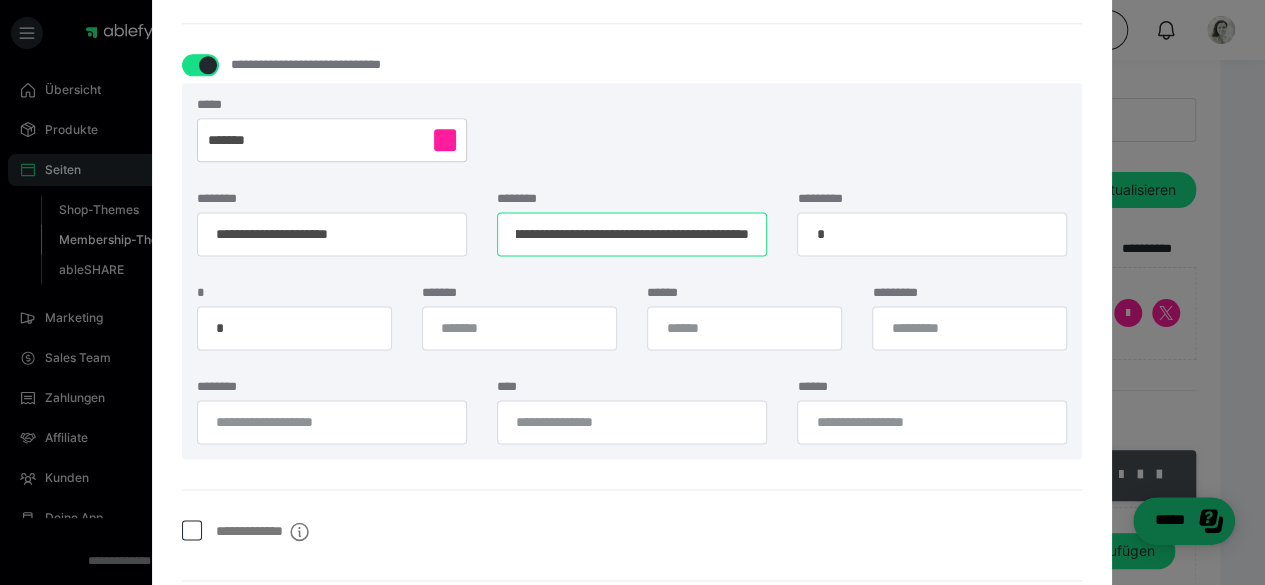 type on "**********" 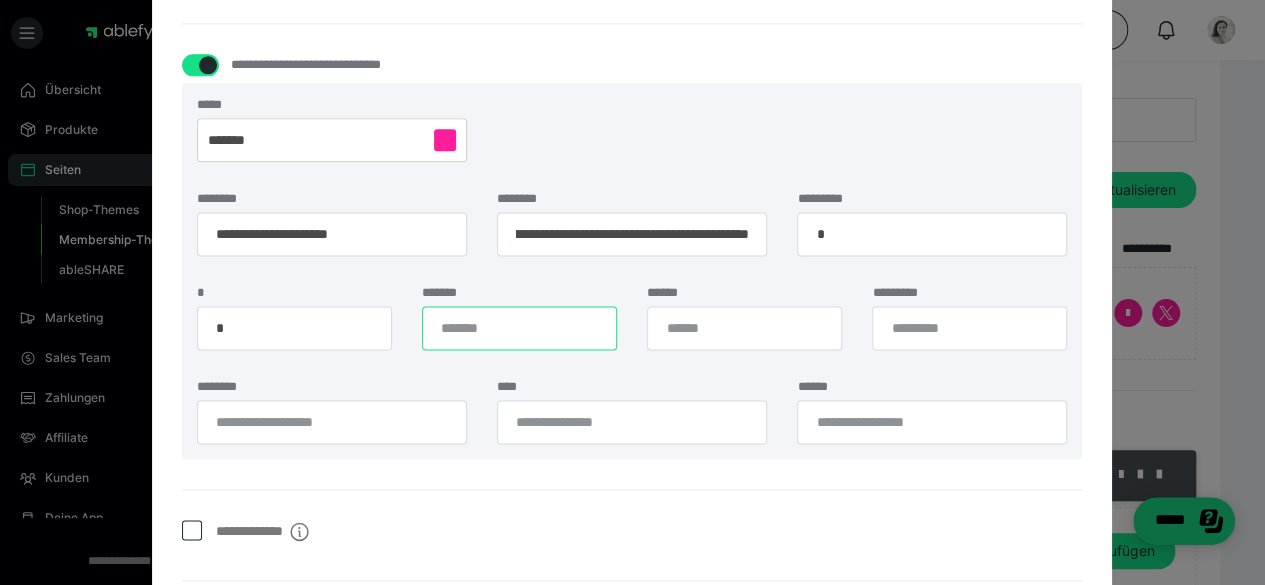 scroll, scrollTop: 0, scrollLeft: 0, axis: both 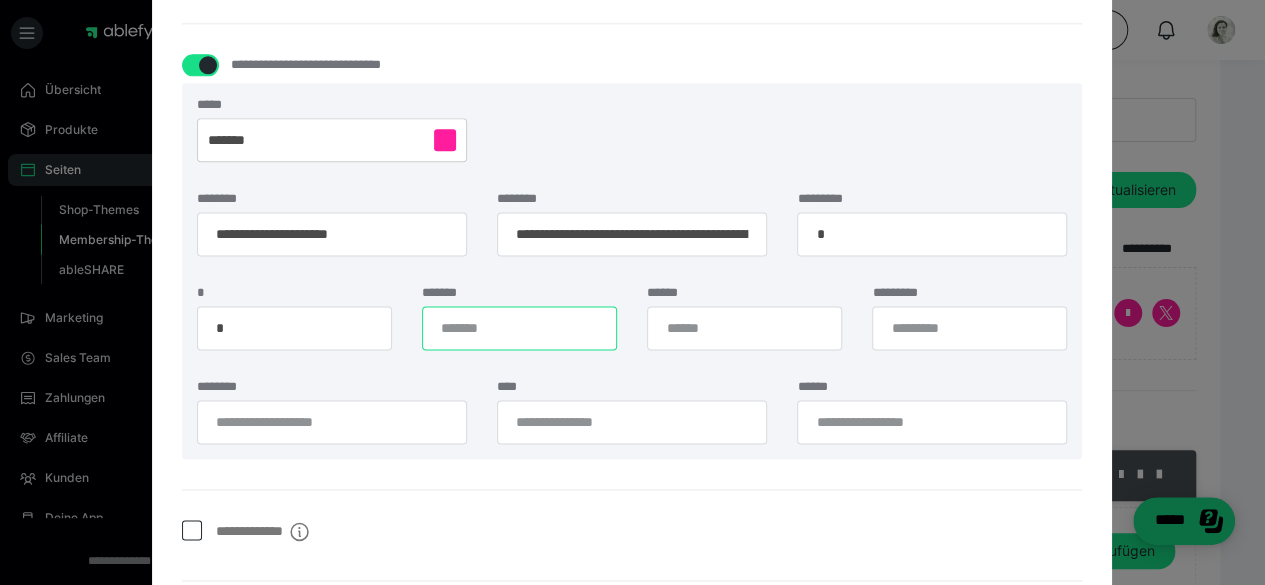 click on "*******" at bounding box center (519, 328) 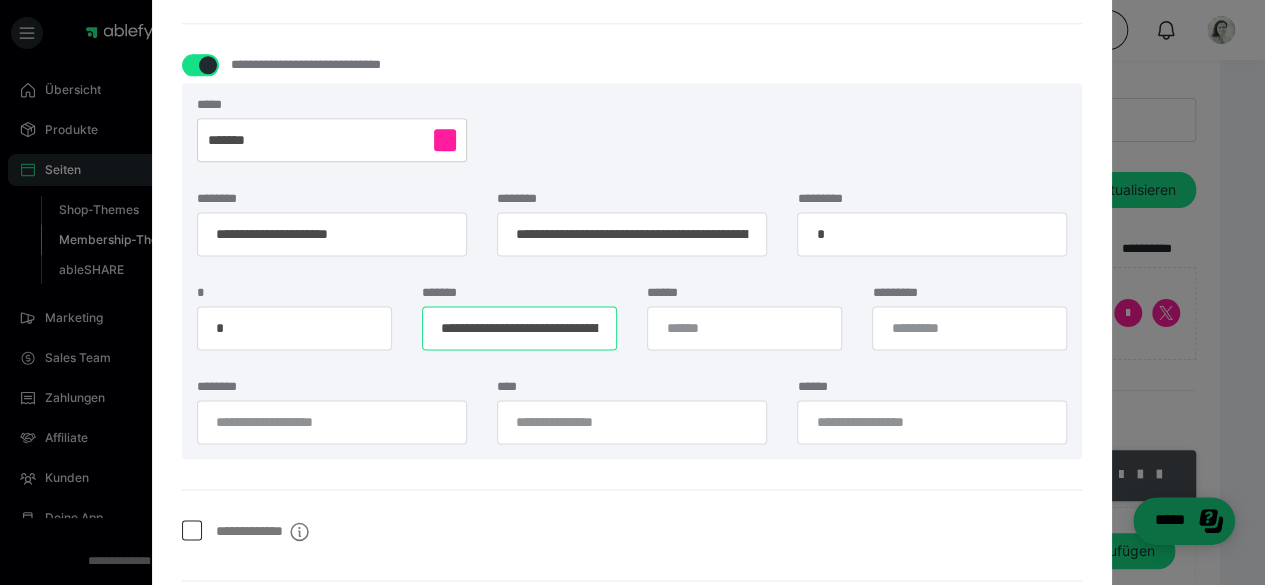 scroll, scrollTop: 0, scrollLeft: 150, axis: horizontal 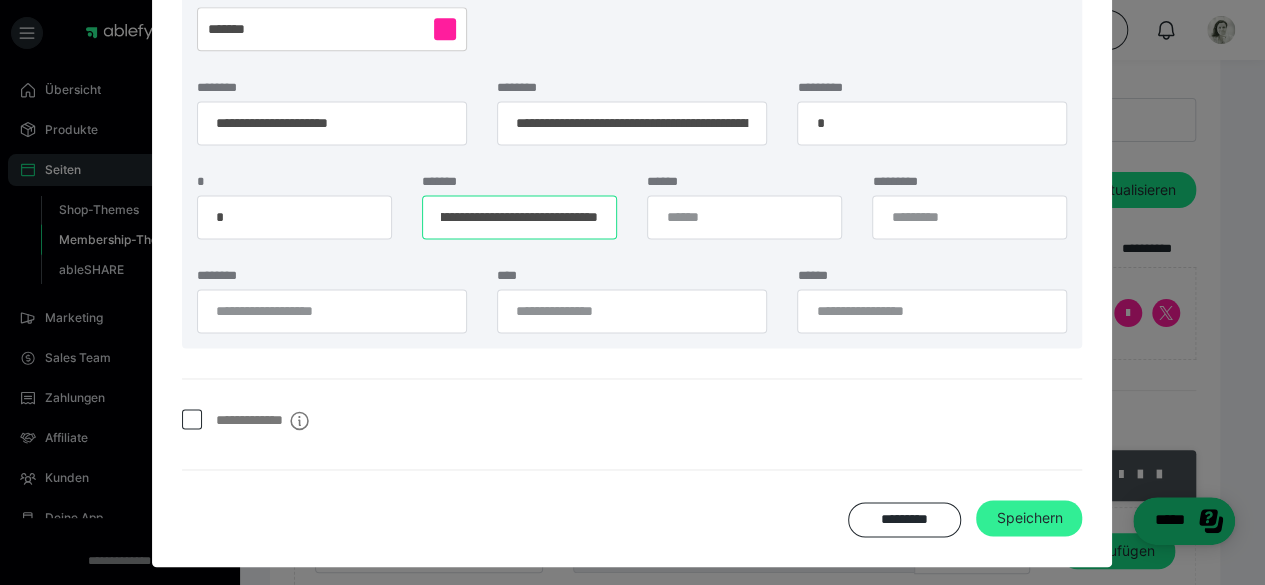 type on "**********" 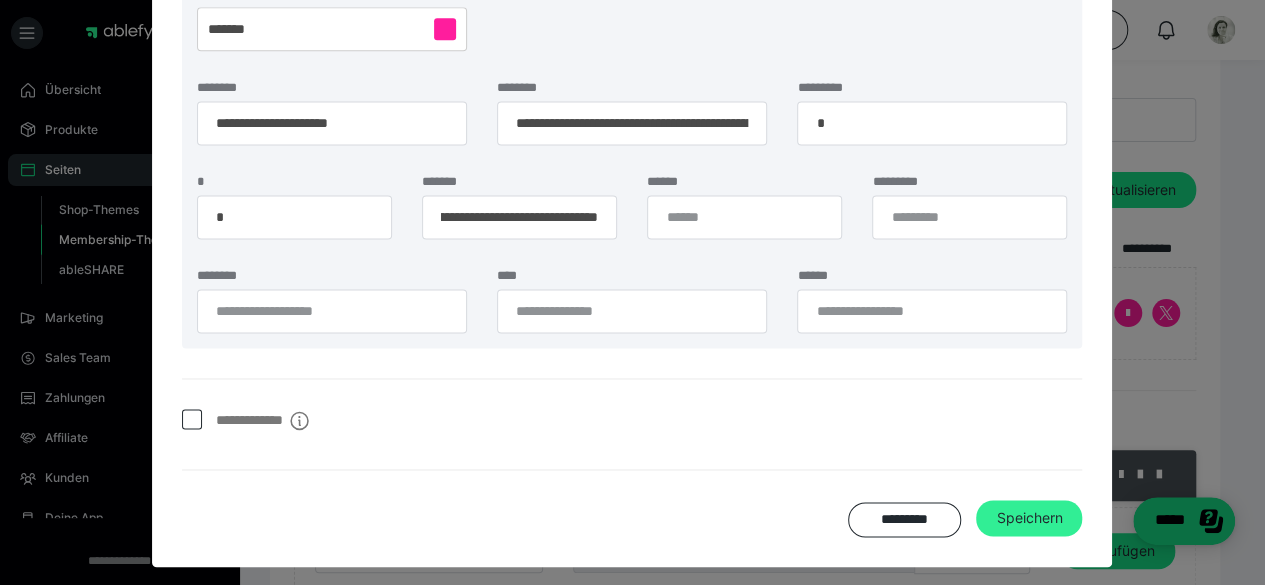 scroll, scrollTop: 0, scrollLeft: 0, axis: both 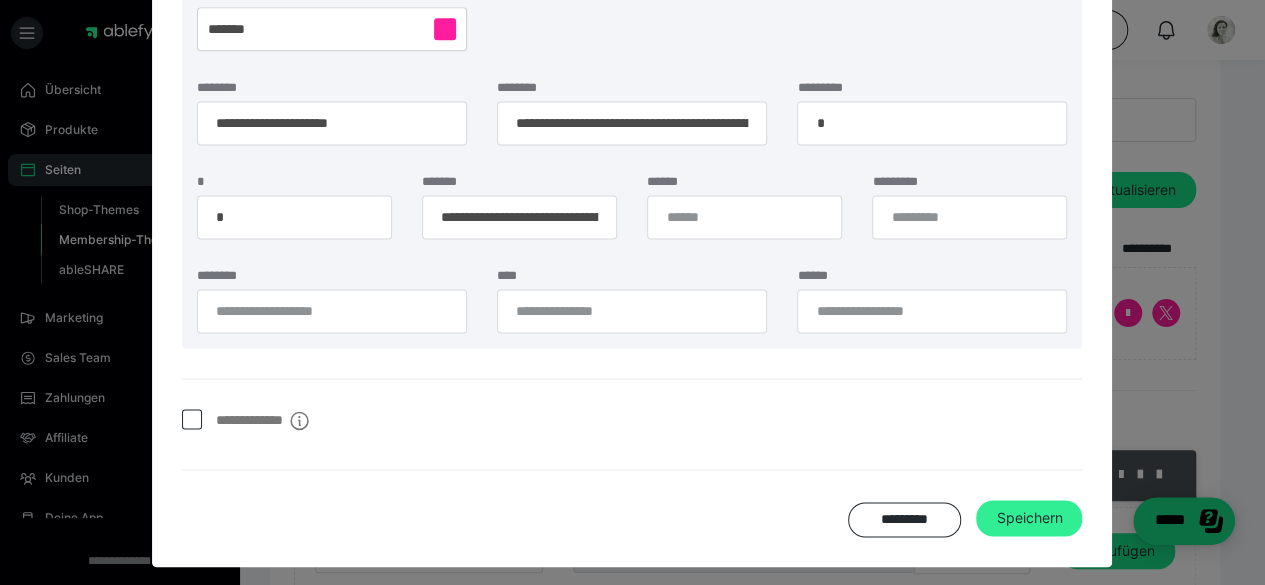 click on "Speichern" at bounding box center (1029, 518) 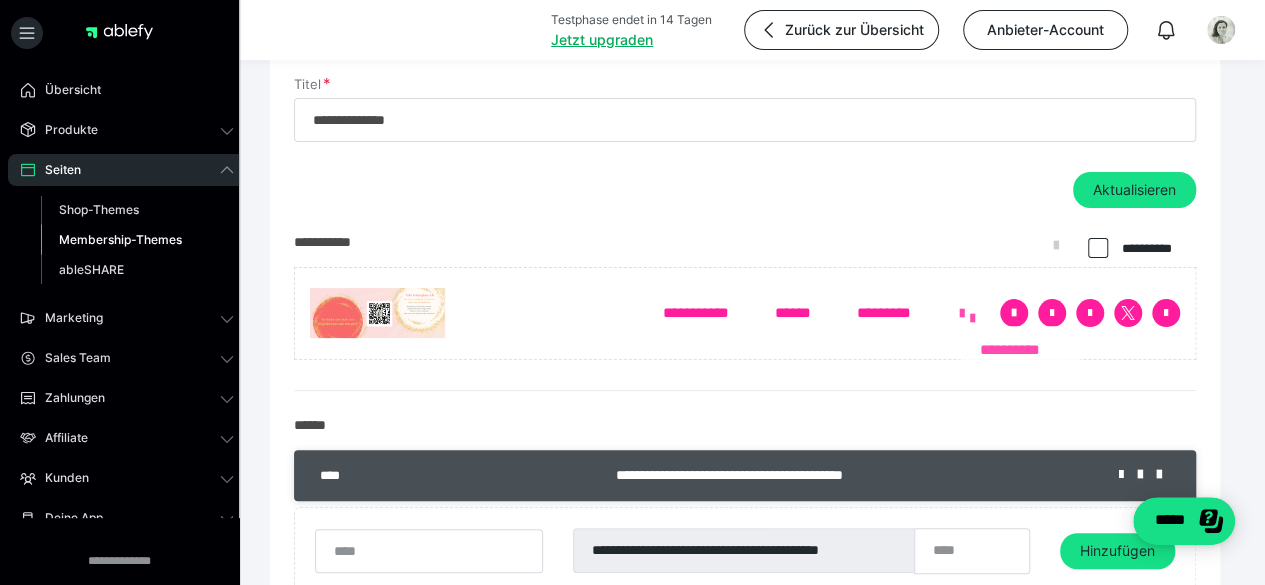 click on "**********" at bounding box center (967, 315) 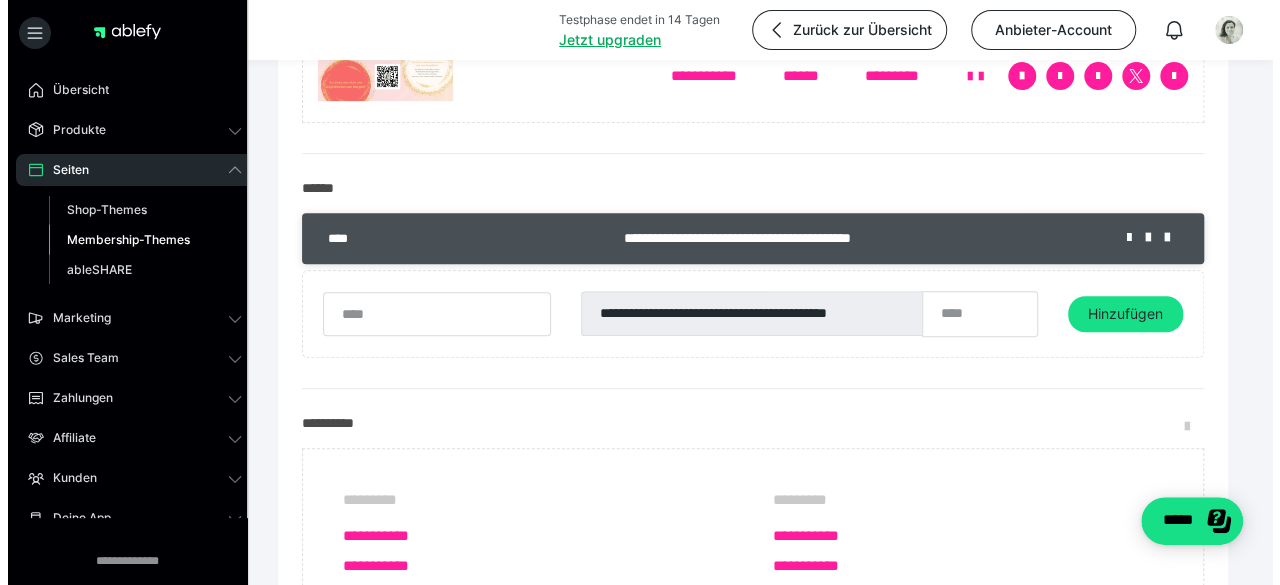 scroll, scrollTop: 323, scrollLeft: 0, axis: vertical 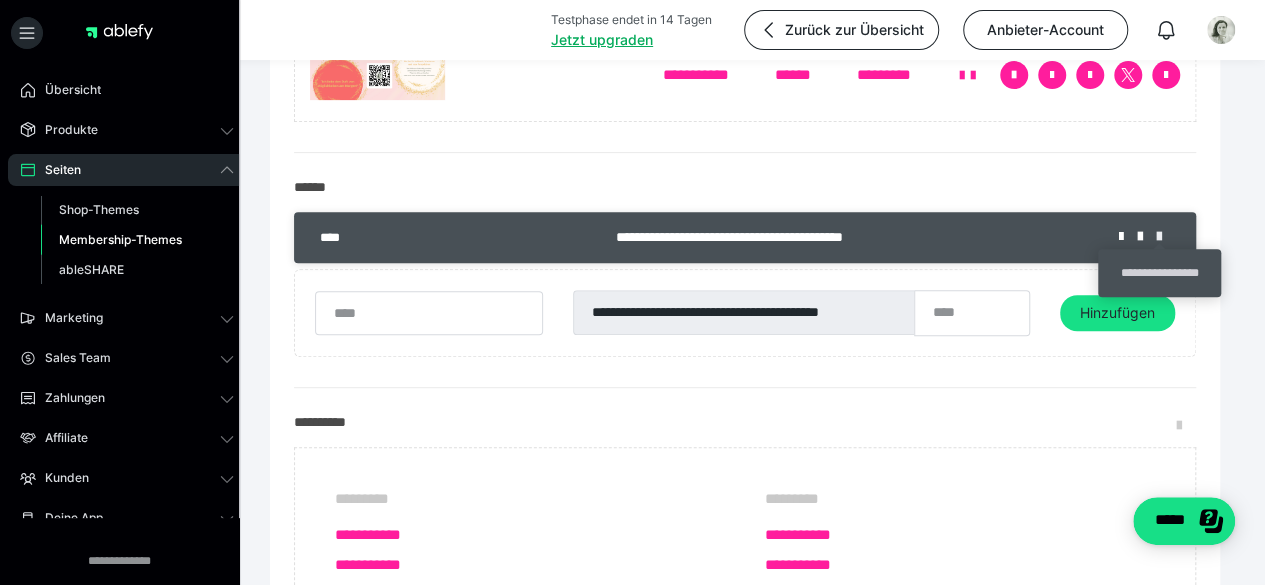 click at bounding box center [1166, 237] 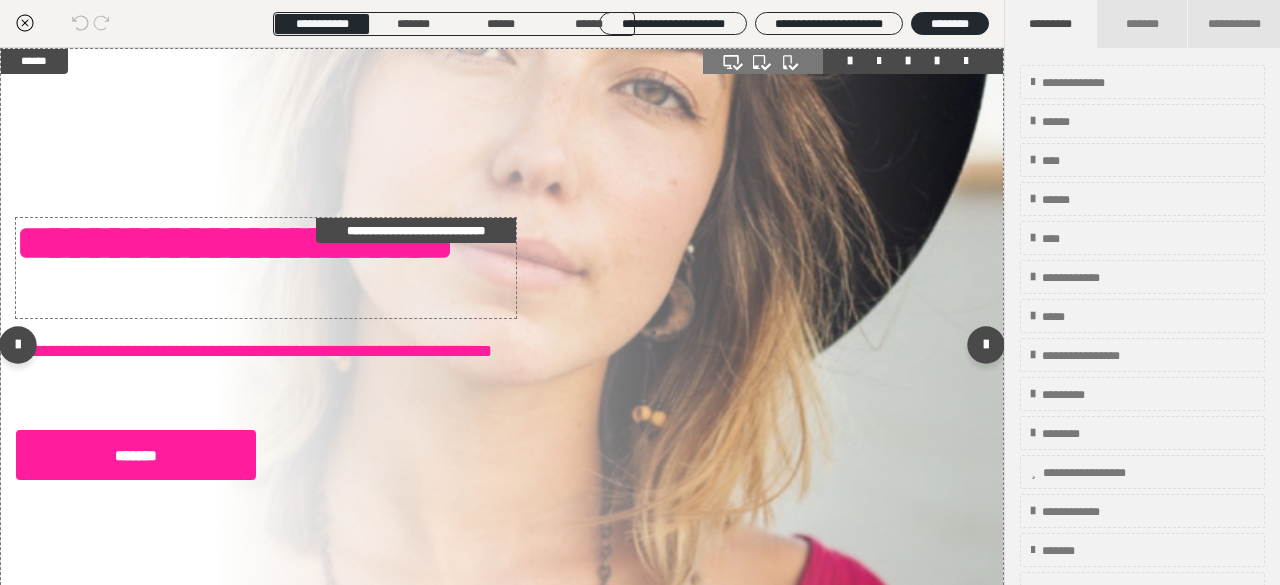 click on "**********" at bounding box center (266, 268) 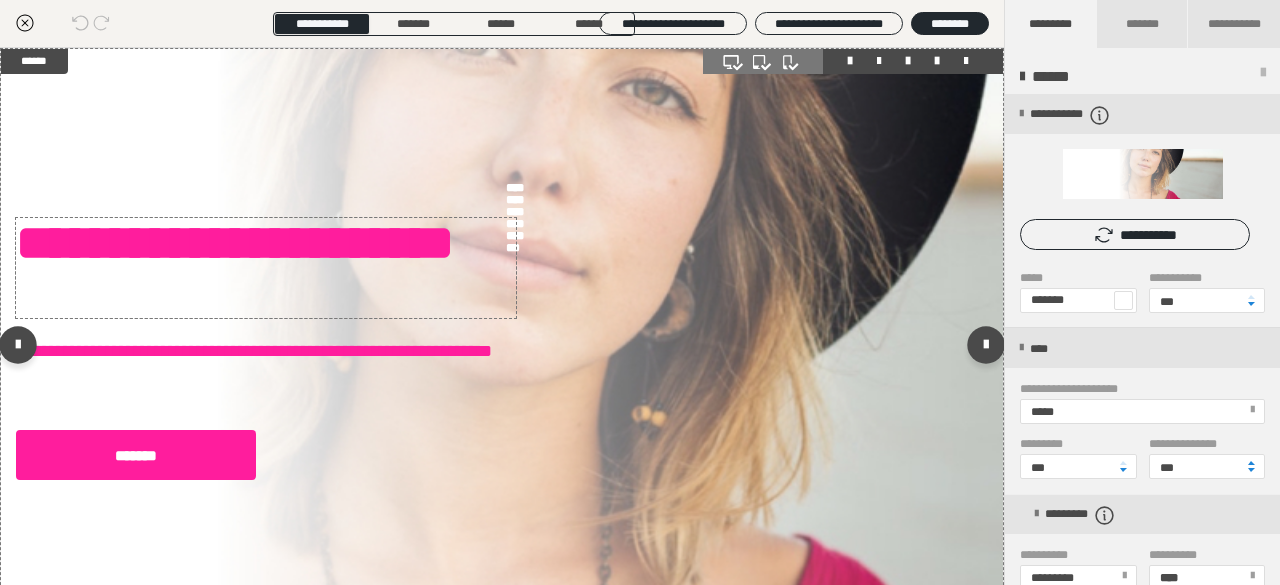 click on "**********" at bounding box center [640, 292] 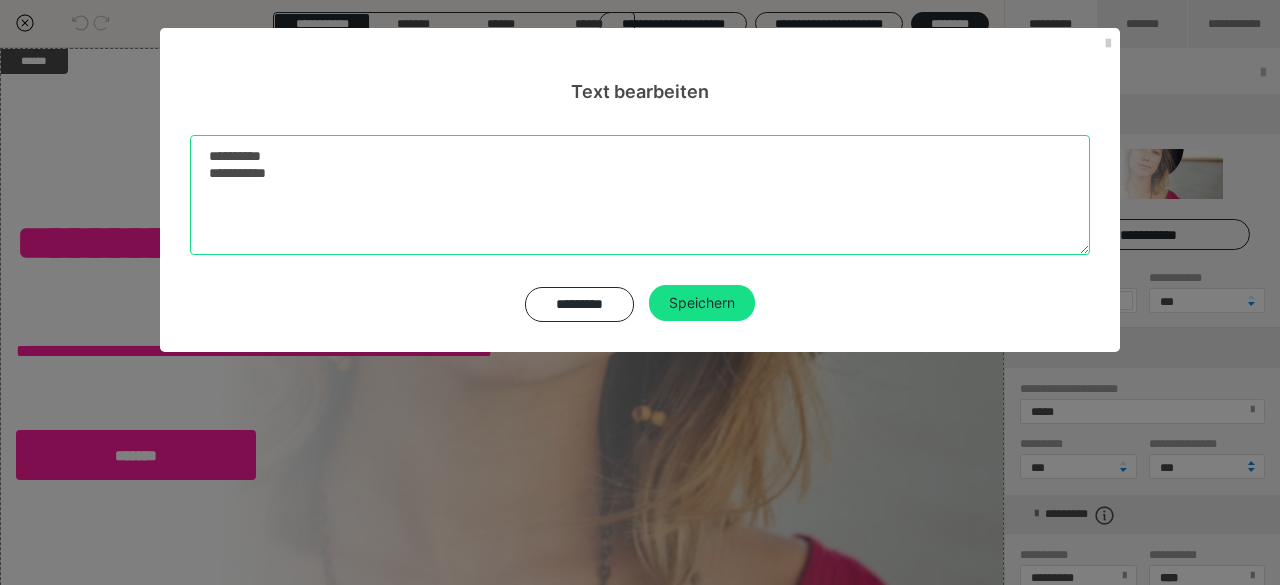 click on "**********" at bounding box center (640, 195) 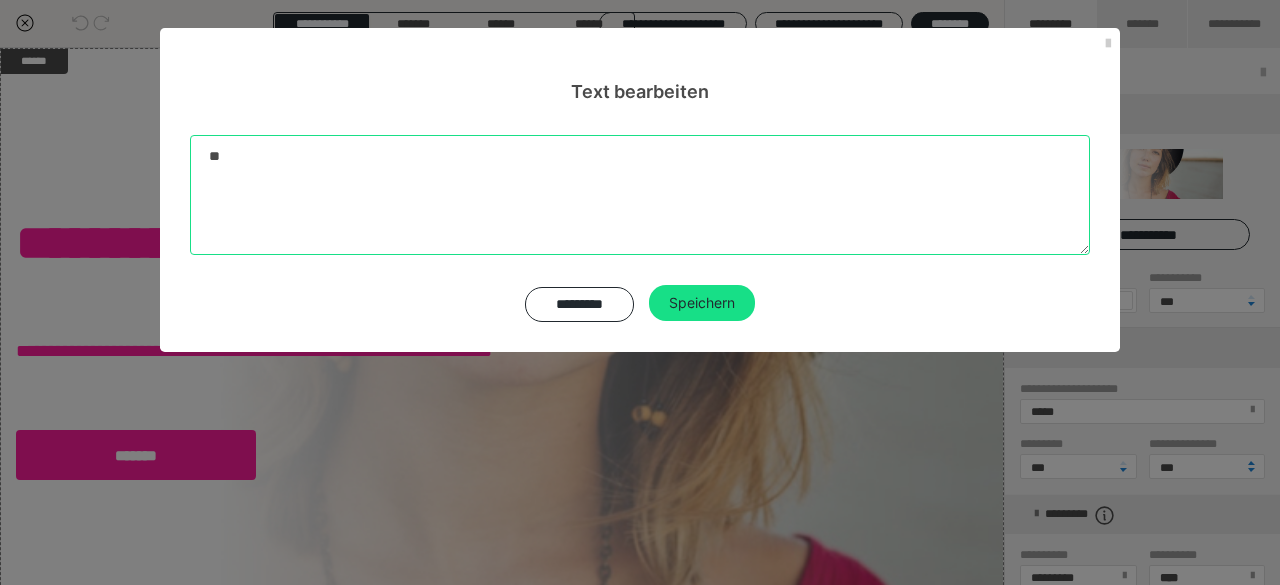 type on "*" 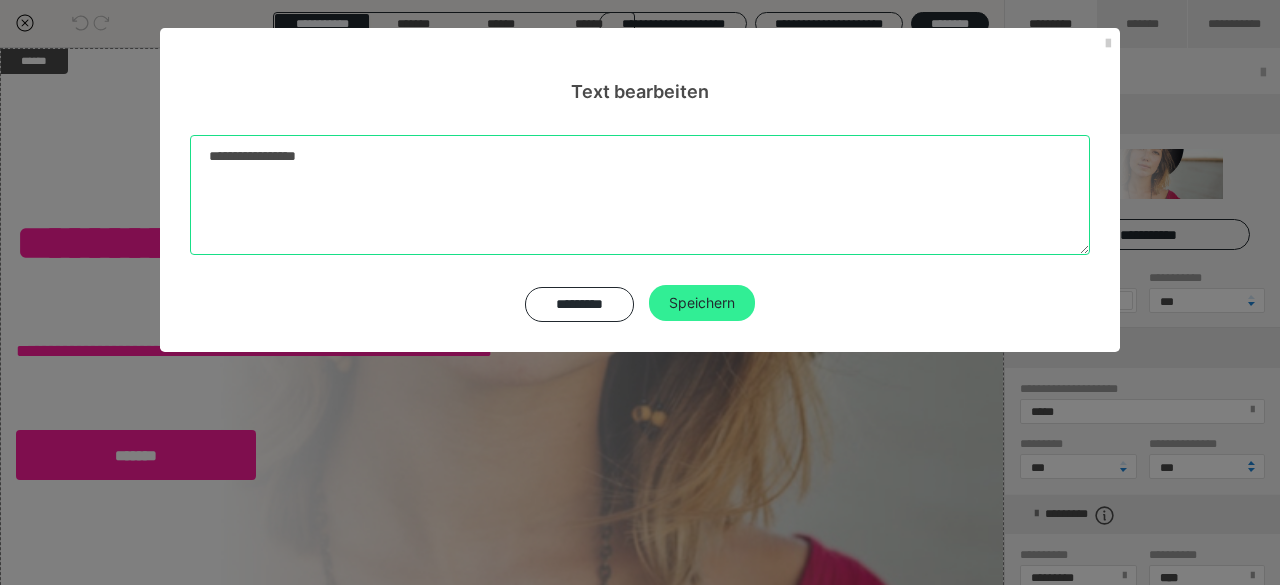 type on "**********" 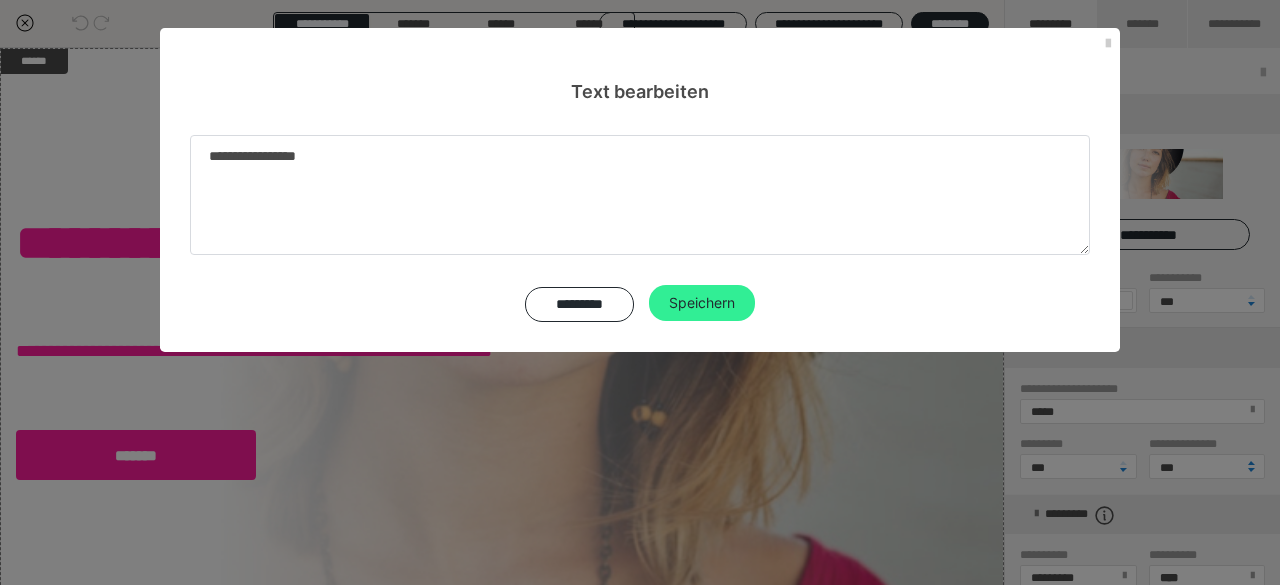 click on "Speichern" at bounding box center [702, 303] 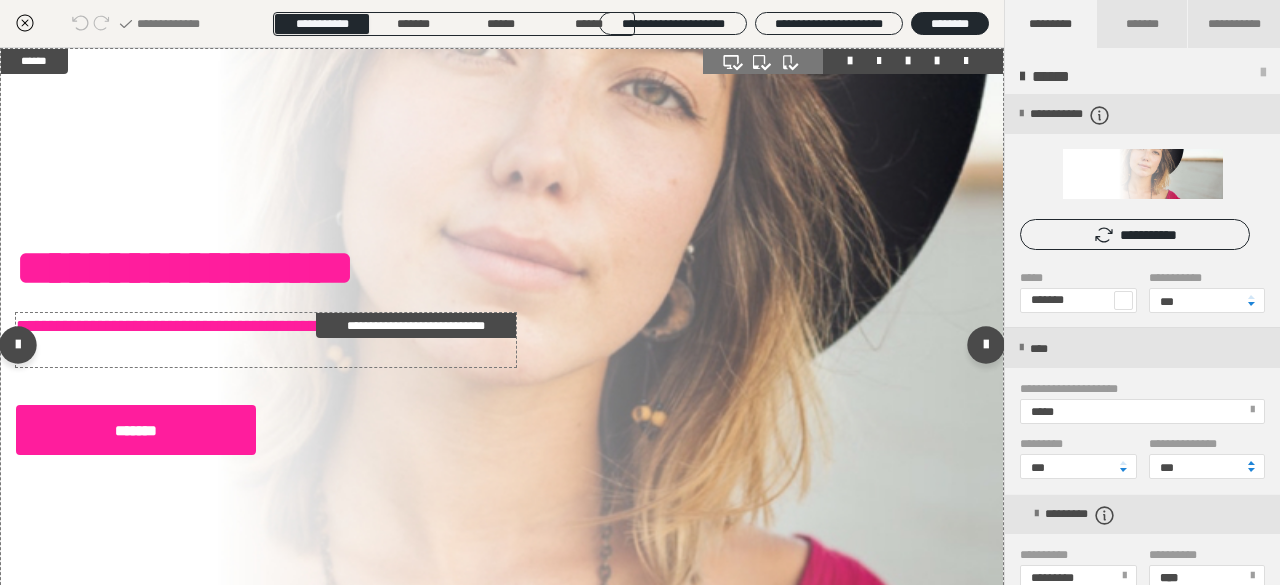 click on "**********" at bounding box center [266, 340] 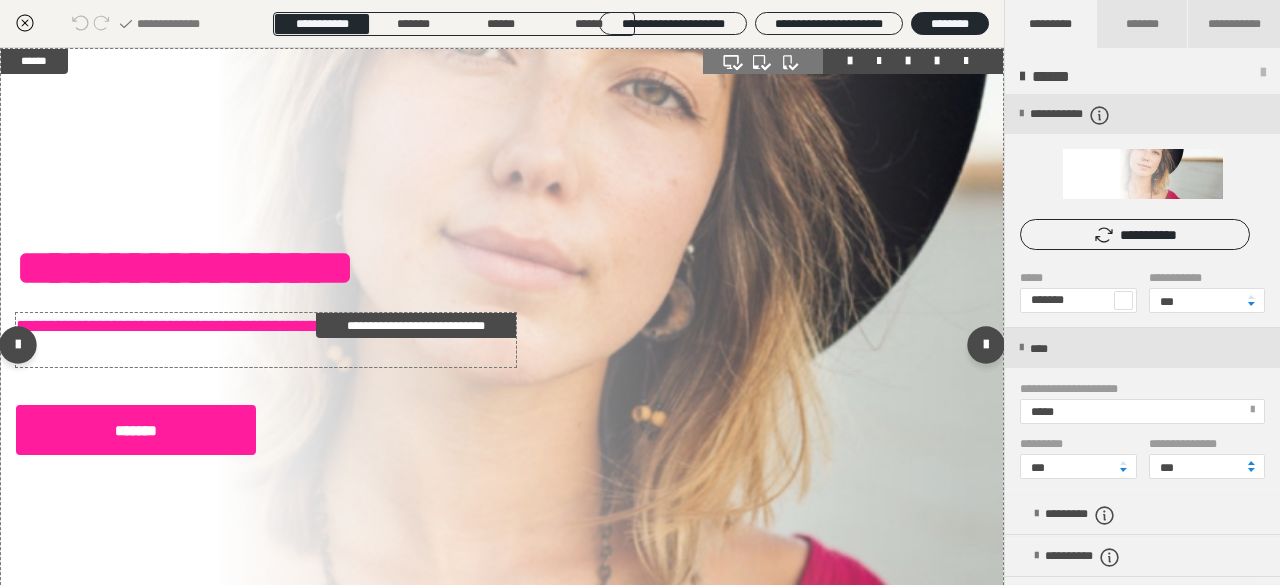 click on "**********" at bounding box center [266, 340] 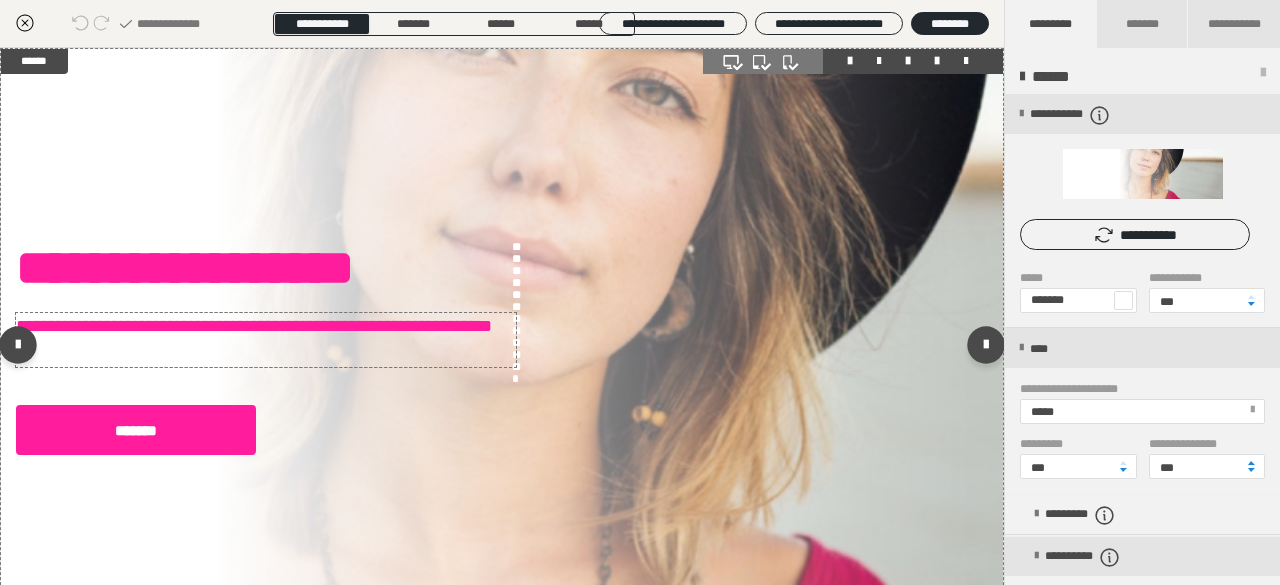 click on "**********" at bounding box center (640, 292) 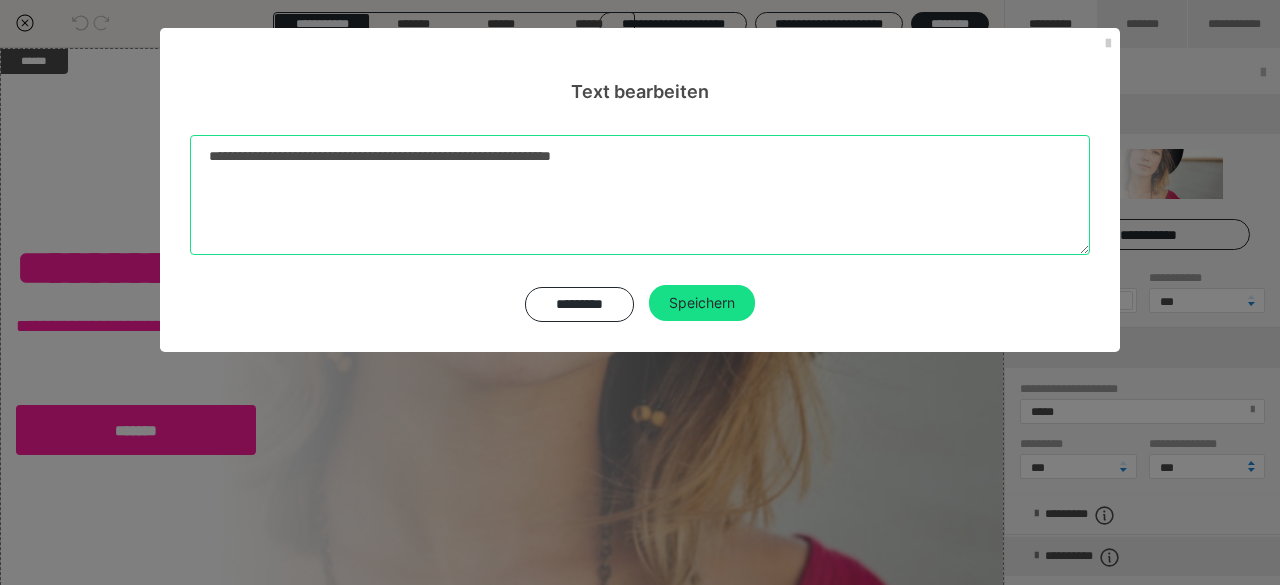 click on "**********" at bounding box center (640, 195) 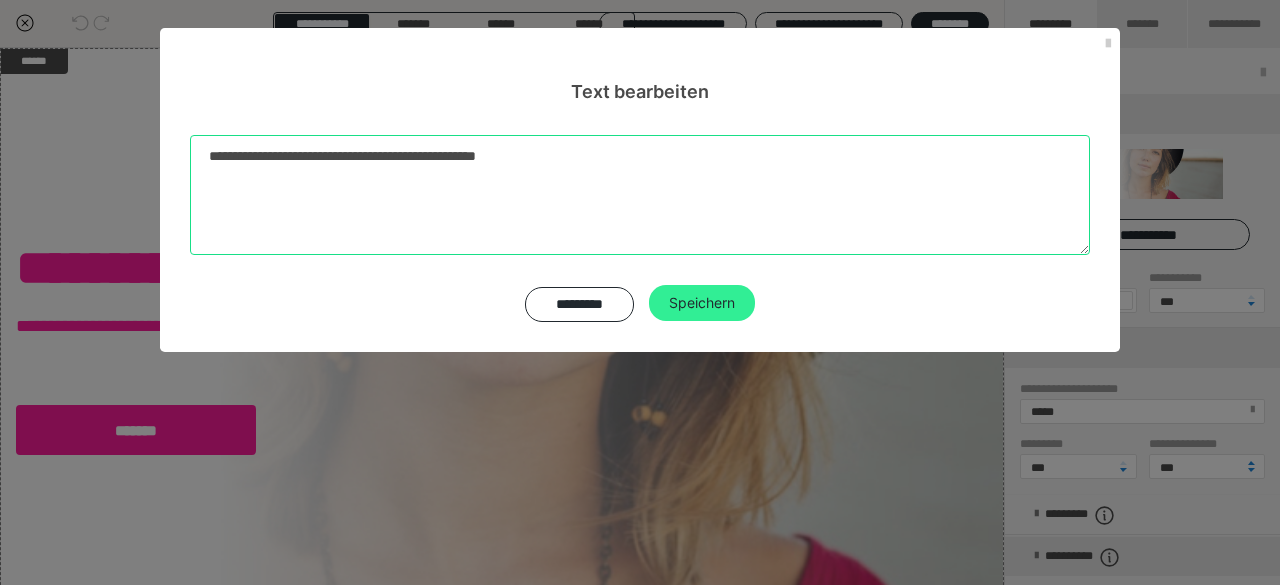 type on "**********" 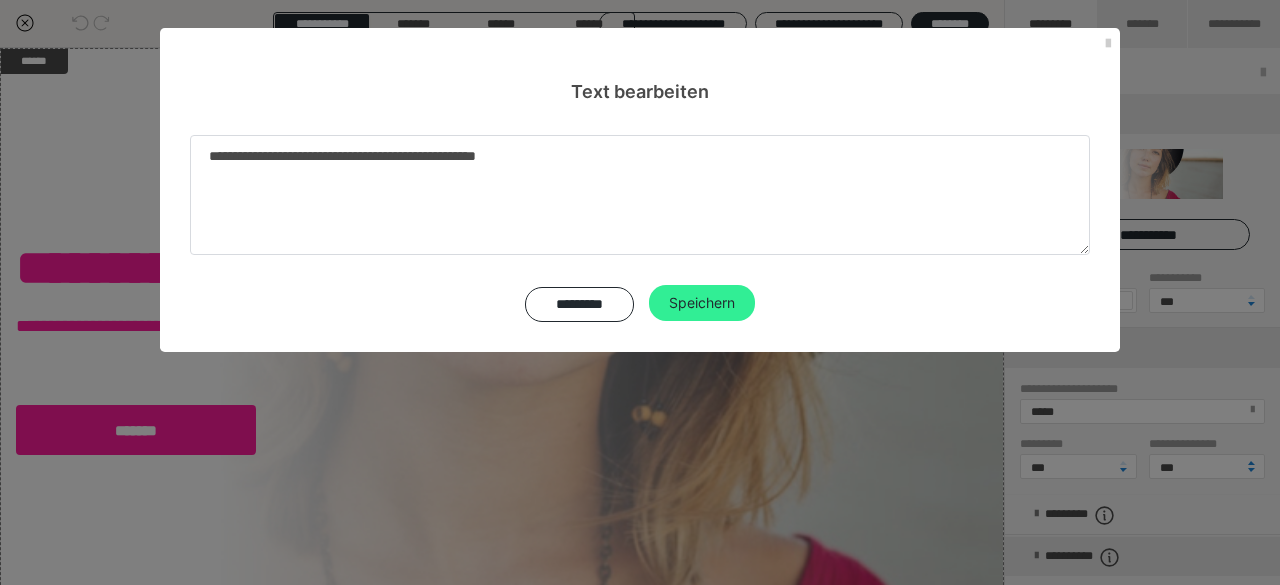 click on "Speichern" at bounding box center [702, 303] 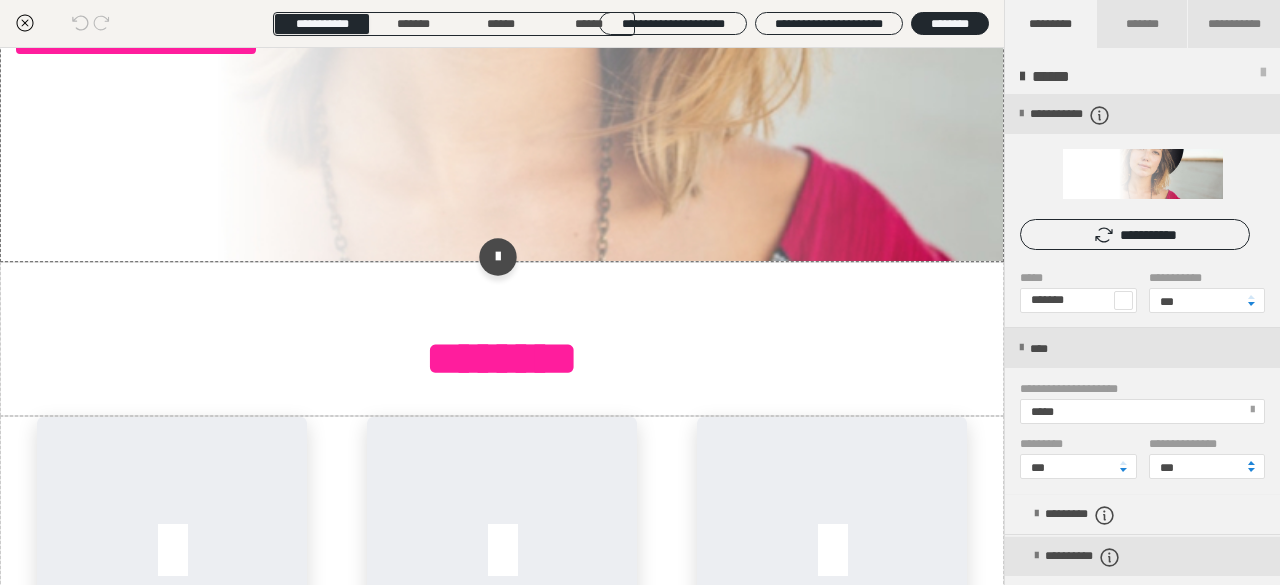 scroll, scrollTop: 390, scrollLeft: 0, axis: vertical 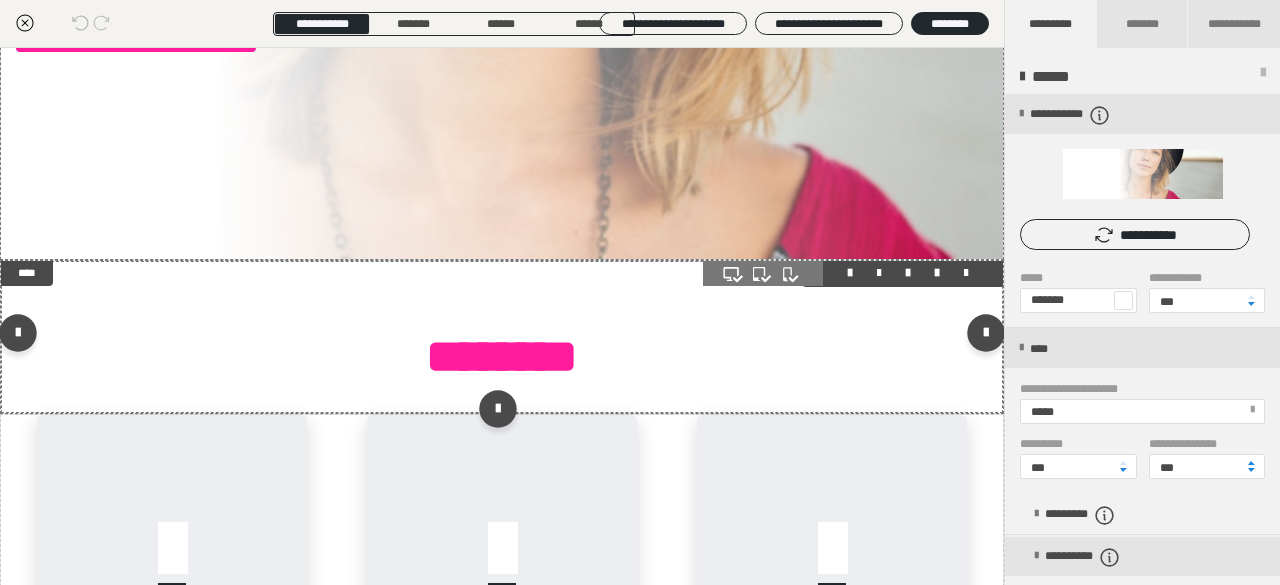 click on "********" at bounding box center [502, 356] 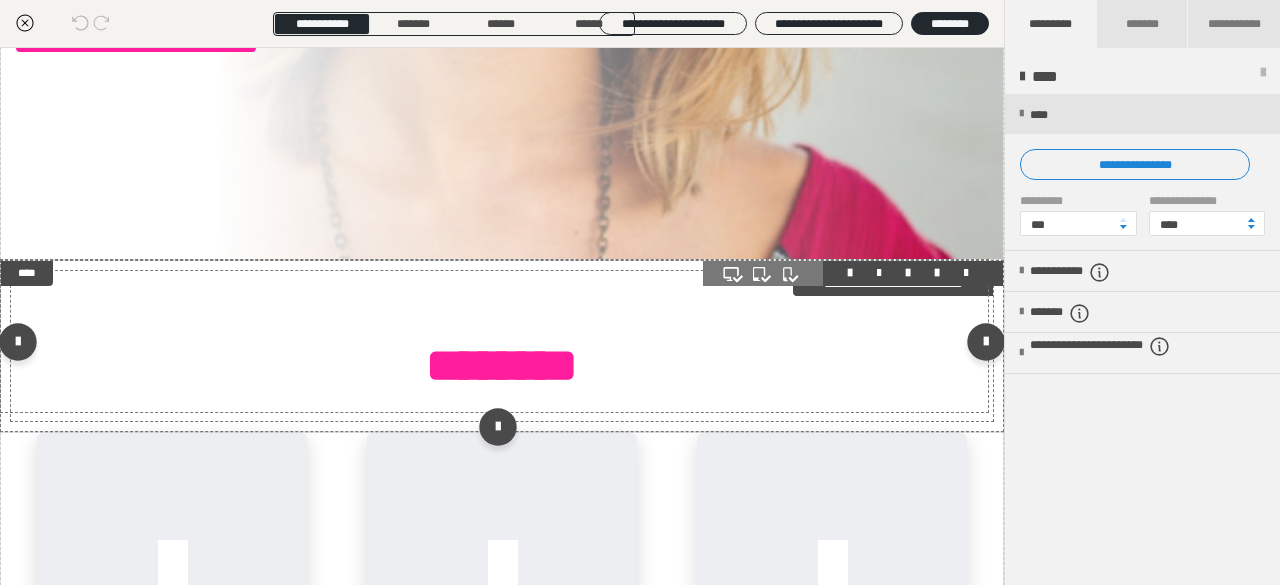 click on "********" at bounding box center [502, 365] 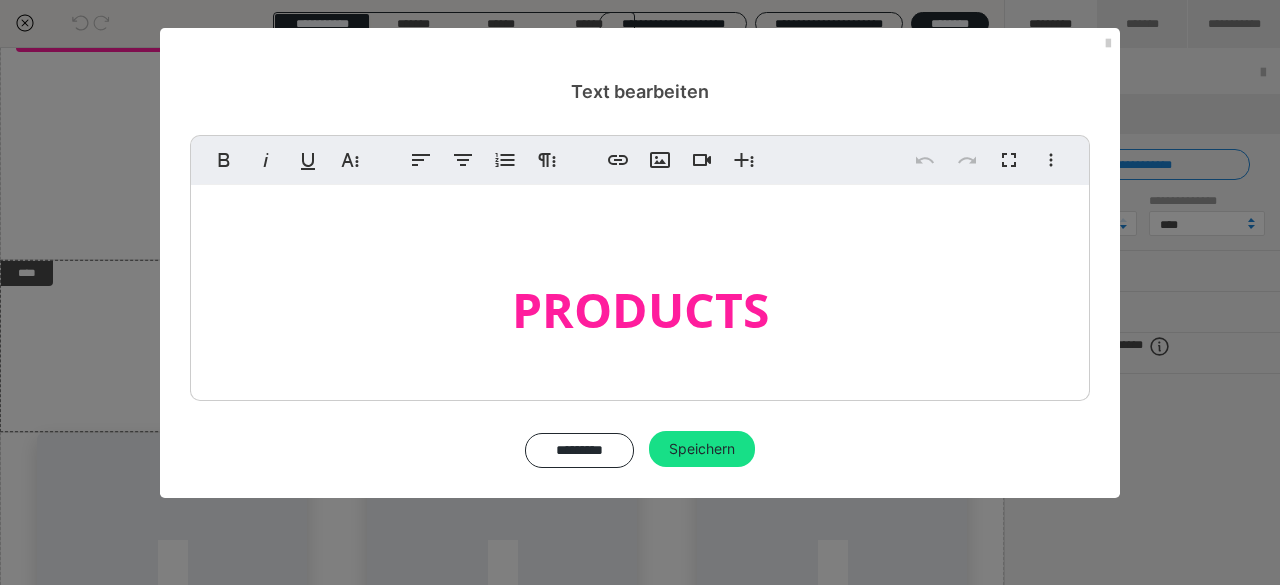 click on "PRODUCTS" at bounding box center [640, 309] 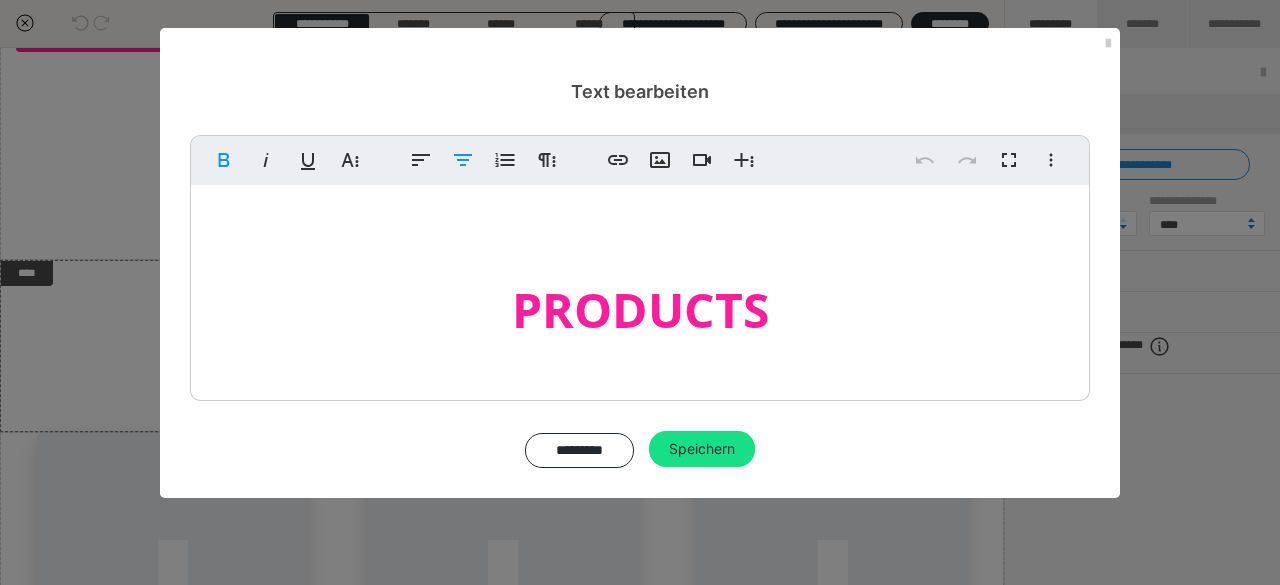click on "PRODUCTS" at bounding box center [640, 309] 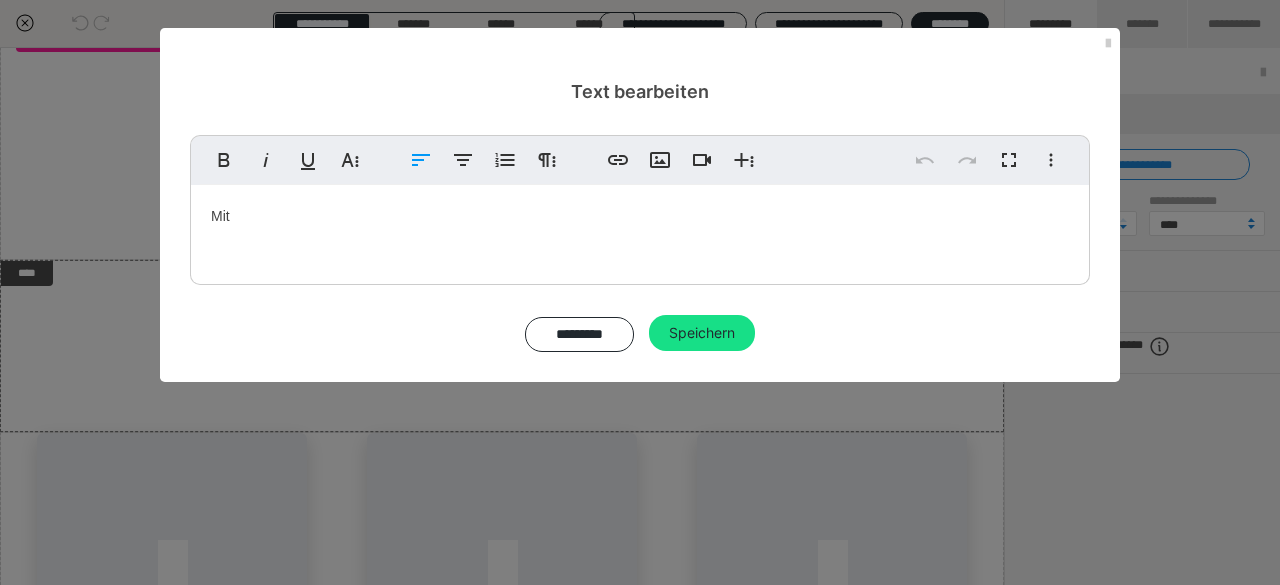 type 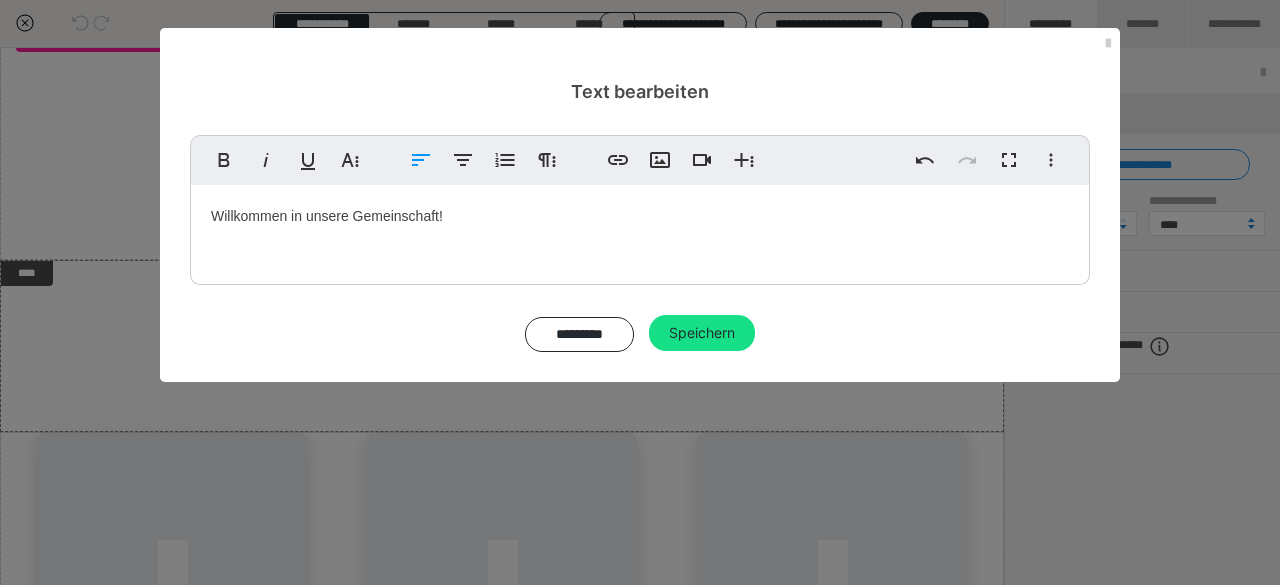 click on "Willkommen in unsere Gemeinschaft!" at bounding box center (640, 230) 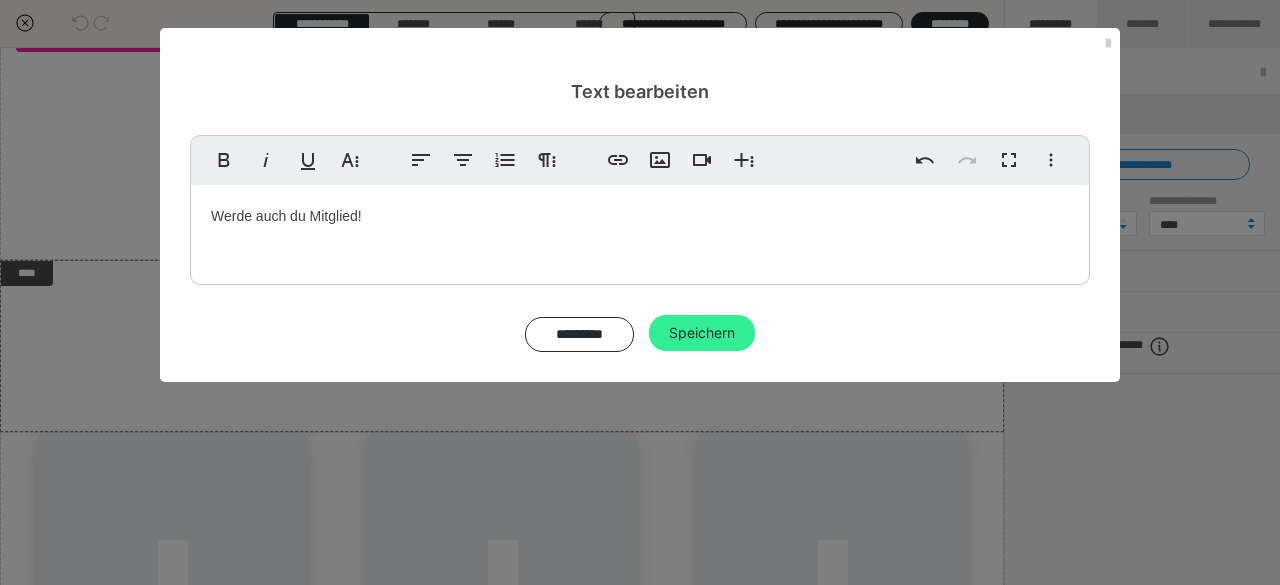 click on "Speichern" at bounding box center (702, 333) 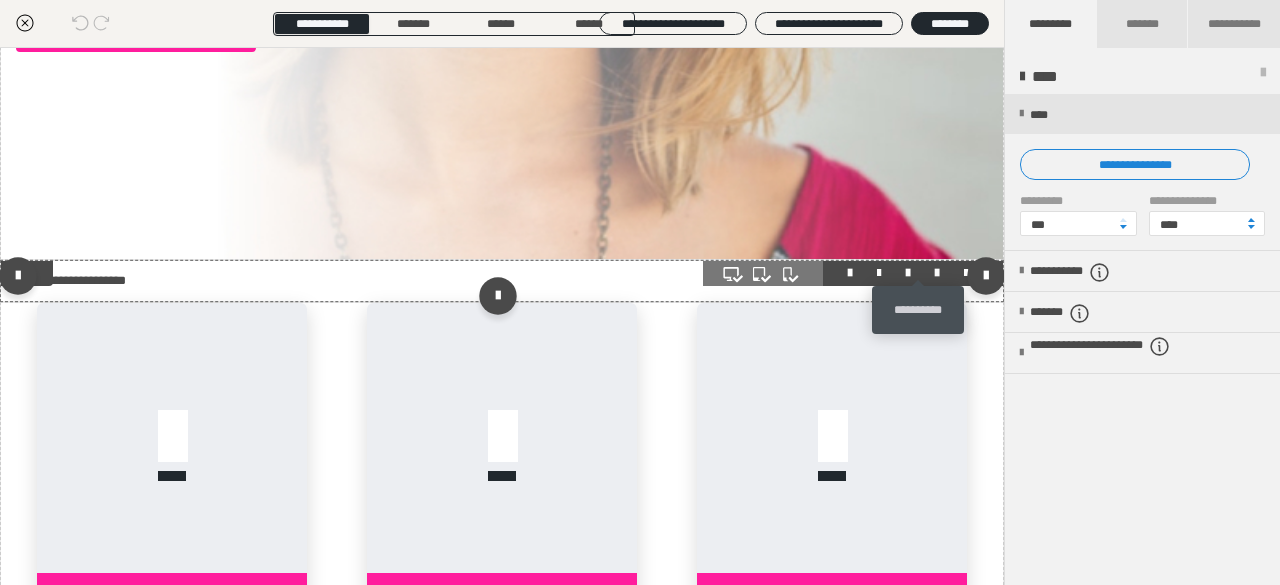 click at bounding box center (937, 273) 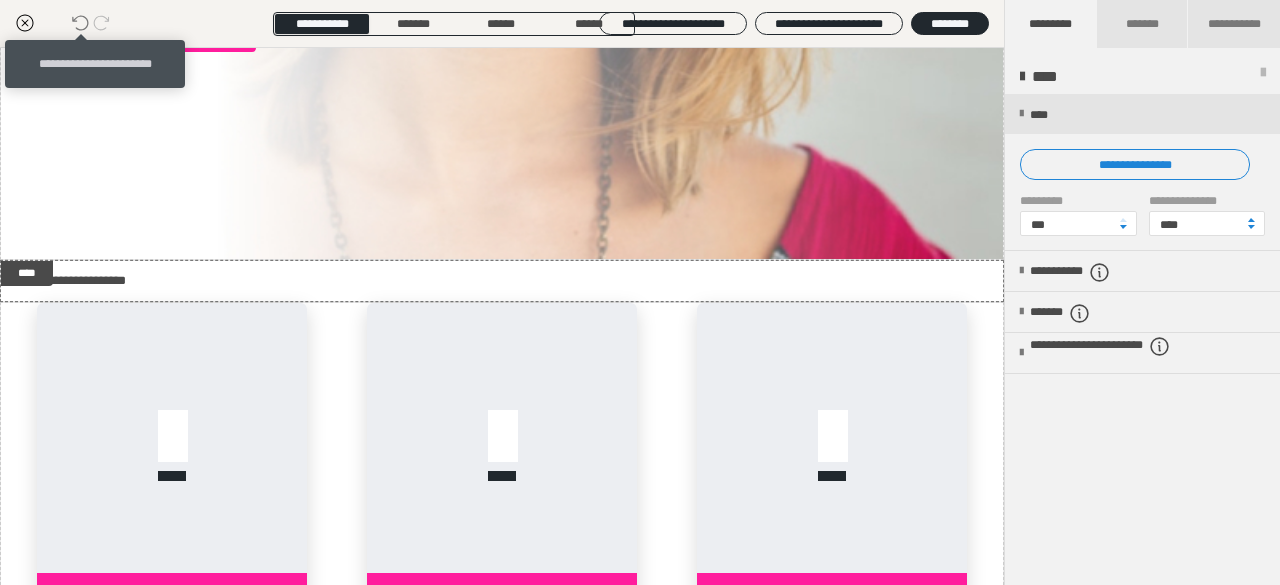 click 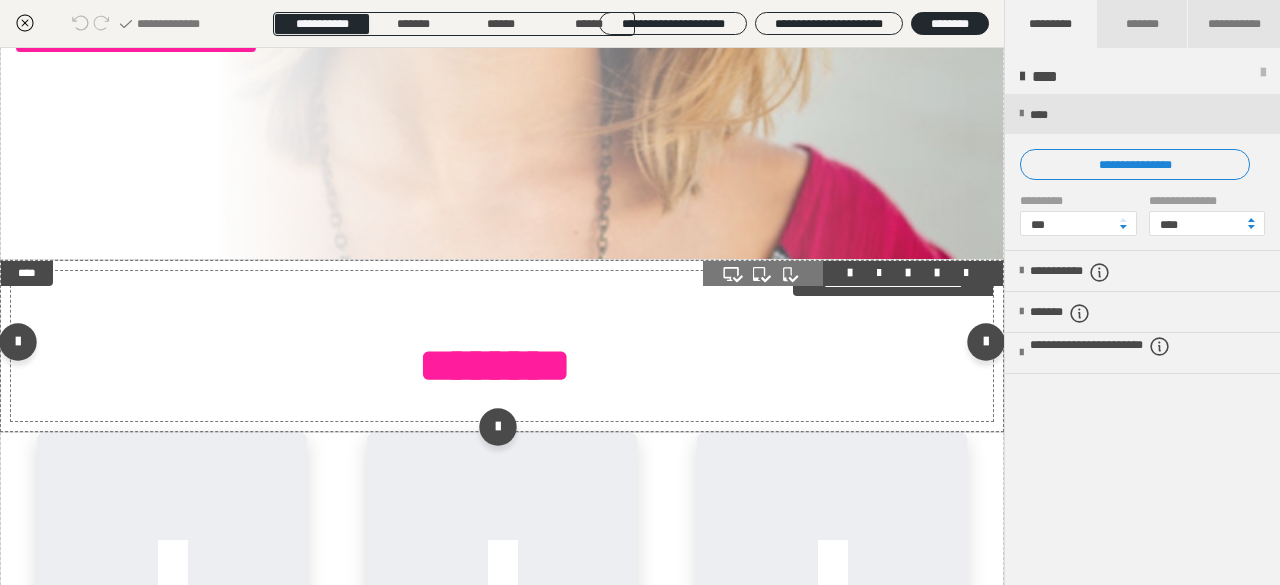 click on "********" at bounding box center (495, 365) 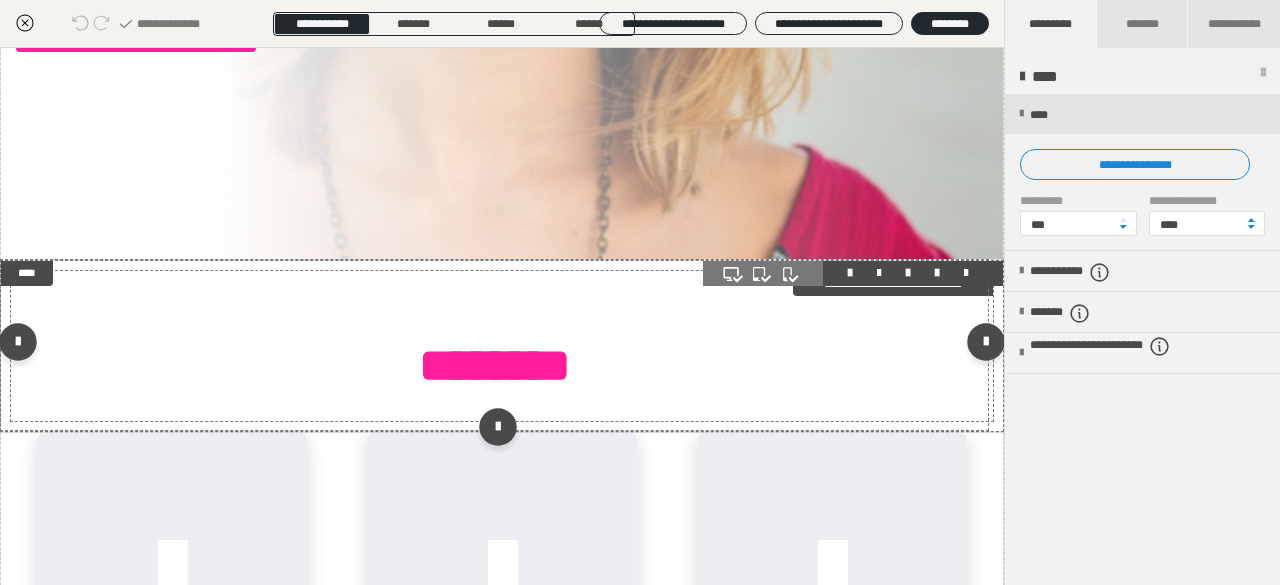 click on "********" at bounding box center (495, 365) 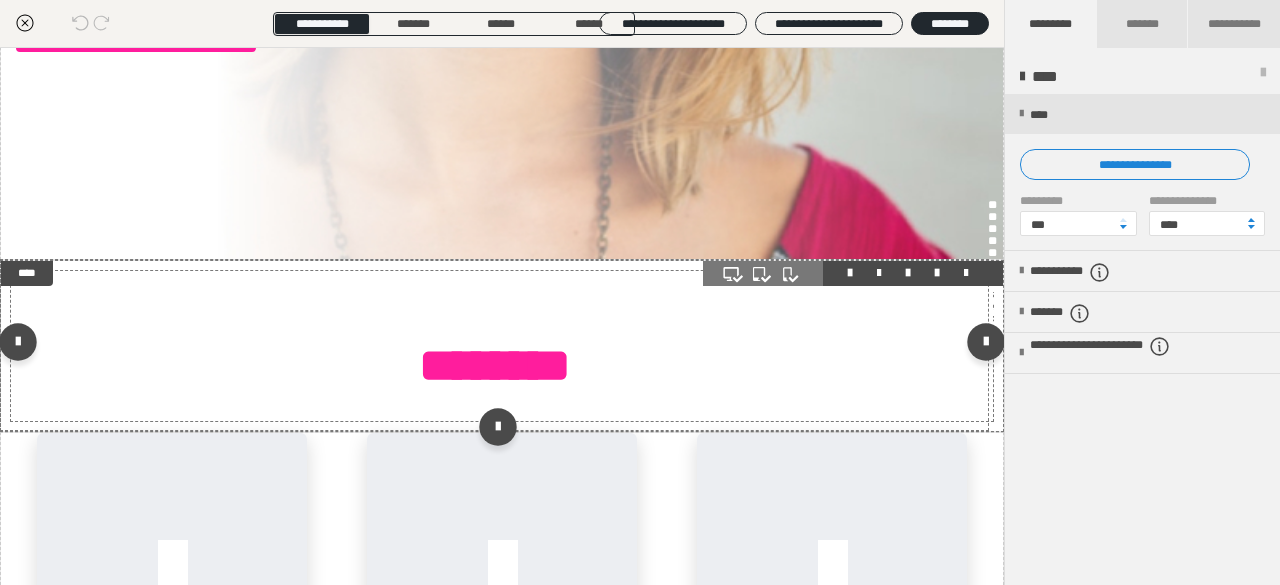 click on "**********" at bounding box center [640, 252] 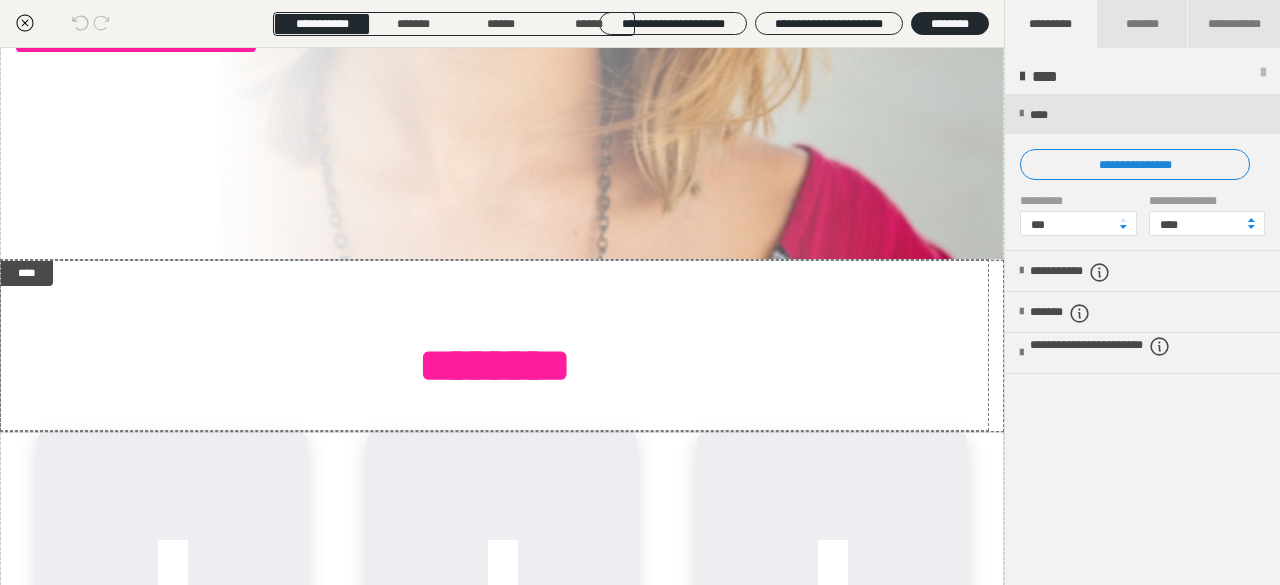 drag, startPoint x: 509, startPoint y: 370, endPoint x: 964, endPoint y: 331, distance: 456.66837 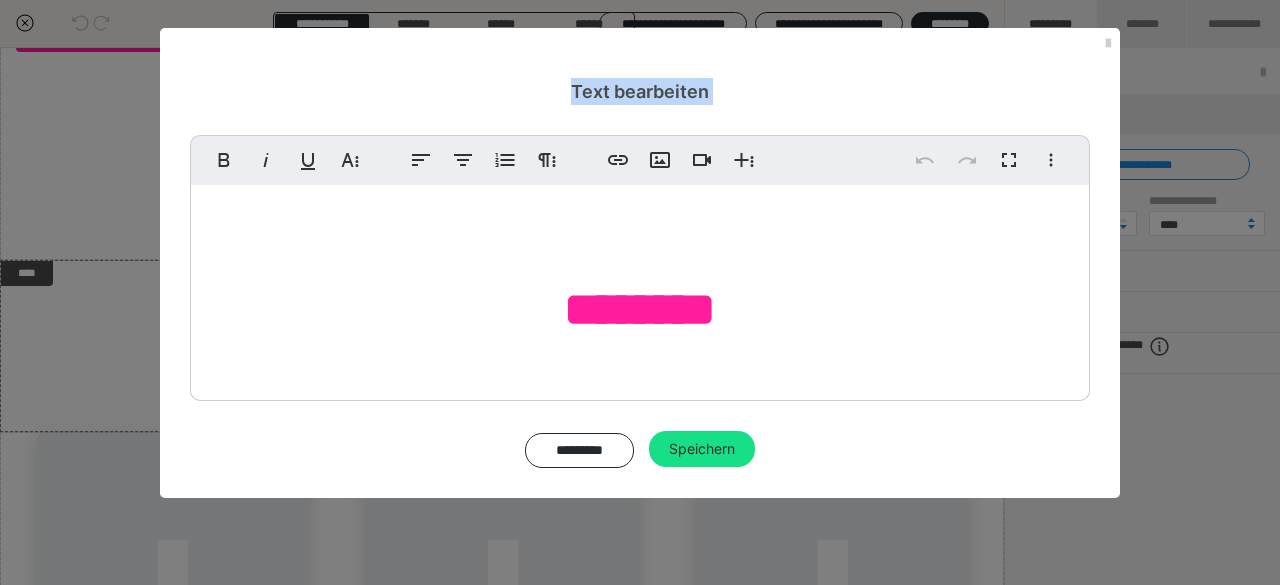 click on "**********" at bounding box center [640, 292] 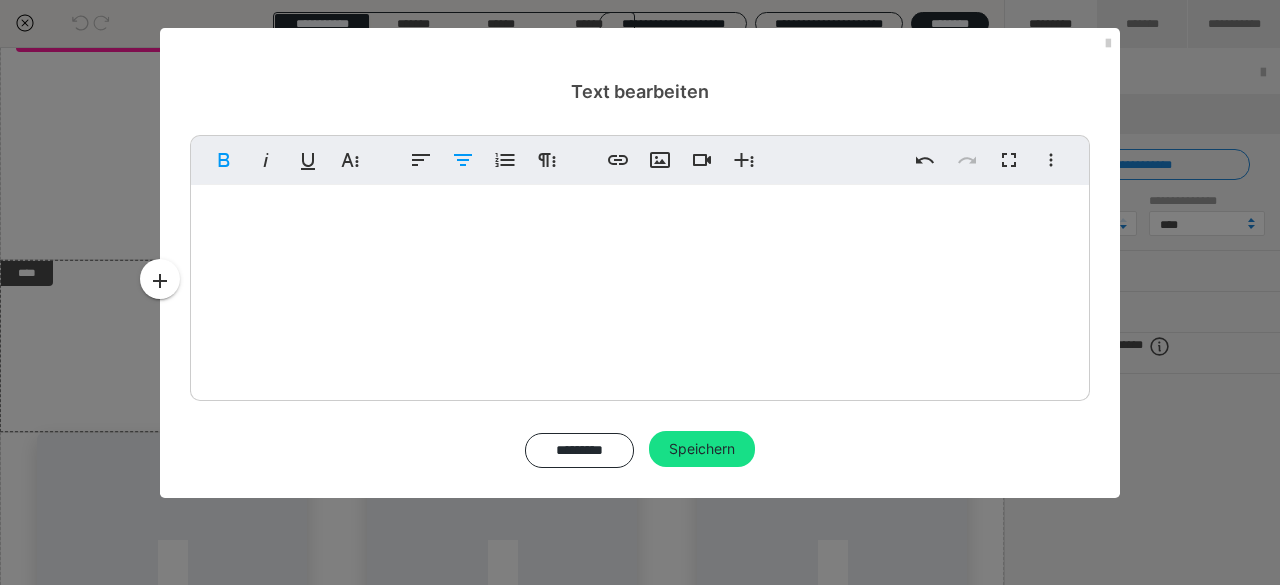 type 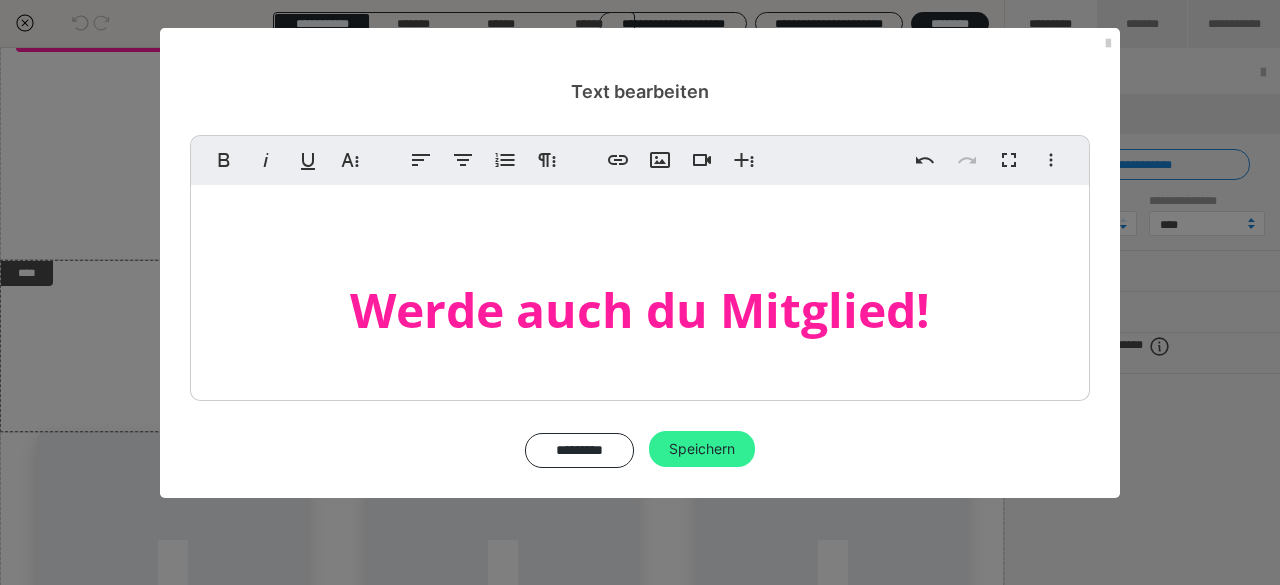 click on "Speichern" at bounding box center [702, 449] 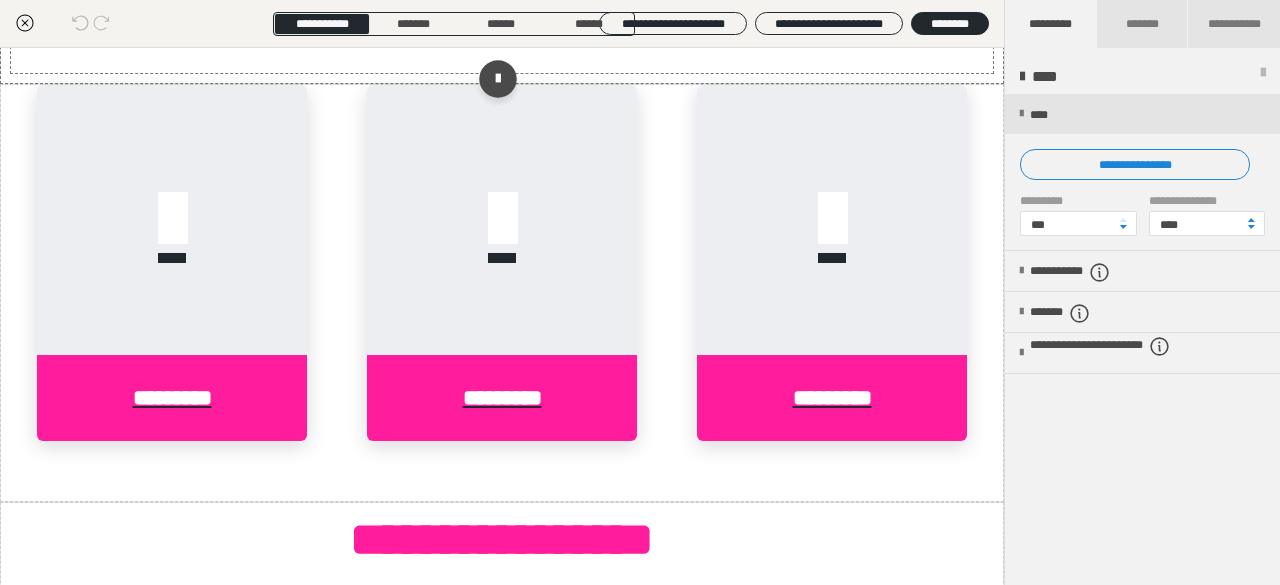 scroll, scrollTop: 738, scrollLeft: 0, axis: vertical 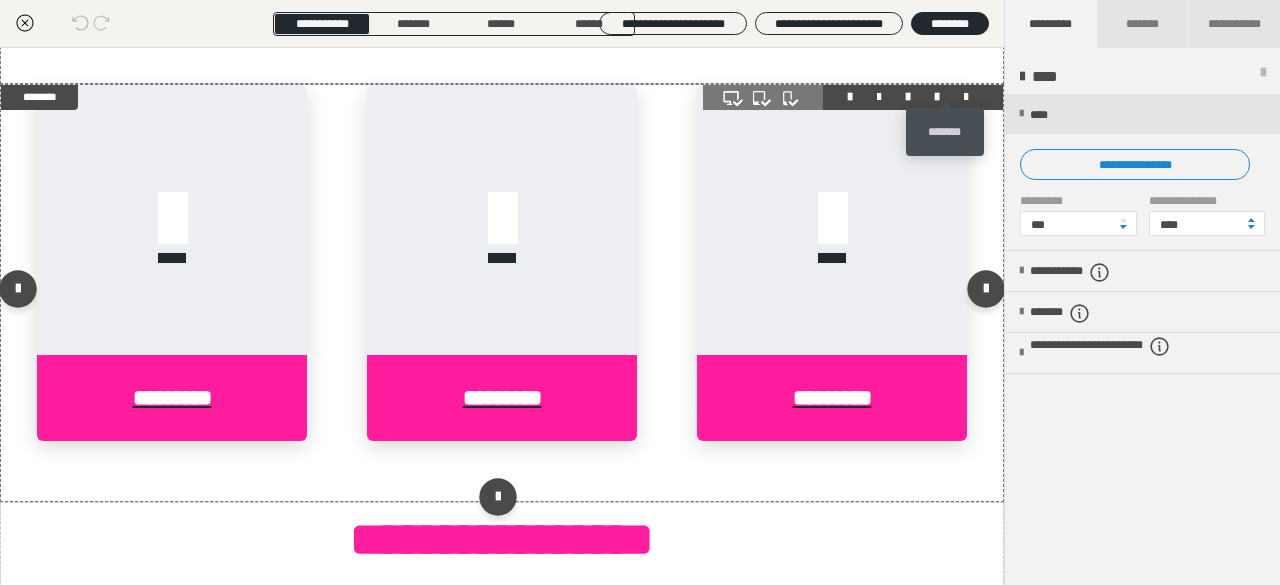 click at bounding box center [966, 97] 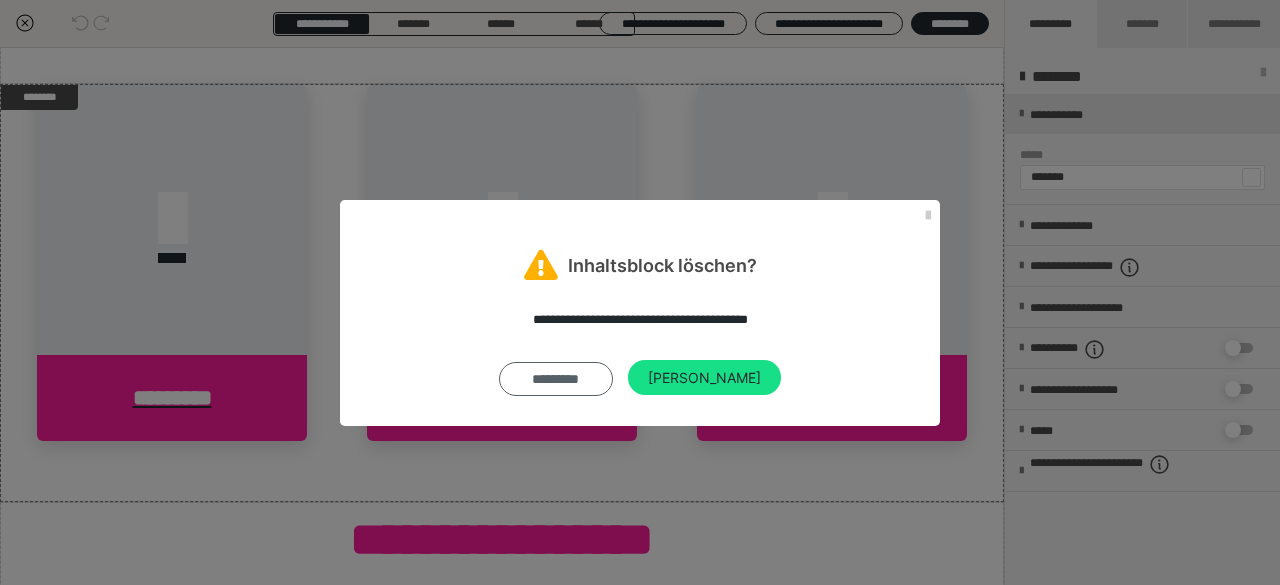 click on "*********" at bounding box center (556, 379) 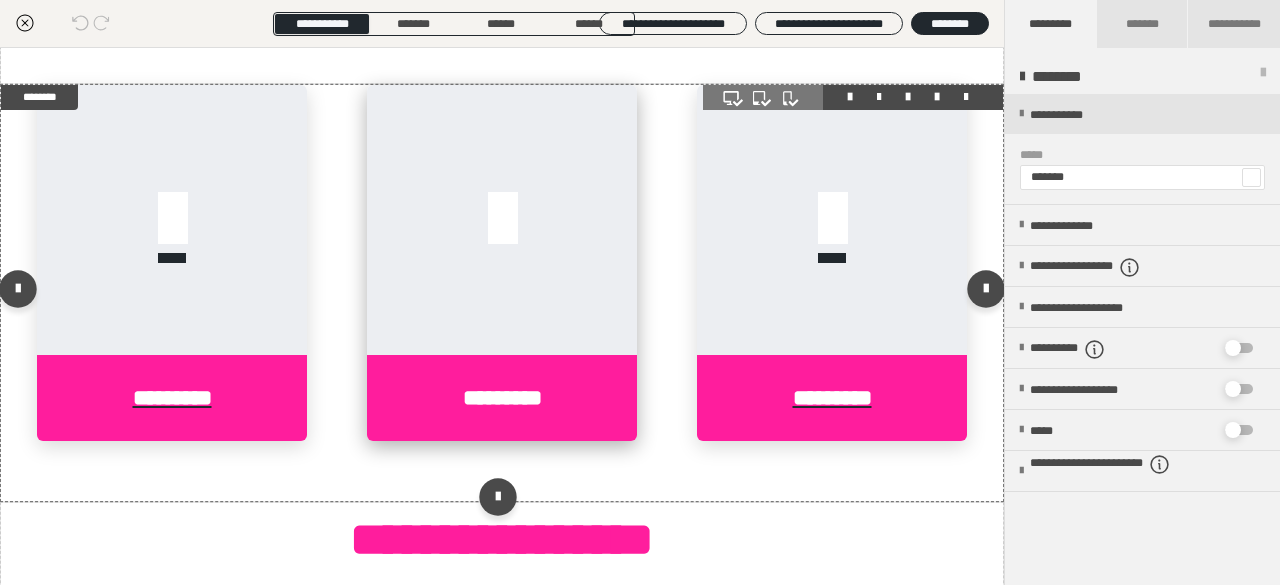 click at bounding box center (502, 220) 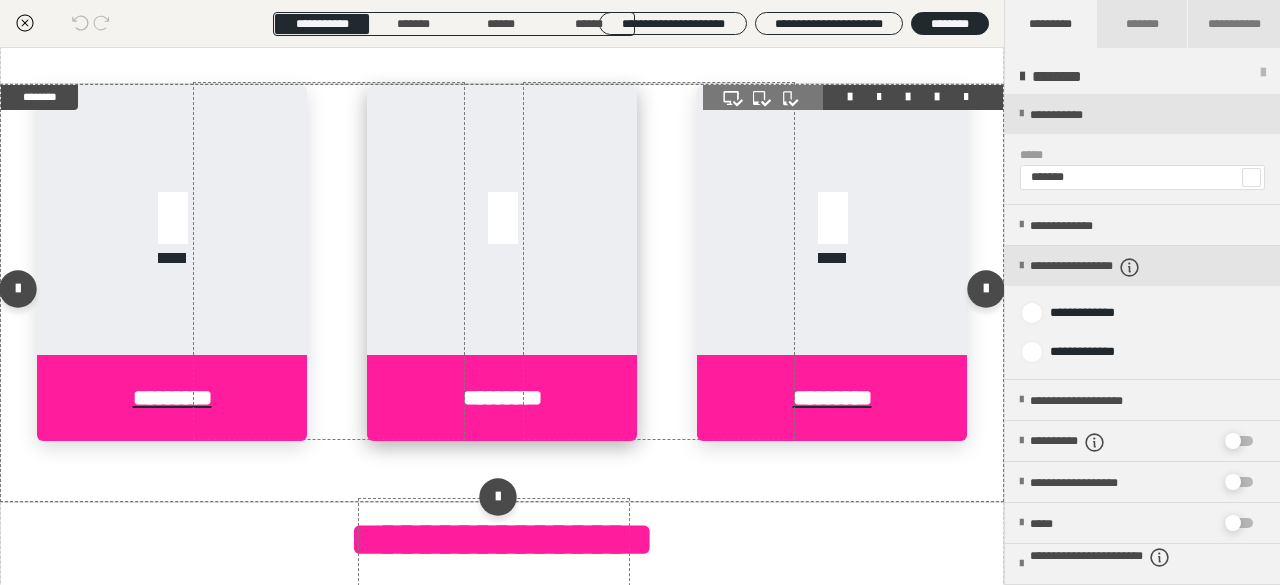 scroll, scrollTop: 0, scrollLeft: 0, axis: both 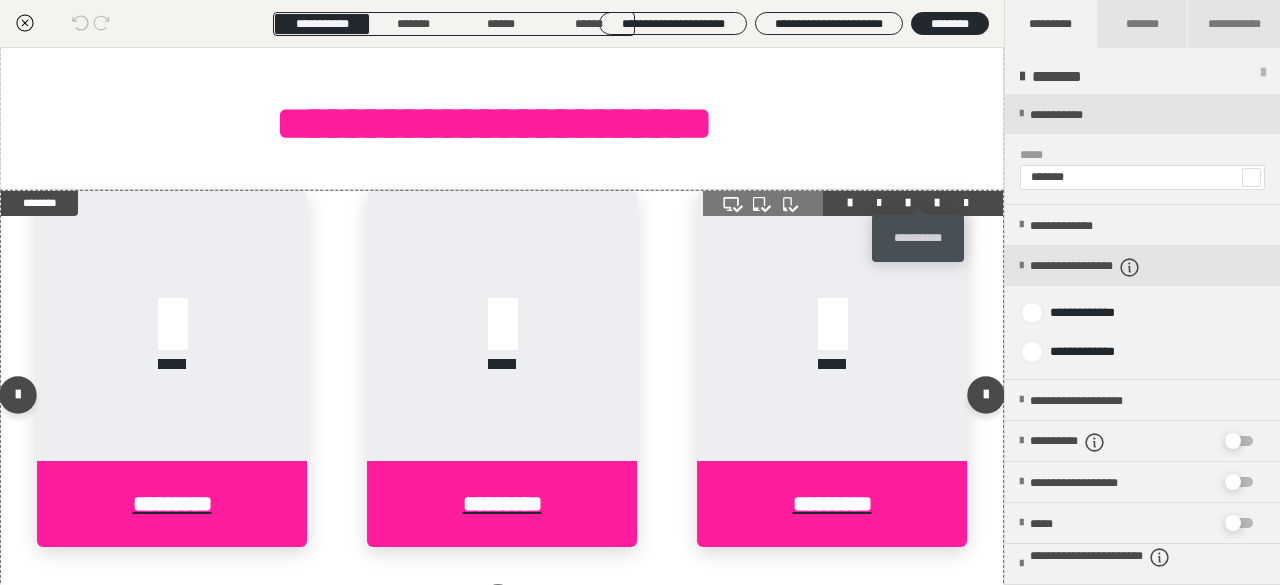 click at bounding box center [937, 203] 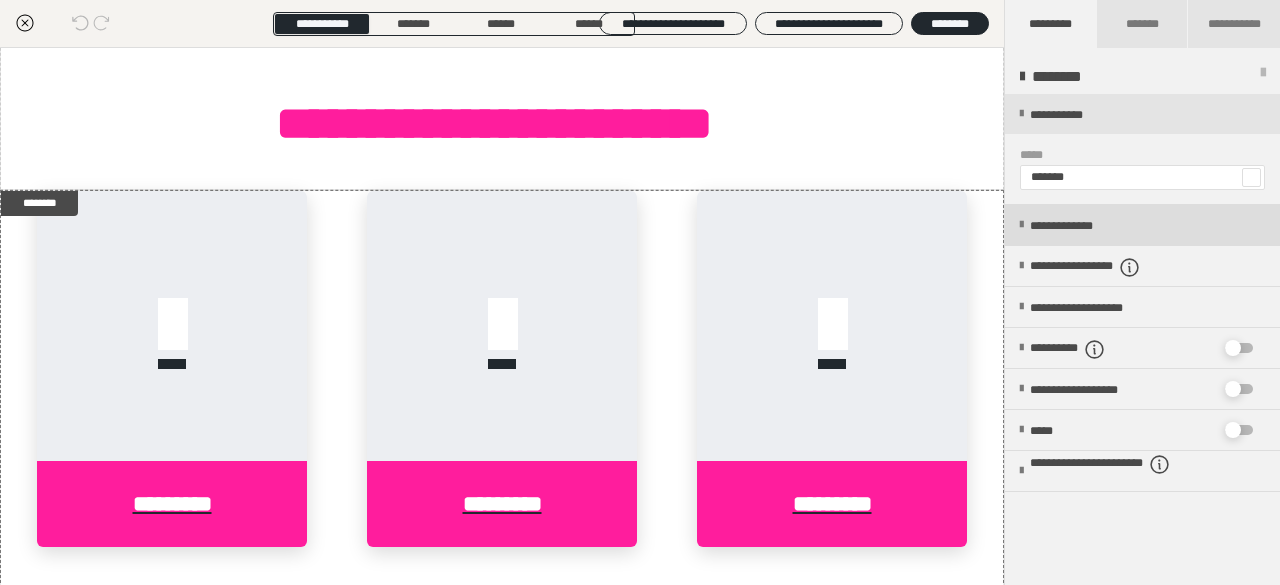 click on "**********" at bounding box center (1142, 225) 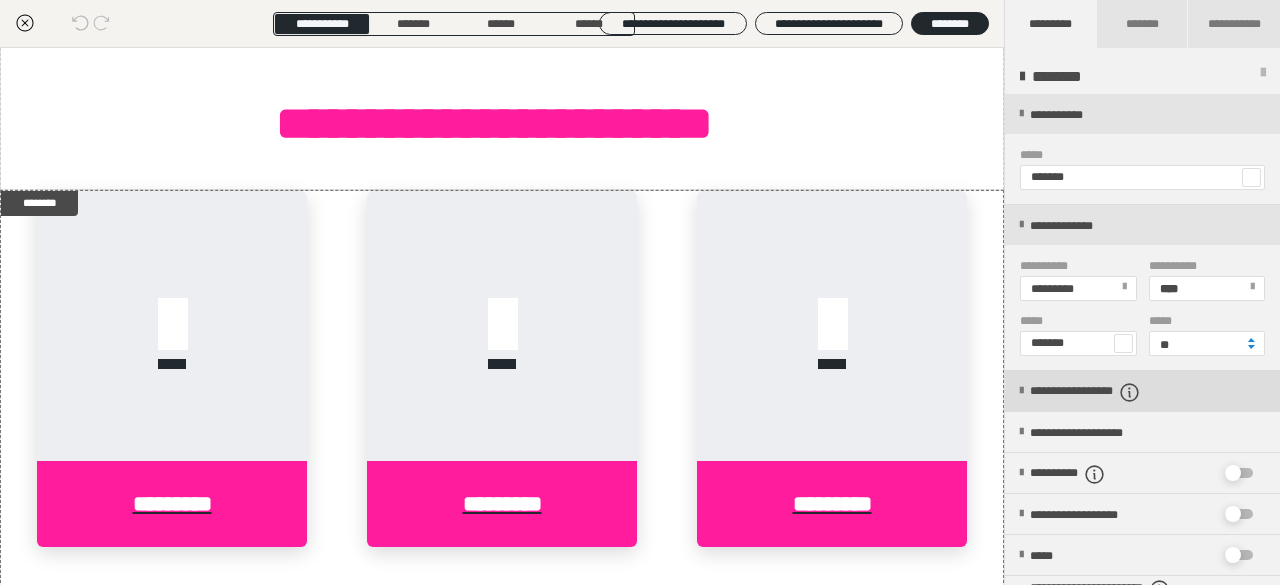 click on "**********" at bounding box center [1116, 392] 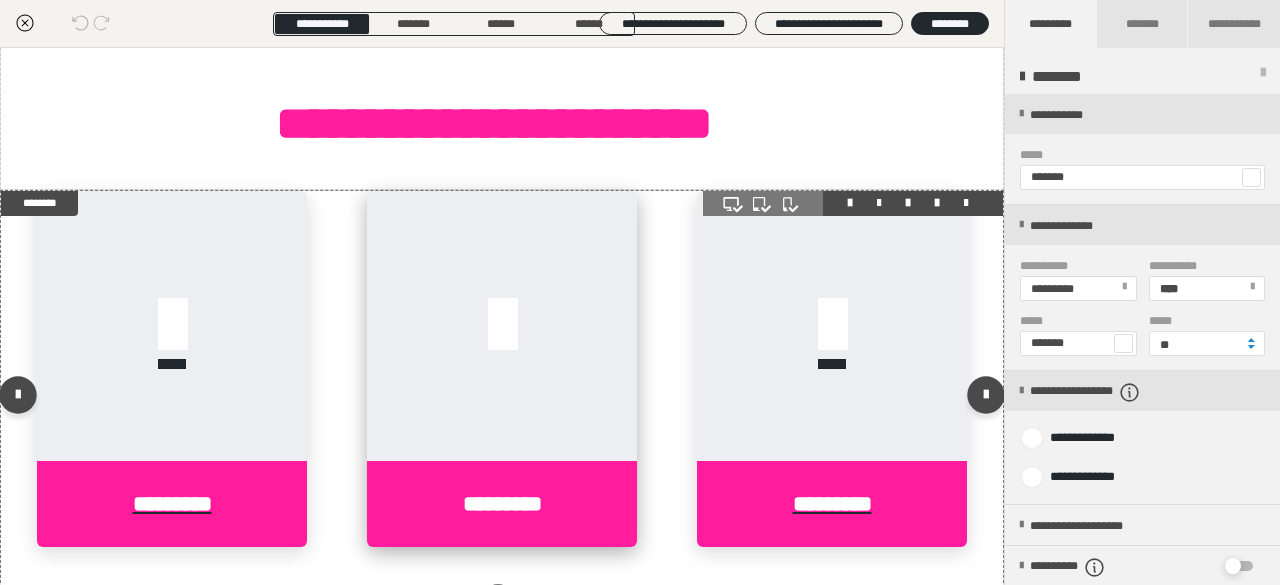 click at bounding box center [502, 326] 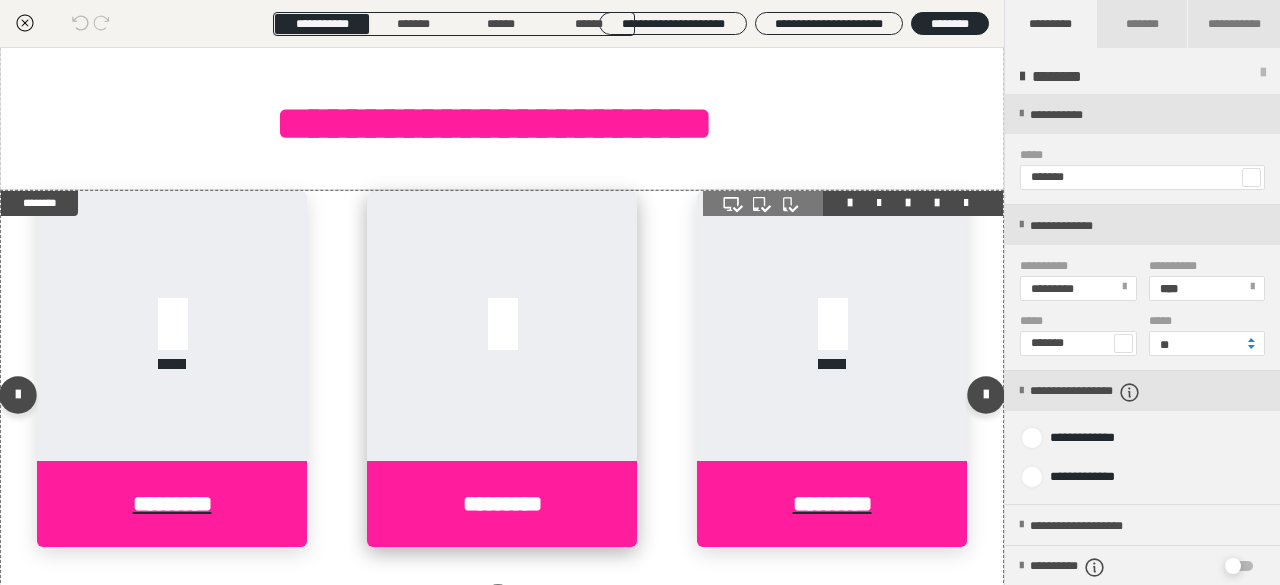 click at bounding box center (502, 326) 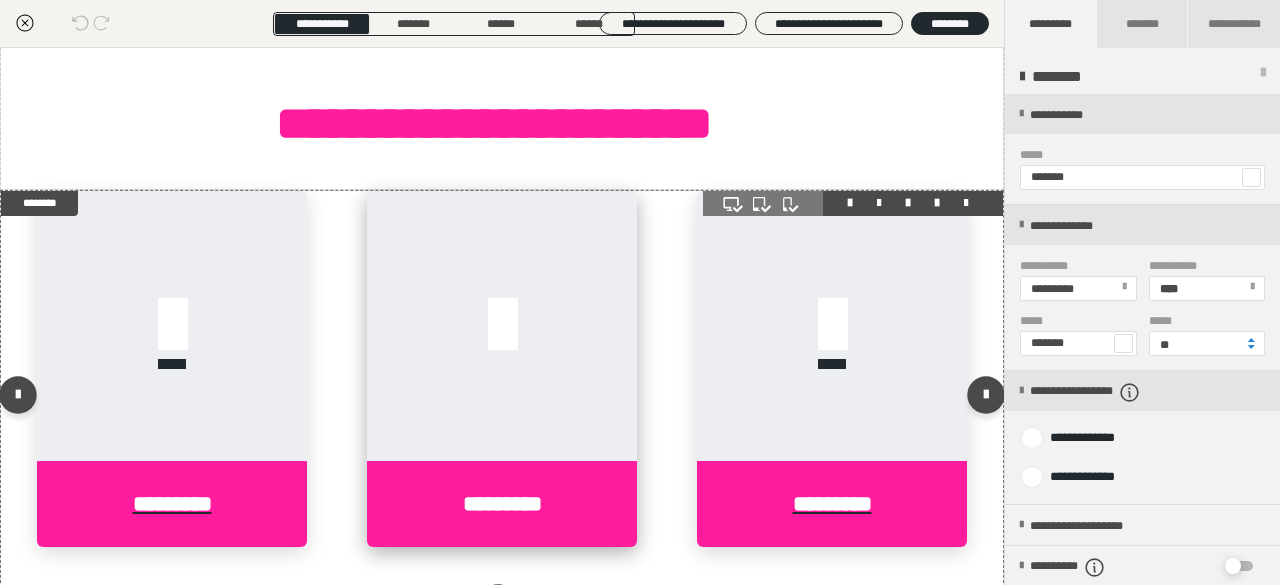 click on "*********" at bounding box center (502, 504) 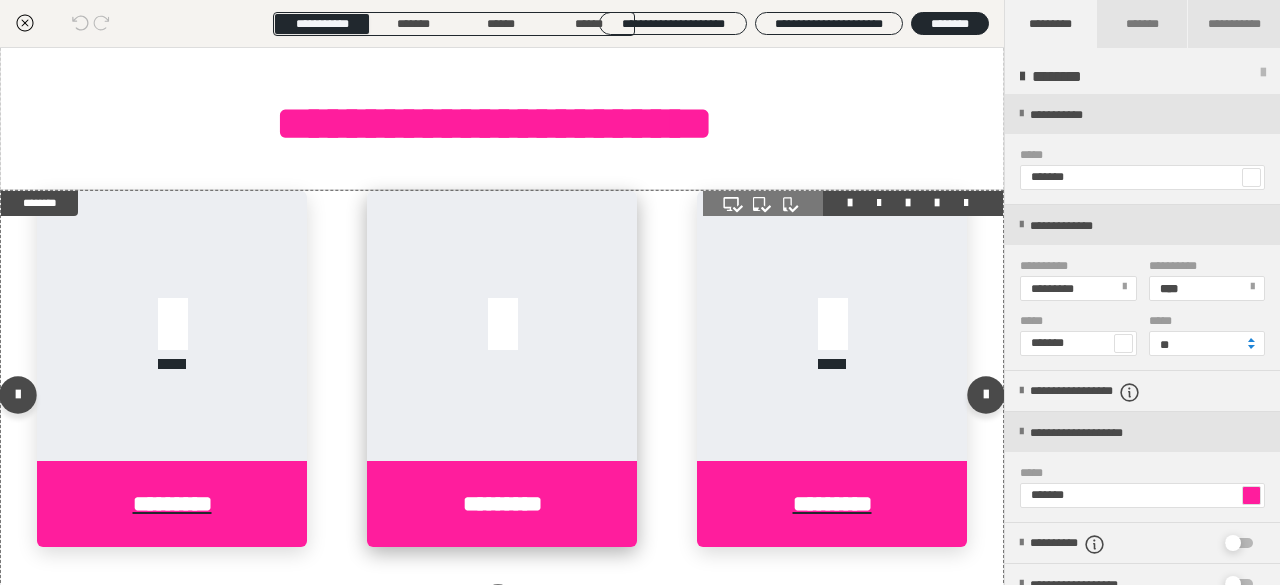 click on "*********" at bounding box center [502, 504] 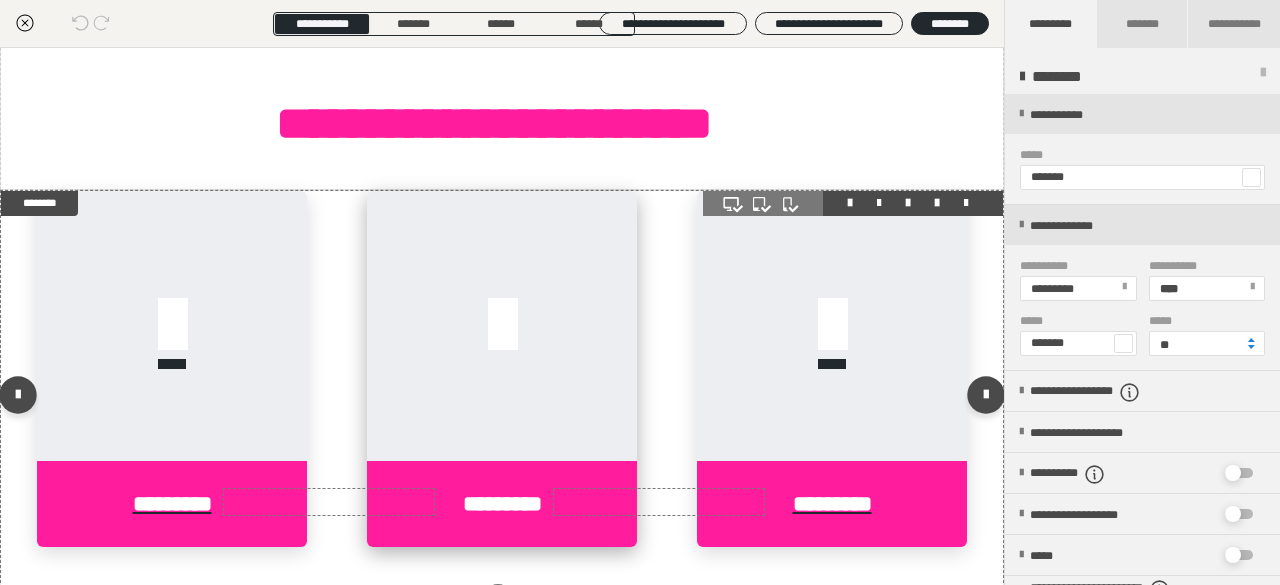 click on "*********" at bounding box center (502, 504) 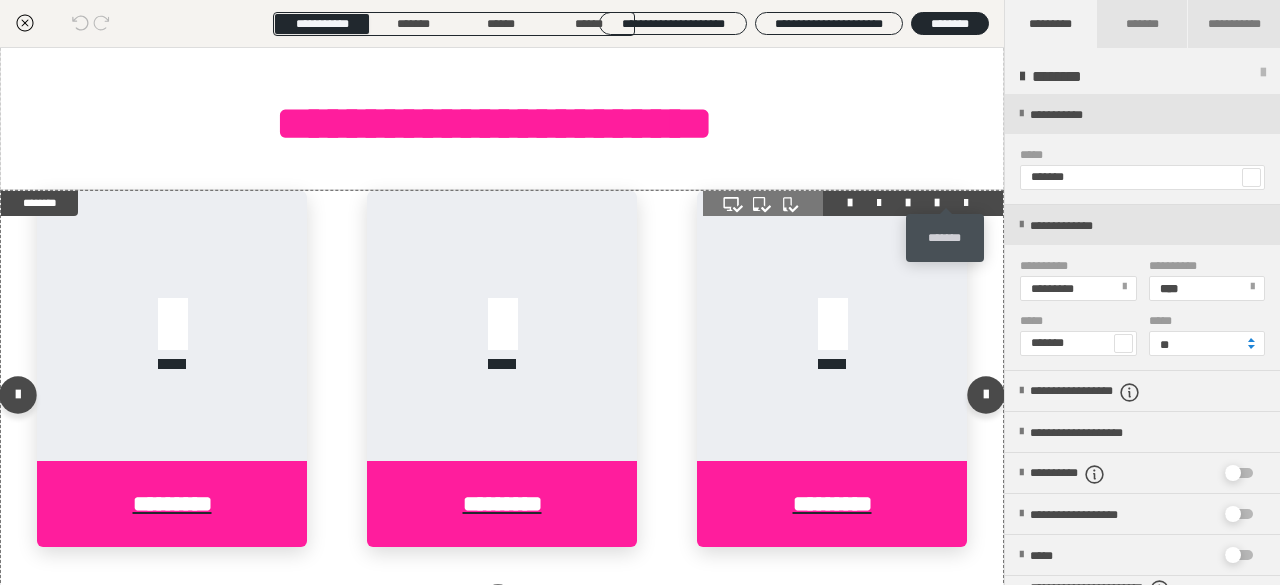 click at bounding box center [966, 203] 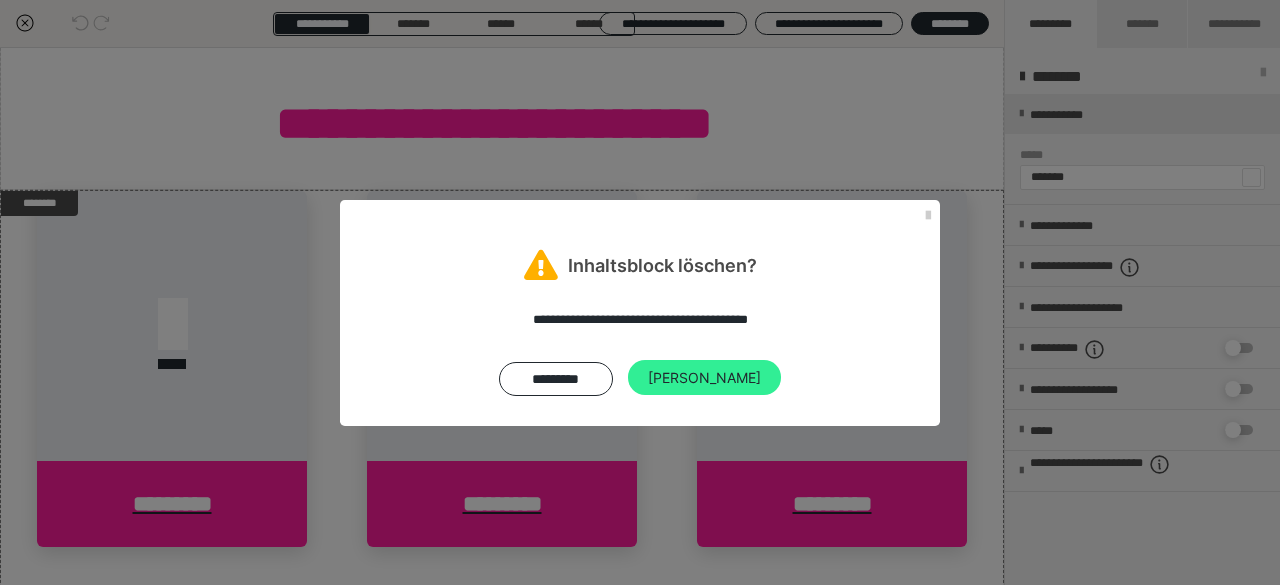 click on "Ja" at bounding box center (704, 378) 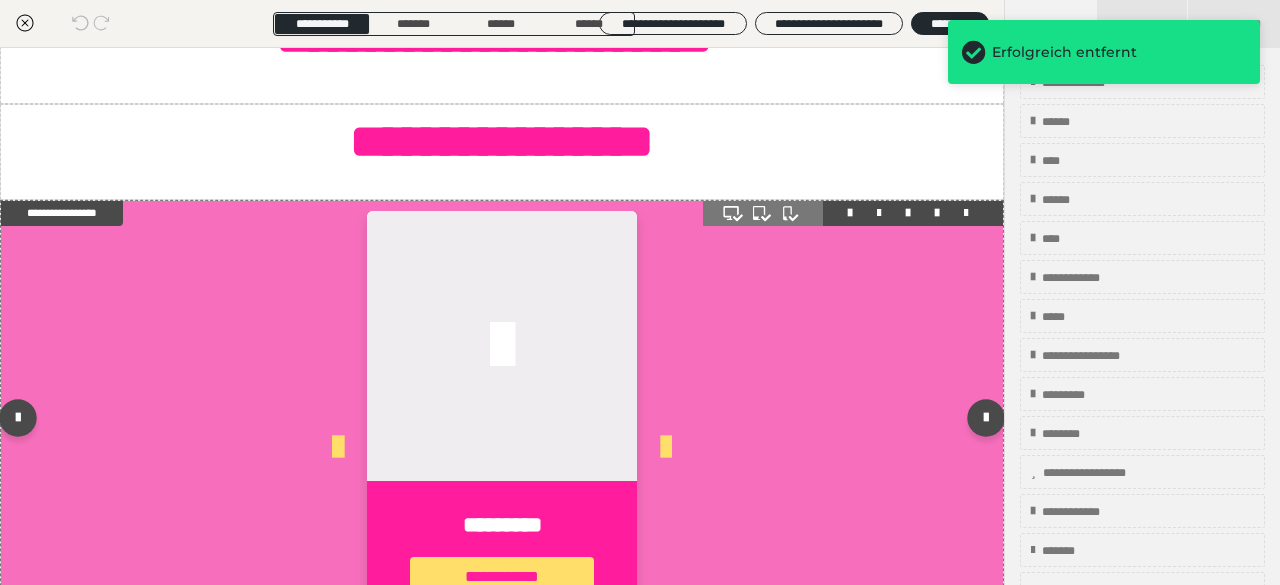 scroll, scrollTop: 684, scrollLeft: 0, axis: vertical 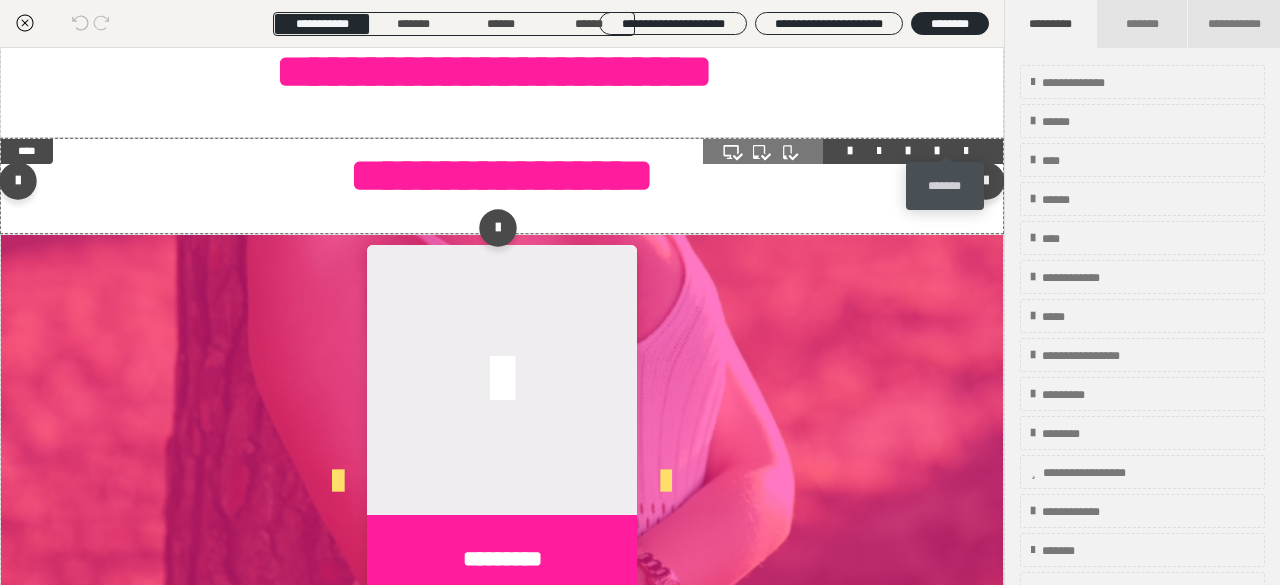 click at bounding box center [966, 151] 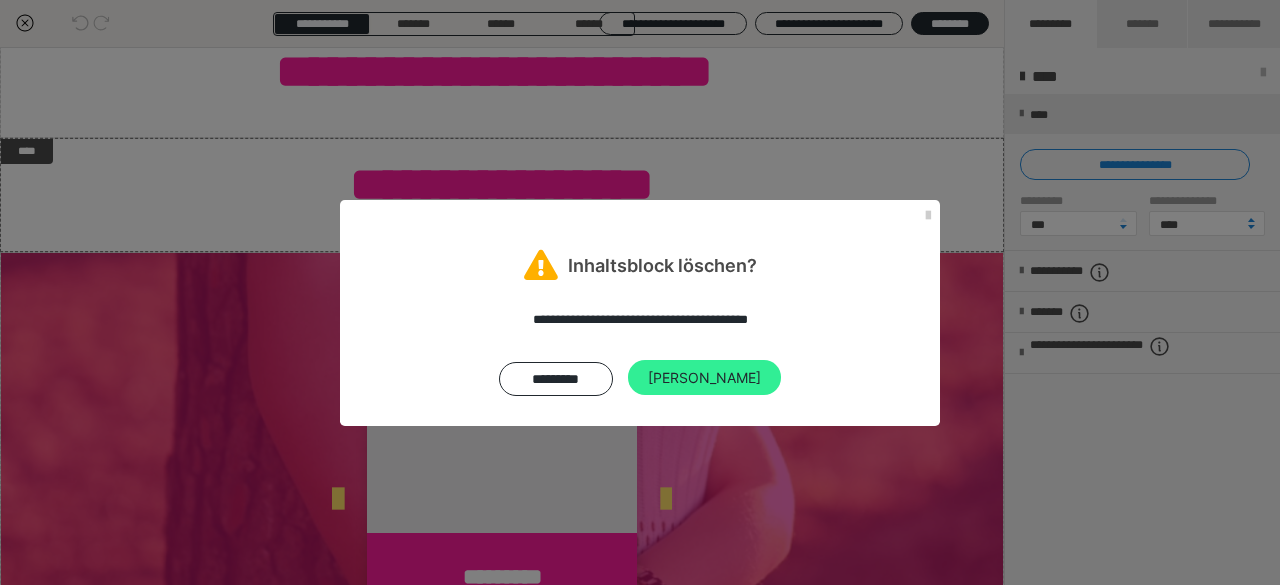 click on "Ja" at bounding box center [704, 378] 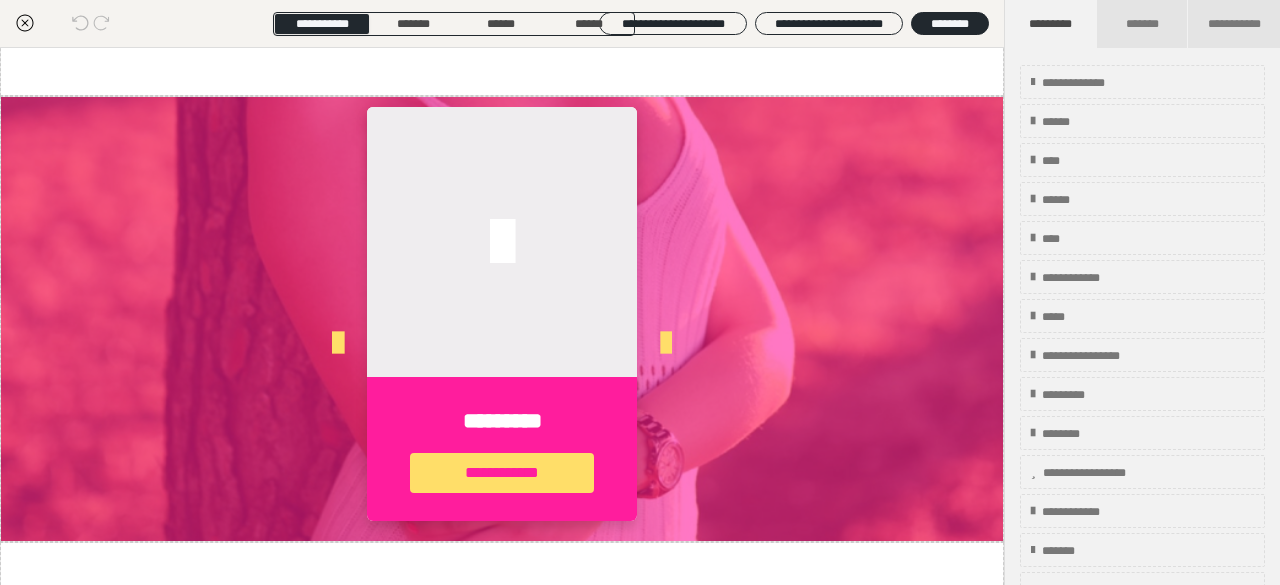 scroll, scrollTop: 732, scrollLeft: 0, axis: vertical 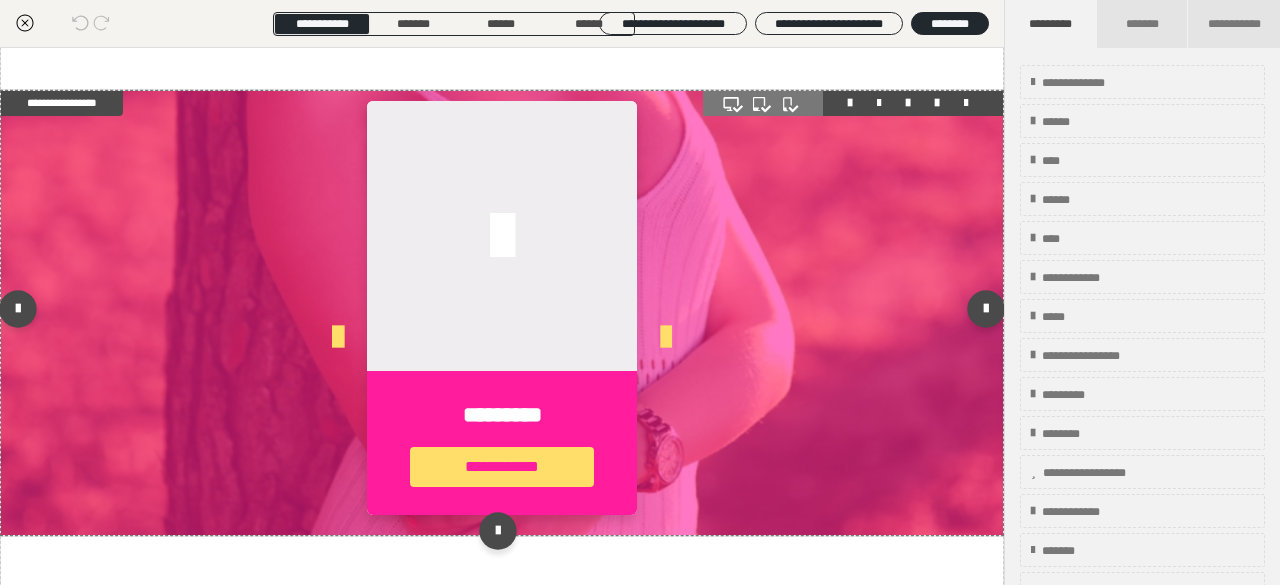 click on "*********" at bounding box center [502, 415] 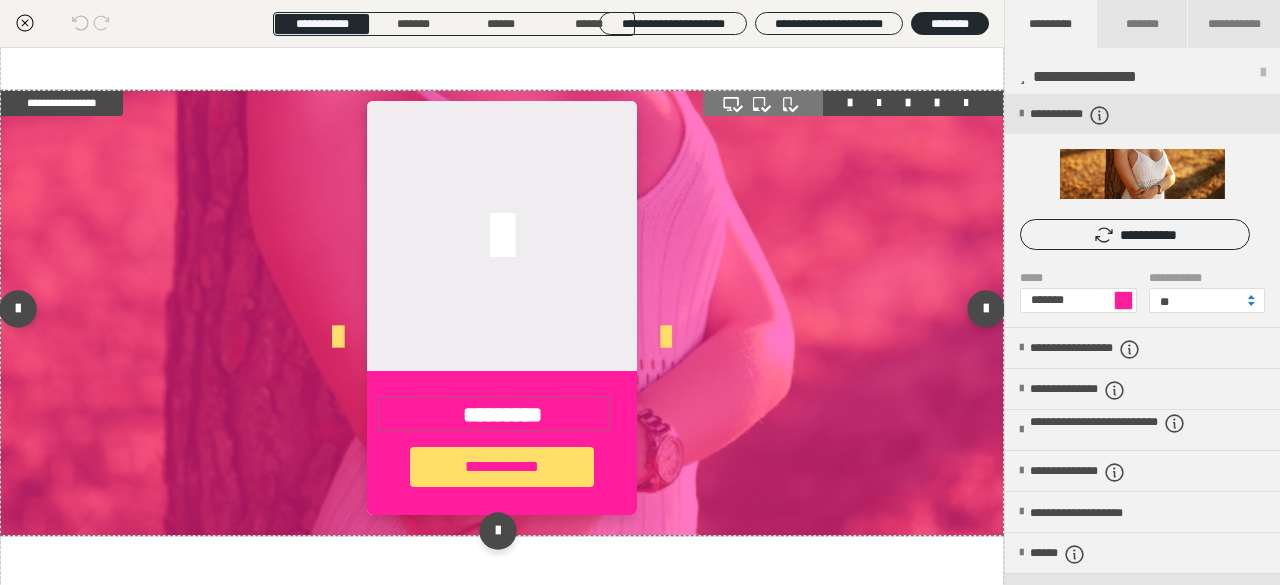 click on "*********" at bounding box center (502, 415) 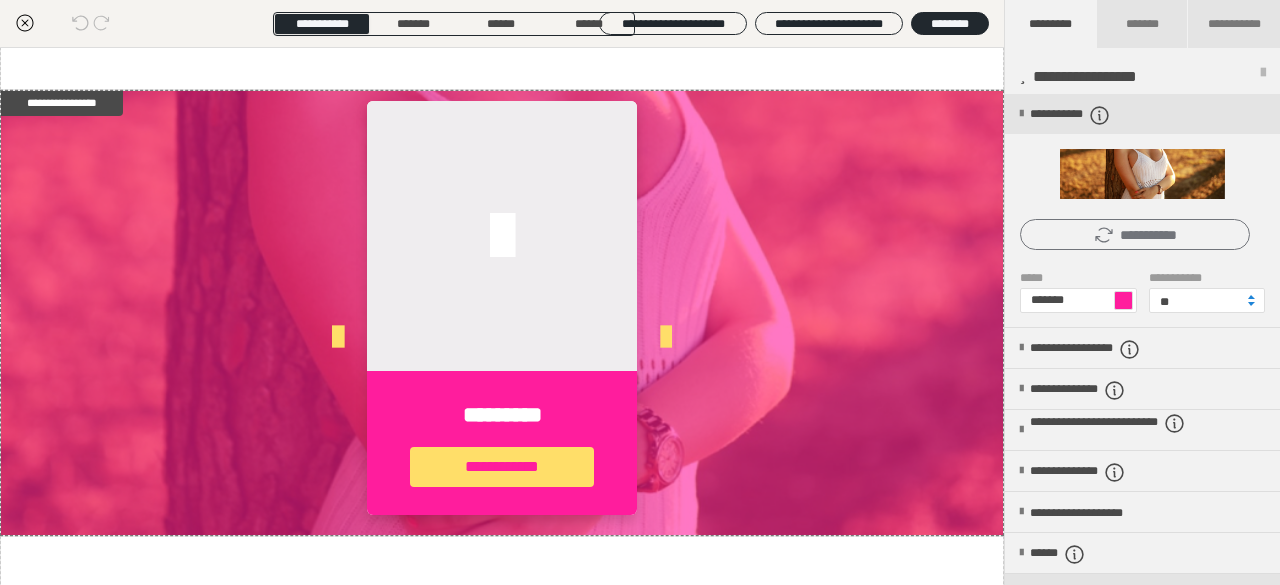 click on "**********" at bounding box center (1135, 234) 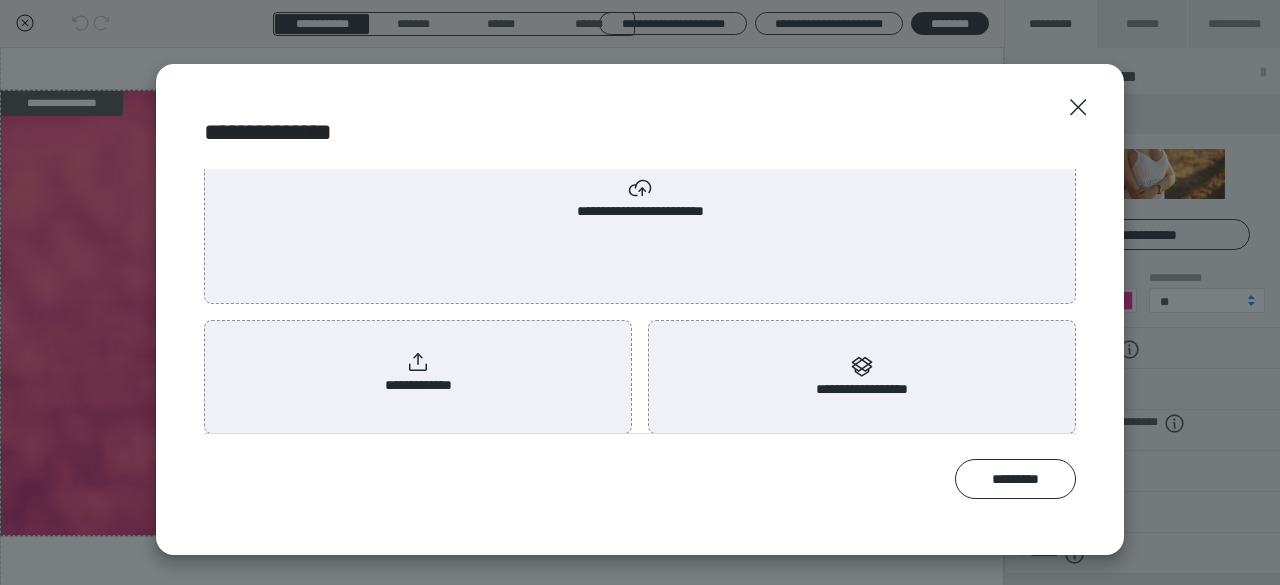 scroll, scrollTop: 74, scrollLeft: 0, axis: vertical 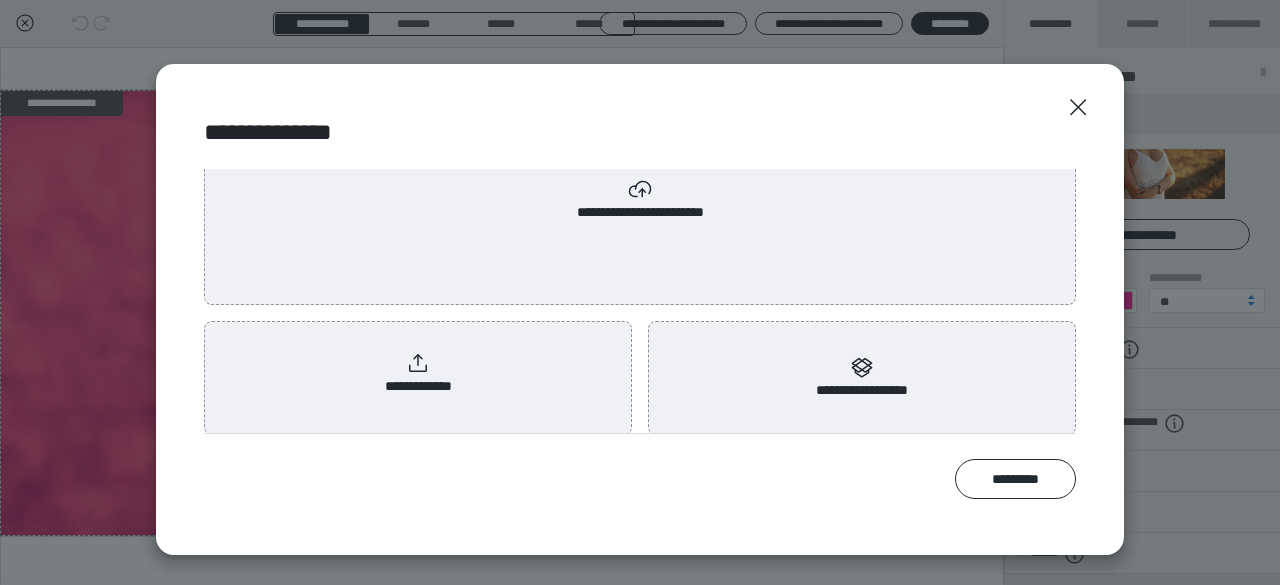 click 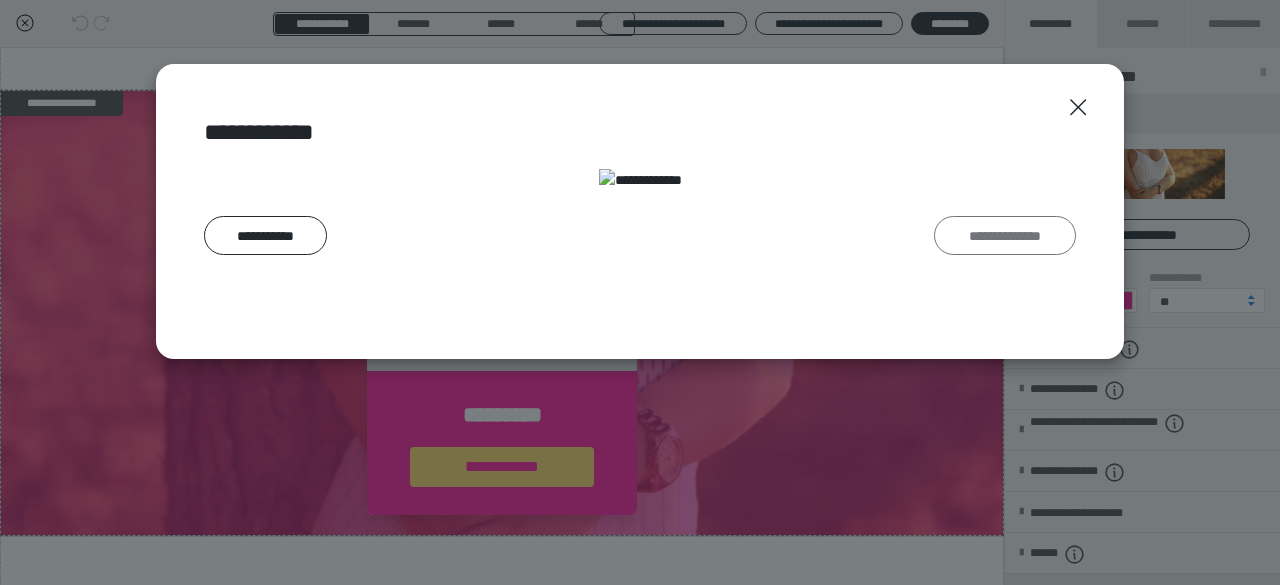 click on "**********" at bounding box center (1005, 235) 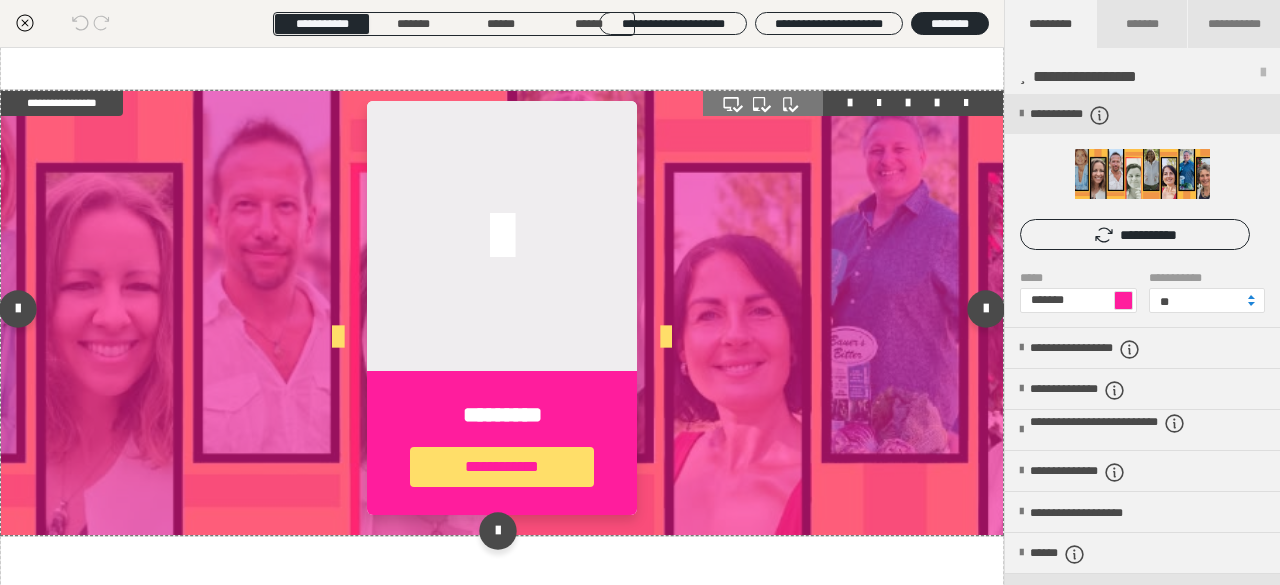 click at bounding box center (502, 236) 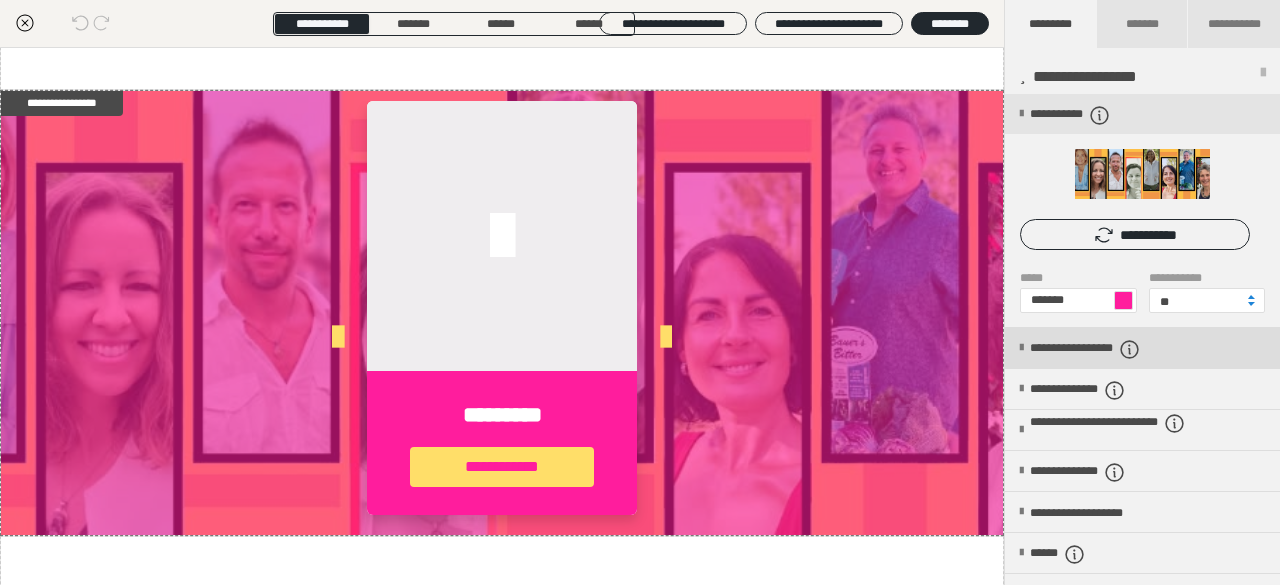 click on "**********" at bounding box center [1116, 349] 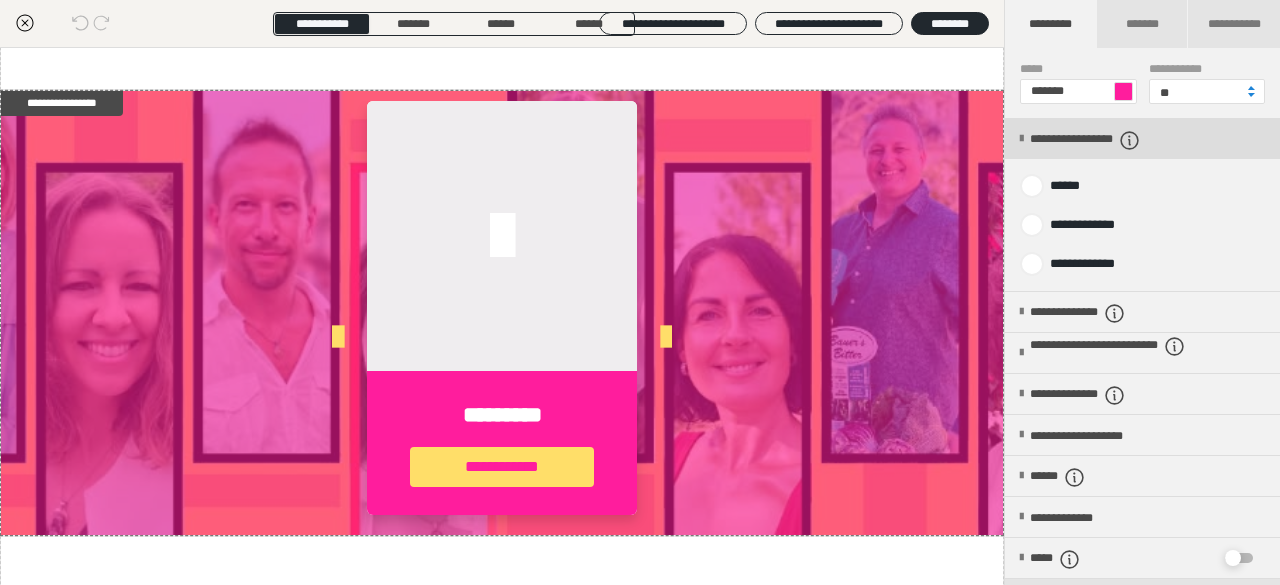 scroll, scrollTop: 210, scrollLeft: 0, axis: vertical 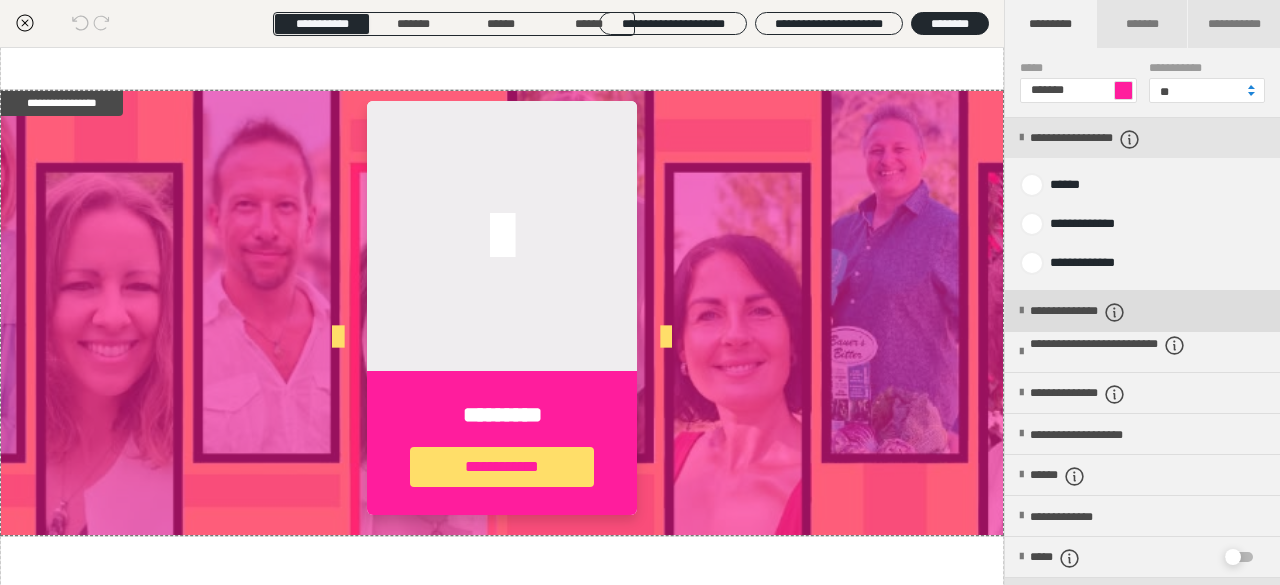 click on "**********" at bounding box center [1103, 312] 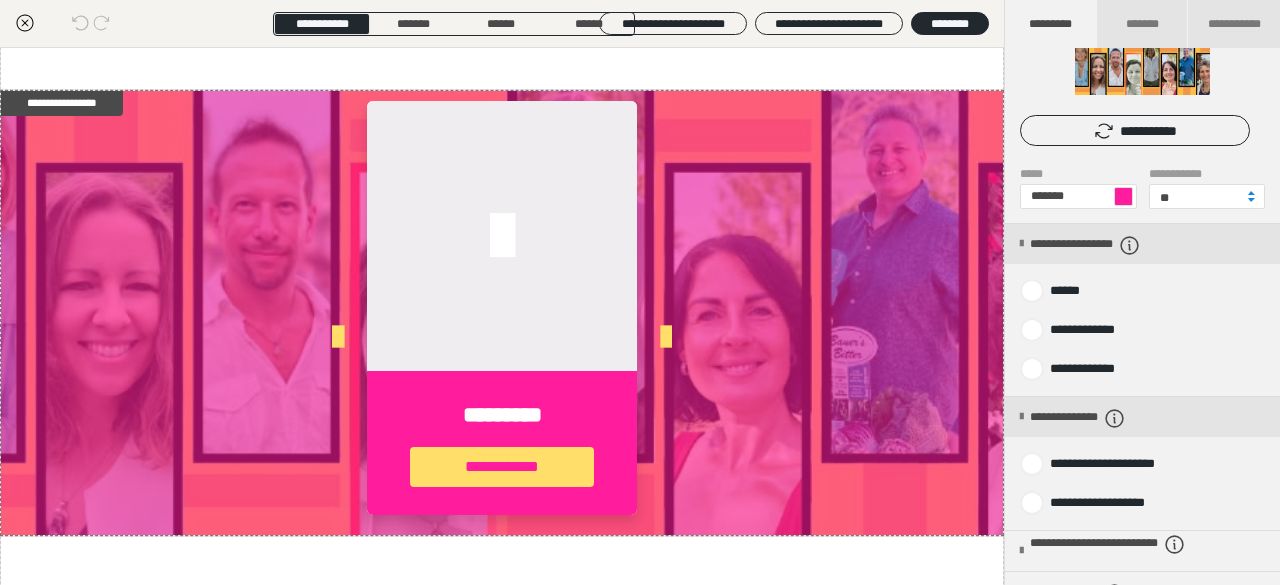 scroll, scrollTop: 99, scrollLeft: 0, axis: vertical 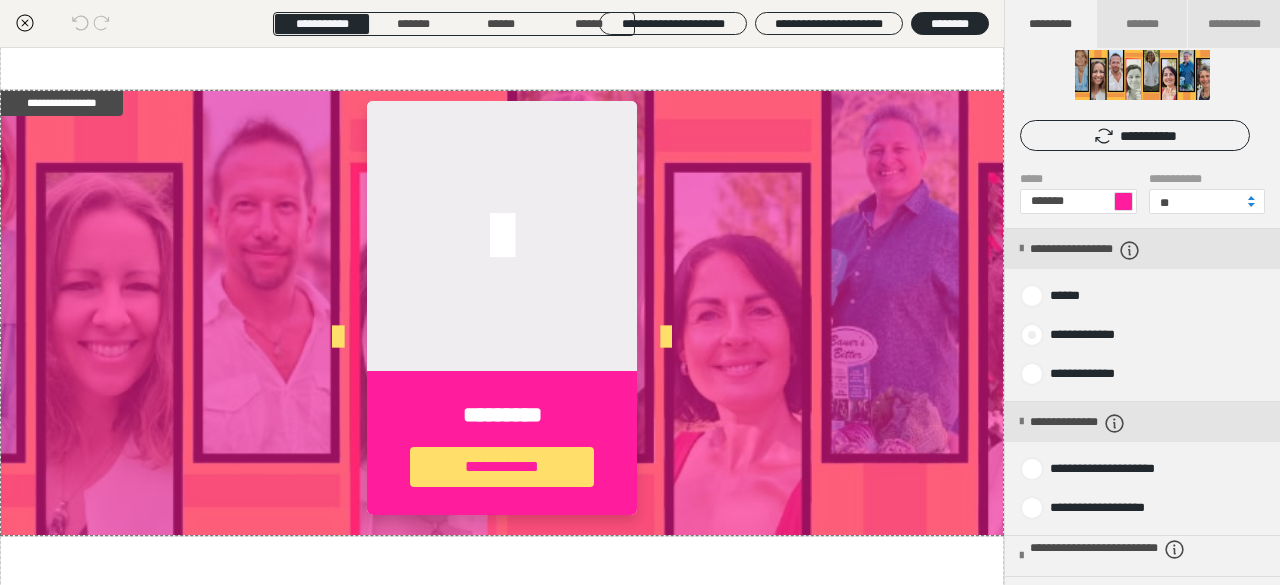 click on "**********" at bounding box center (1077, 335) 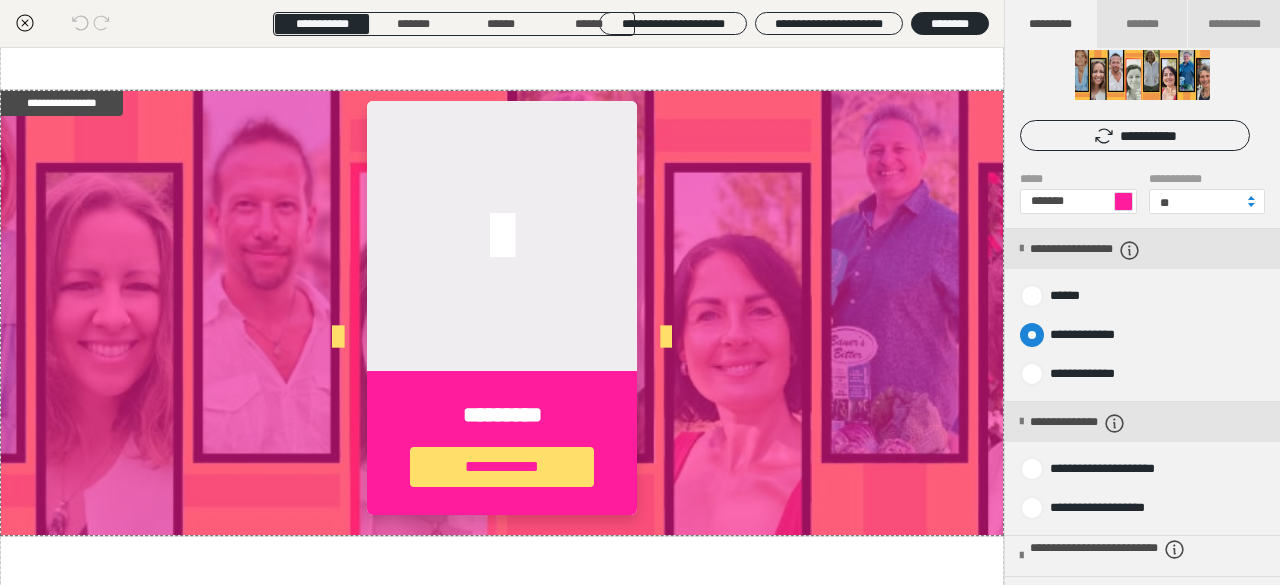 radio on "****" 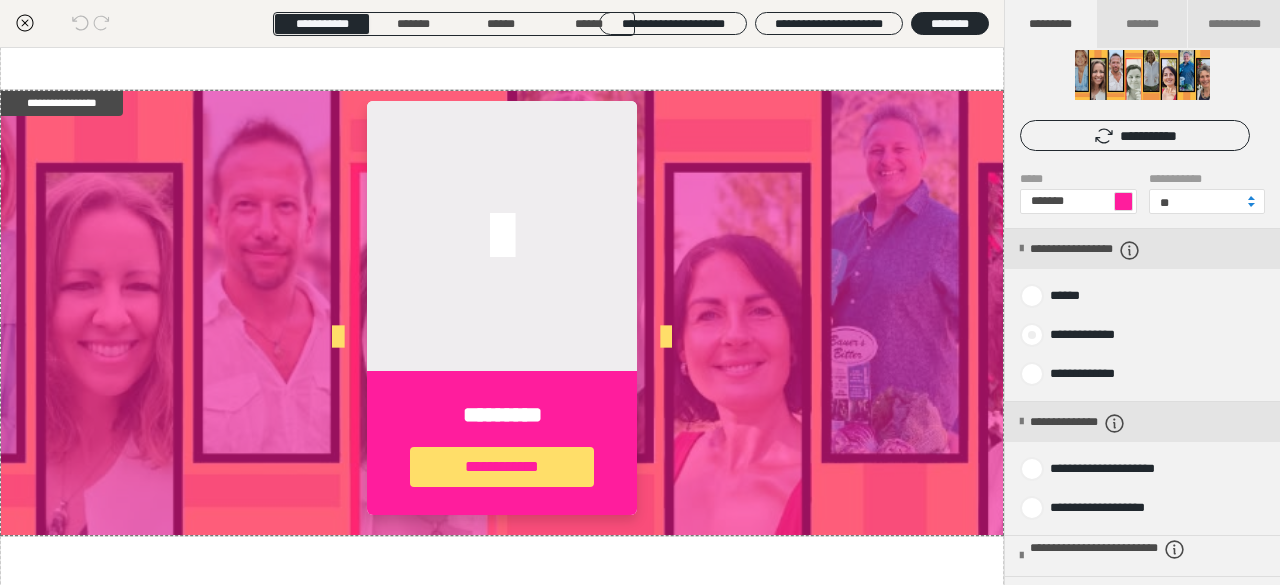 radio on "*****" 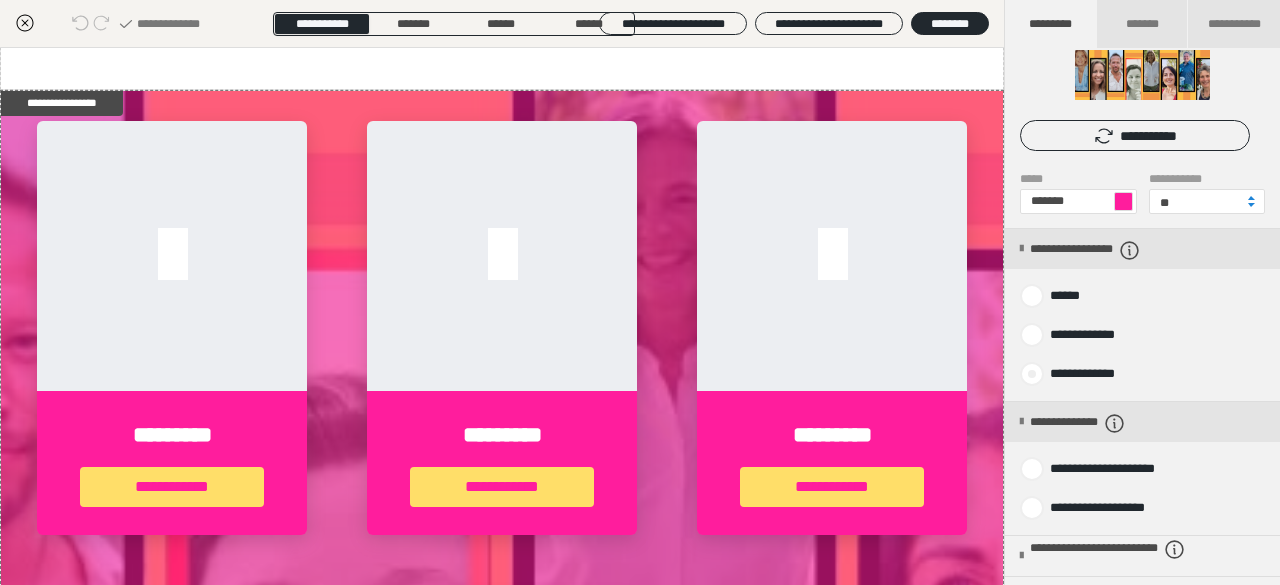 click on "**********" at bounding box center [1076, 374] 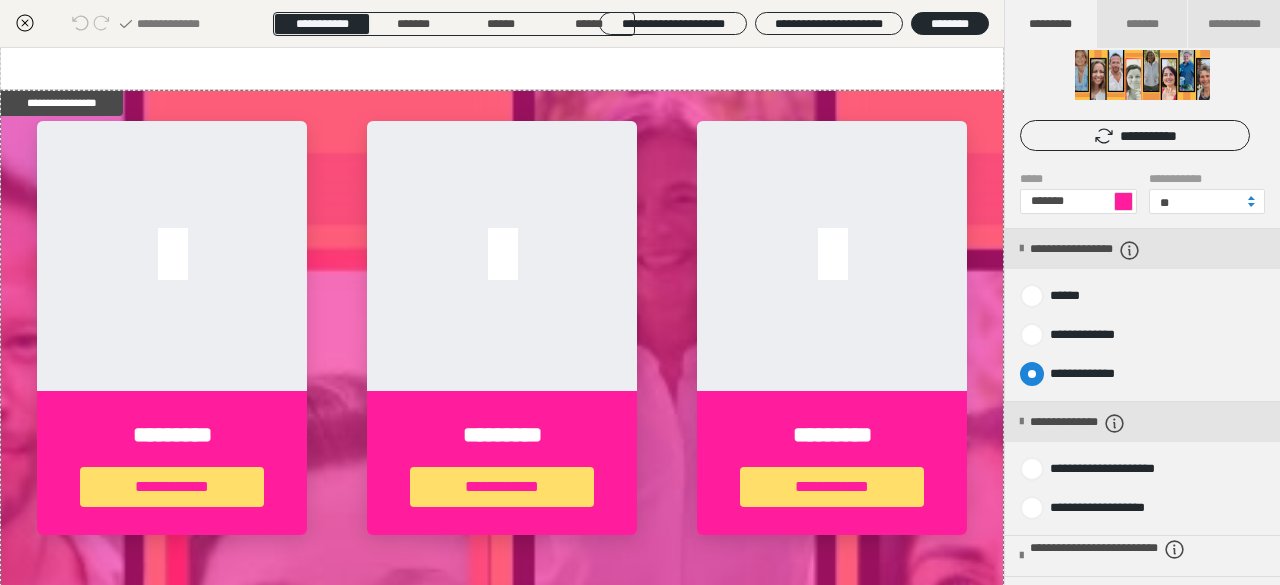 radio on "****" 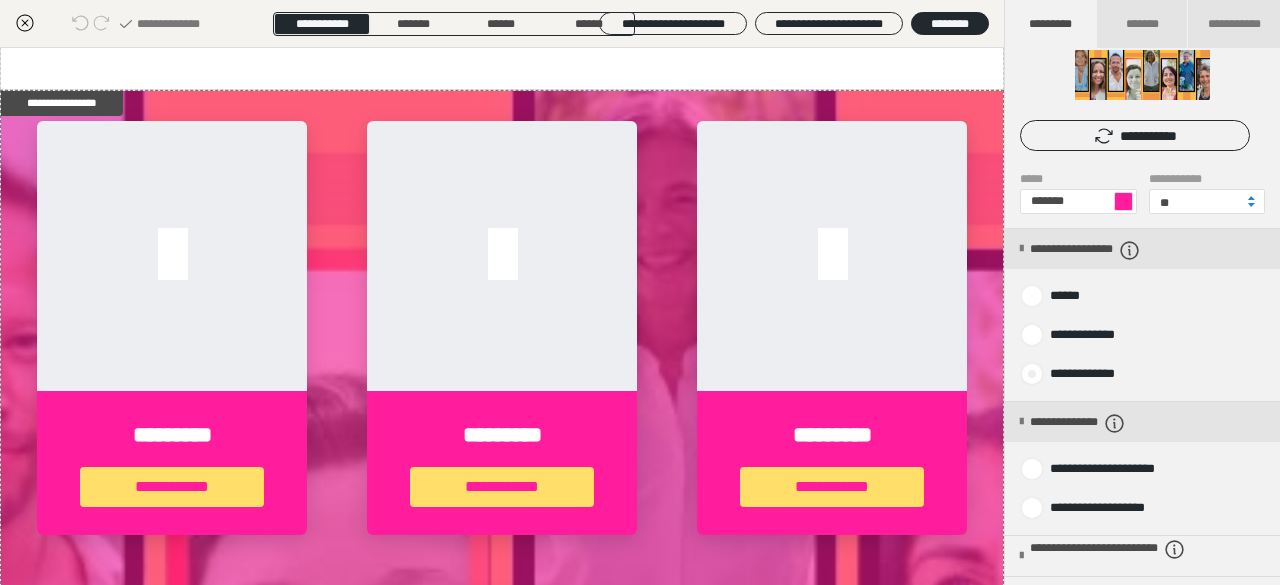 radio on "*****" 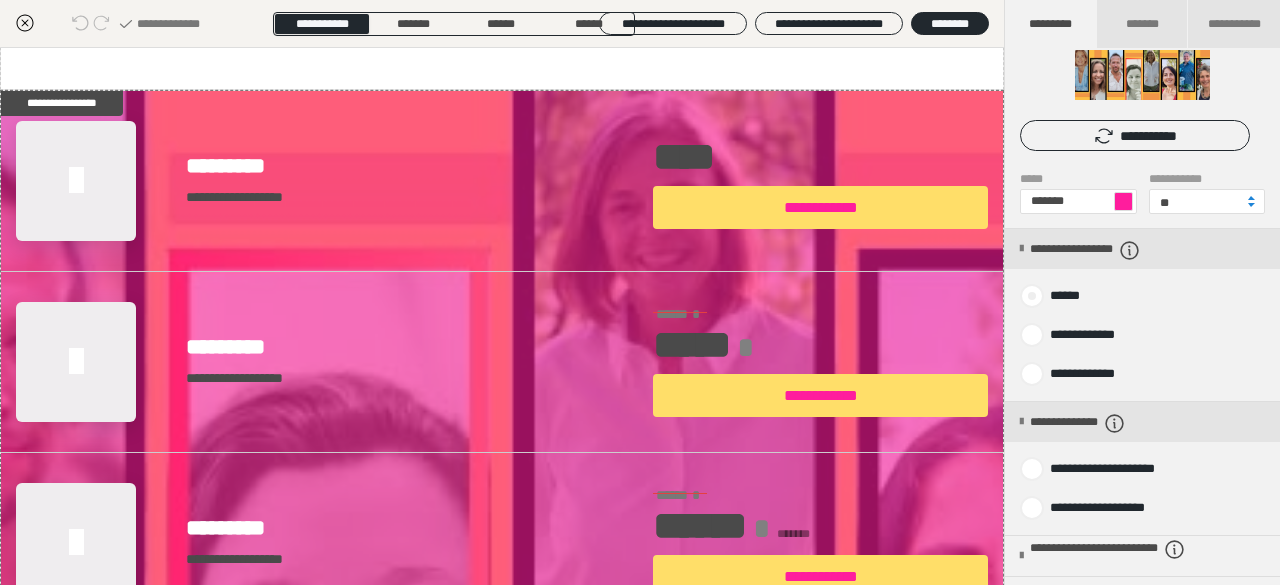click on "******" at bounding box center (1052, 296) 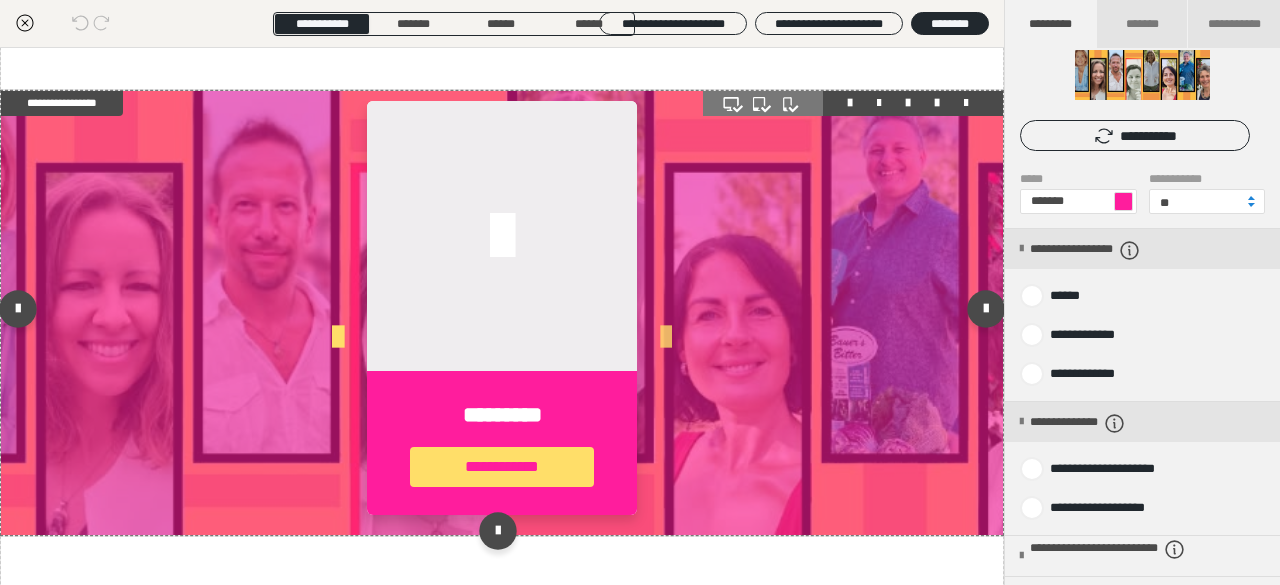 click at bounding box center [666, 338] 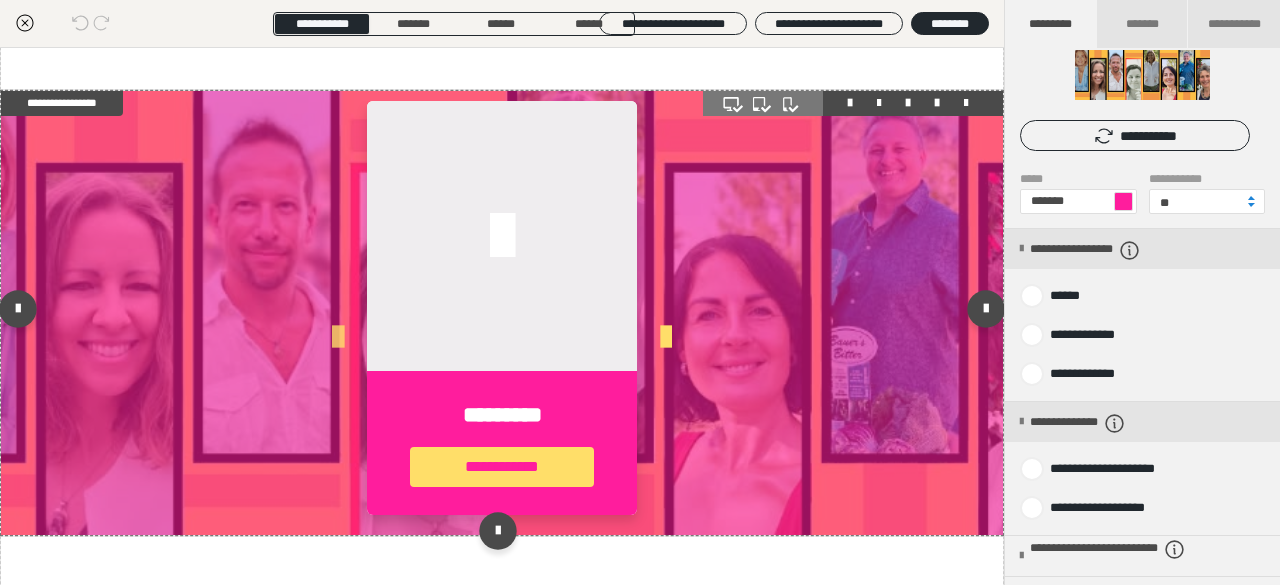 click at bounding box center (337, 338) 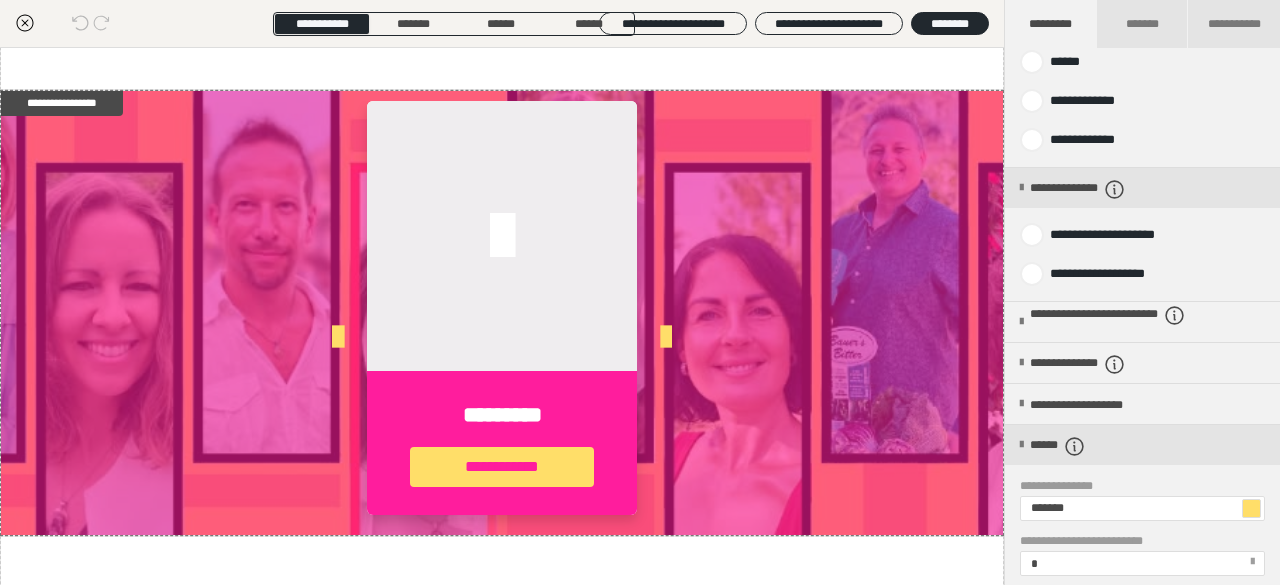 scroll, scrollTop: 337, scrollLeft: 0, axis: vertical 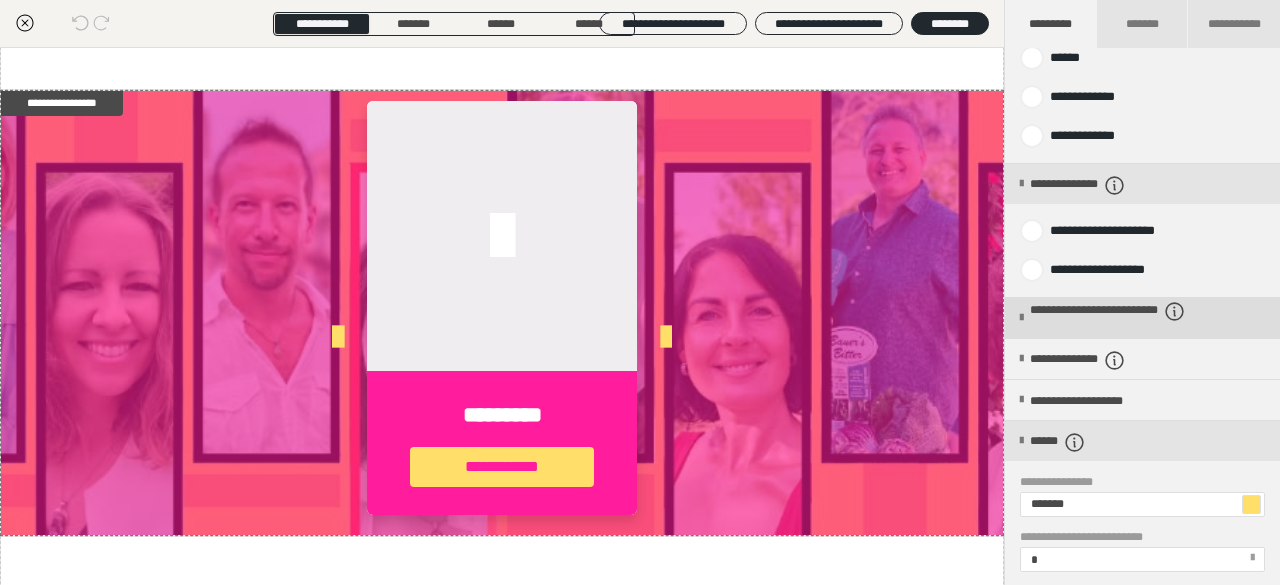 click on "**********" at bounding box center [1134, 319] 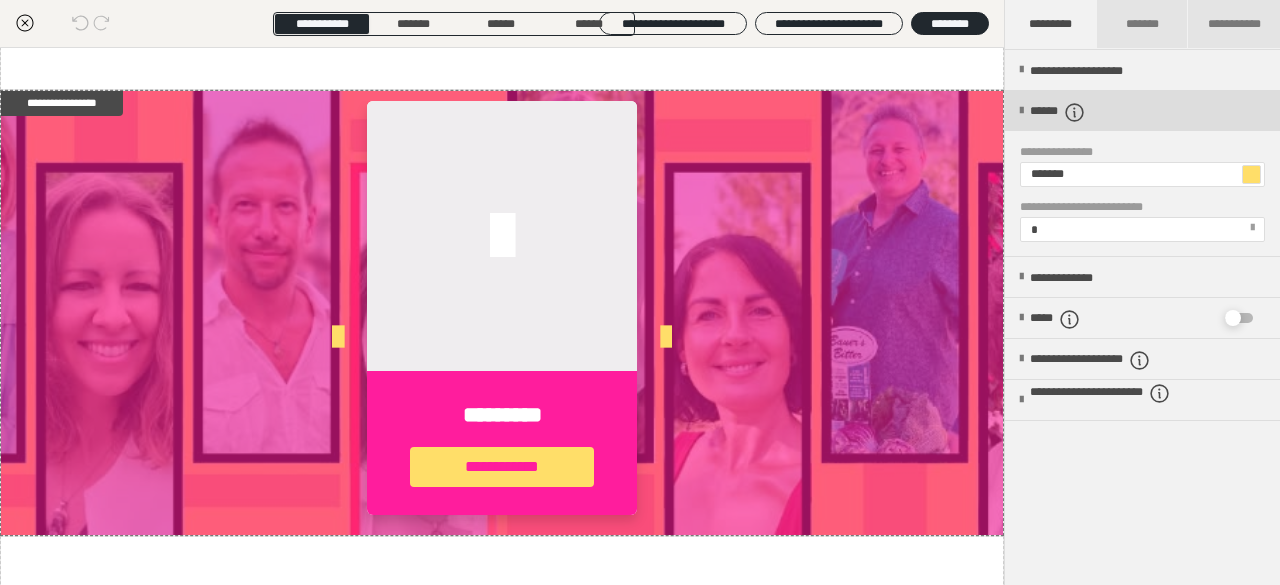 scroll, scrollTop: 761, scrollLeft: 0, axis: vertical 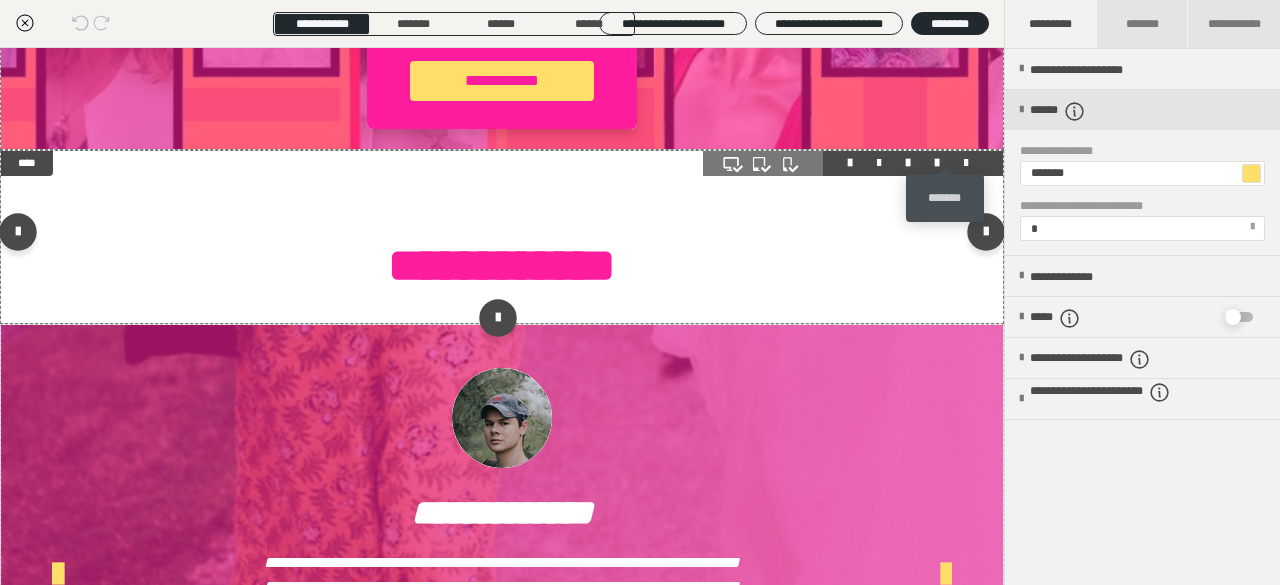 click at bounding box center (966, 163) 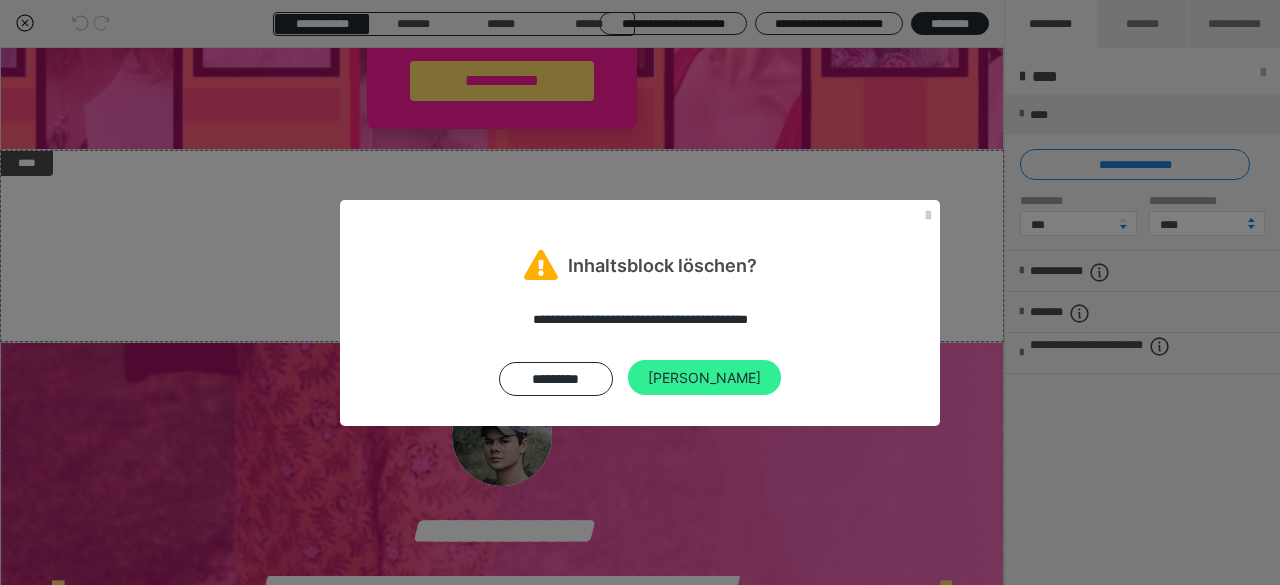 click on "Ja" at bounding box center (704, 378) 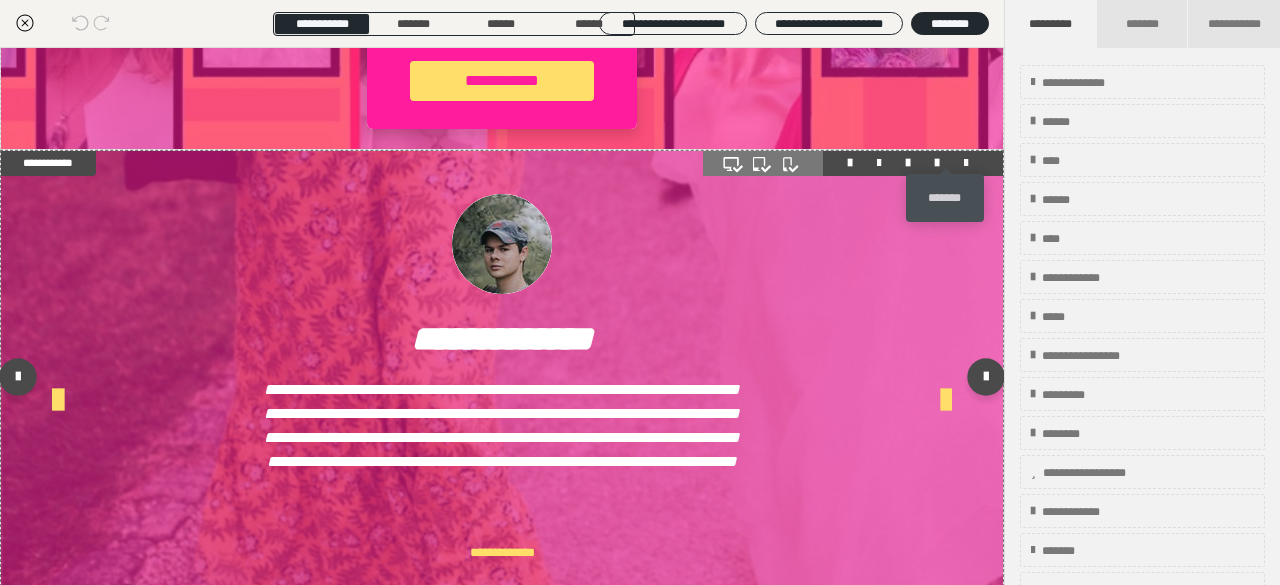 click at bounding box center [966, 163] 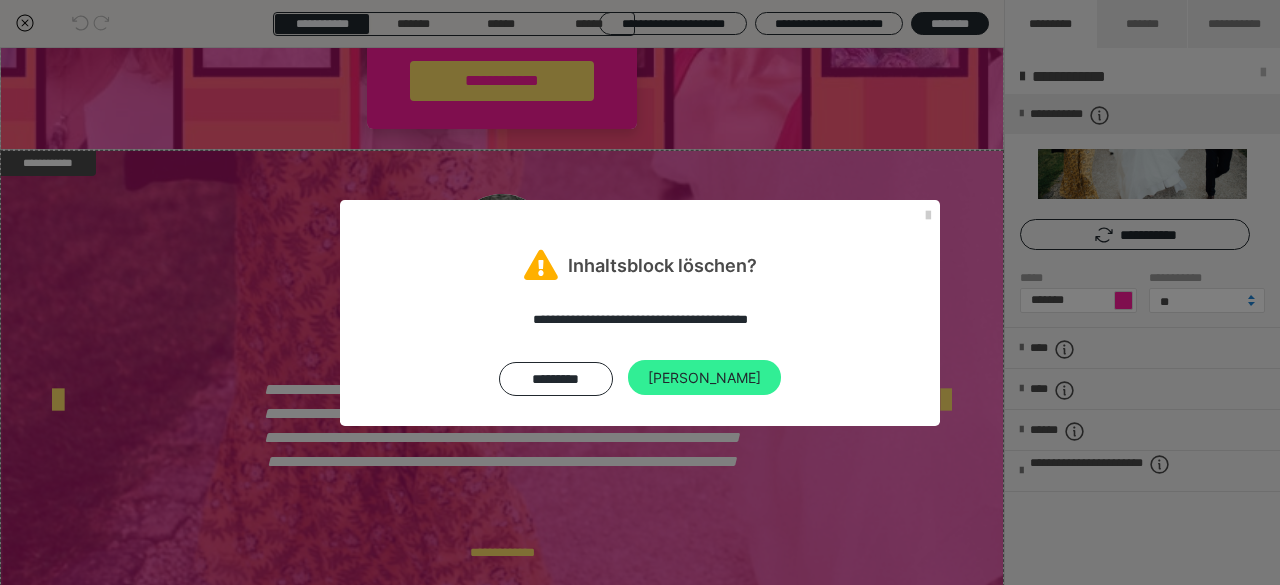 click on "Ja" at bounding box center [704, 378] 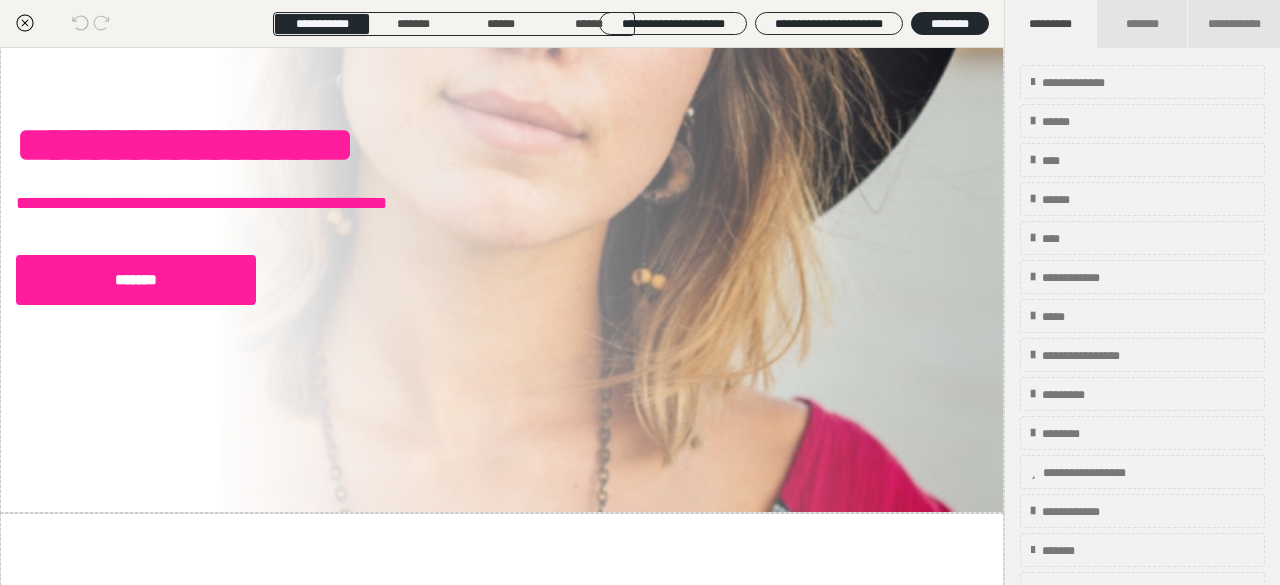 scroll, scrollTop: 138, scrollLeft: 0, axis: vertical 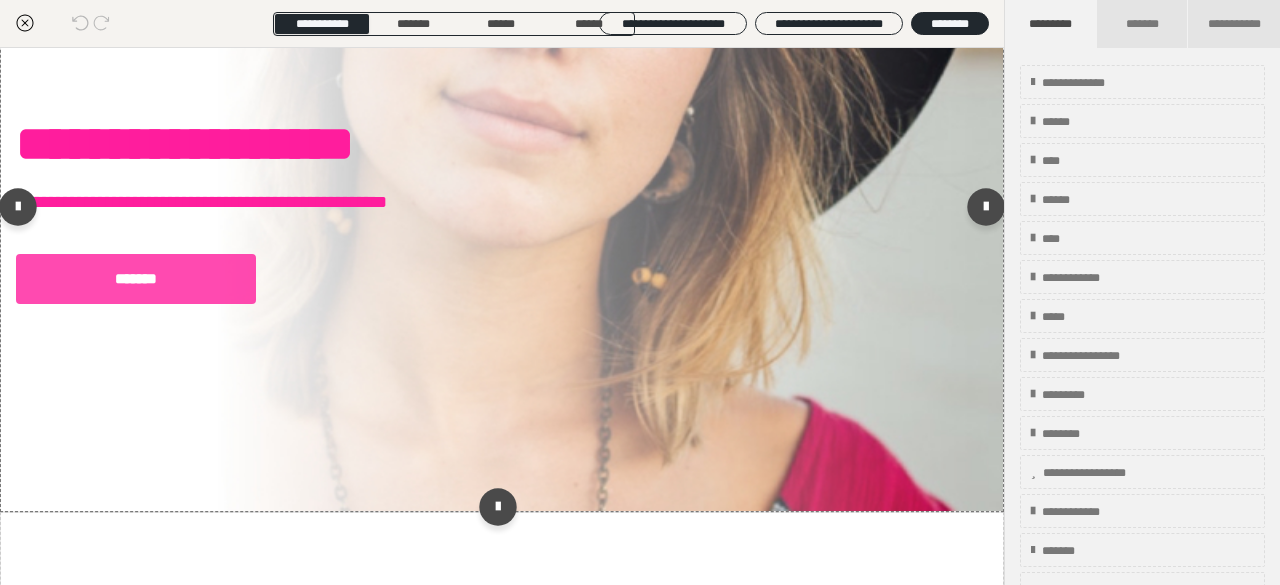 click on "*******" at bounding box center (136, 279) 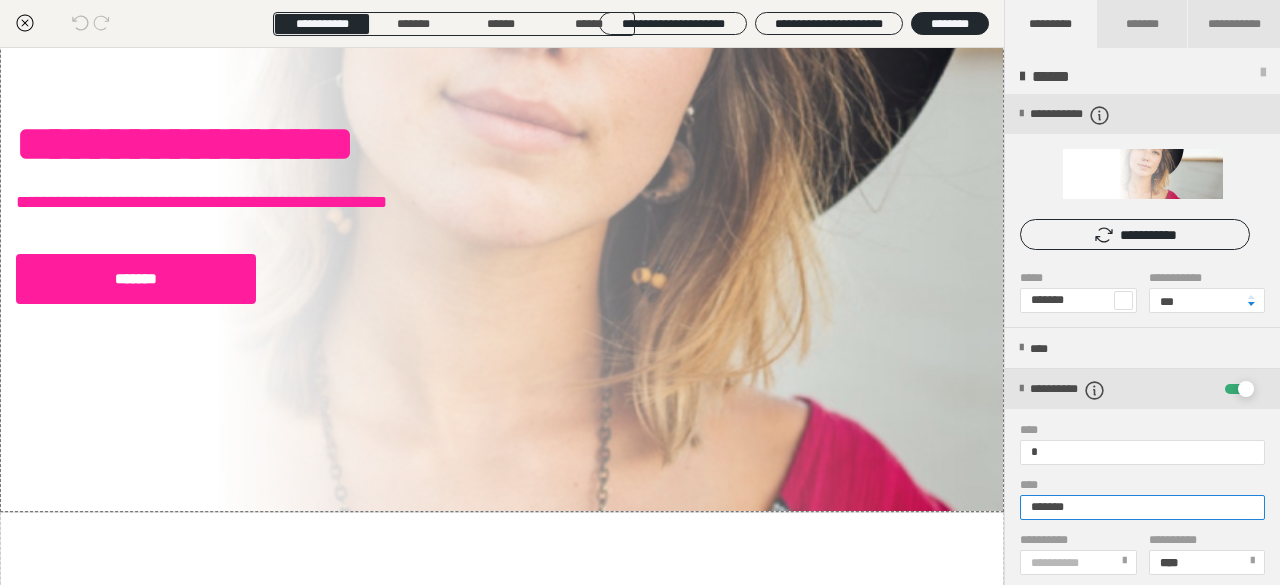 click on "*******" at bounding box center (1142, 507) 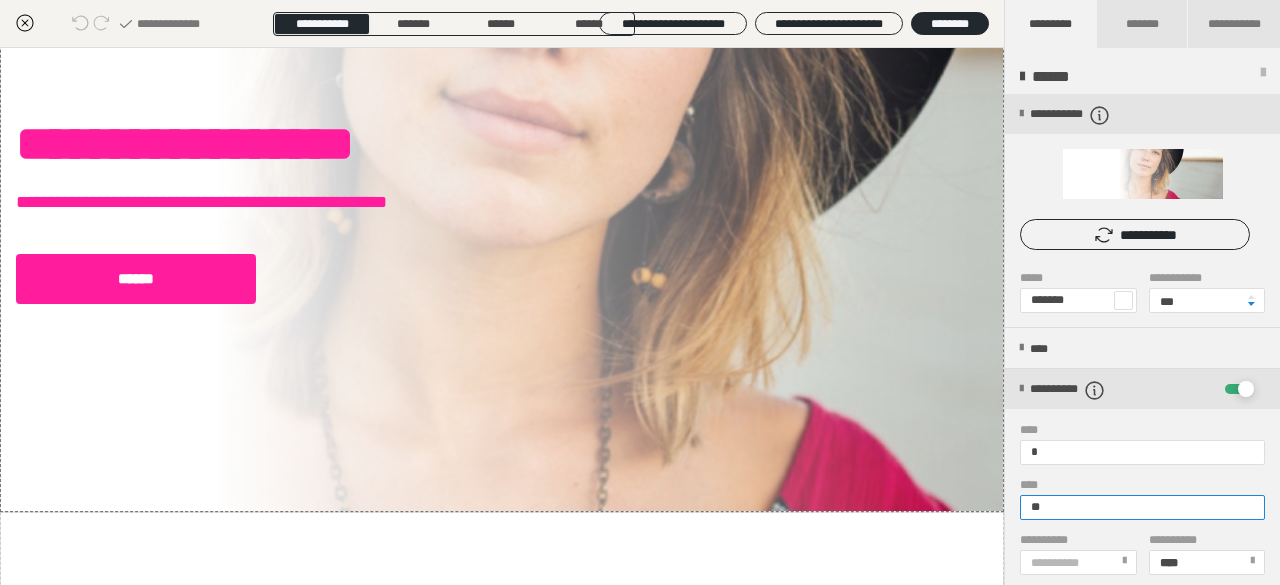type on "*" 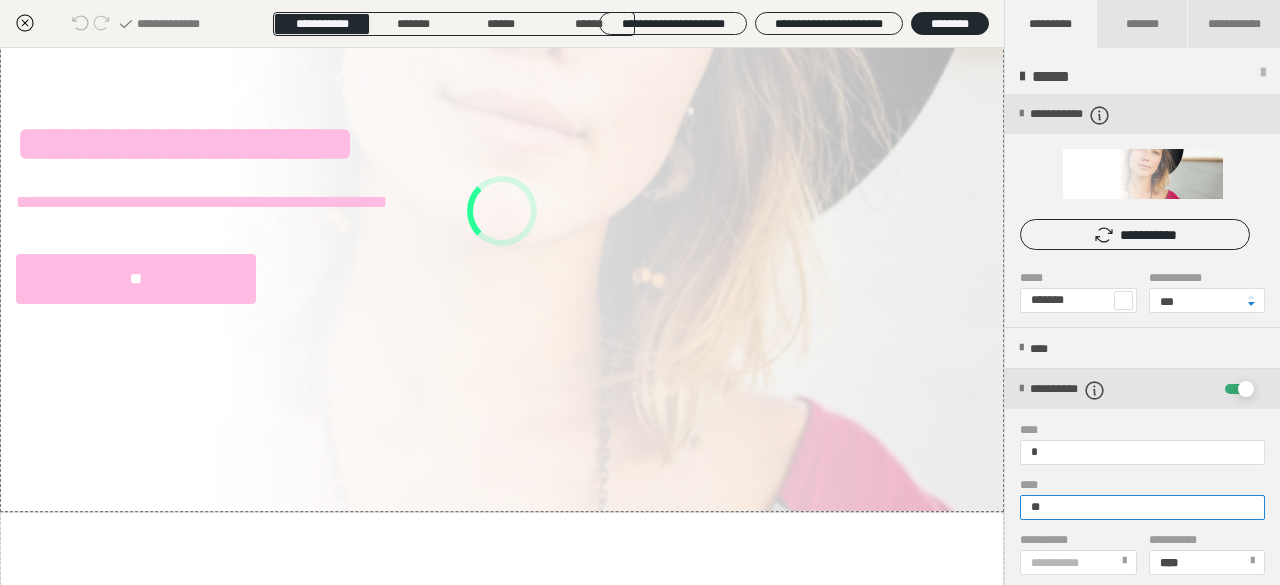 type on "*" 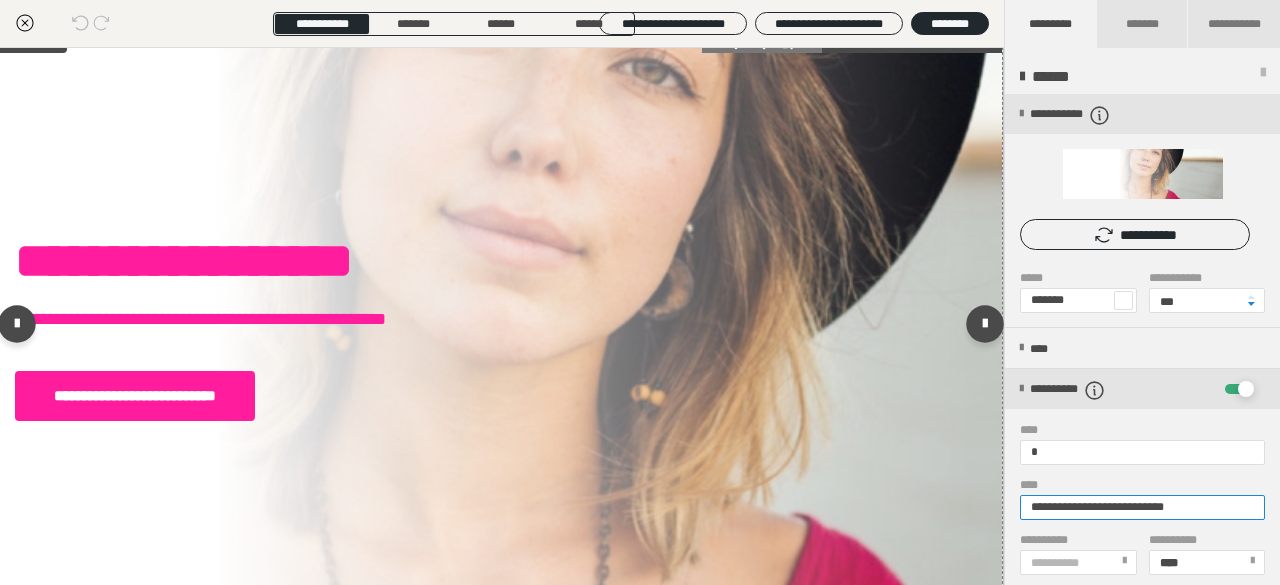 scroll, scrollTop: 0, scrollLeft: 1, axis: horizontal 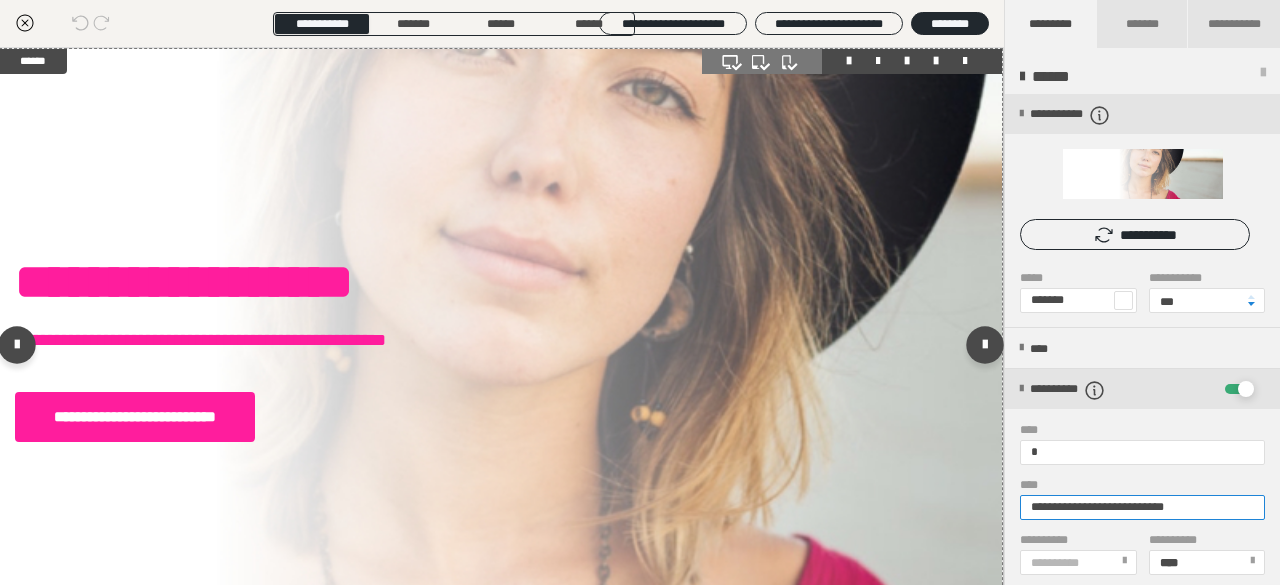 type on "**********" 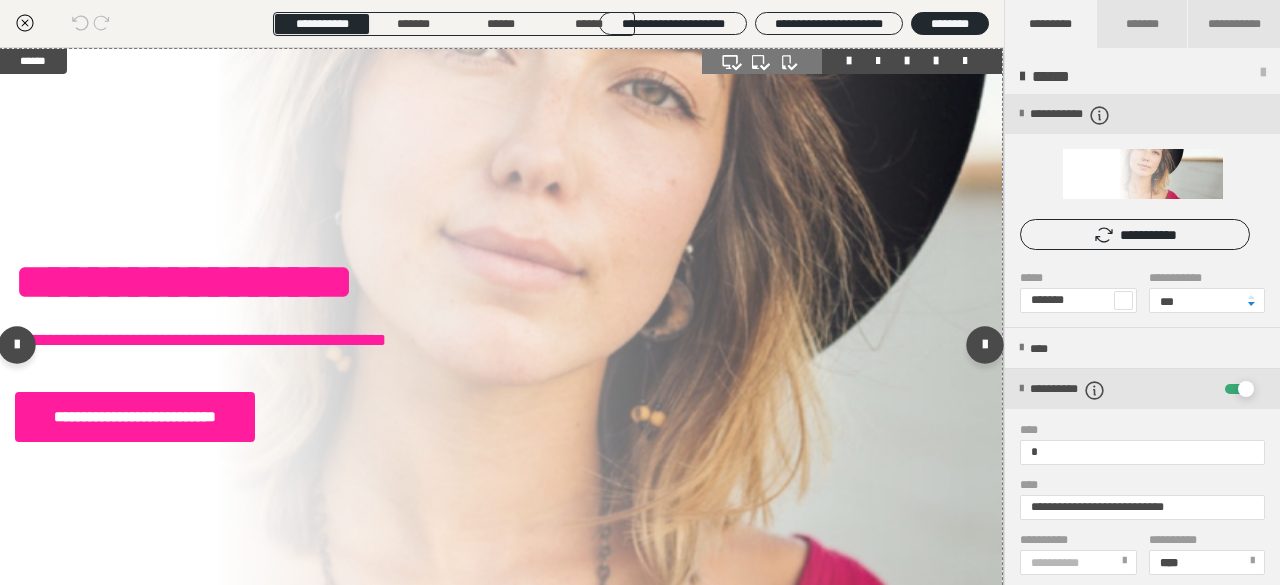 click on "**********" at bounding box center (501, 349) 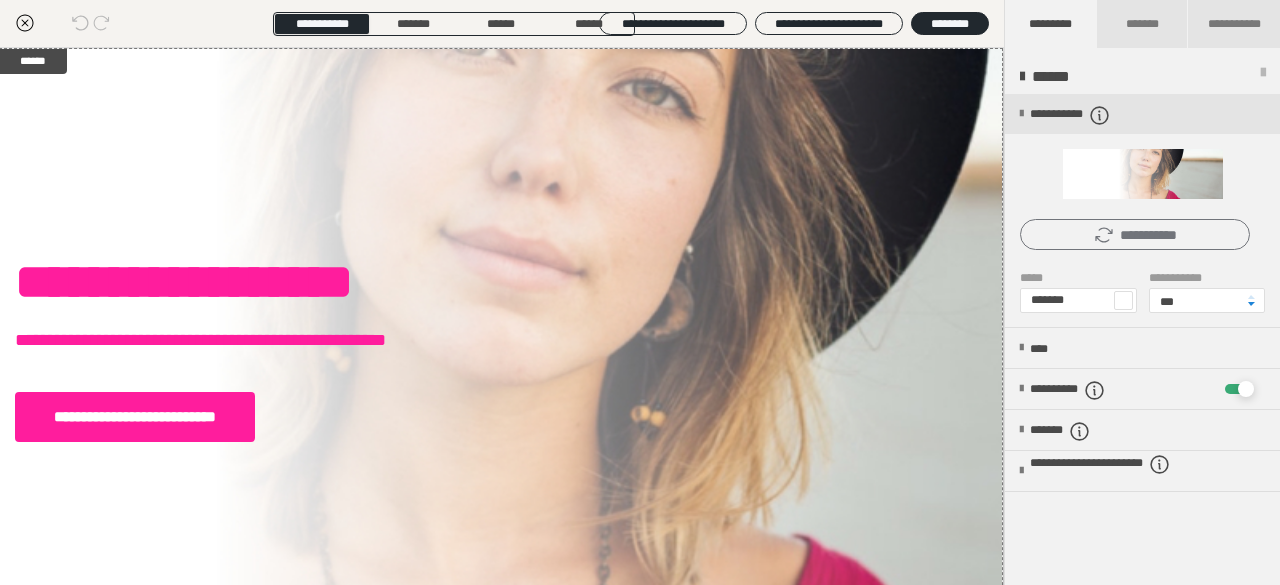 click on "**********" at bounding box center (1135, 234) 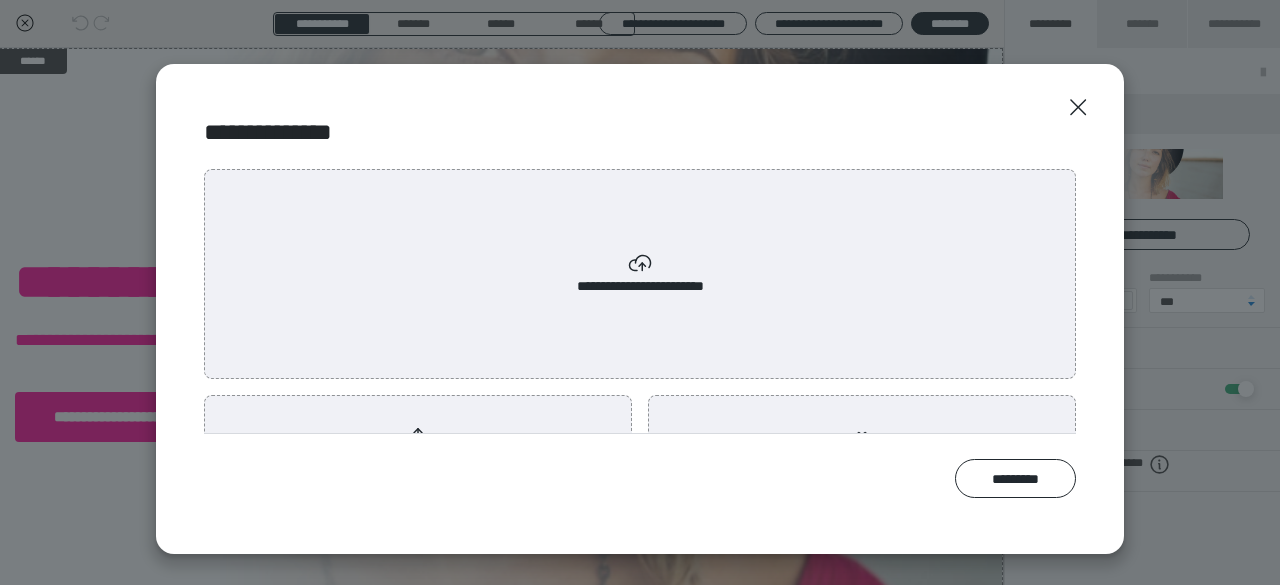 click on "**********" at bounding box center [418, 448] 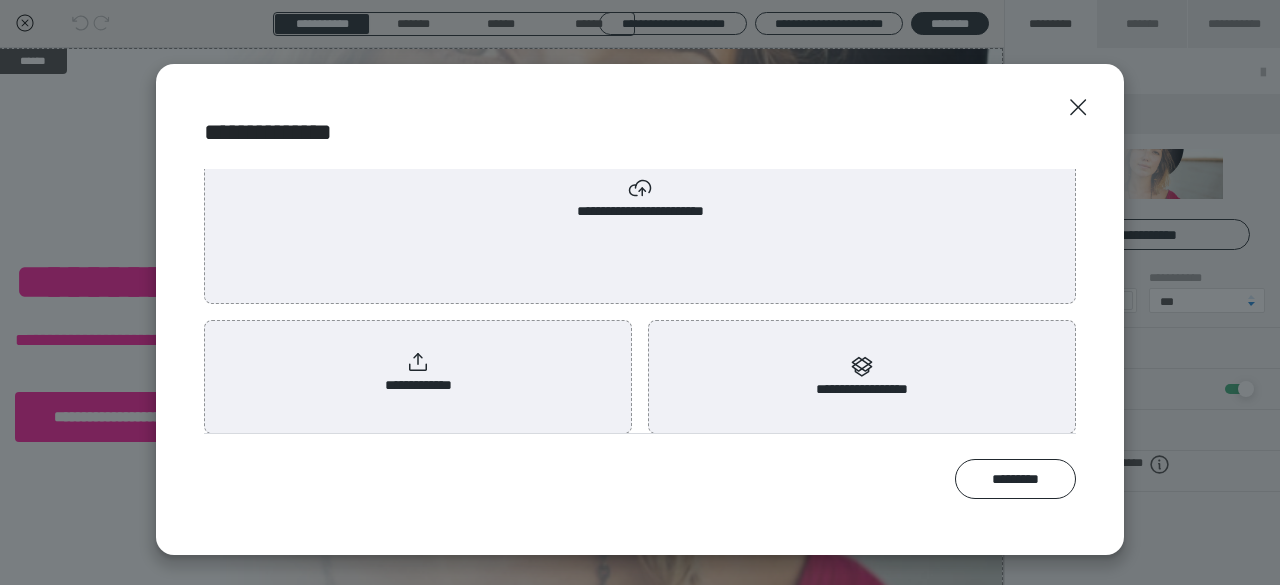 click 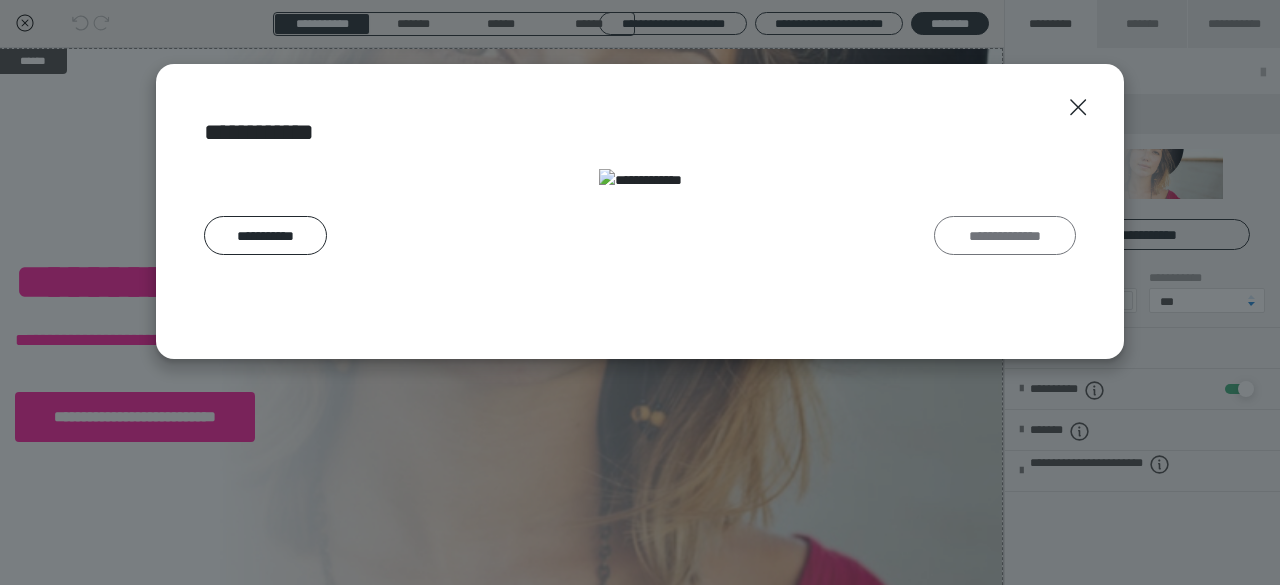 click on "**********" at bounding box center (1005, 235) 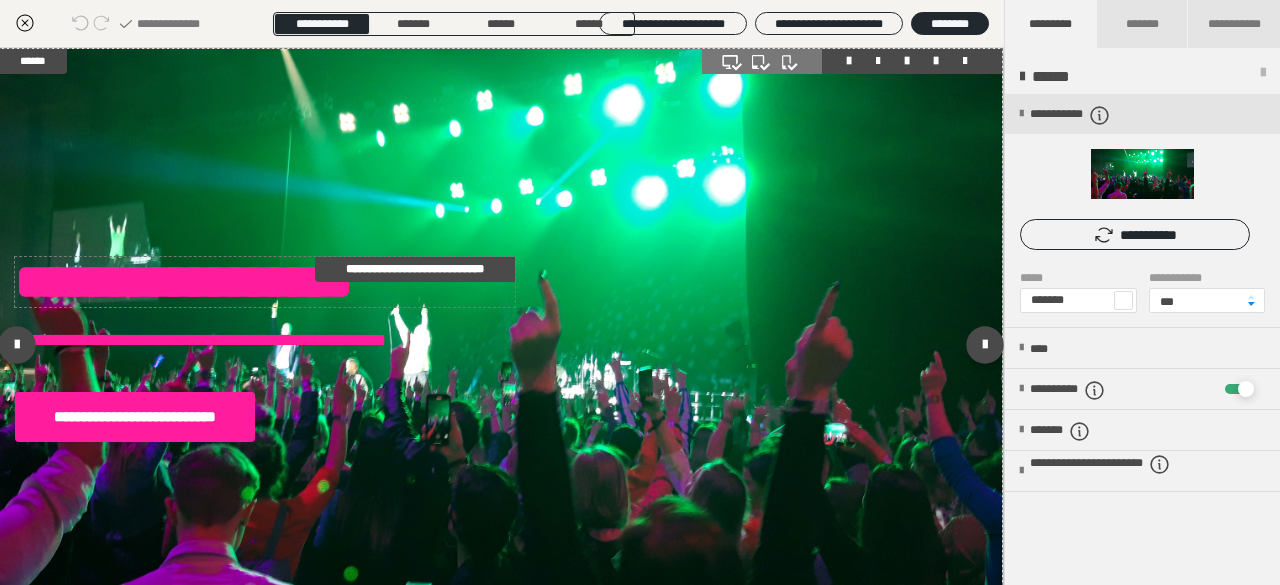 click on "**********" at bounding box center [265, 282] 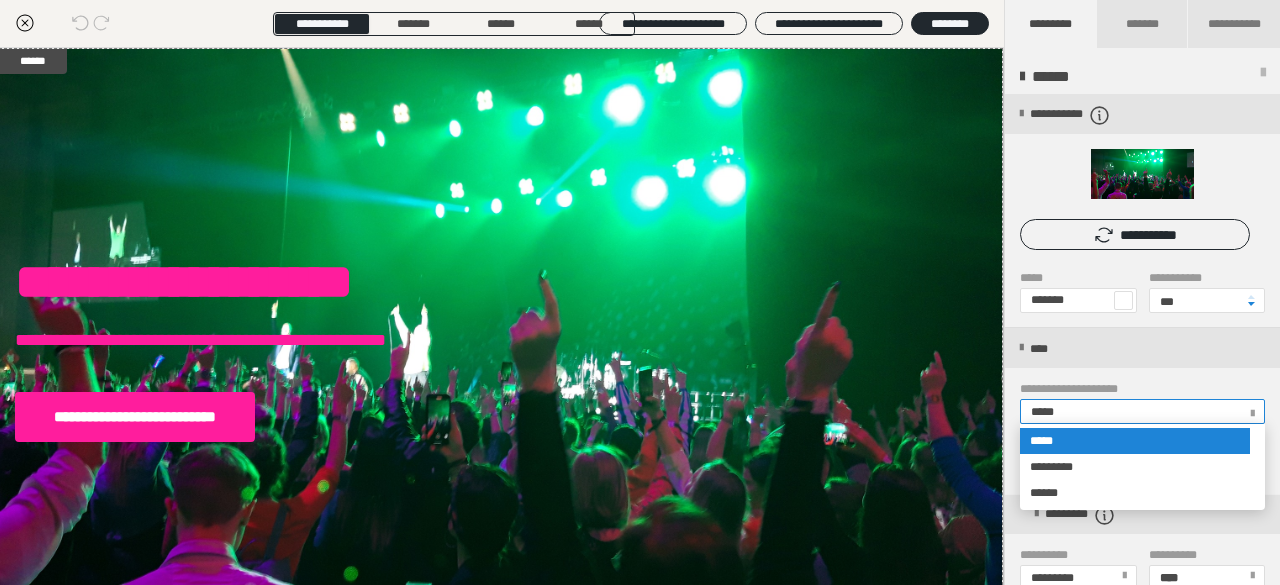click on "*****" at bounding box center [1141, 411] 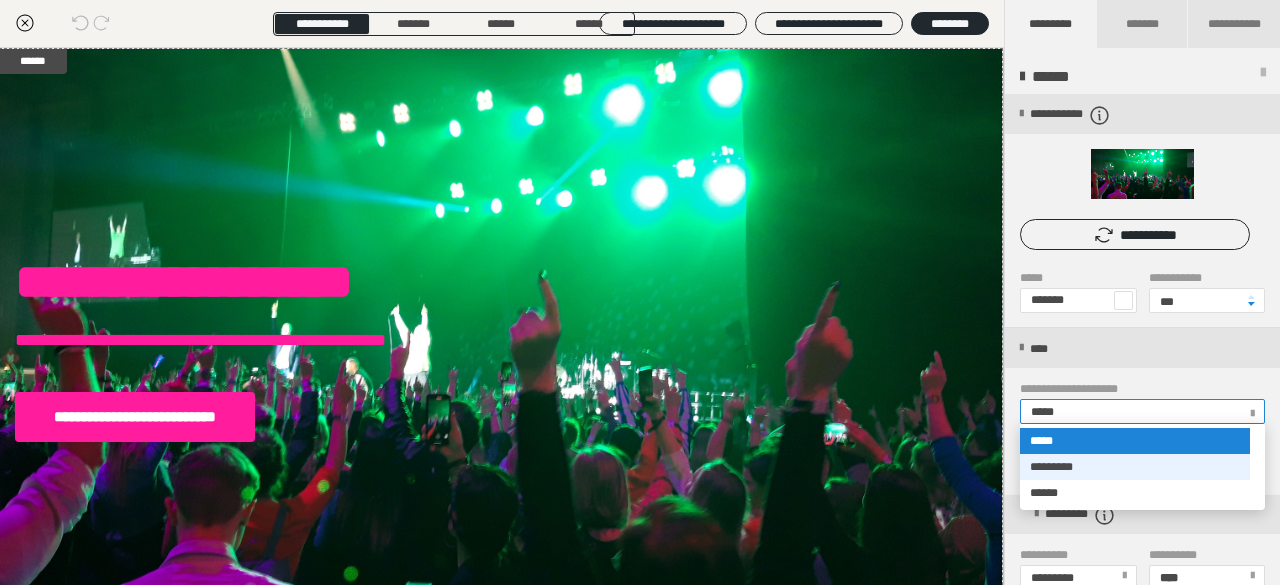 click on "*********" at bounding box center [1135, 467] 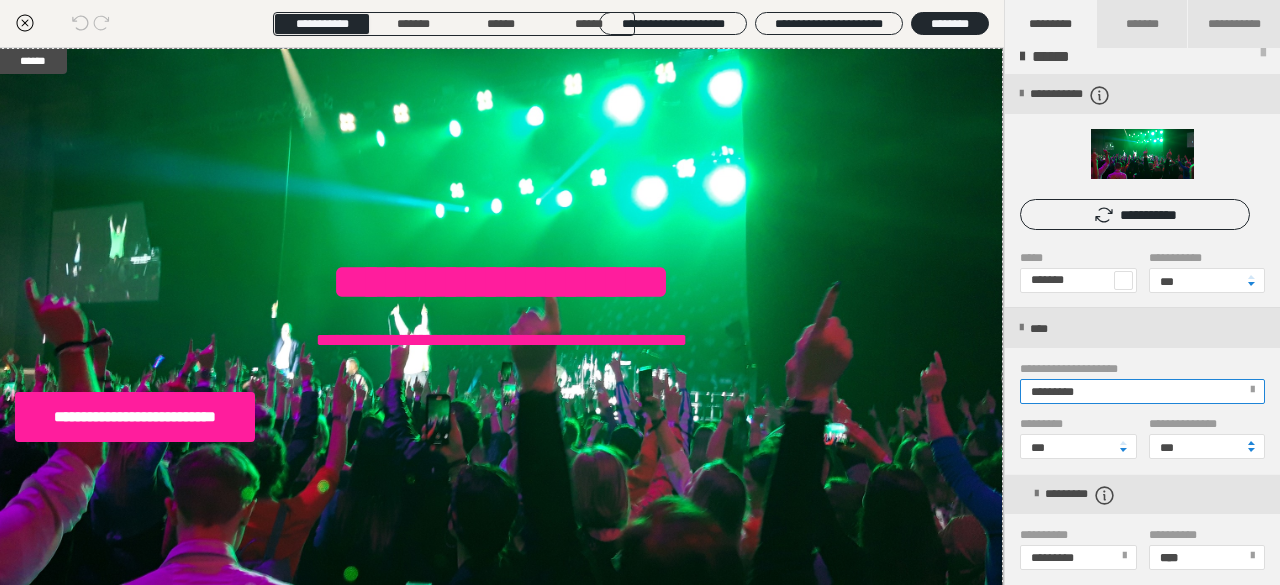 scroll, scrollTop: 11, scrollLeft: 0, axis: vertical 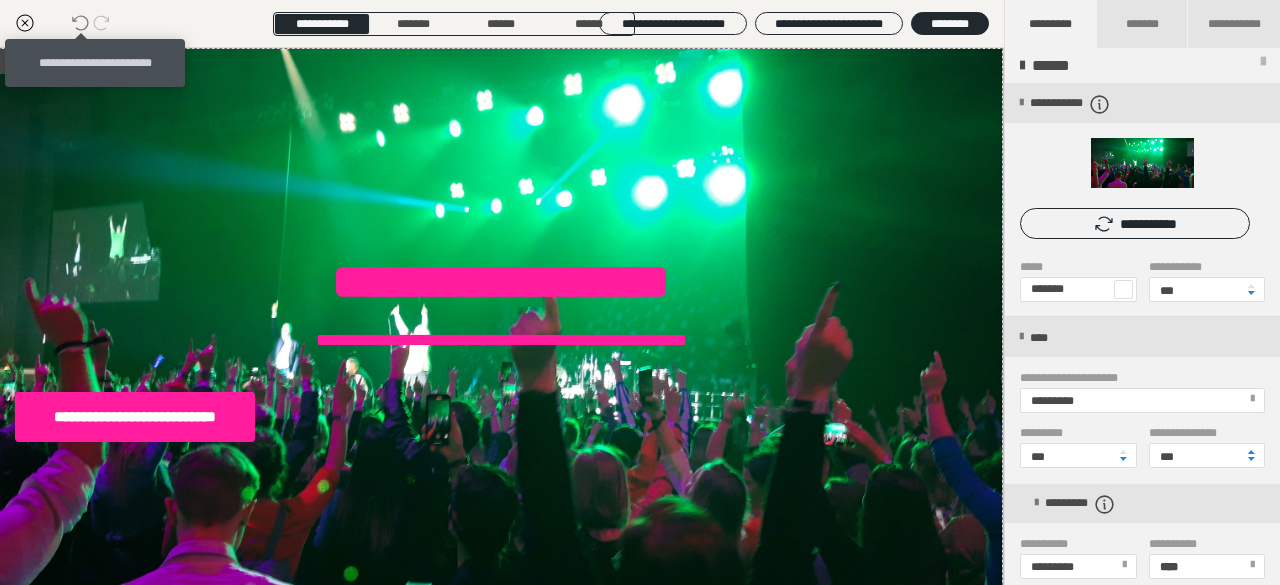 click 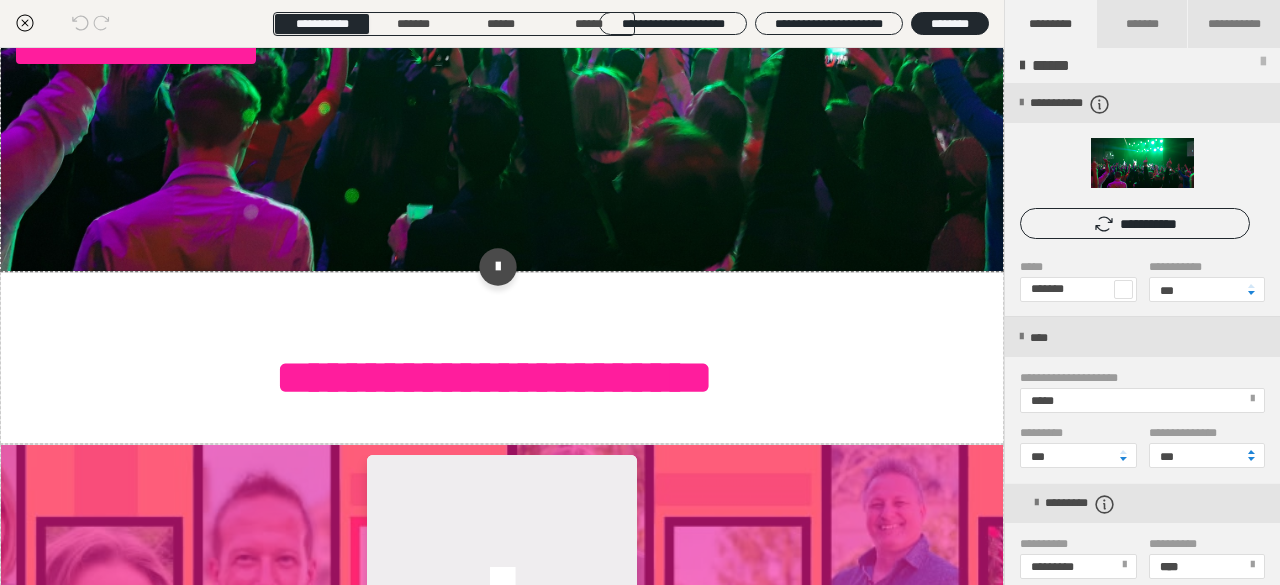 scroll, scrollTop: 386, scrollLeft: 0, axis: vertical 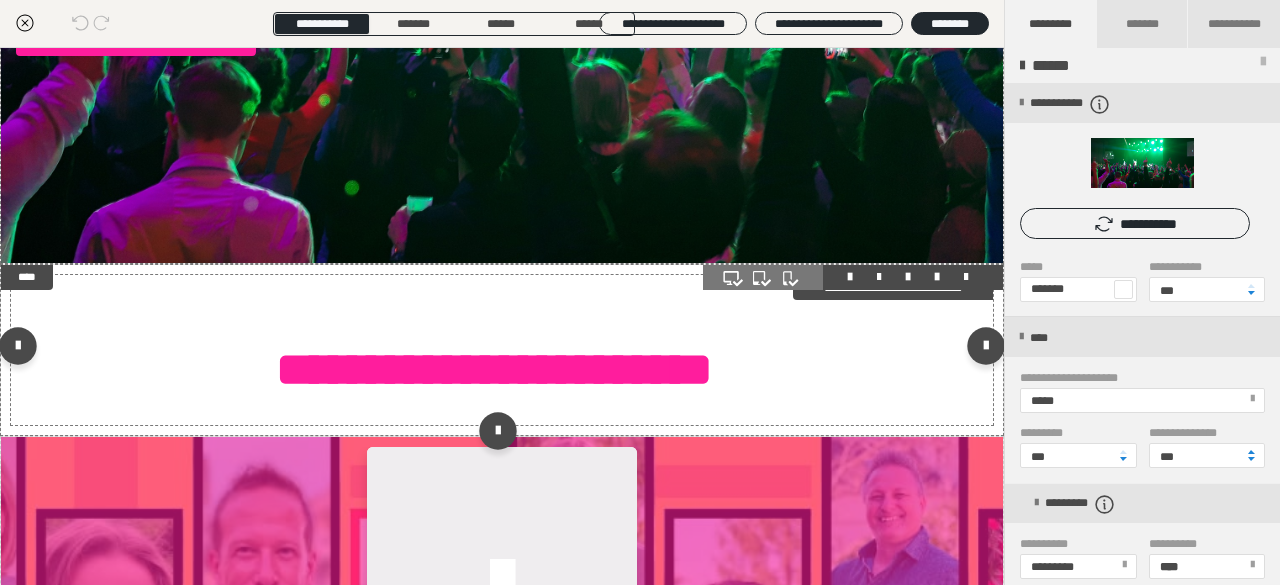 click on "**********" at bounding box center [494, 369] 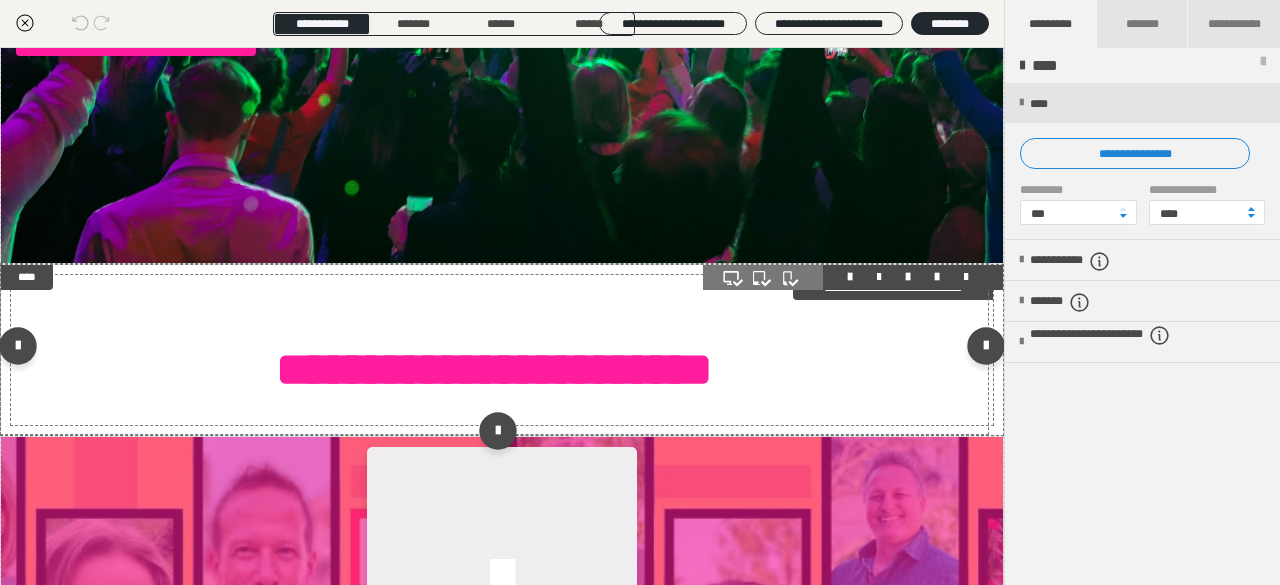 scroll, scrollTop: 0, scrollLeft: 0, axis: both 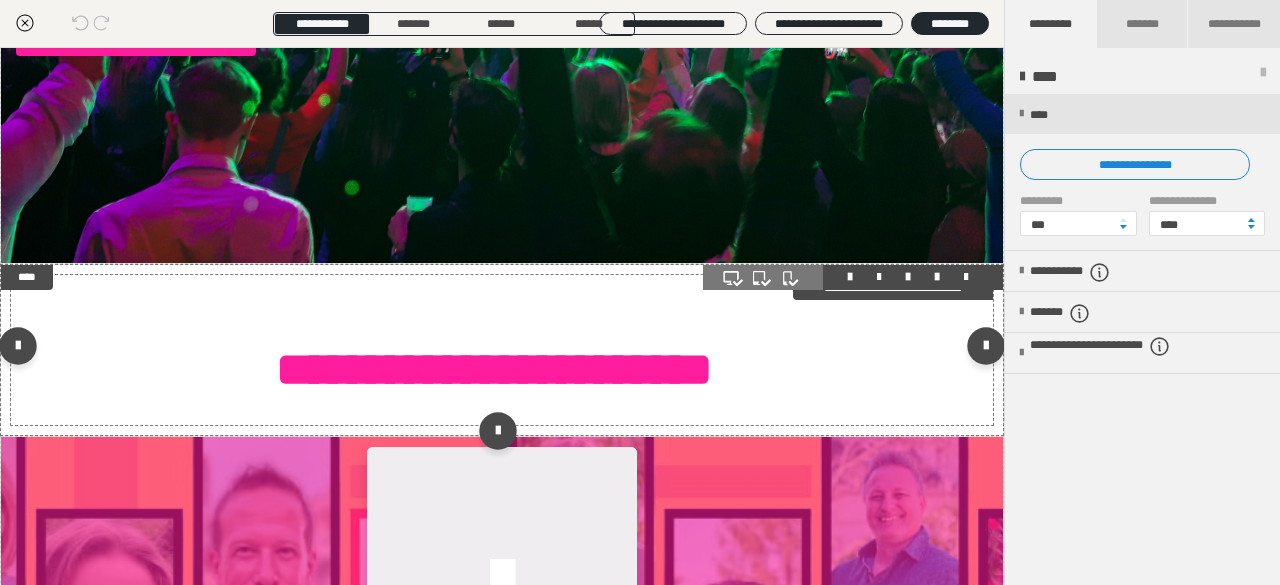 click on "**********" at bounding box center [494, 369] 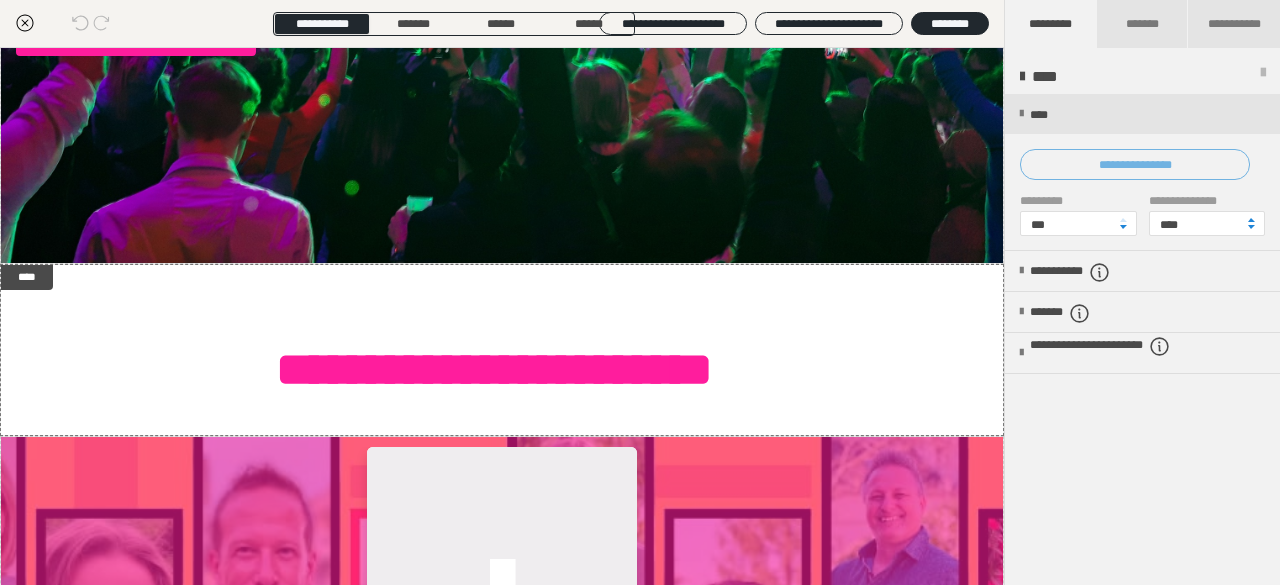 click on "**********" at bounding box center (1135, 164) 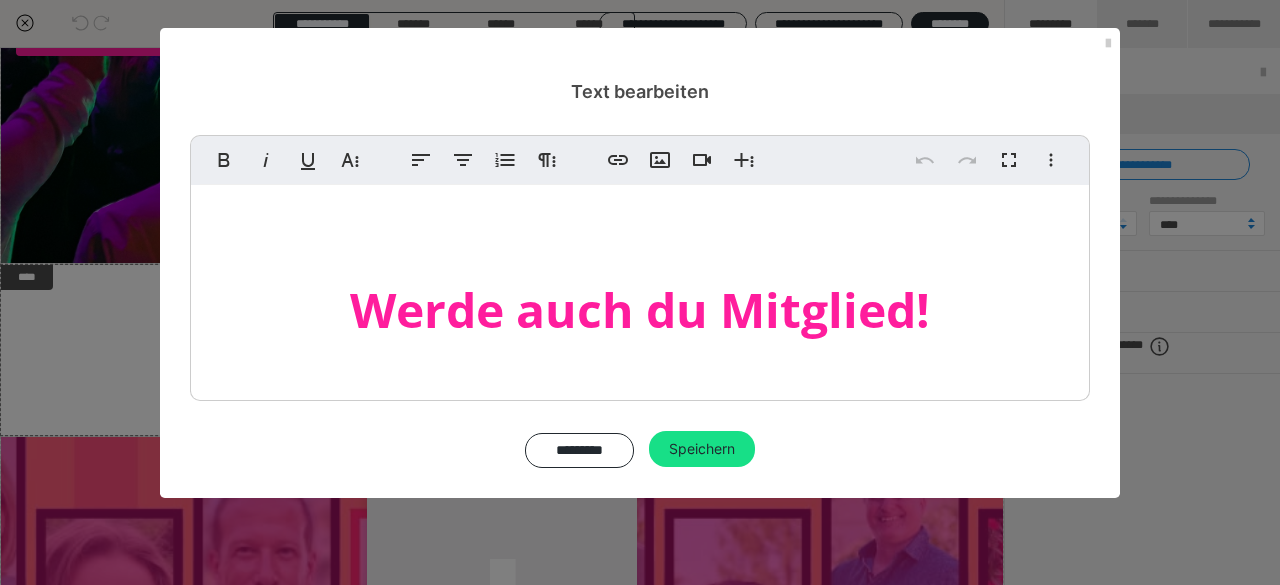 click on "Werde auch du Mitglied!" at bounding box center (640, 309) 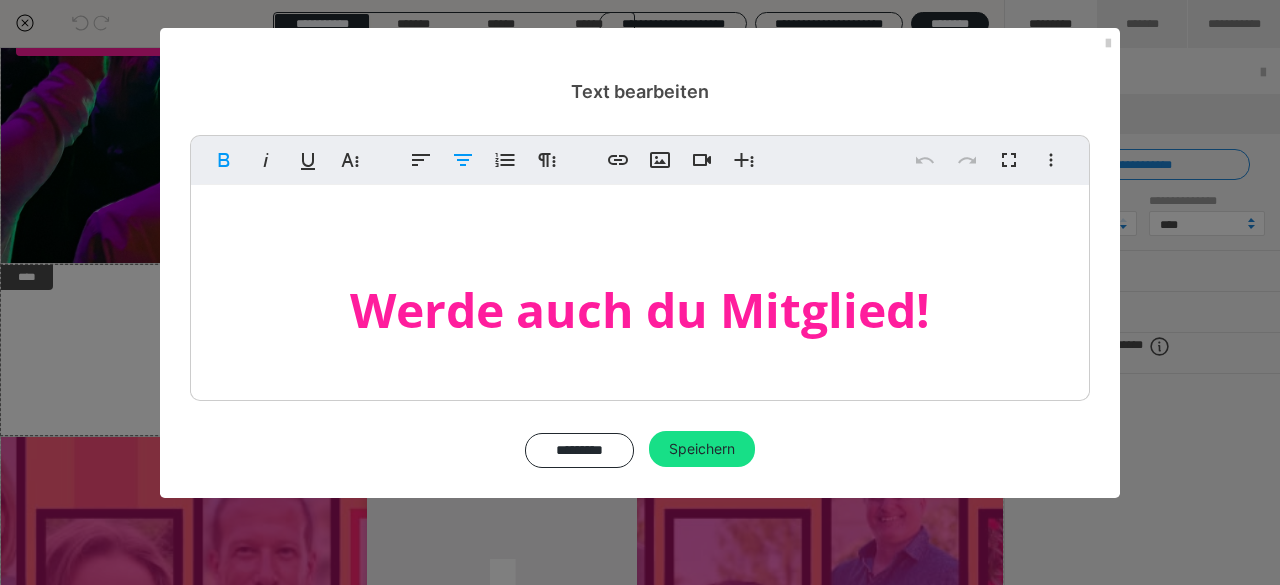 click on "Werde auch du Mitglied!" at bounding box center (640, 309) 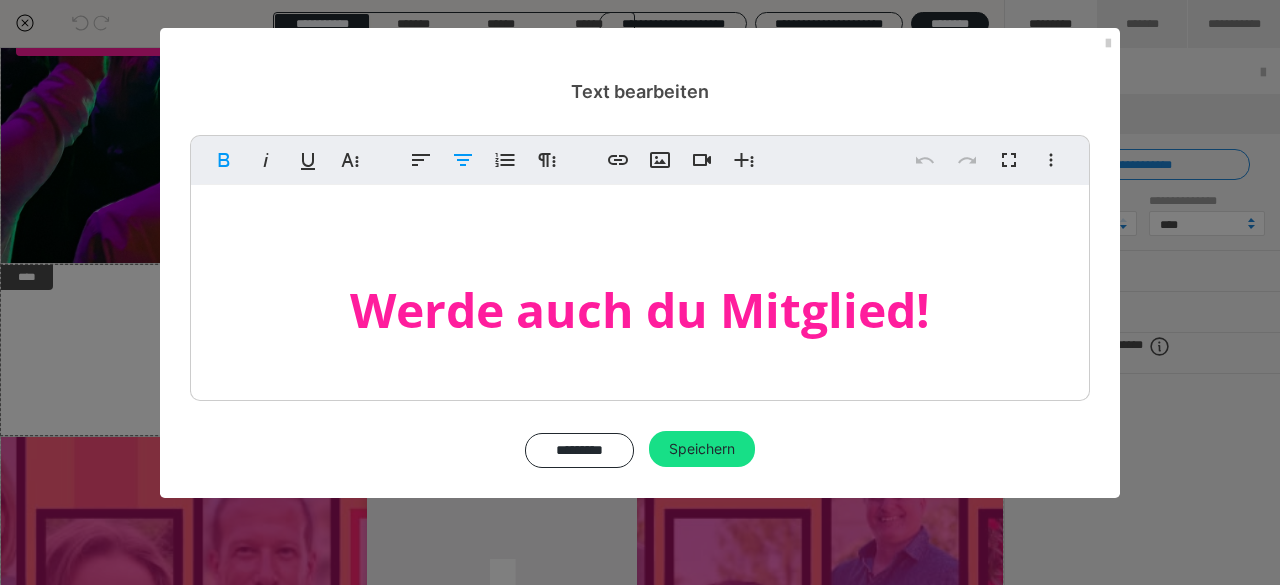 type 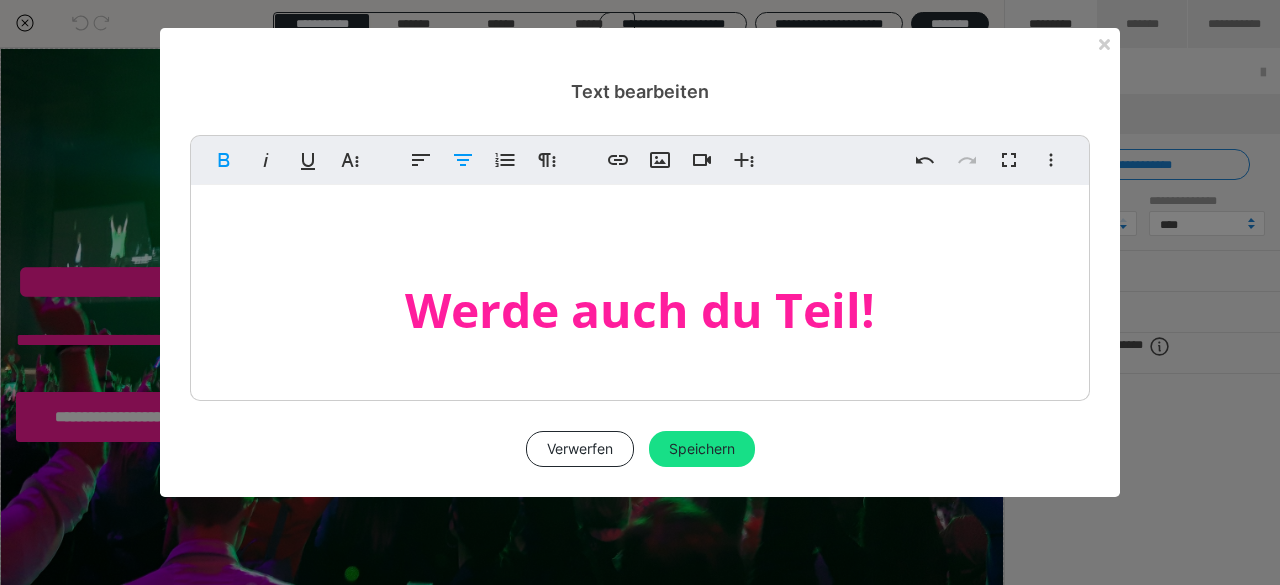scroll, scrollTop: 0, scrollLeft: 0, axis: both 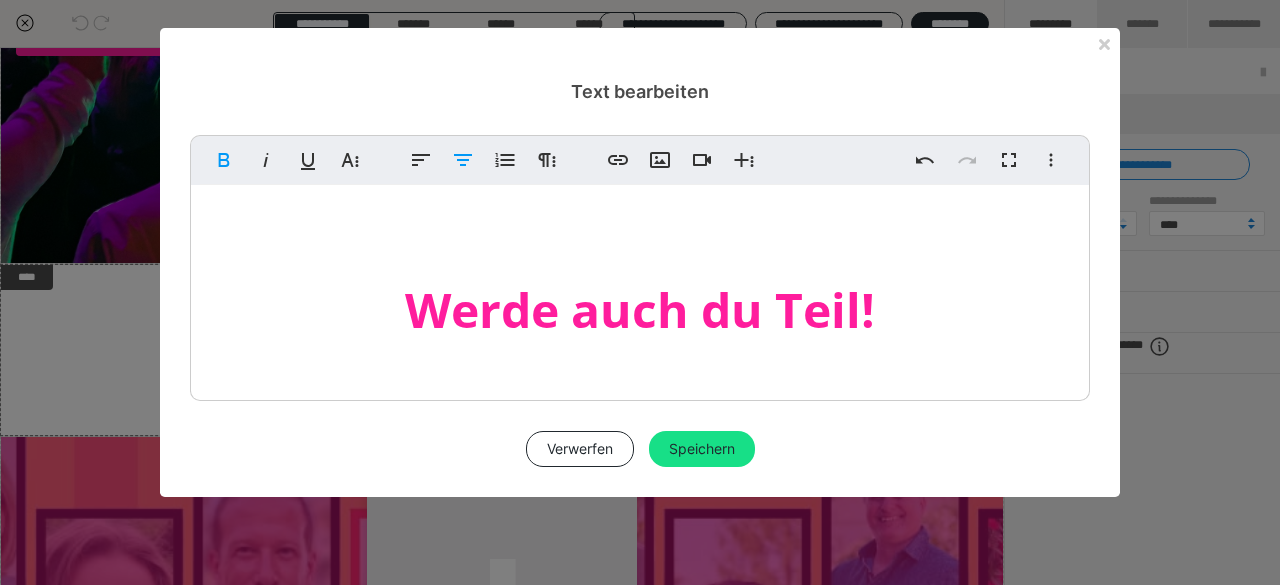 type 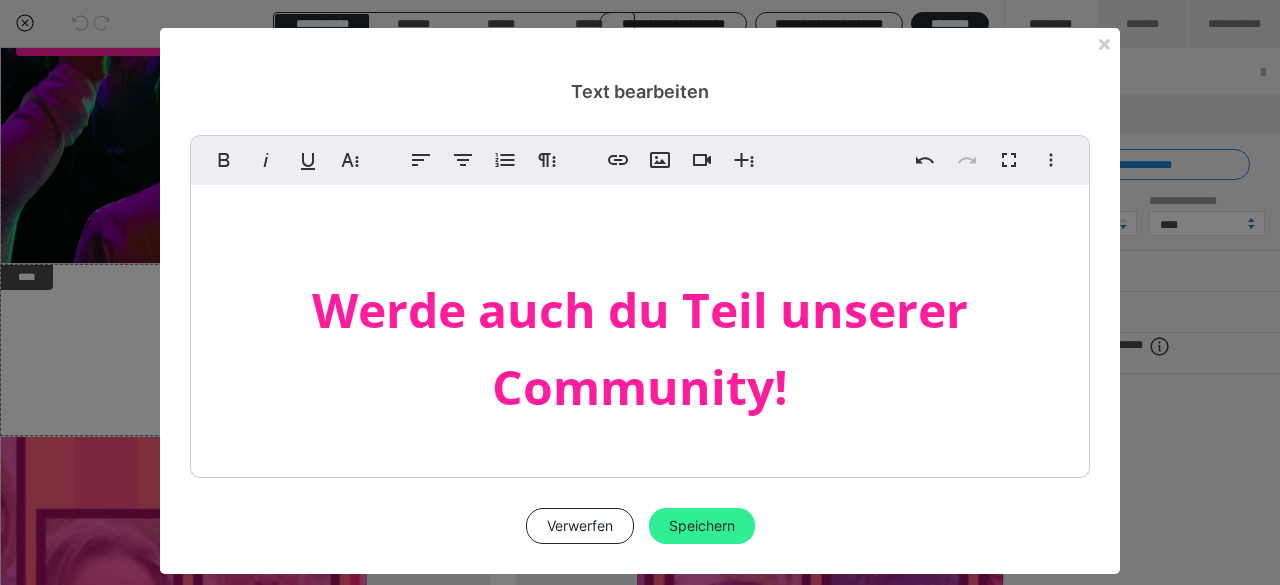 click on "Speichern" at bounding box center (702, 526) 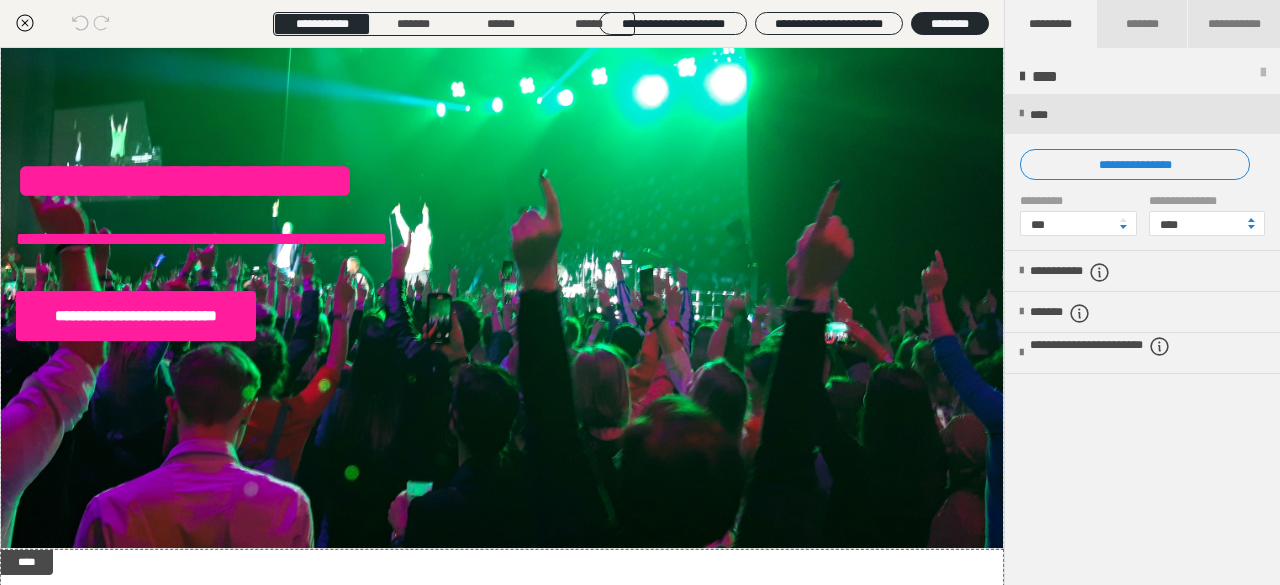 scroll, scrollTop: 0, scrollLeft: 0, axis: both 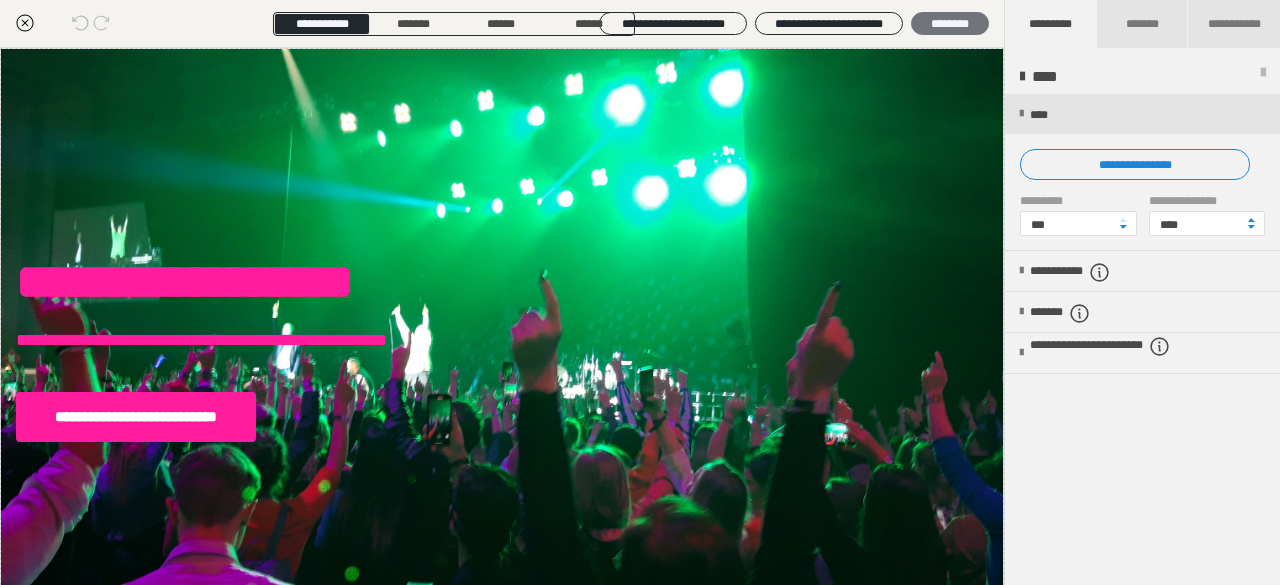 click on "********" at bounding box center [950, 23] 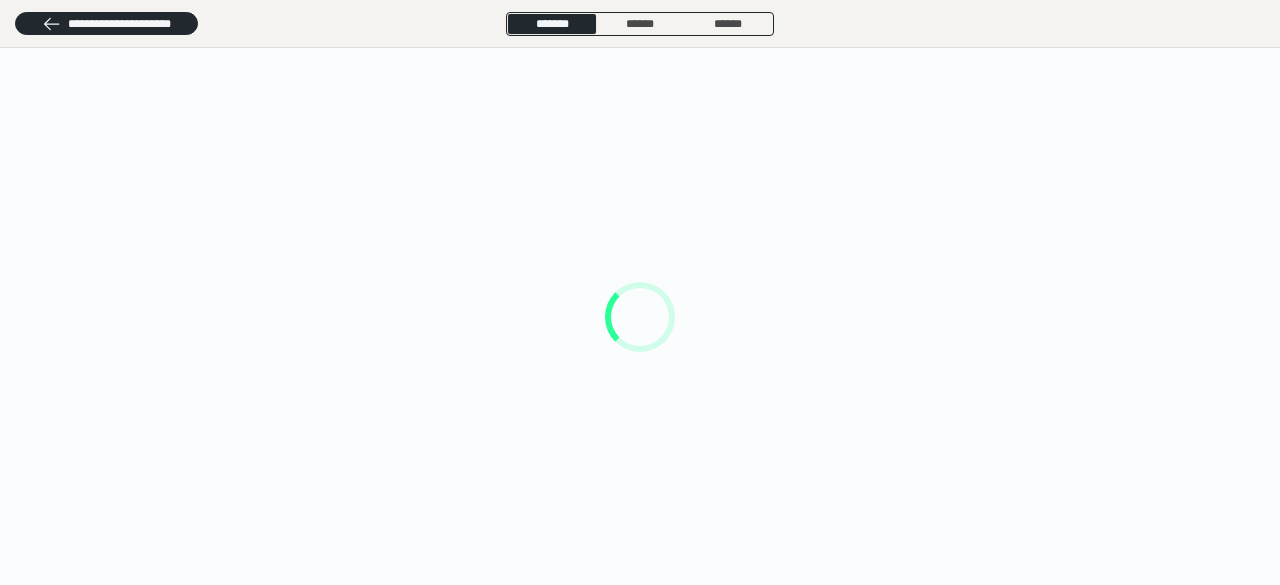 scroll, scrollTop: 0, scrollLeft: 0, axis: both 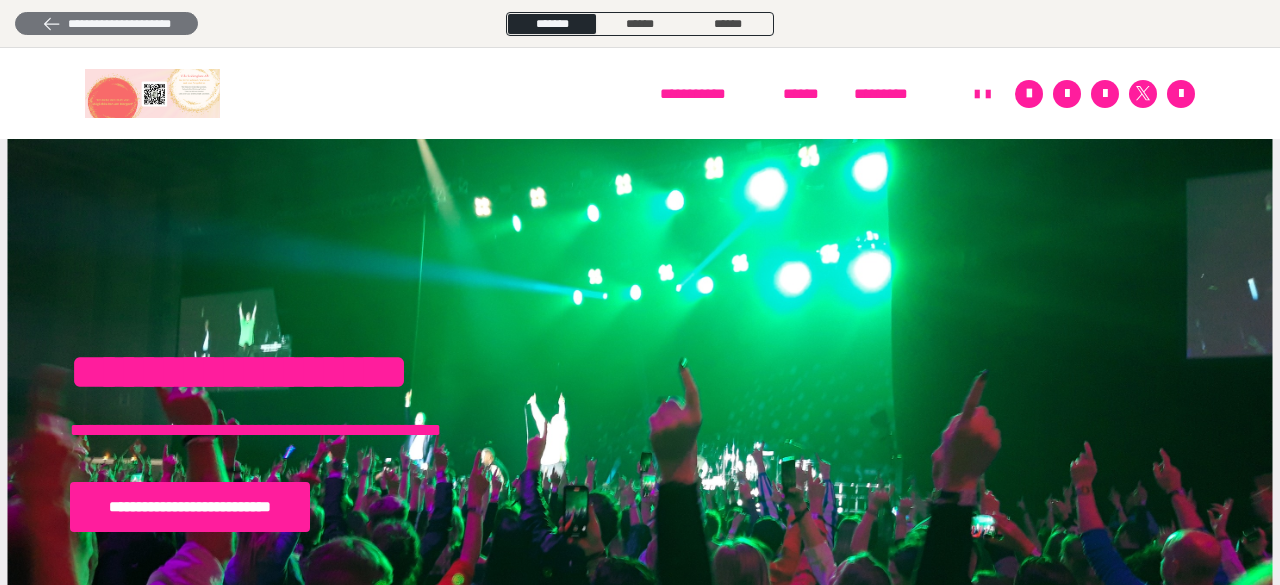 click on "**********" at bounding box center (106, 23) 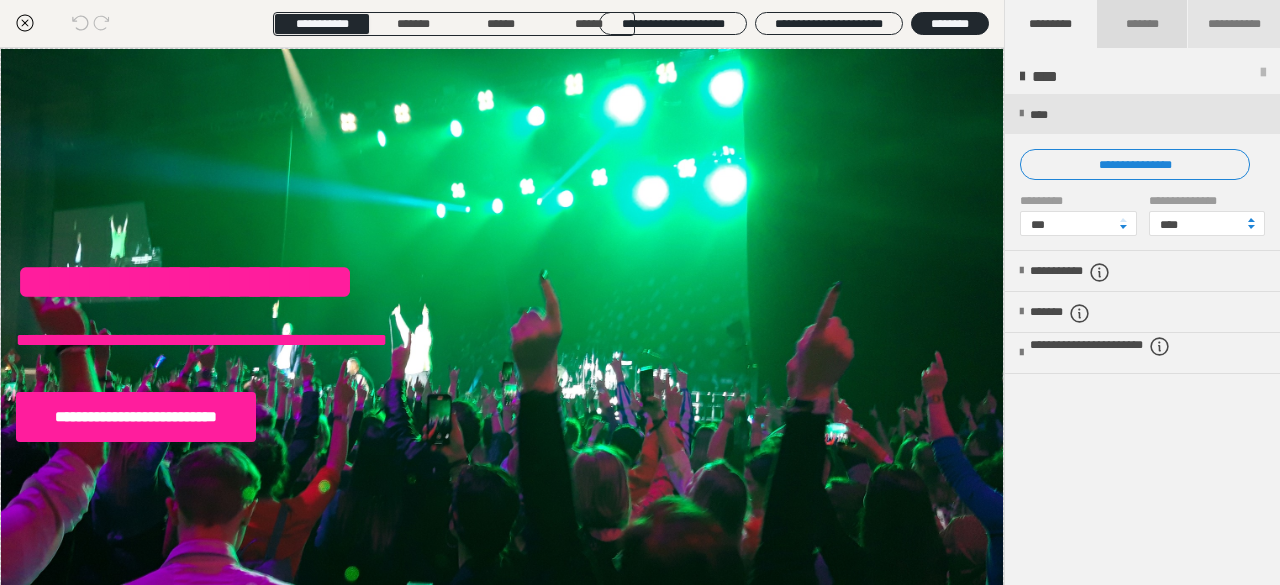 click on "*******" at bounding box center [1143, 24] 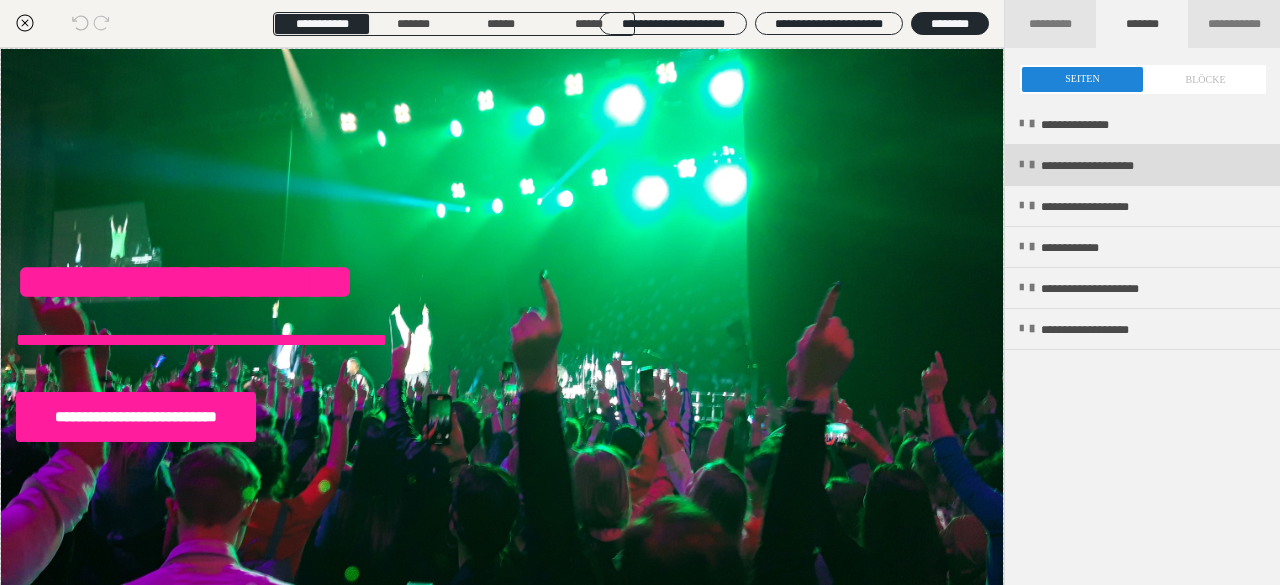 click on "**********" at bounding box center [1142, 165] 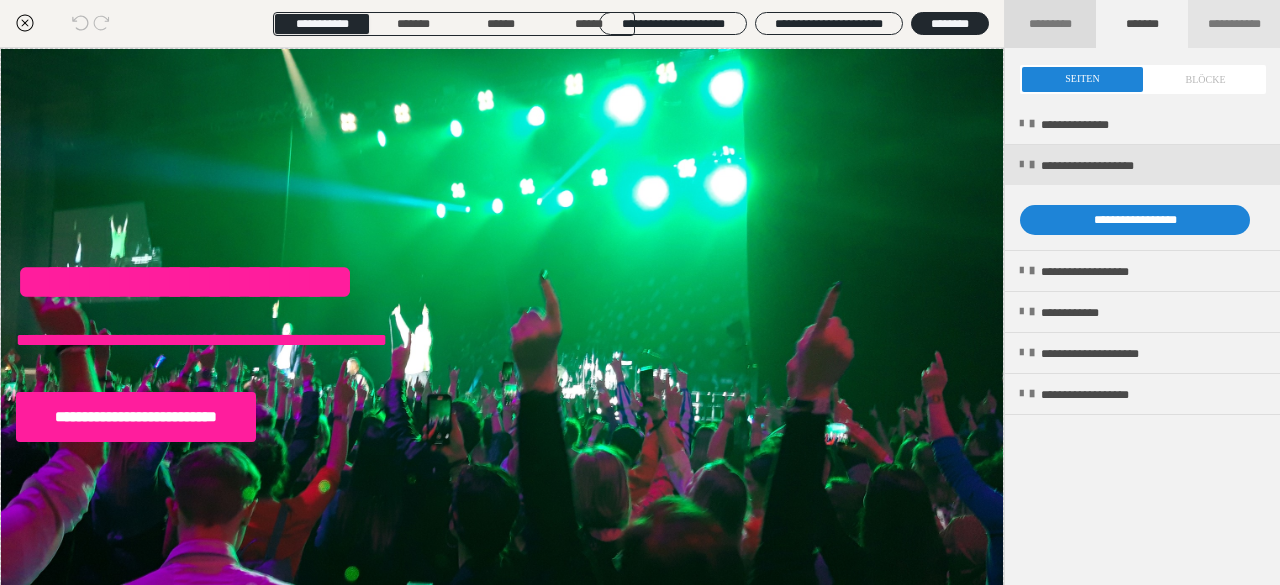 click on "*********" at bounding box center (1051, 24) 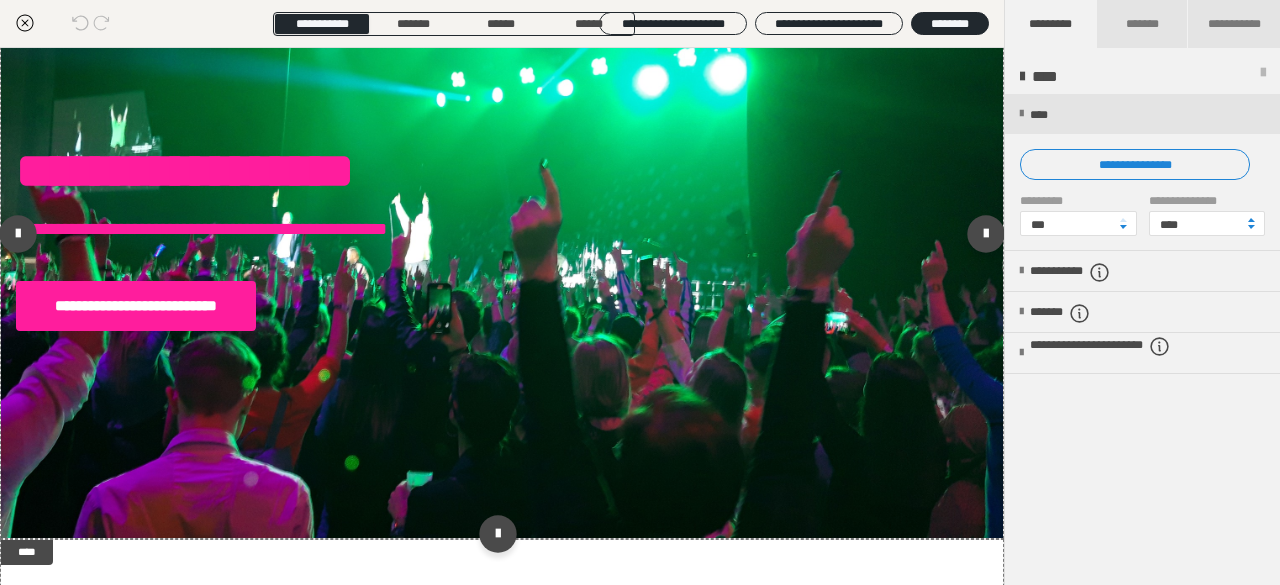 scroll, scrollTop: 0, scrollLeft: 0, axis: both 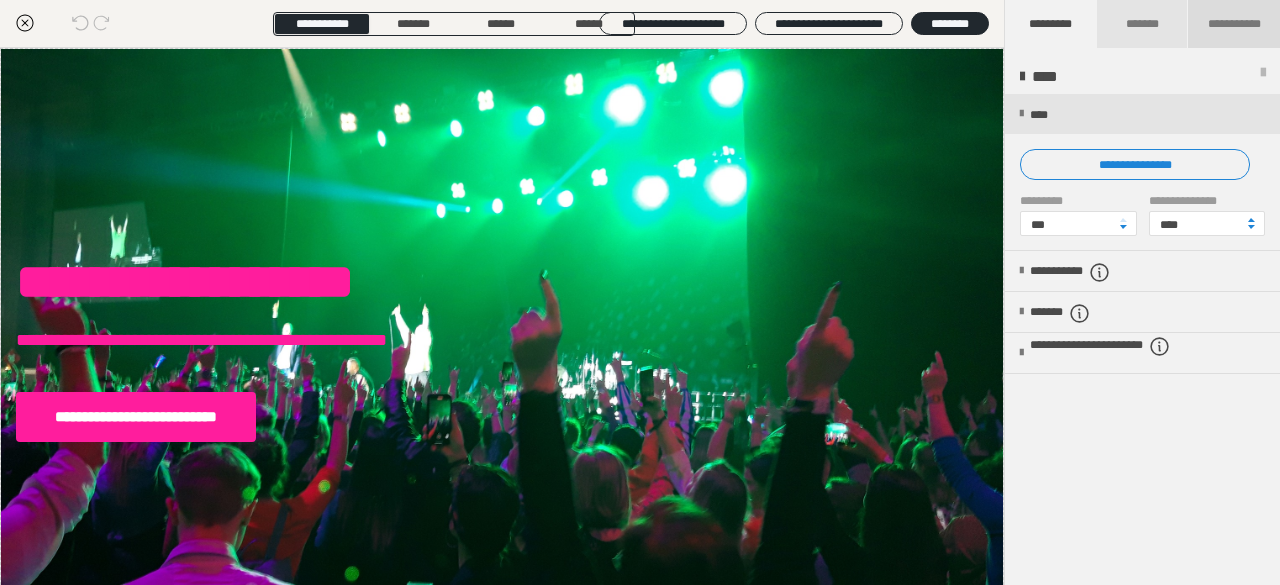 click on "**********" at bounding box center [1234, 24] 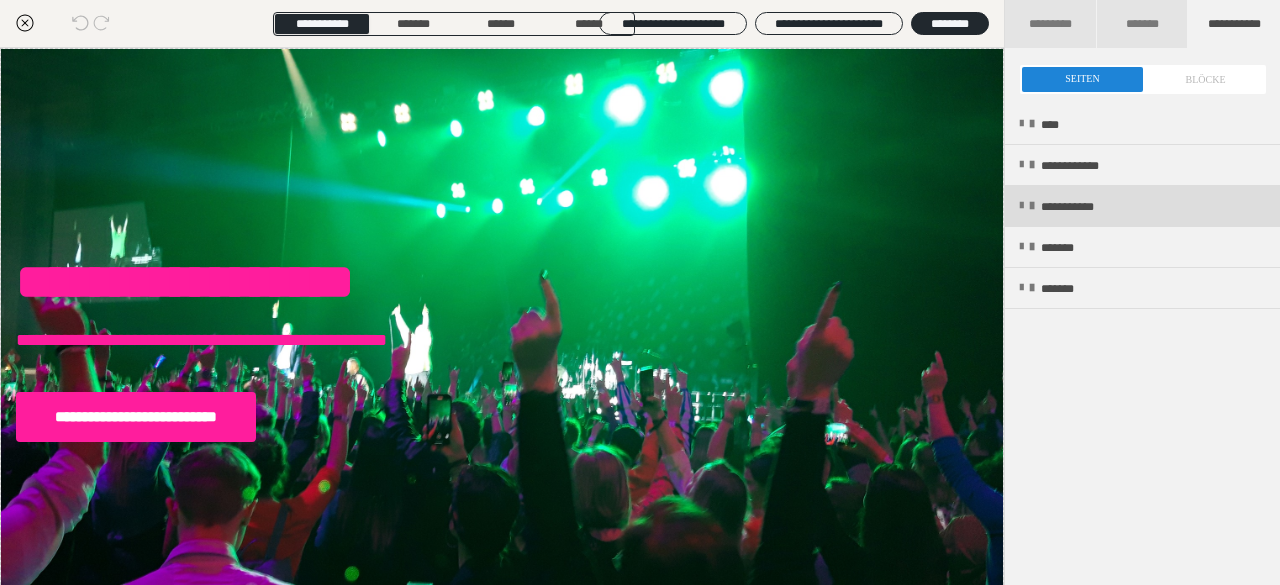 click on "**********" at bounding box center (1088, 207) 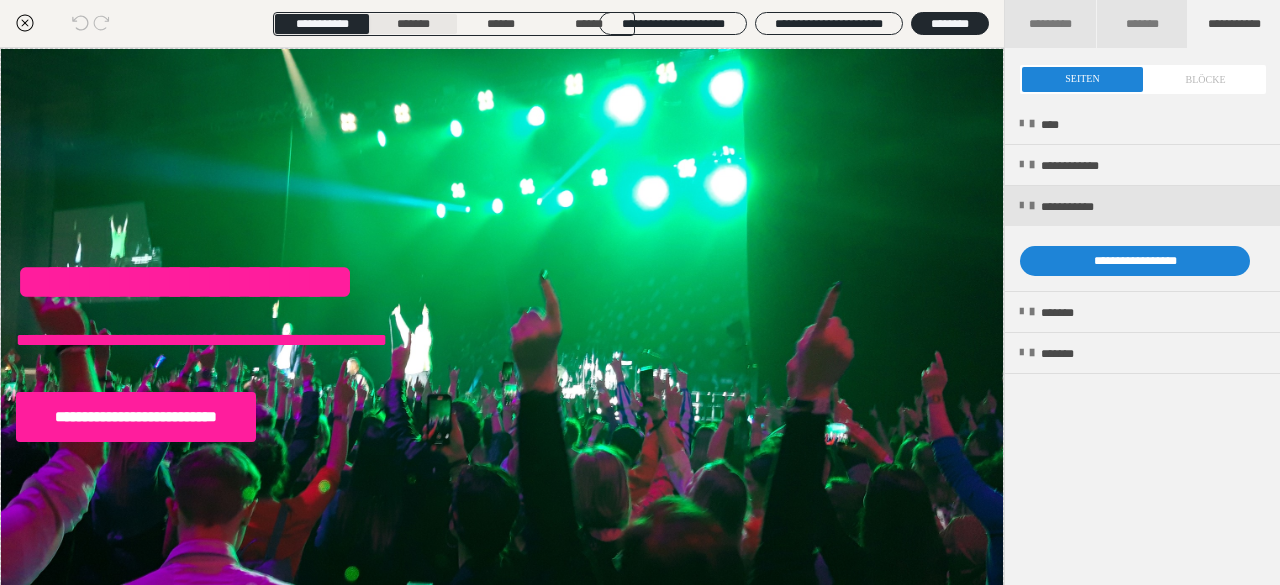 click on "*******" at bounding box center [413, 24] 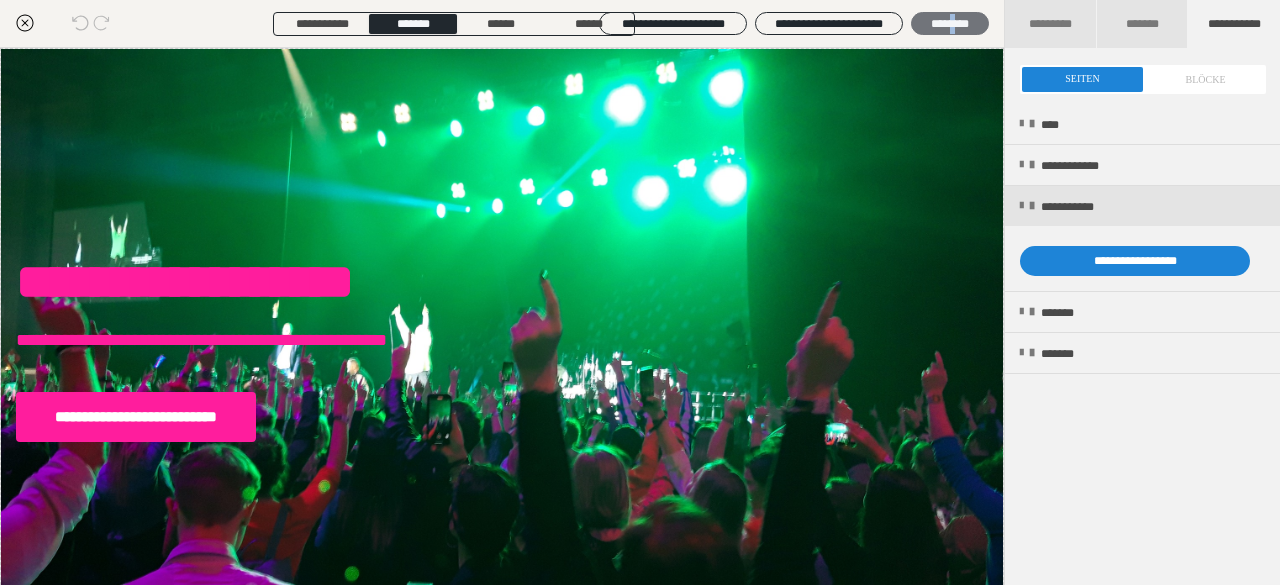 drag, startPoint x: 946, startPoint y: 37, endPoint x: 954, endPoint y: 14, distance: 24.351591 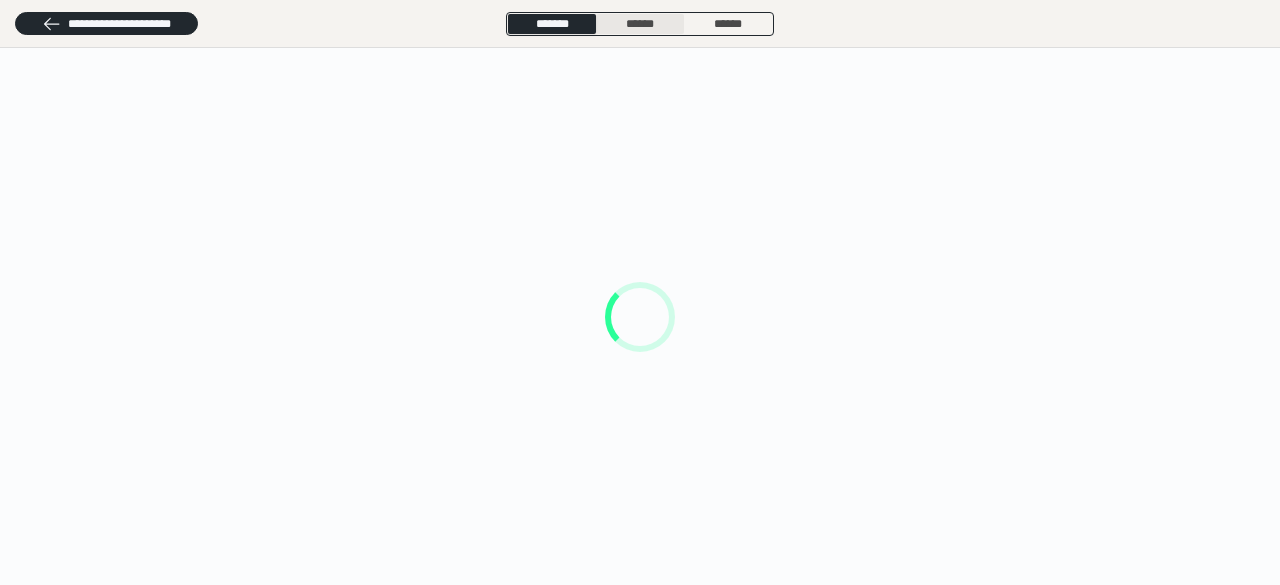 scroll, scrollTop: 0, scrollLeft: 0, axis: both 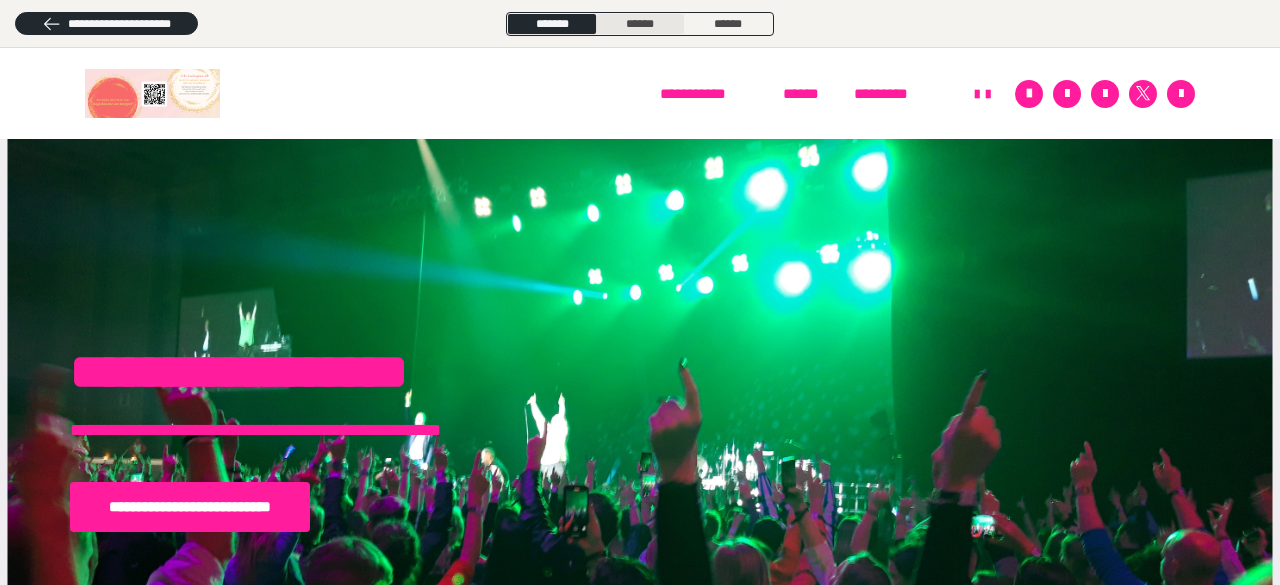 click on "******" at bounding box center [640, 24] 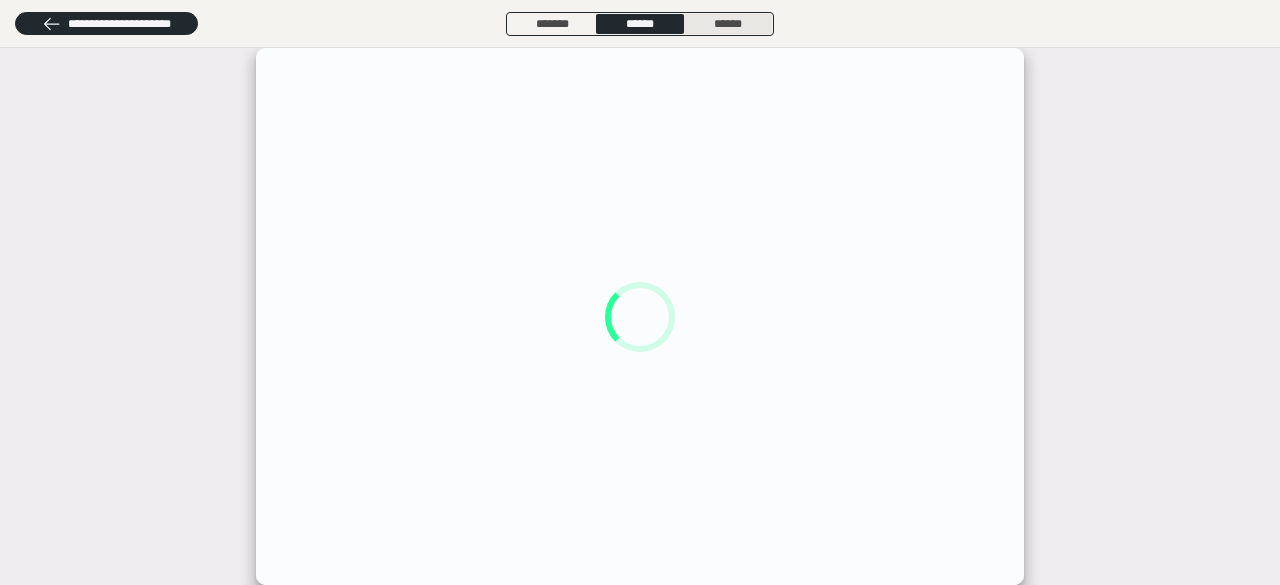 scroll, scrollTop: 0, scrollLeft: 0, axis: both 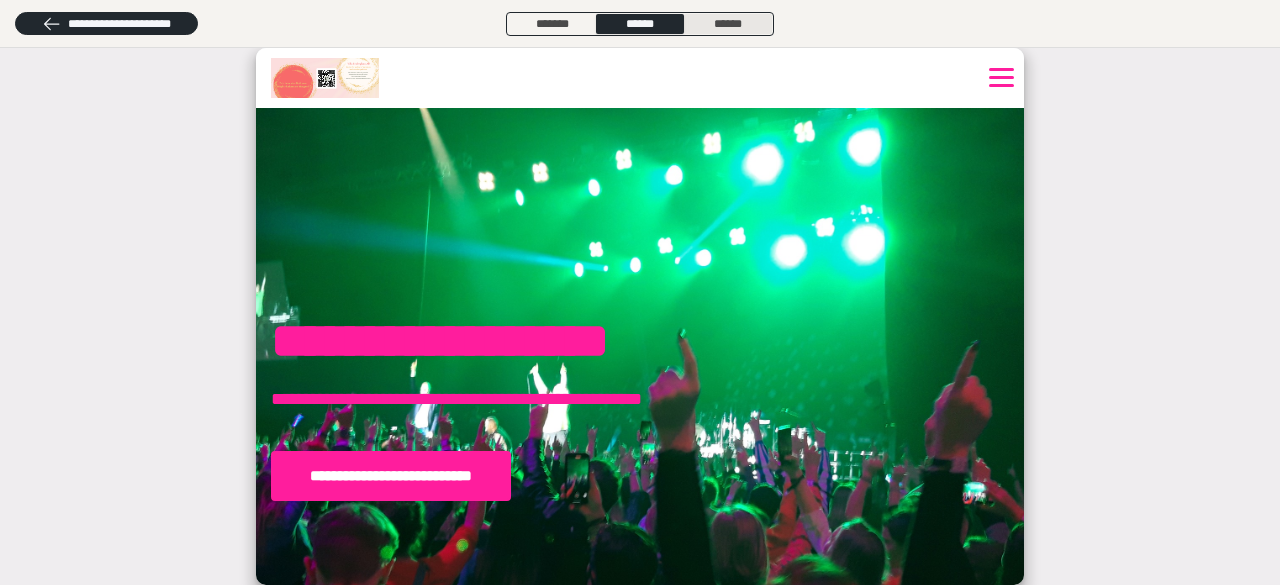 click on "******" at bounding box center [728, 24] 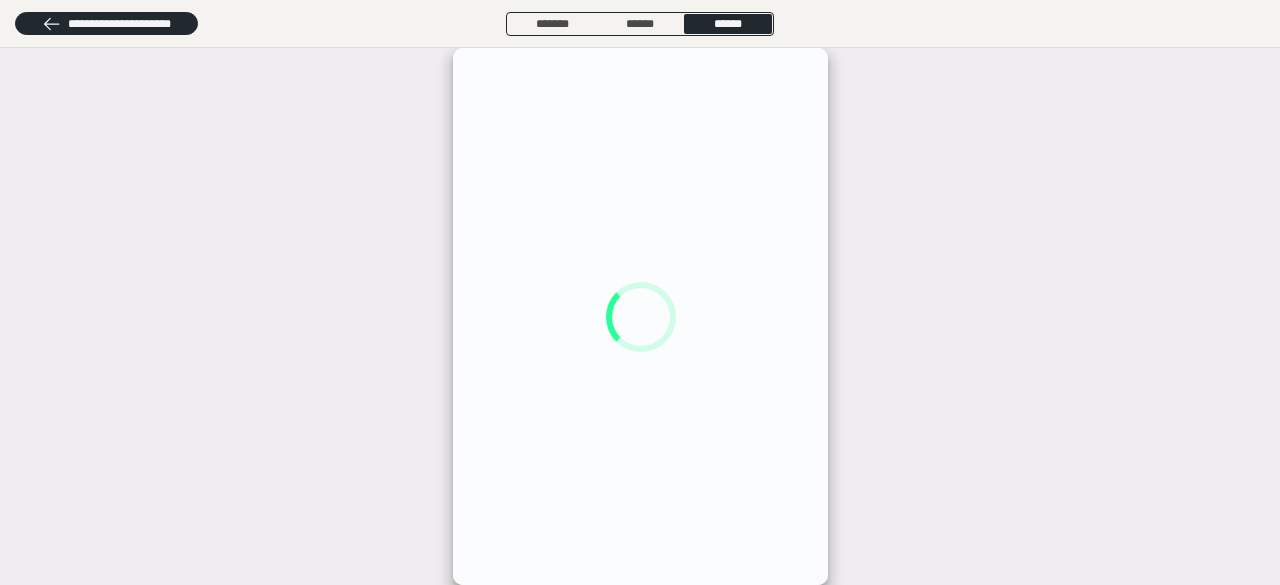 scroll, scrollTop: 0, scrollLeft: 0, axis: both 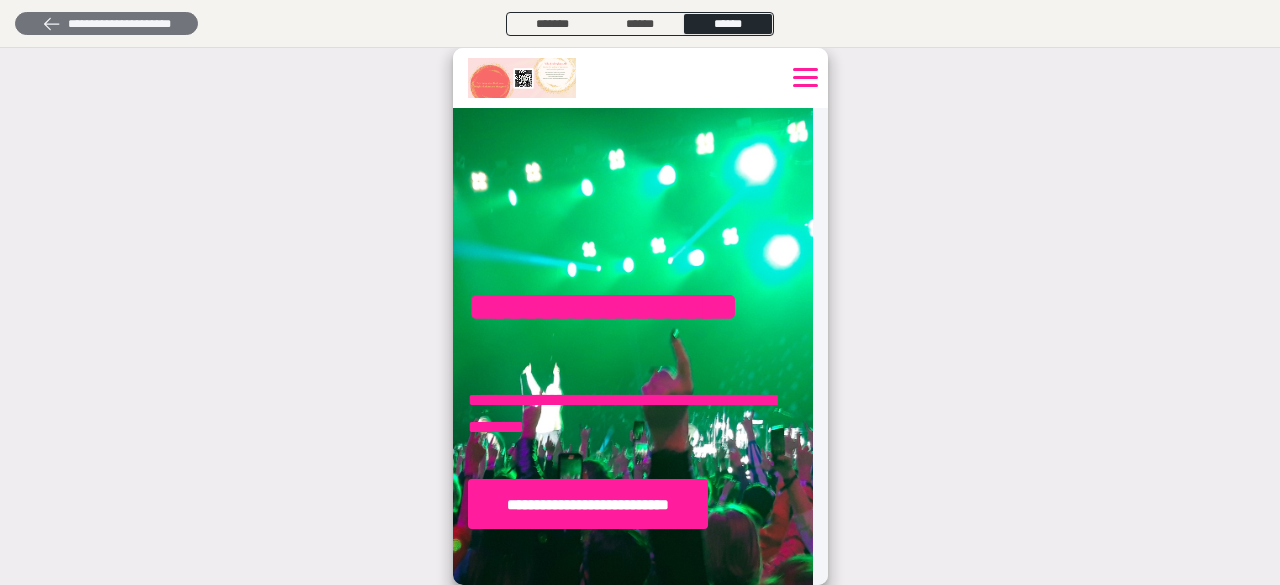 click on "**********" at bounding box center [106, 23] 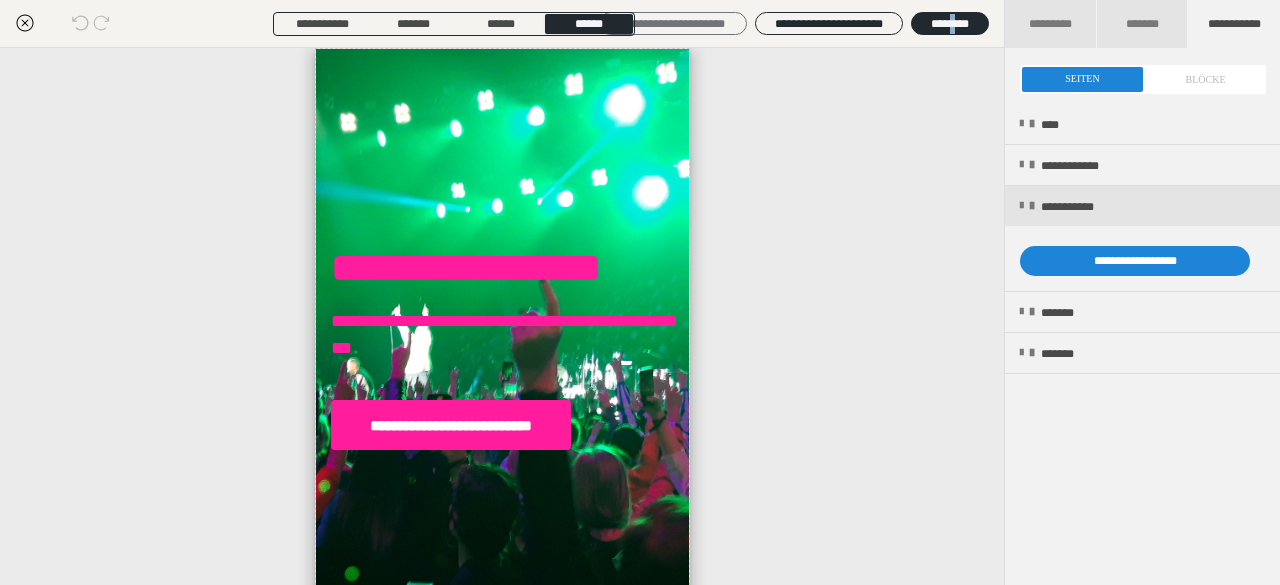 click on "**********" at bounding box center [673, 23] 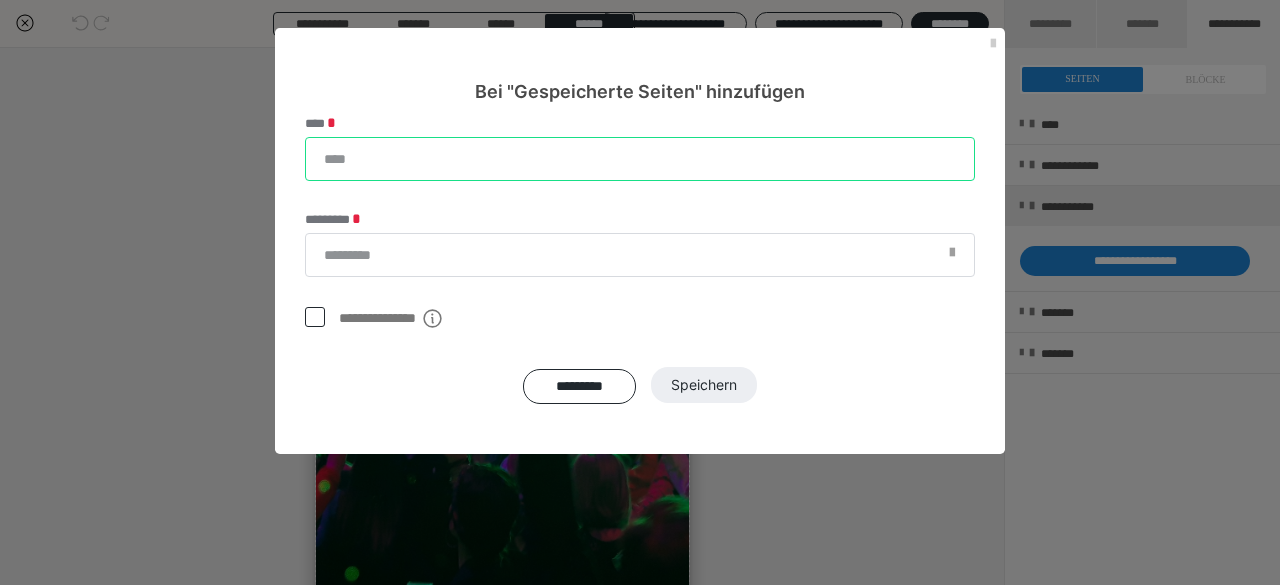 click on "****" at bounding box center (640, 159) 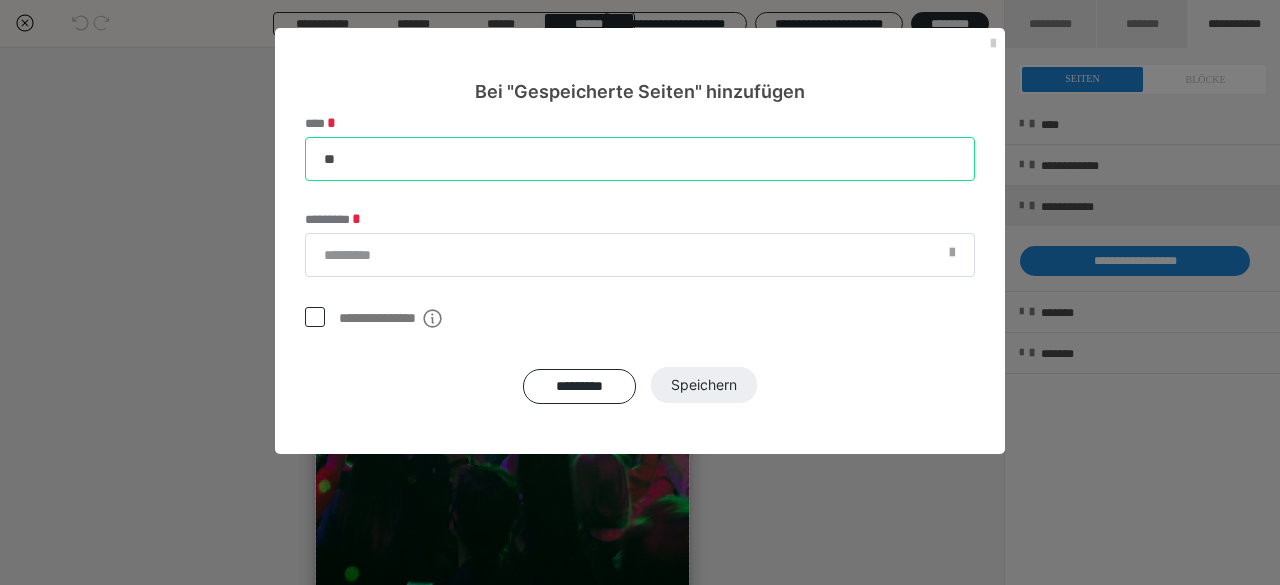type on "*" 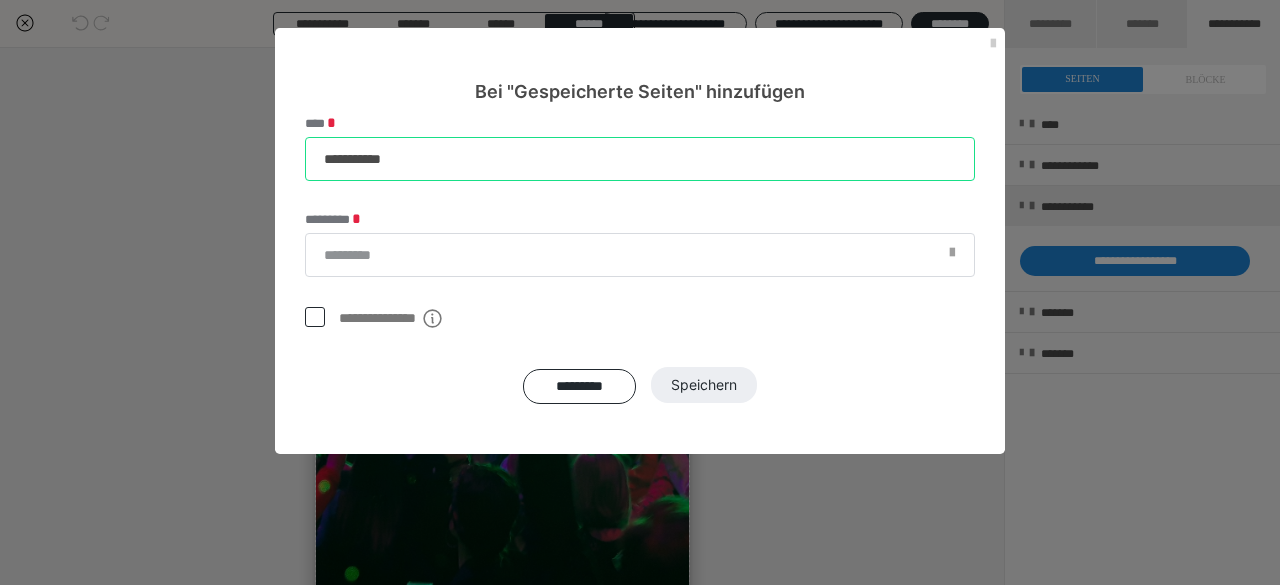 type on "**********" 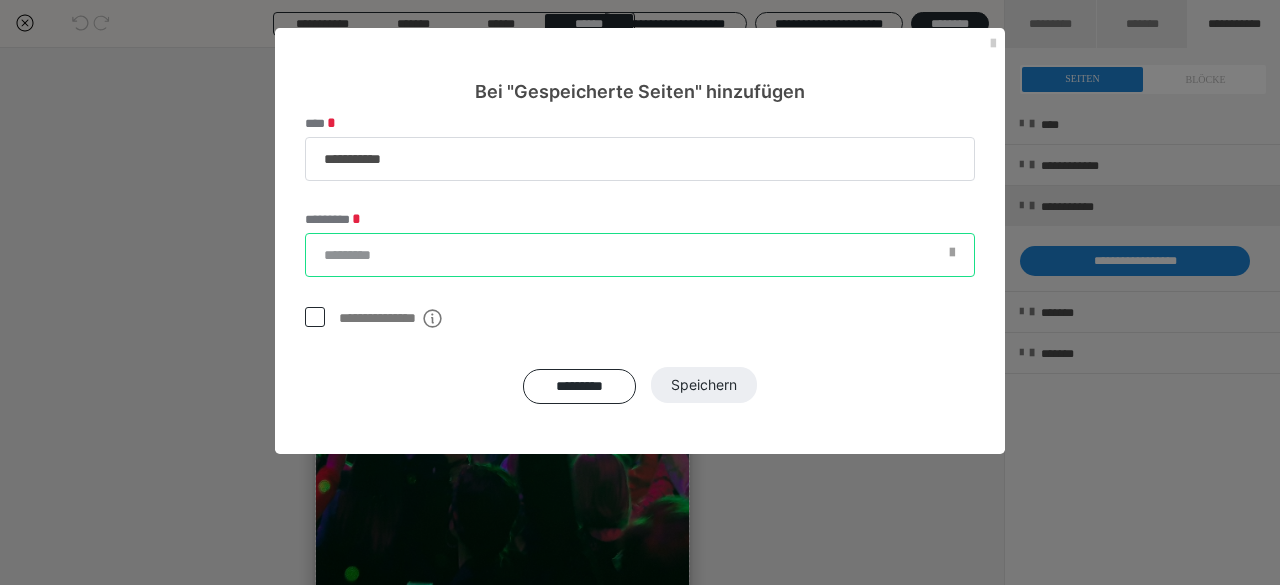 click on "*********" at bounding box center [640, 255] 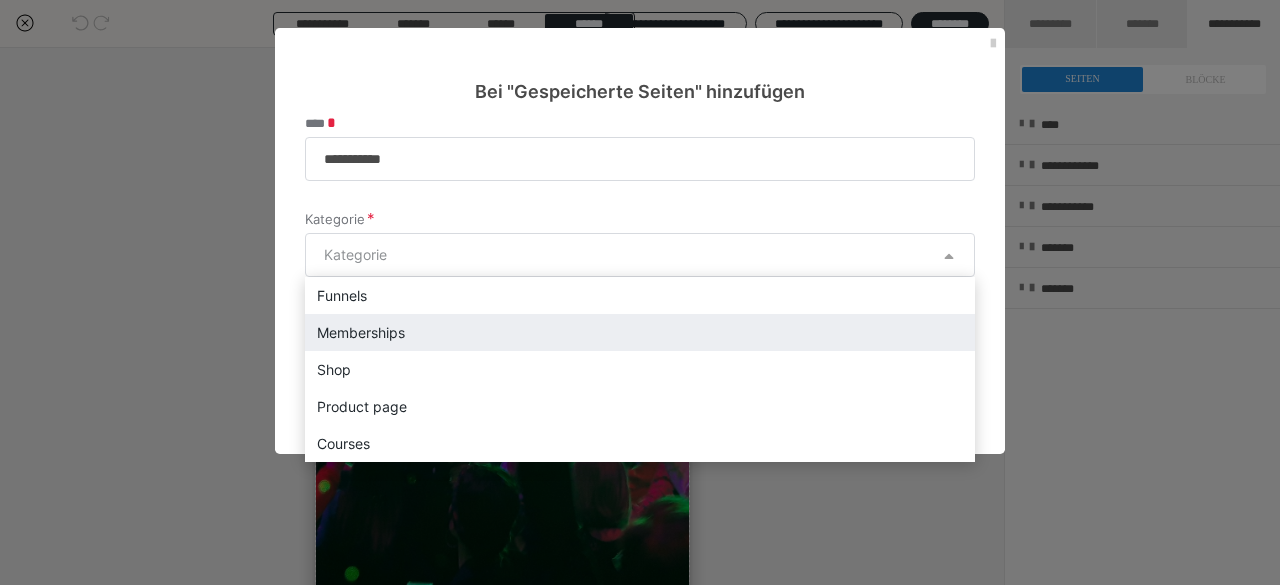 click on "Memberships" at bounding box center (640, 332) 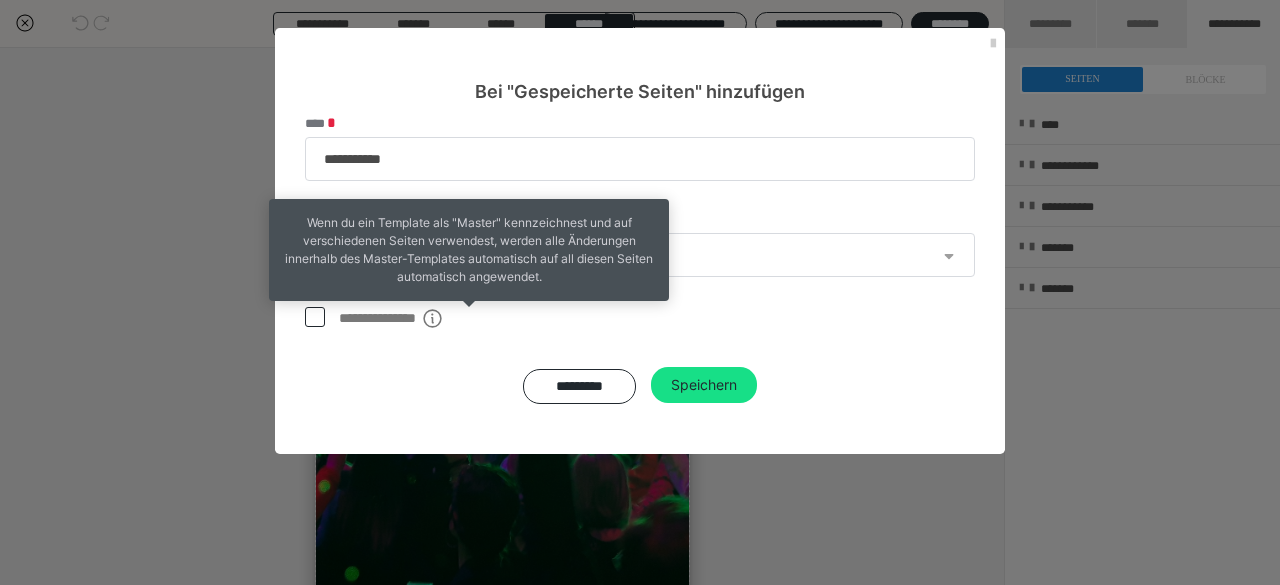 click 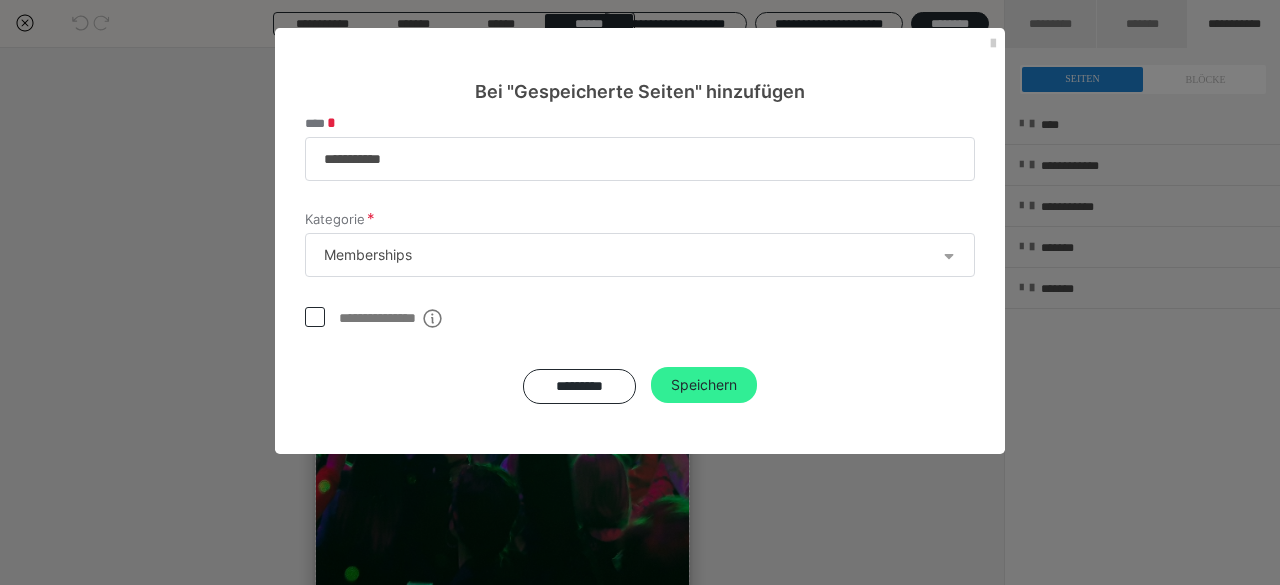 click on "Speichern" at bounding box center (704, 385) 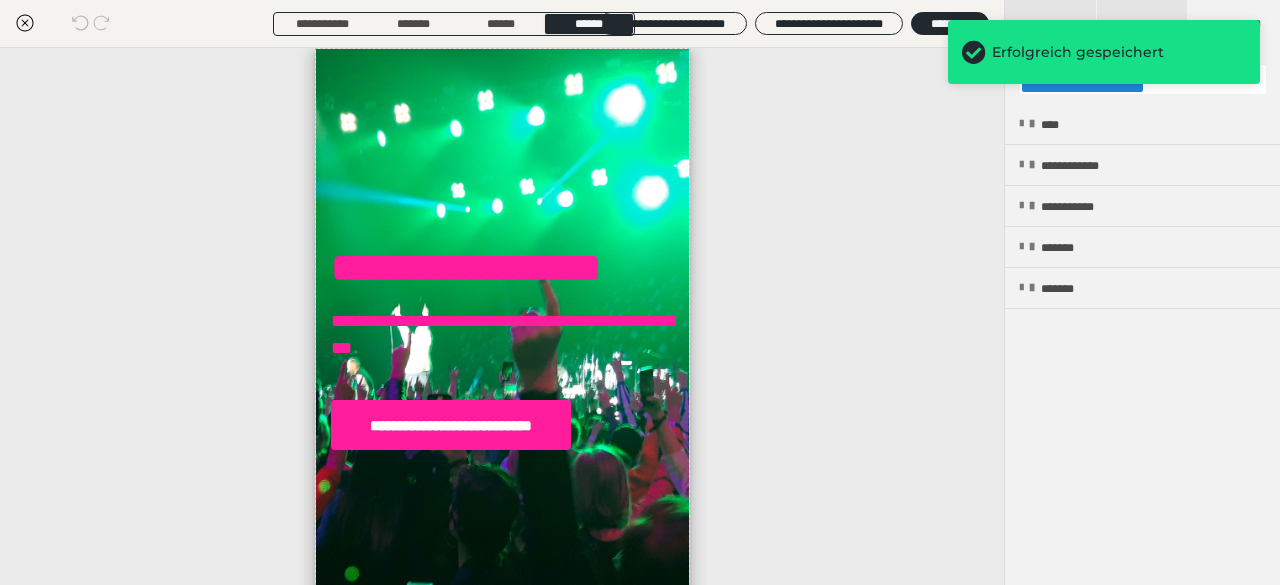 click 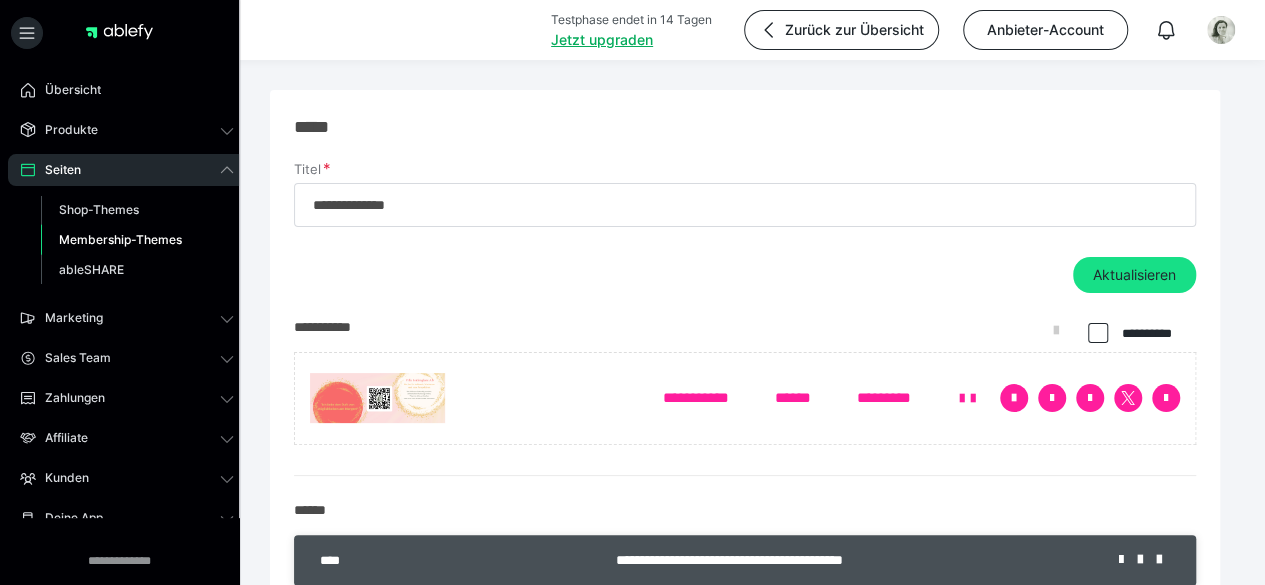 click at bounding box center (377, 398) 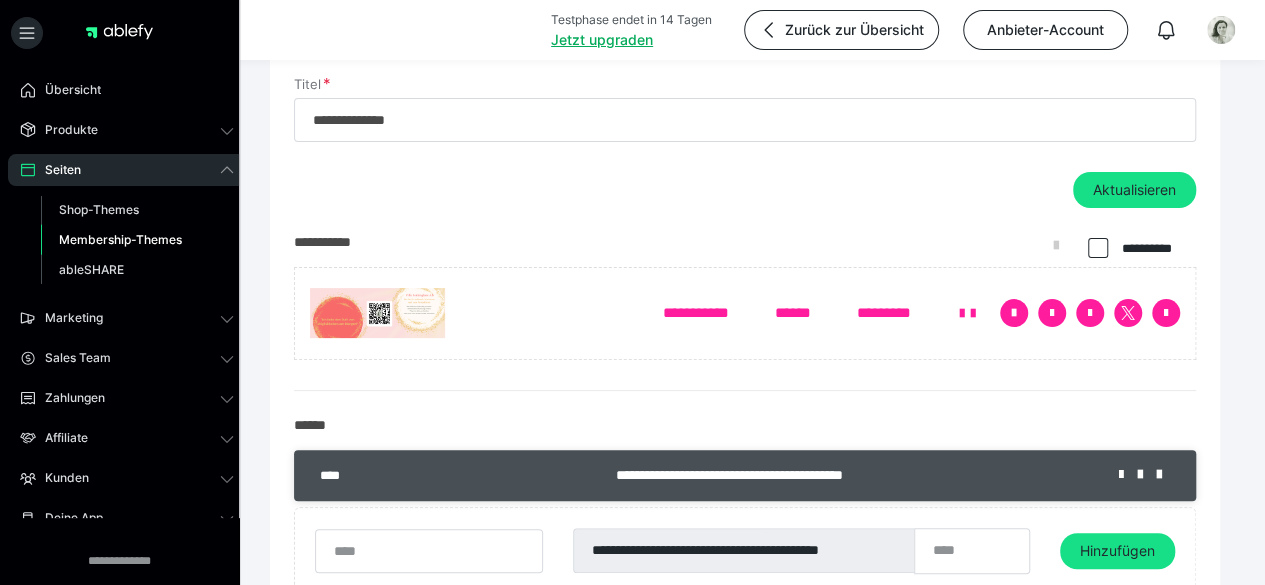 scroll, scrollTop: 84, scrollLeft: 0, axis: vertical 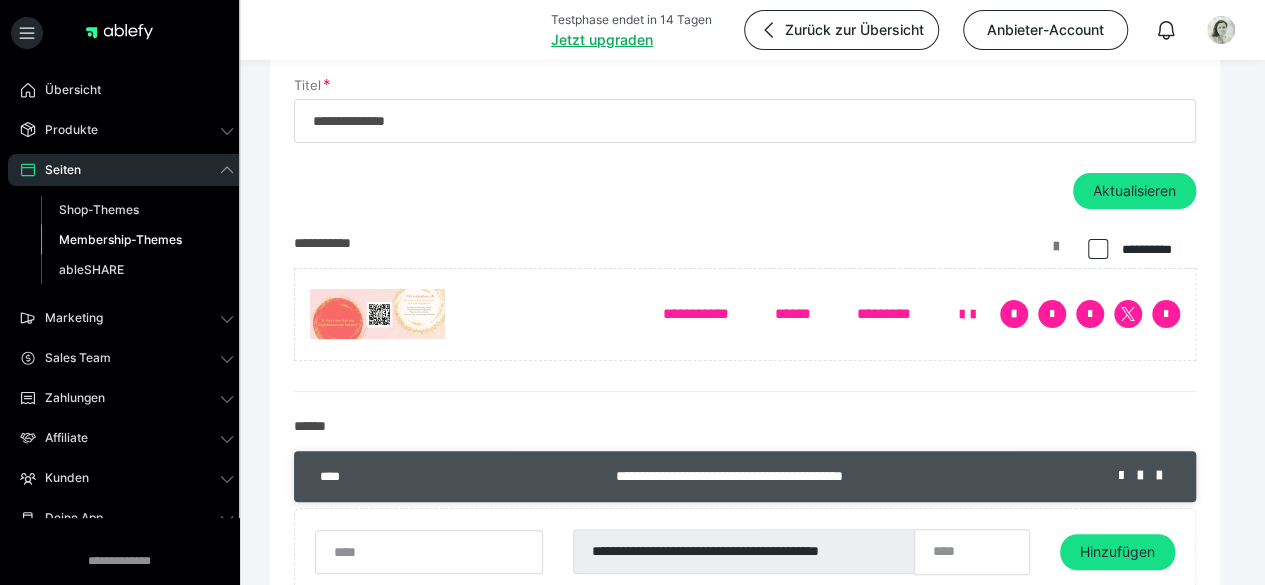 click at bounding box center (1056, 254) 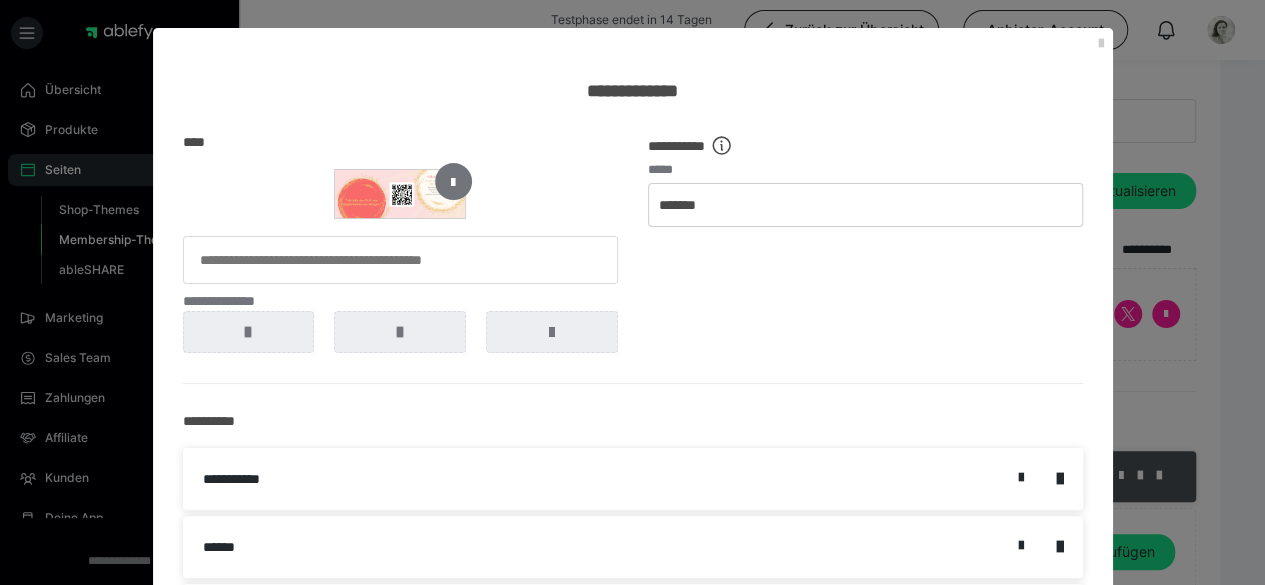 click at bounding box center (453, 181) 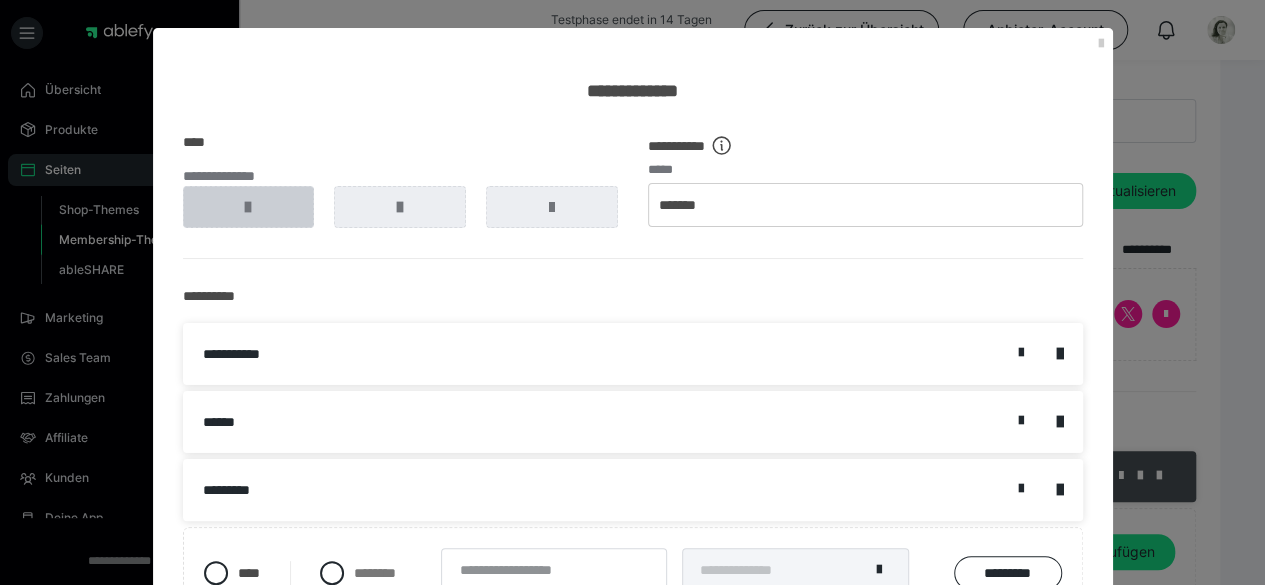 click at bounding box center [249, 207] 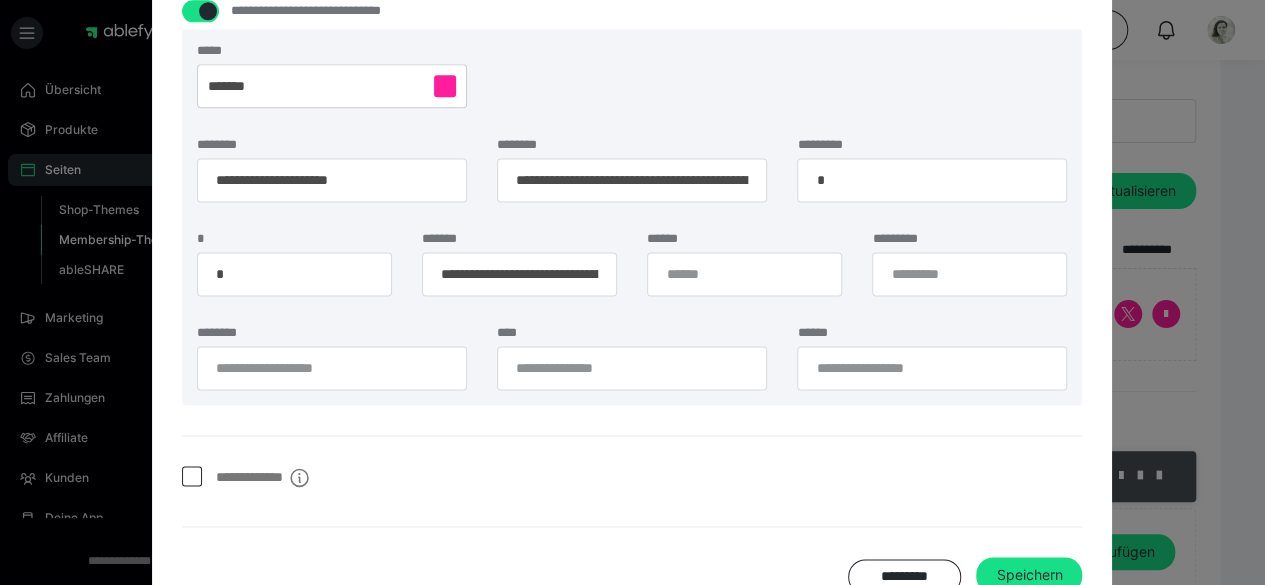 scroll, scrollTop: 1370, scrollLeft: 0, axis: vertical 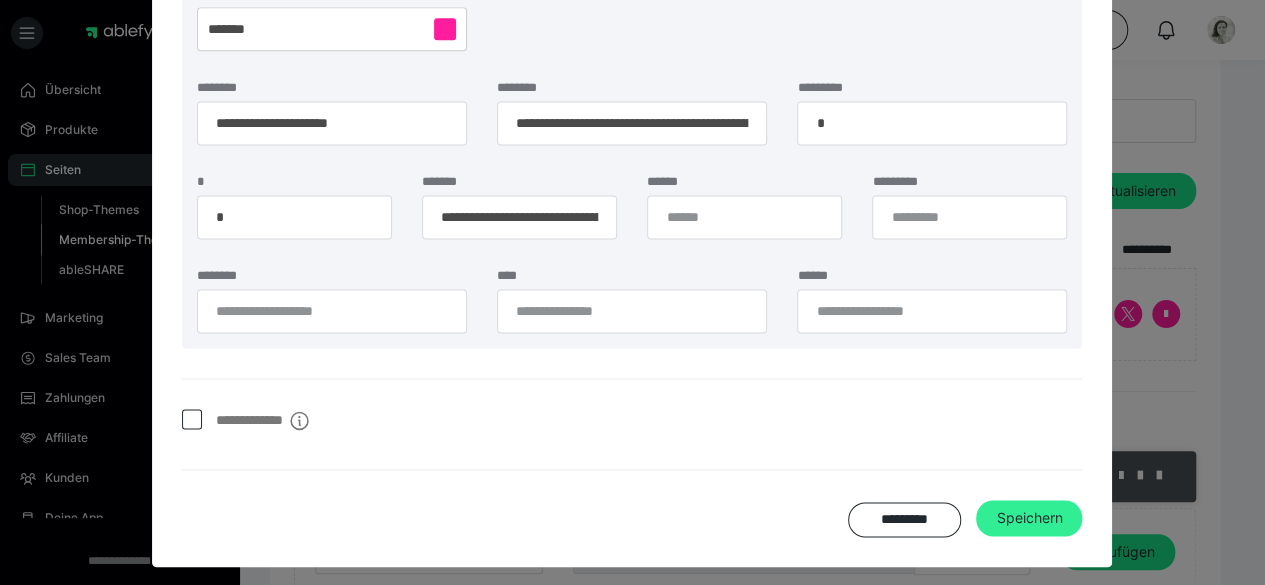 click on "Speichern" at bounding box center [1029, 518] 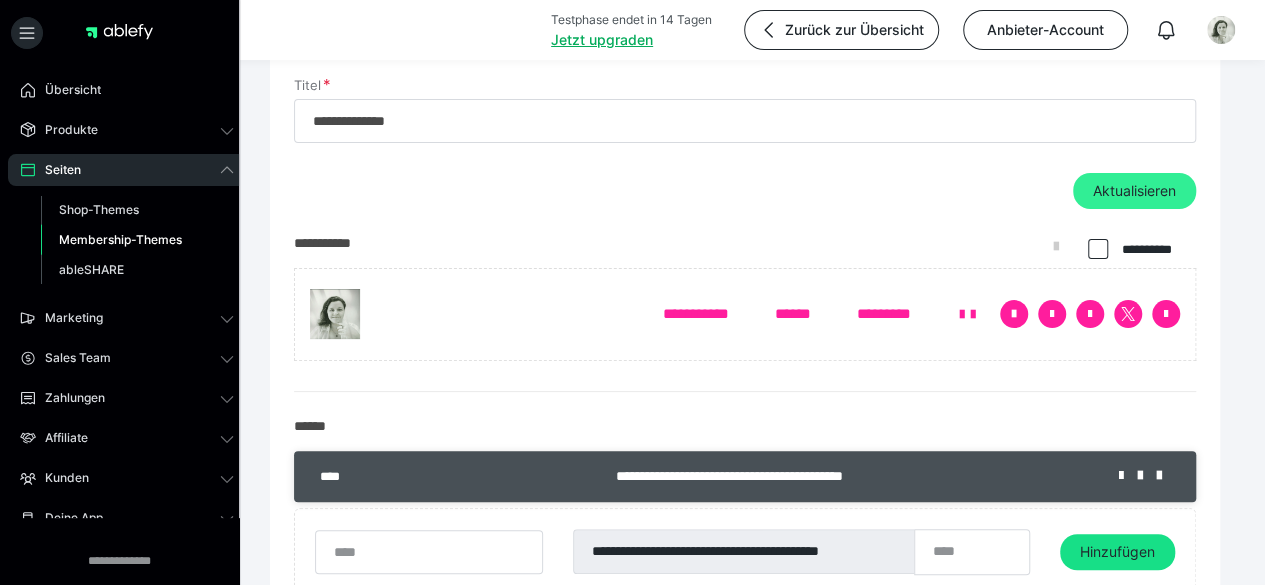 click on "Aktualisieren" at bounding box center (1134, 191) 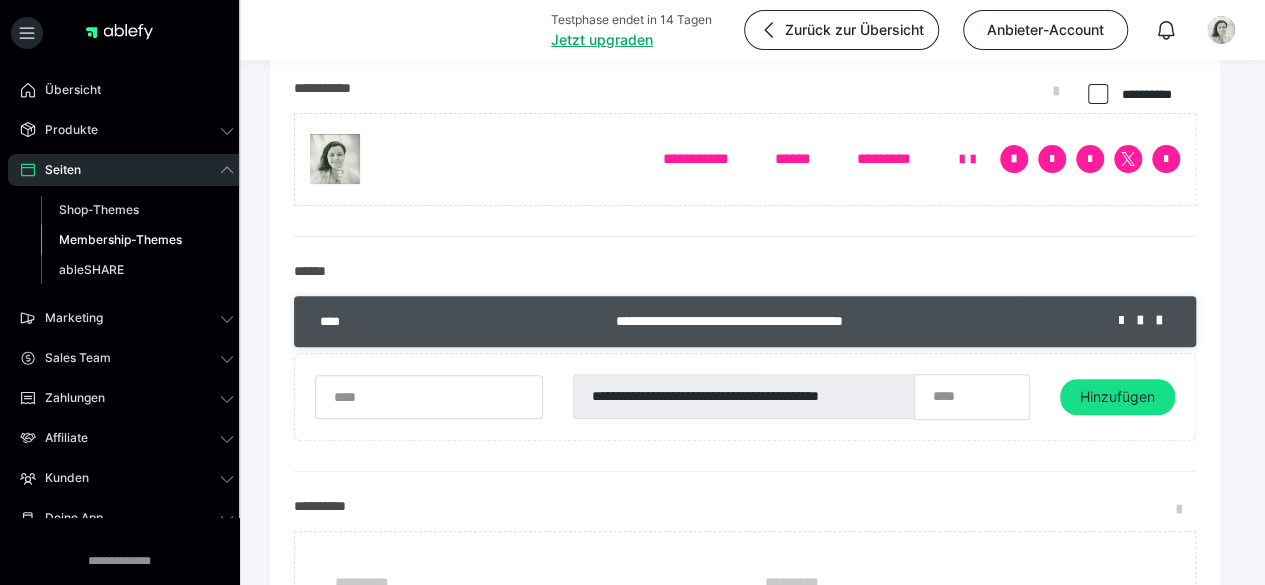 scroll, scrollTop: 240, scrollLeft: 0, axis: vertical 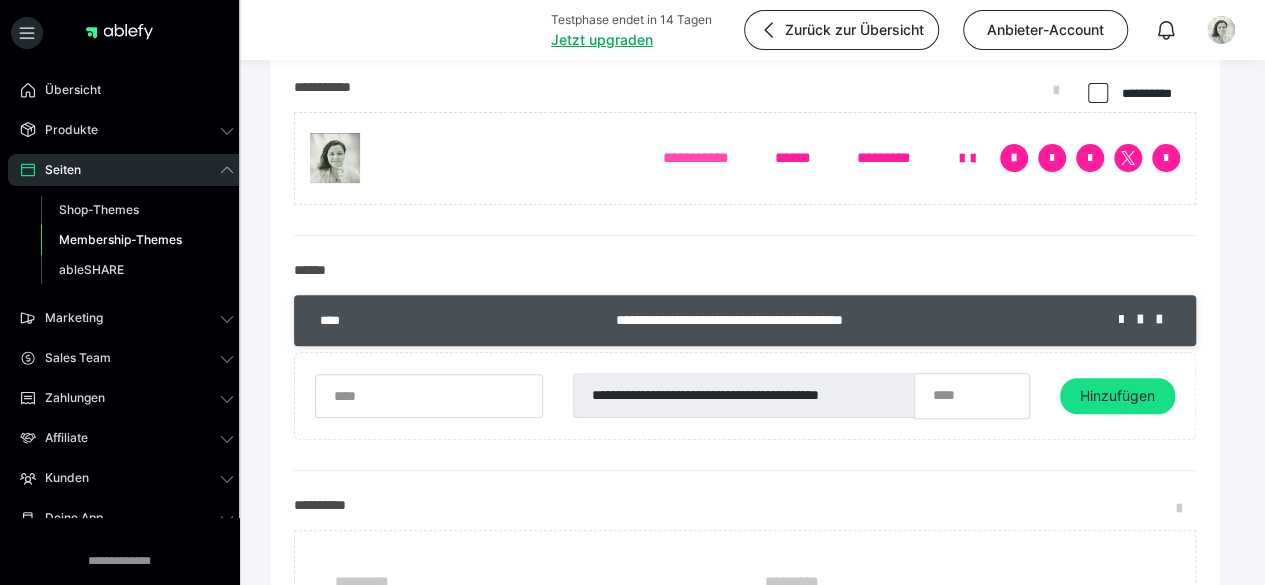 click on "**********" at bounding box center (696, 158) 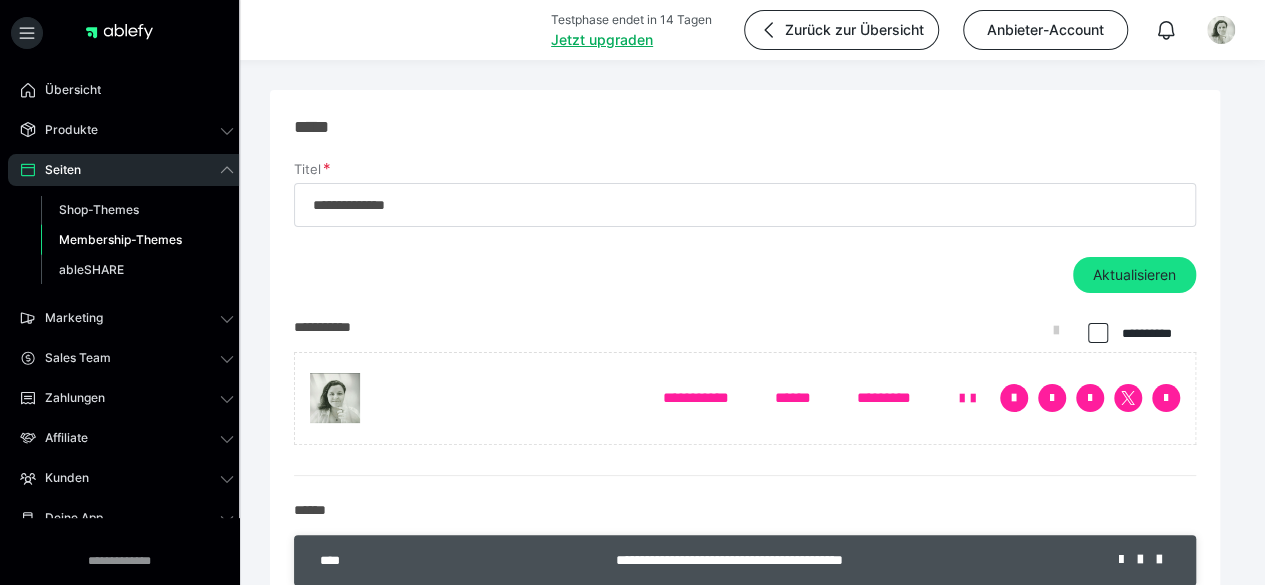 click on "Membership-Themes" at bounding box center (120, 239) 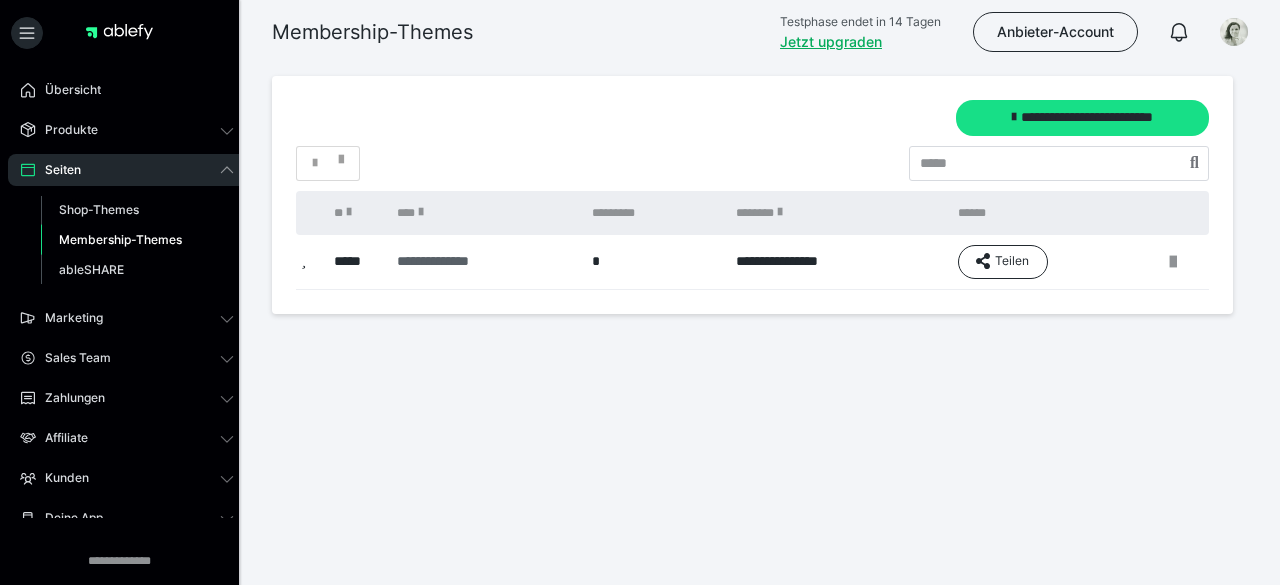 click on "**********" at bounding box center [479, 261] 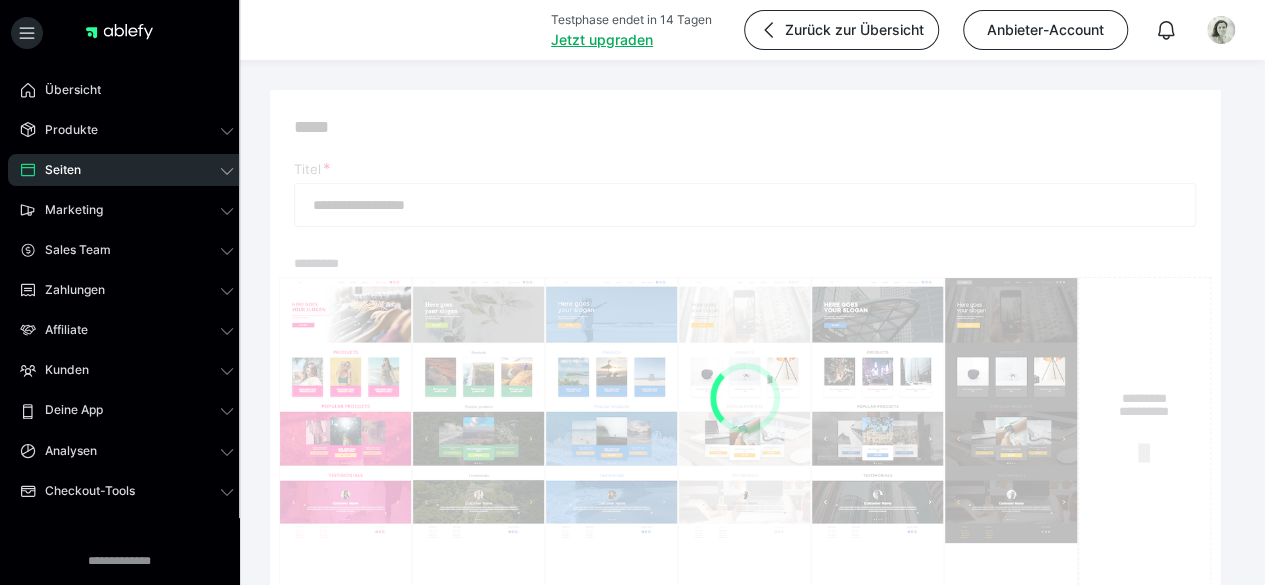 type on "**********" 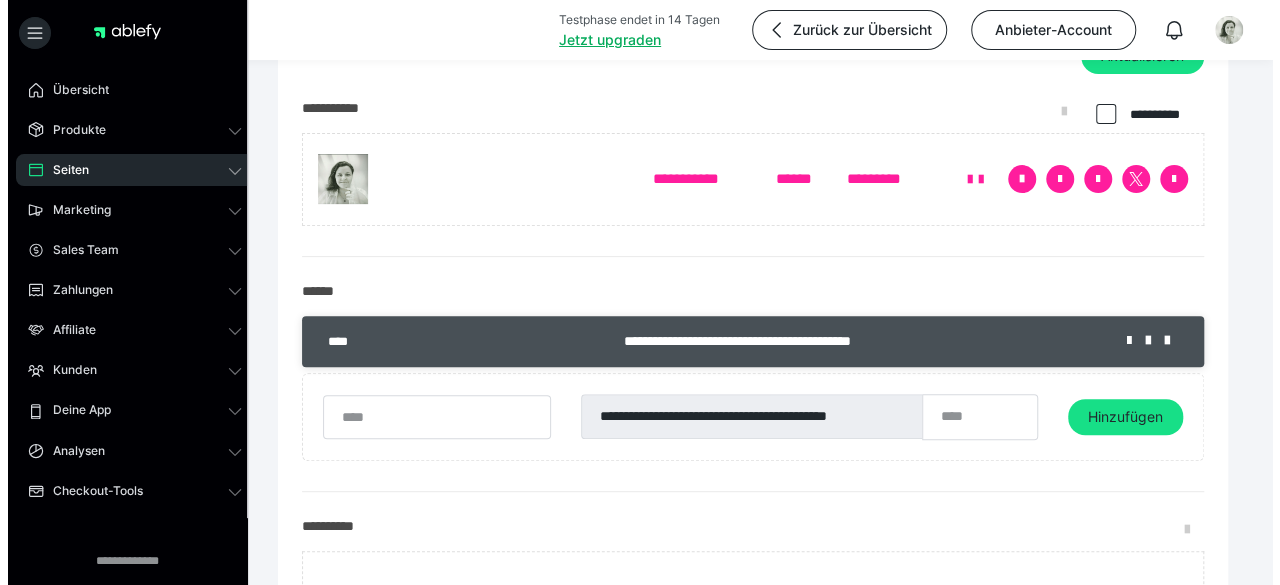 scroll, scrollTop: 227, scrollLeft: 0, axis: vertical 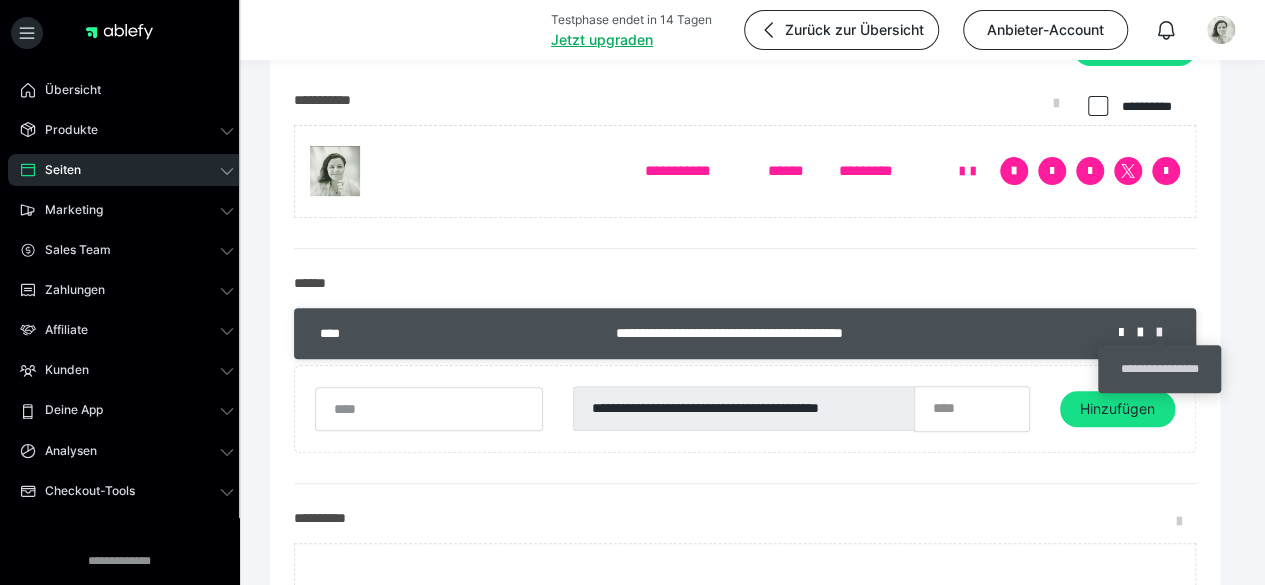 click at bounding box center [1166, 333] 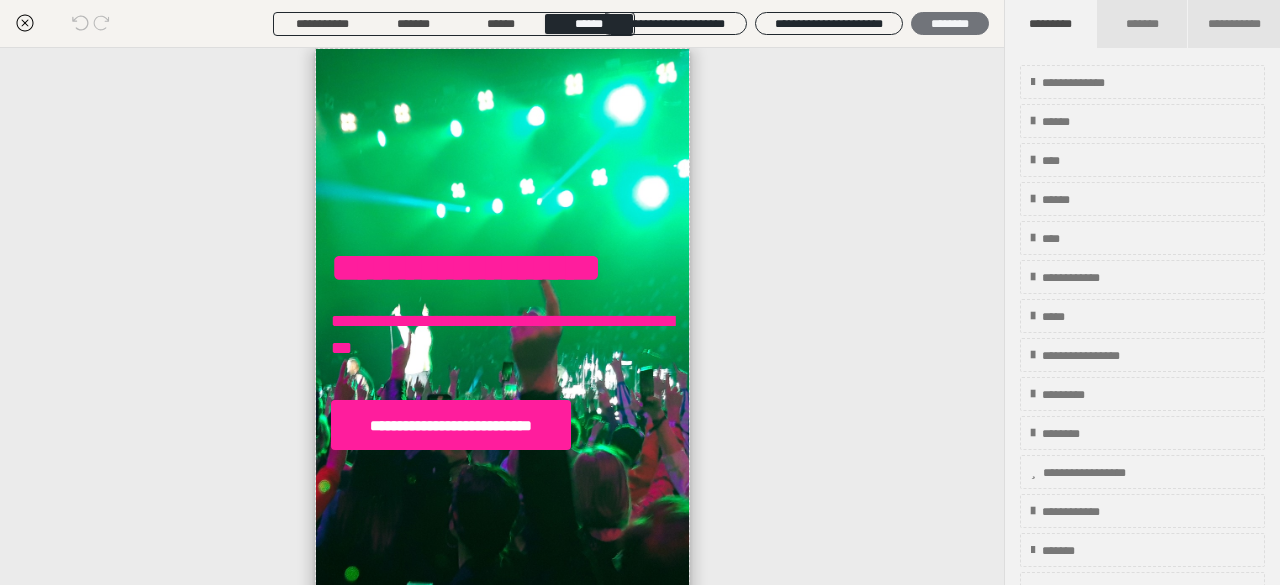 click on "********" at bounding box center [950, 23] 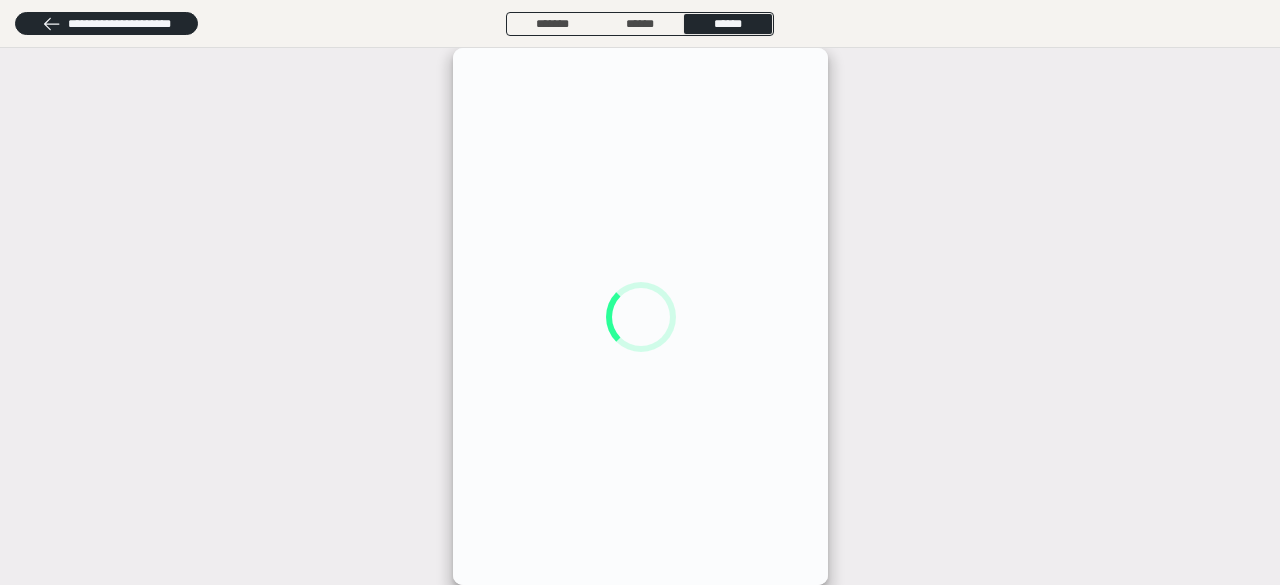 scroll, scrollTop: 0, scrollLeft: 0, axis: both 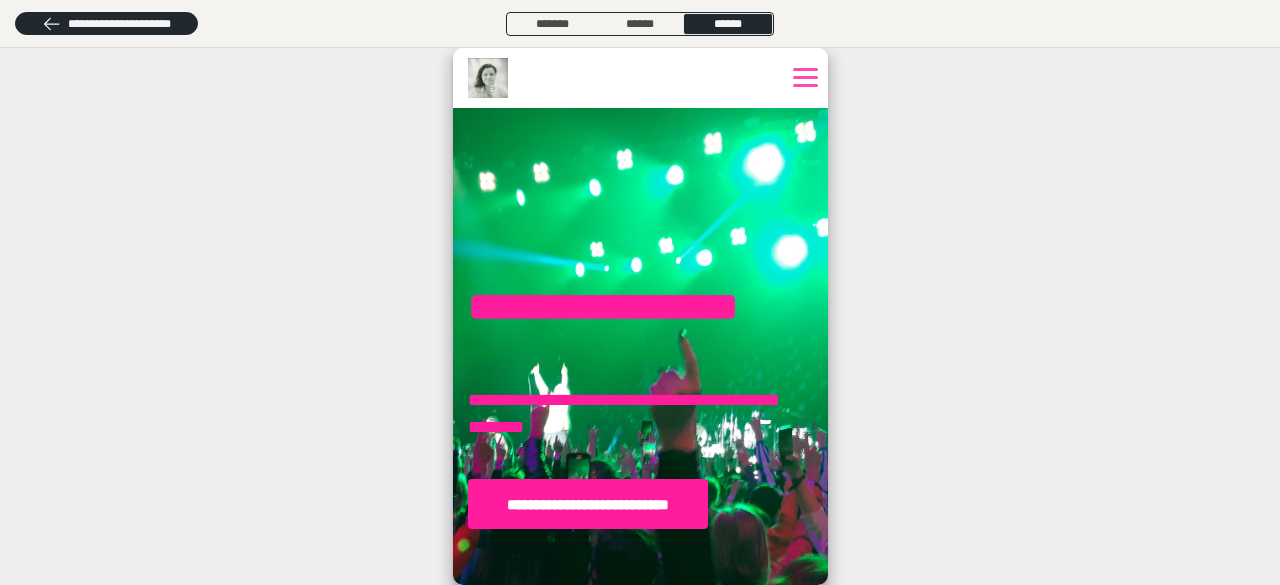 click 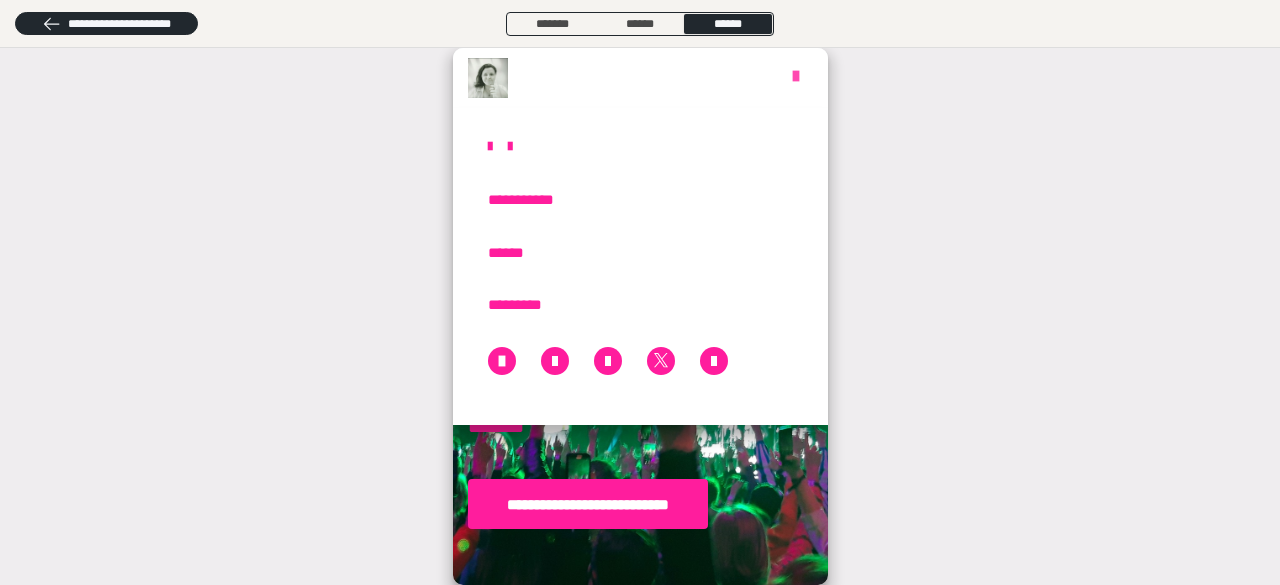 click at bounding box center [804, 76] 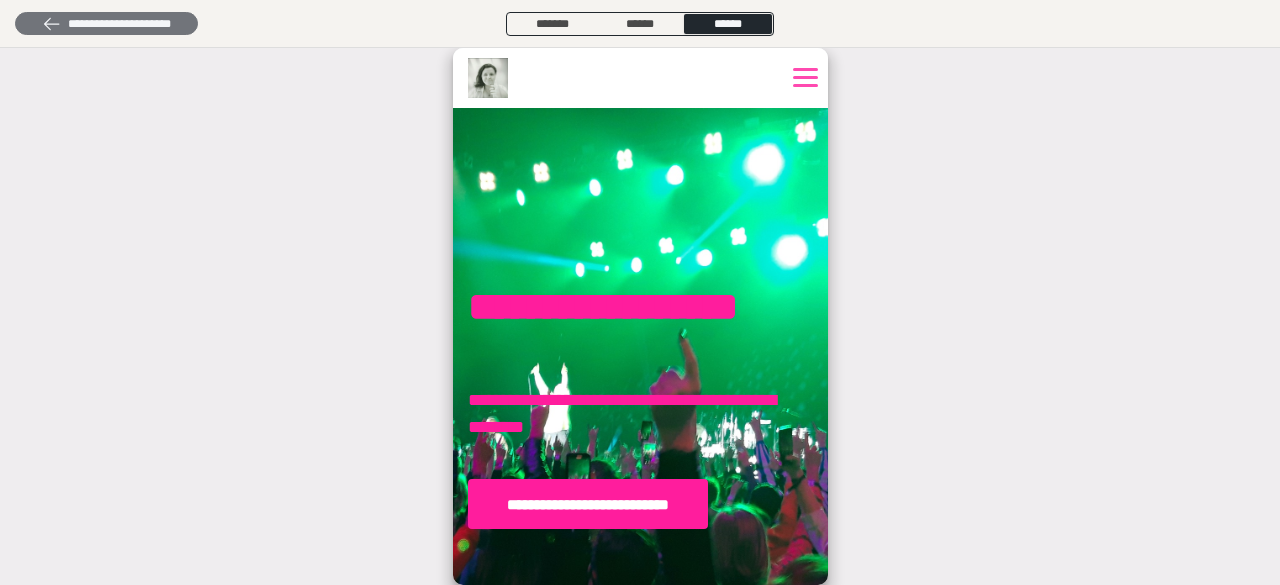 click on "**********" at bounding box center (106, 23) 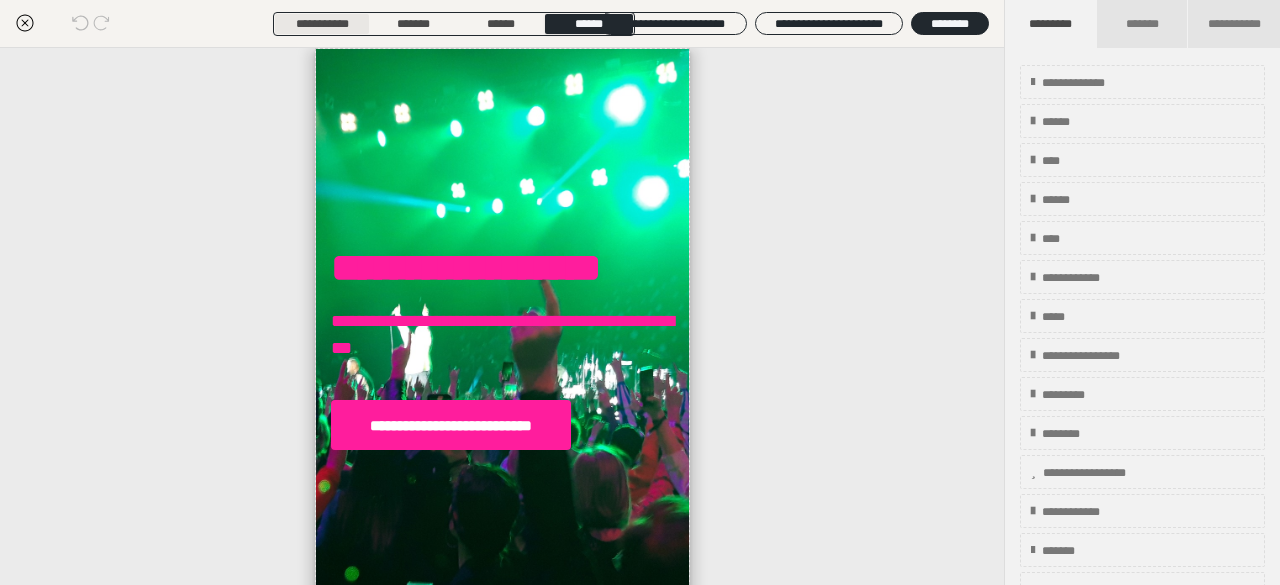 click on "**********" at bounding box center (322, 24) 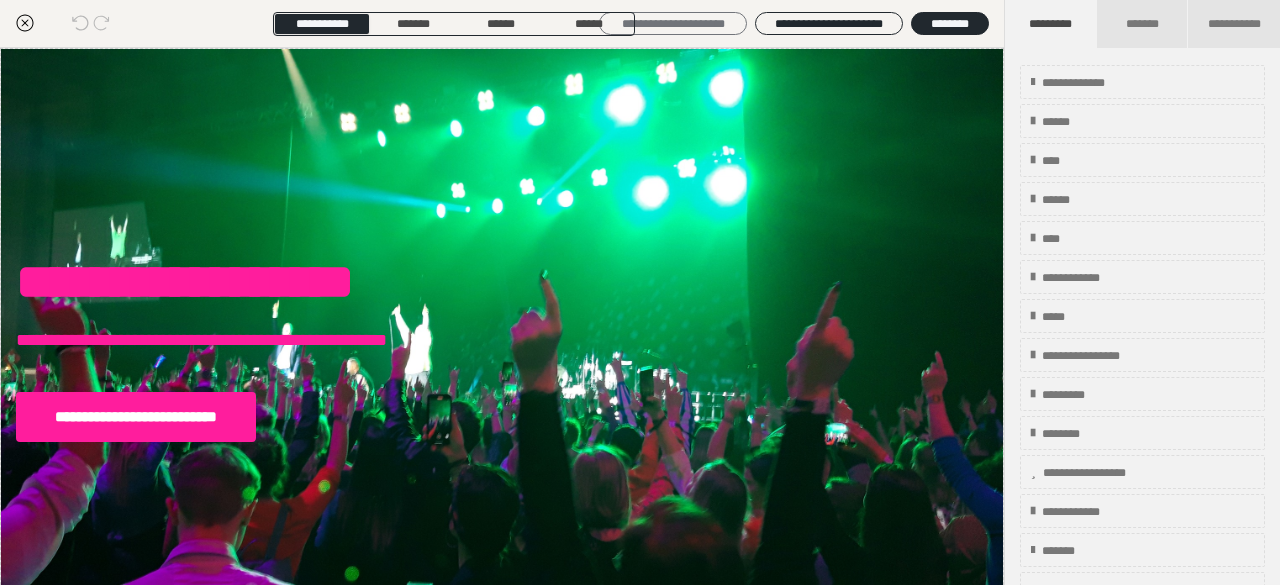 click on "**********" at bounding box center (673, 23) 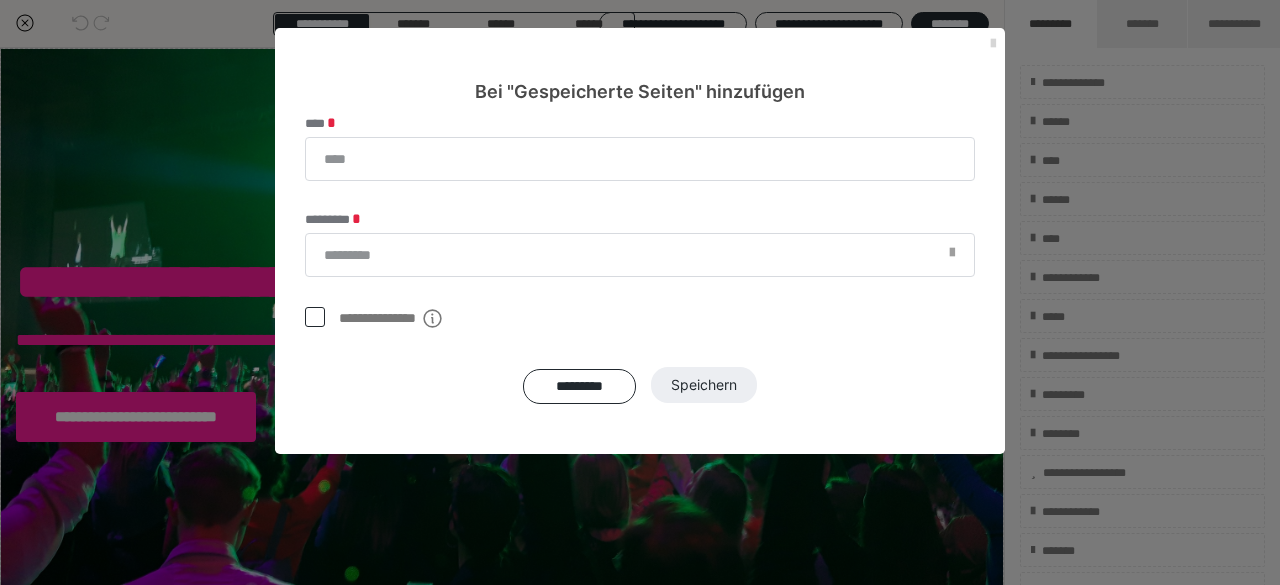 click at bounding box center [993, 44] 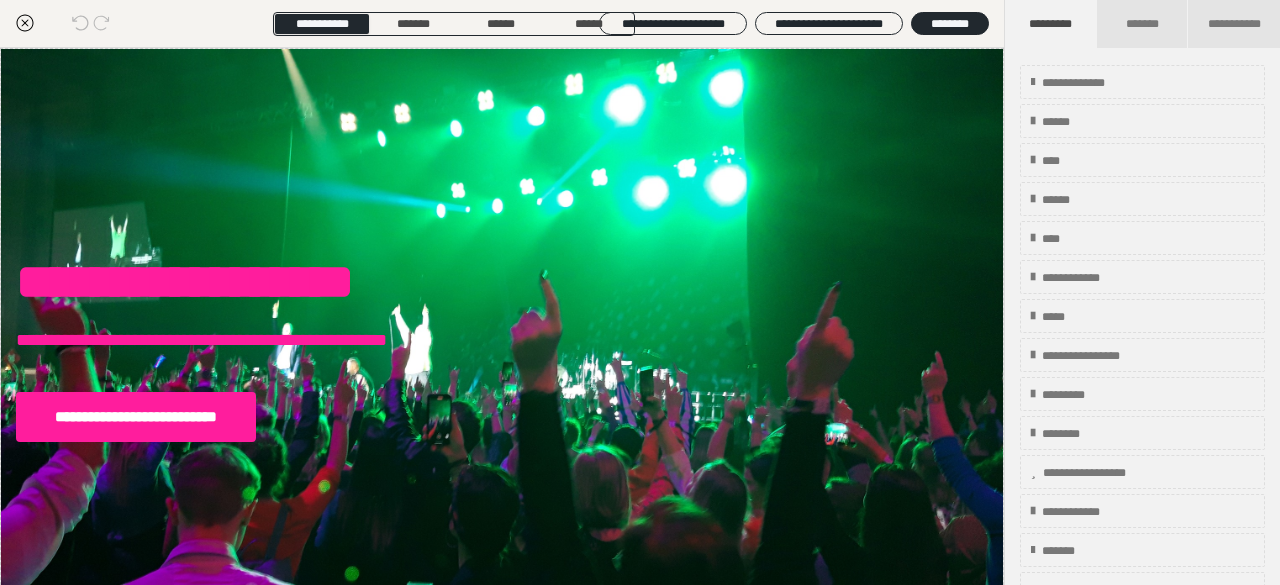 click 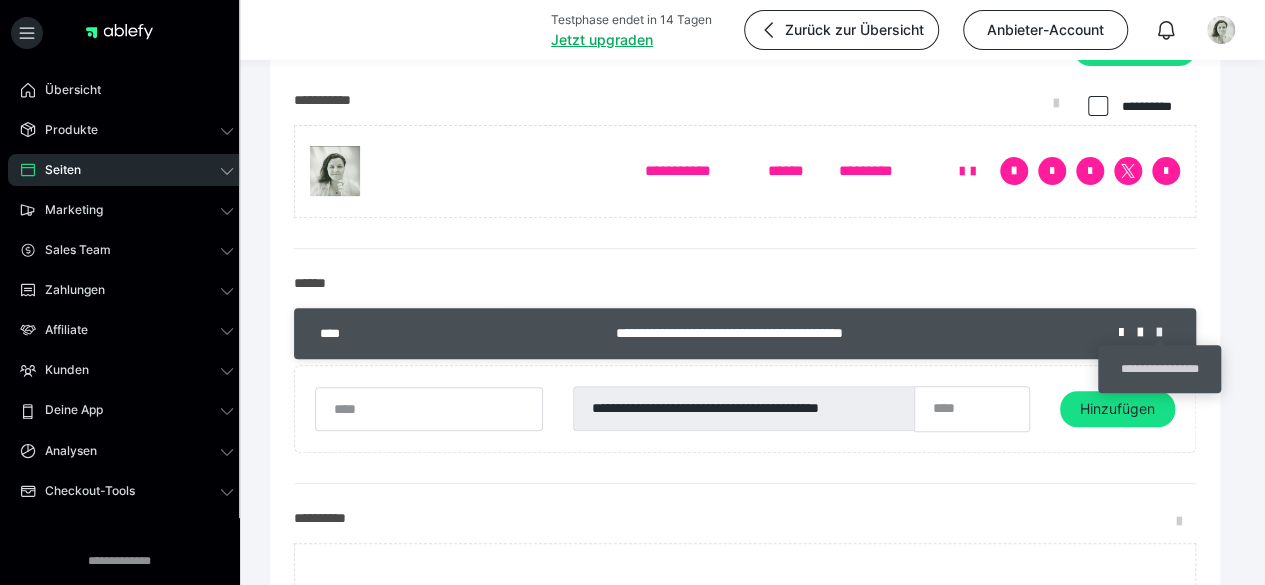 click at bounding box center [1166, 333] 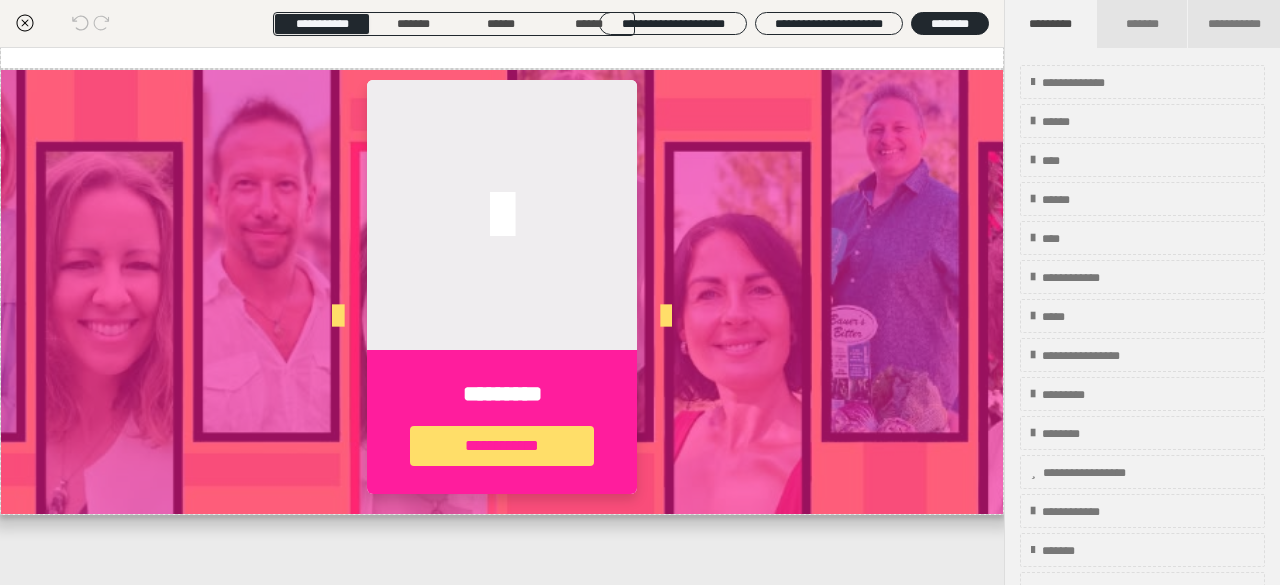 scroll, scrollTop: 0, scrollLeft: 0, axis: both 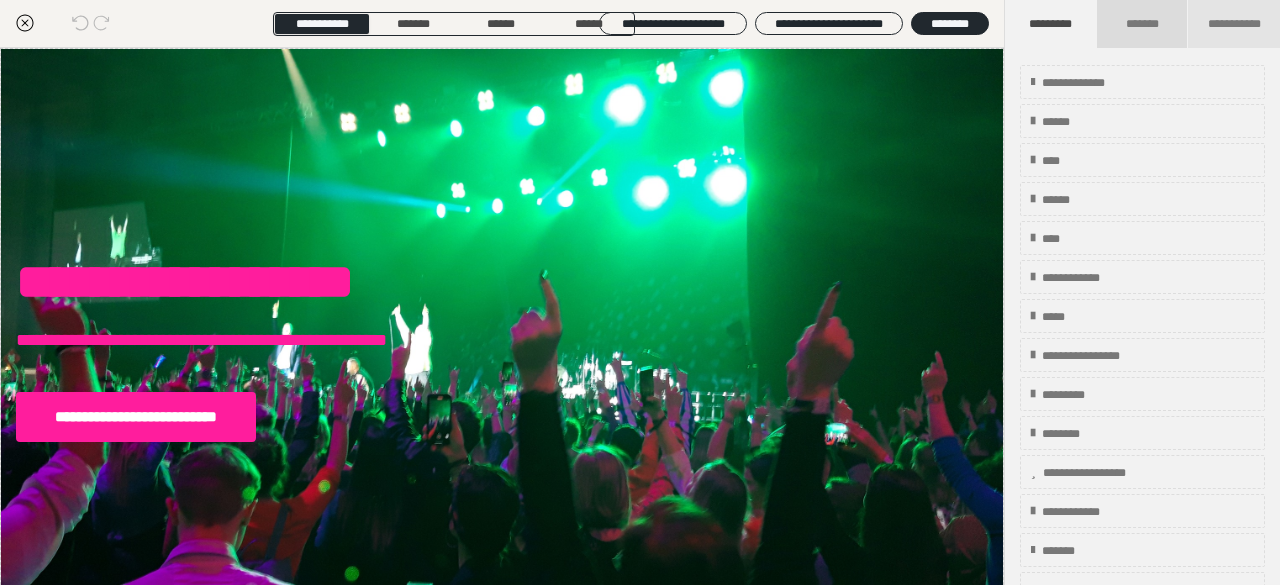 click on "*******" at bounding box center (1141, 24) 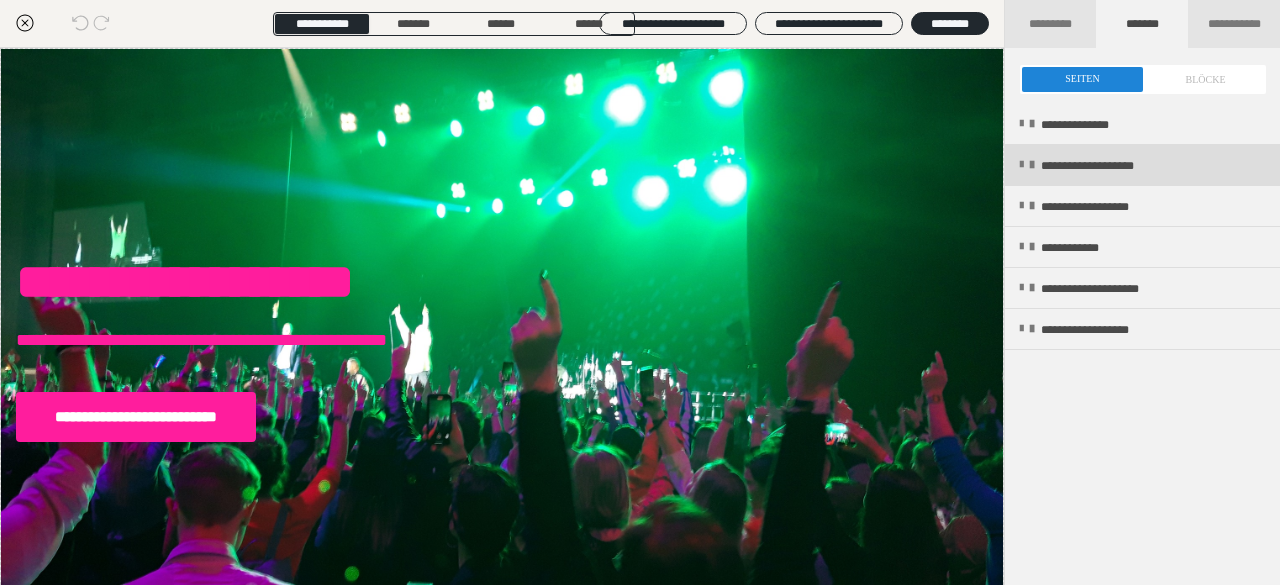 click on "**********" at bounding box center [1113, 166] 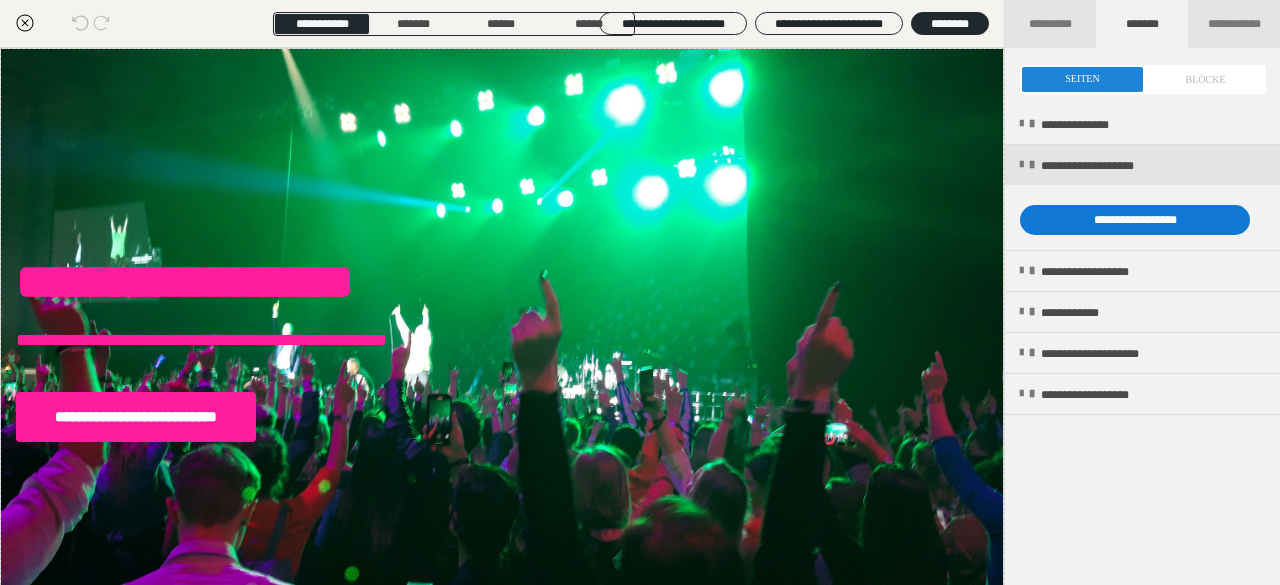 click on "**********" at bounding box center (1135, 220) 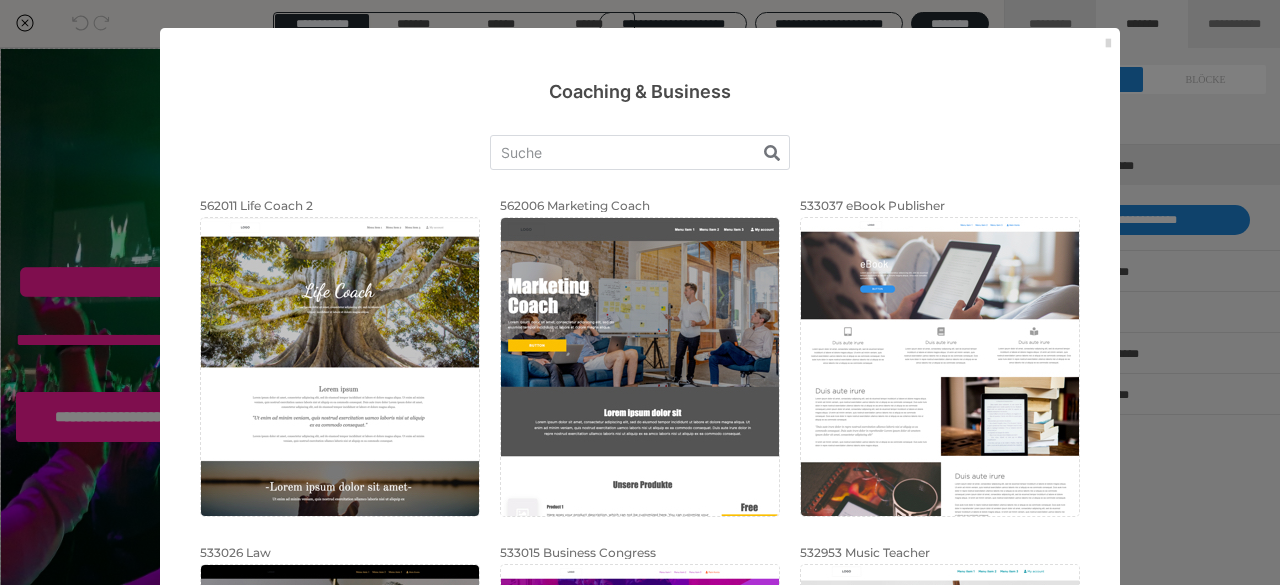 click at bounding box center (1108, 44) 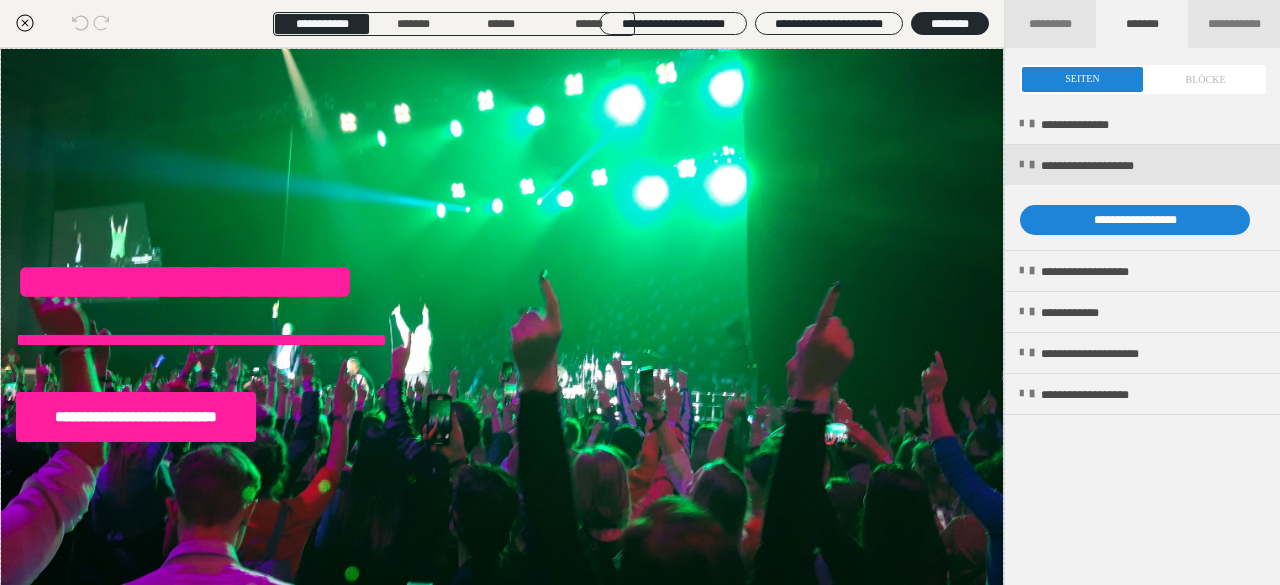 click 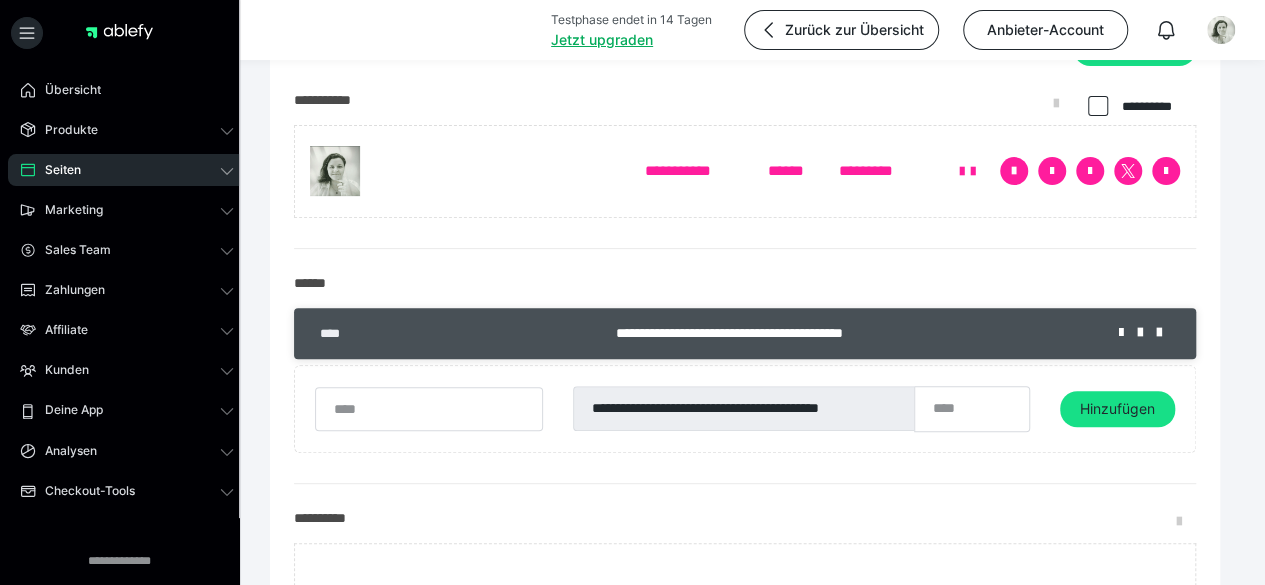 click on "****" at bounding box center [335, 334] 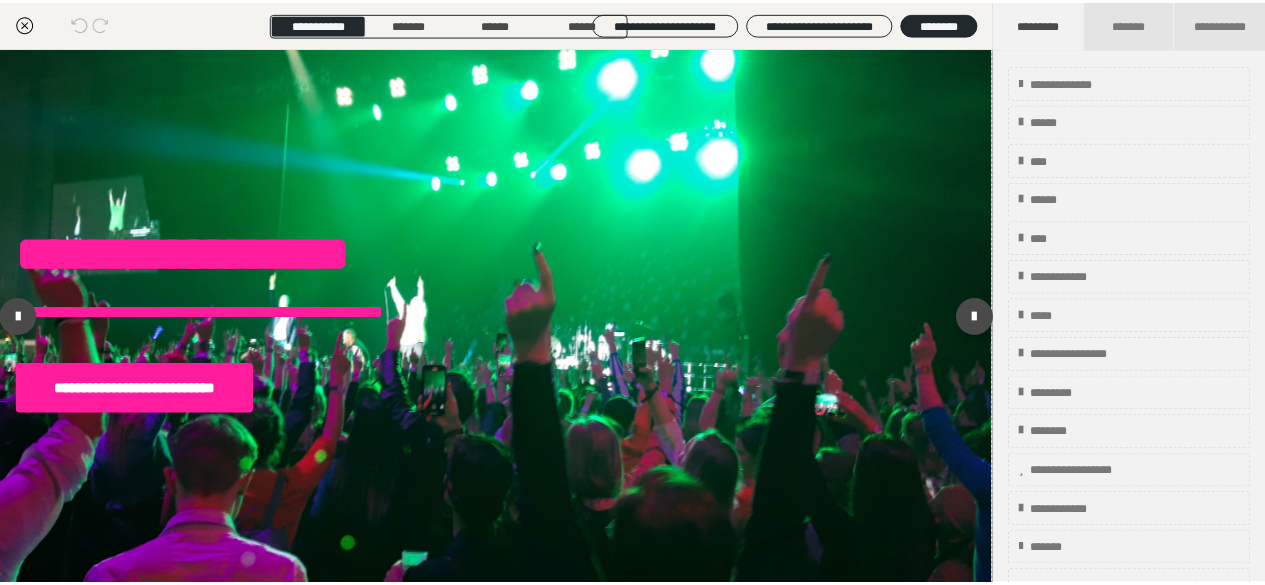 scroll, scrollTop: 0, scrollLeft: 0, axis: both 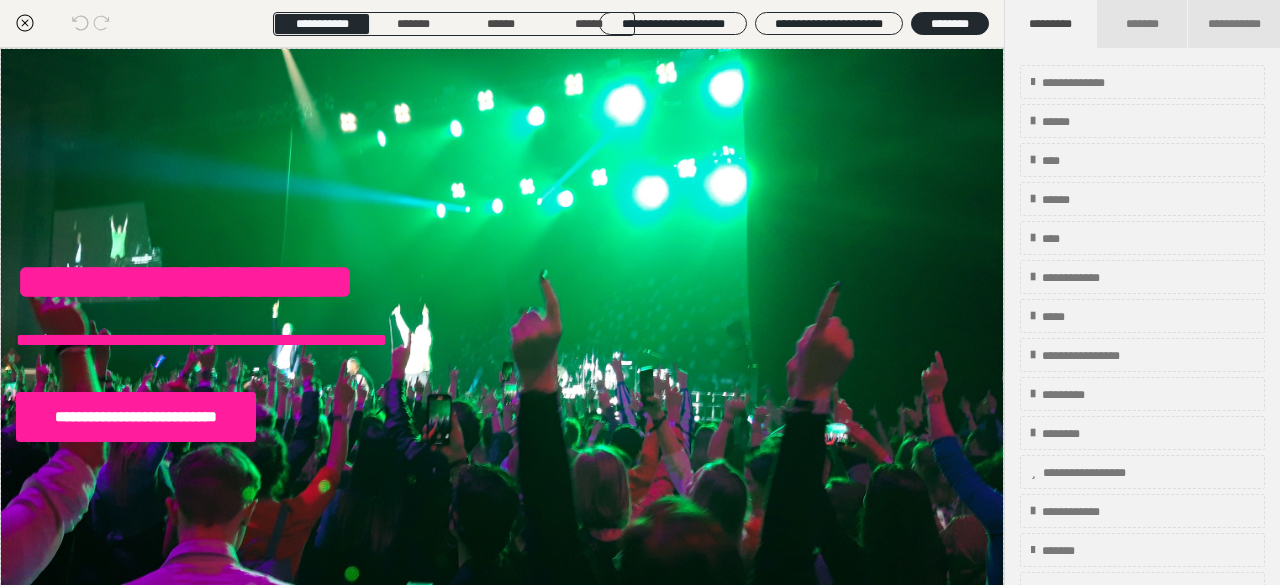 click 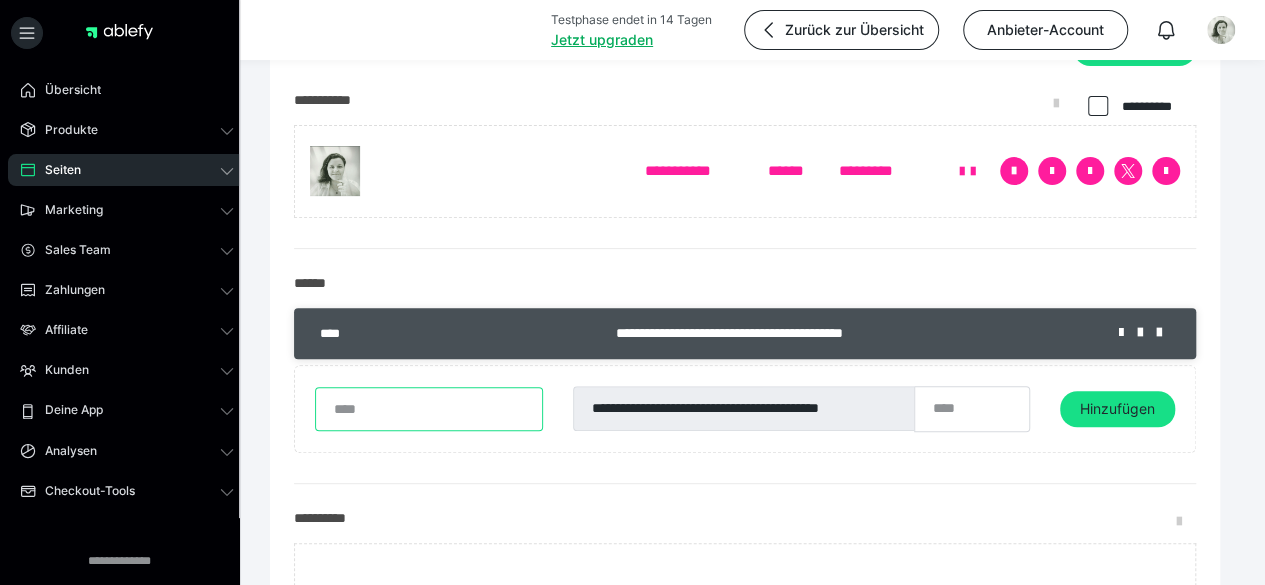 click at bounding box center [429, 409] 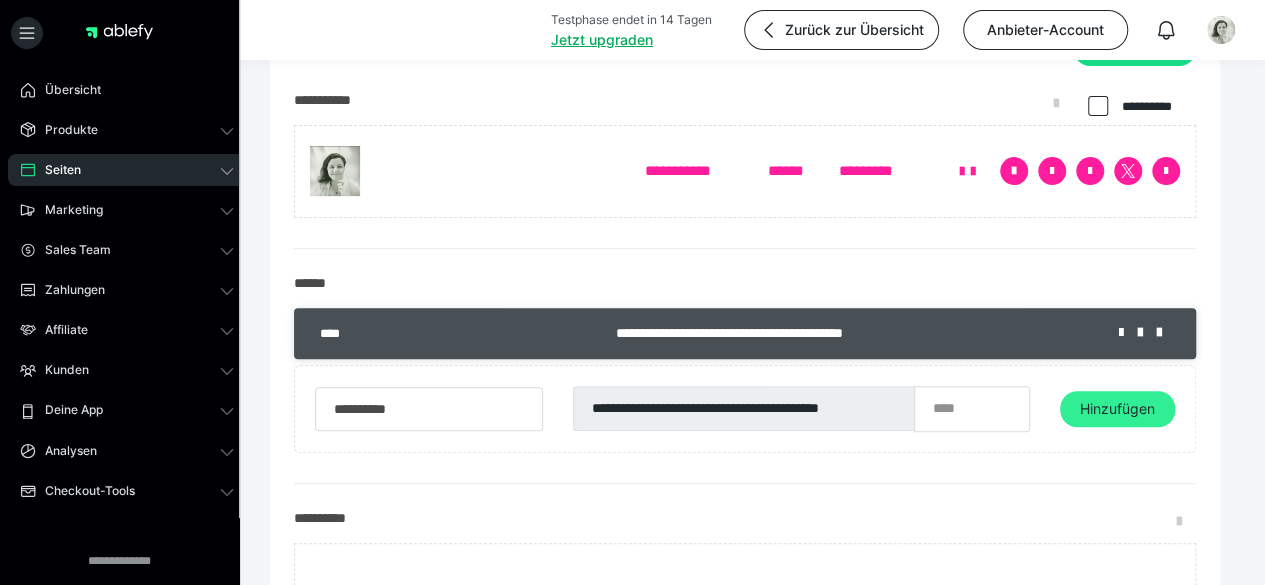 click on "Hinzufügen" at bounding box center [1117, 409] 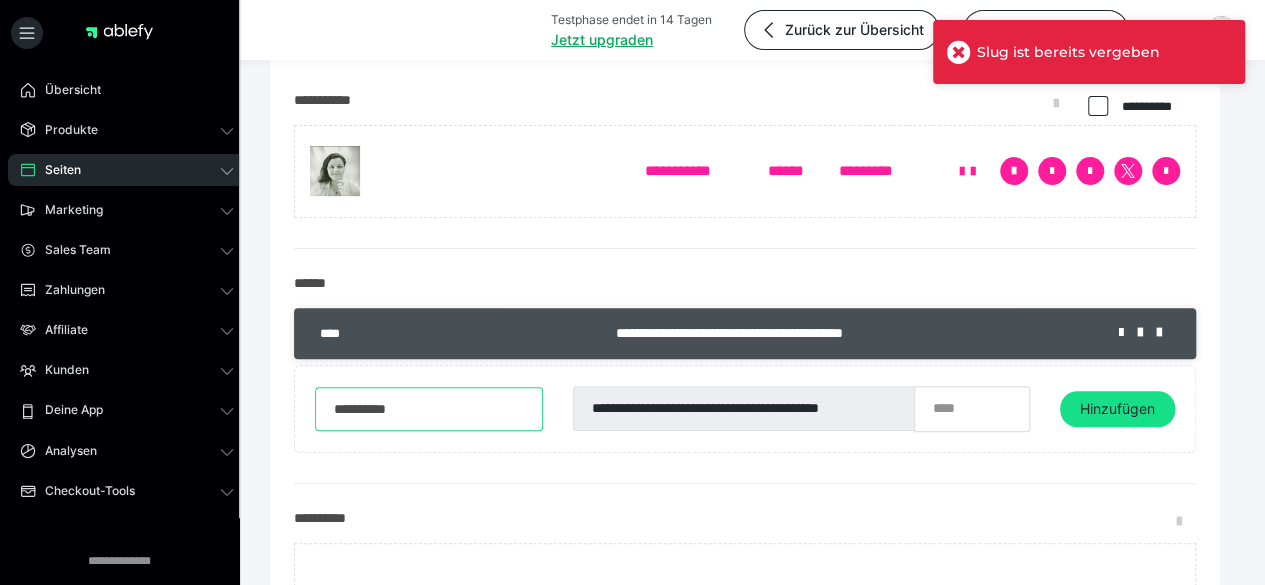 click on "**********" at bounding box center [429, 409] 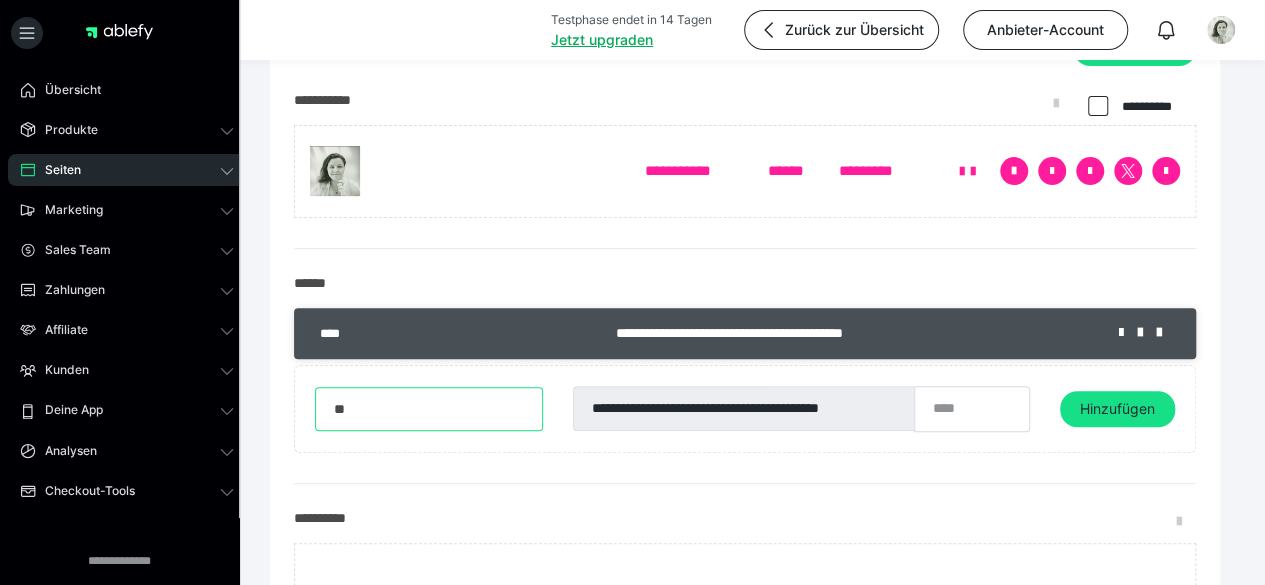 type on "*" 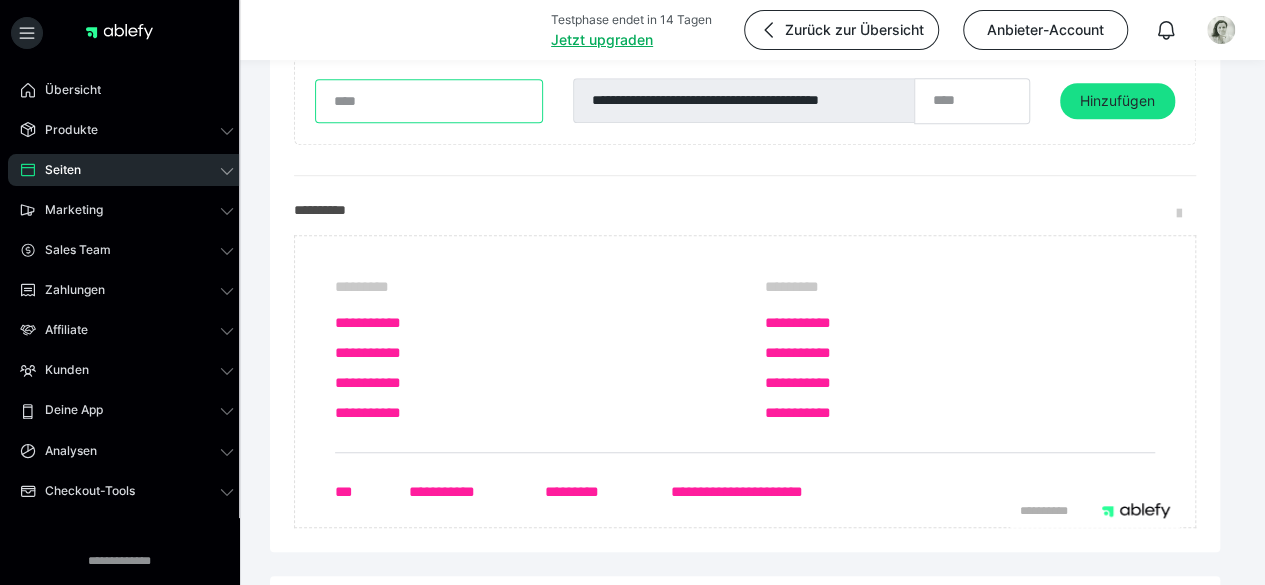 scroll, scrollTop: 537, scrollLeft: 0, axis: vertical 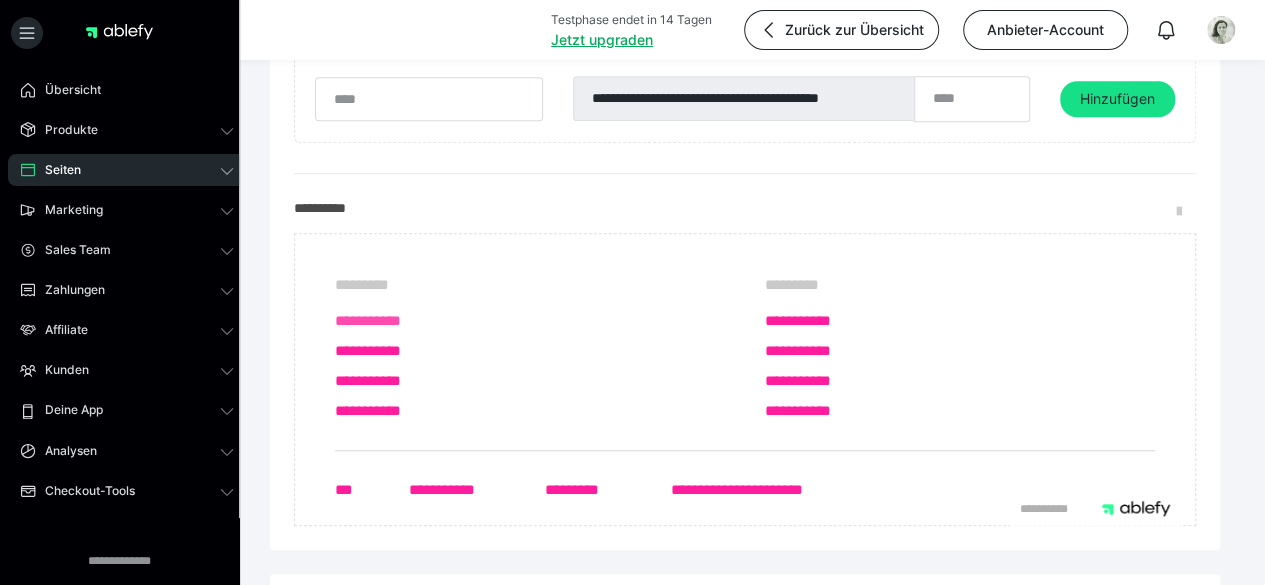 click on "**********" at bounding box center [530, 321] 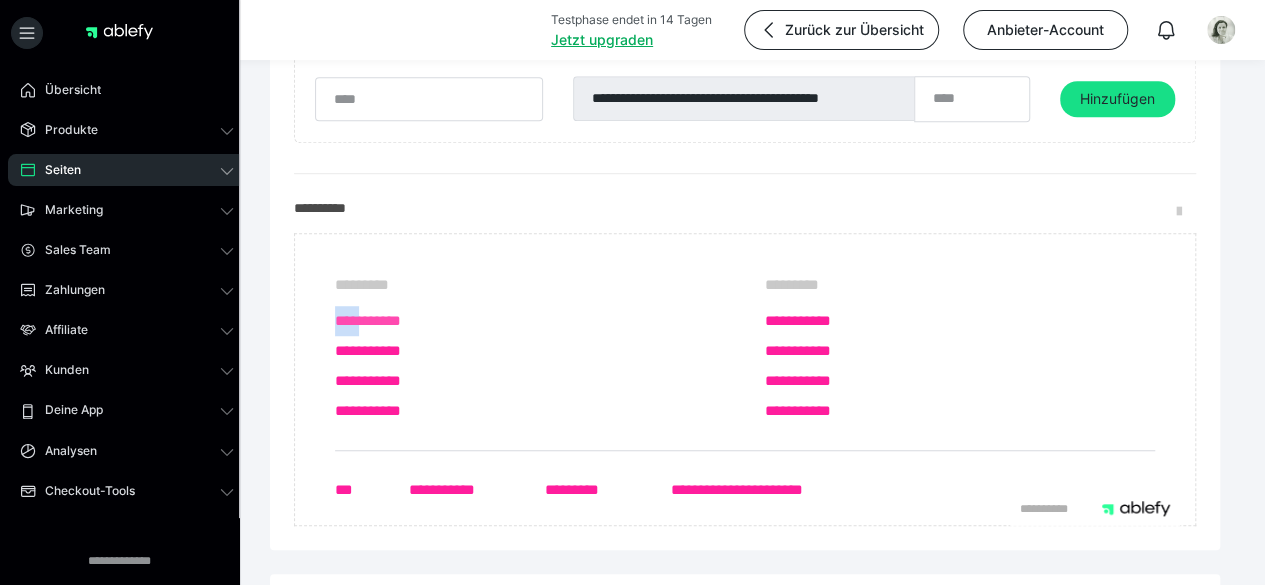 click on "**********" at bounding box center [530, 321] 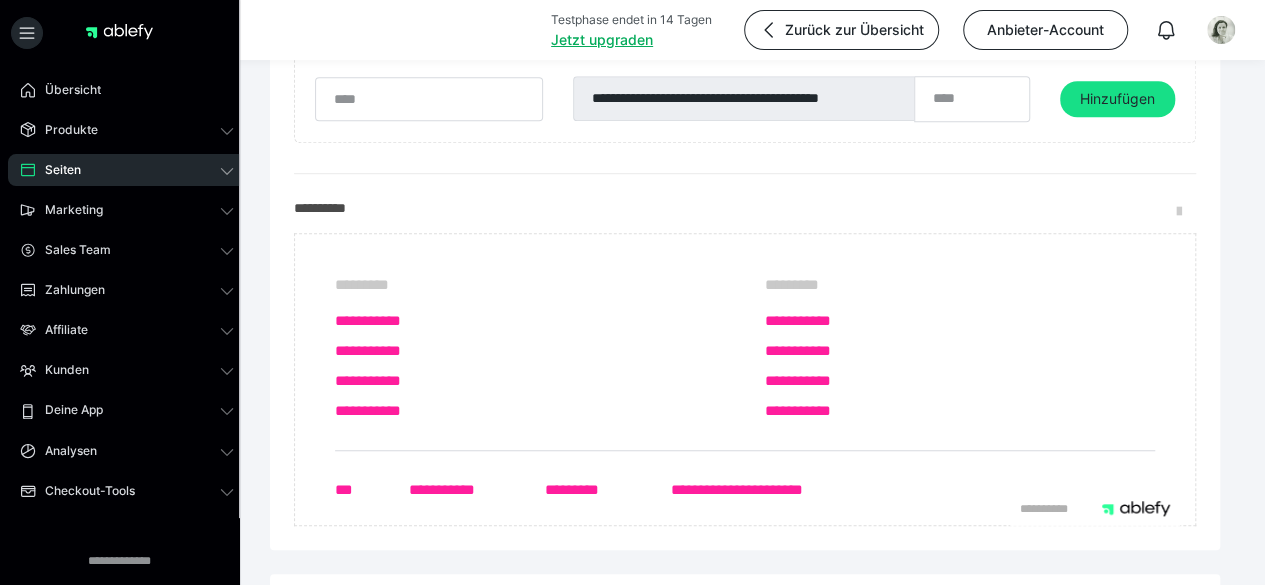 click on "*********" at bounding box center (530, 285) 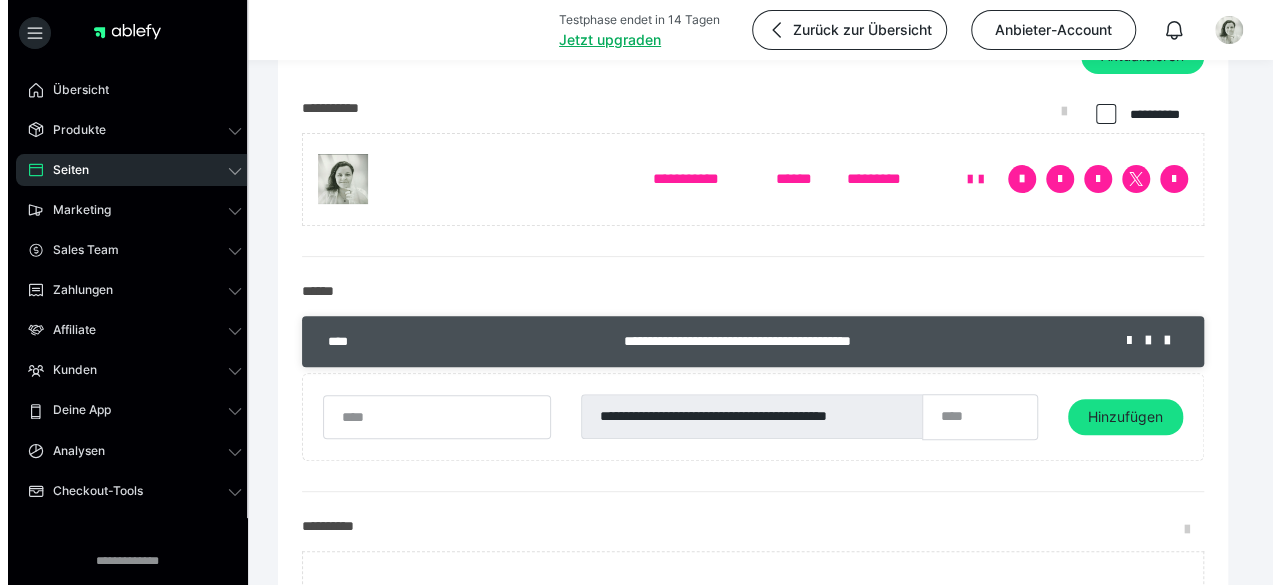 scroll, scrollTop: 222, scrollLeft: 0, axis: vertical 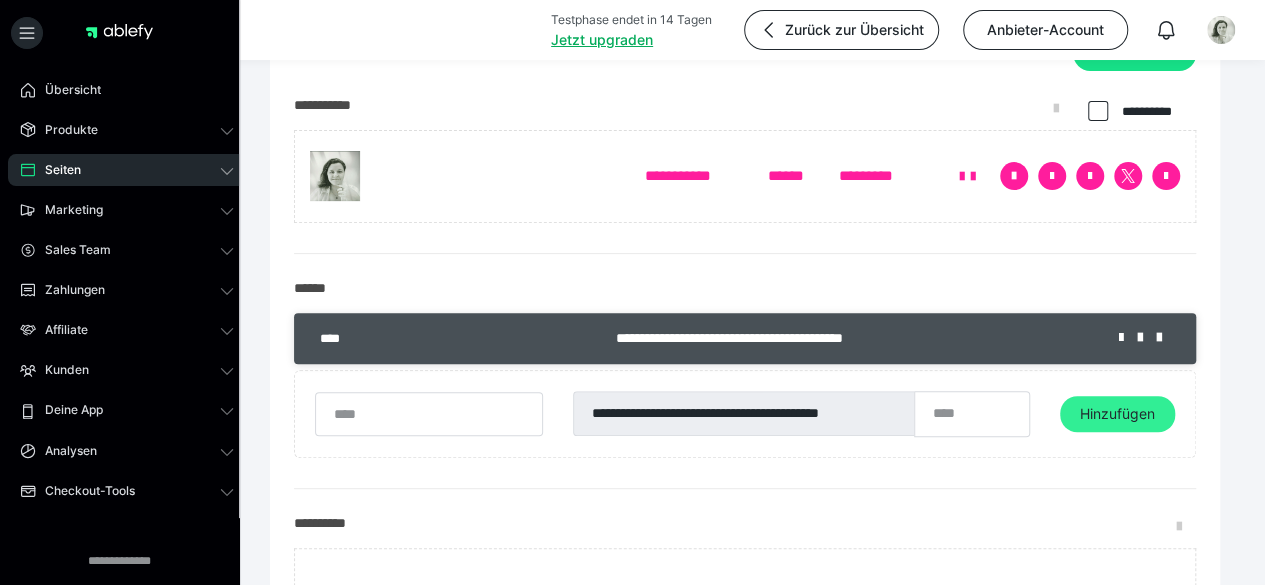 click on "Hinzufügen" at bounding box center [1117, 414] 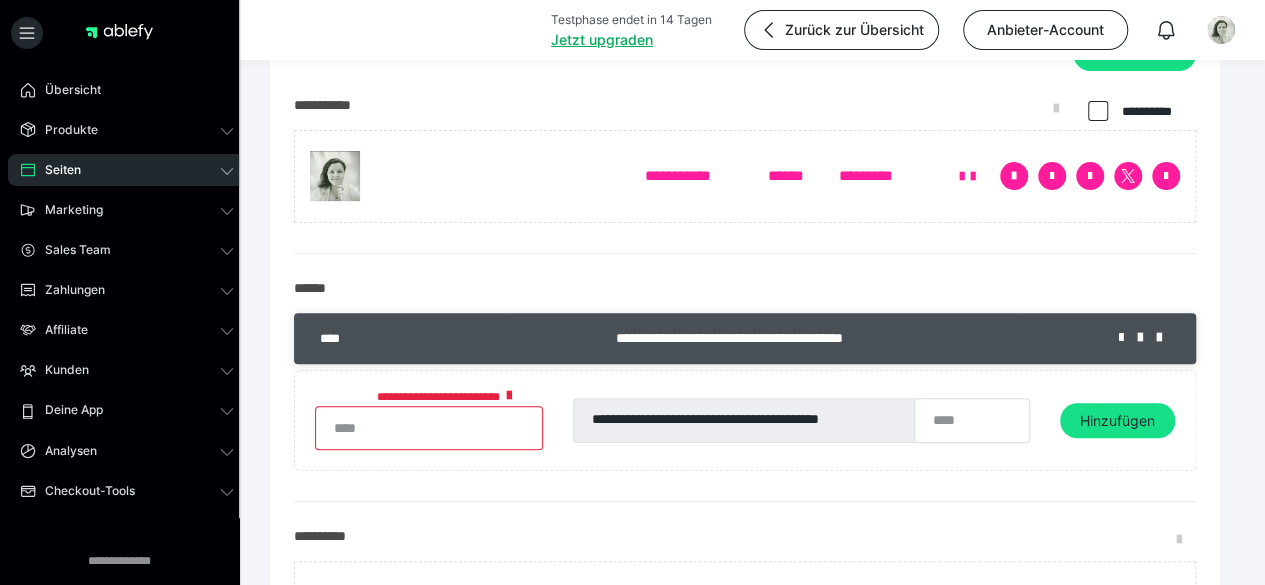 click at bounding box center (429, 428) 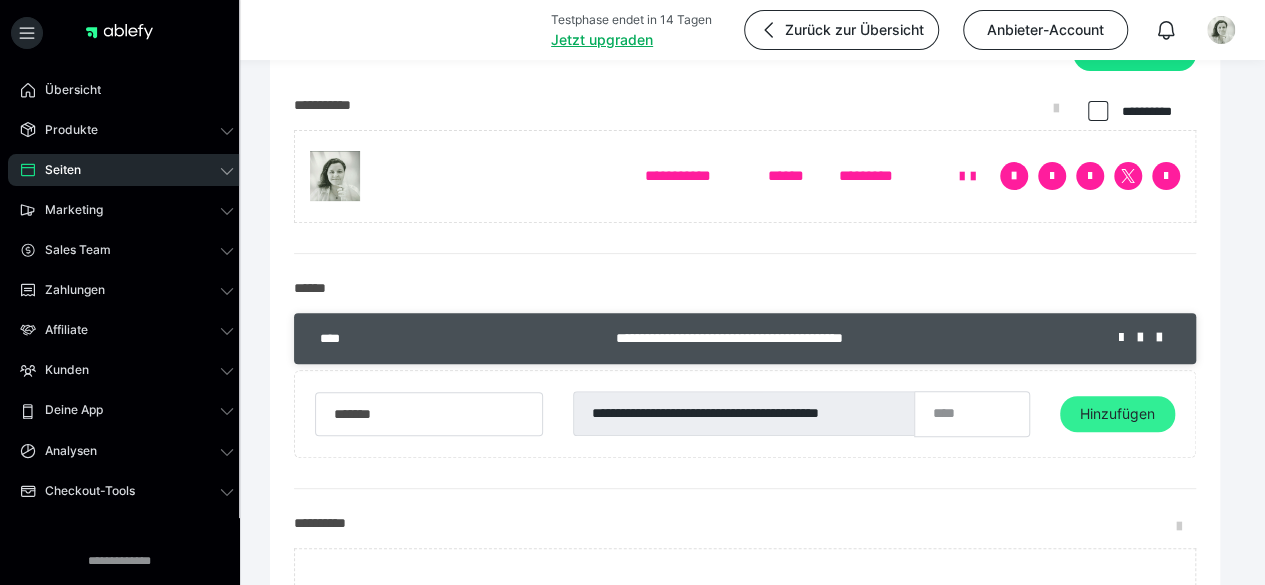 click on "Hinzufügen" at bounding box center [1117, 414] 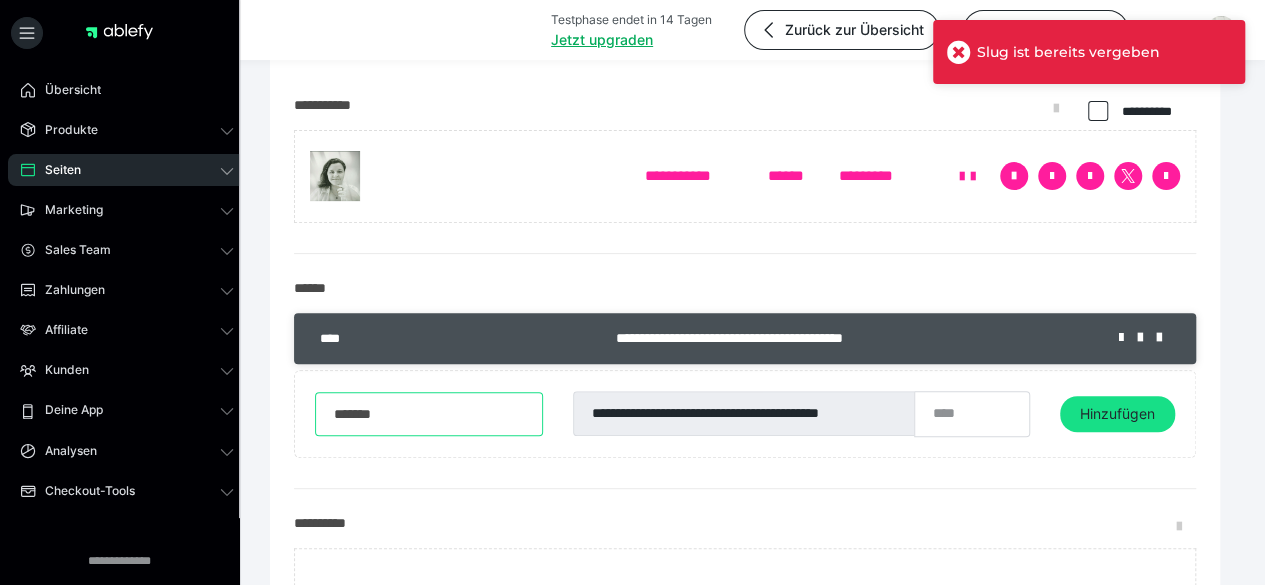 click on "*******" at bounding box center (429, 414) 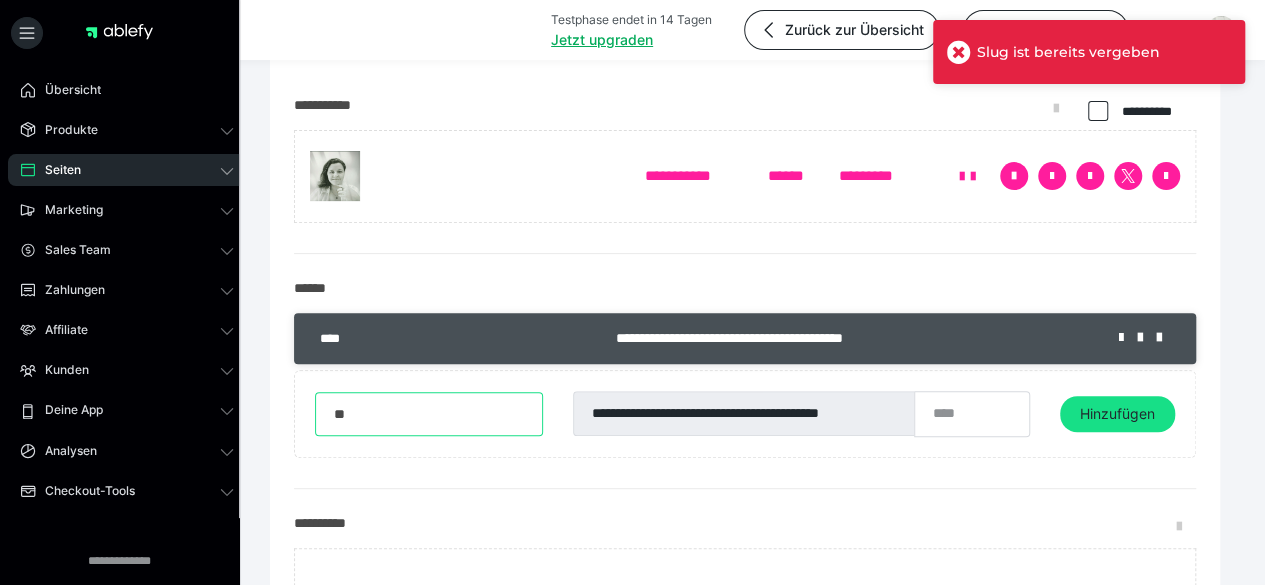 type on "*" 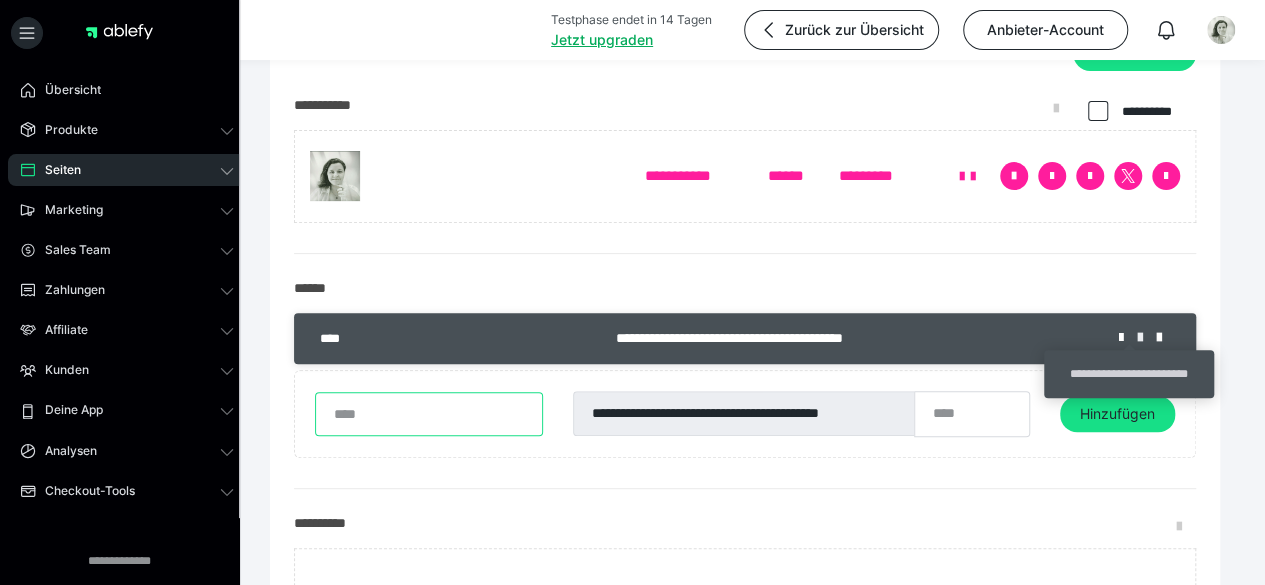 type 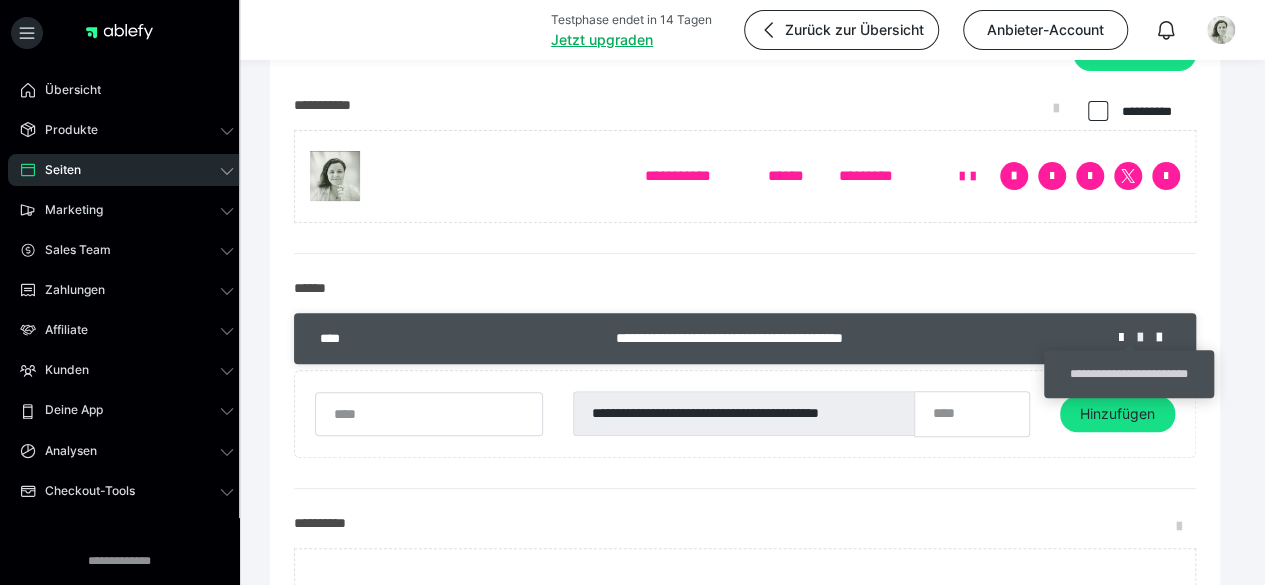 click at bounding box center (1147, 338) 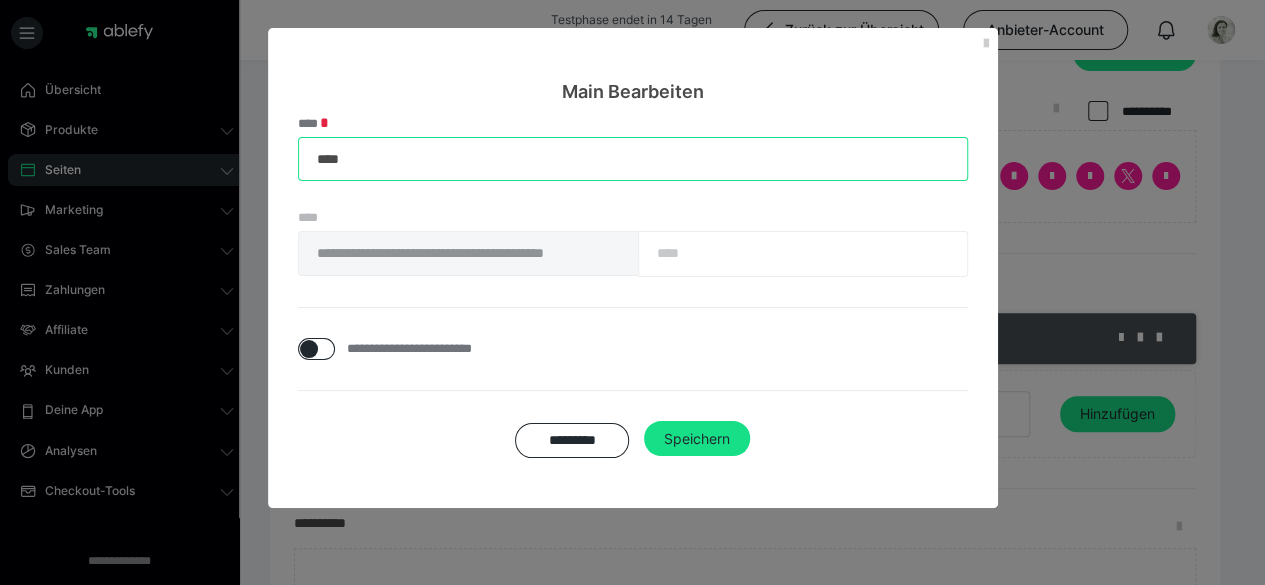 click on "****" at bounding box center (633, 159) 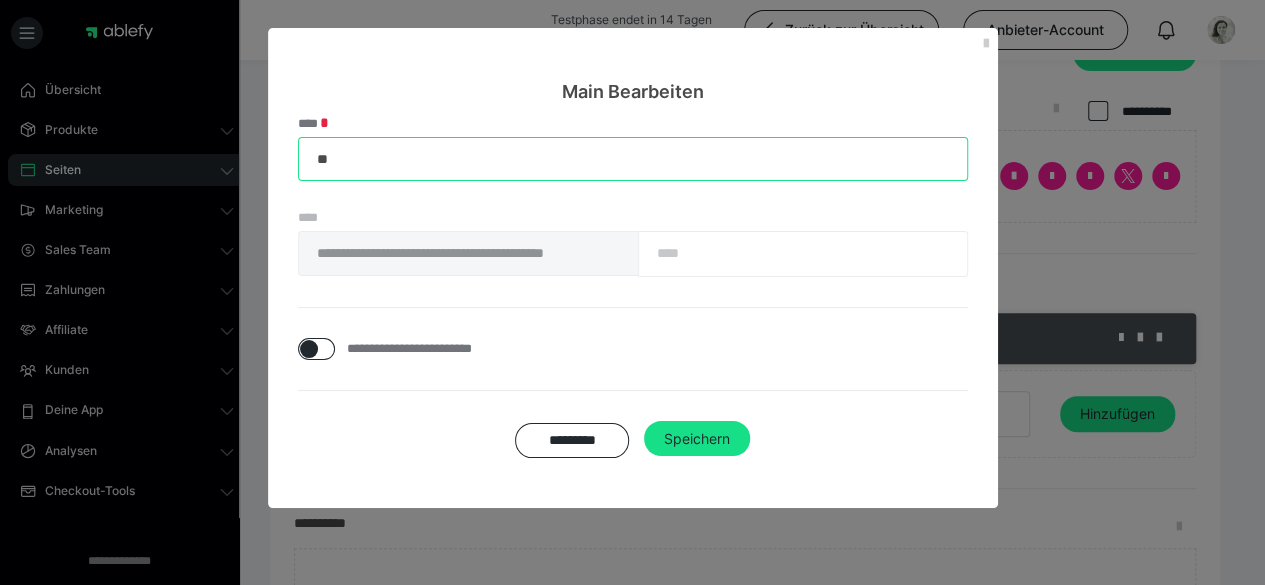 type on "*" 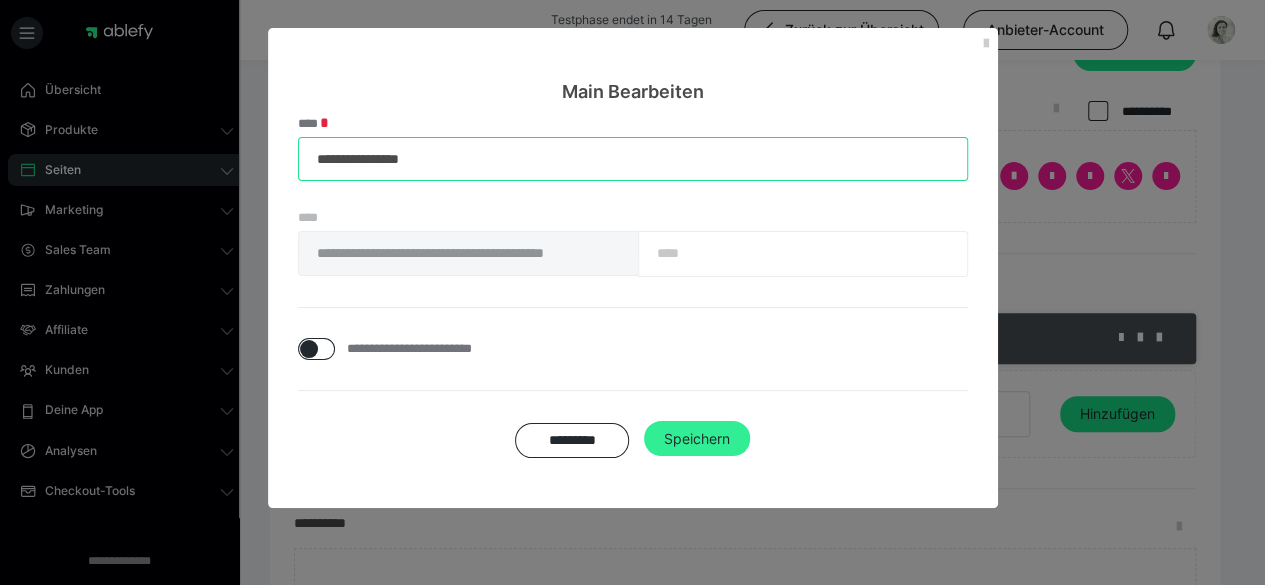 type on "**********" 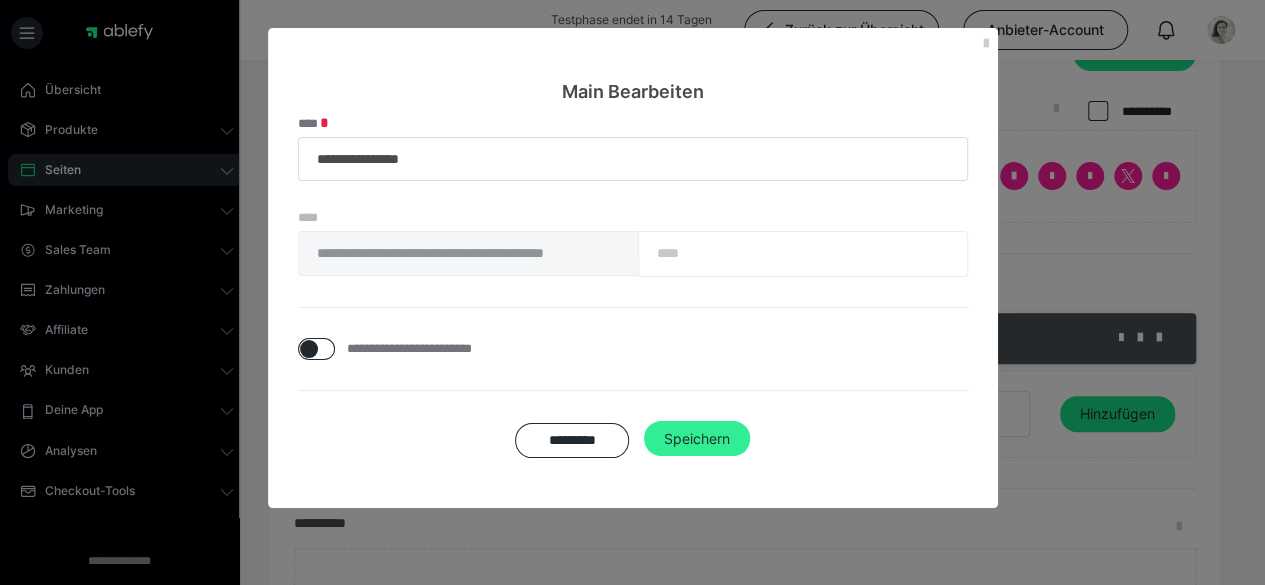 click on "Speichern" at bounding box center [697, 439] 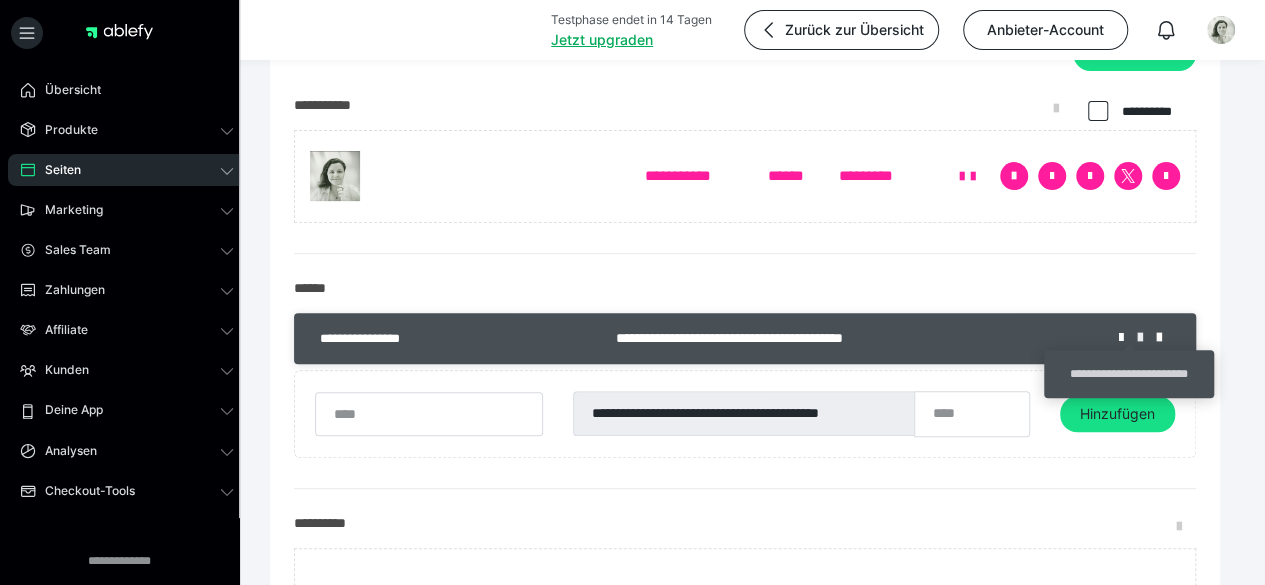 click at bounding box center [1147, 338] 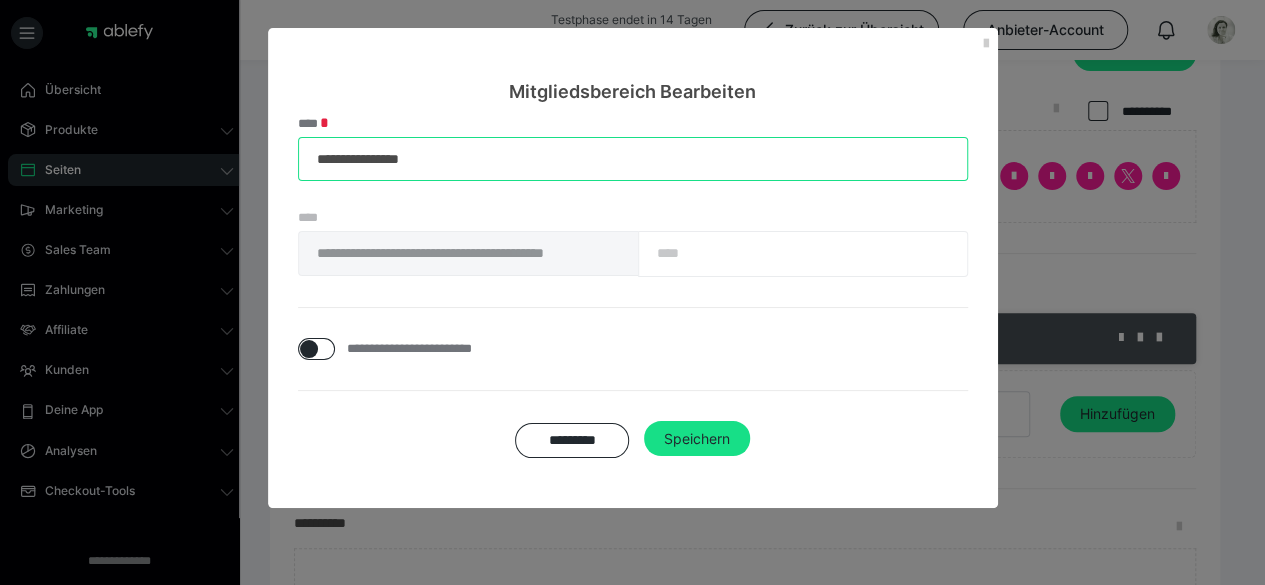 click on "**********" at bounding box center [633, 159] 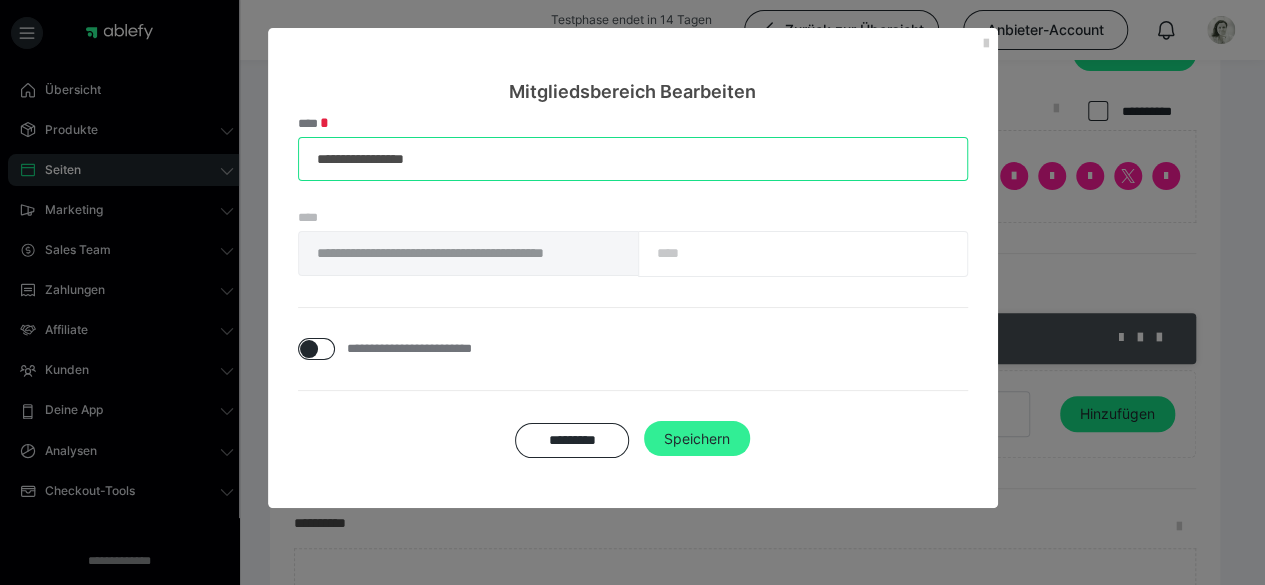 type on "**********" 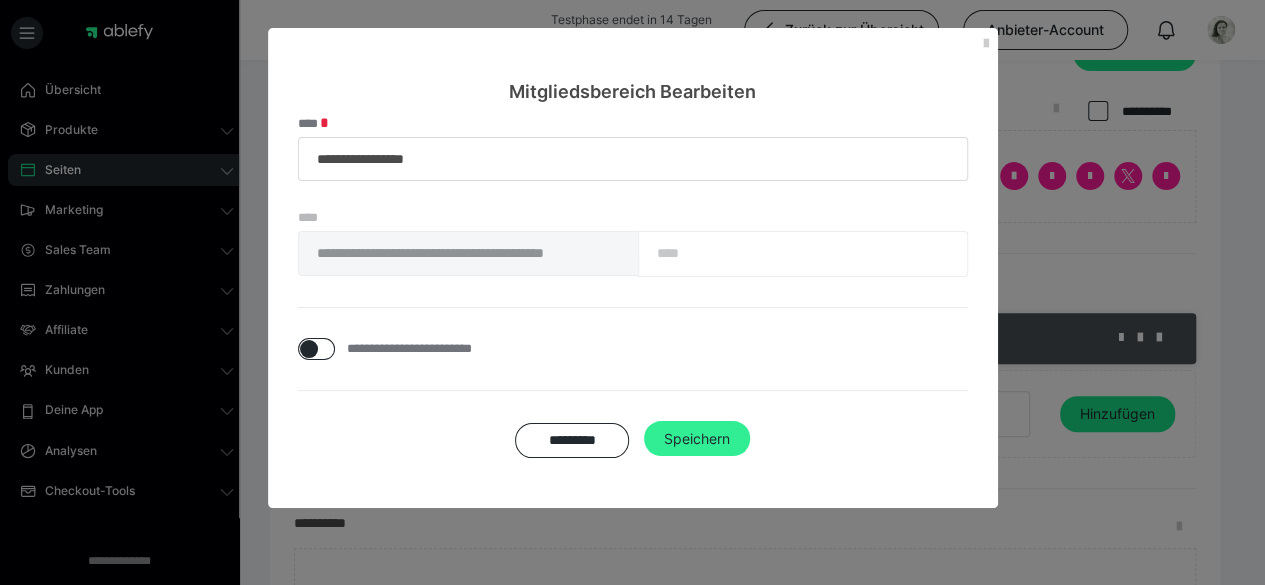 click on "Speichern" at bounding box center [697, 439] 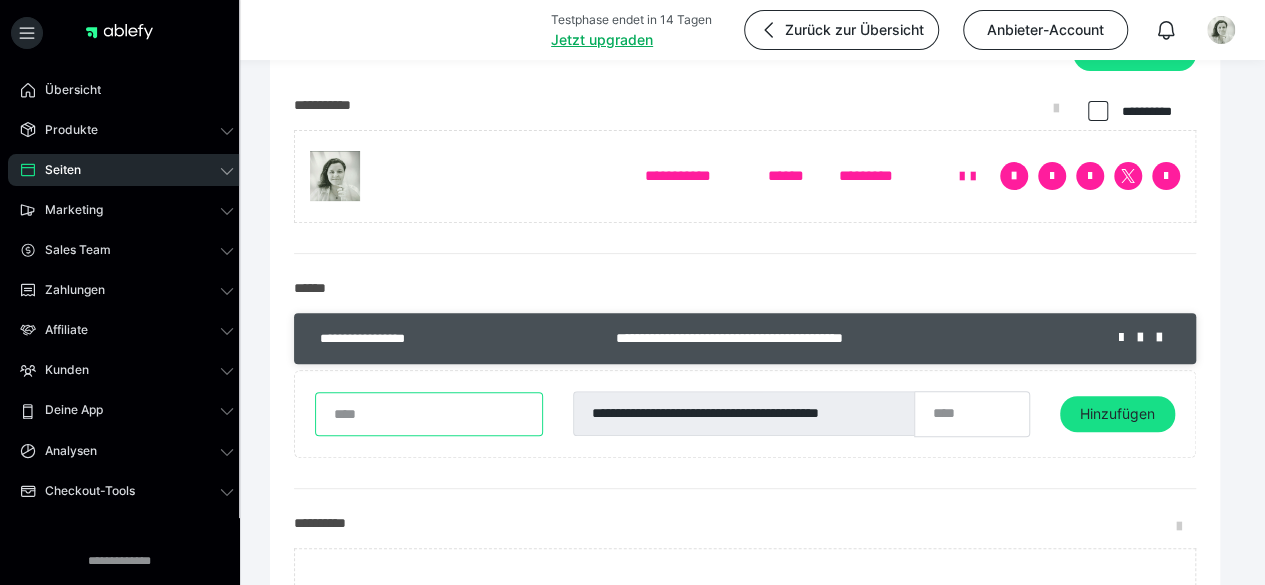 click at bounding box center [429, 414] 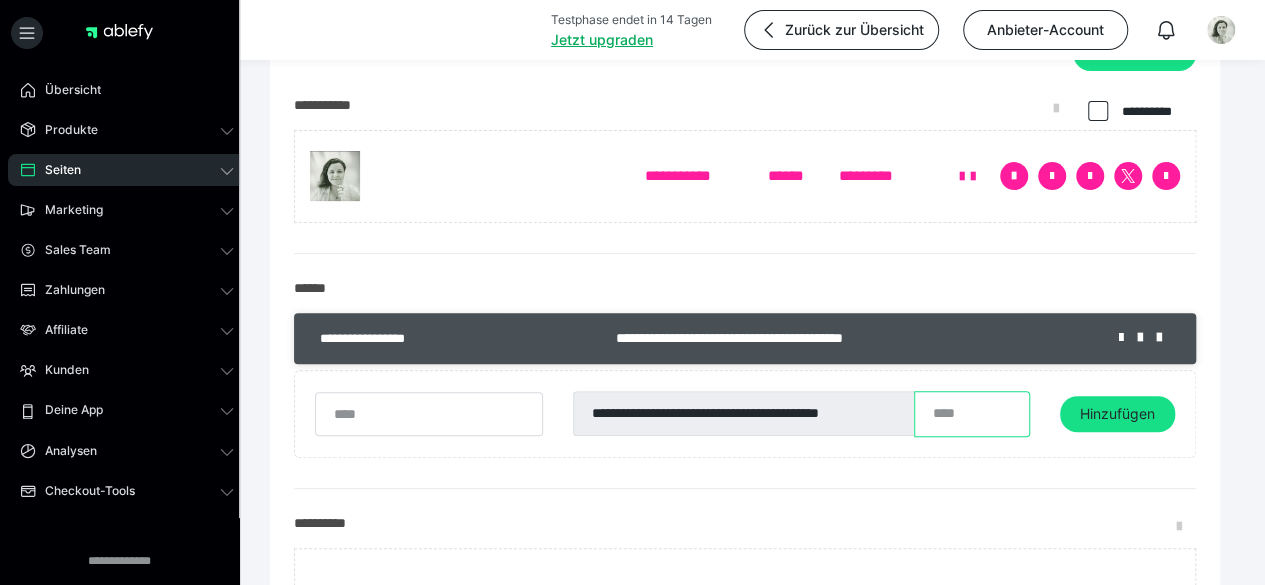 click at bounding box center [972, 414] 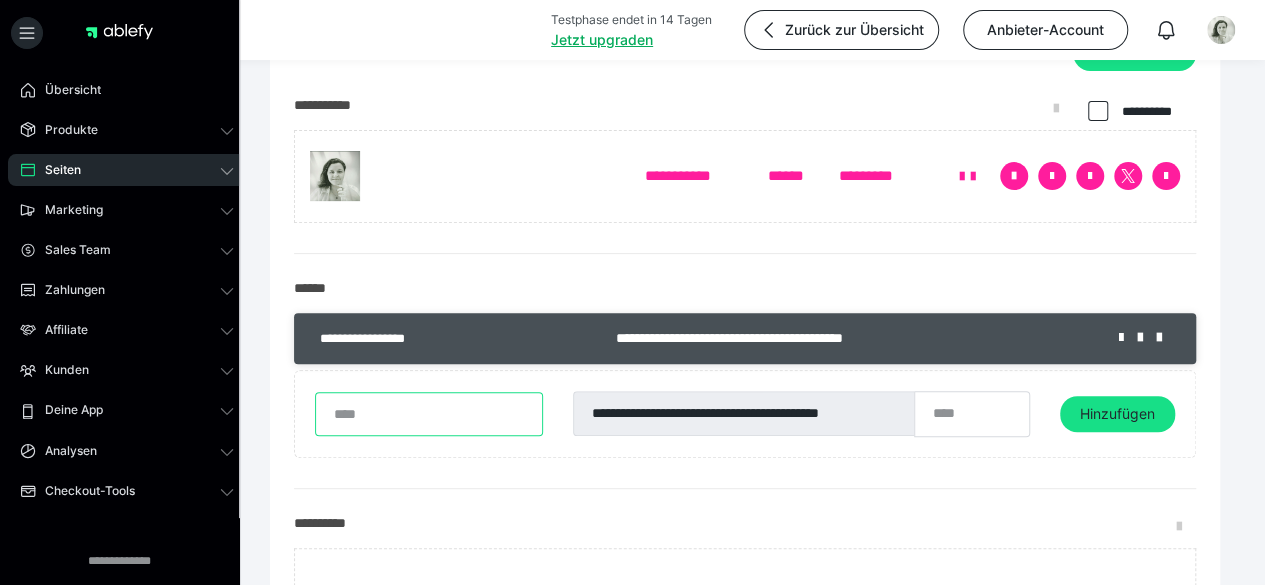 click at bounding box center [429, 414] 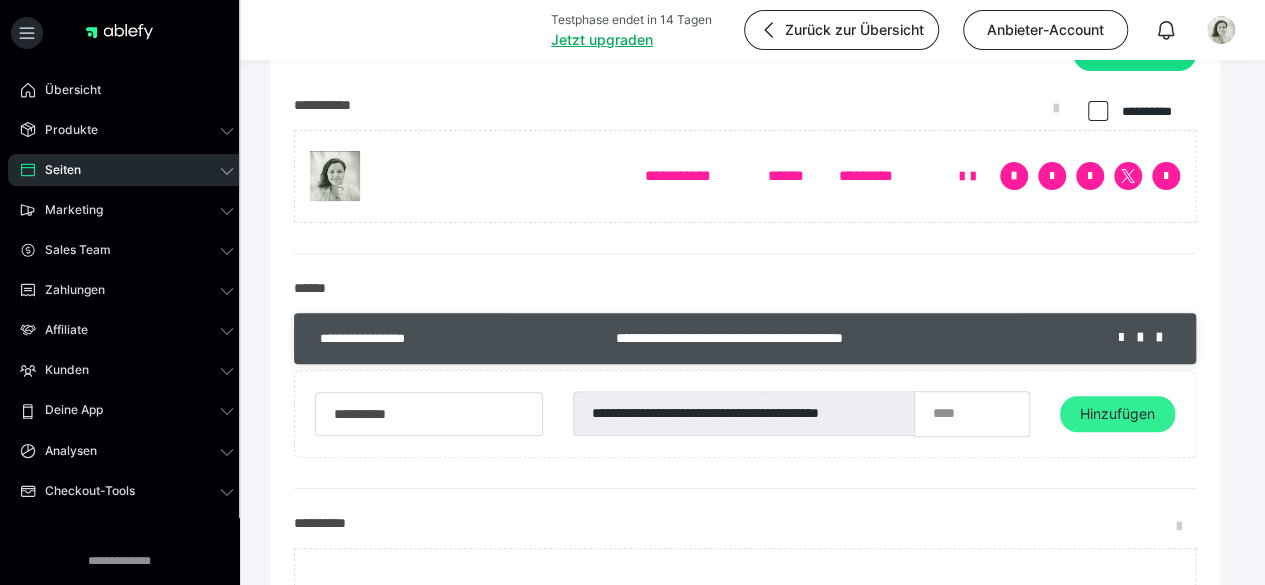 click on "Hinzufügen" at bounding box center (1117, 414) 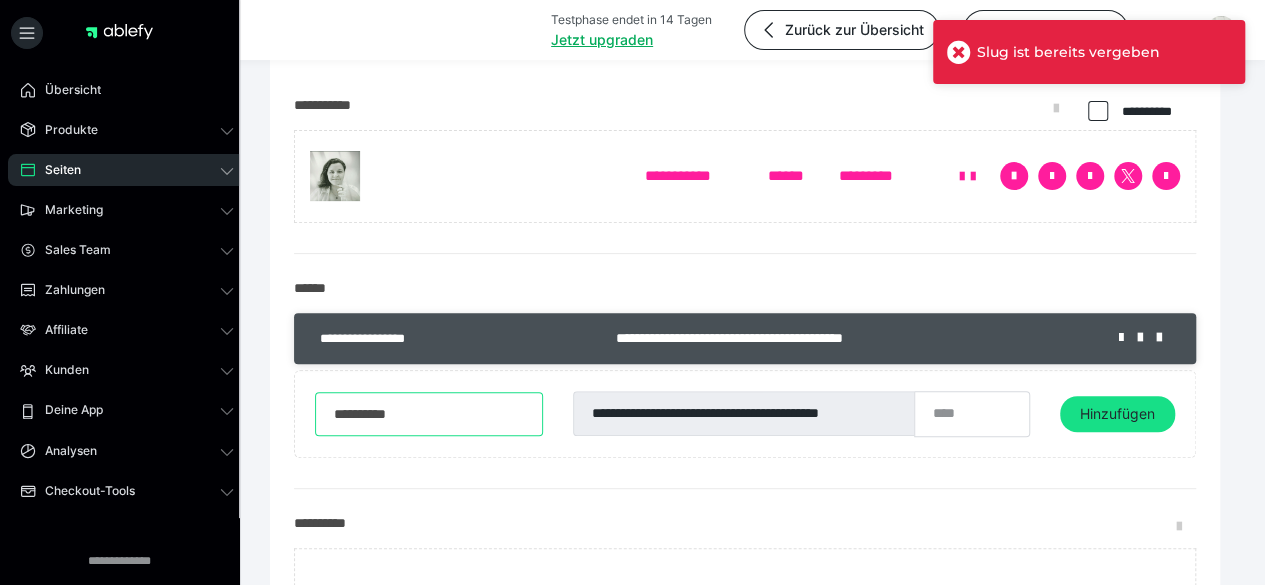 click on "**********" at bounding box center (429, 414) 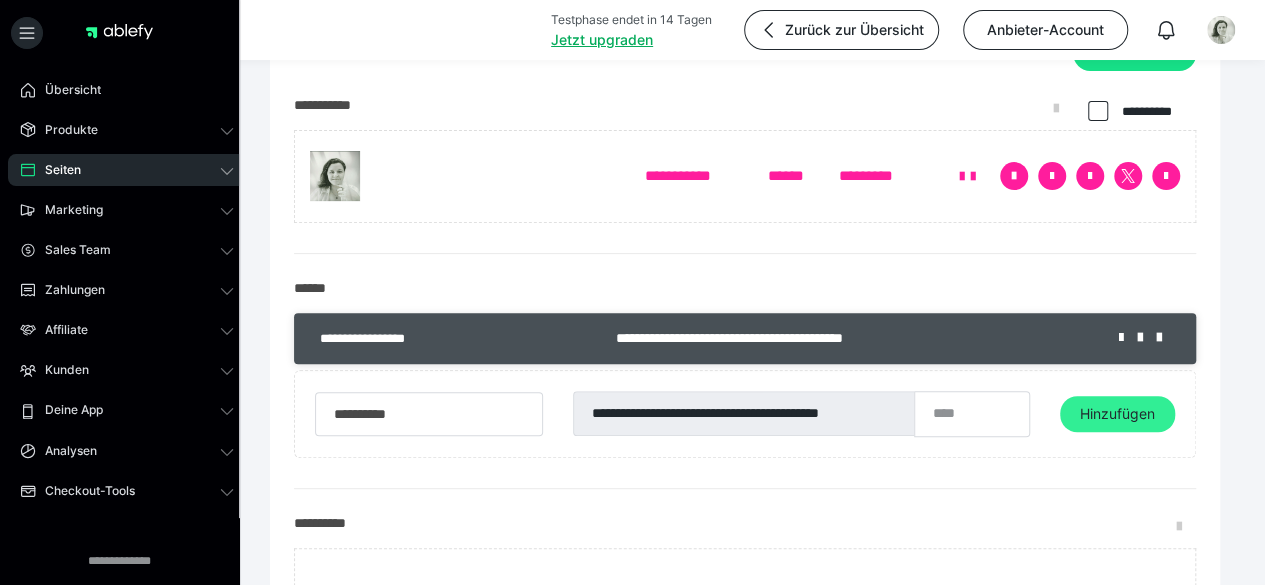 click on "Hinzufügen" at bounding box center (1117, 414) 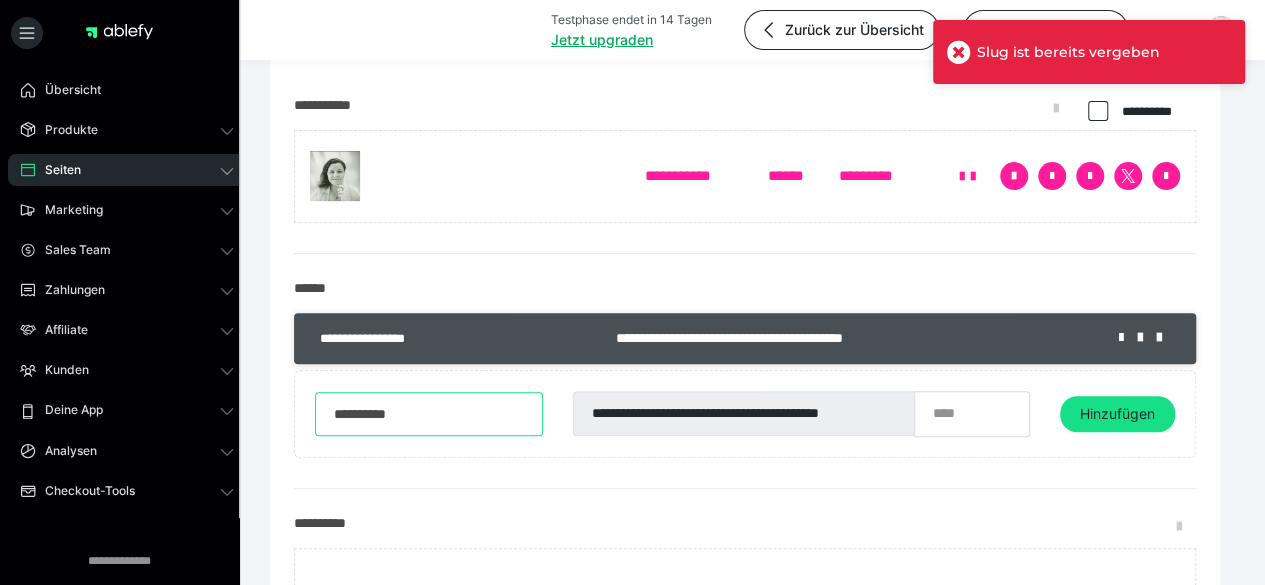 click on "**********" at bounding box center (429, 414) 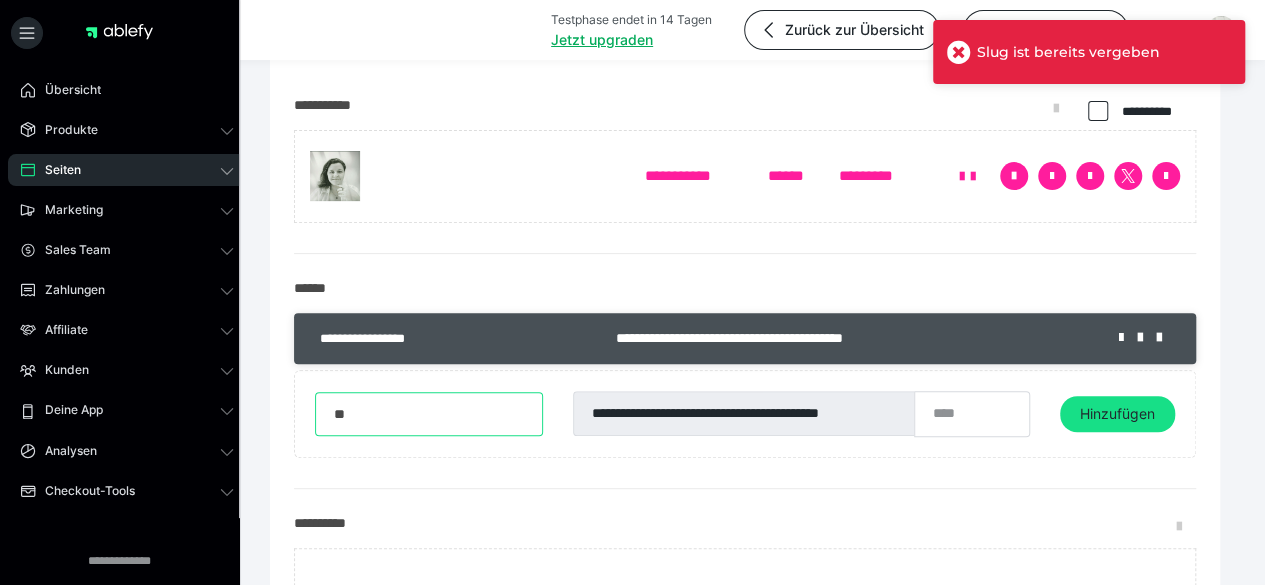 type on "*" 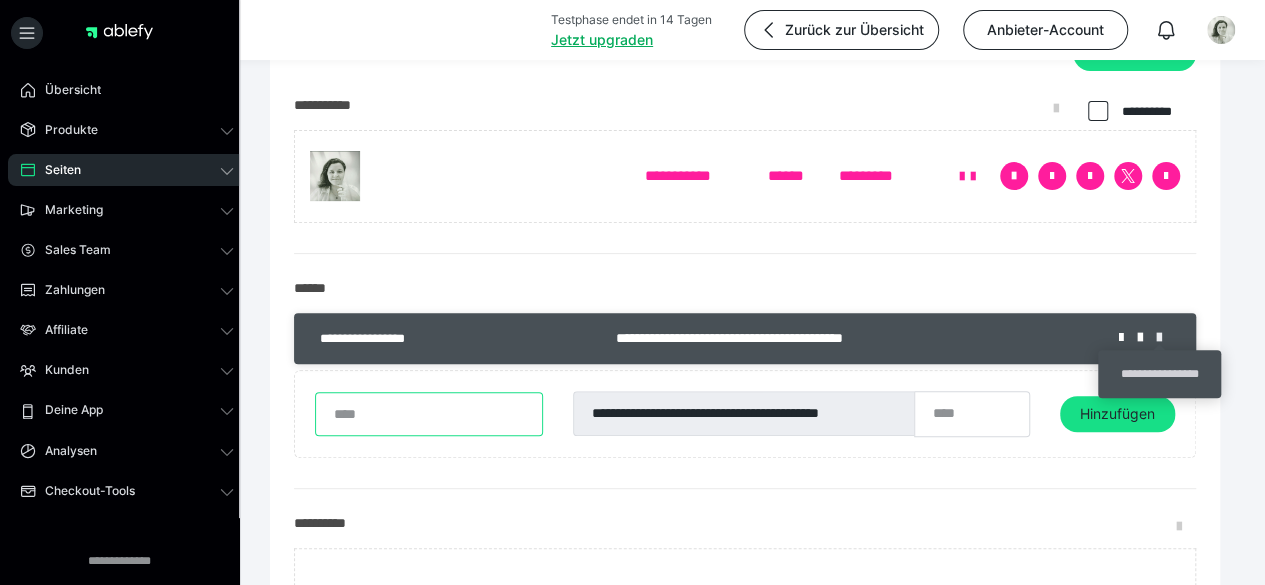 type 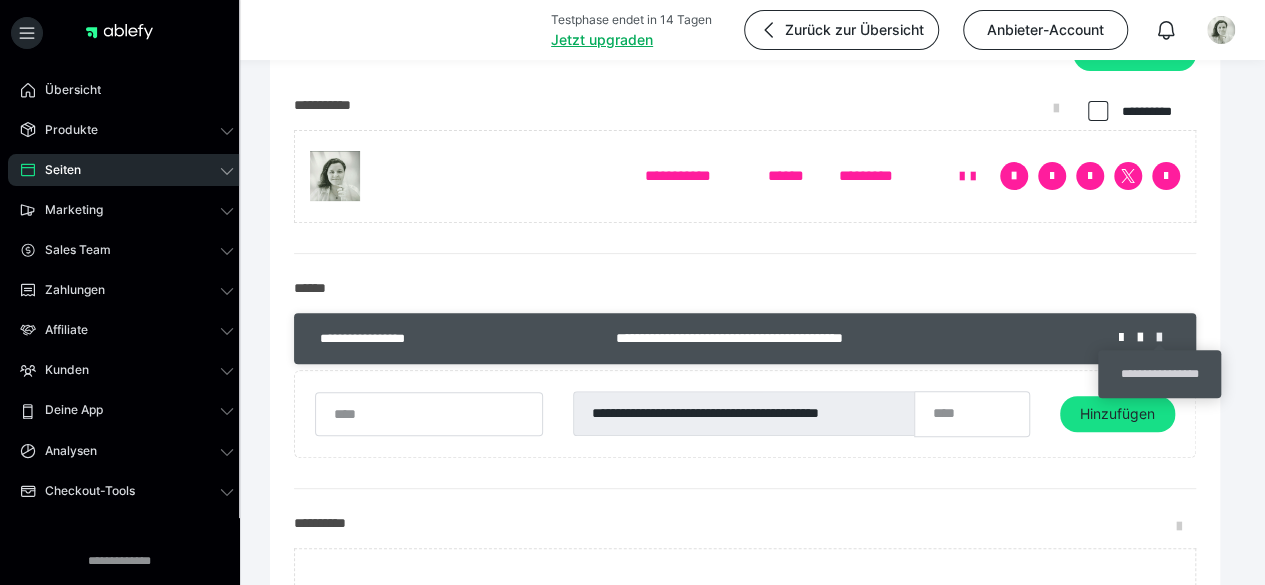 click at bounding box center [1166, 338] 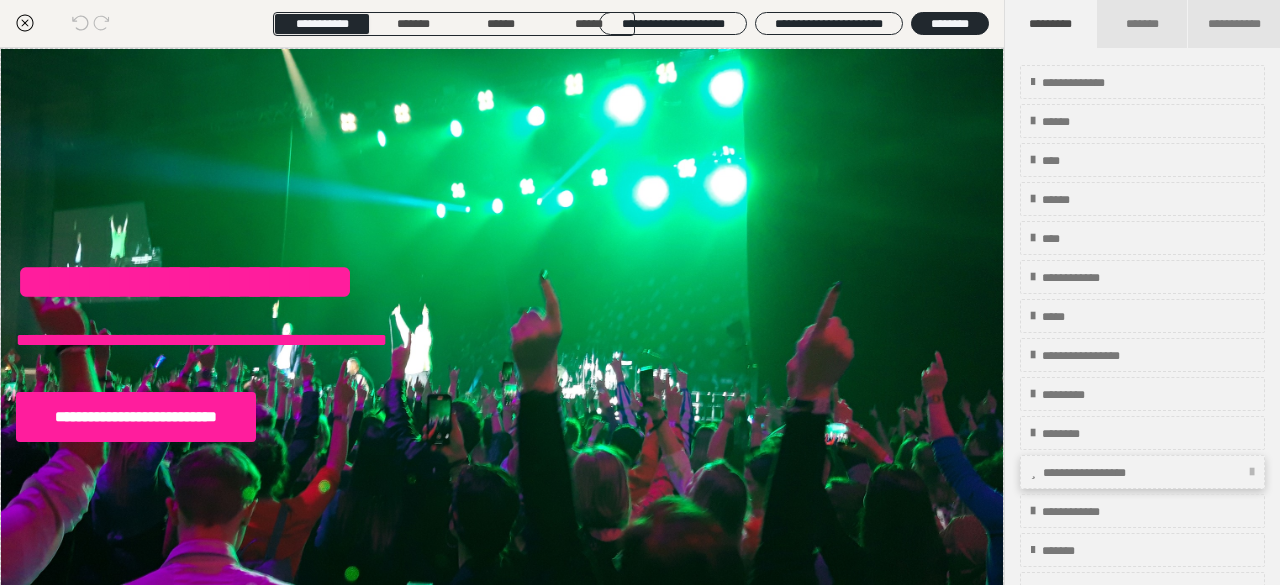 click on "**********" at bounding box center (1142, 472) 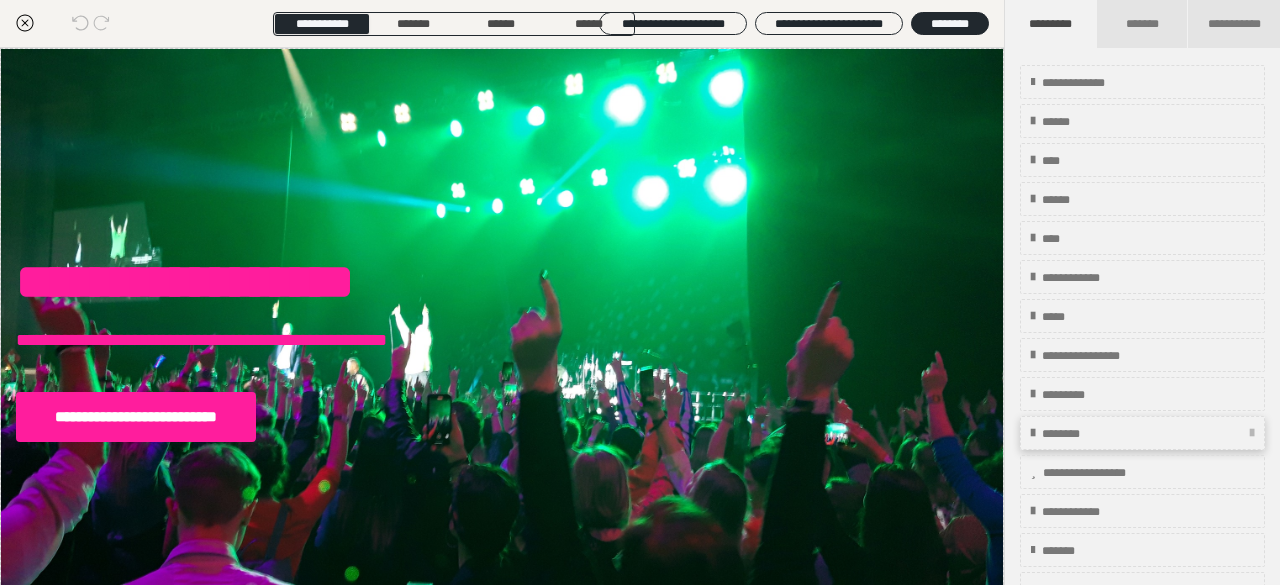click on "********" at bounding box center (1142, 433) 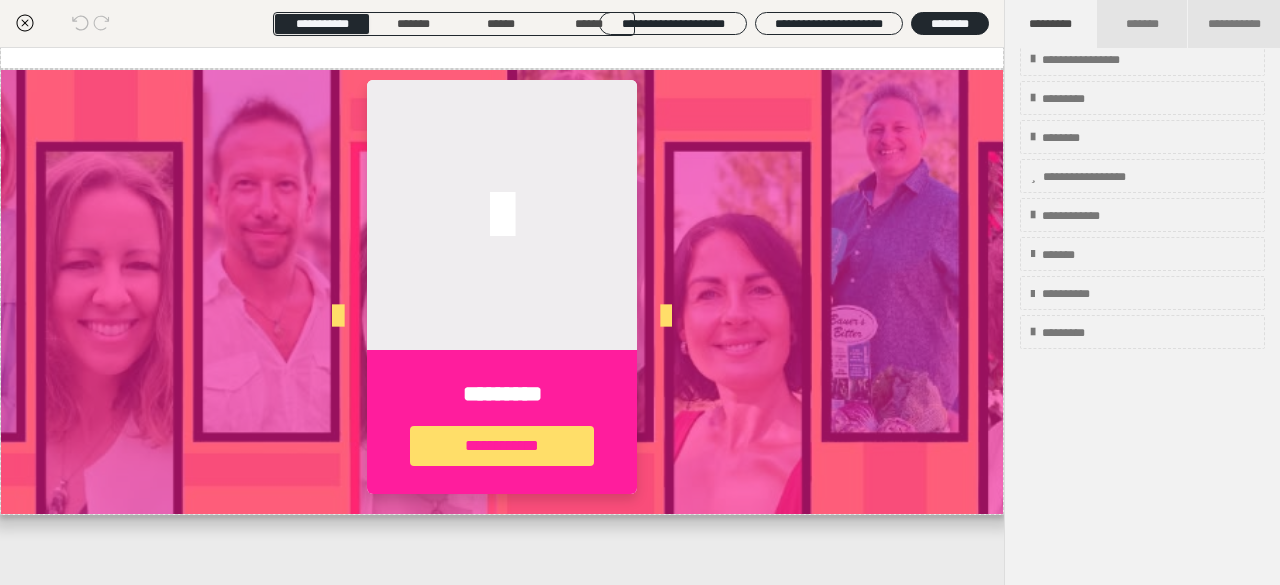 scroll, scrollTop: 766, scrollLeft: 0, axis: vertical 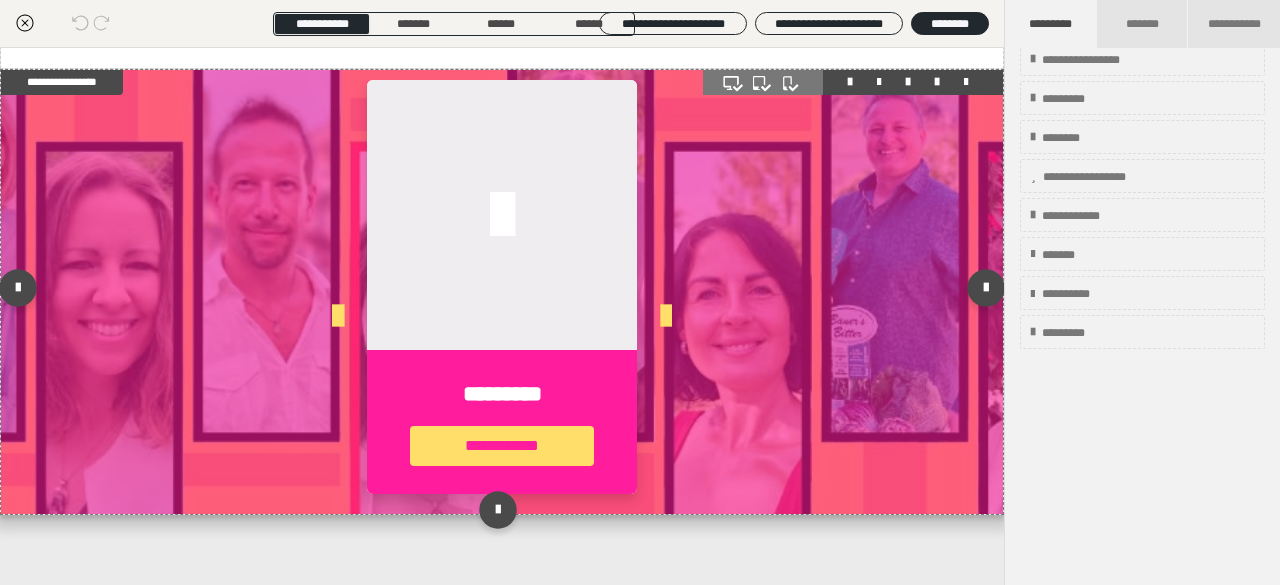 click on "*********" at bounding box center (502, 394) 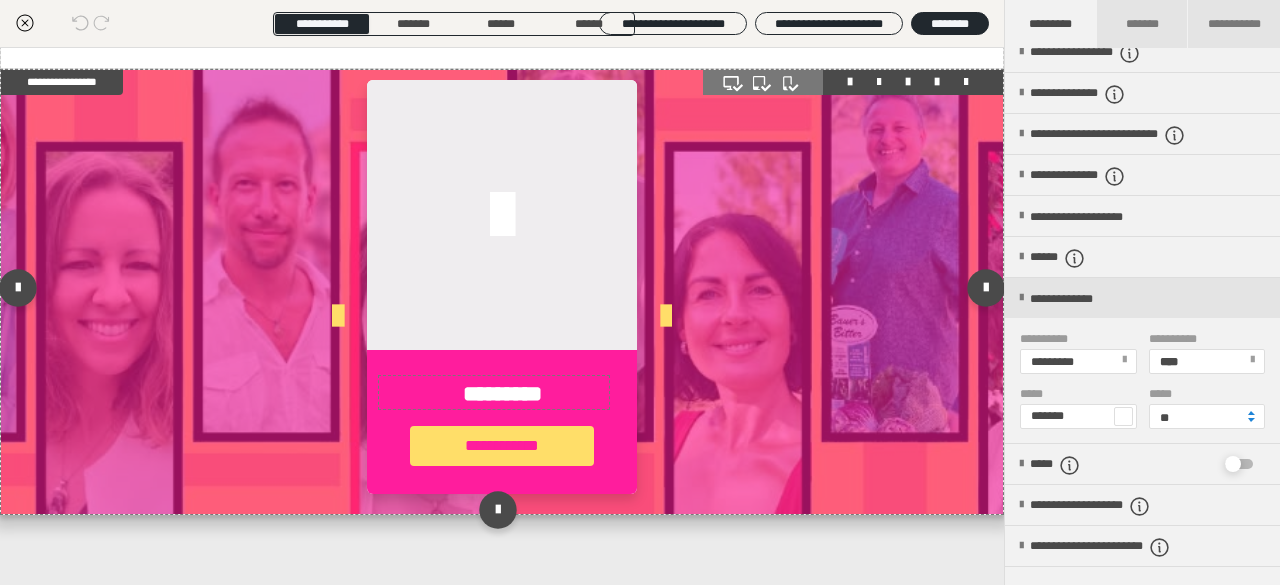 scroll, scrollTop: 401, scrollLeft: 0, axis: vertical 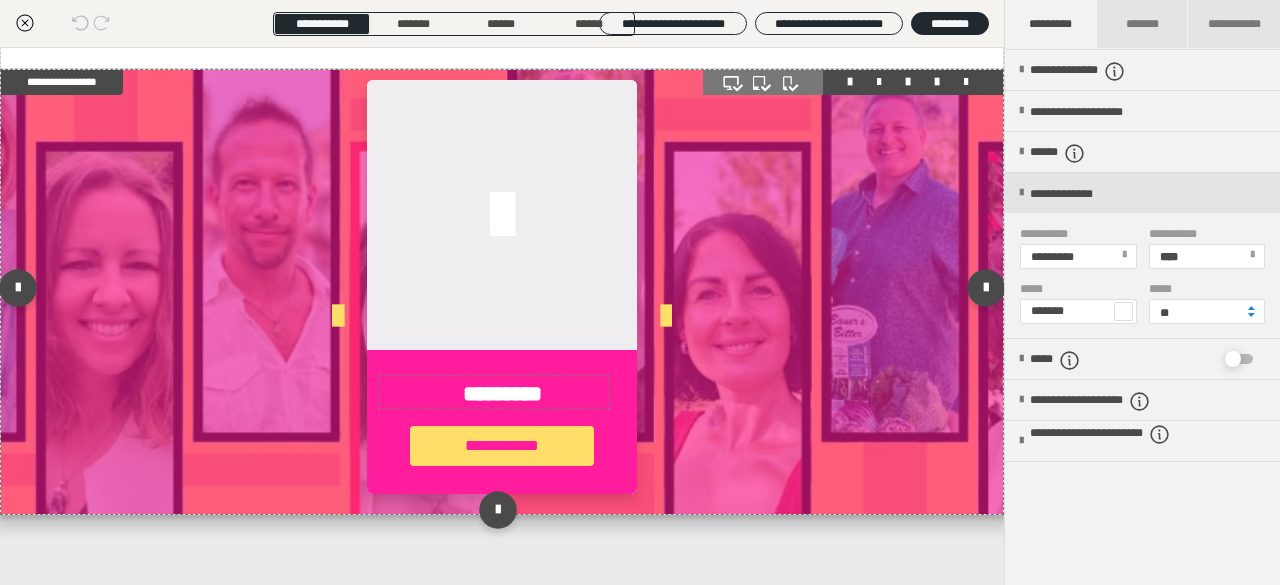 click on "*********" at bounding box center (502, 394) 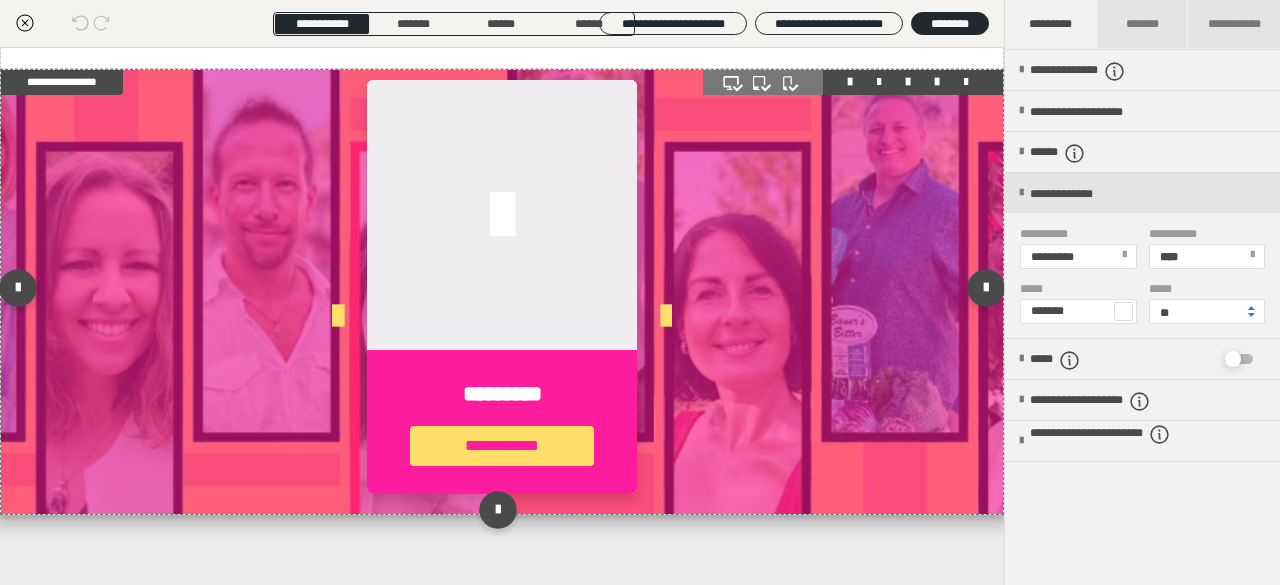 click on "*********" at bounding box center [502, 394] 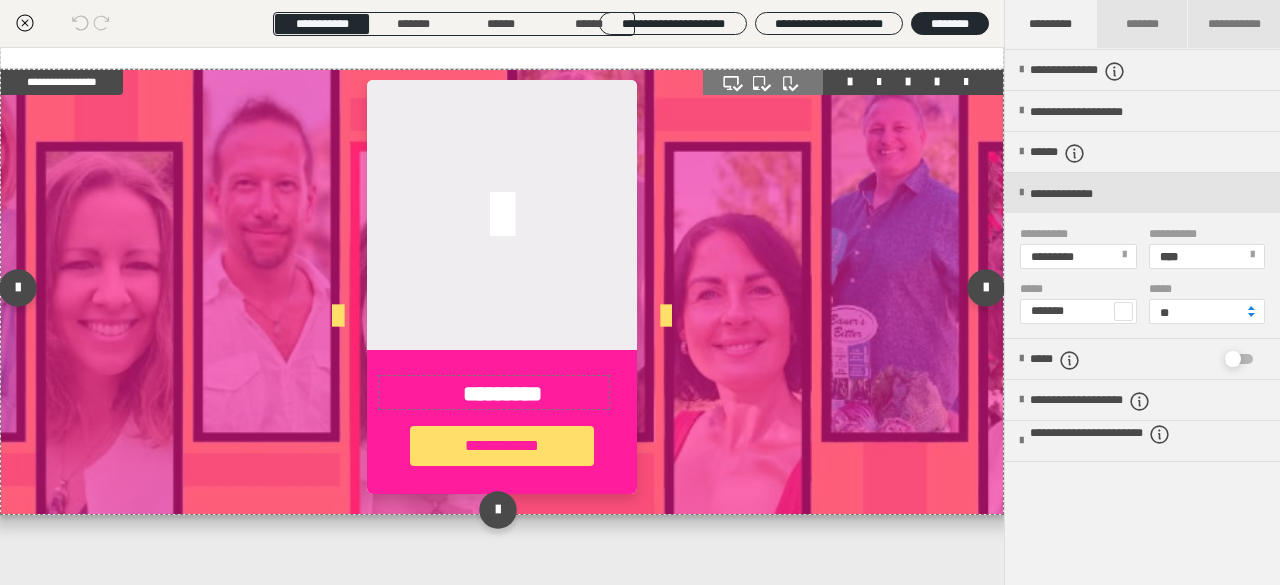 click on "*********" at bounding box center (502, 394) 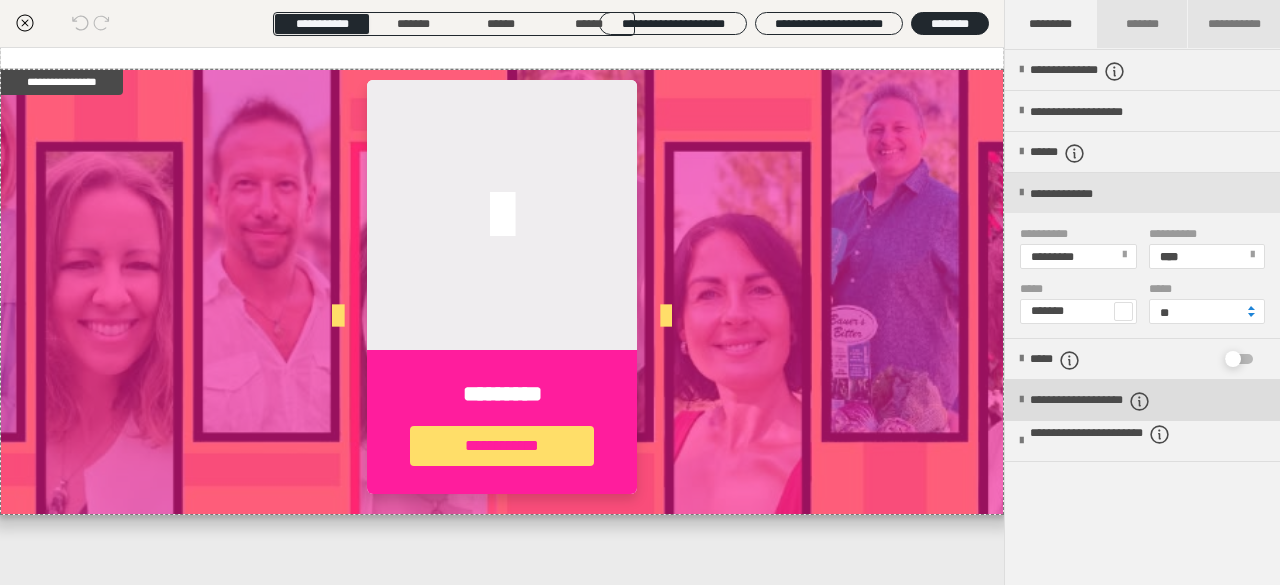 click on "**********" at bounding box center (1125, 401) 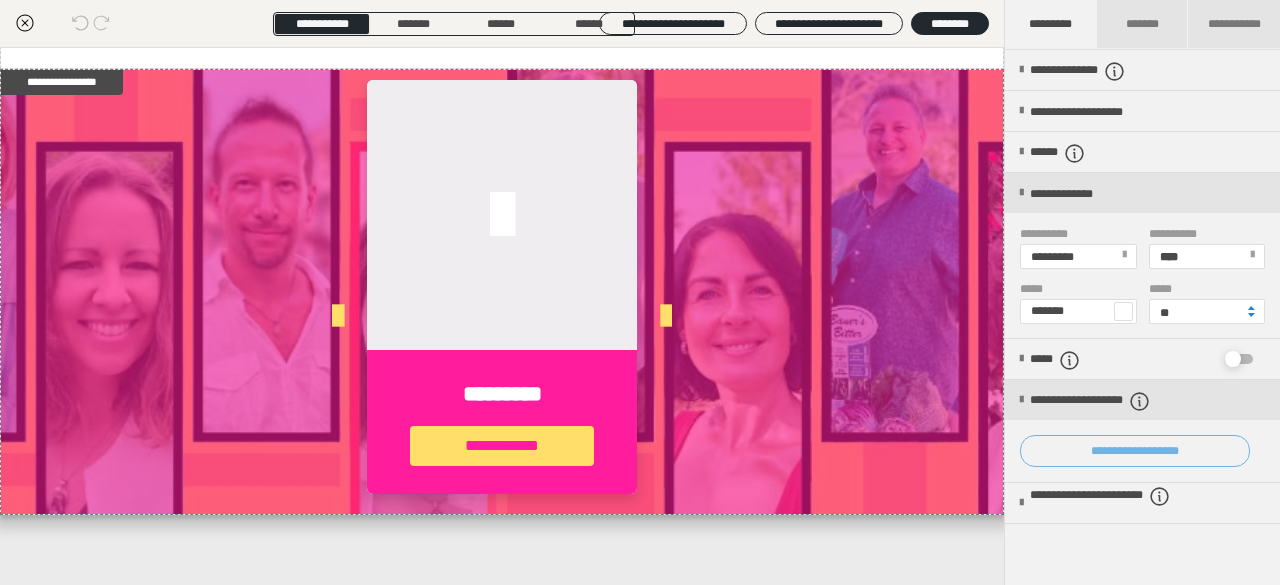 click on "**********" at bounding box center [1135, 450] 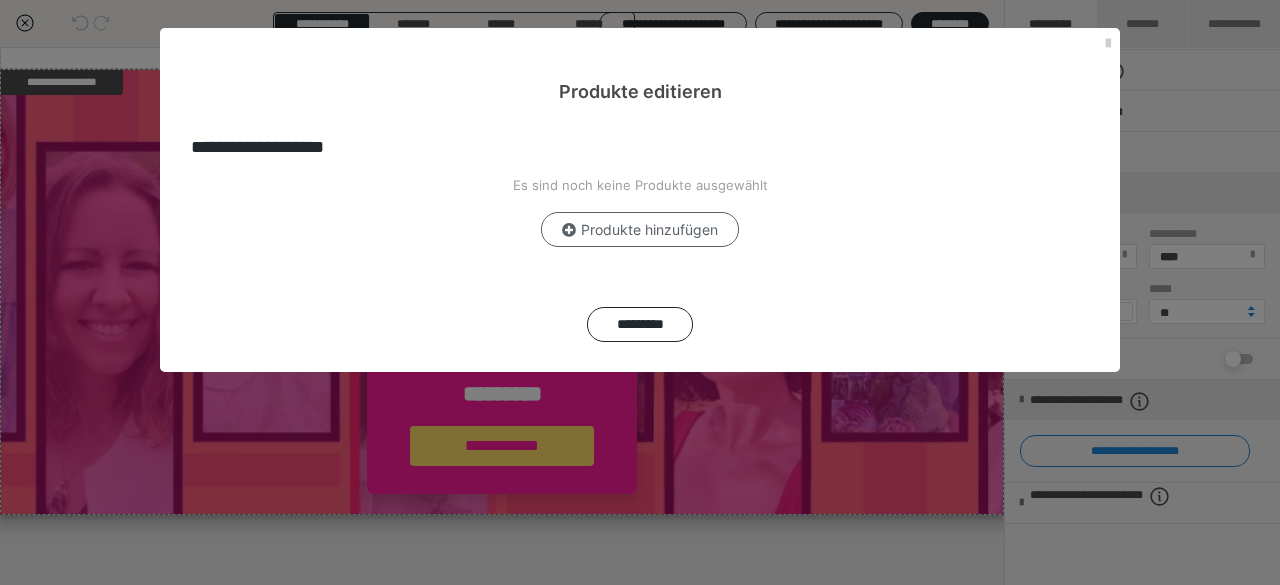 click on "Produkte hinzufügen" at bounding box center [640, 230] 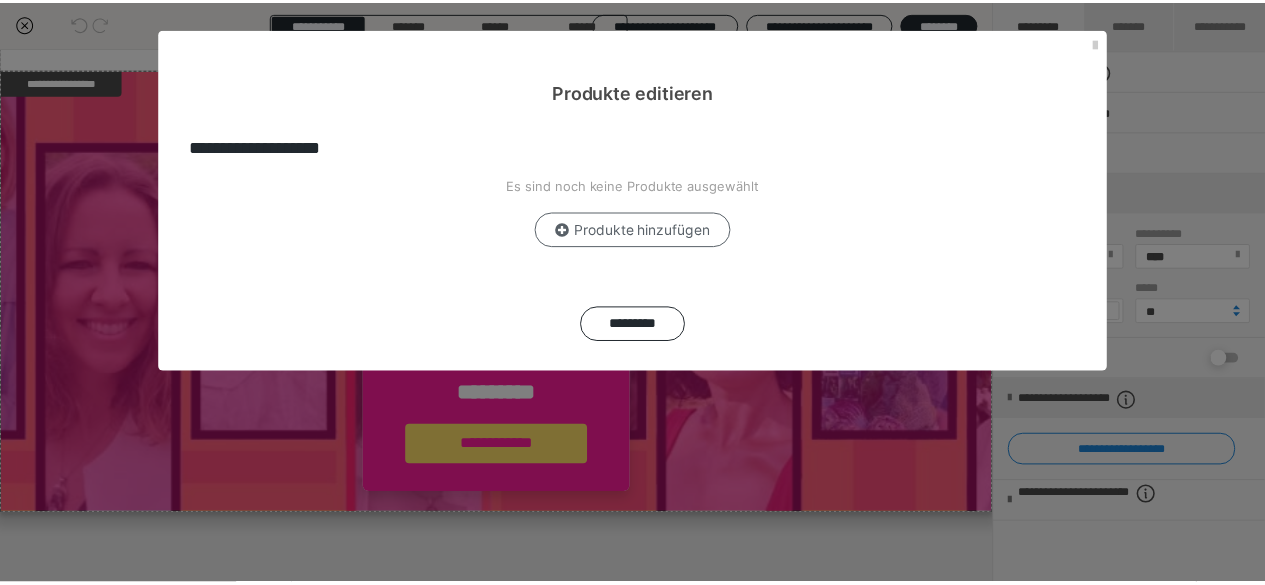 scroll, scrollTop: 0, scrollLeft: 0, axis: both 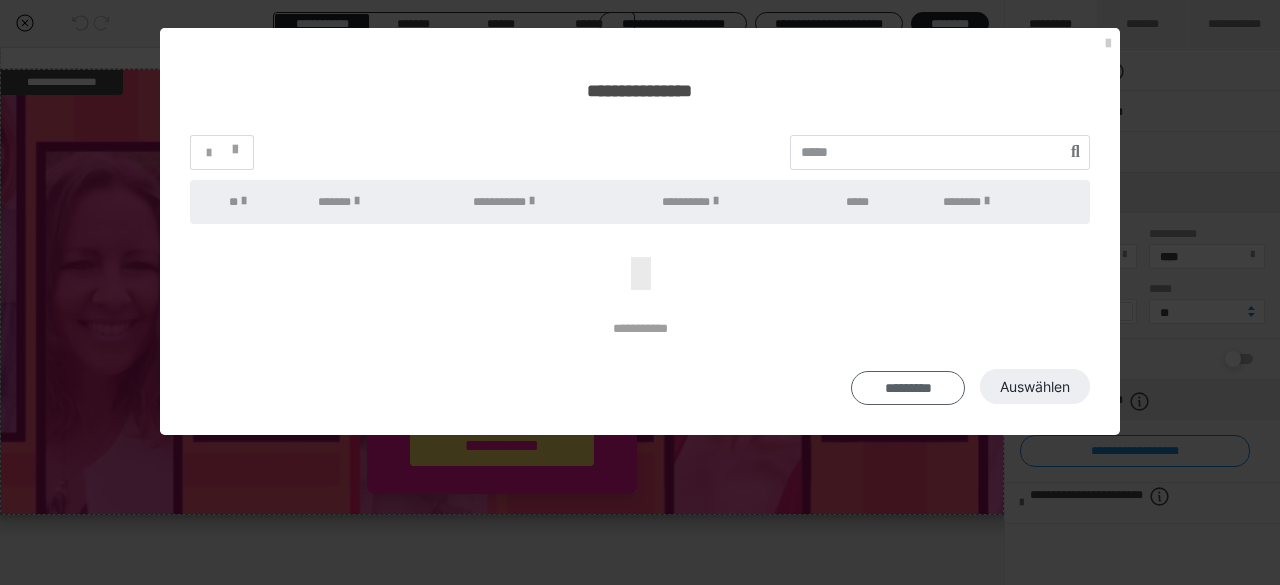 click on "*********" at bounding box center (908, 388) 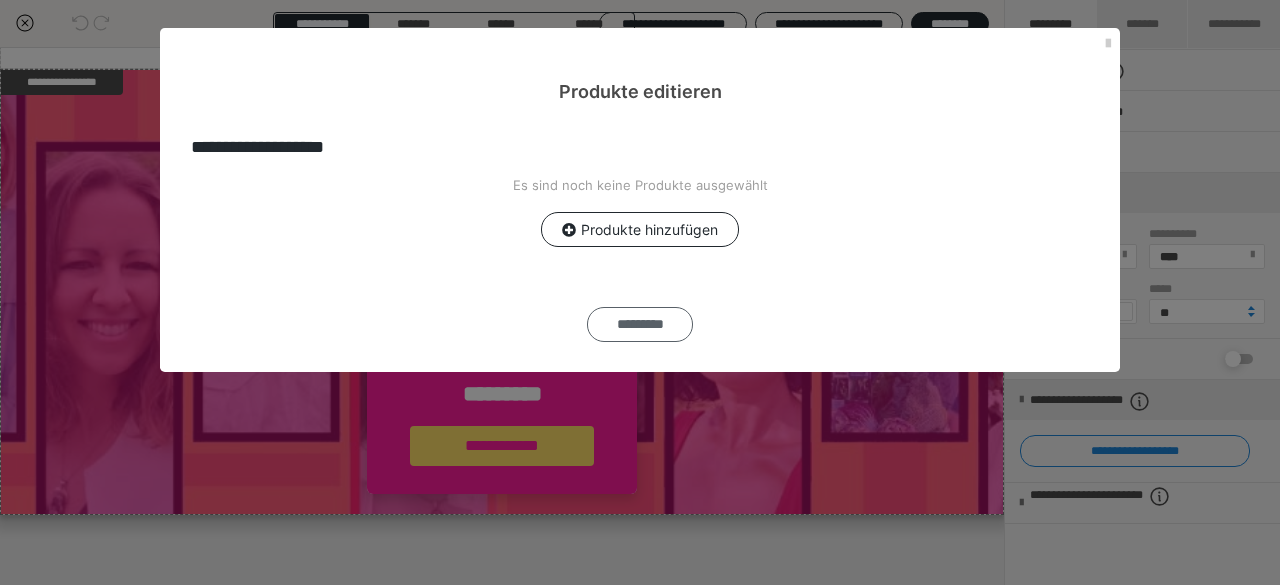 click on "*********" at bounding box center (640, 324) 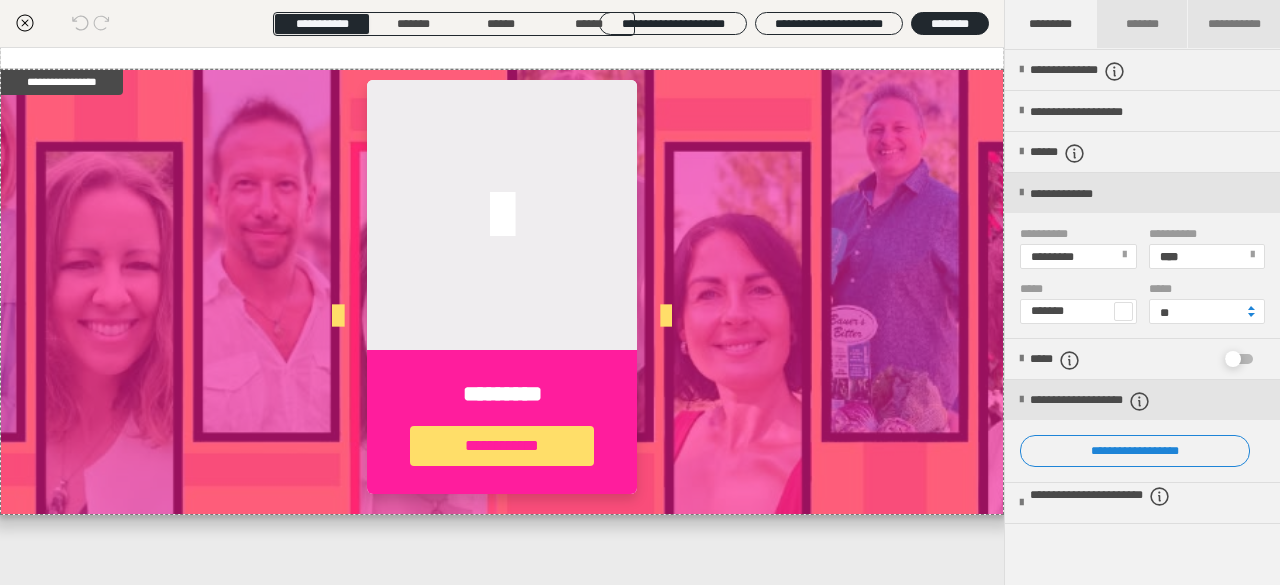 click on "**********" at bounding box center (502, 24) 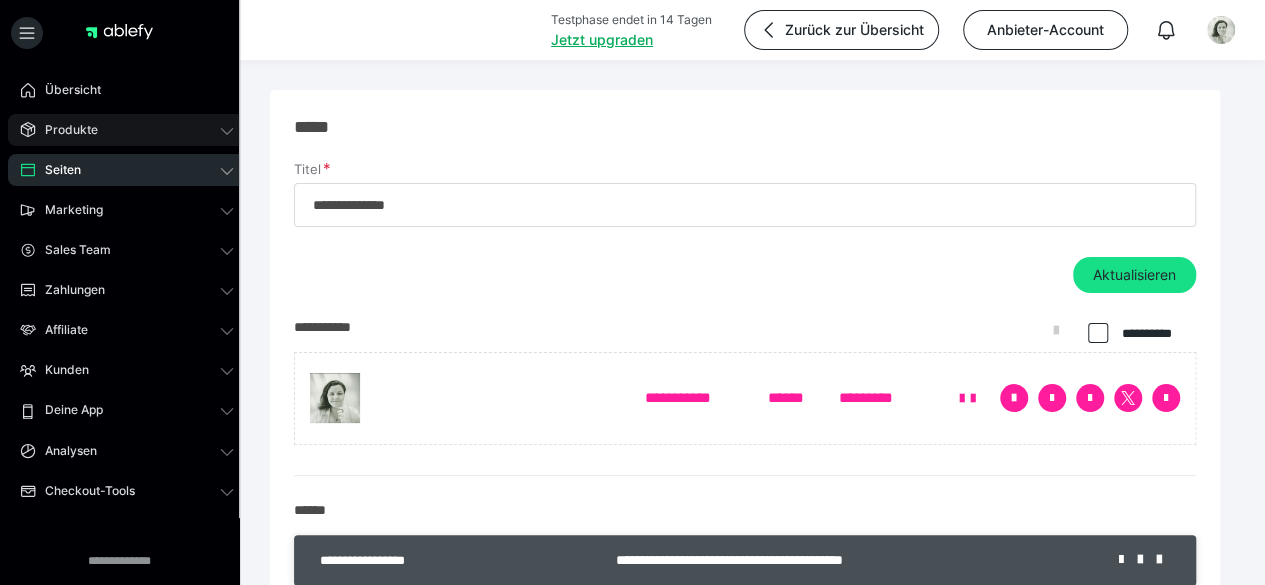 click on "Produkte" at bounding box center [127, 130] 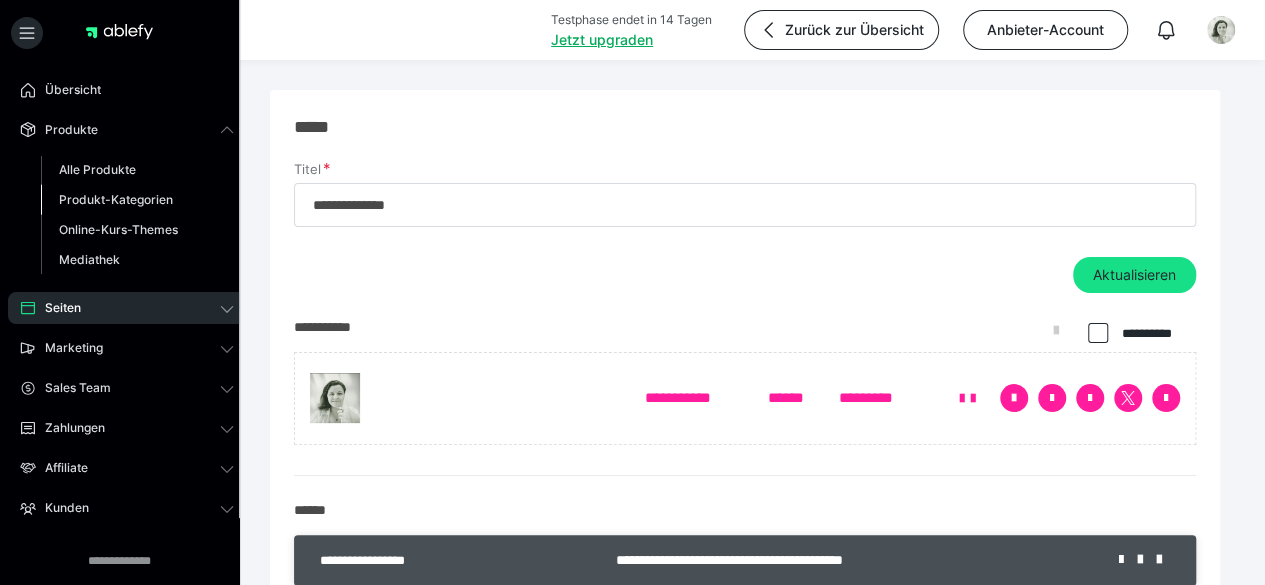 click on "Produkt-Kategorien" at bounding box center [116, 199] 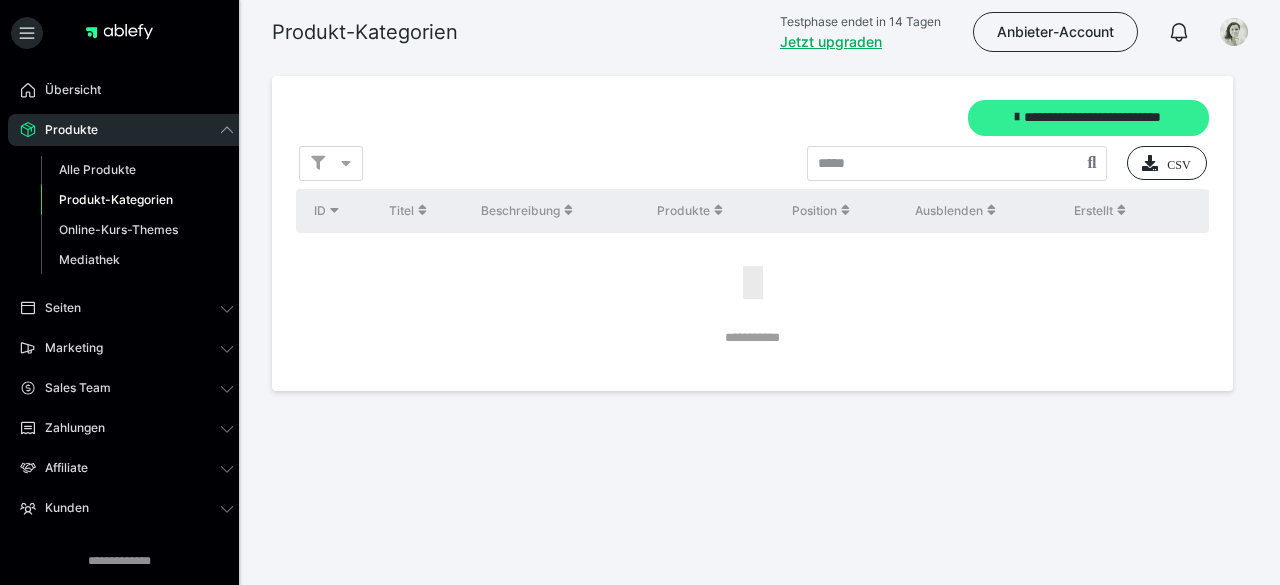 click on "**********" at bounding box center (1088, 118) 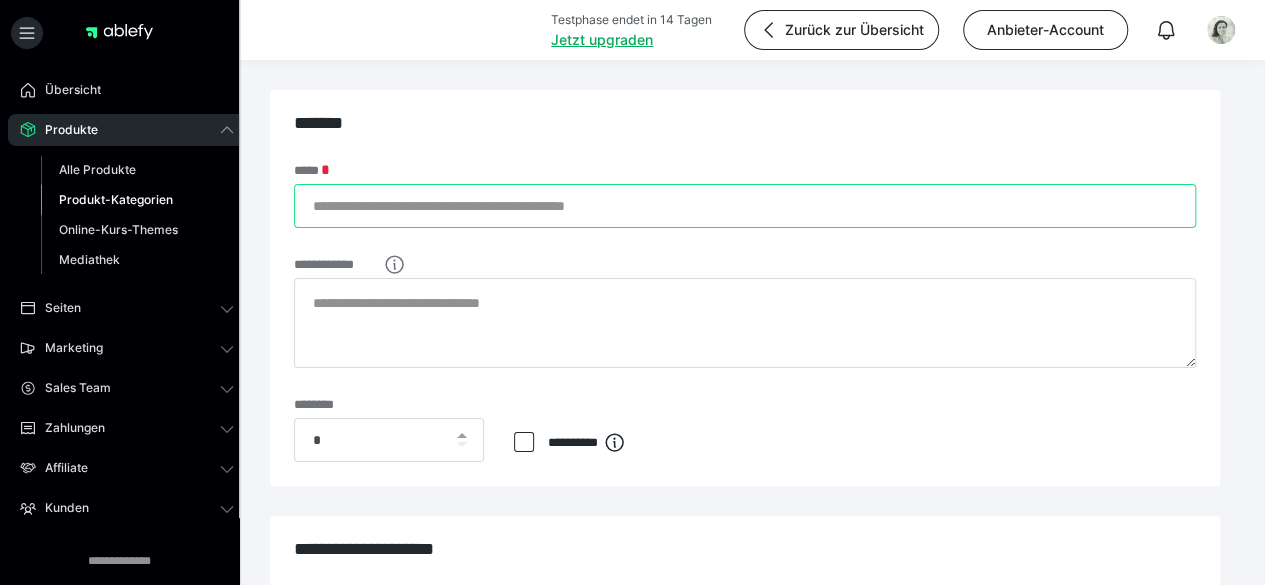 click on "*****" at bounding box center (745, 206) 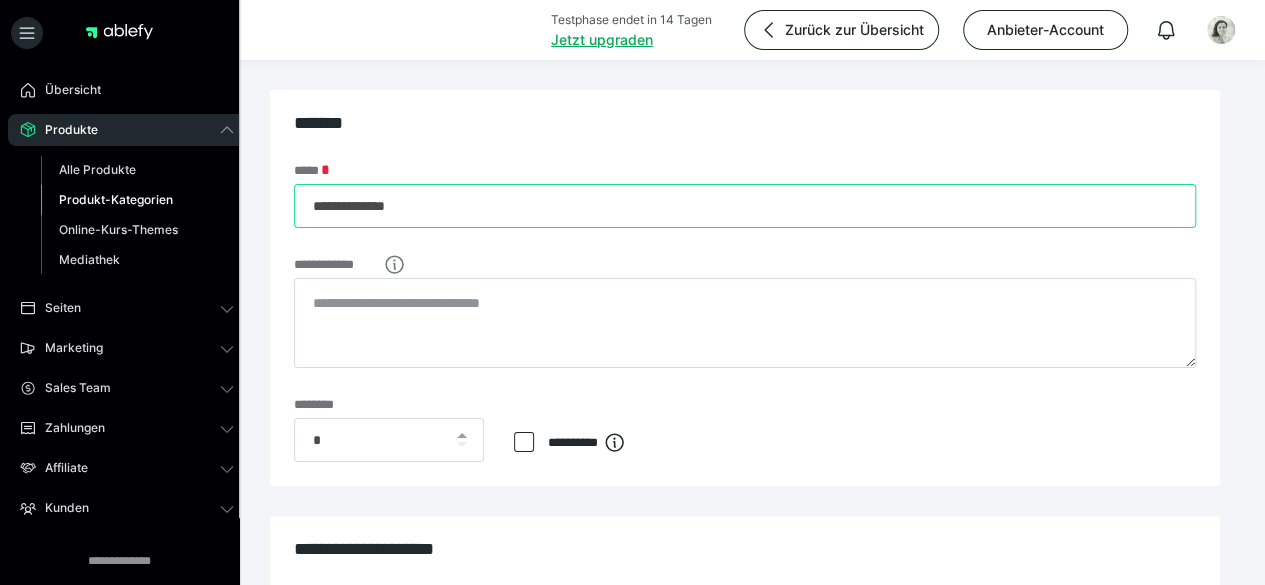 type on "**********" 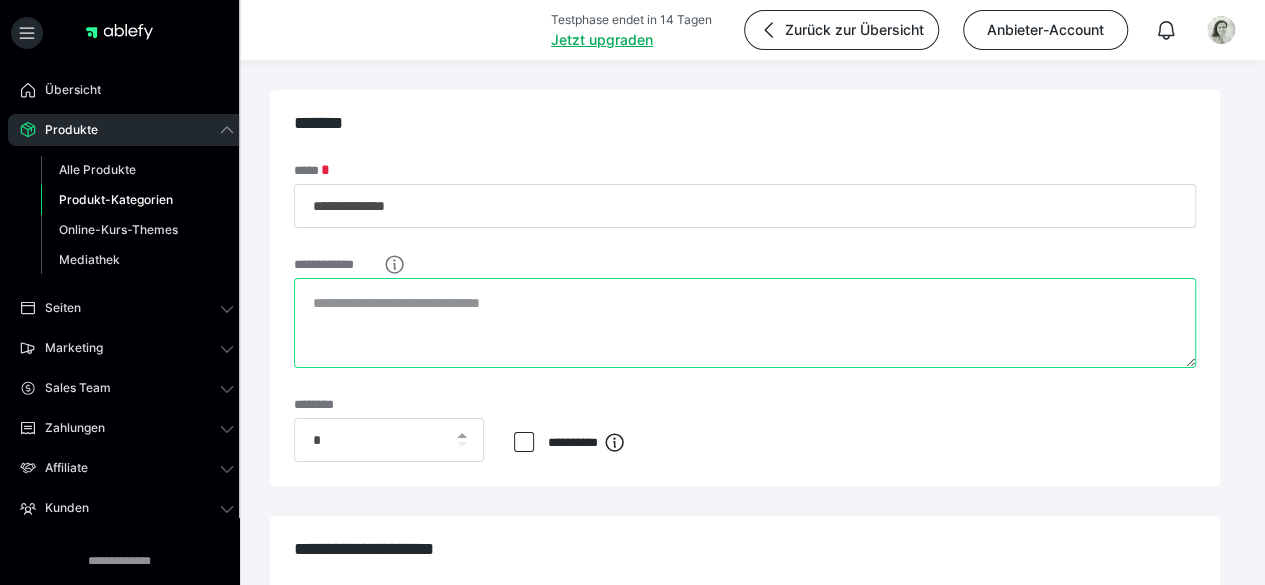 click on "**********" at bounding box center [745, 323] 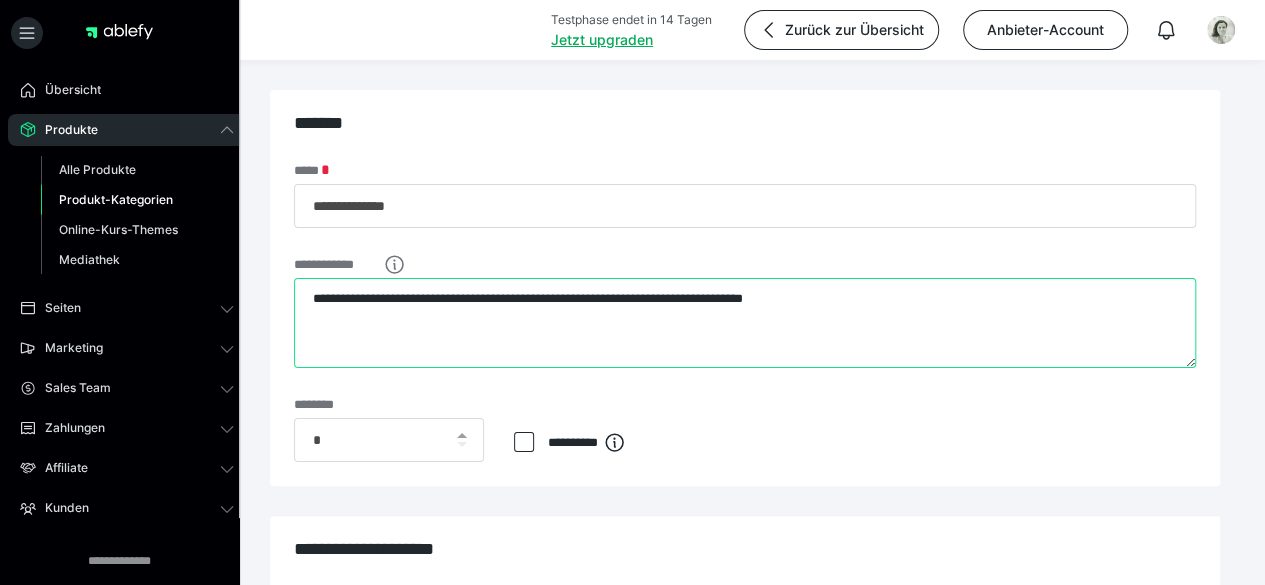 type on "**********" 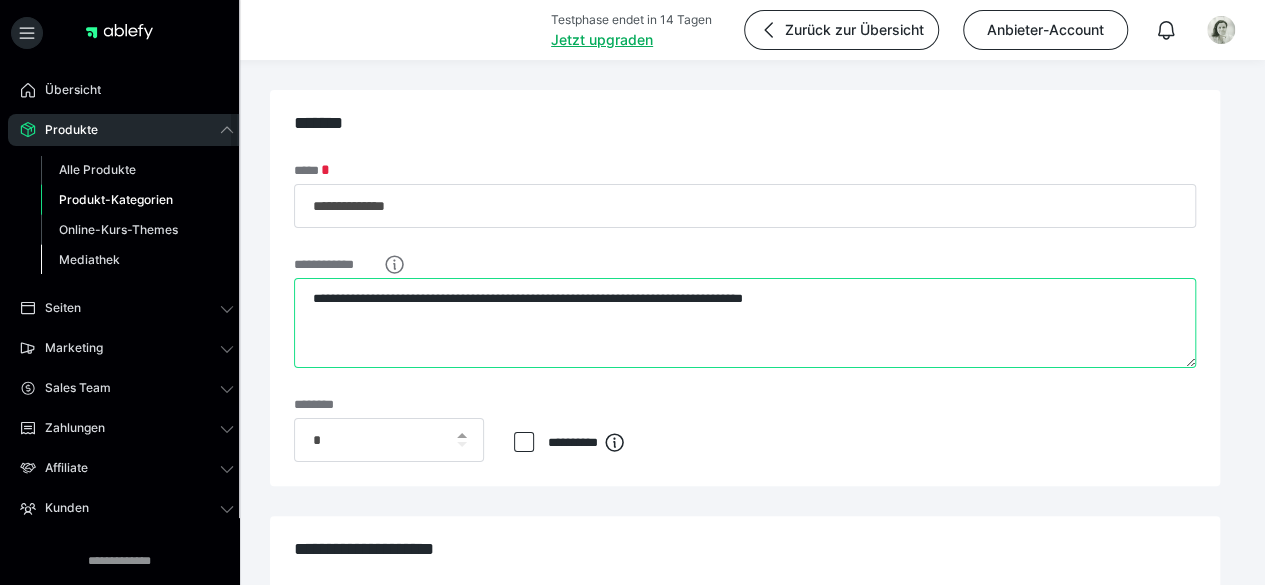 drag, startPoint x: 869, startPoint y: 297, endPoint x: 145, endPoint y: 255, distance: 725.2172 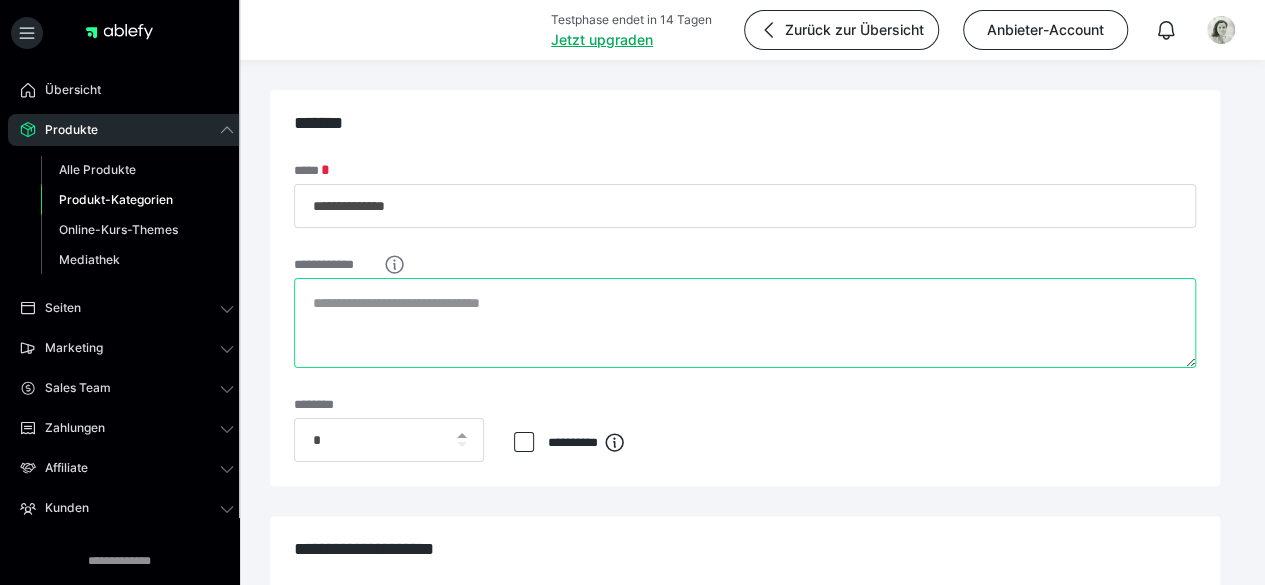 paste on "**********" 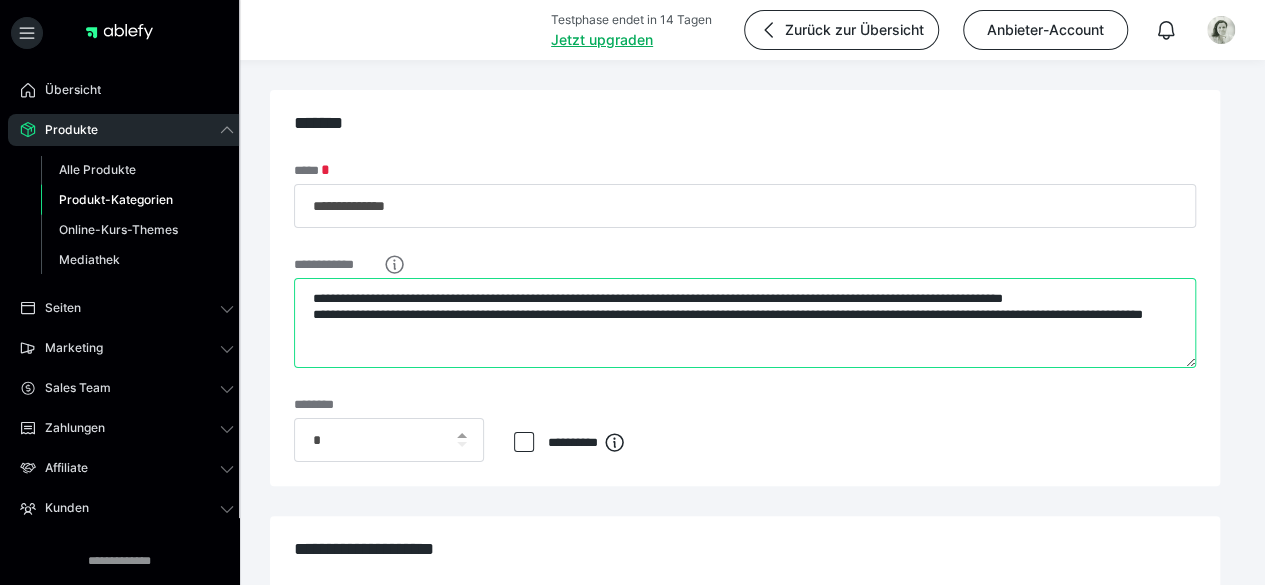 click on "**********" at bounding box center [745, 323] 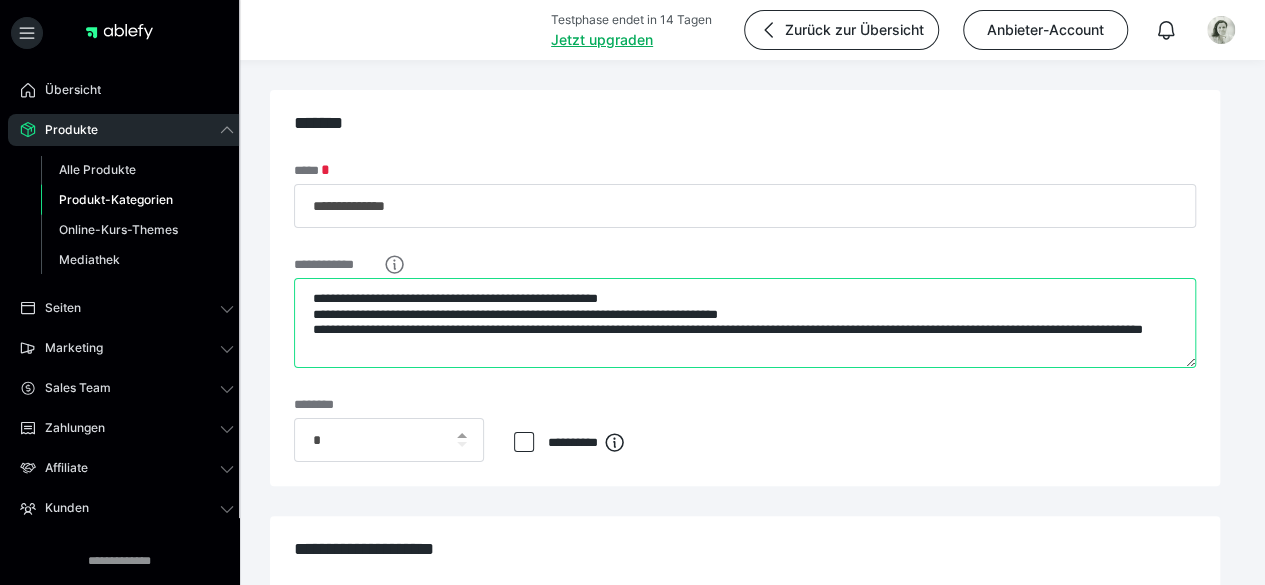 click on "**********" at bounding box center [745, 323] 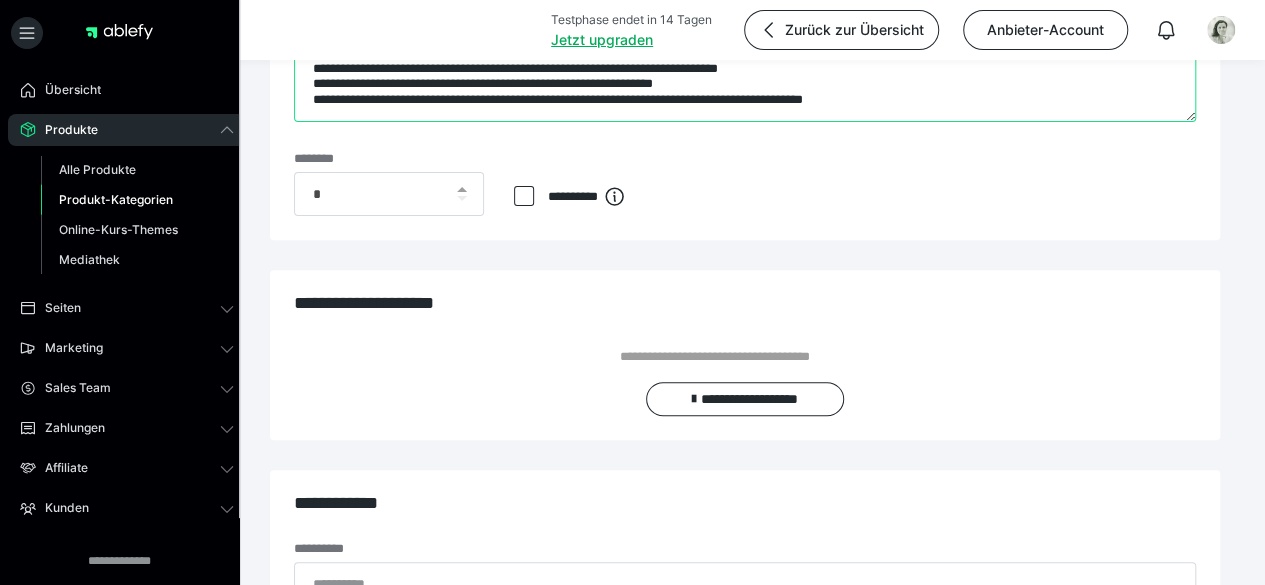 scroll, scrollTop: 247, scrollLeft: 0, axis: vertical 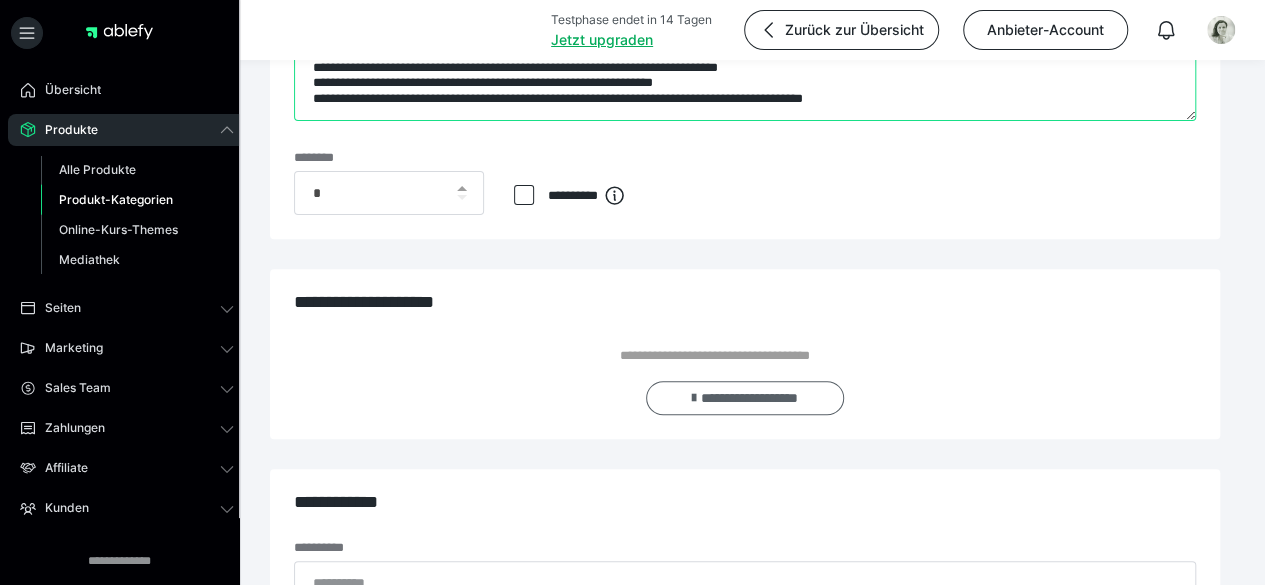 type on "**********" 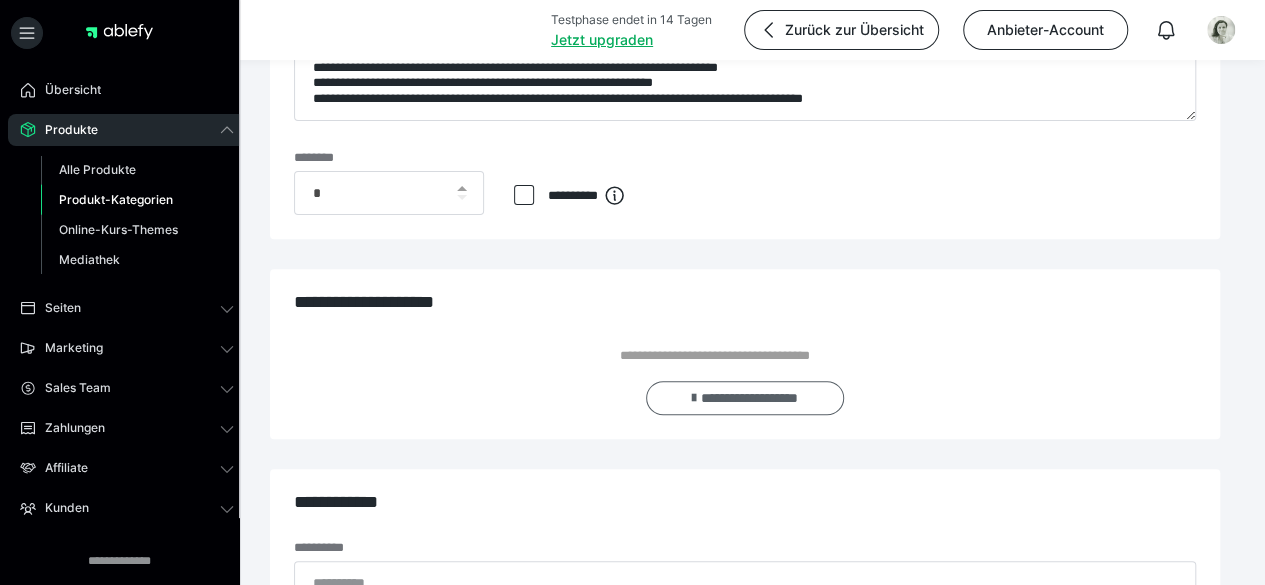 click on "**********" at bounding box center [745, 398] 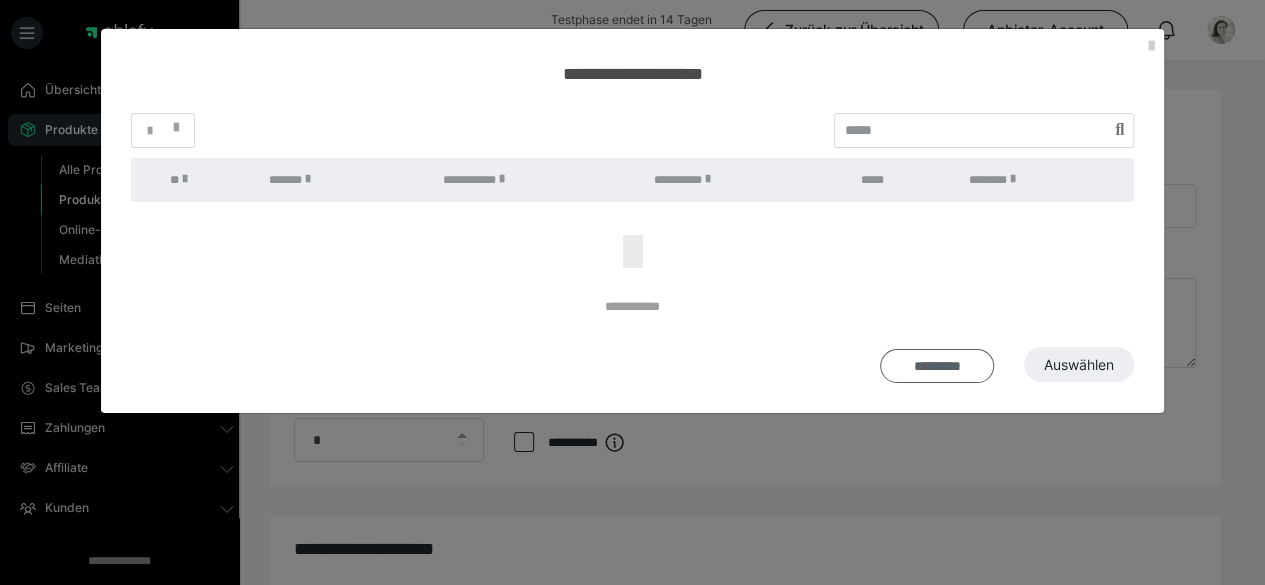 click on "*********" at bounding box center [937, 366] 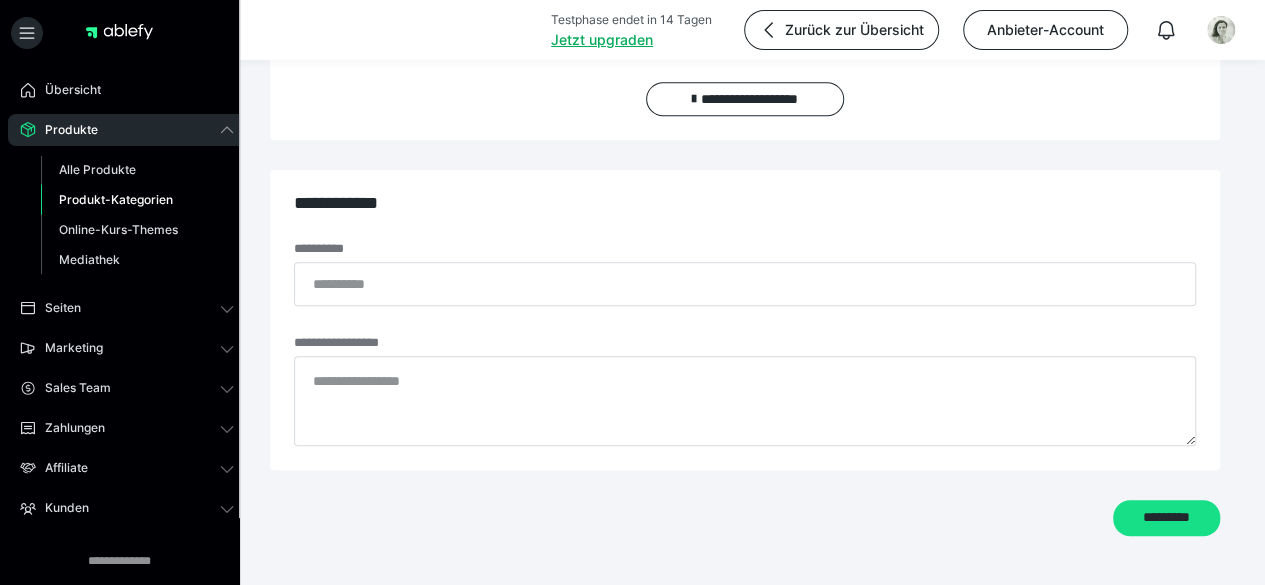 scroll, scrollTop: 560, scrollLeft: 0, axis: vertical 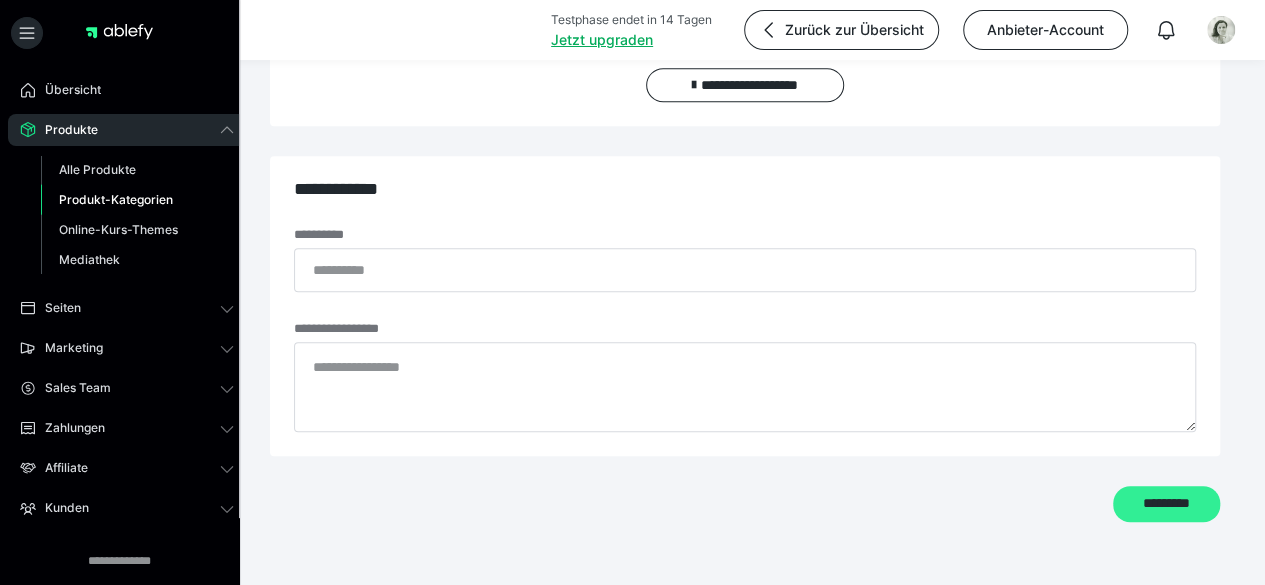 click on "*********" at bounding box center [1166, 504] 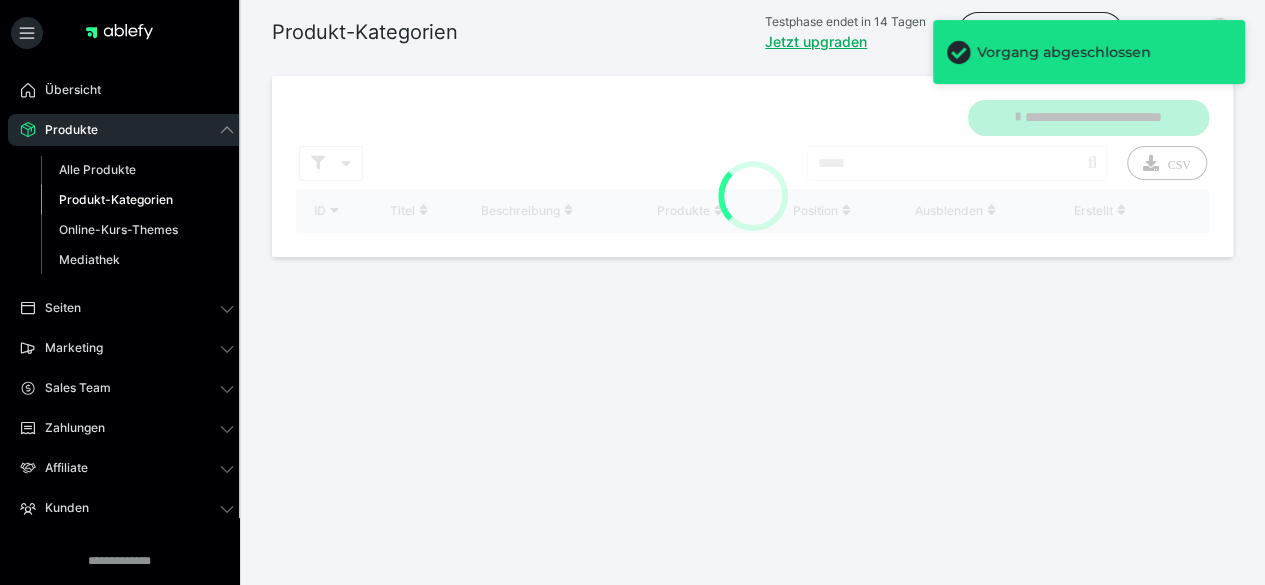 scroll, scrollTop: 0, scrollLeft: 0, axis: both 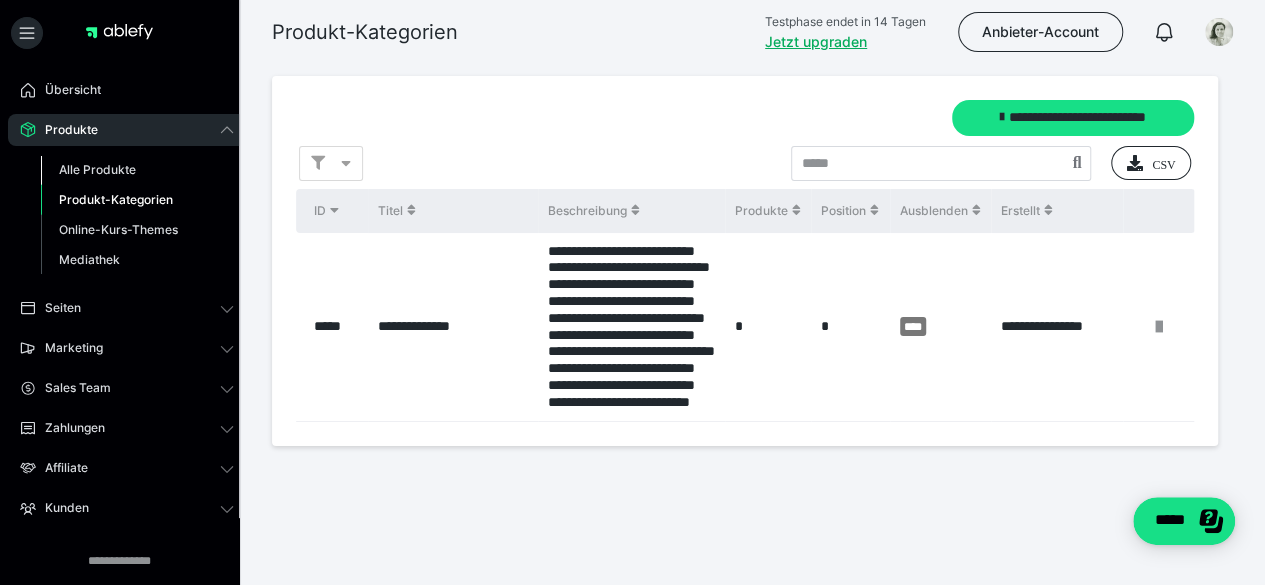 click on "Alle Produkte" at bounding box center [97, 169] 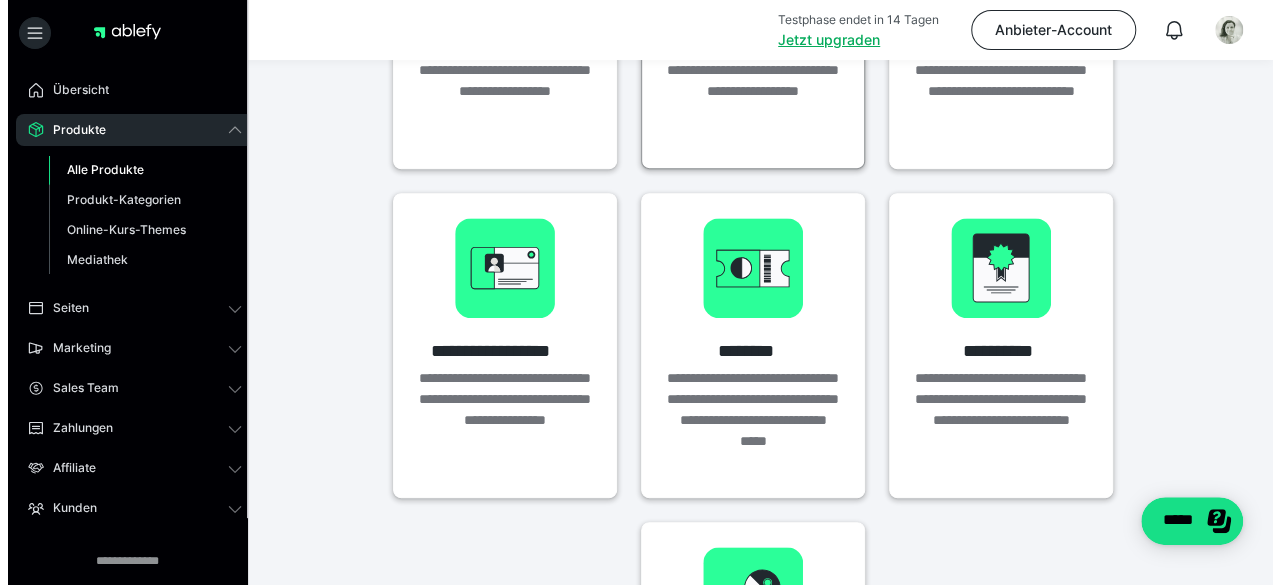 scroll, scrollTop: 316, scrollLeft: 0, axis: vertical 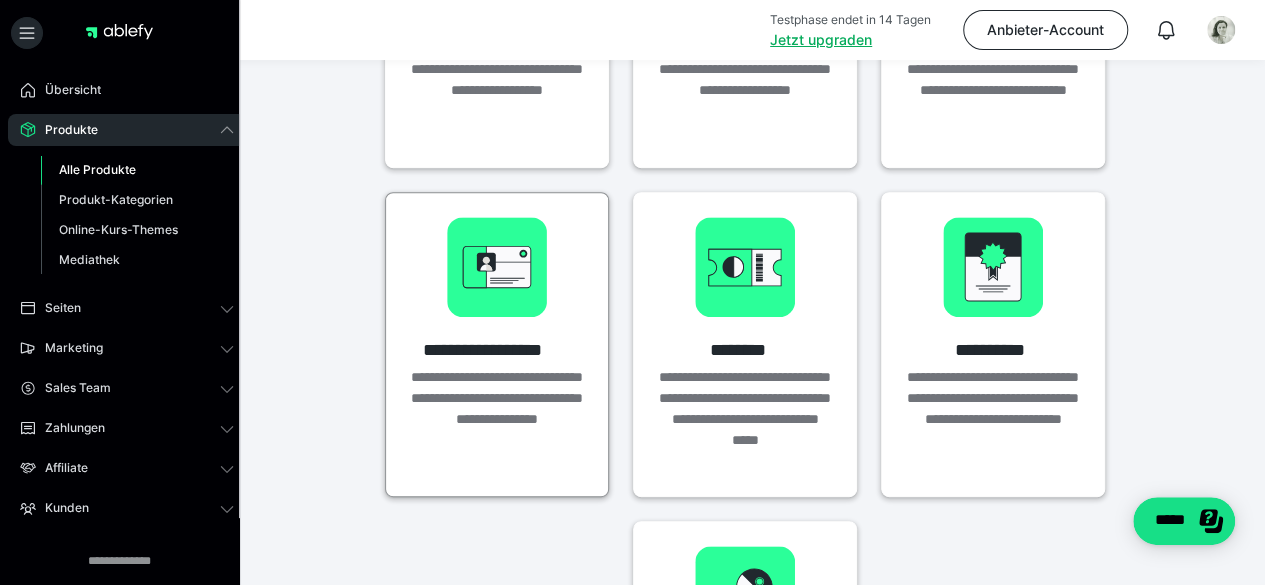 click at bounding box center (497, 267) 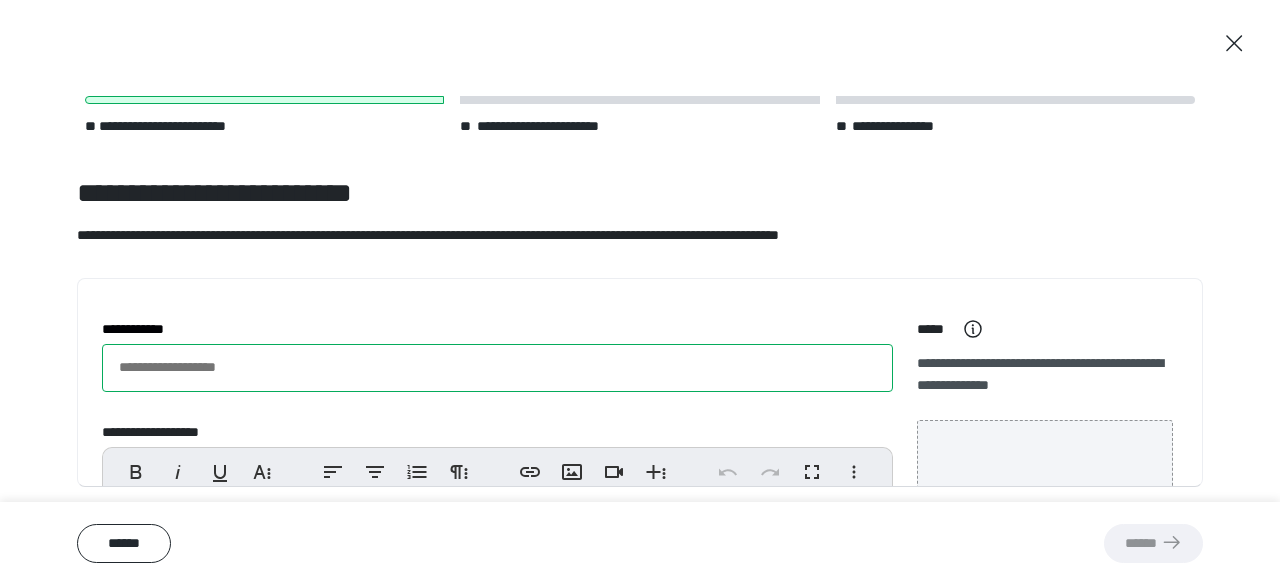 click on "**********" at bounding box center (497, 368) 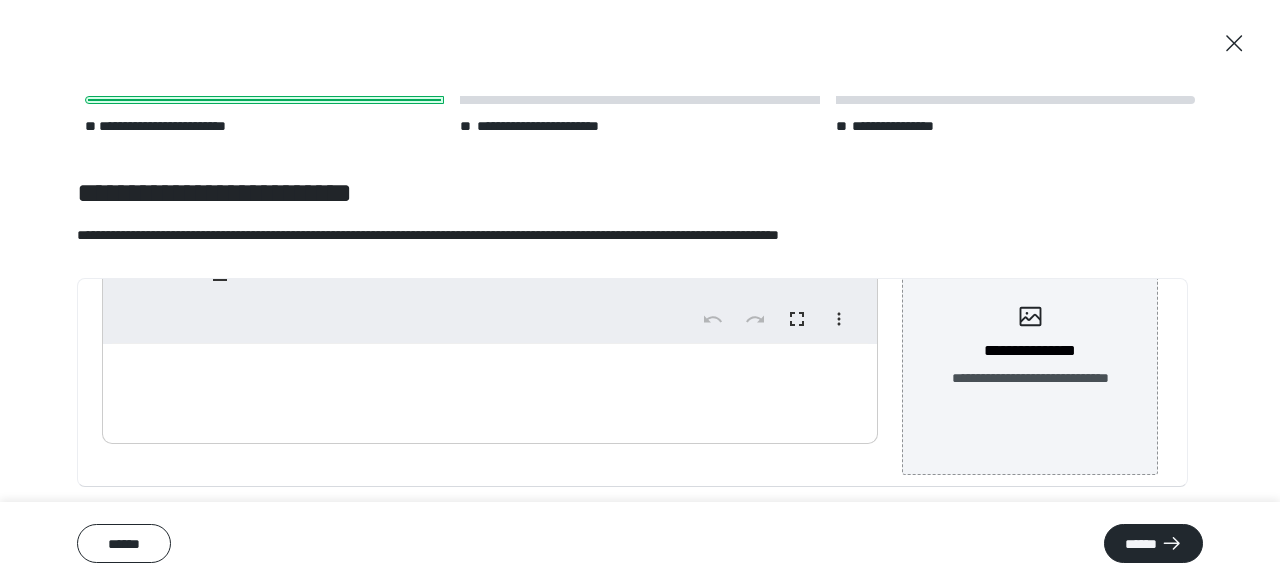 scroll, scrollTop: 202, scrollLeft: 0, axis: vertical 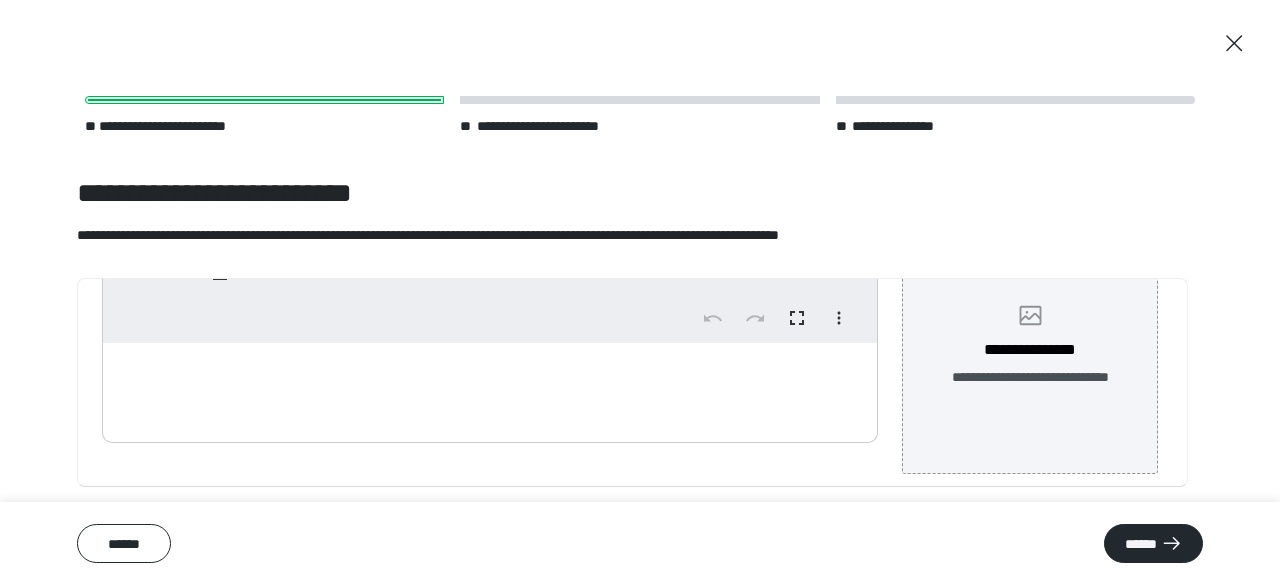 type on "**********" 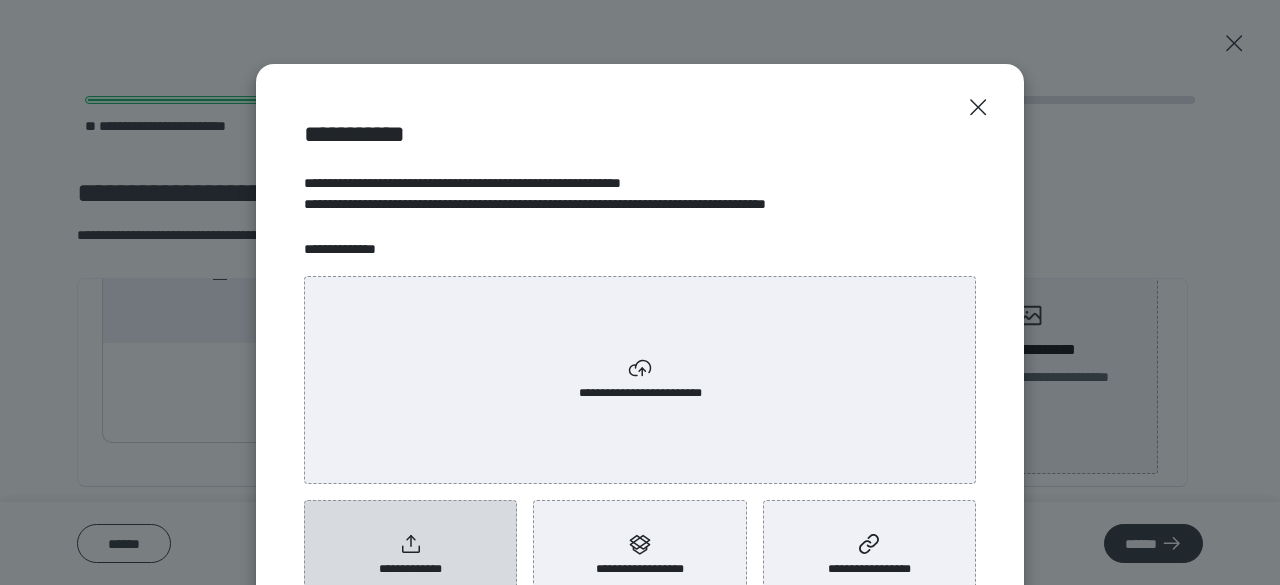 click 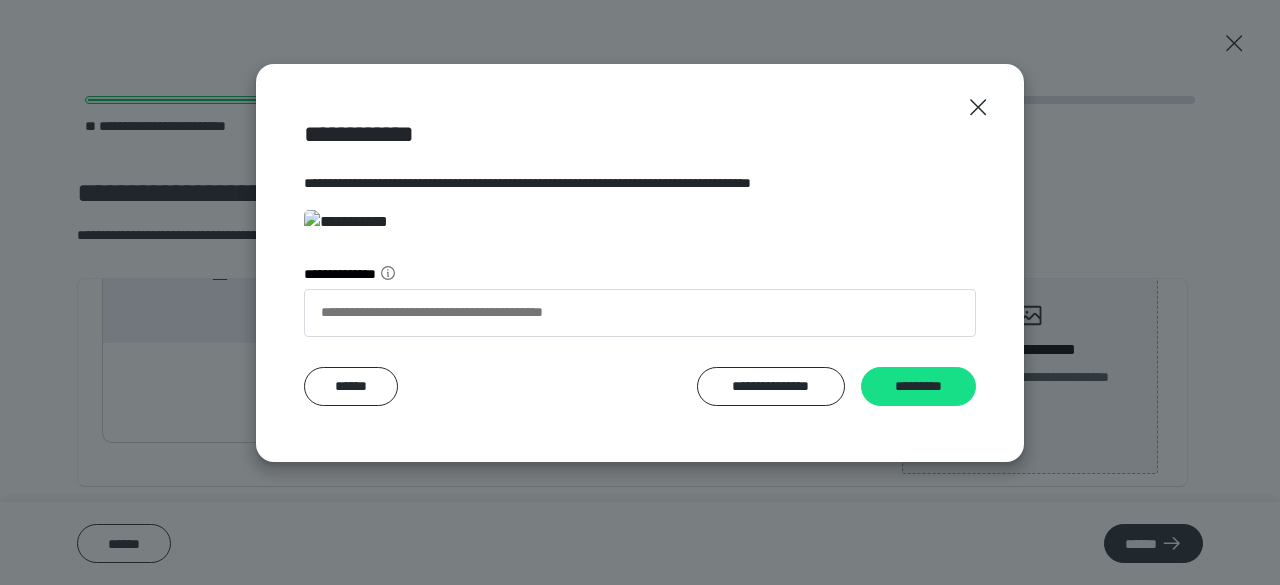 scroll, scrollTop: 178, scrollLeft: 0, axis: vertical 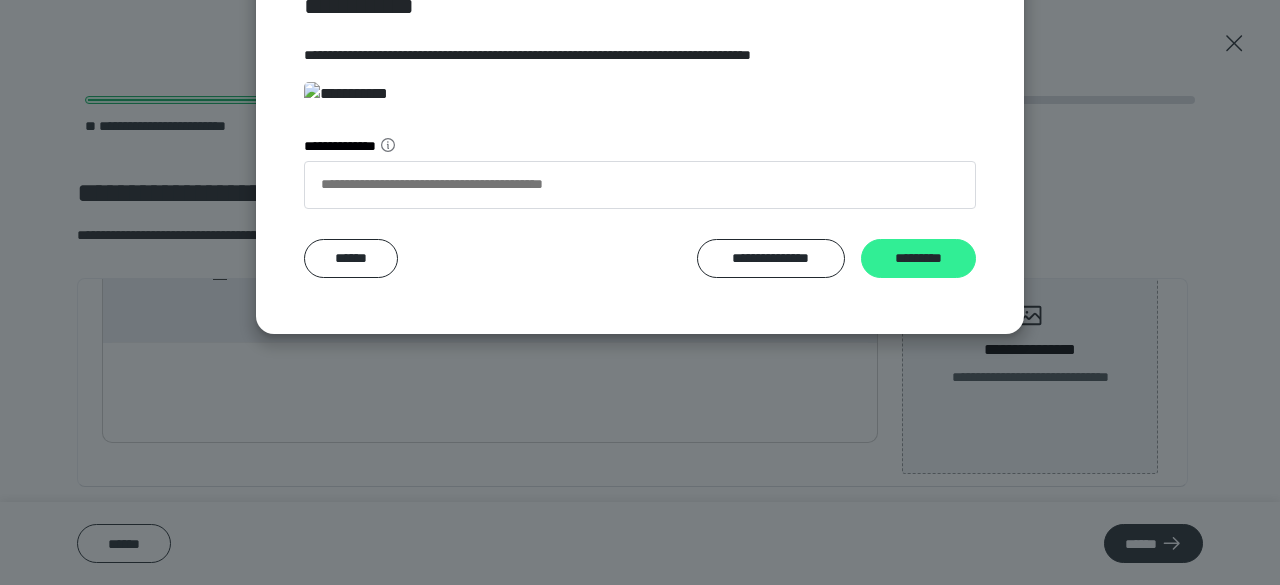 click on "*********" at bounding box center (918, 258) 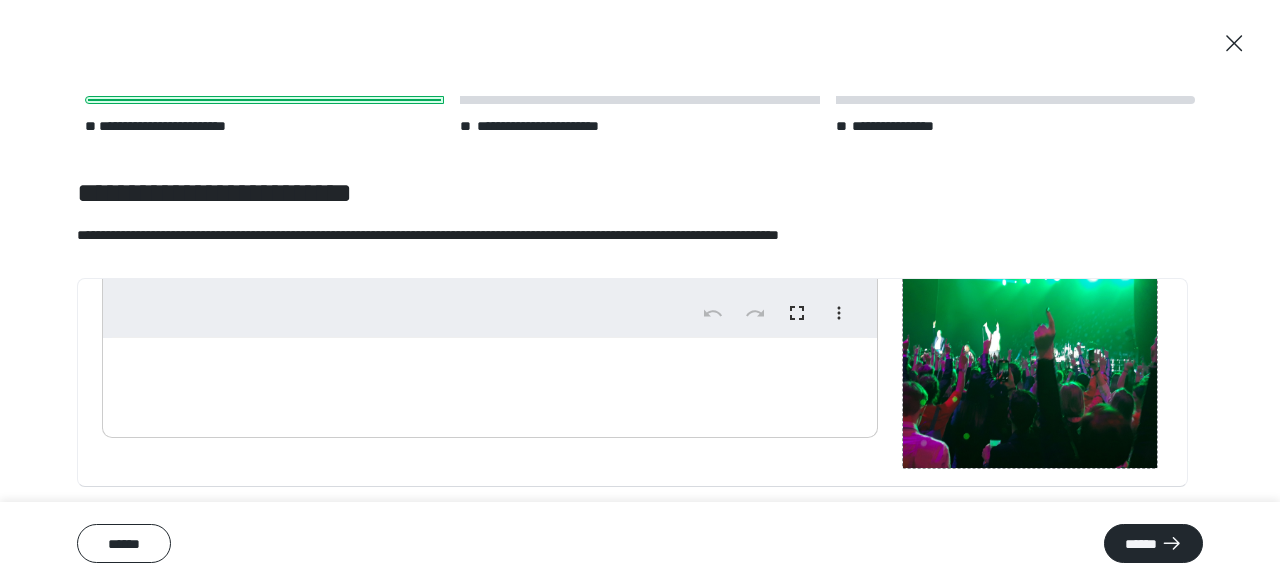 scroll, scrollTop: 211, scrollLeft: 0, axis: vertical 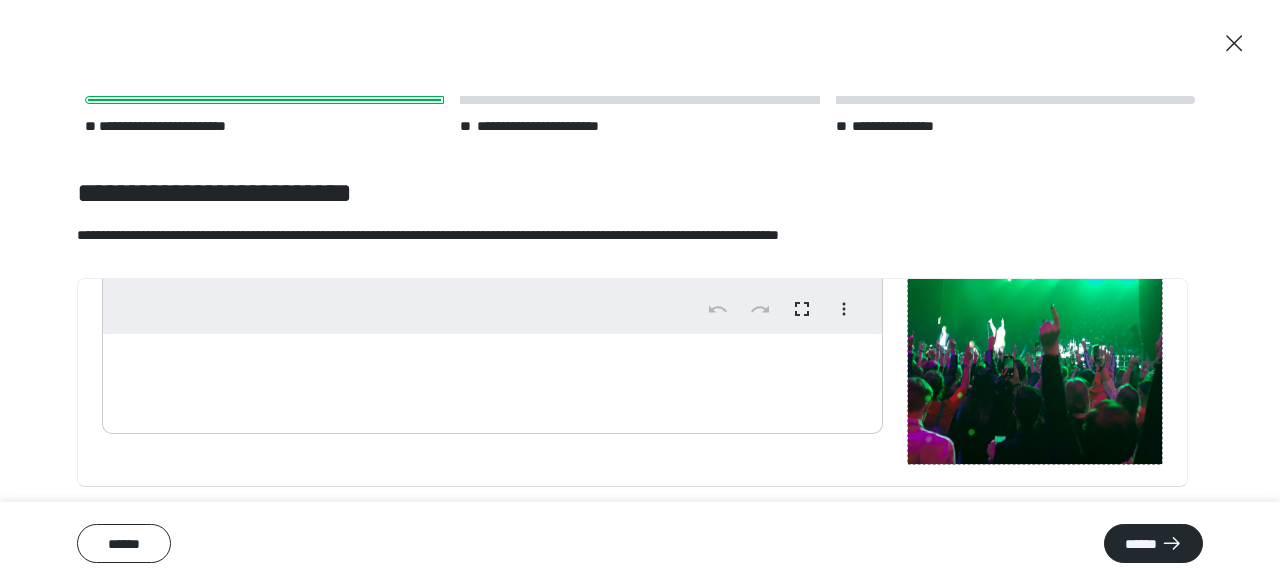 click at bounding box center [492, 379] 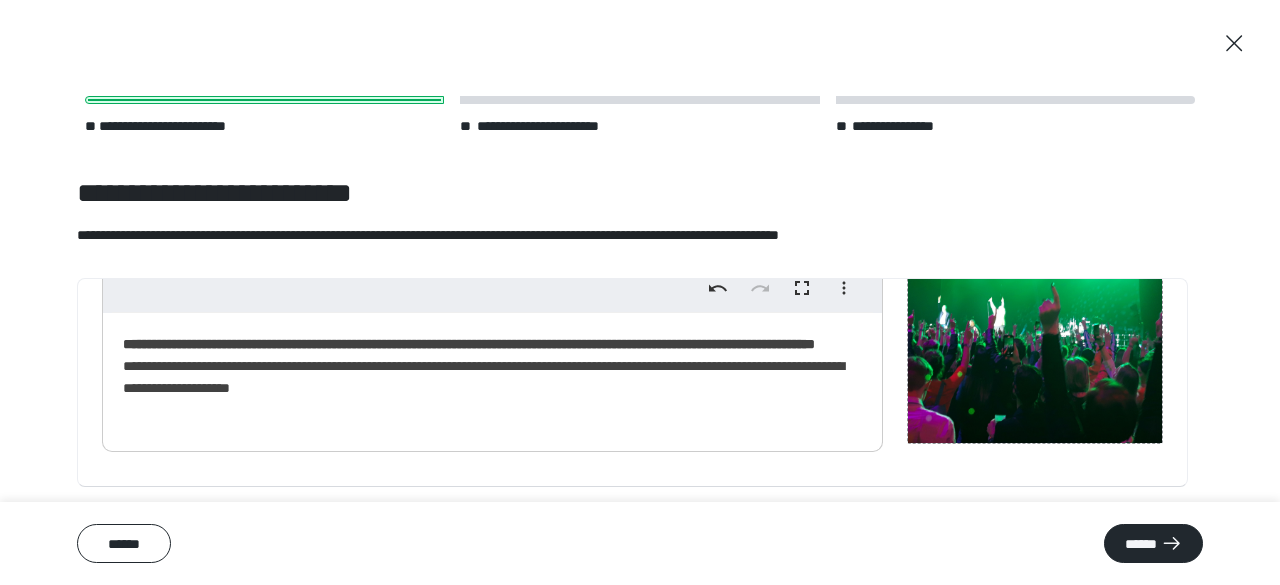 scroll, scrollTop: 236, scrollLeft: 0, axis: vertical 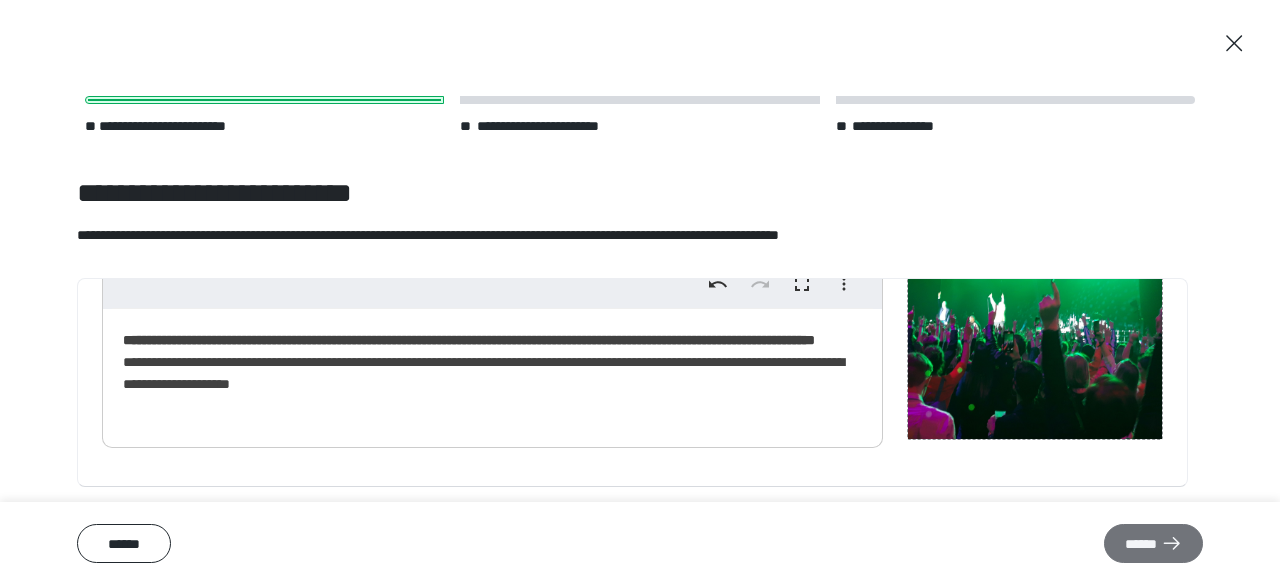 click on "******" at bounding box center [1153, 543] 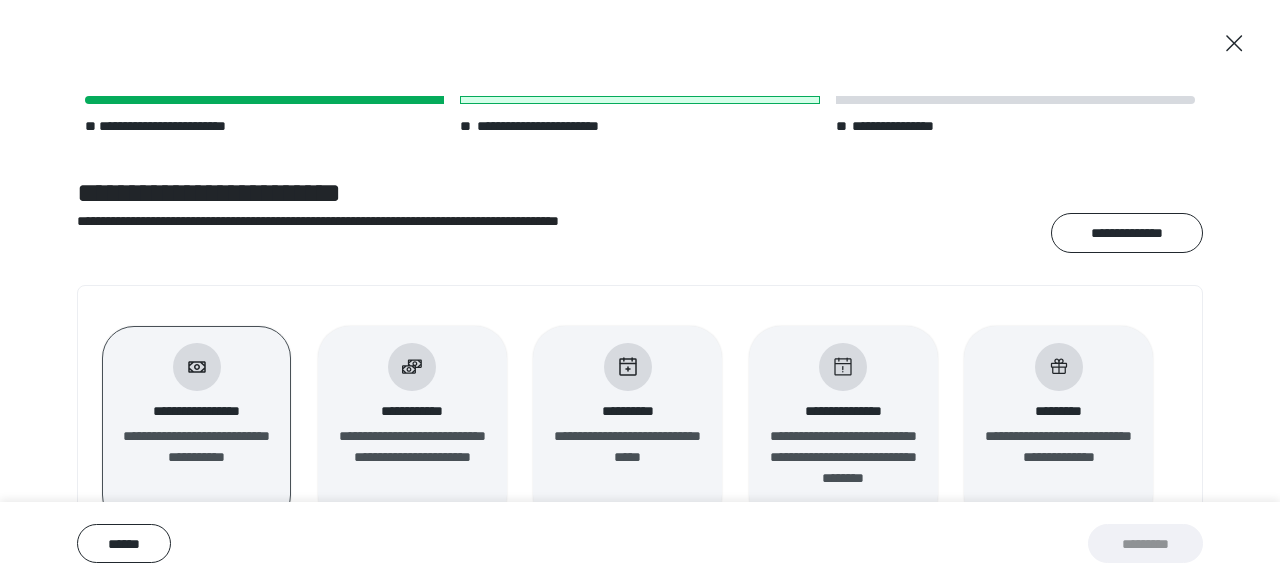 click on "**********" at bounding box center [628, 411] 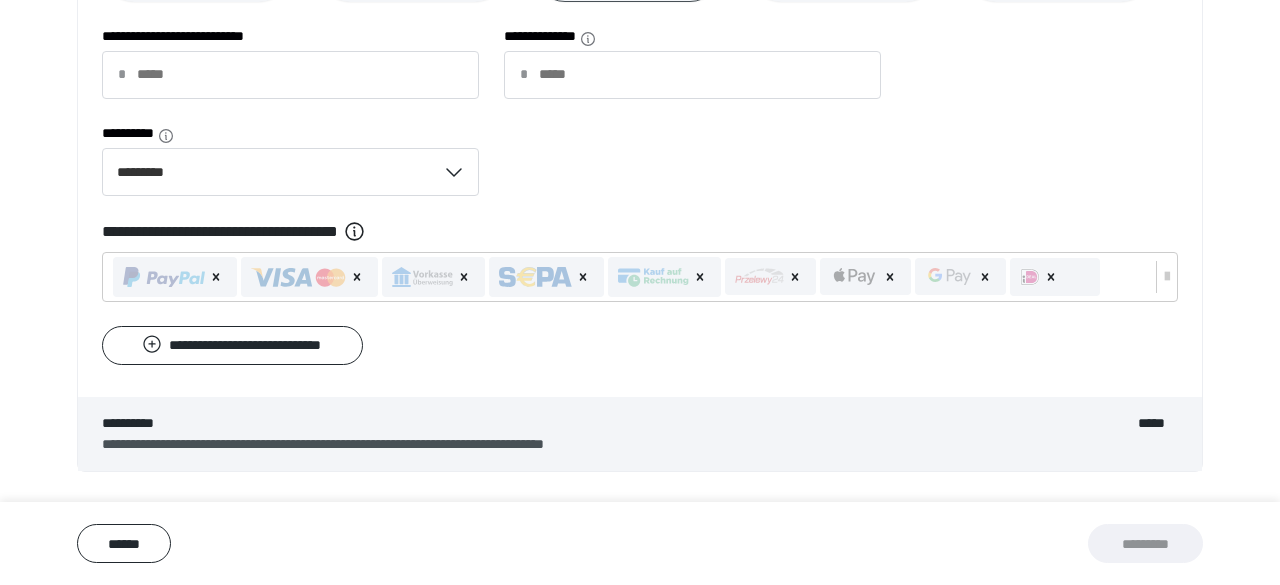 scroll, scrollTop: 656, scrollLeft: 0, axis: vertical 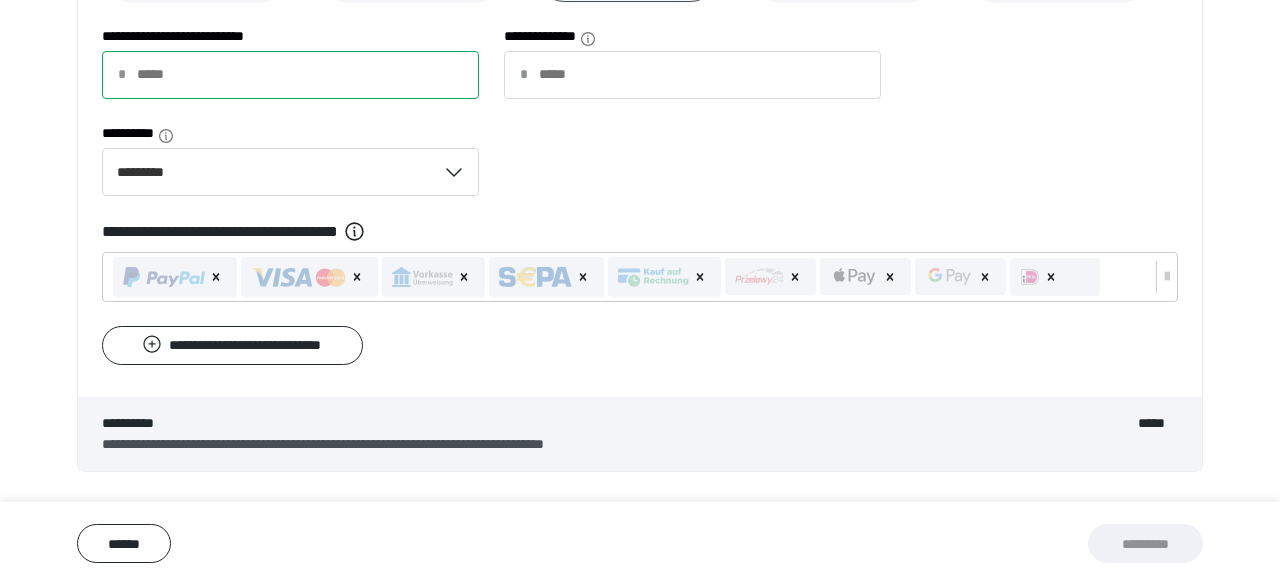 click on "**********" at bounding box center [290, 75] 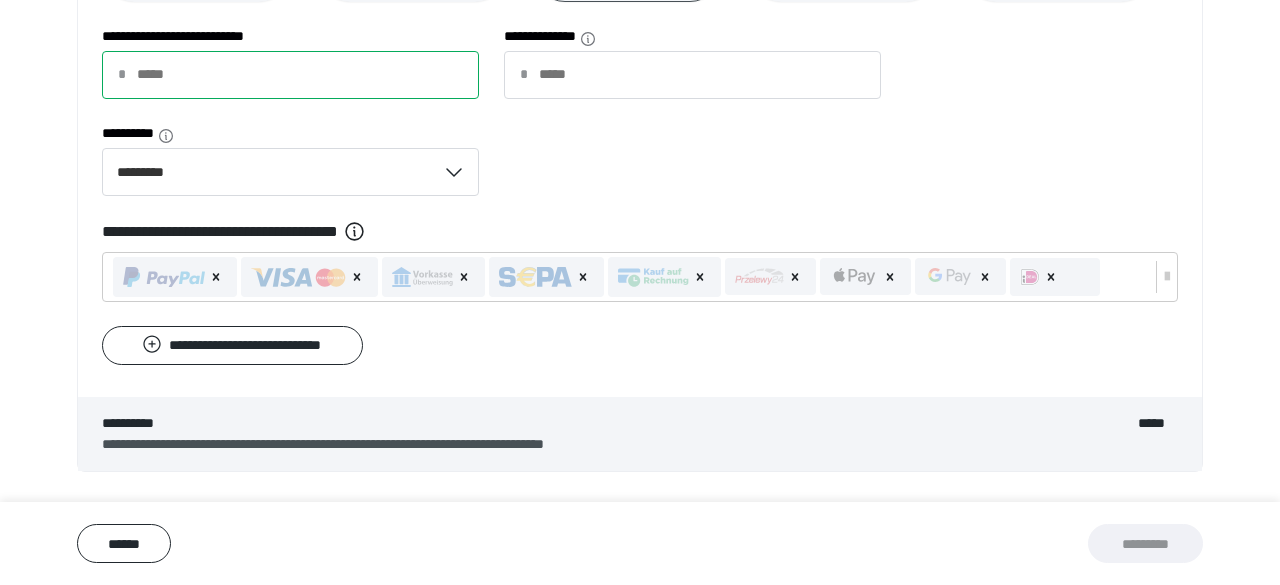type on "*" 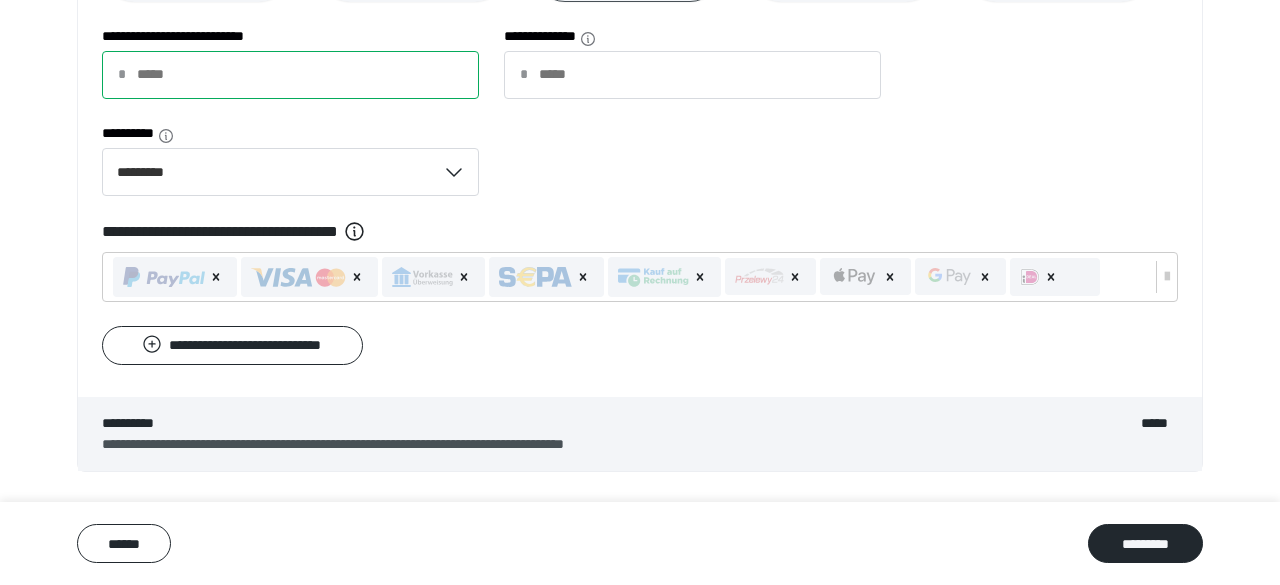 type on "**" 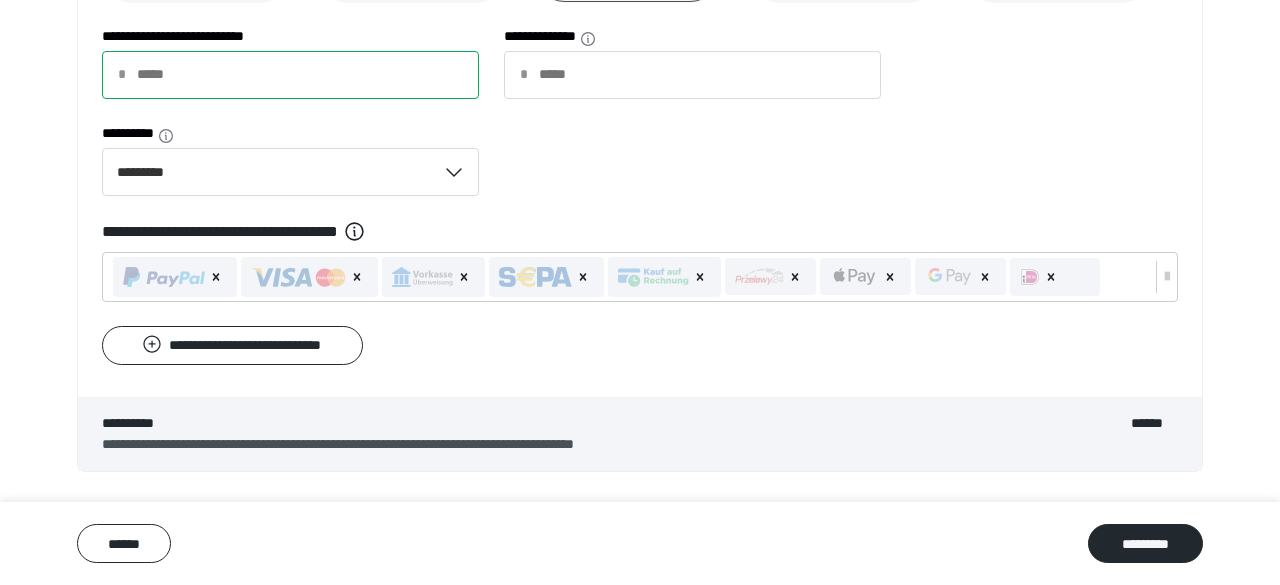 type on "****" 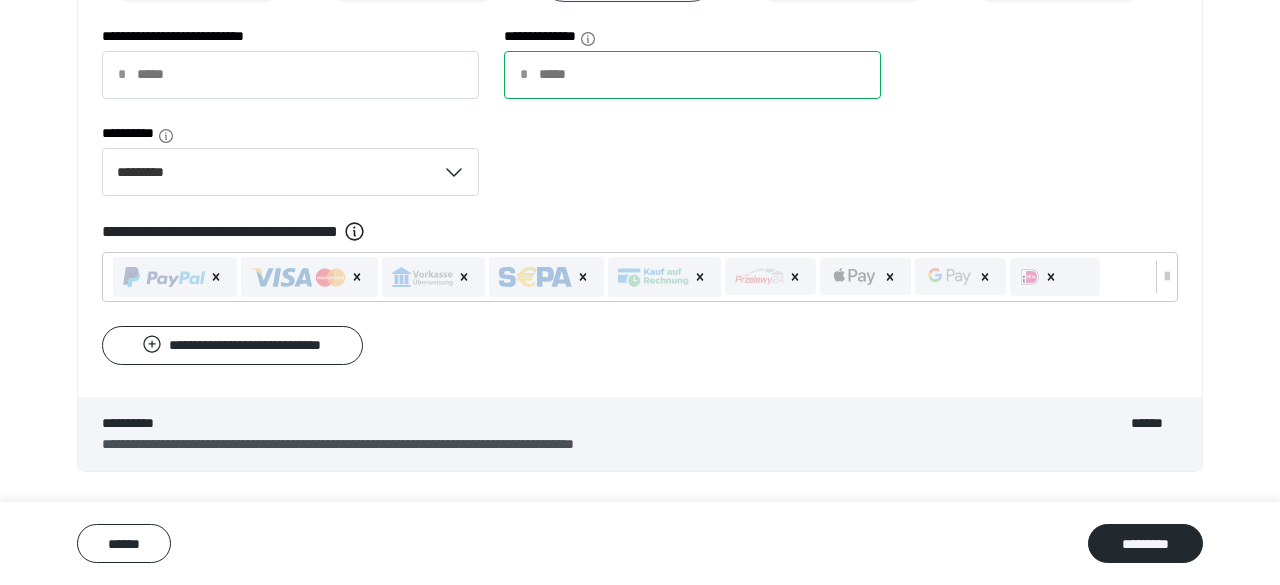 click on "****" at bounding box center [692, 75] 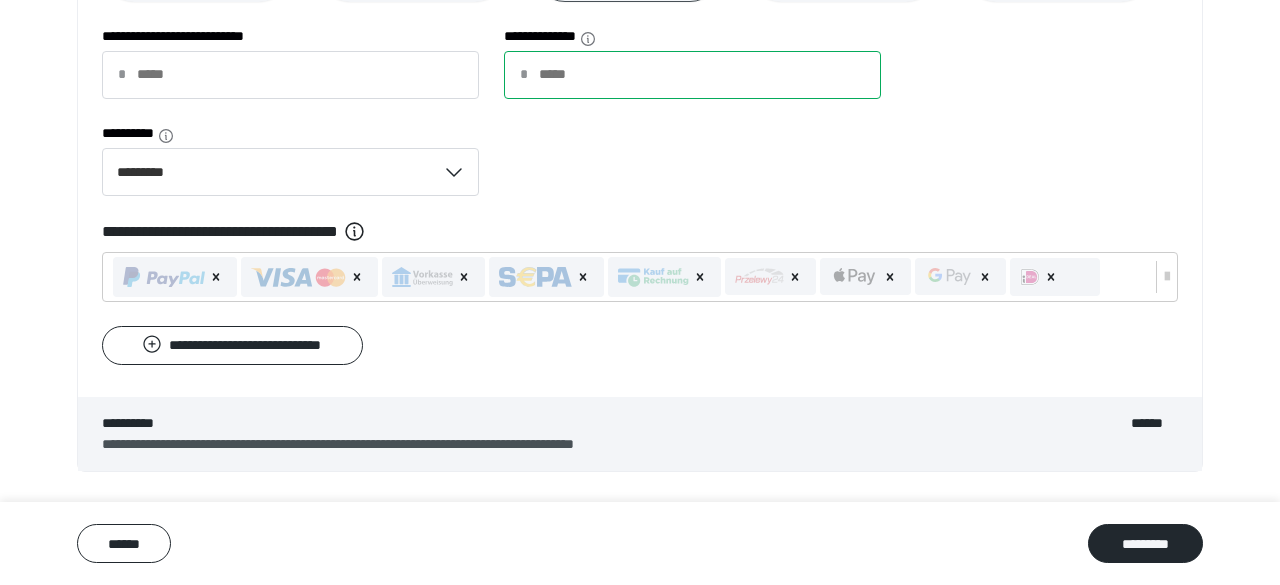 scroll, scrollTop: 718, scrollLeft: 0, axis: vertical 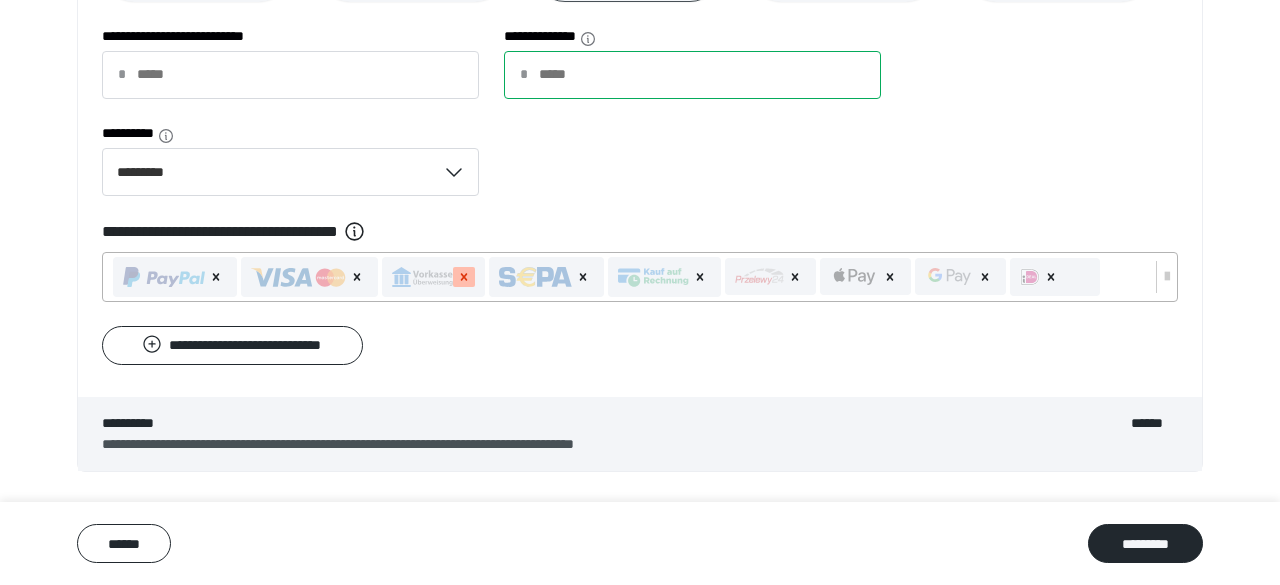 click 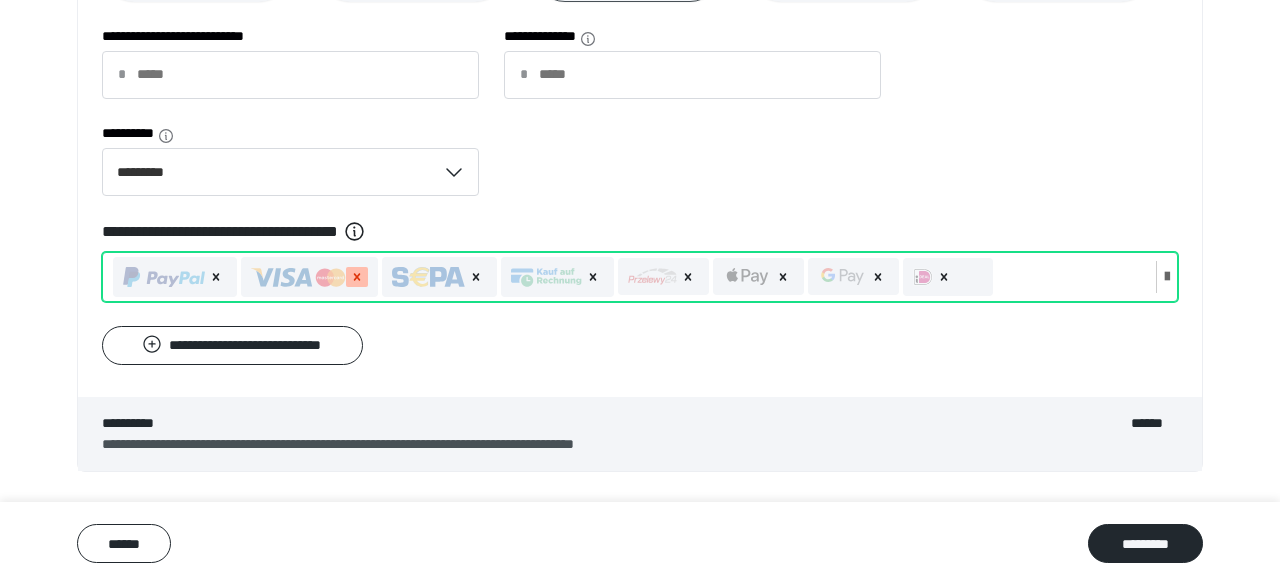 click 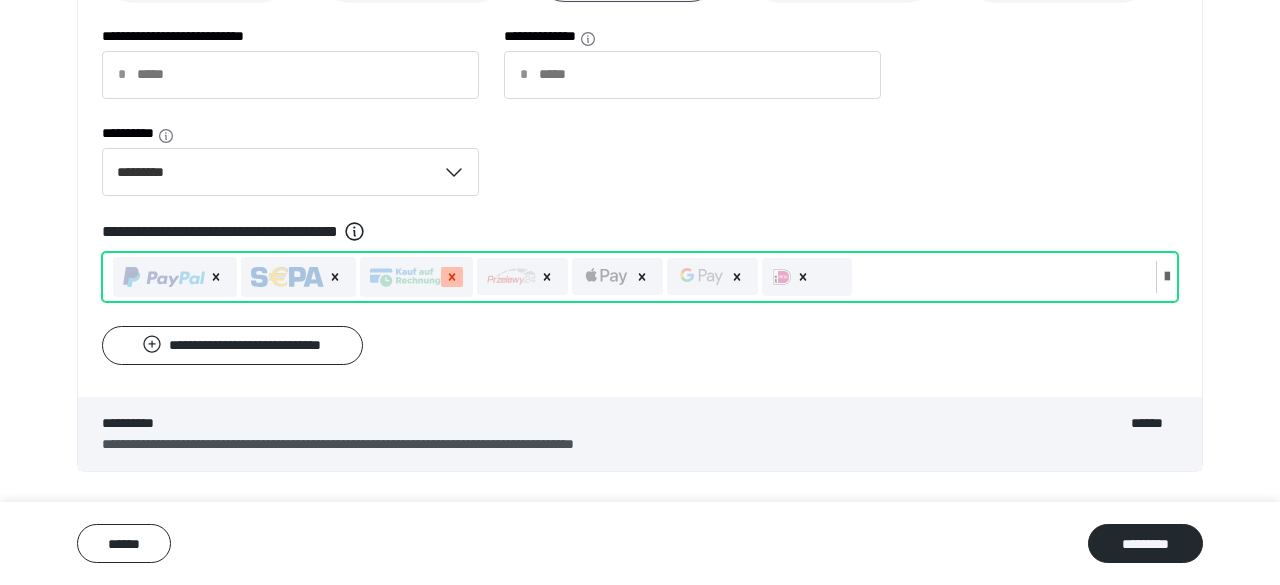 click 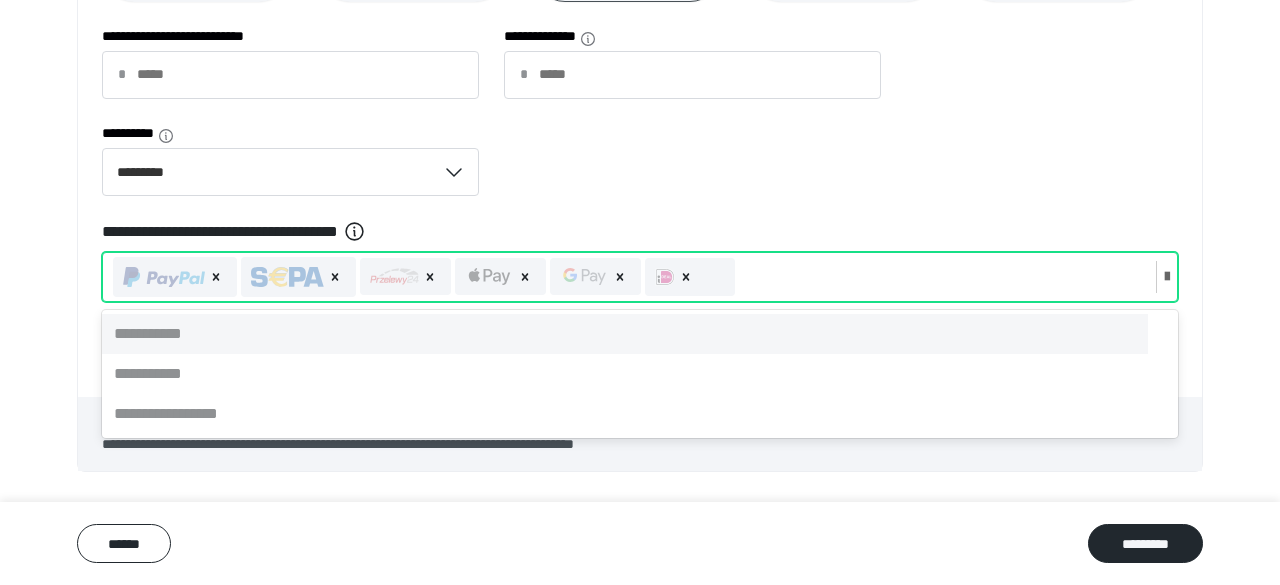 click at bounding box center [405, 276] 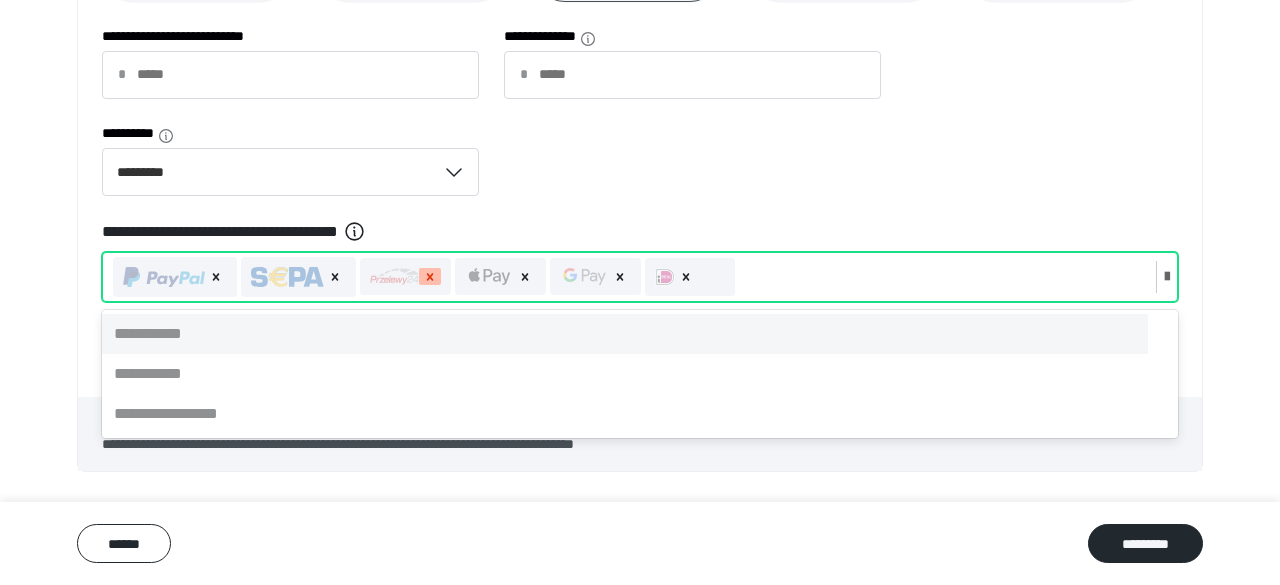 click 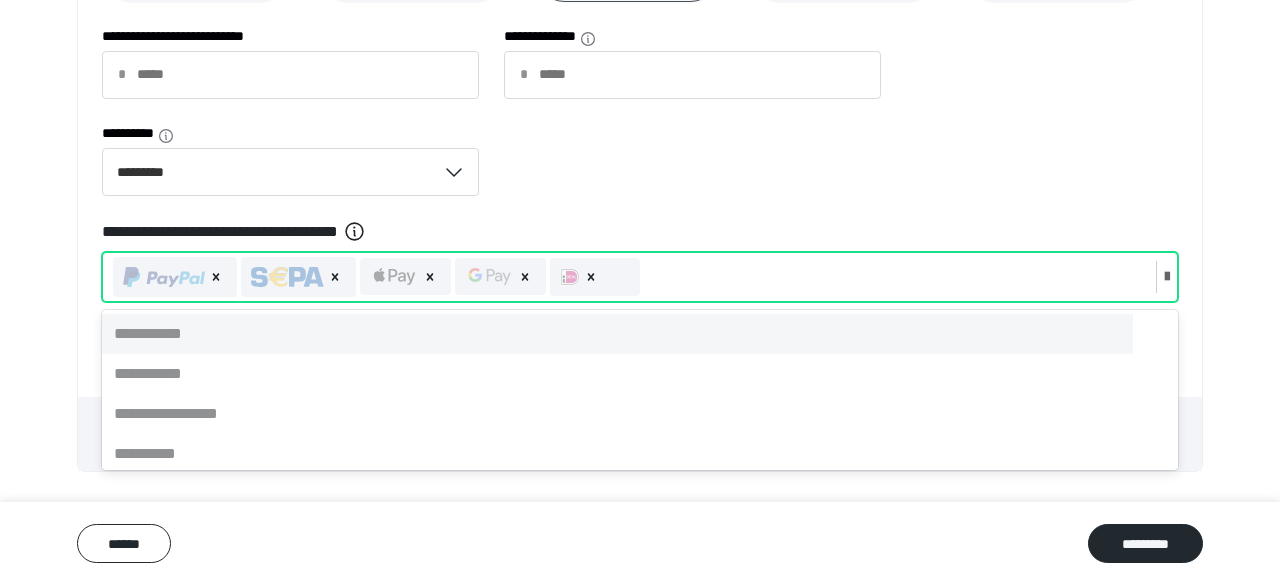 click 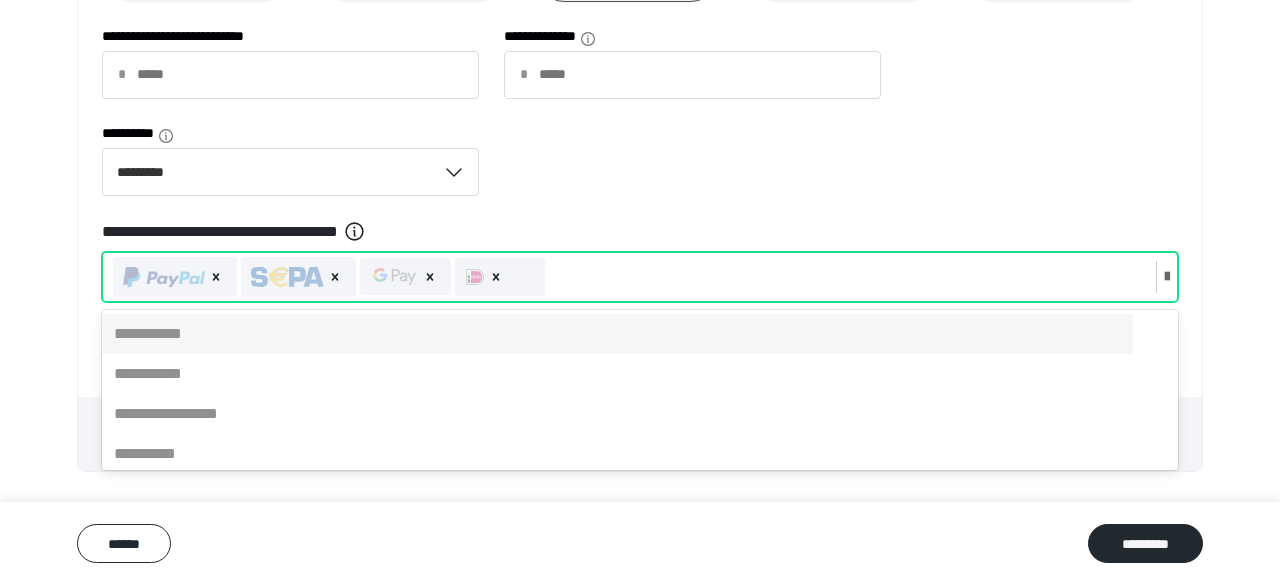 click 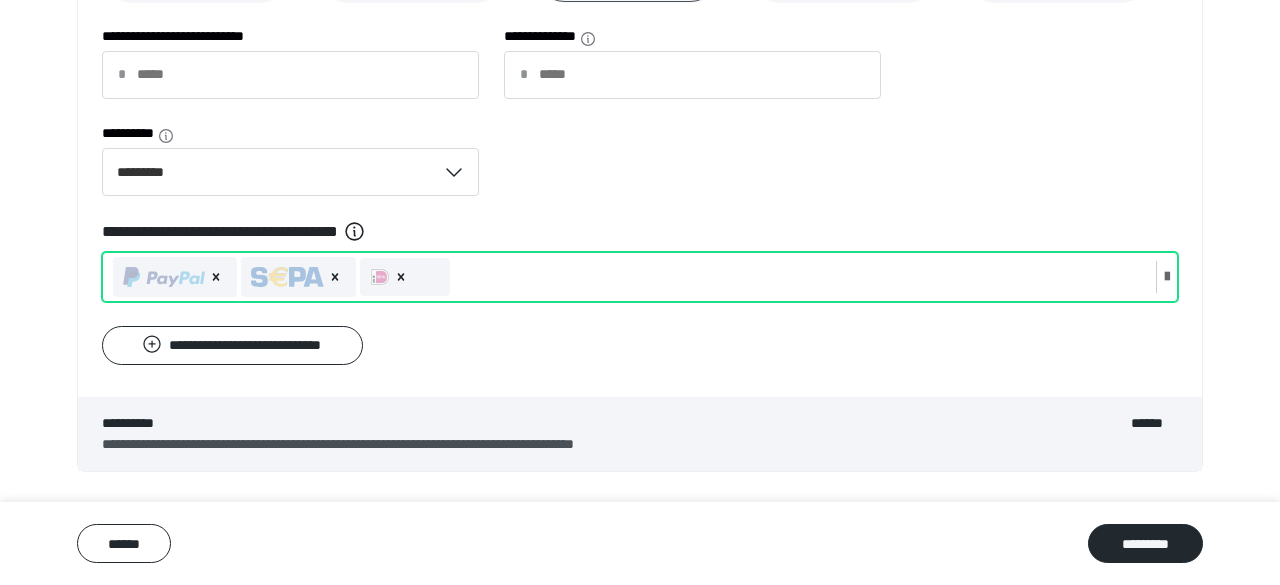 click at bounding box center [405, 277] 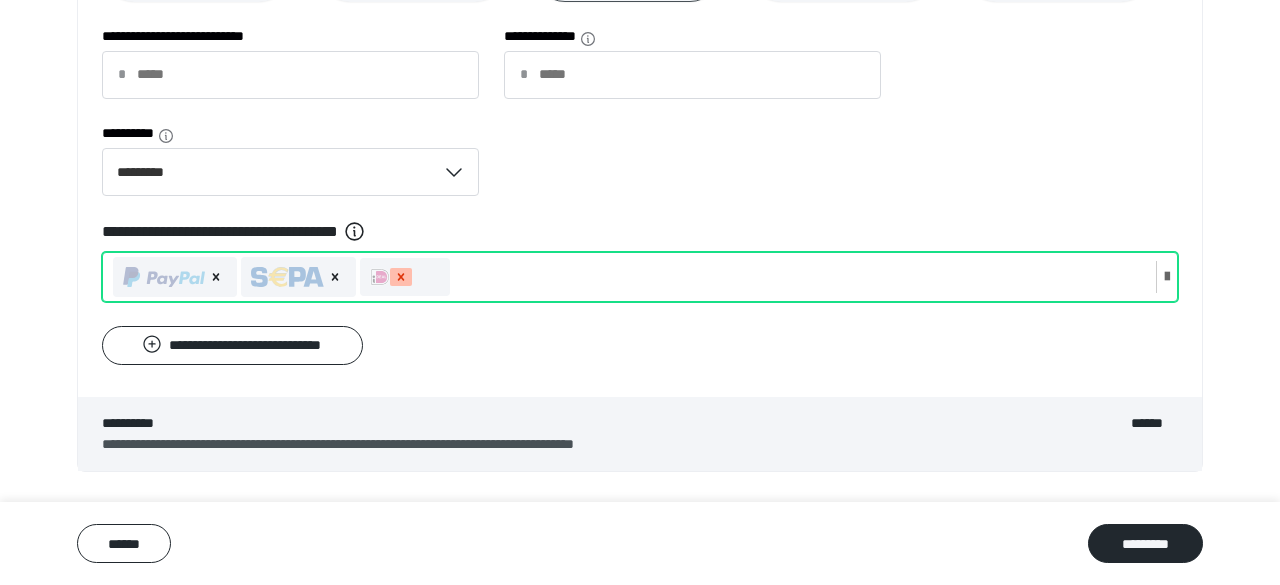 click 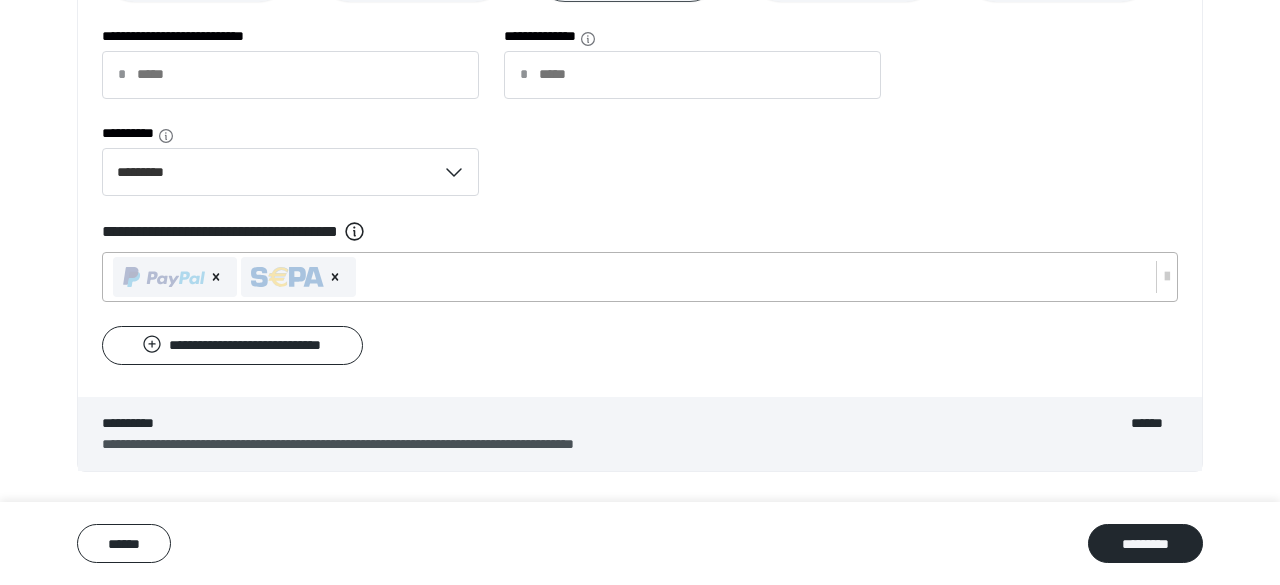 click on "**********" at bounding box center [640, 123] 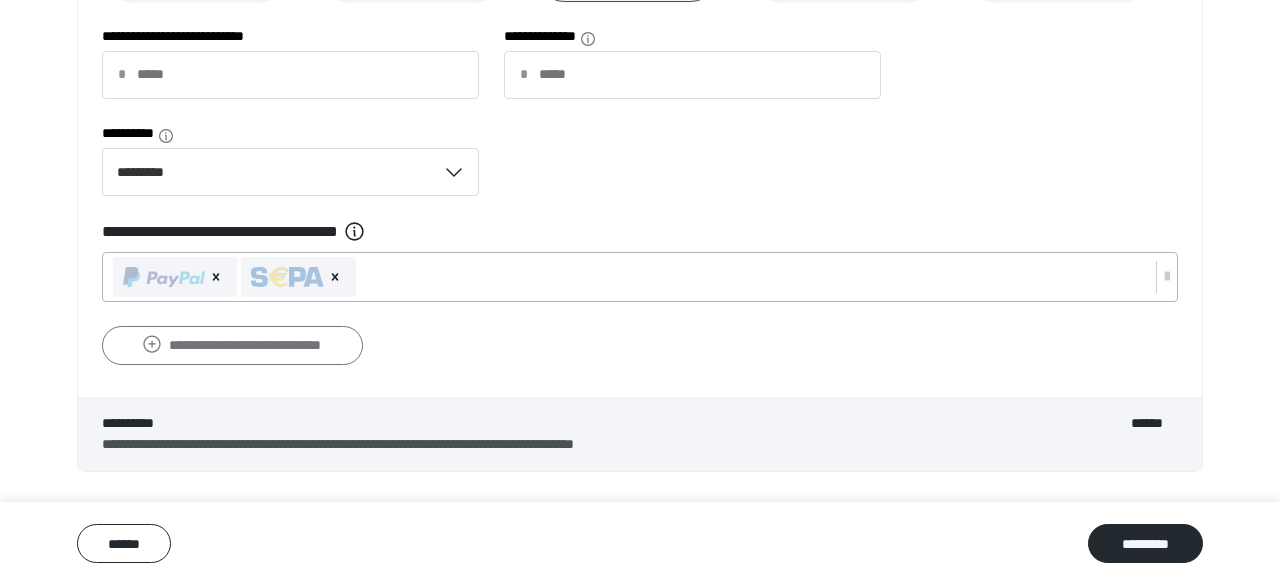 click on "**********" at bounding box center (232, 345) 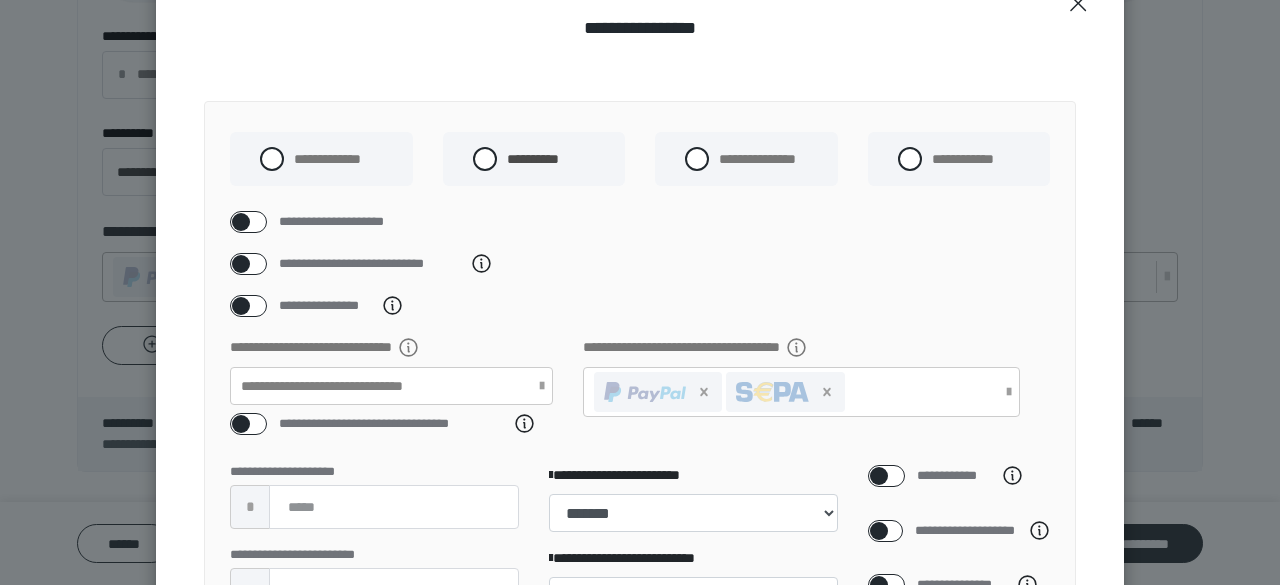 scroll, scrollTop: 105, scrollLeft: 0, axis: vertical 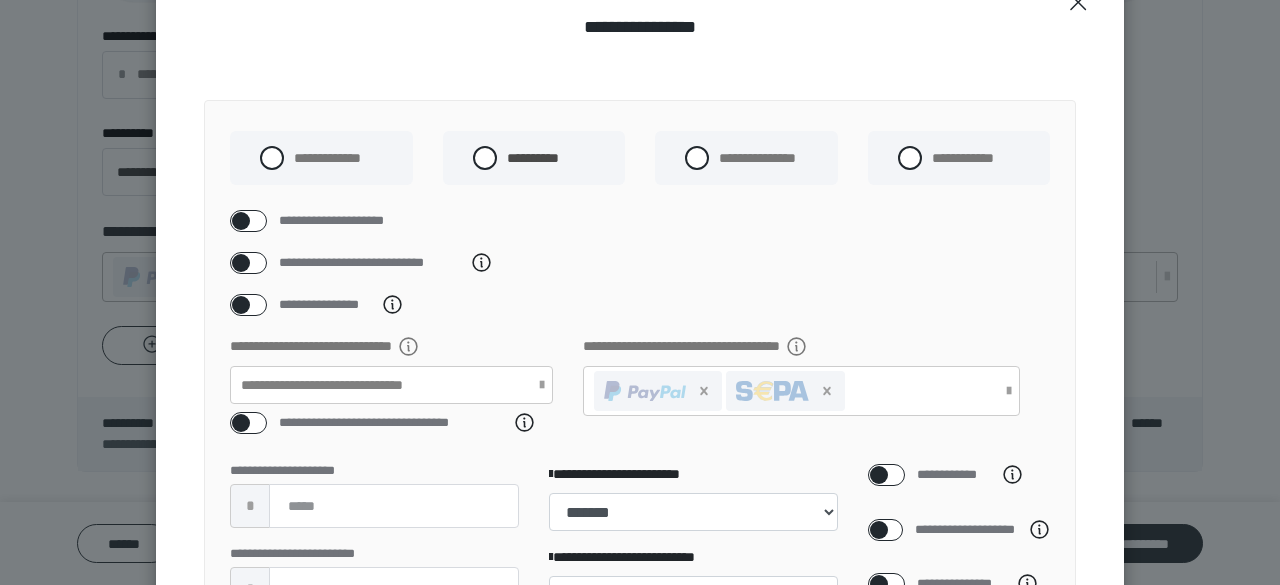 click at bounding box center (241, 221) 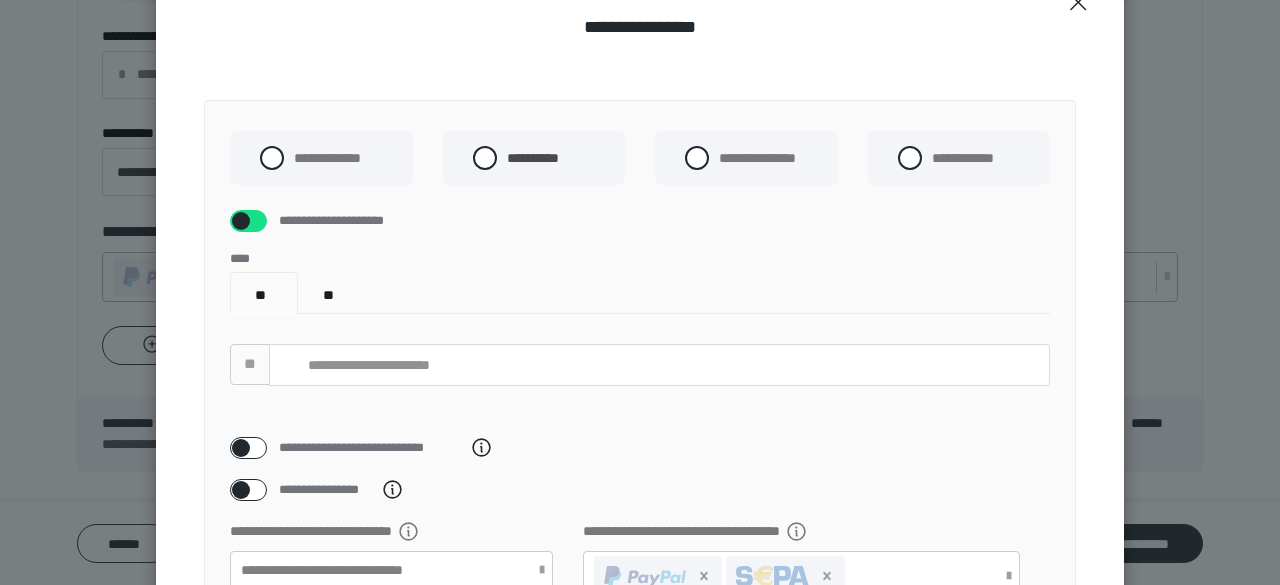 click at bounding box center [241, 221] 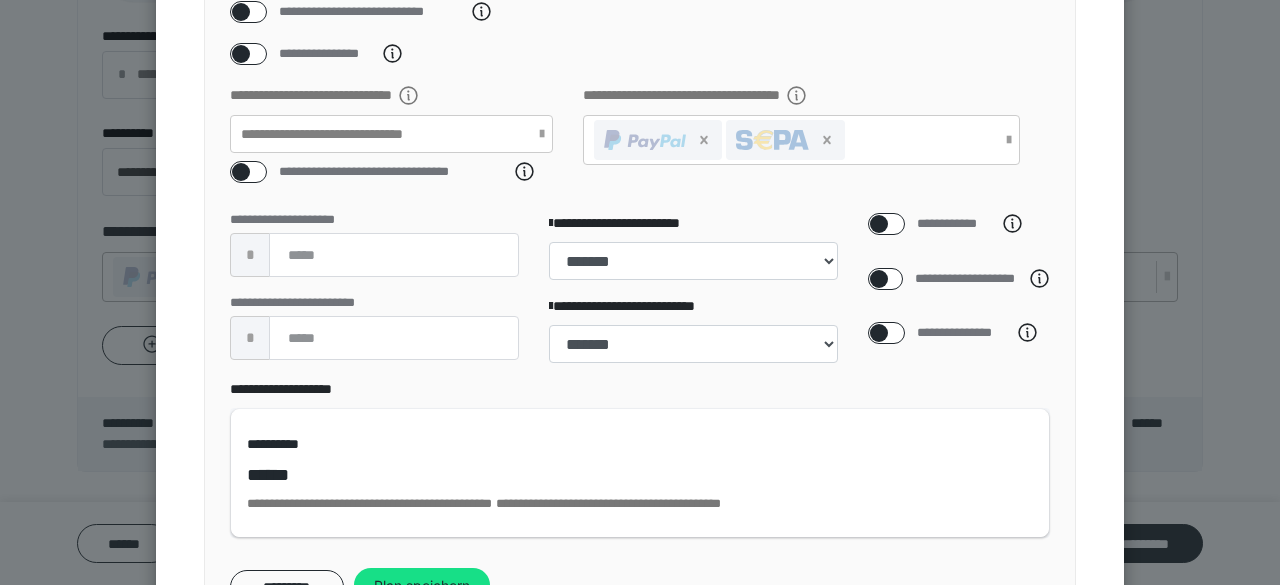 scroll, scrollTop: 356, scrollLeft: 0, axis: vertical 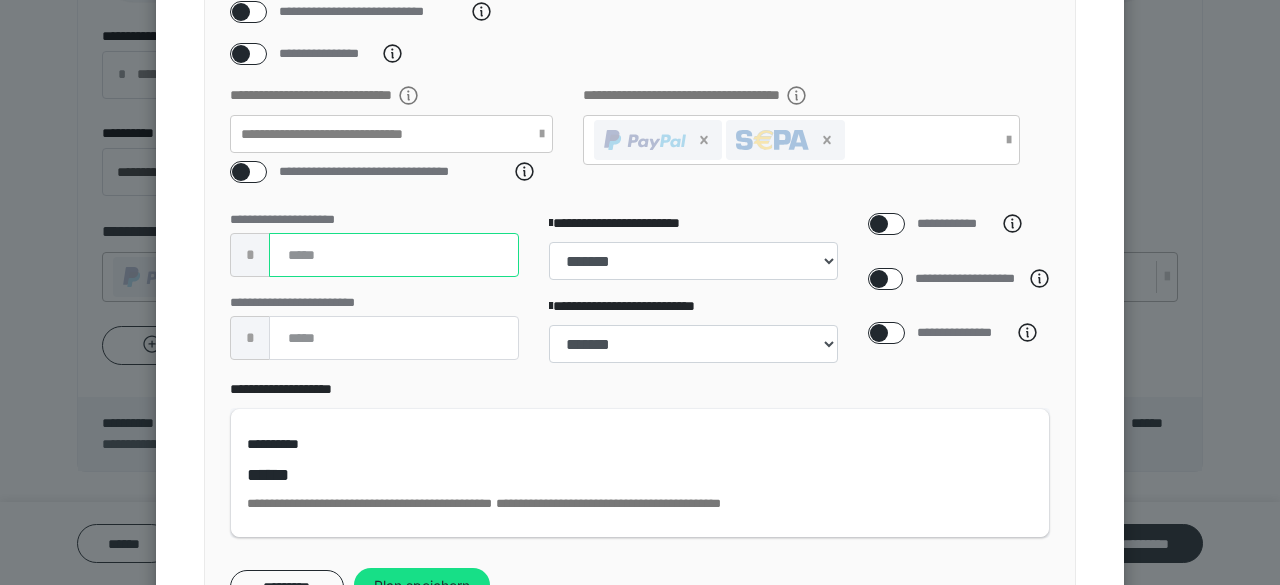 click on "****" at bounding box center (394, 255) 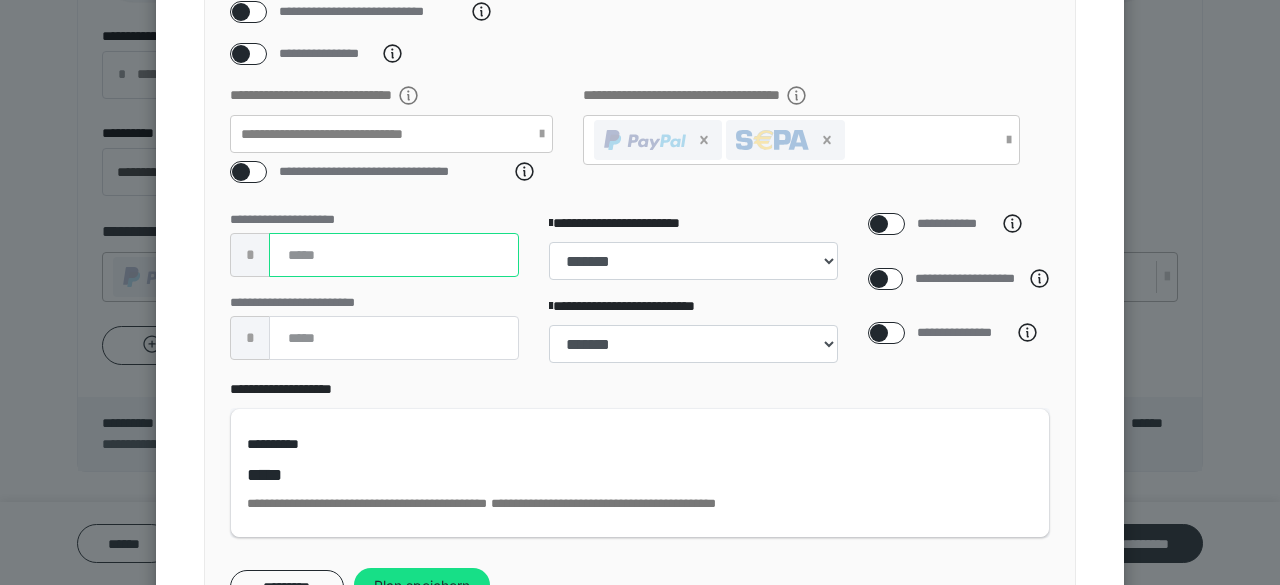 type on "***" 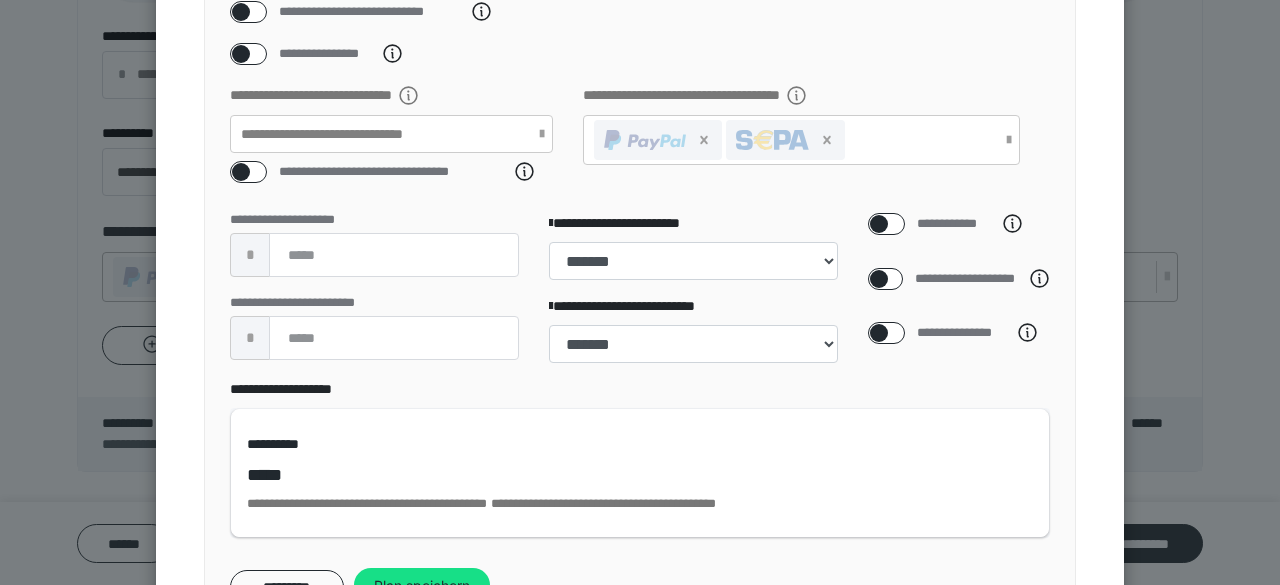 click on "**********" at bounding box center [640, 458] 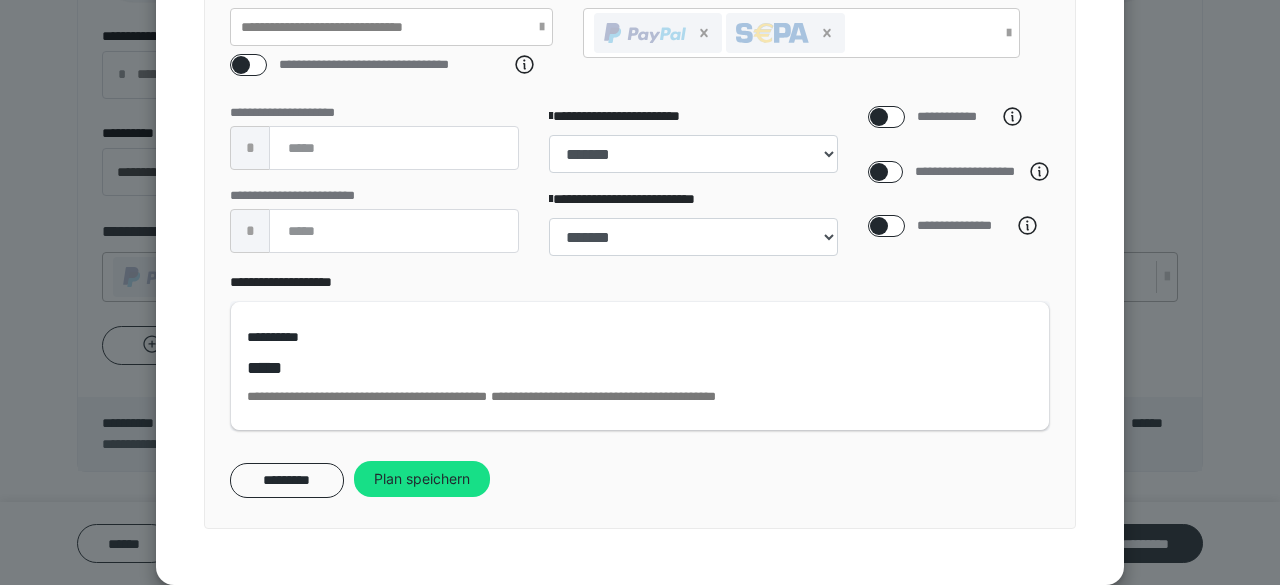scroll, scrollTop: 482, scrollLeft: 0, axis: vertical 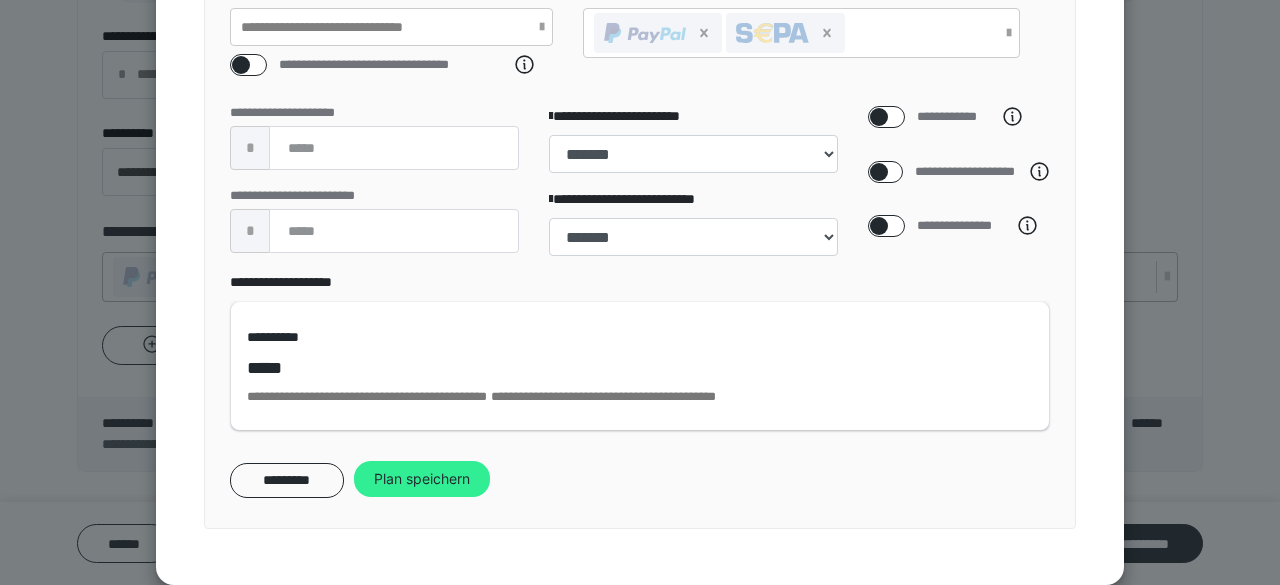 click on "Plan speichern" at bounding box center [422, 479] 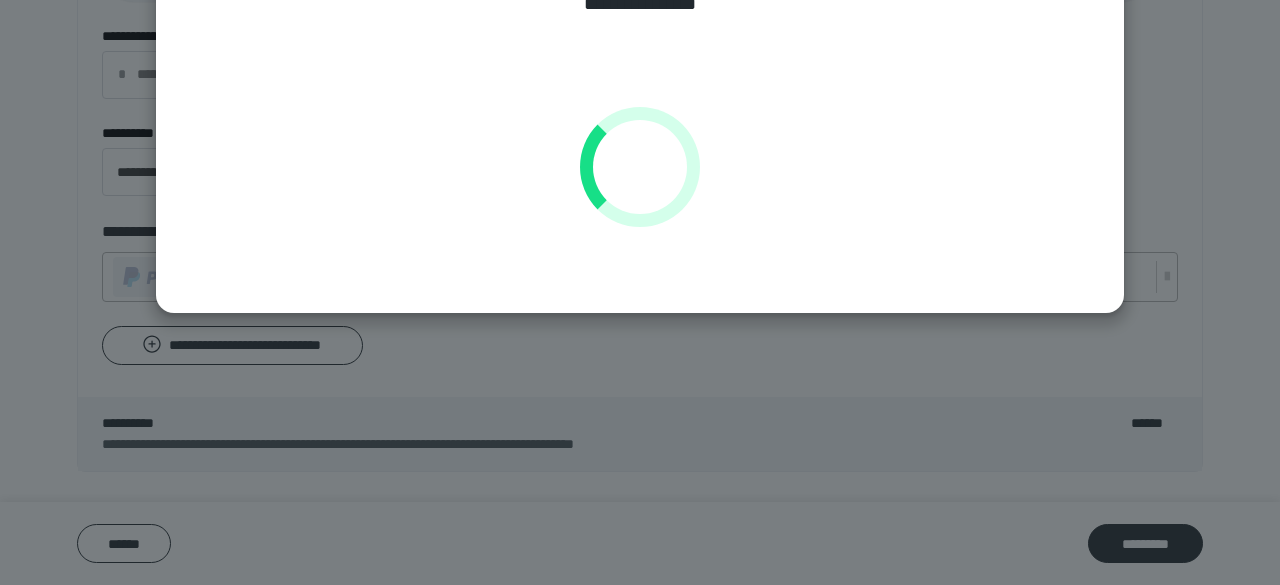 scroll, scrollTop: 126, scrollLeft: 0, axis: vertical 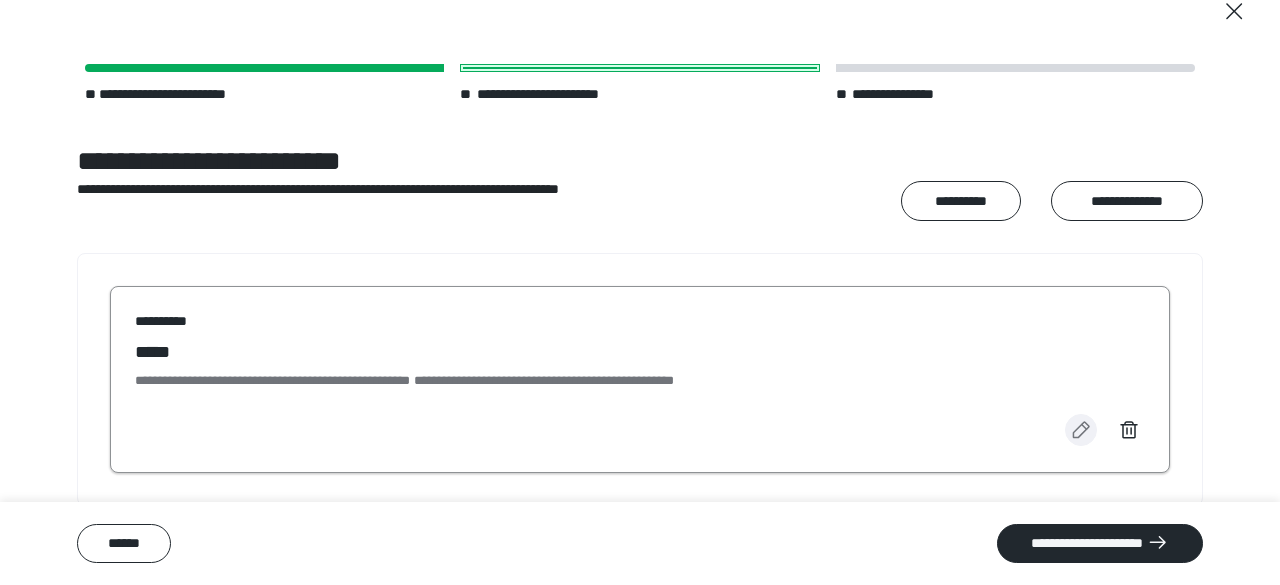 click at bounding box center [1081, 430] 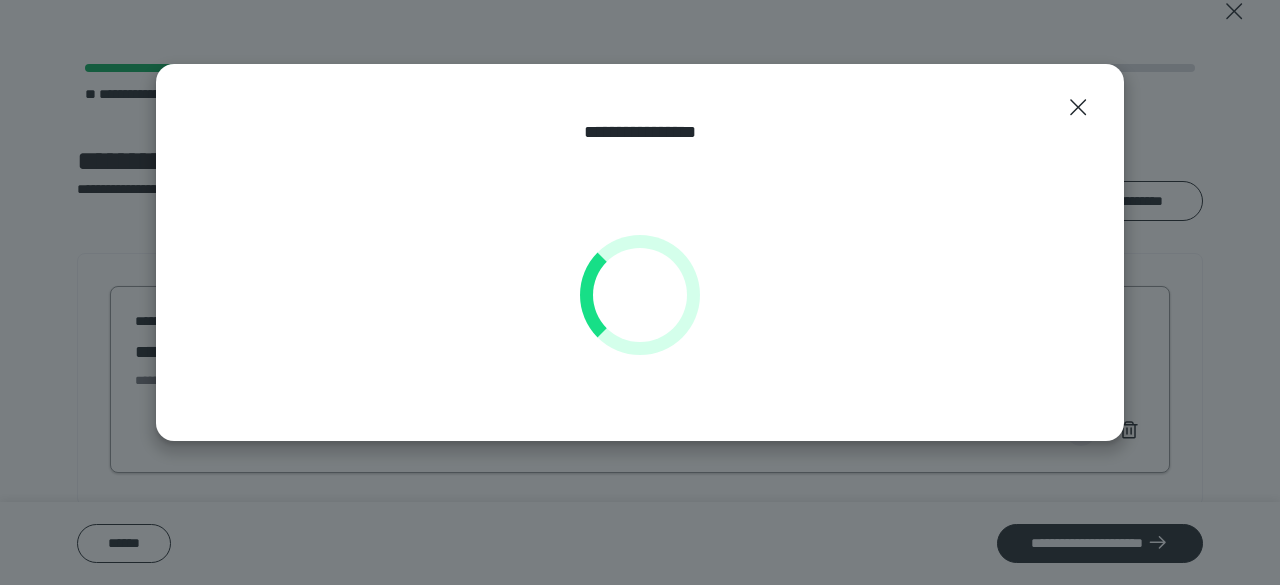 select on "**" 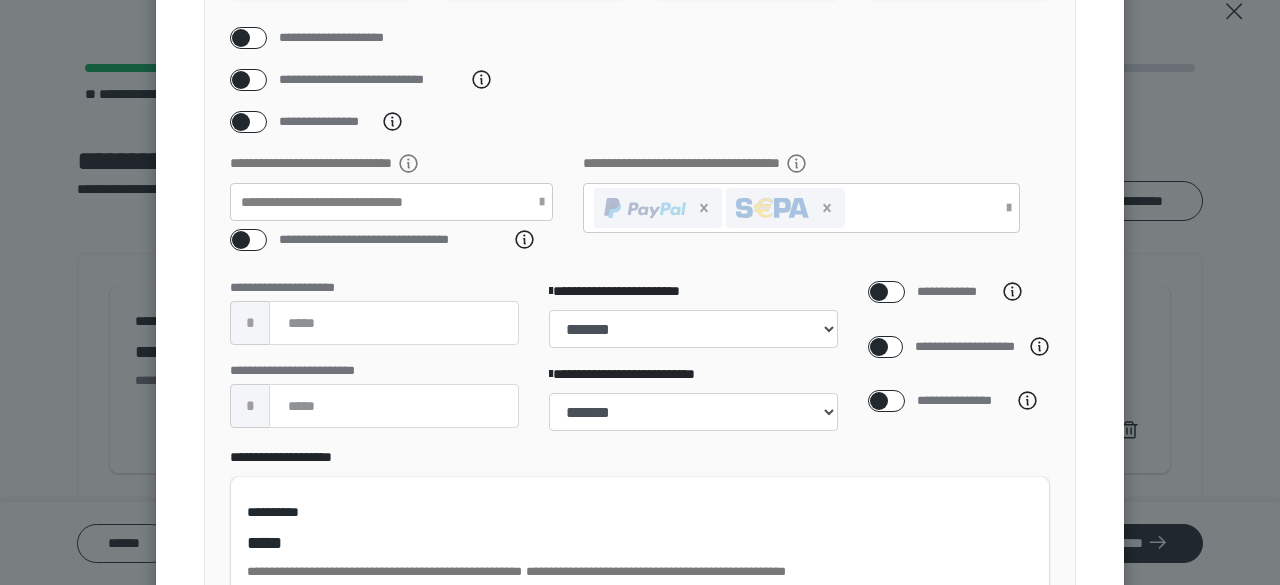 scroll, scrollTop: 297, scrollLeft: 0, axis: vertical 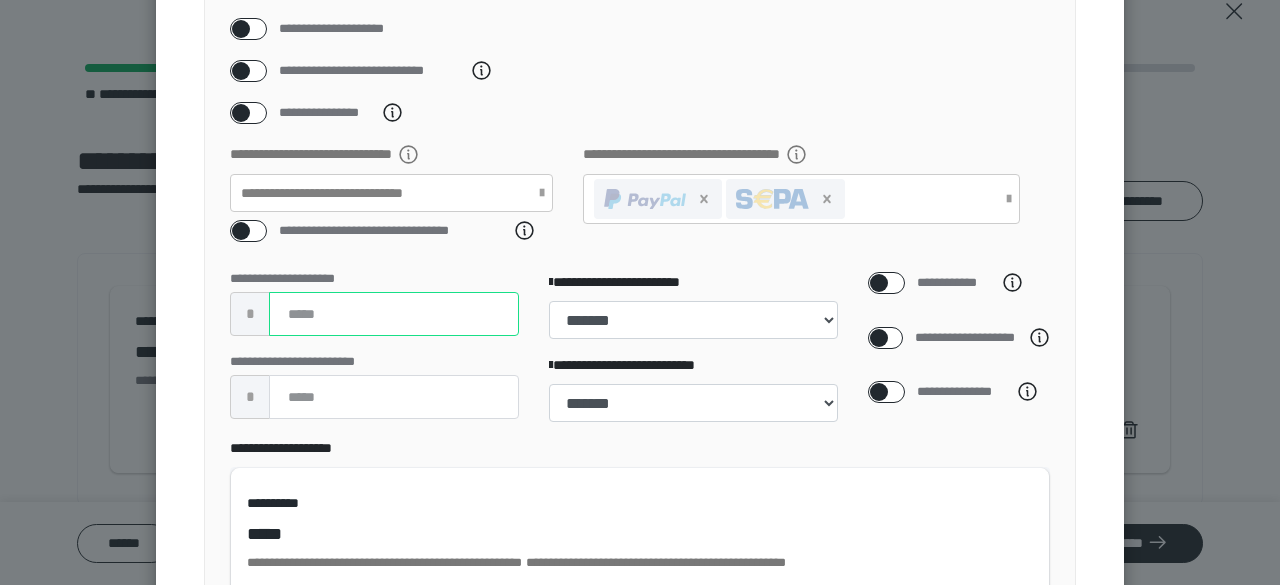 click on "***" at bounding box center (394, 314) 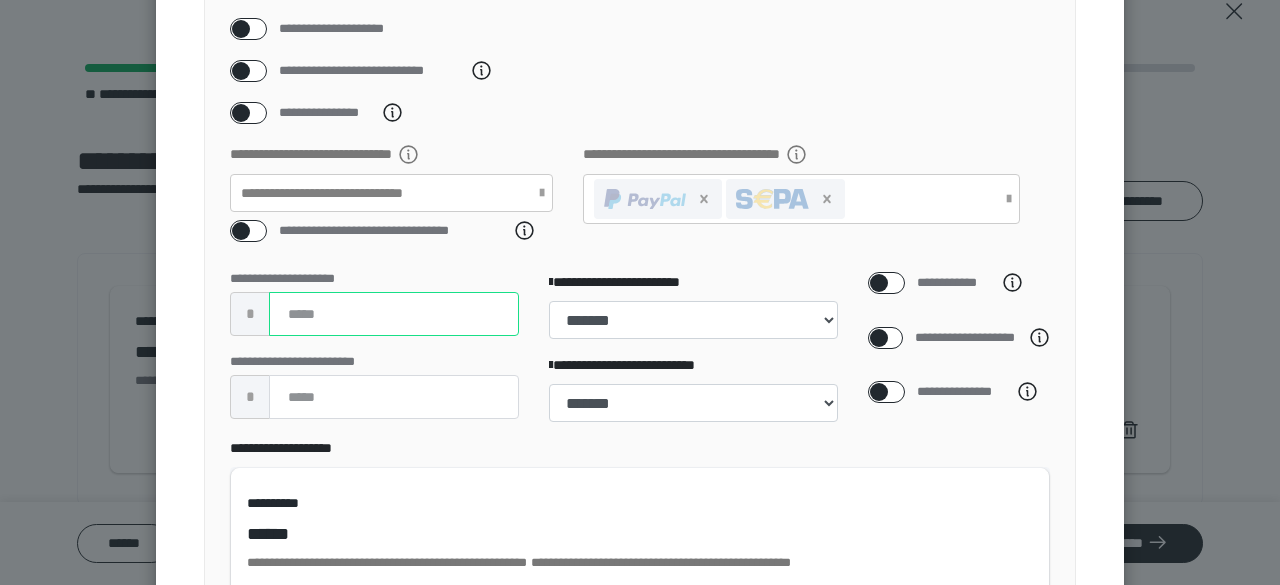 type on "*****" 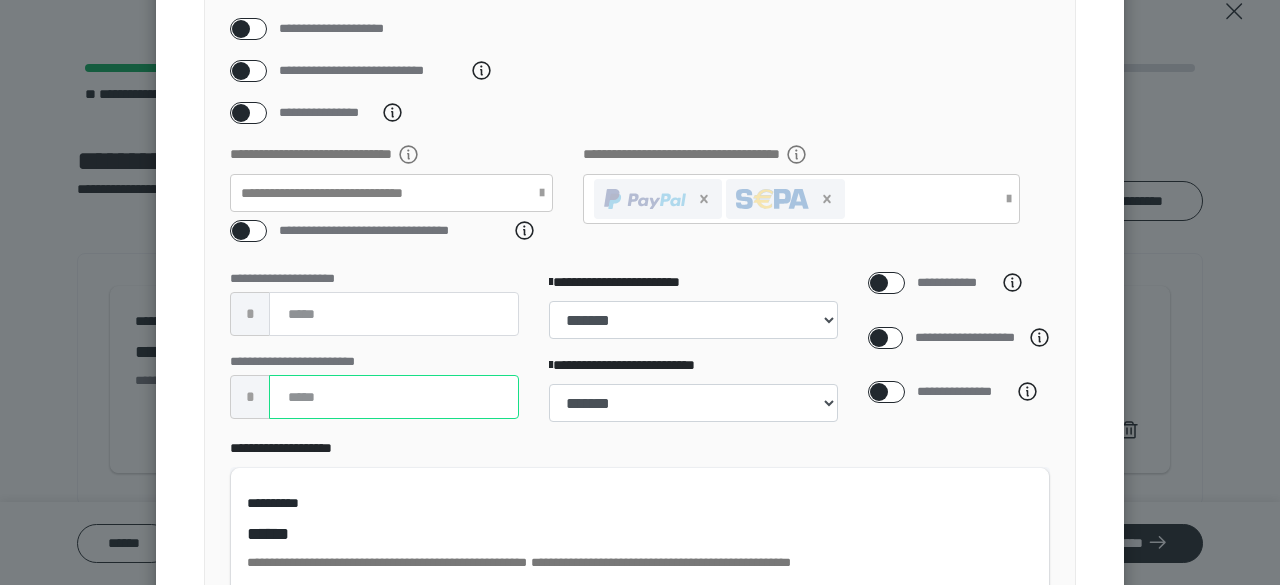 click on "****" at bounding box center [394, 397] 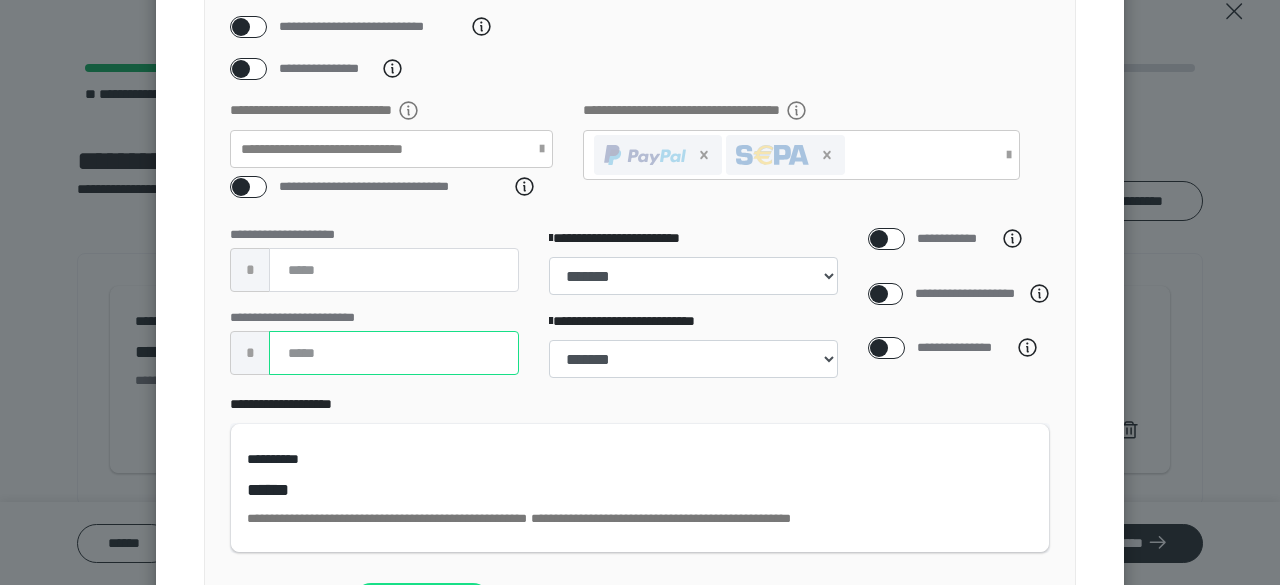 scroll, scrollTop: 359, scrollLeft: 0, axis: vertical 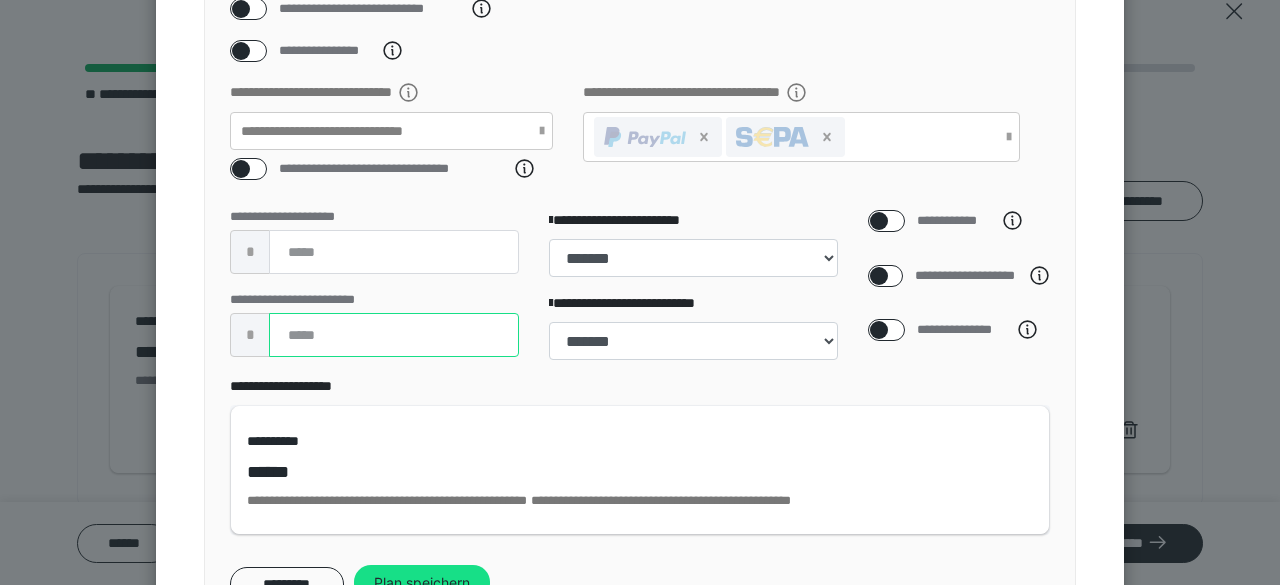 type on "*****" 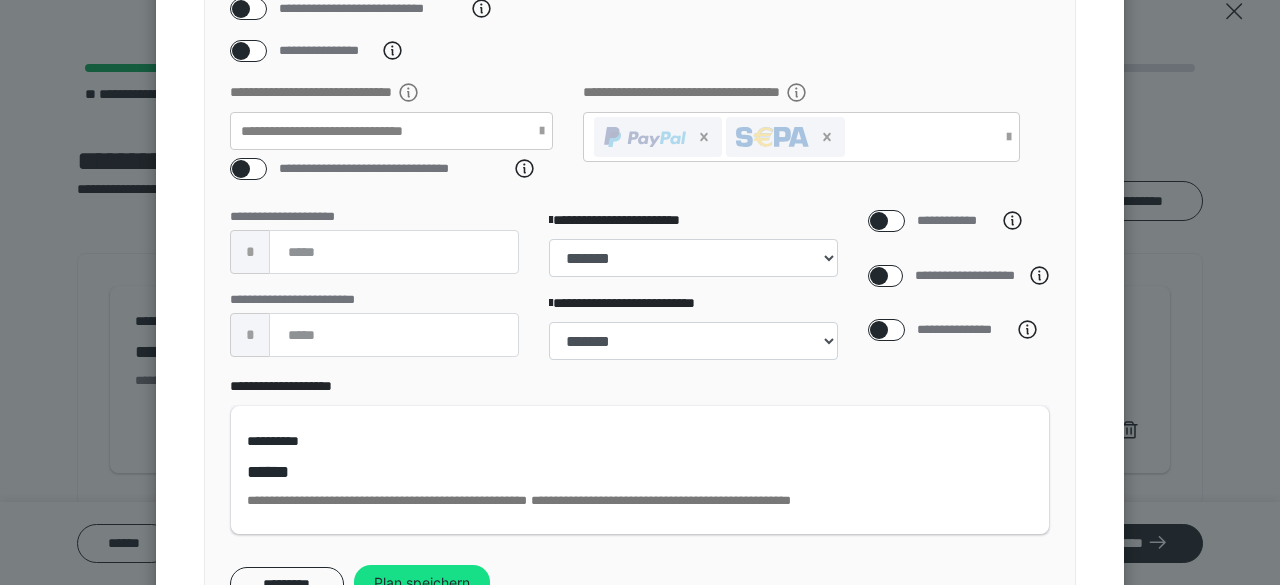 click at bounding box center [879, 330] 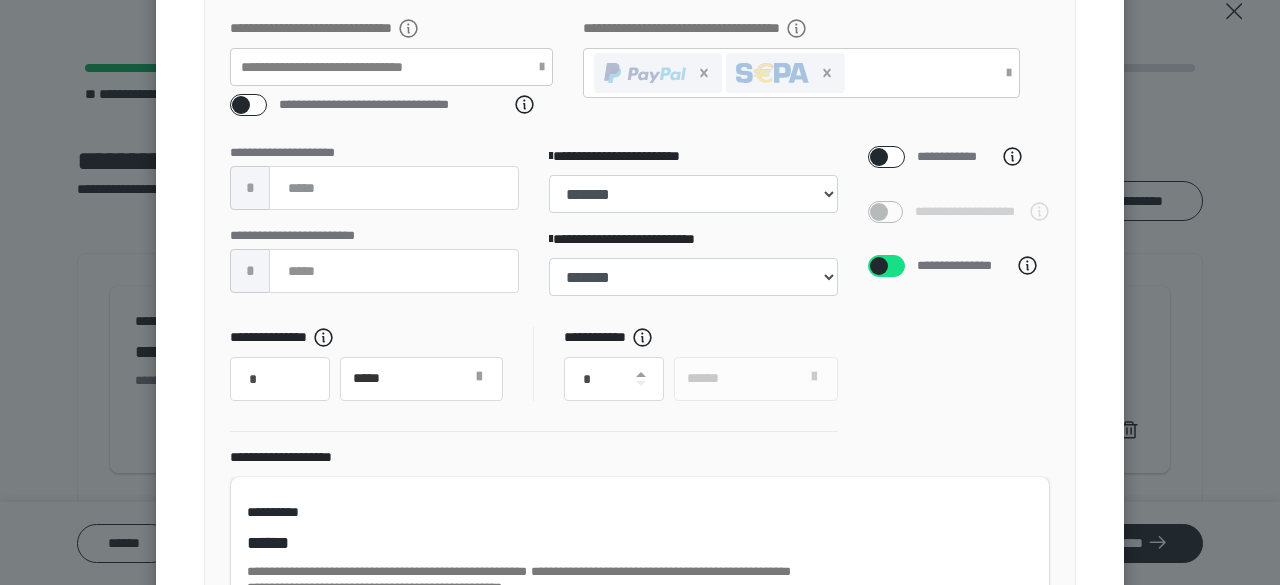 scroll, scrollTop: 400, scrollLeft: 0, axis: vertical 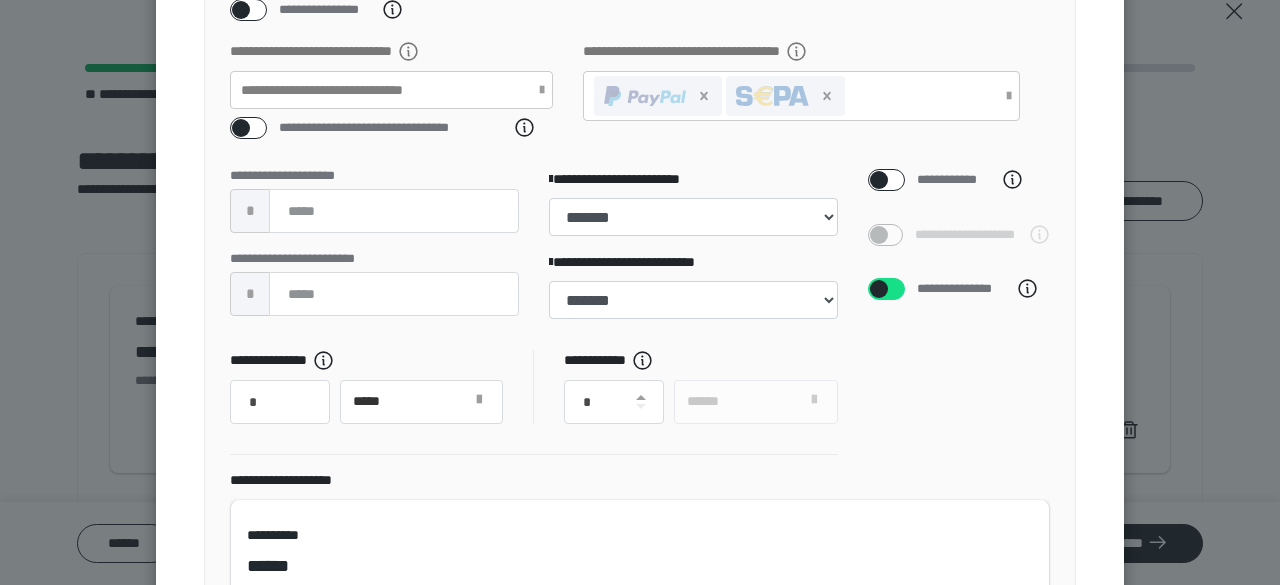 click at bounding box center [879, 289] 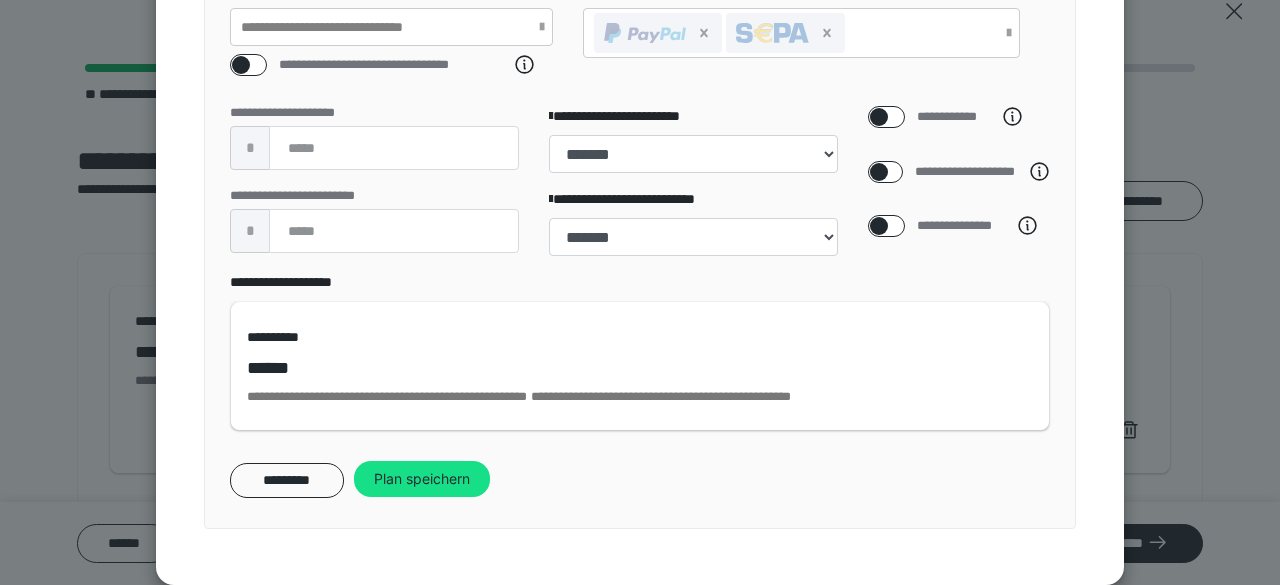 scroll, scrollTop: 482, scrollLeft: 0, axis: vertical 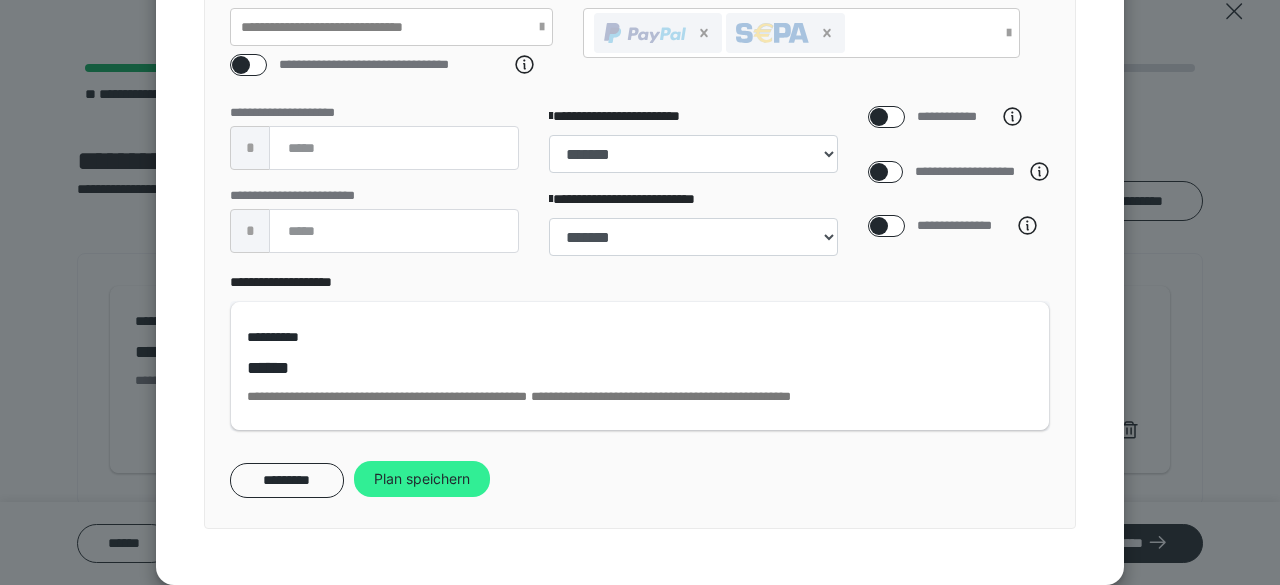 click on "Plan speichern" at bounding box center [422, 479] 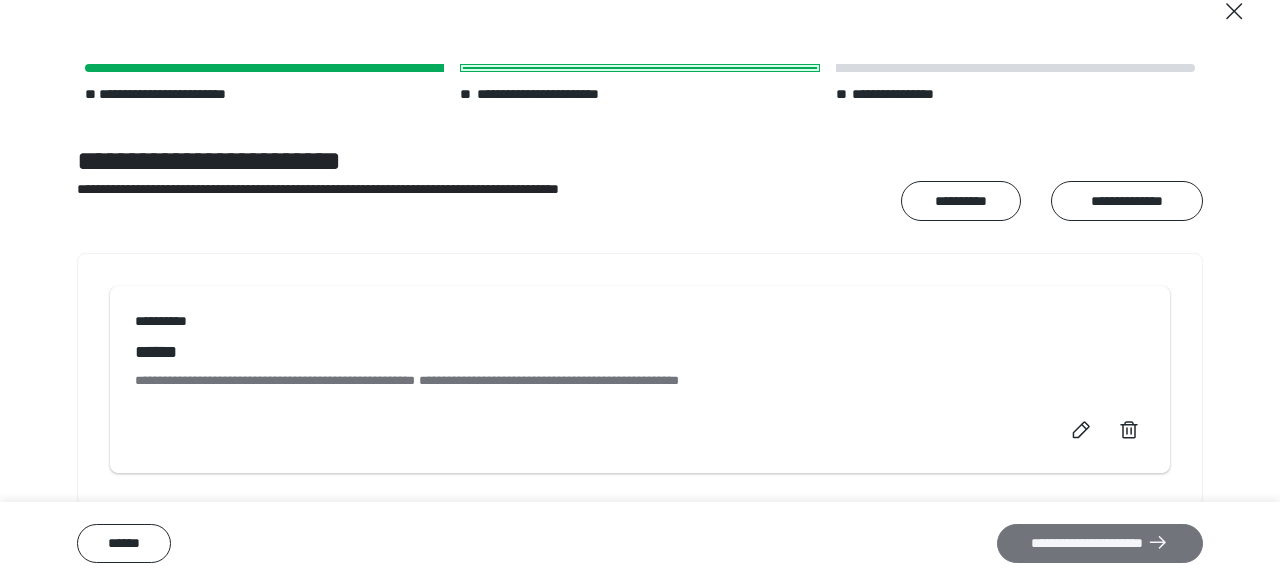 click on "**********" at bounding box center [1100, 543] 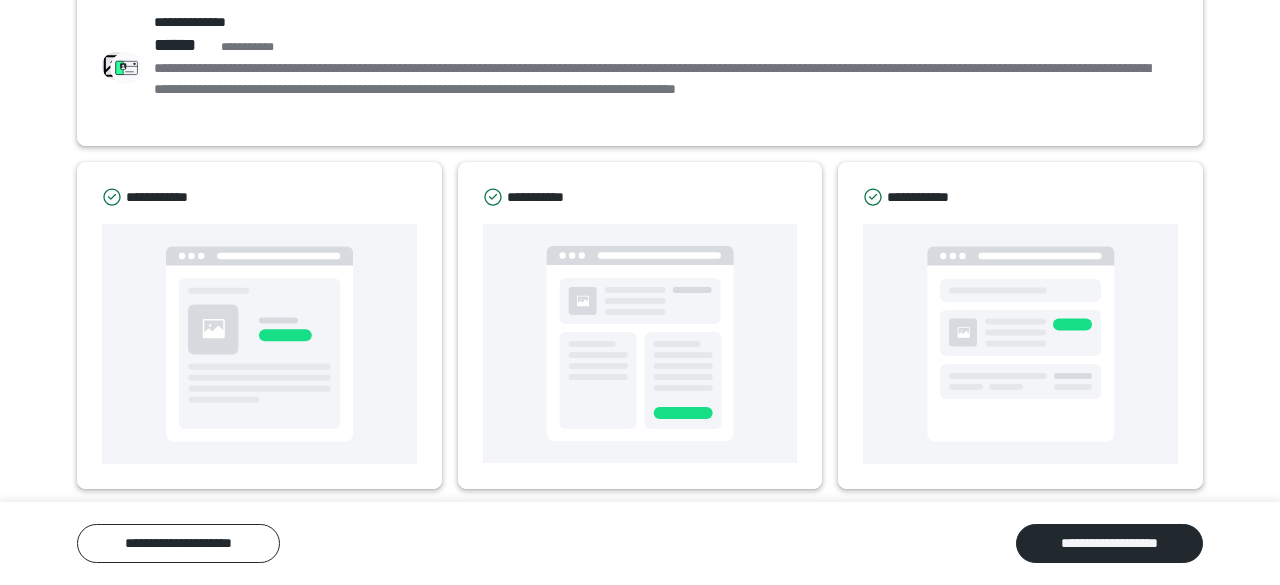 scroll, scrollTop: 247, scrollLeft: 0, axis: vertical 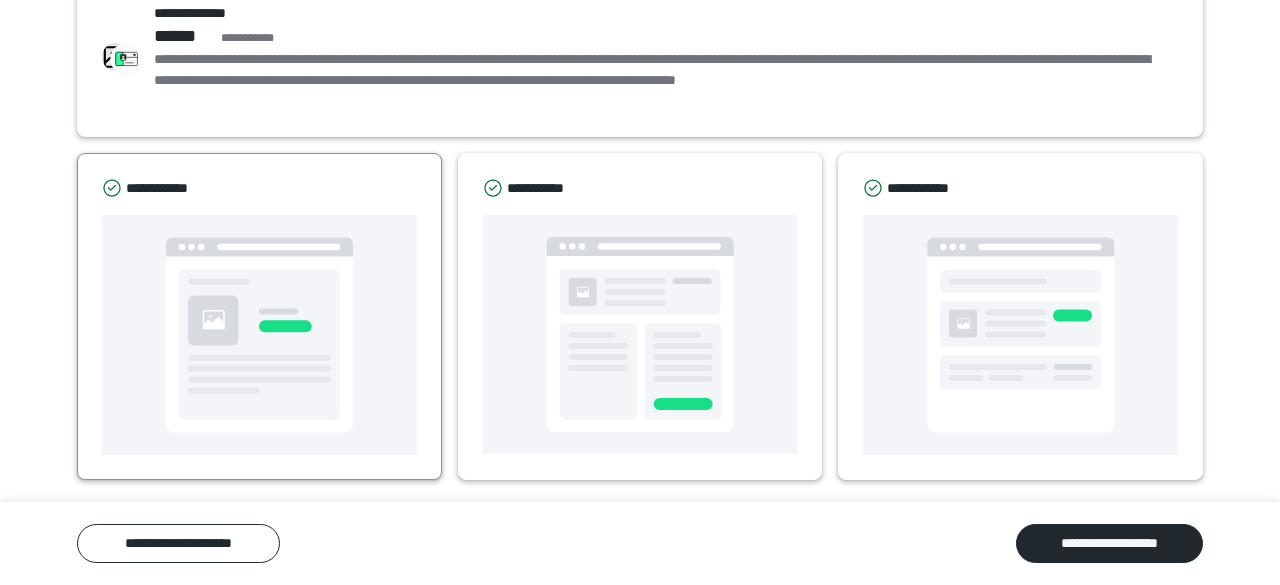 click at bounding box center [259, 335] 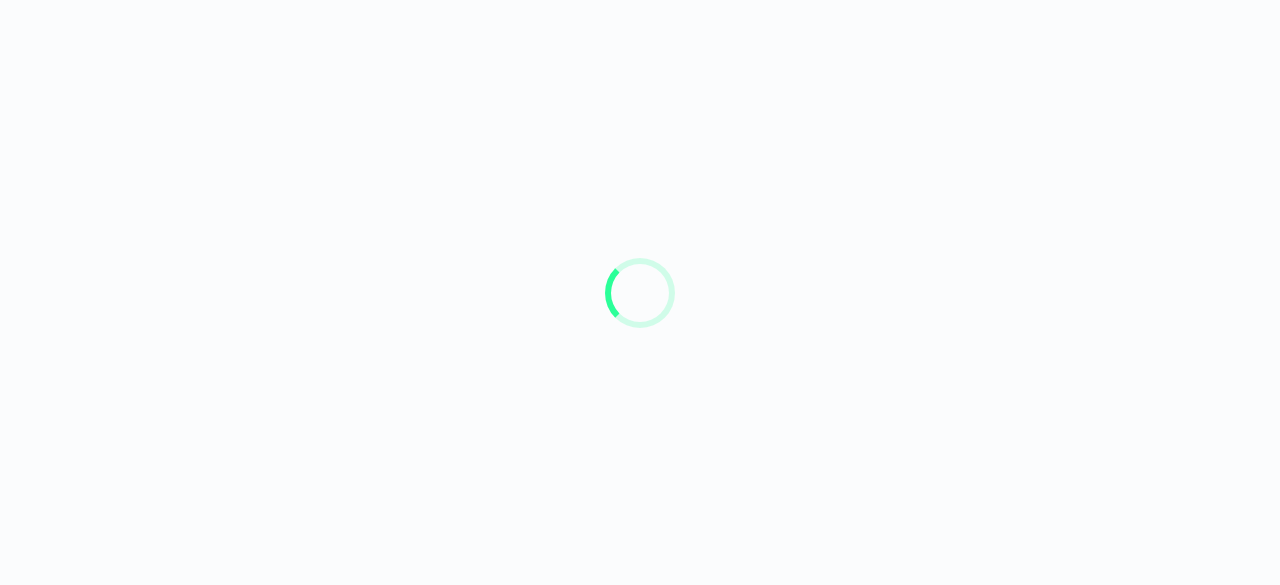 scroll, scrollTop: 0, scrollLeft: 0, axis: both 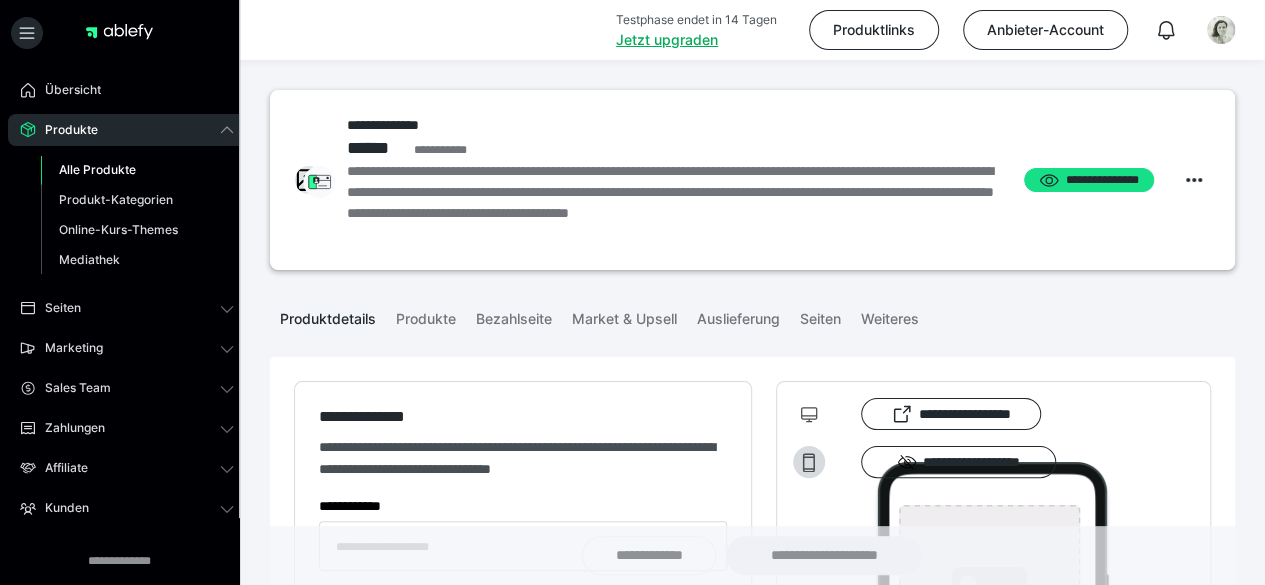 type on "**********" 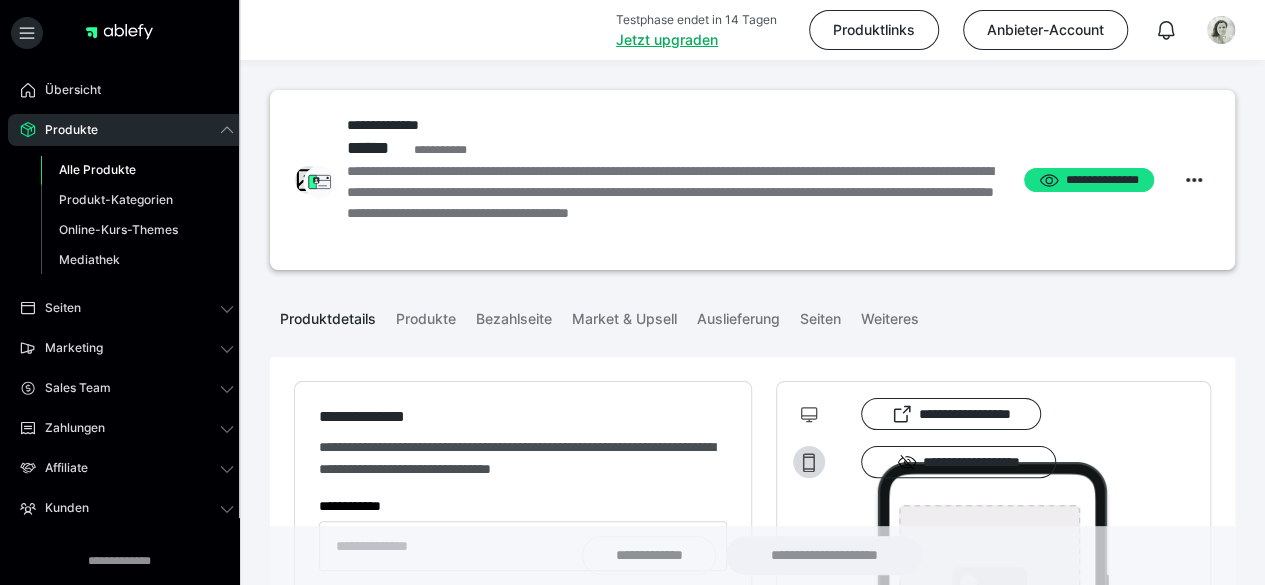 type on "**********" 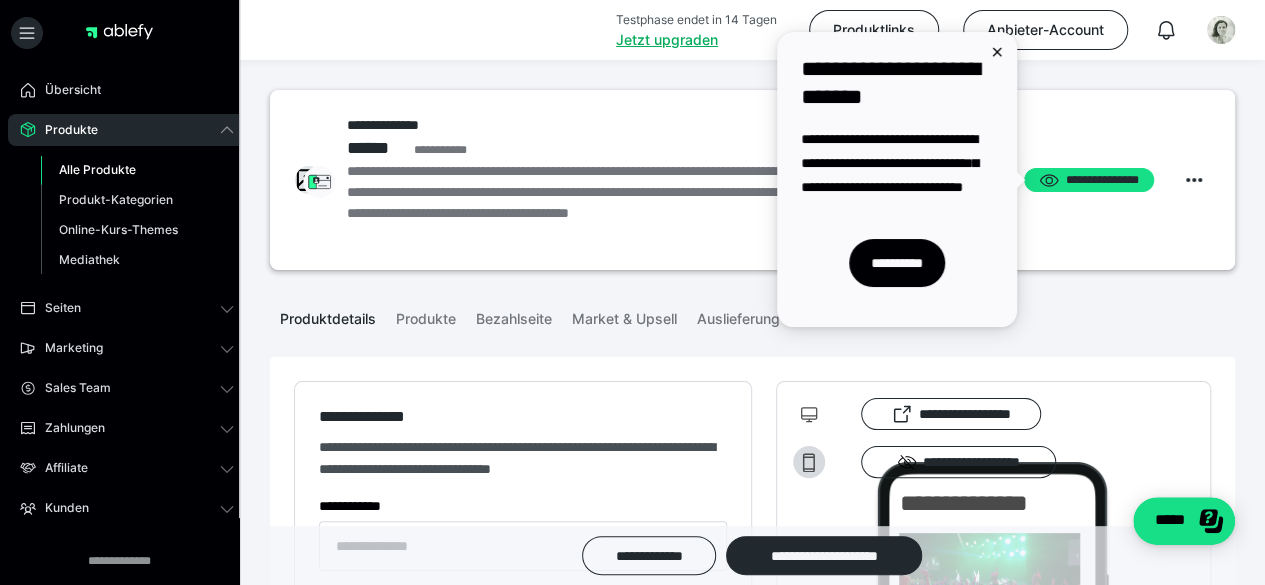 scroll, scrollTop: 0, scrollLeft: 0, axis: both 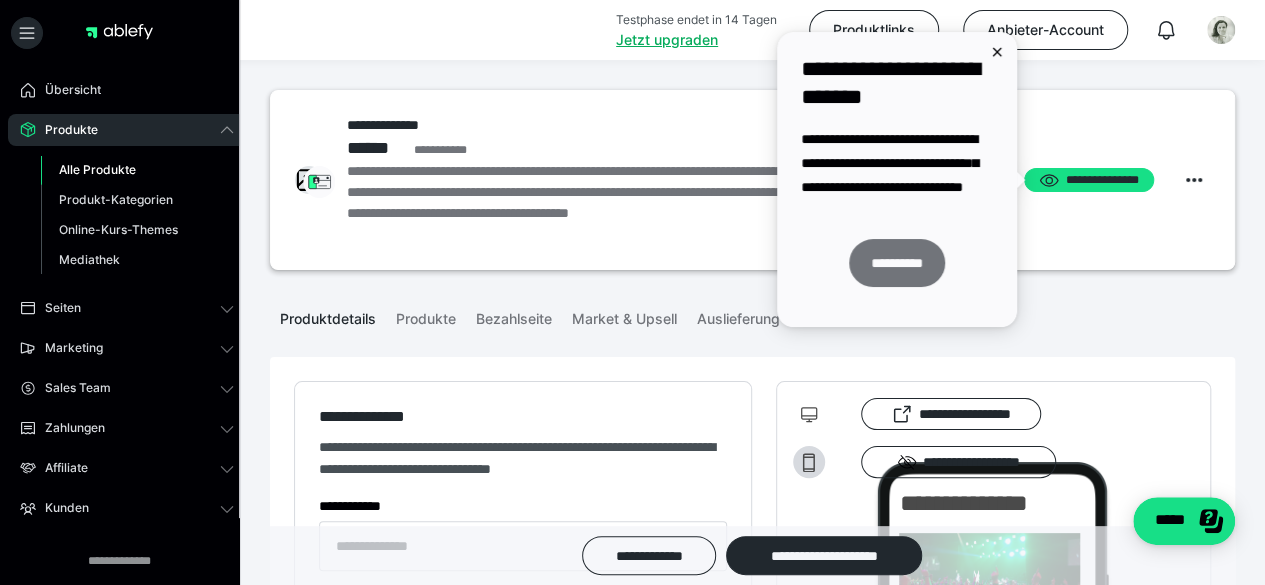 click on "**********" at bounding box center (897, 263) 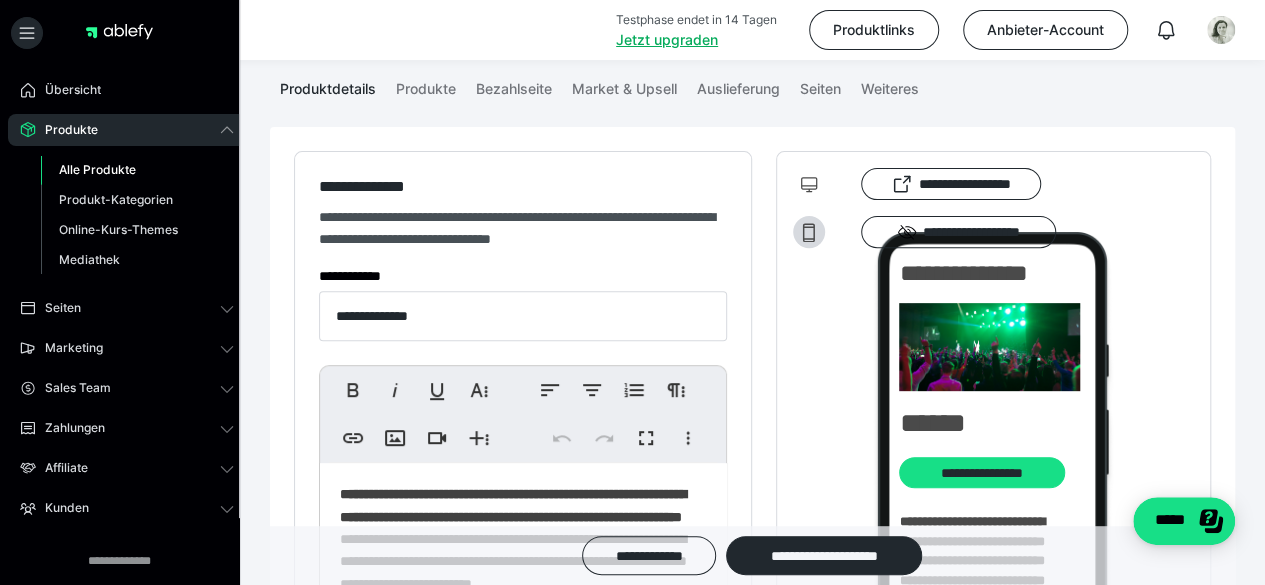 scroll, scrollTop: 235, scrollLeft: 0, axis: vertical 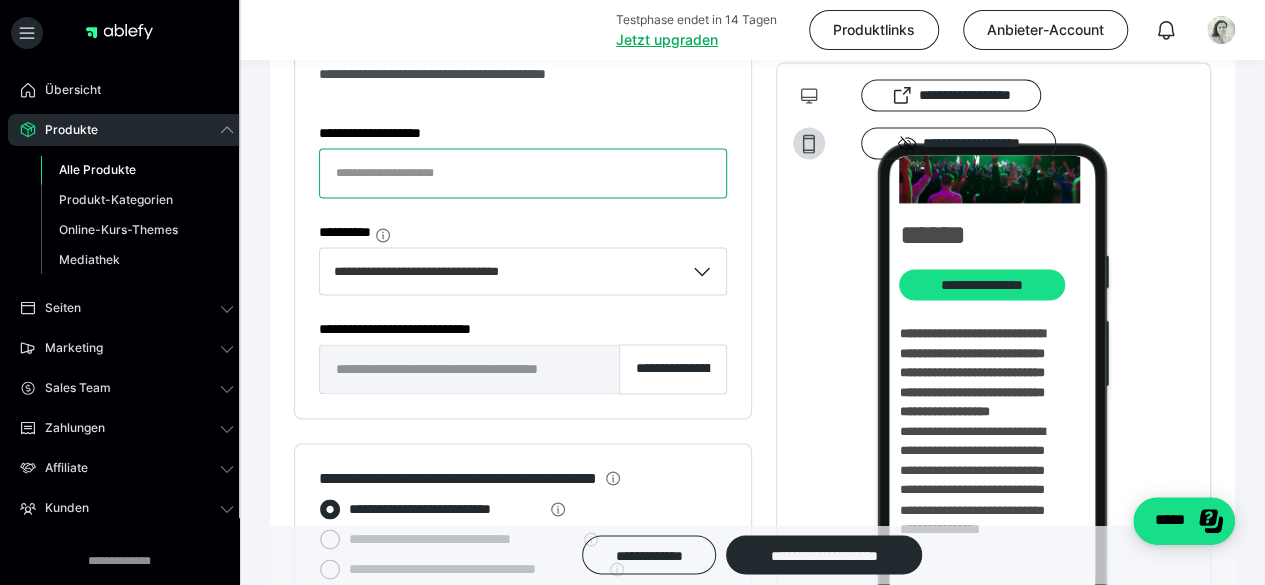 click on "**********" at bounding box center (523, 173) 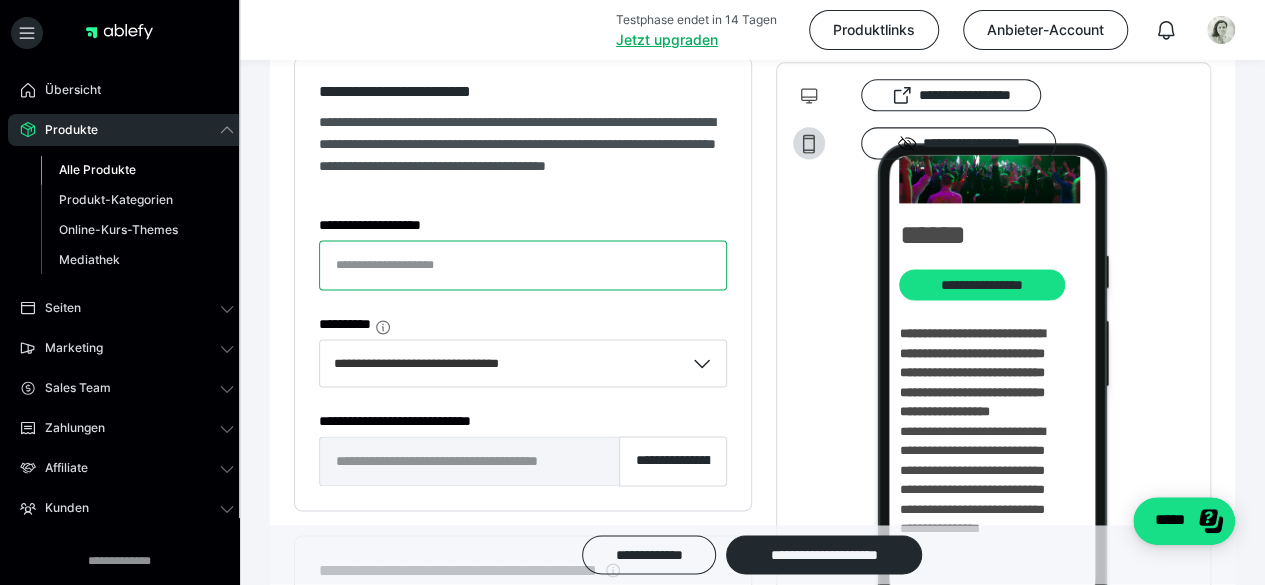 scroll, scrollTop: 1292, scrollLeft: 0, axis: vertical 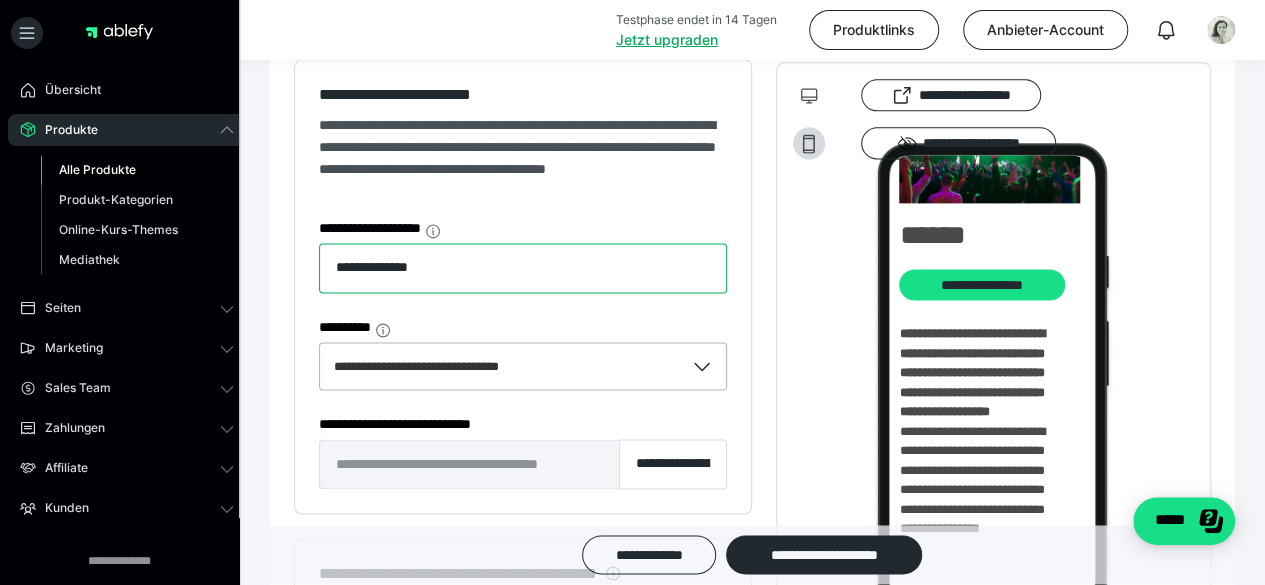 type on "**********" 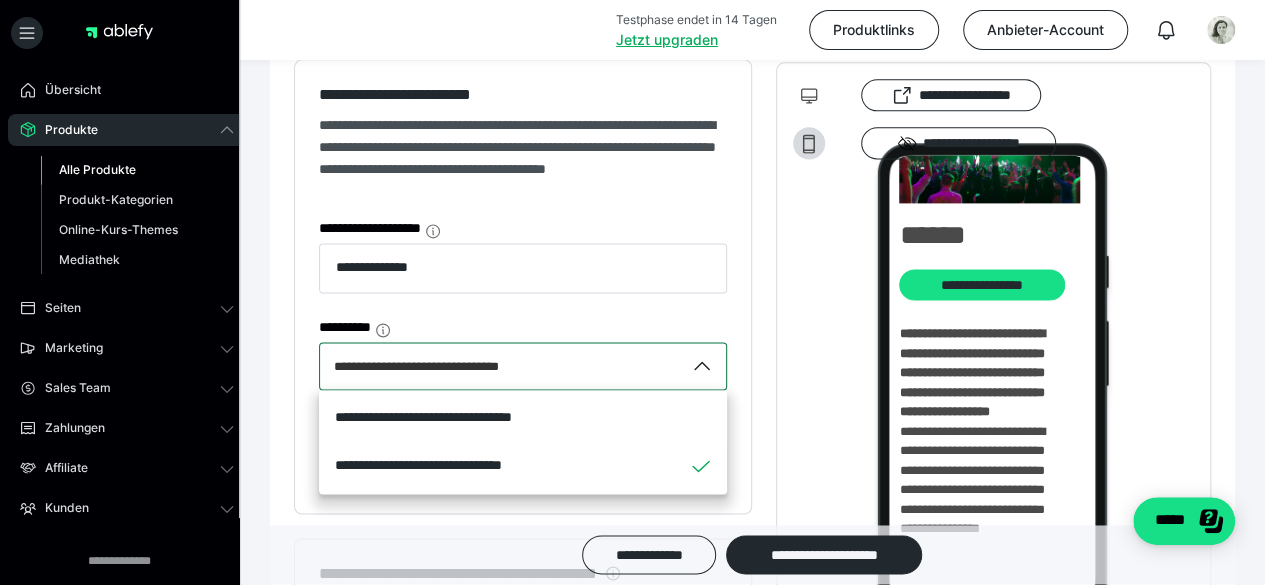 click on "**********" at bounding box center [502, 366] 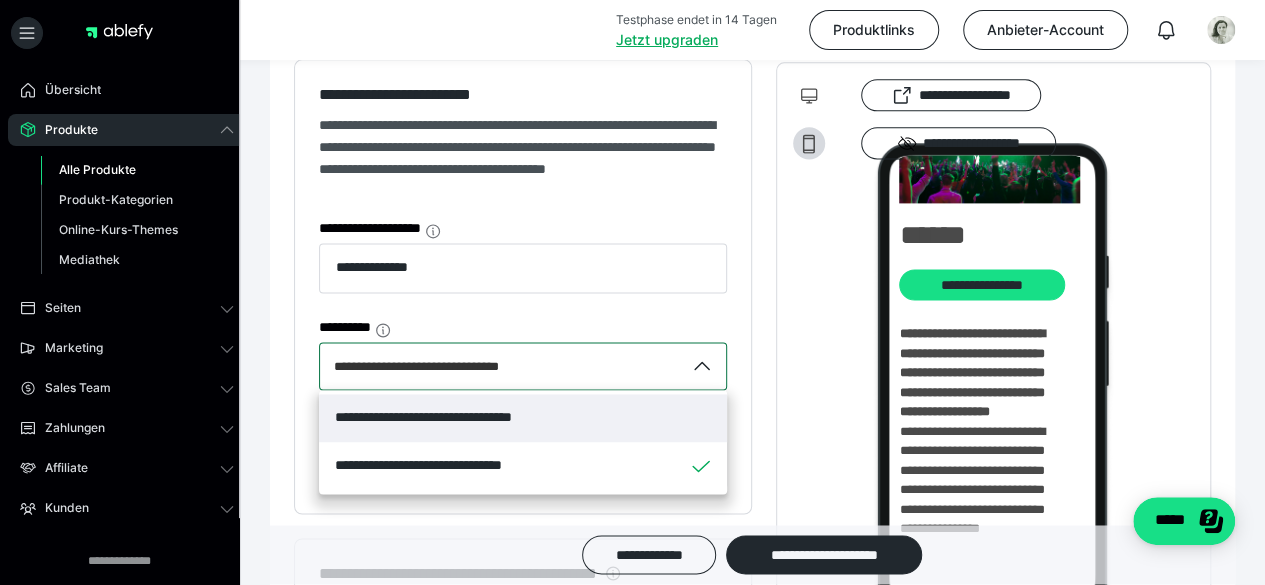 click on "**********" at bounding box center [523, 418] 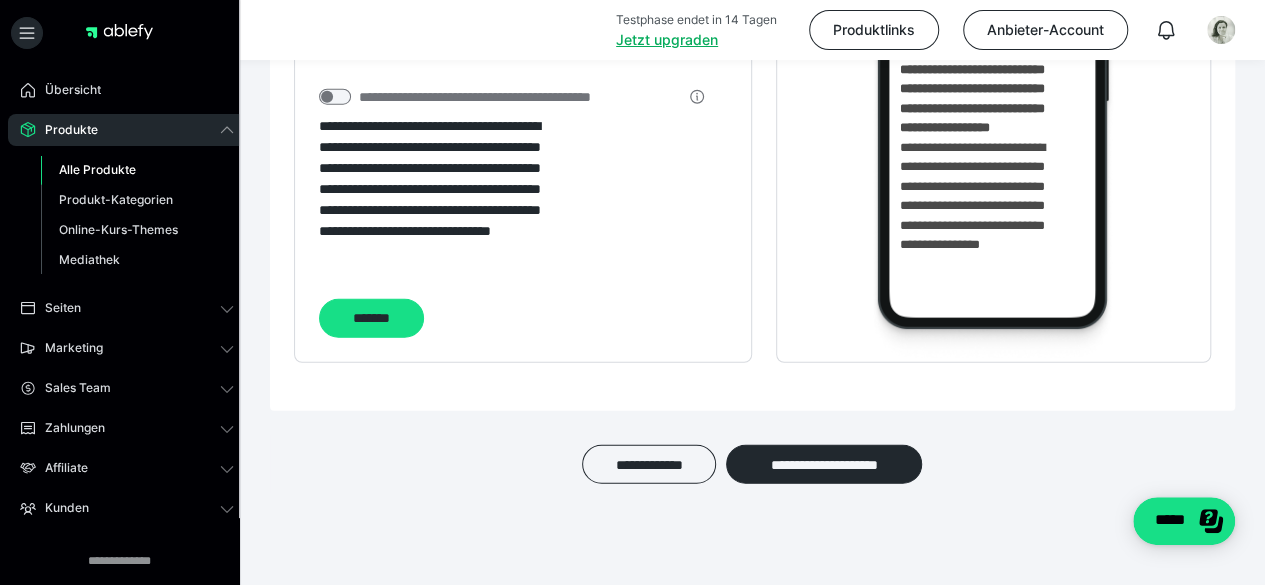 scroll, scrollTop: 2542, scrollLeft: 0, axis: vertical 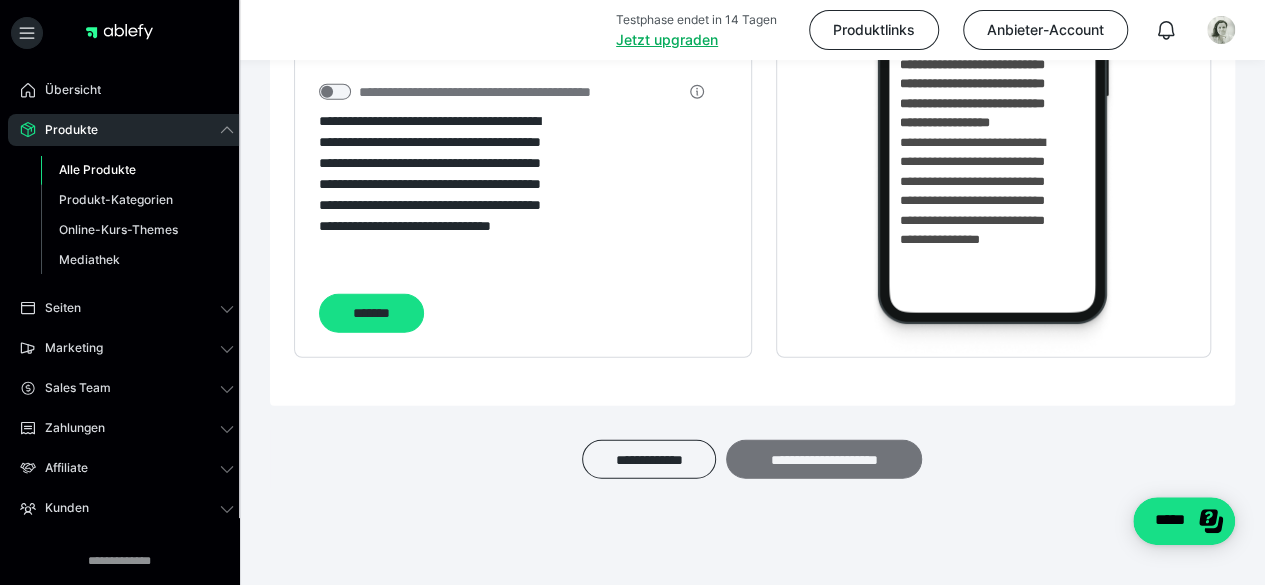 click on "**********" at bounding box center (824, 459) 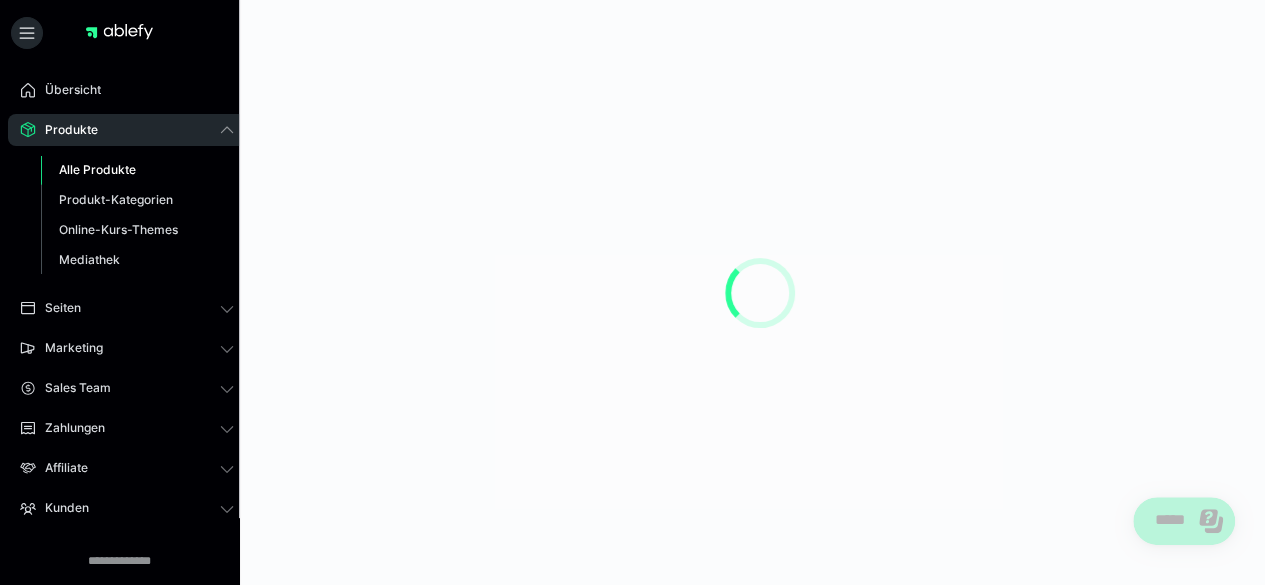 scroll, scrollTop: 0, scrollLeft: 0, axis: both 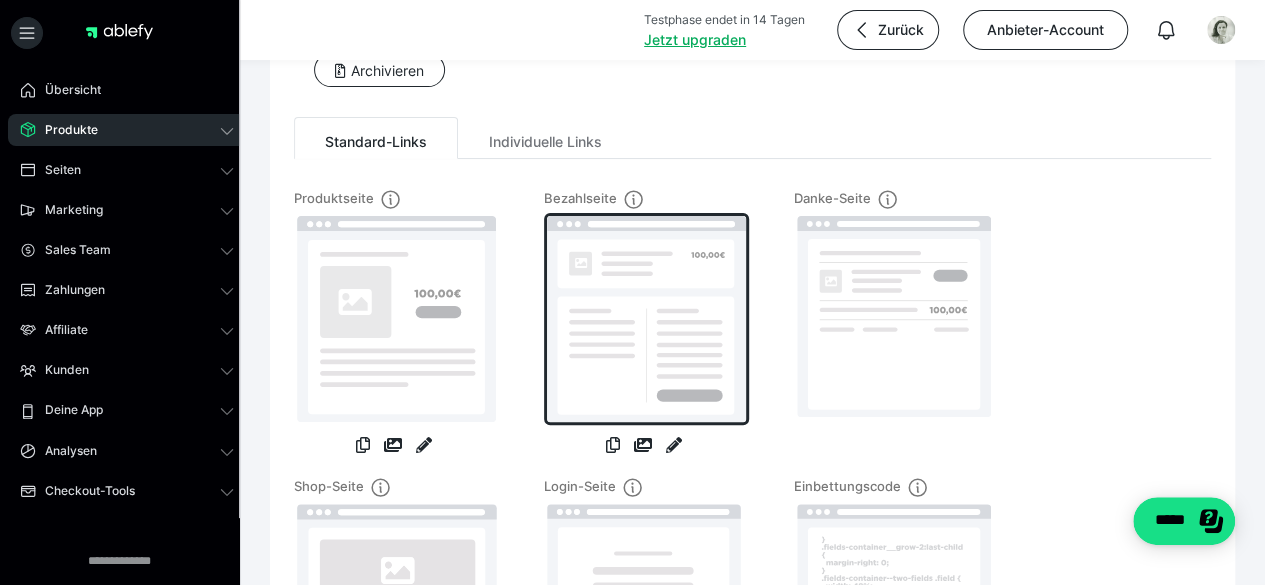 click at bounding box center [646, 319] 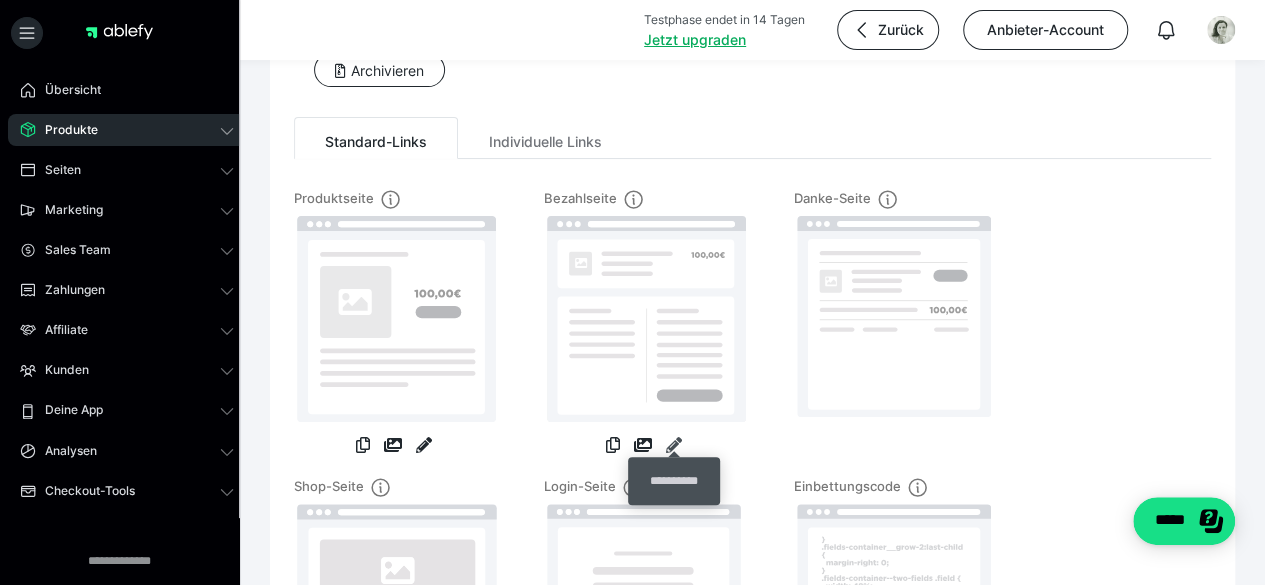 click at bounding box center (674, 445) 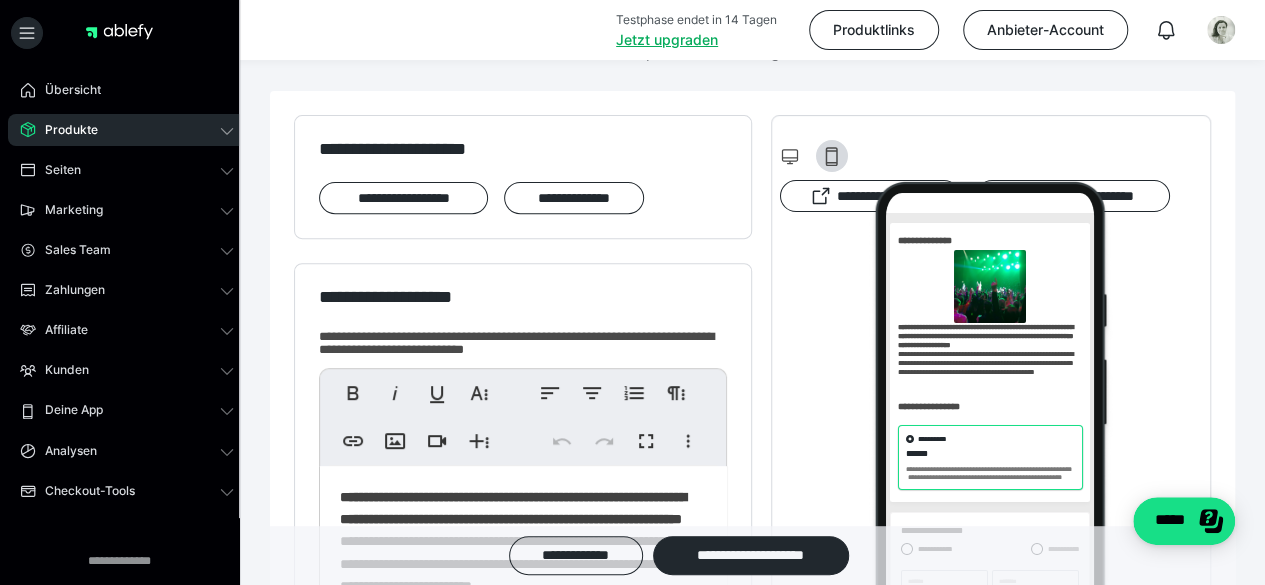 scroll, scrollTop: 0, scrollLeft: 0, axis: both 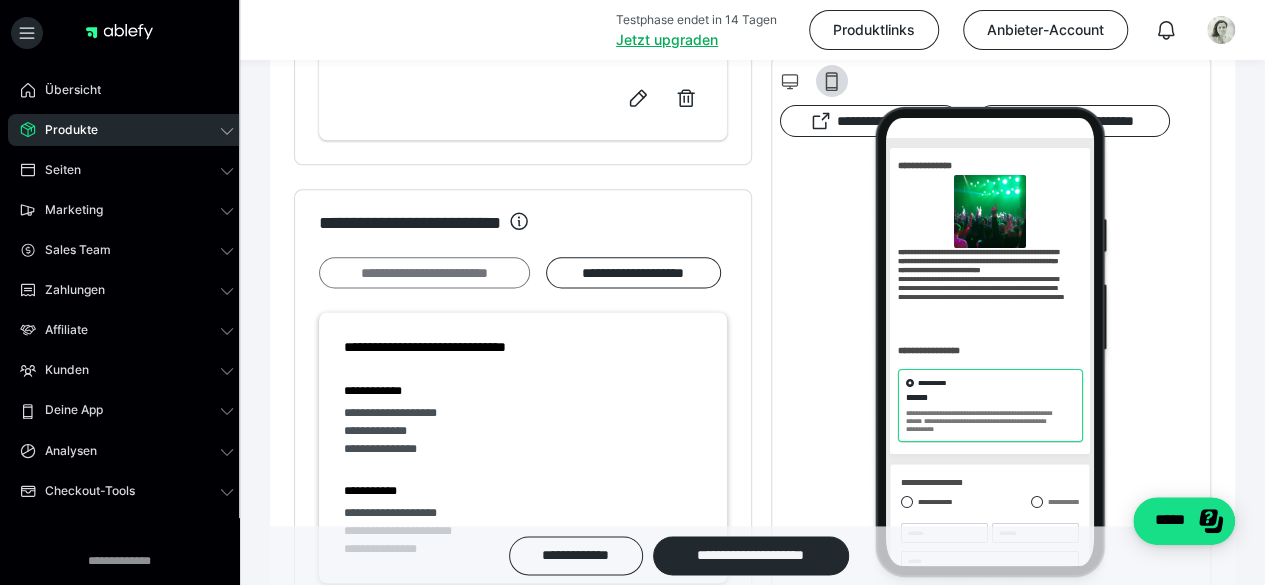 click on "**********" at bounding box center [424, 272] 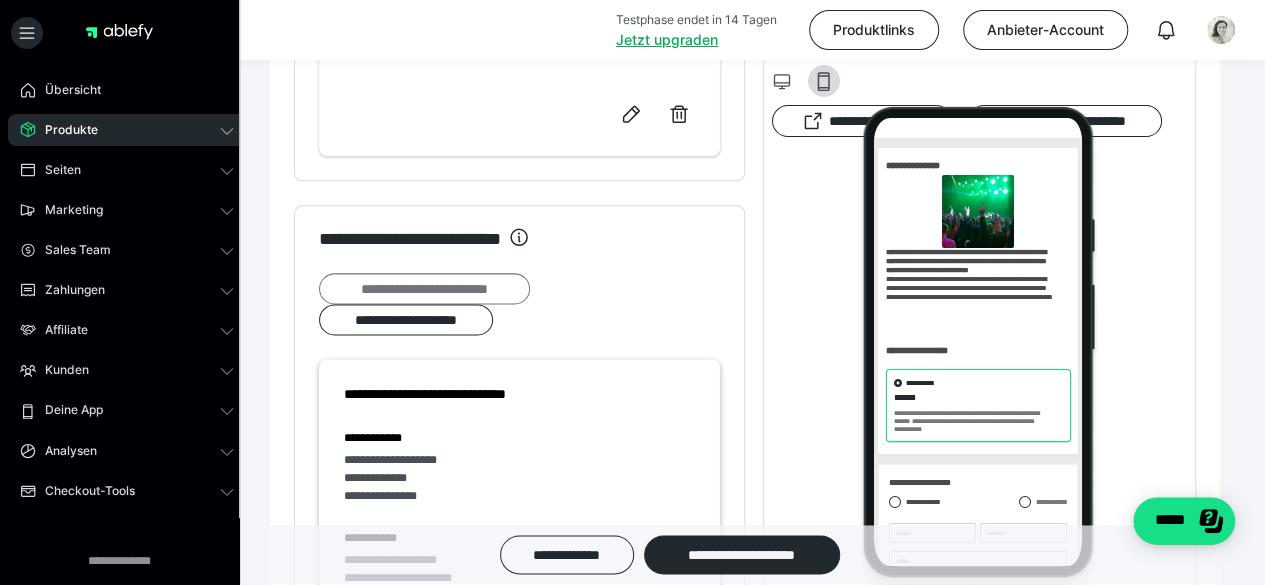 scroll, scrollTop: 0, scrollLeft: 0, axis: both 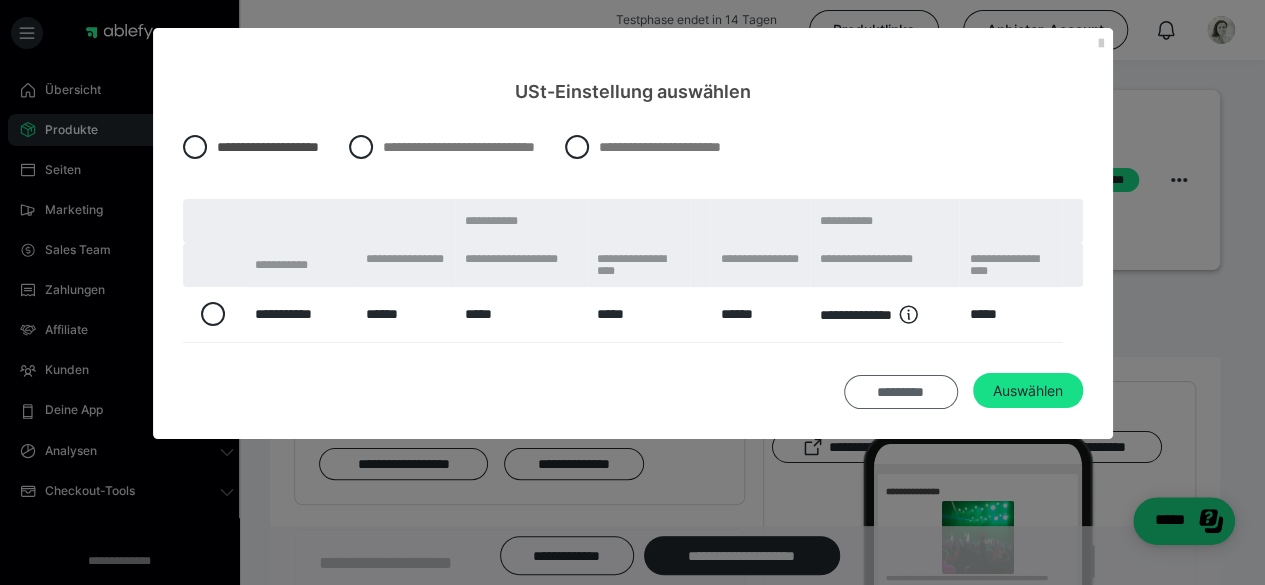 click on "*********" at bounding box center [901, 392] 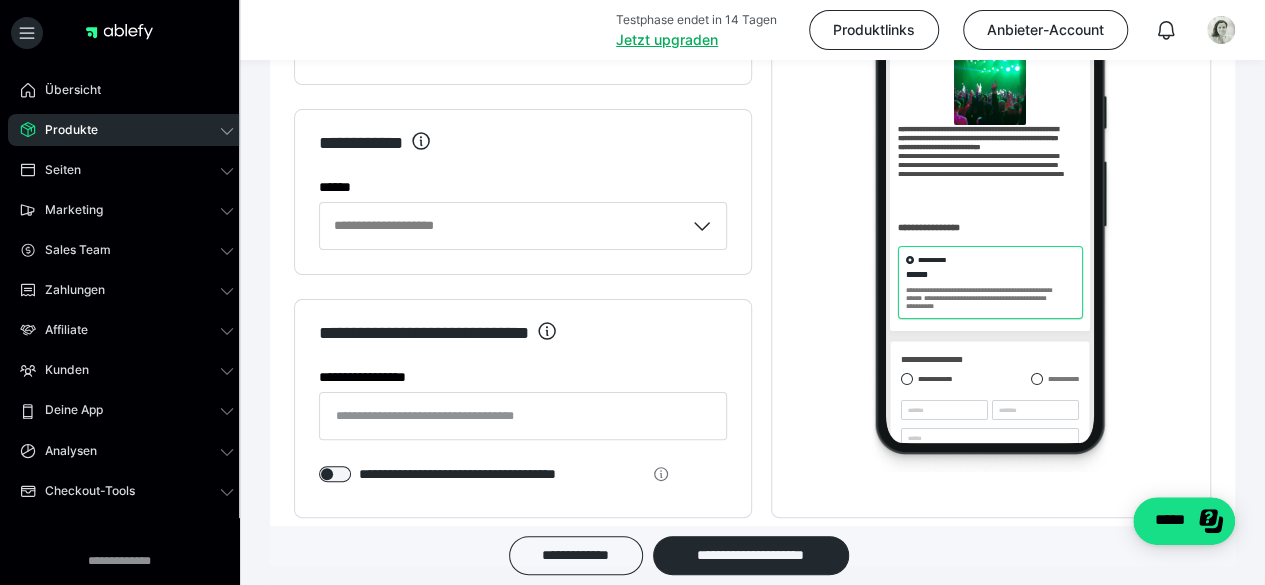 scroll, scrollTop: 3839, scrollLeft: 0, axis: vertical 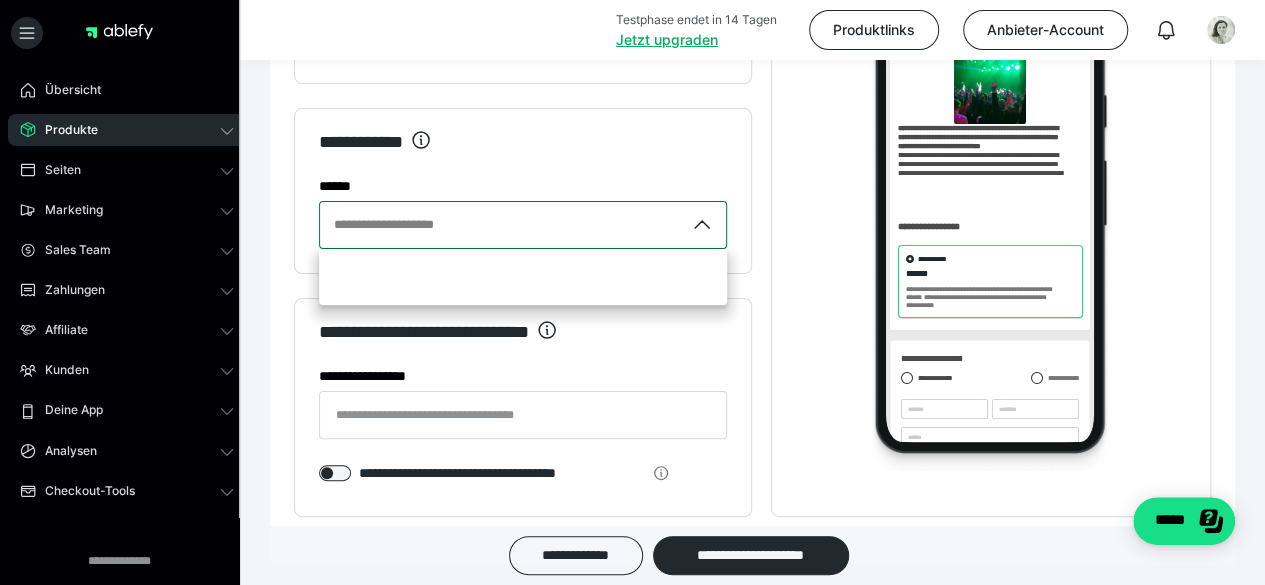 click at bounding box center [705, 225] 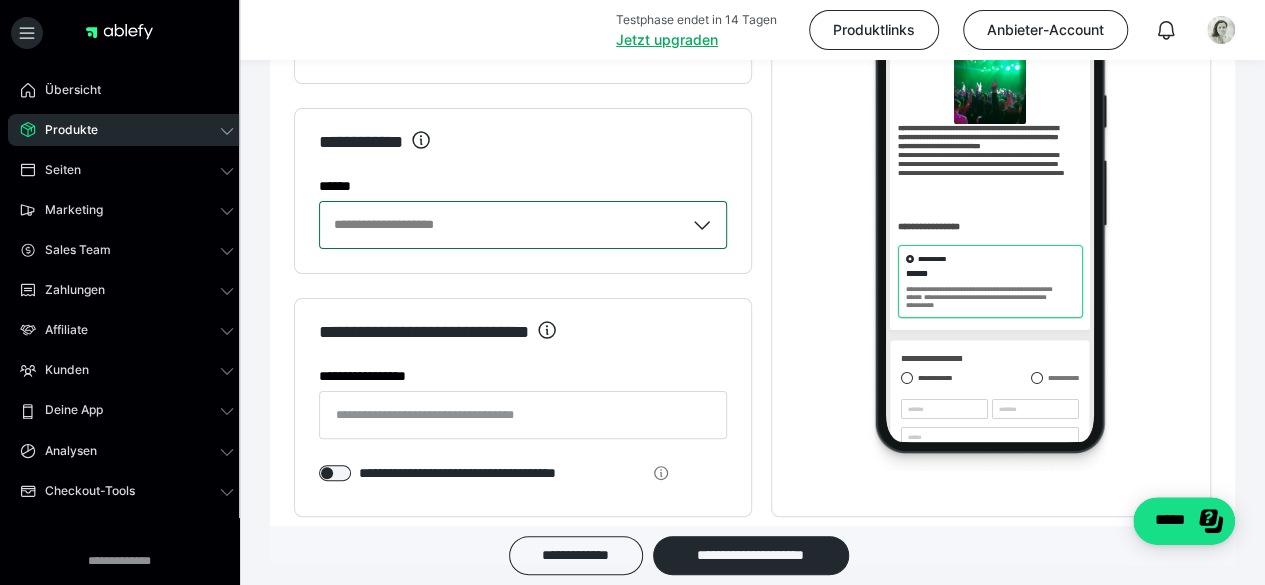 click at bounding box center (705, 225) 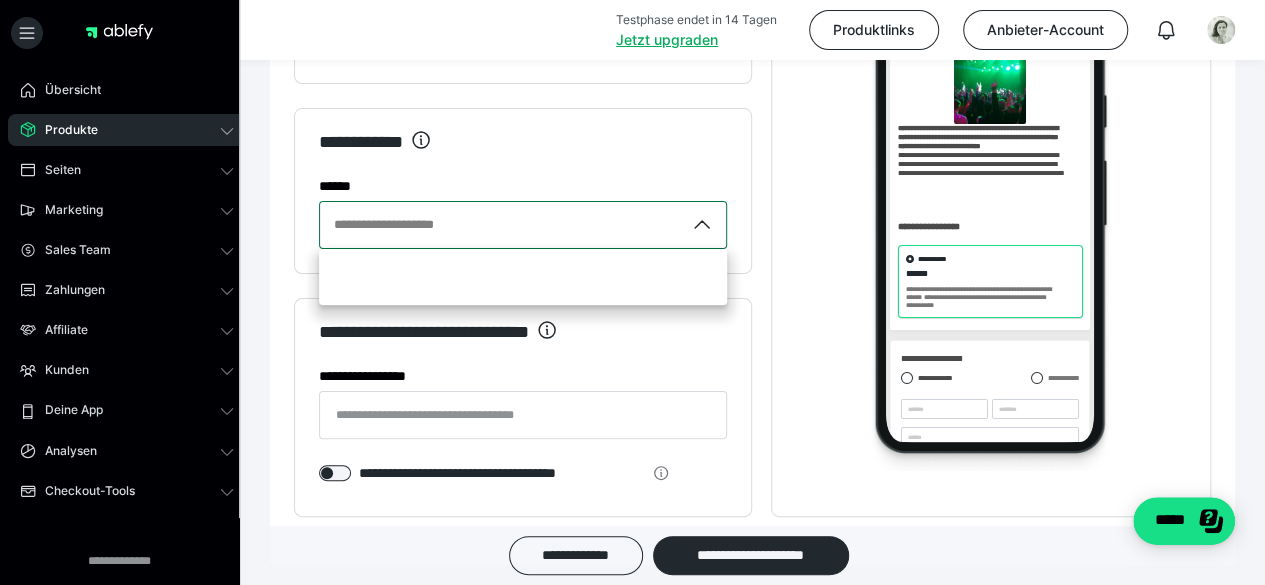 click at bounding box center (705, 225) 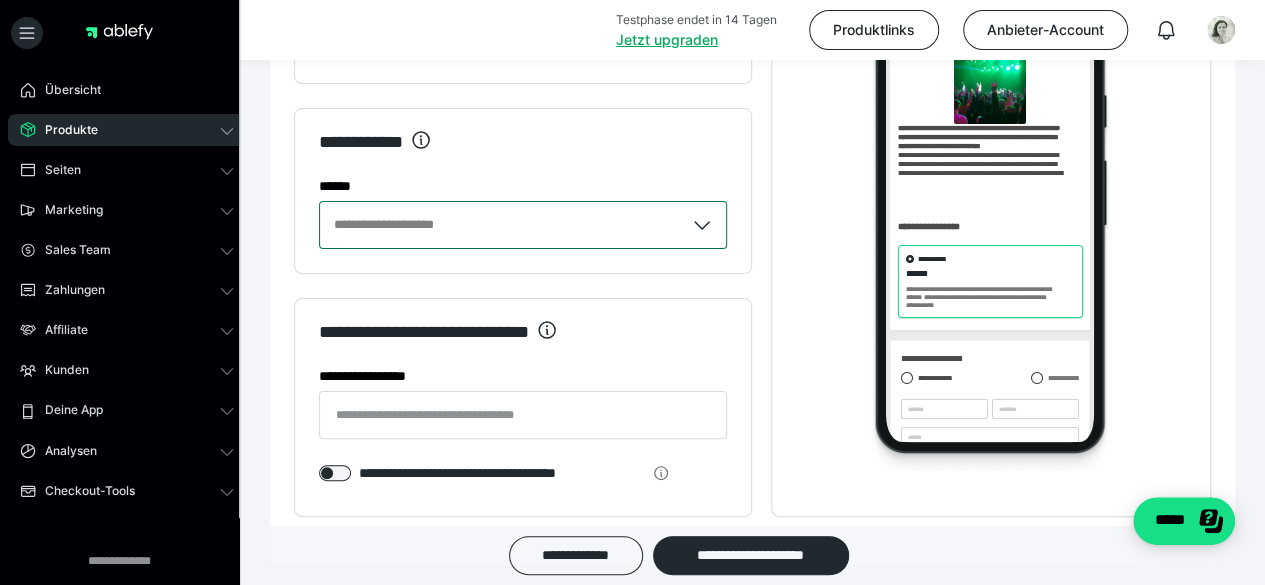 click at bounding box center [705, 225] 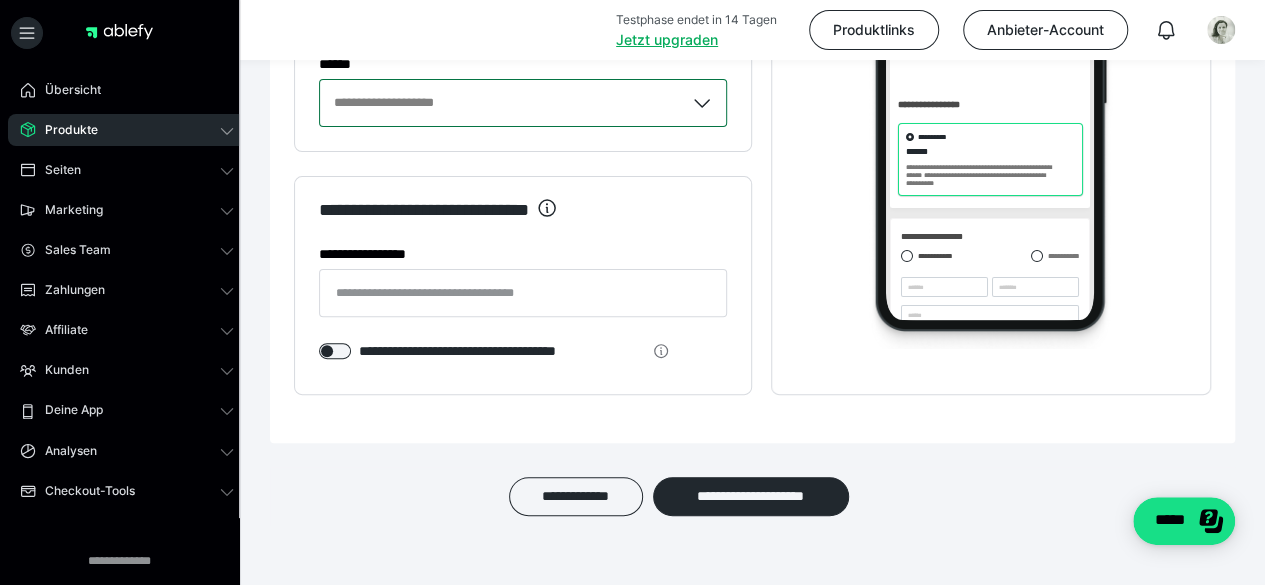 scroll, scrollTop: 3963, scrollLeft: 0, axis: vertical 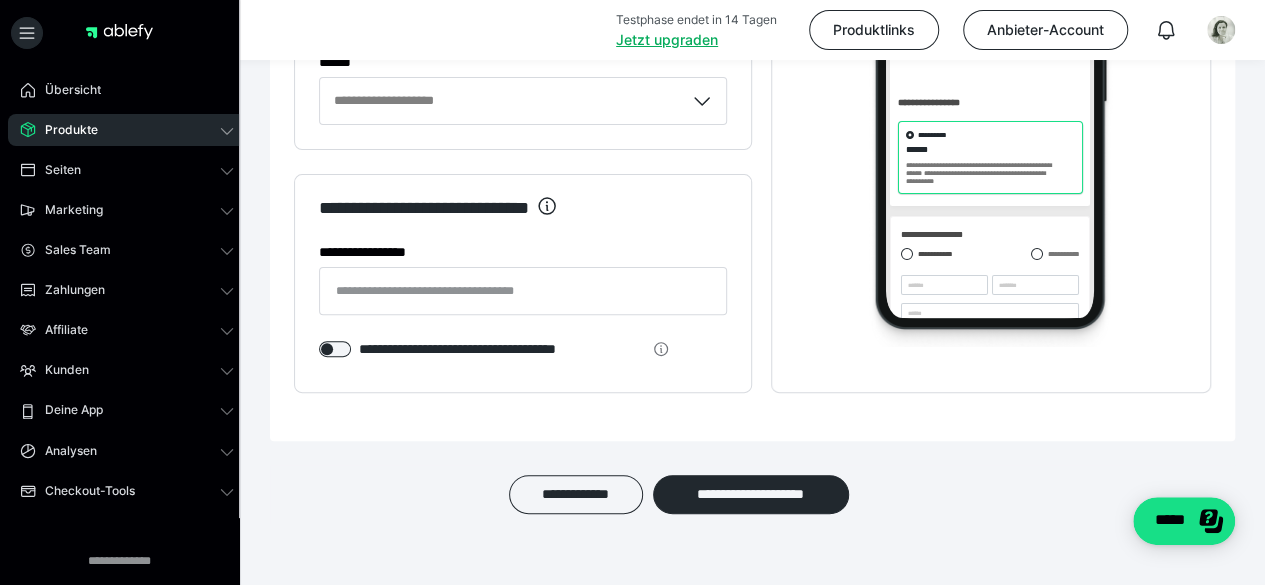 click on "**********" at bounding box center [494, 349] 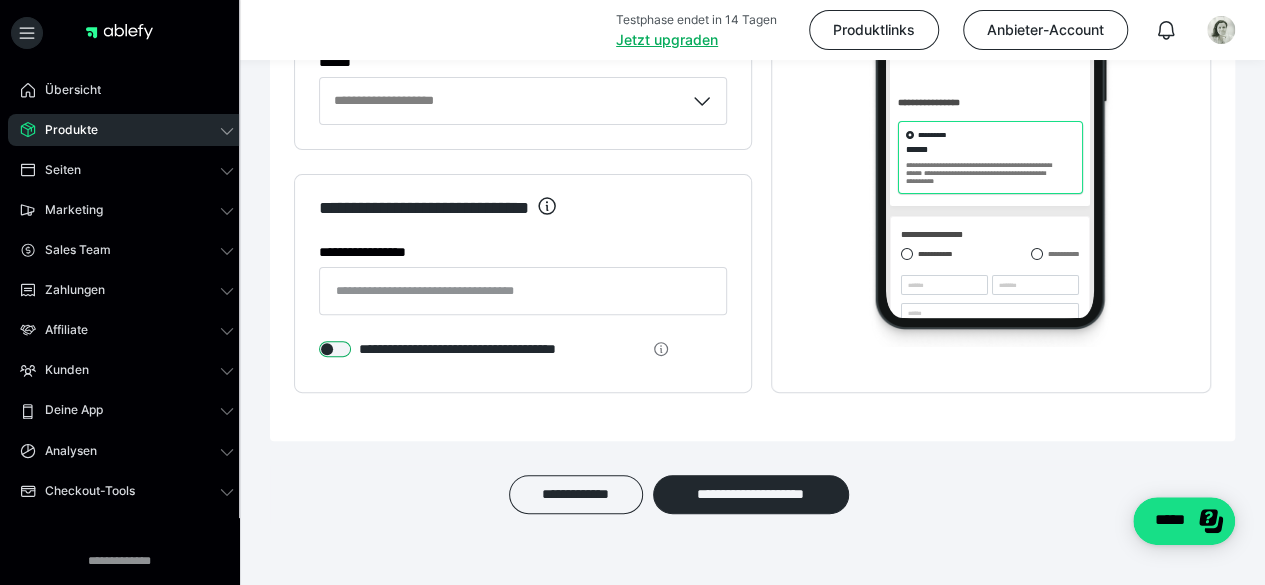 click at bounding box center [335, 349] 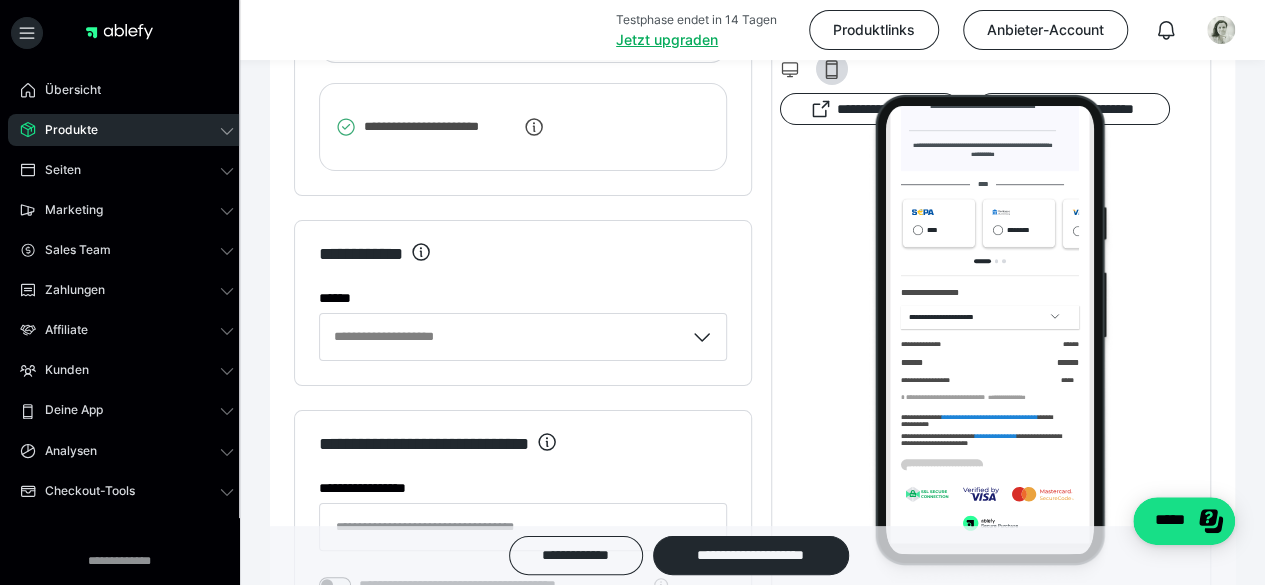 scroll, scrollTop: 3746, scrollLeft: 0, axis: vertical 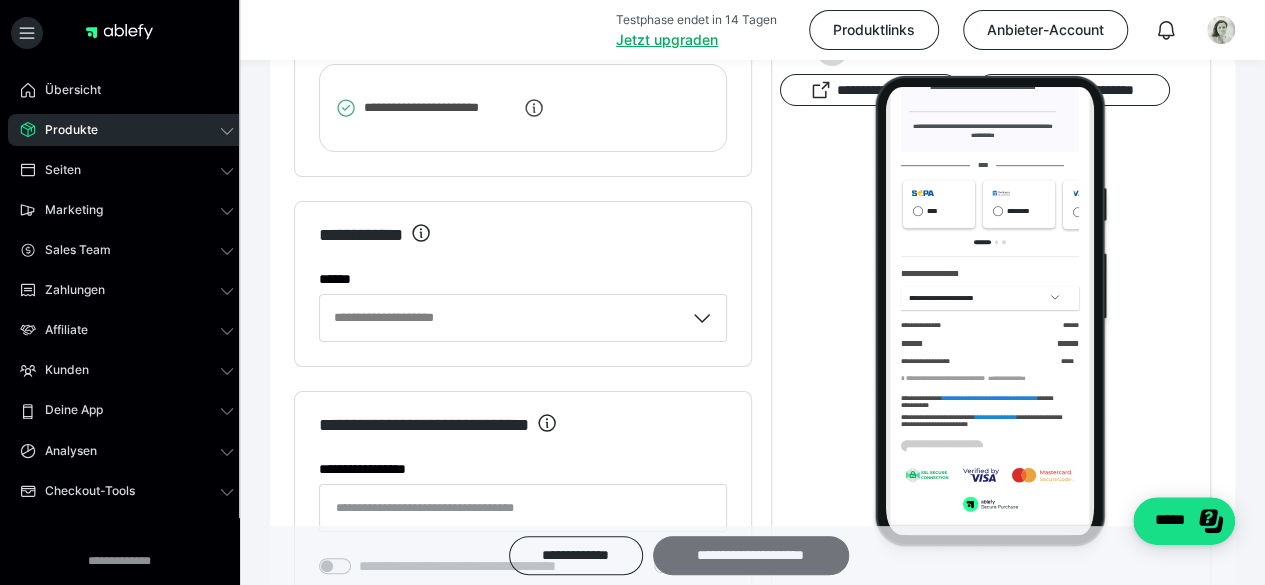 click on "**********" at bounding box center [751, 555] 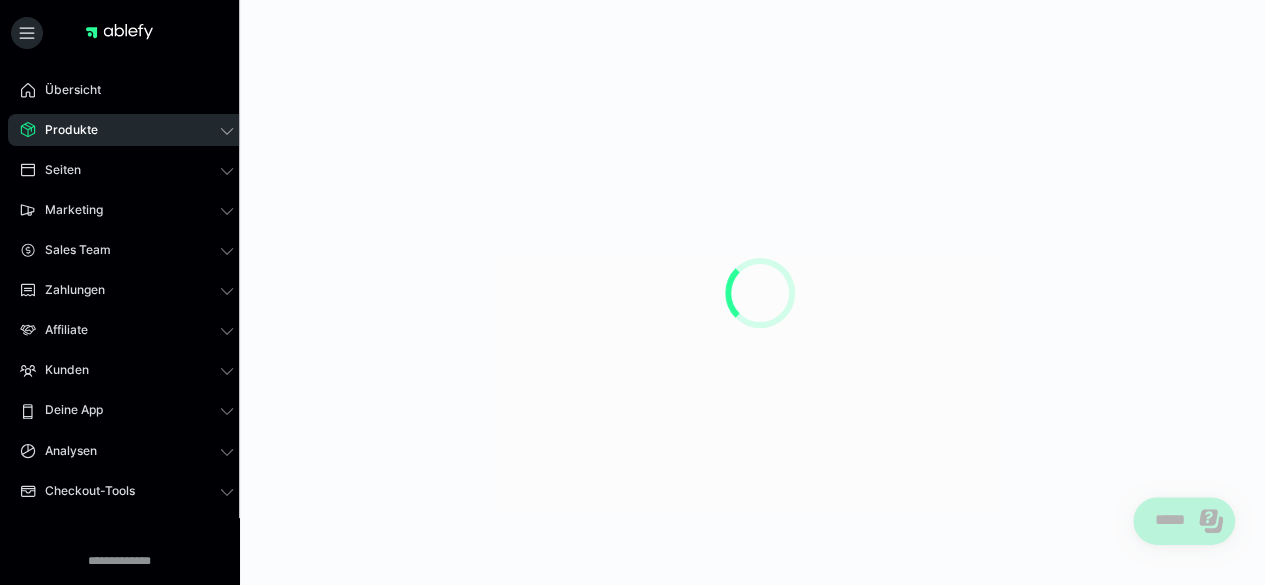 scroll, scrollTop: 0, scrollLeft: 0, axis: both 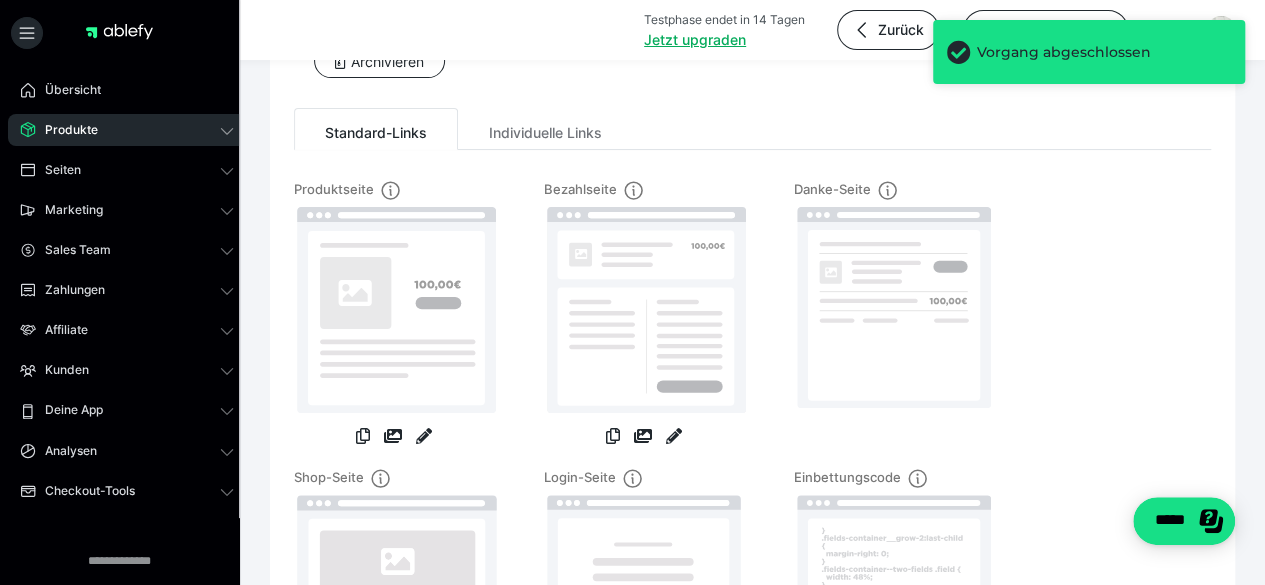 click on "Danke-Seite" at bounding box center [894, 324] 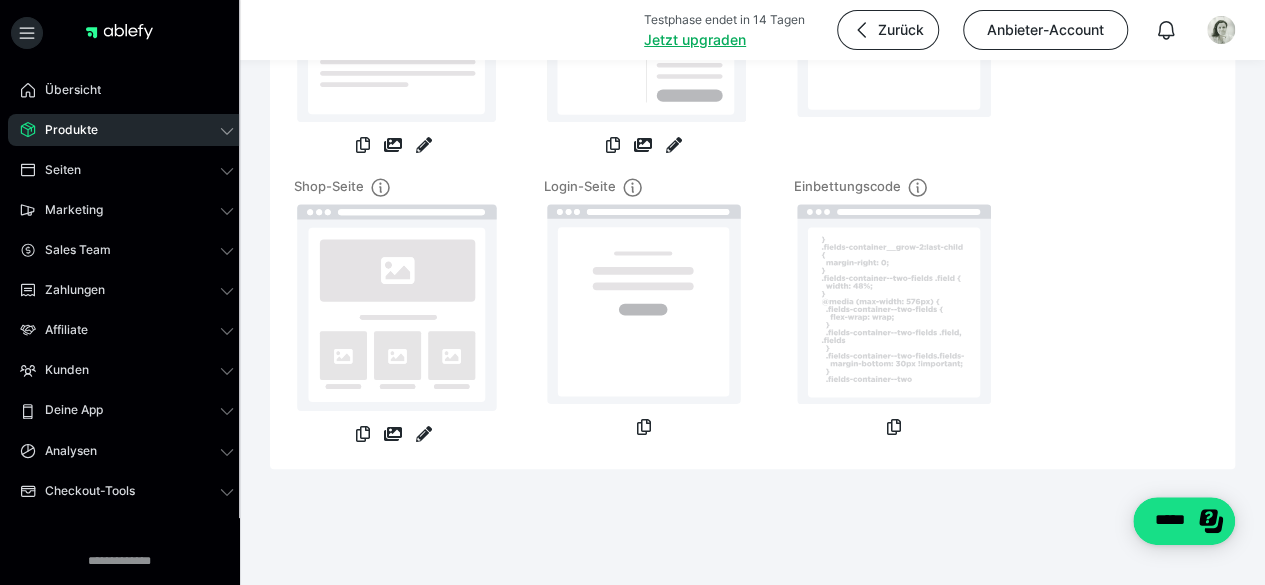 scroll, scrollTop: 461, scrollLeft: 0, axis: vertical 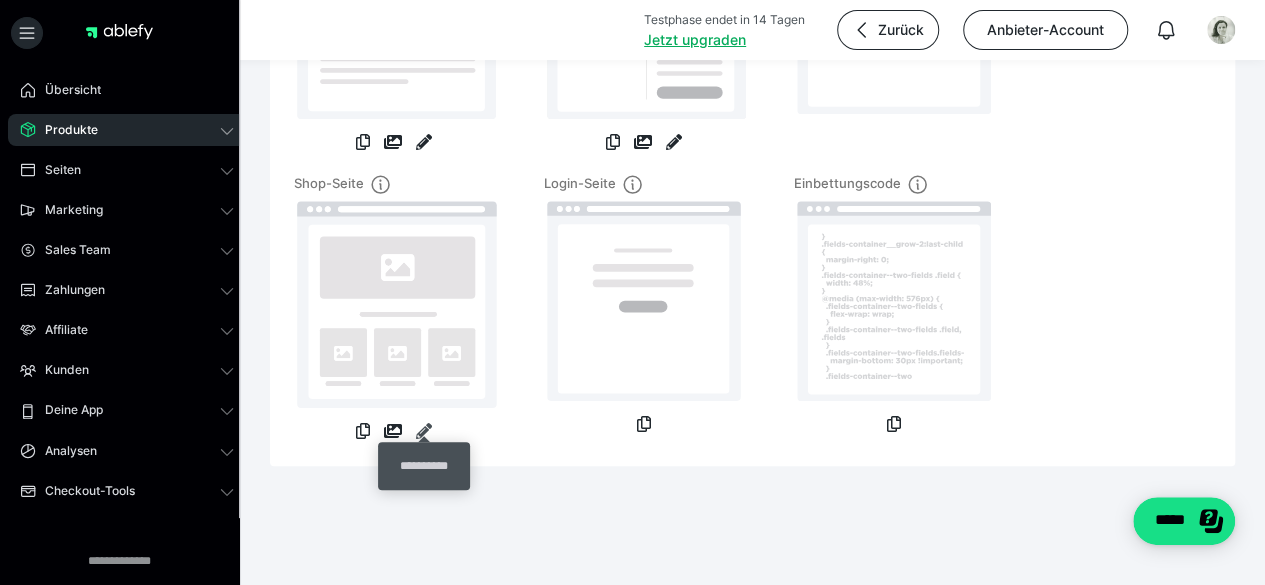 click at bounding box center (424, 431) 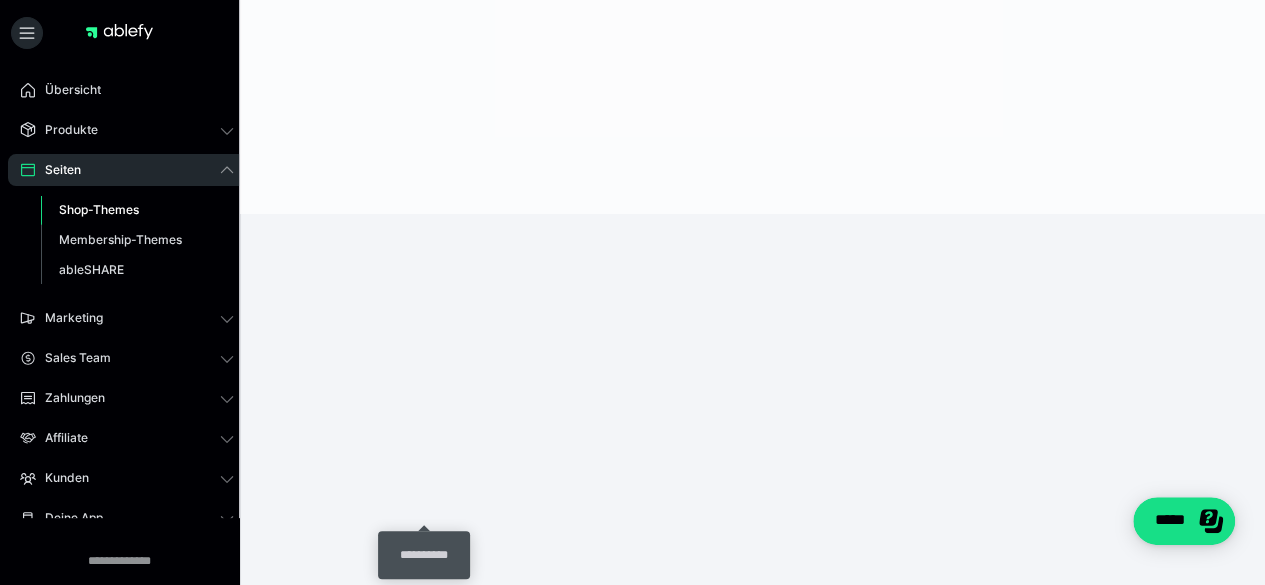 scroll, scrollTop: 0, scrollLeft: 0, axis: both 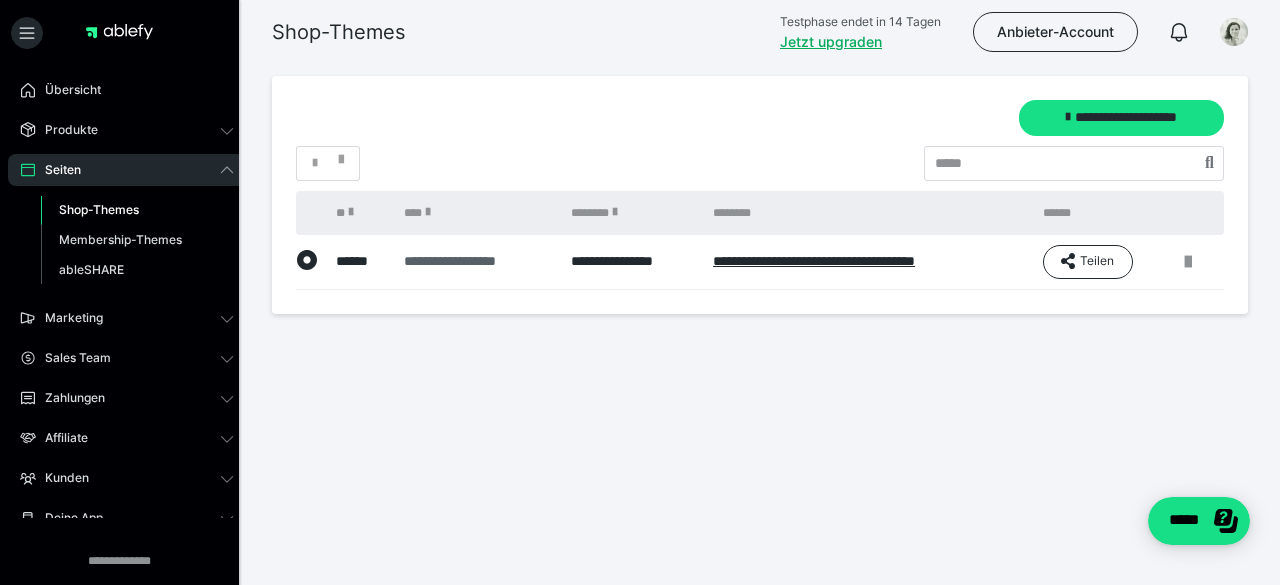 click on "**********" at bounding box center (477, 261) 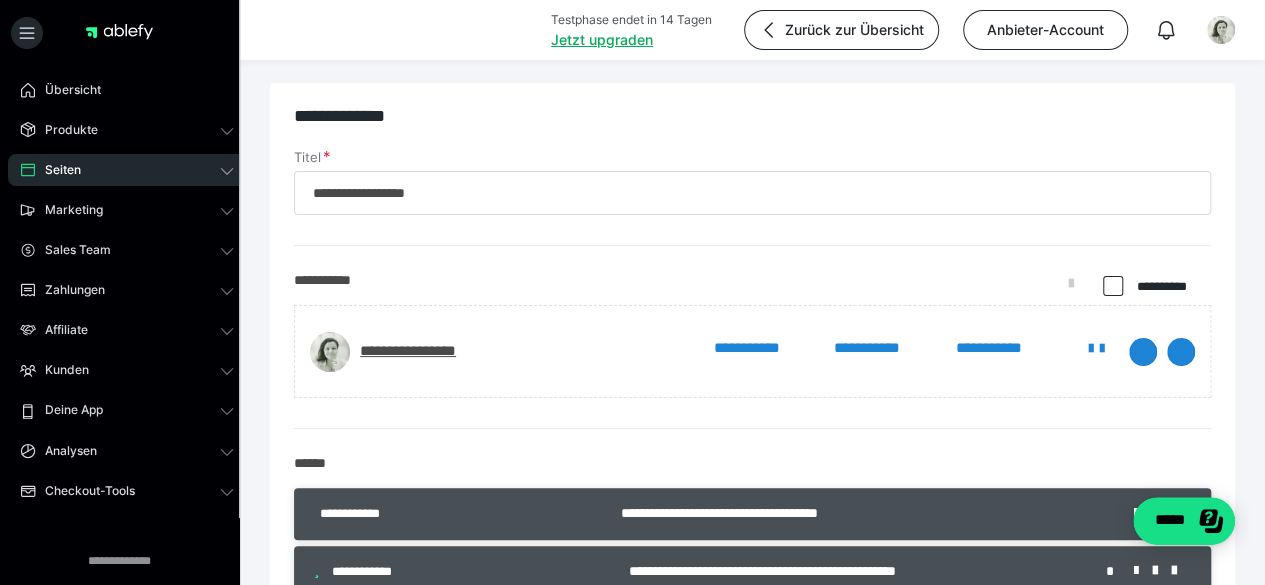 scroll, scrollTop: 0, scrollLeft: 0, axis: both 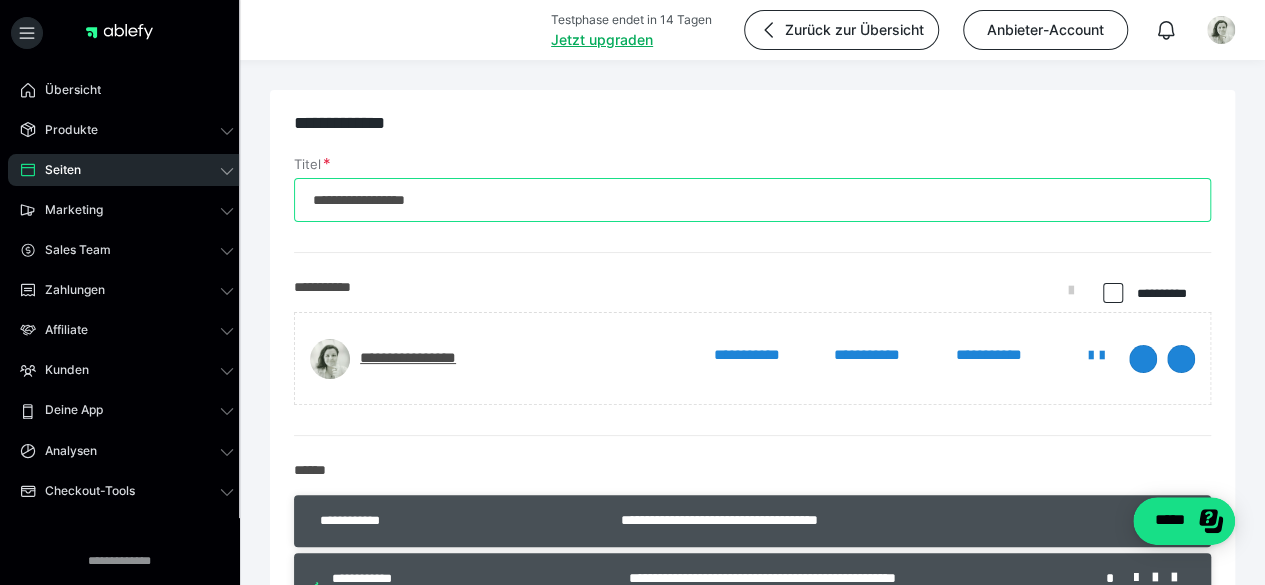 click on "**********" at bounding box center [752, 200] 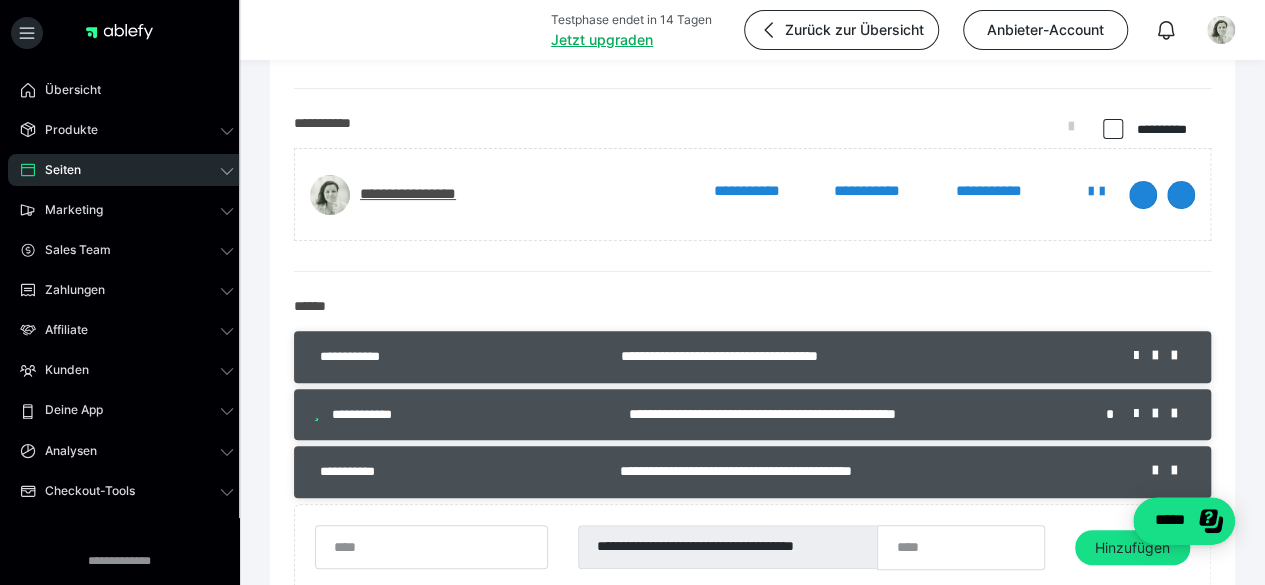 scroll, scrollTop: 160, scrollLeft: 0, axis: vertical 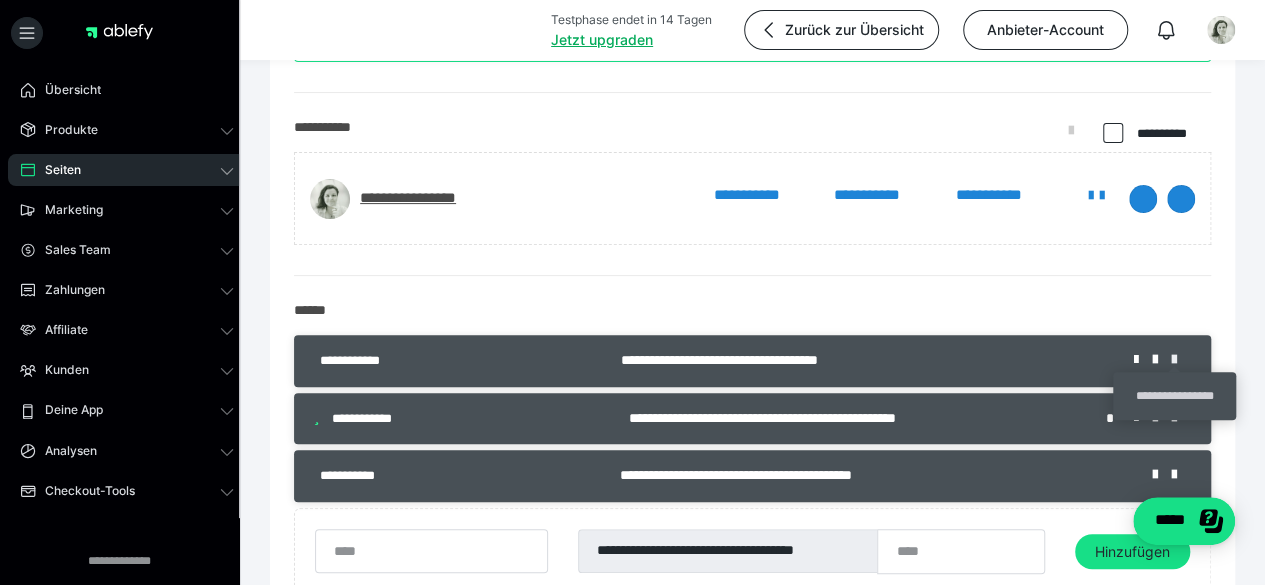 type on "**********" 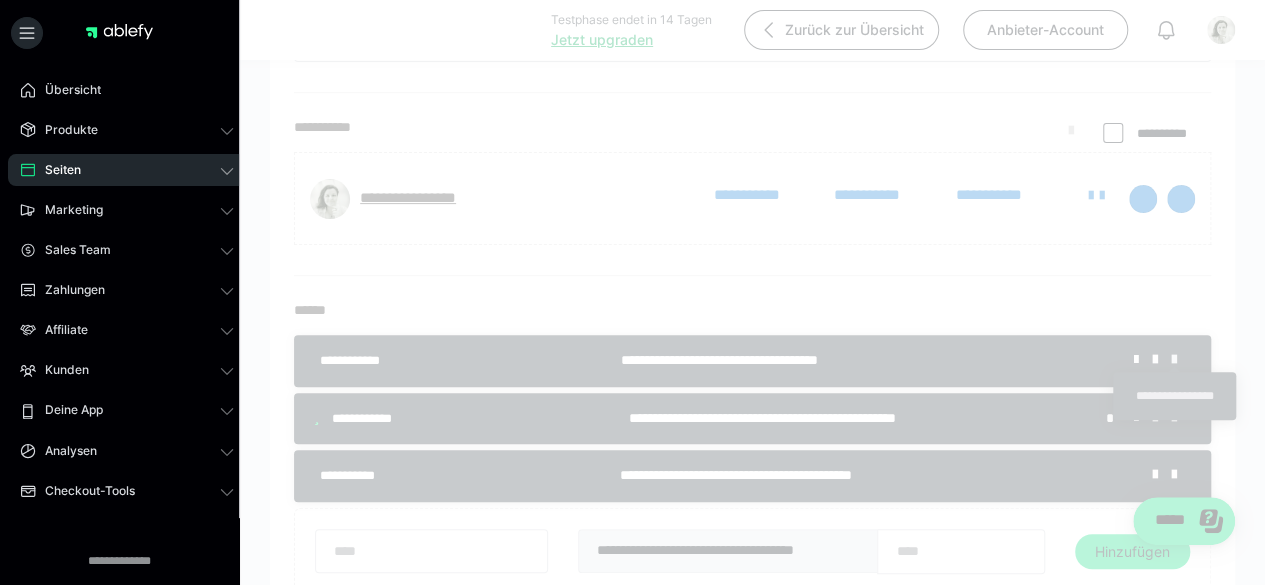 click on "**********" at bounding box center (752, 947) 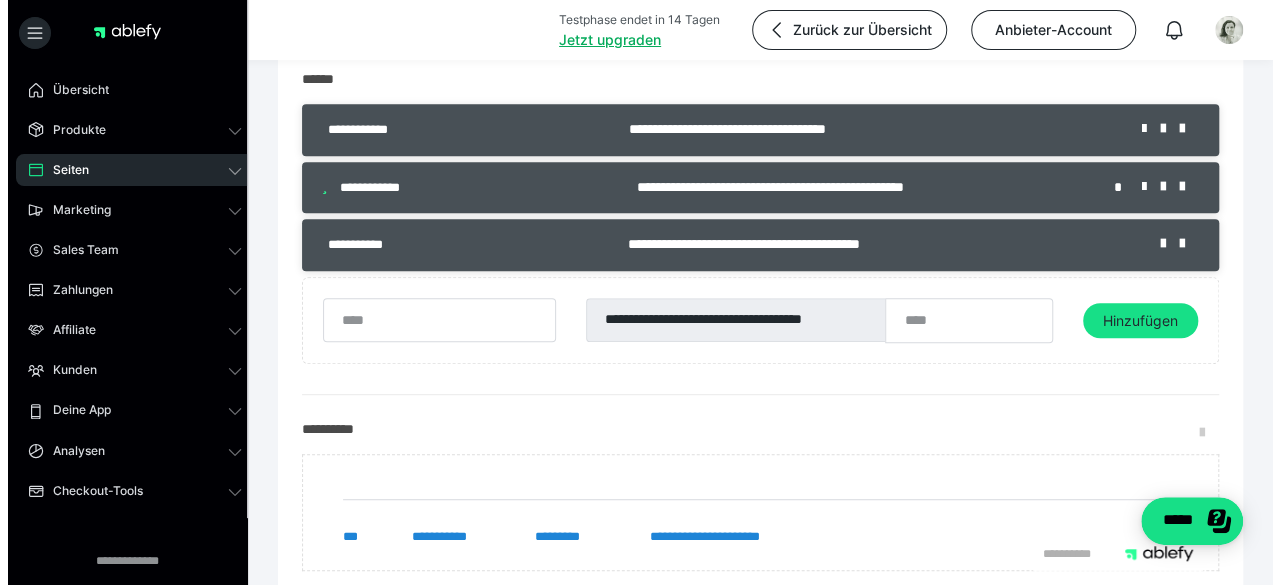 scroll, scrollTop: 392, scrollLeft: 0, axis: vertical 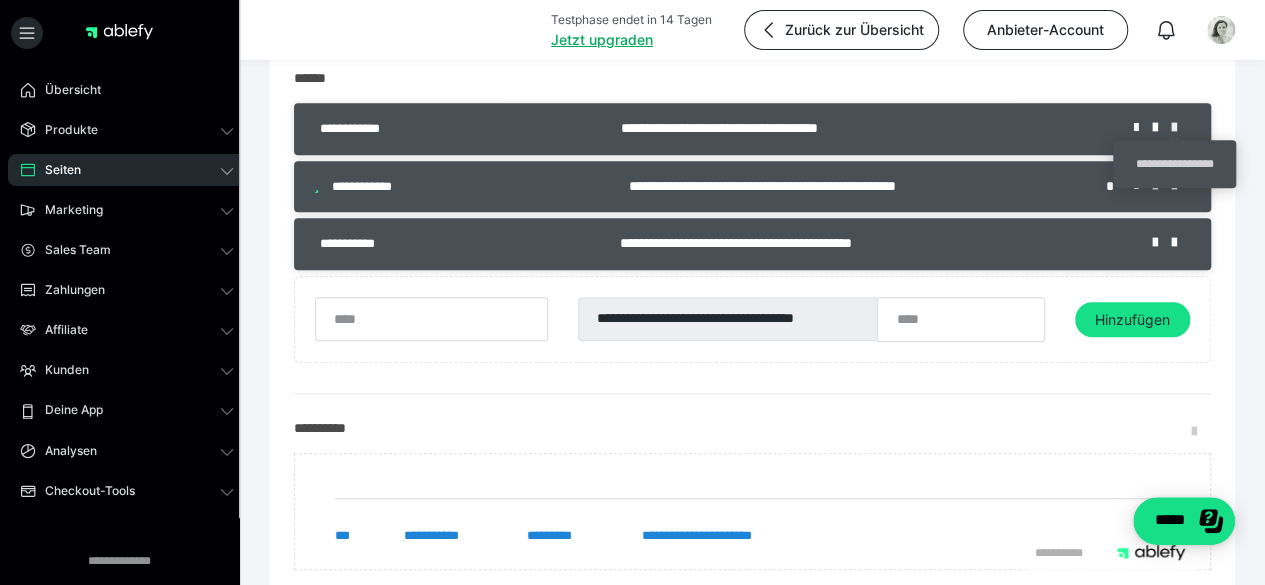 click at bounding box center (1181, 128) 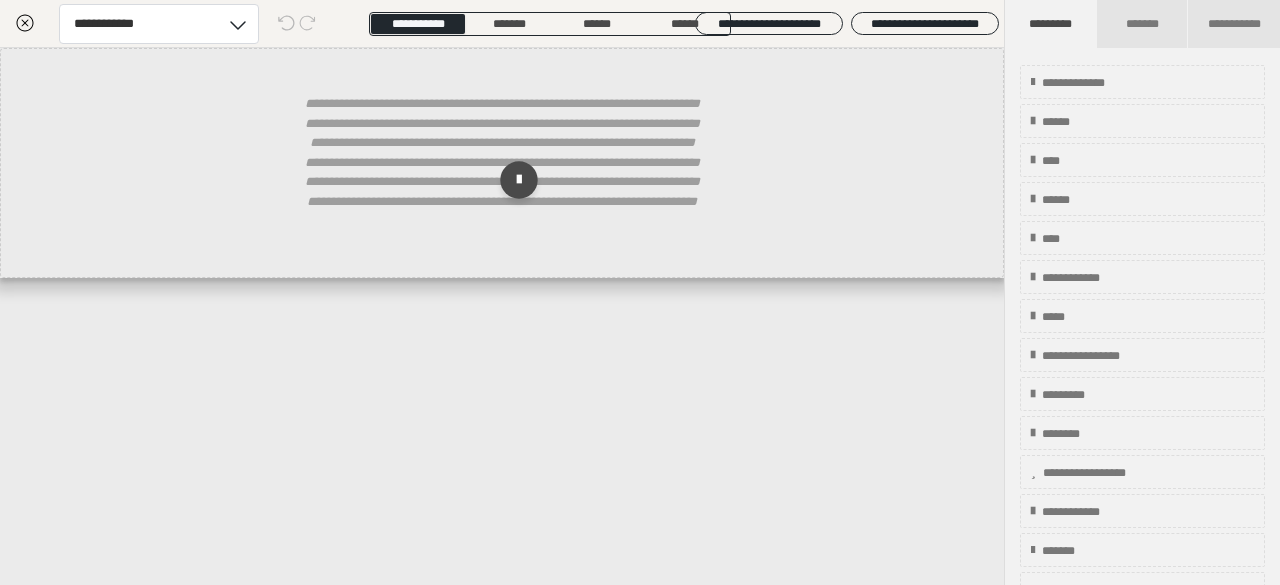 click on "**********" at bounding box center (502, 316) 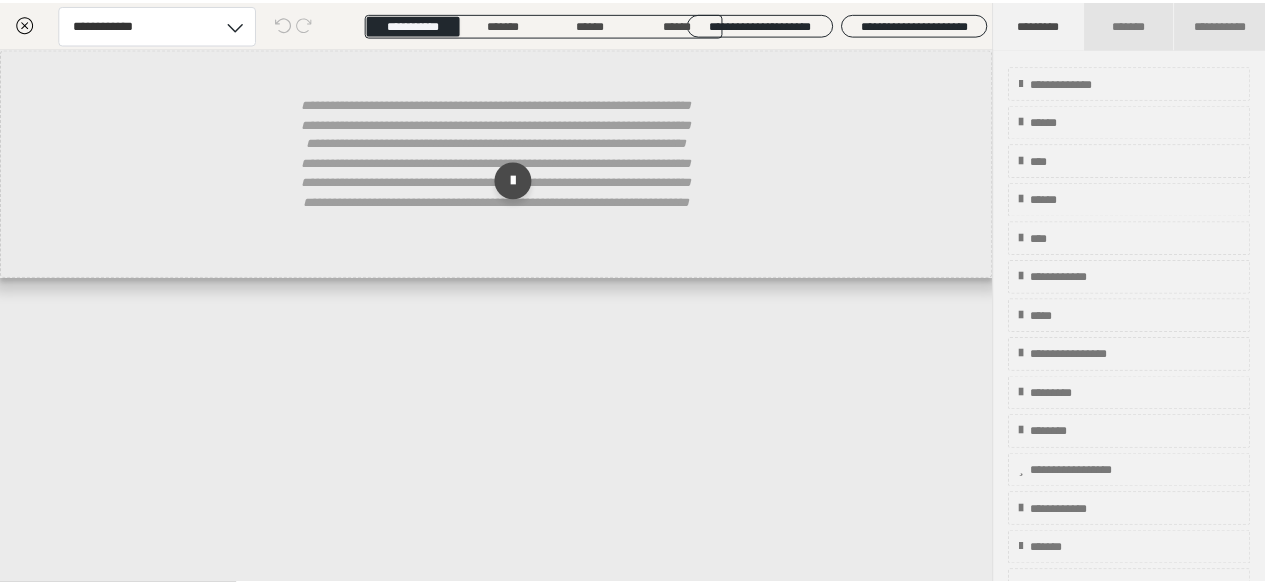scroll, scrollTop: 0, scrollLeft: 0, axis: both 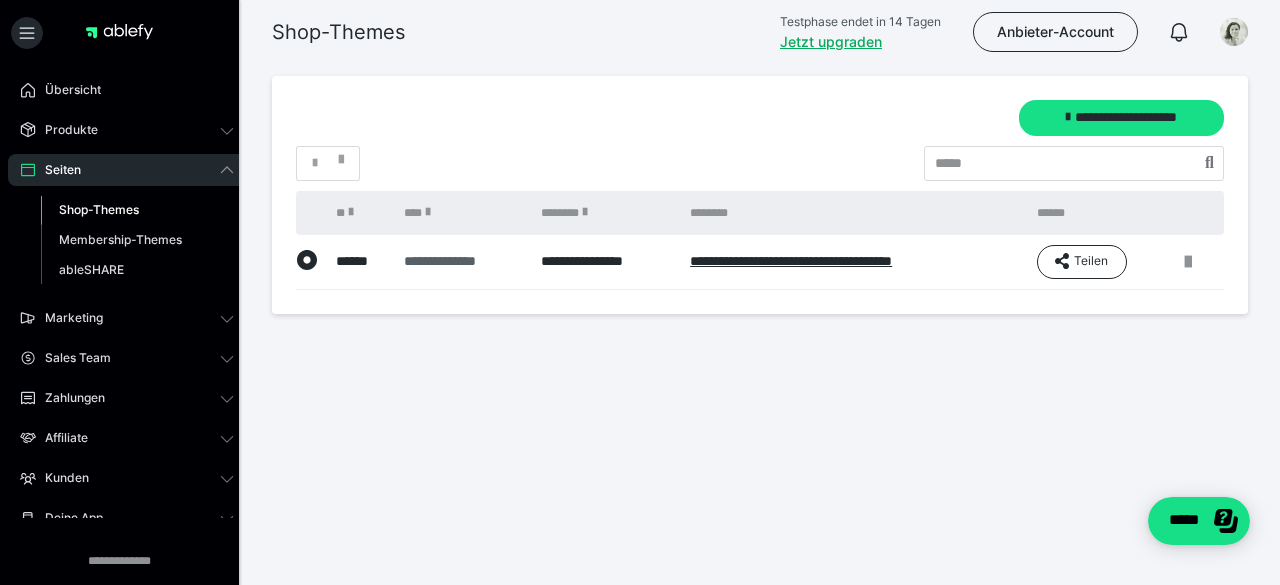 click on "**********" at bounding box center [461, 261] 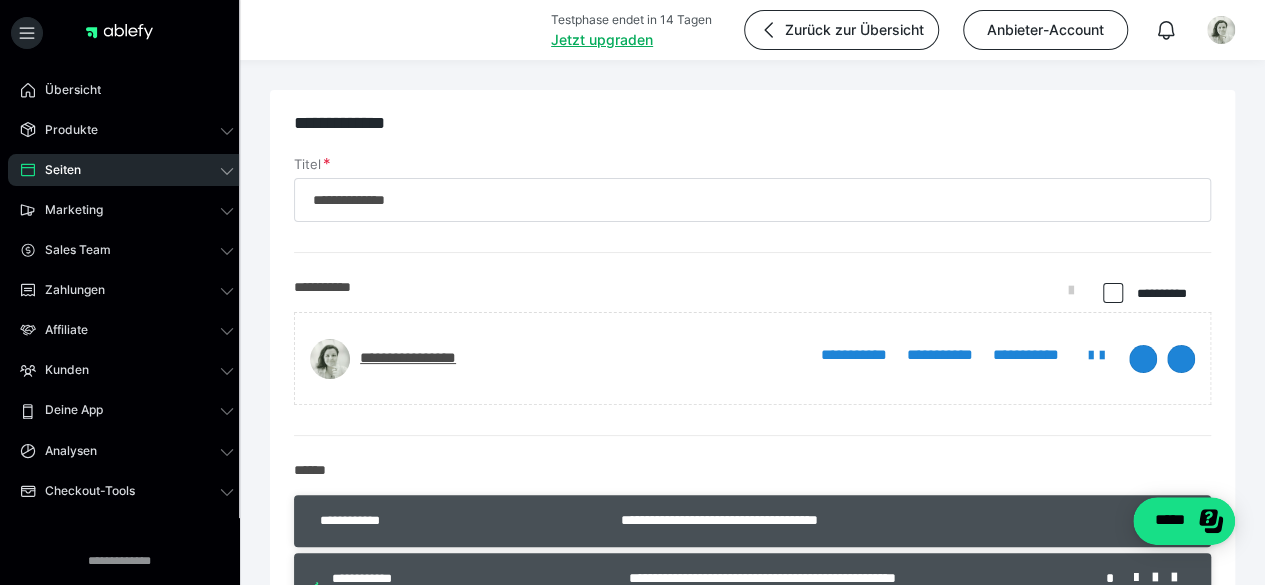 type on "**********" 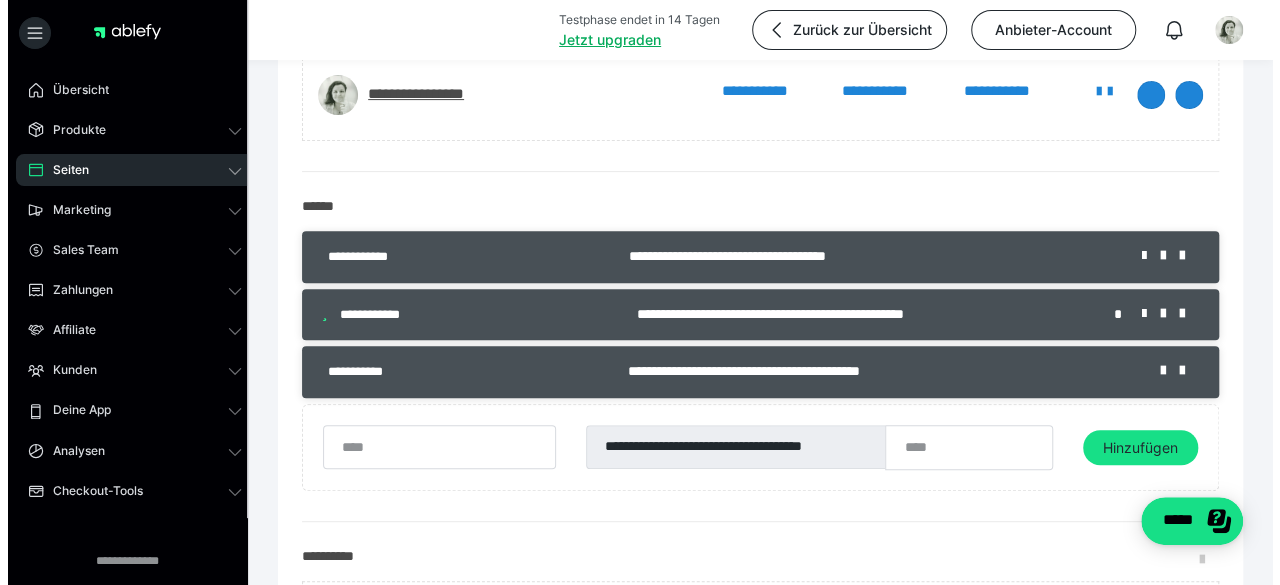 scroll, scrollTop: 268, scrollLeft: 0, axis: vertical 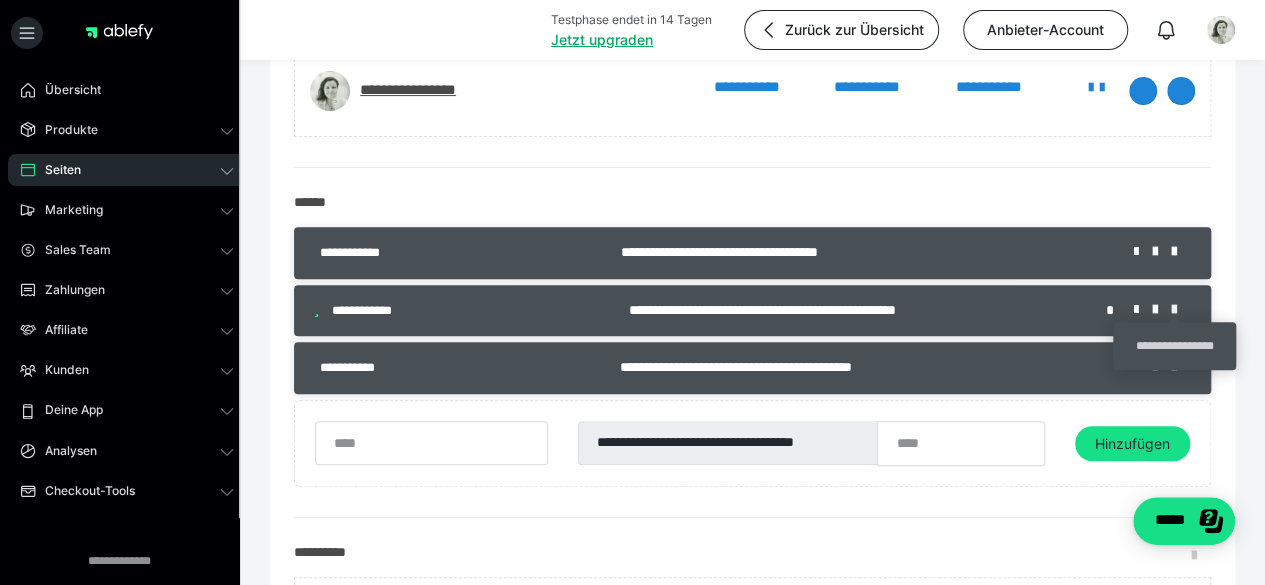 click at bounding box center [1181, 310] 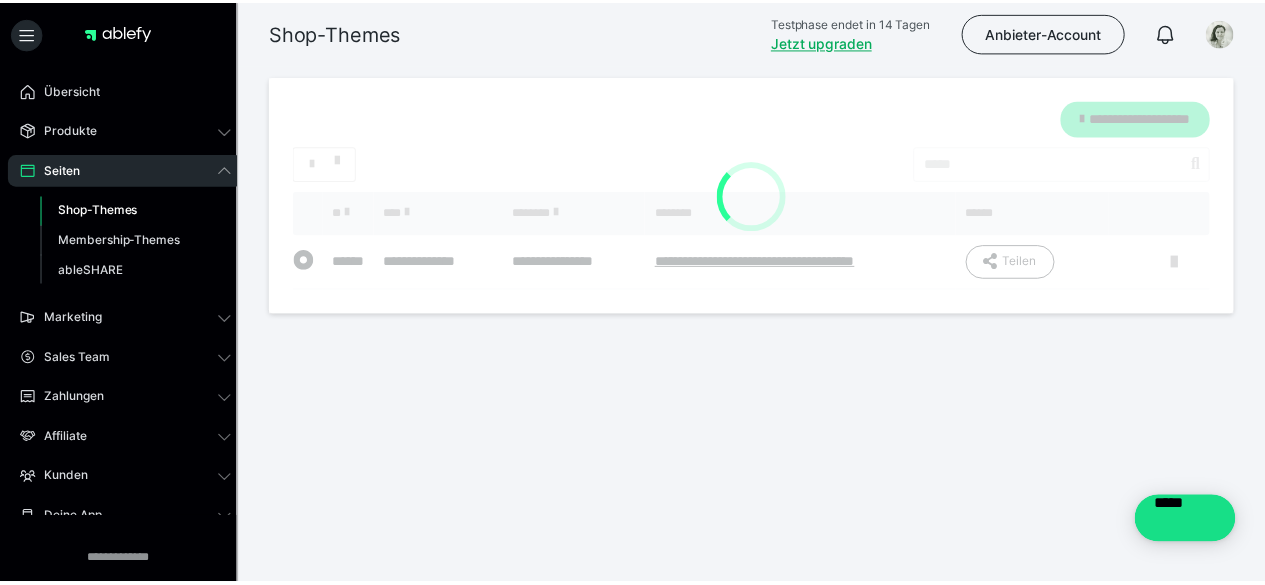 scroll, scrollTop: 0, scrollLeft: 0, axis: both 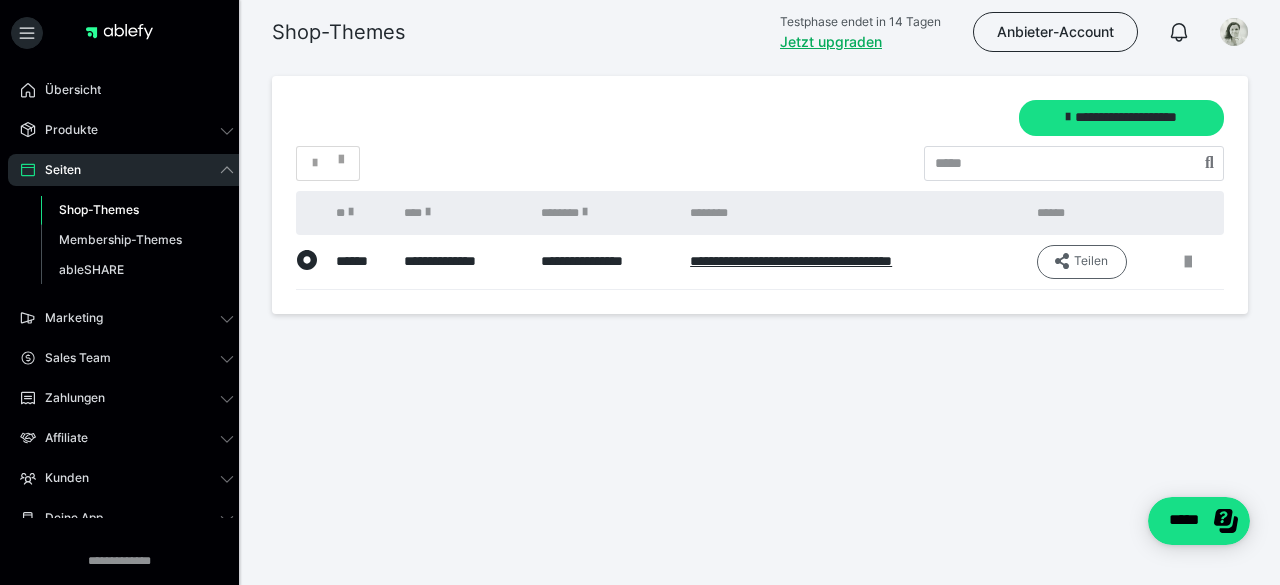 click on "Teilen" at bounding box center (1082, 262) 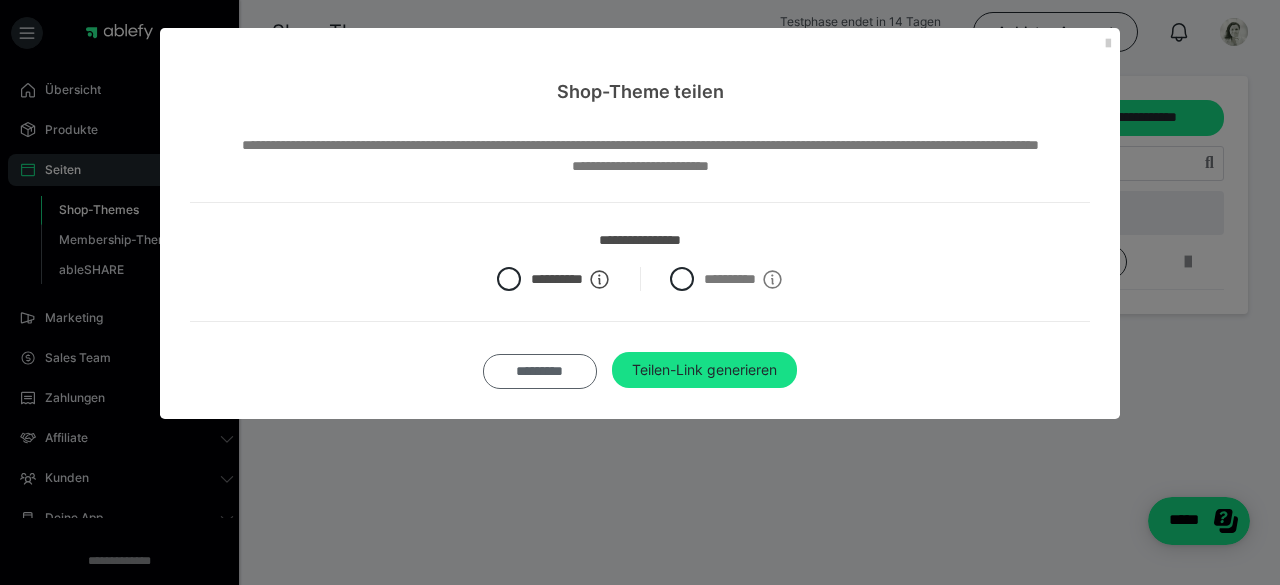 click on "*********" at bounding box center (540, 371) 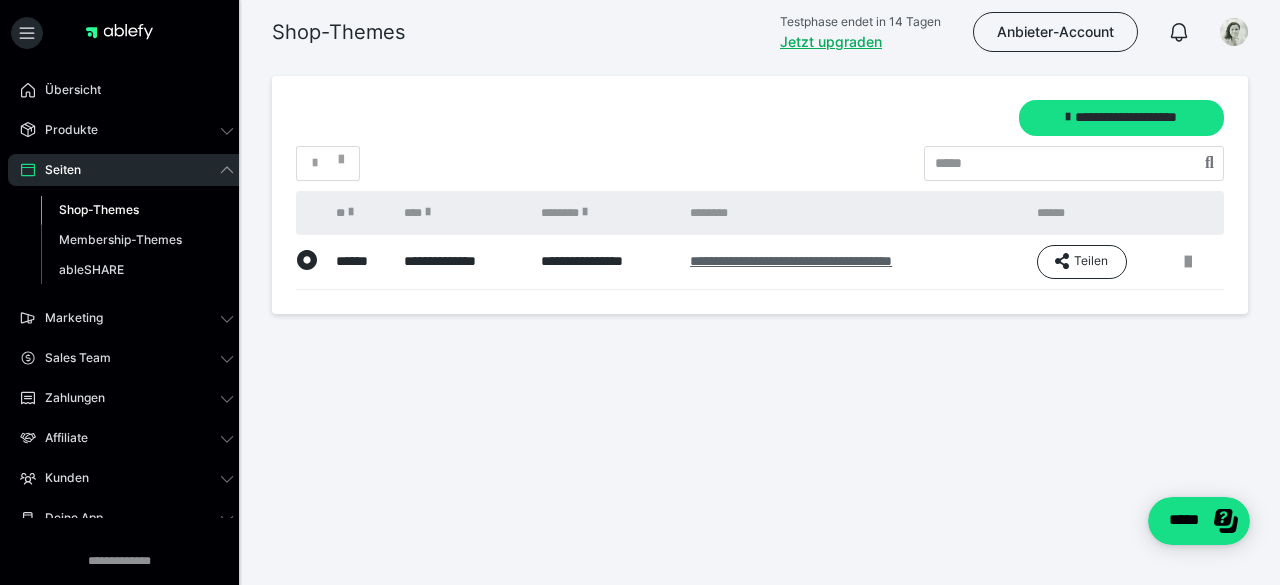 click on "**********" at bounding box center [791, 261] 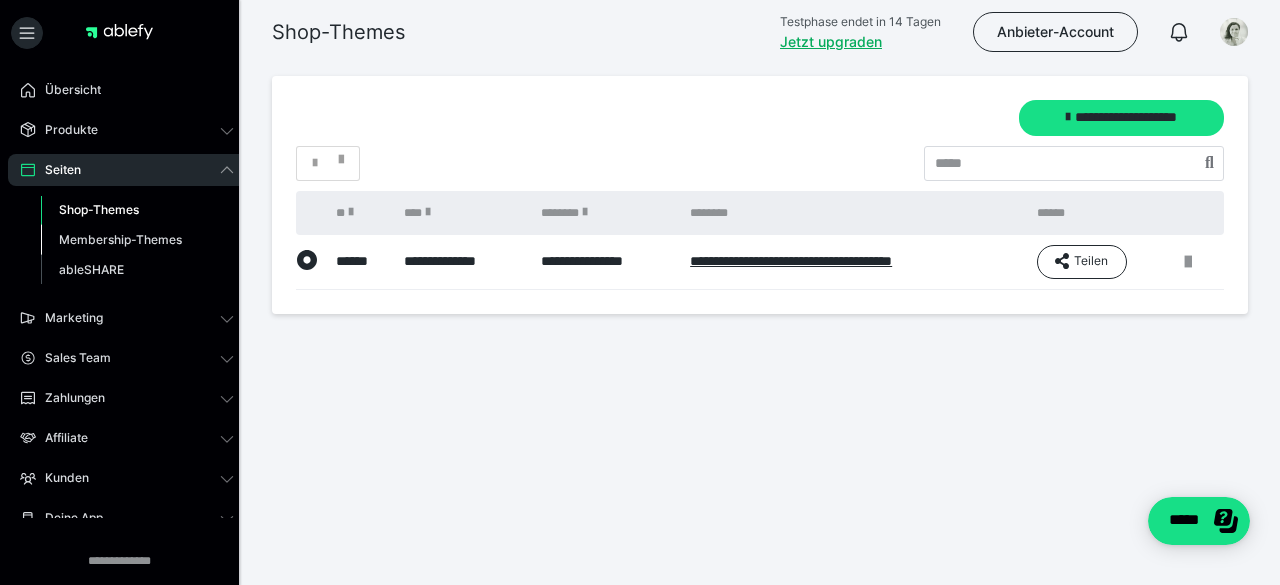 click on "Membership-Themes" at bounding box center [120, 239] 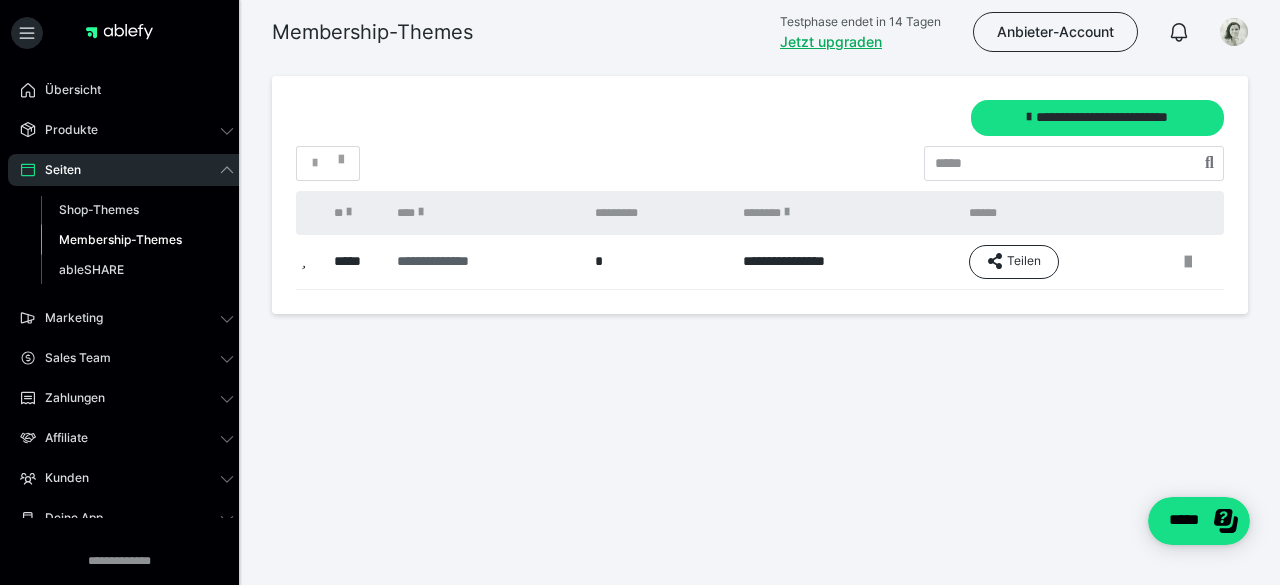click on "**********" at bounding box center [481, 261] 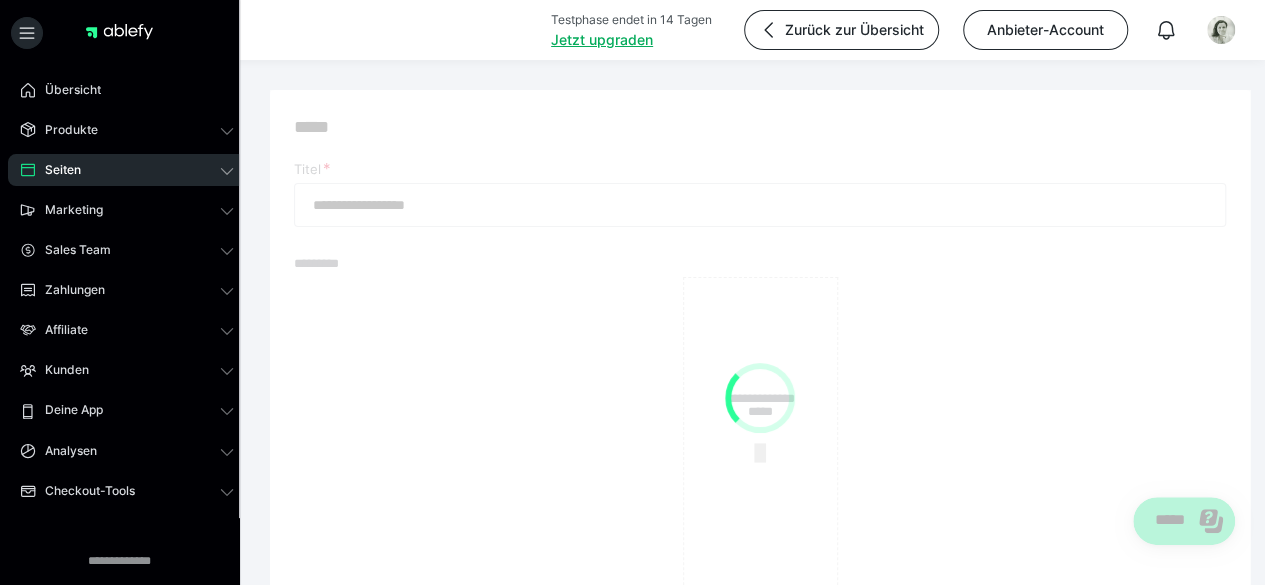type on "**********" 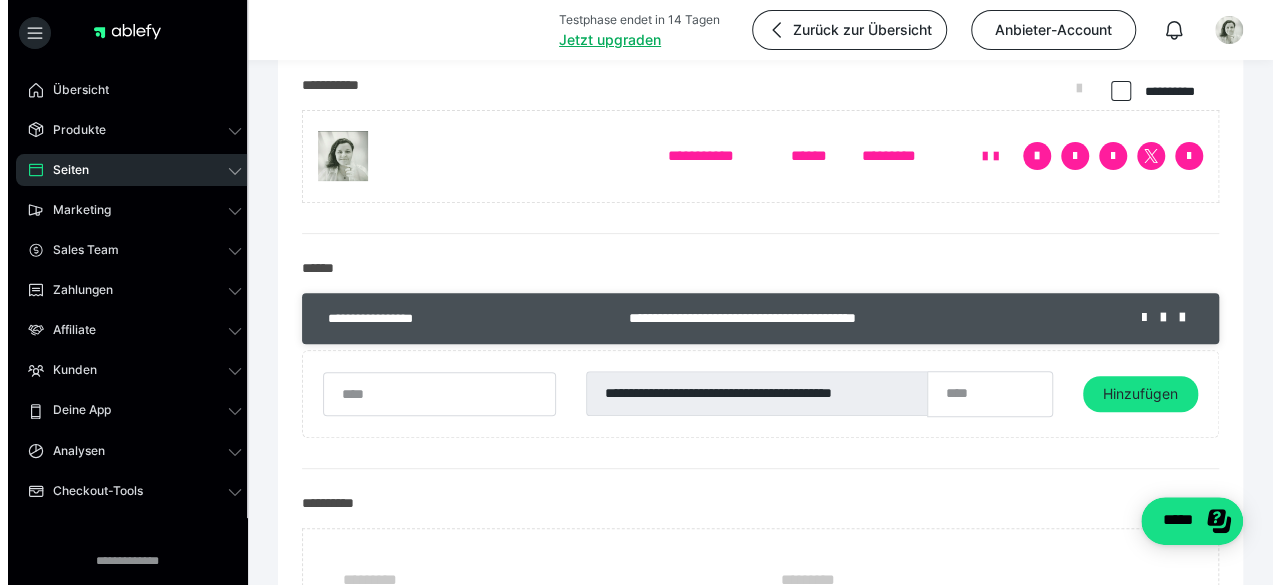 scroll, scrollTop: 249, scrollLeft: 0, axis: vertical 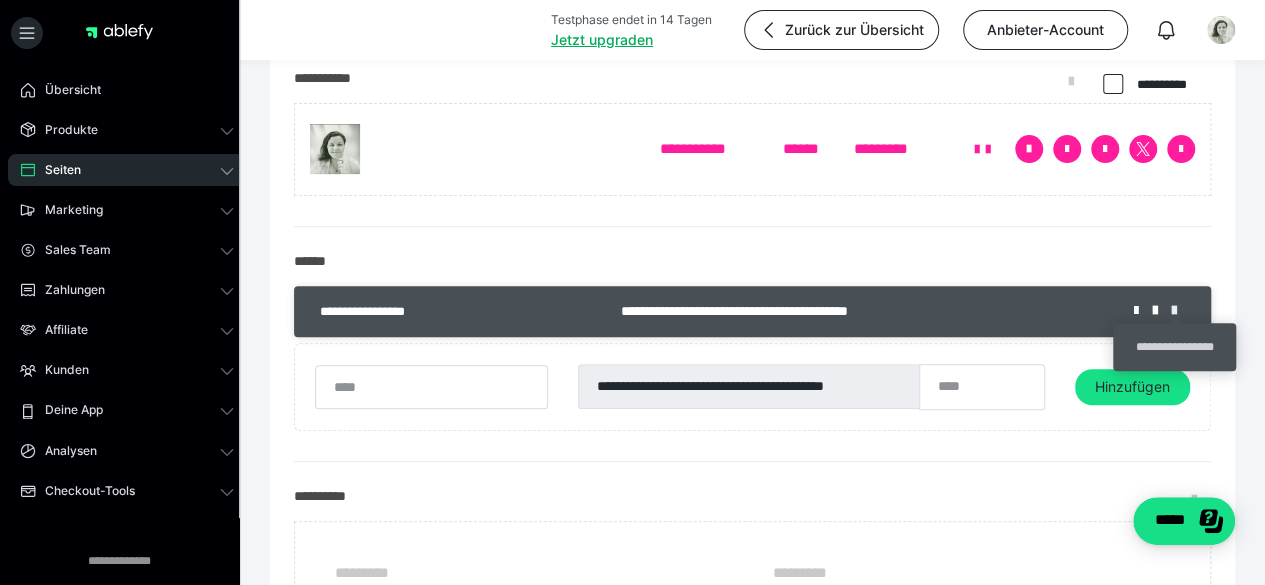 click at bounding box center [1181, 311] 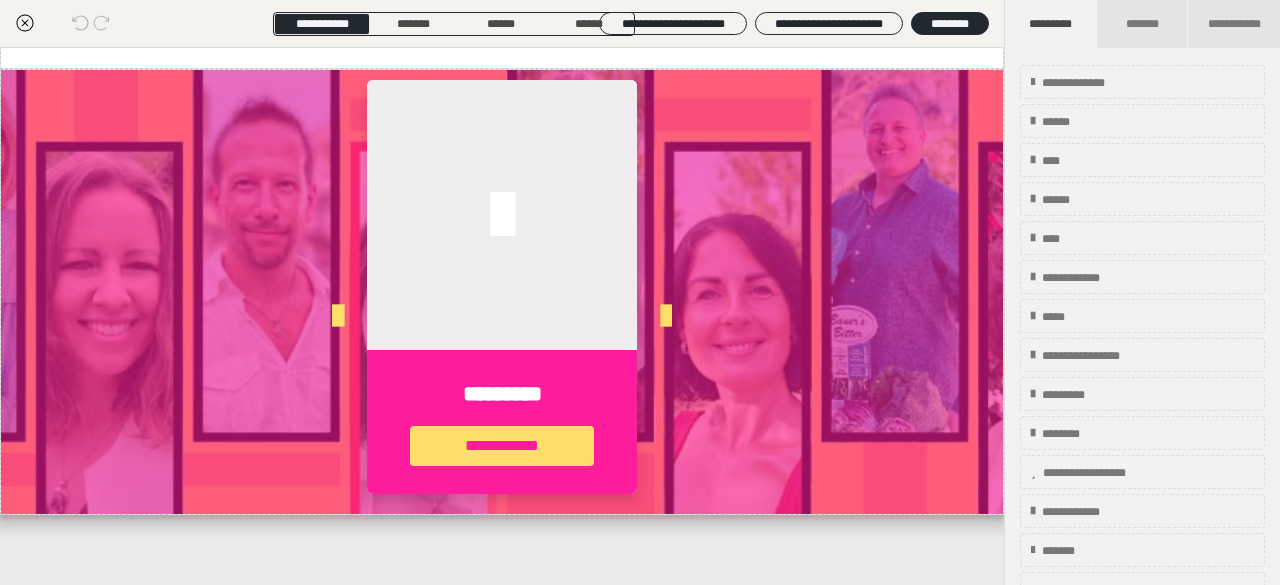 scroll, scrollTop: 0, scrollLeft: 0, axis: both 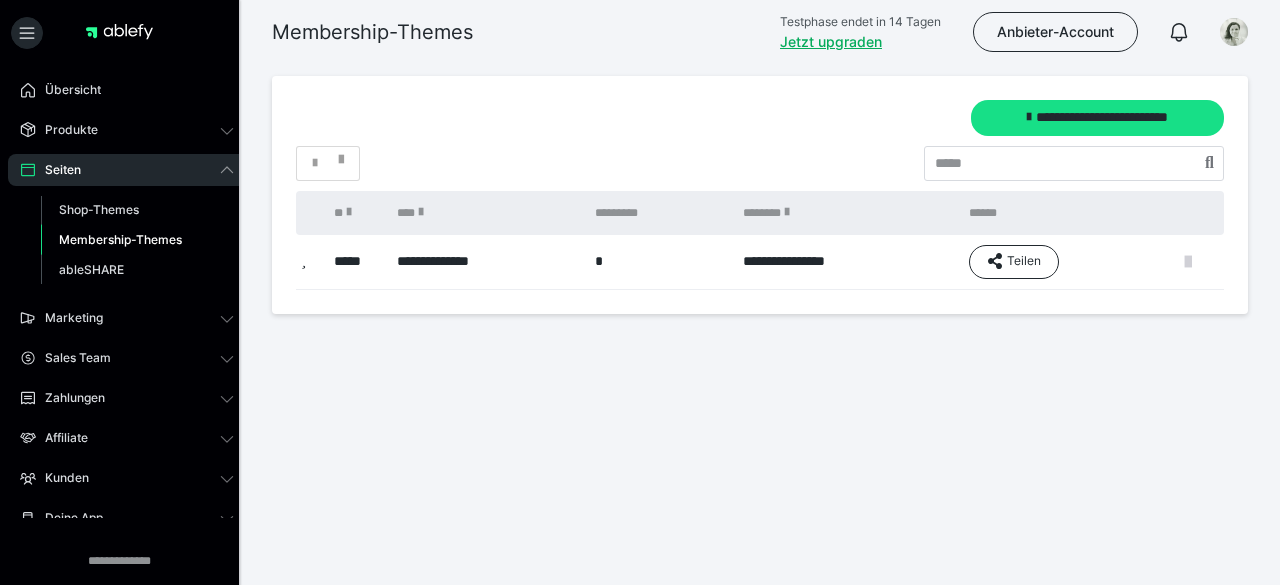 click at bounding box center (1188, 262) 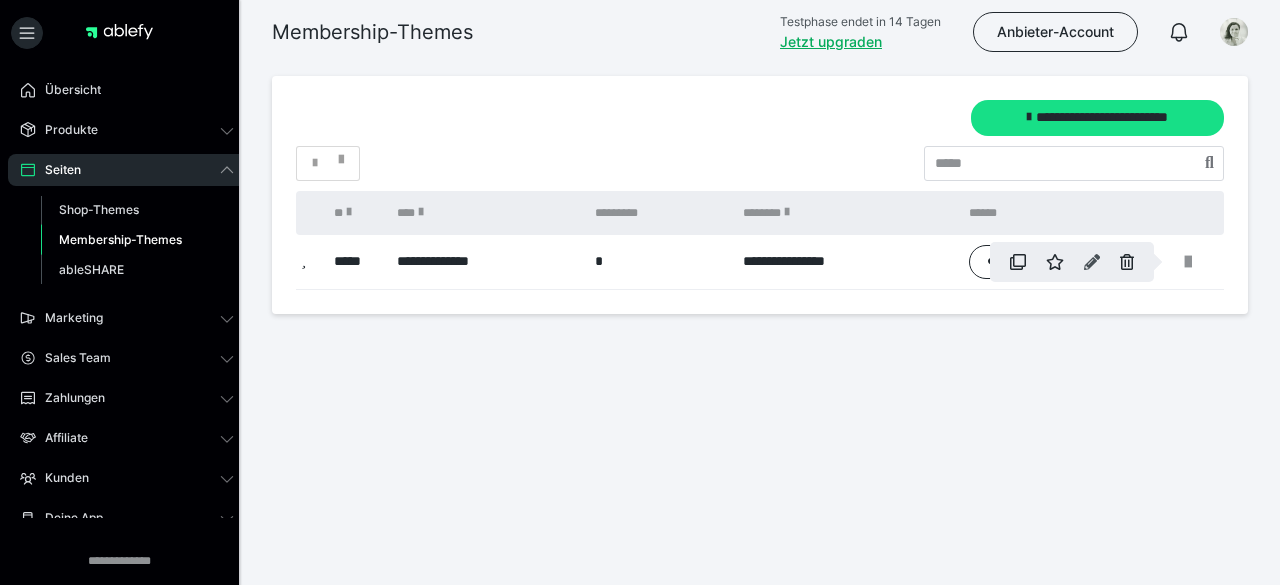 click at bounding box center (1092, 262) 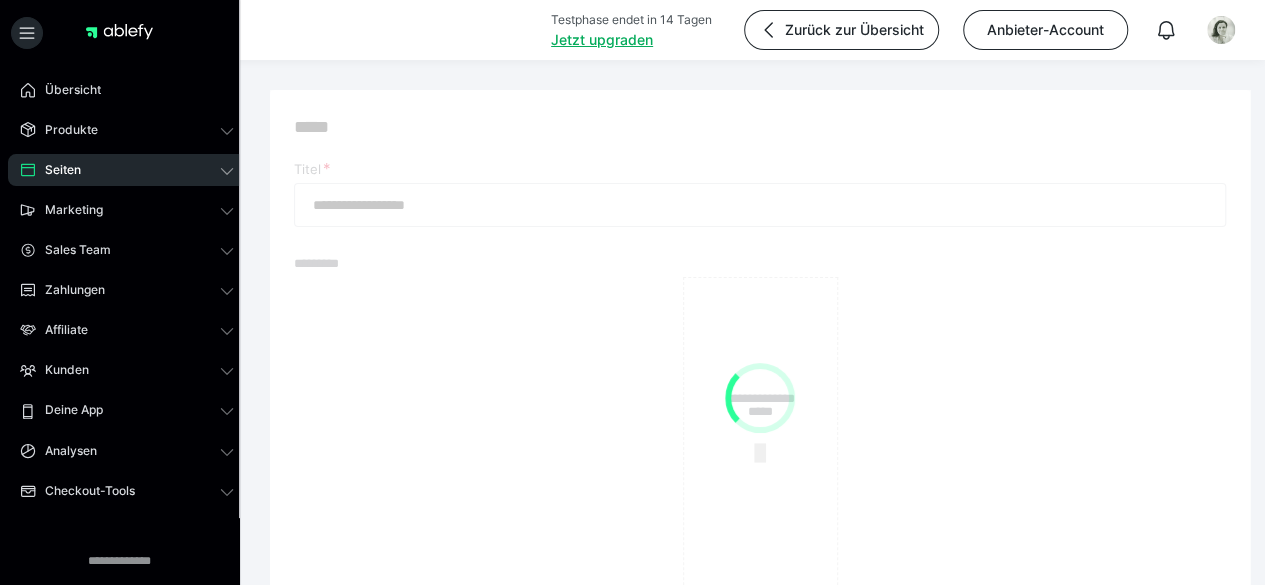 type on "**********" 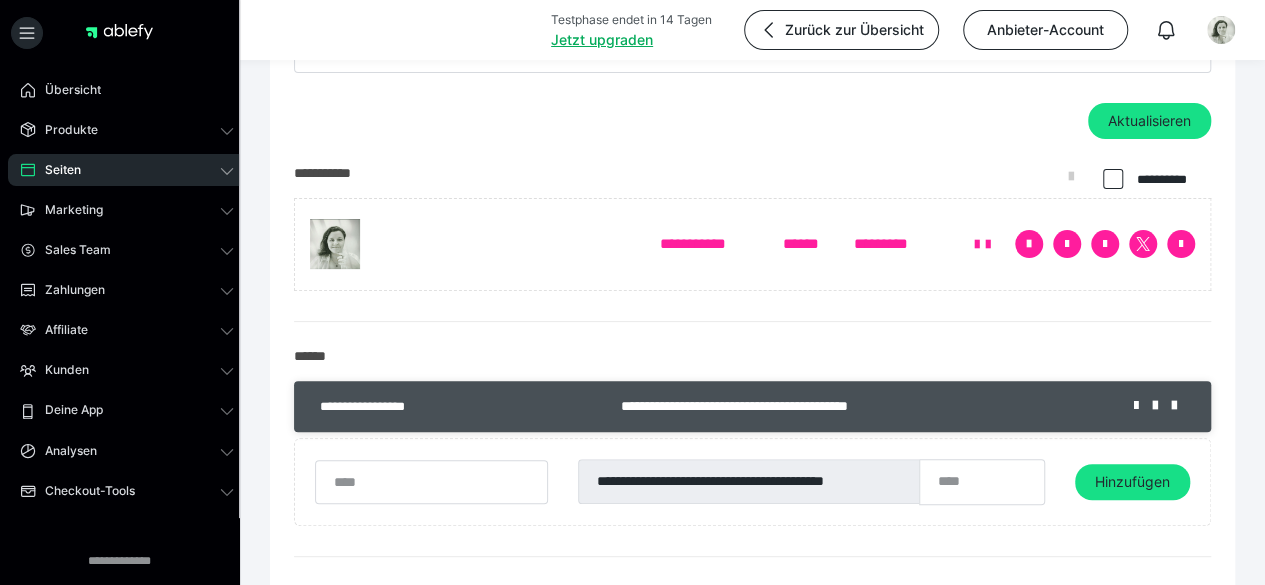 scroll, scrollTop: 150, scrollLeft: 0, axis: vertical 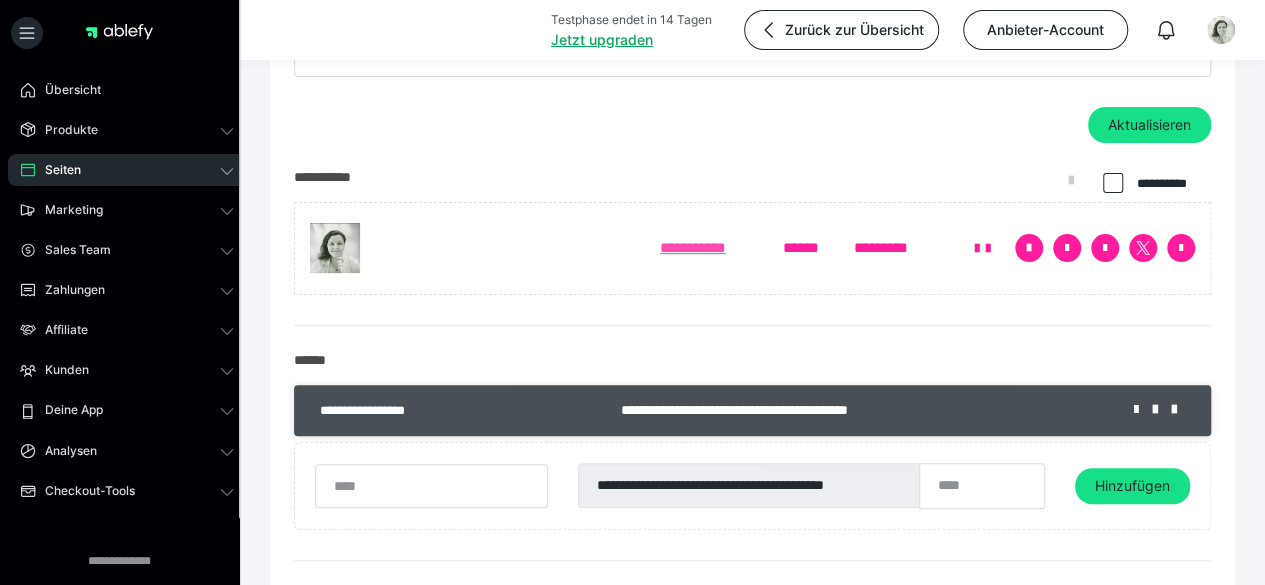 click on "**********" at bounding box center (711, 248) 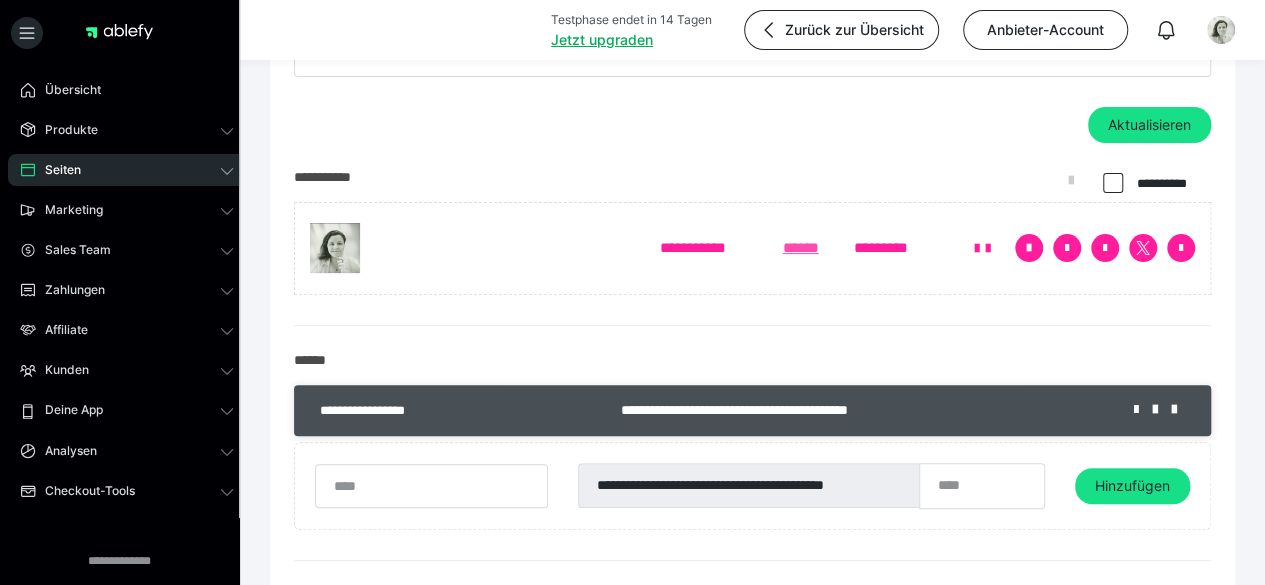 click on "******" at bounding box center [808, 248] 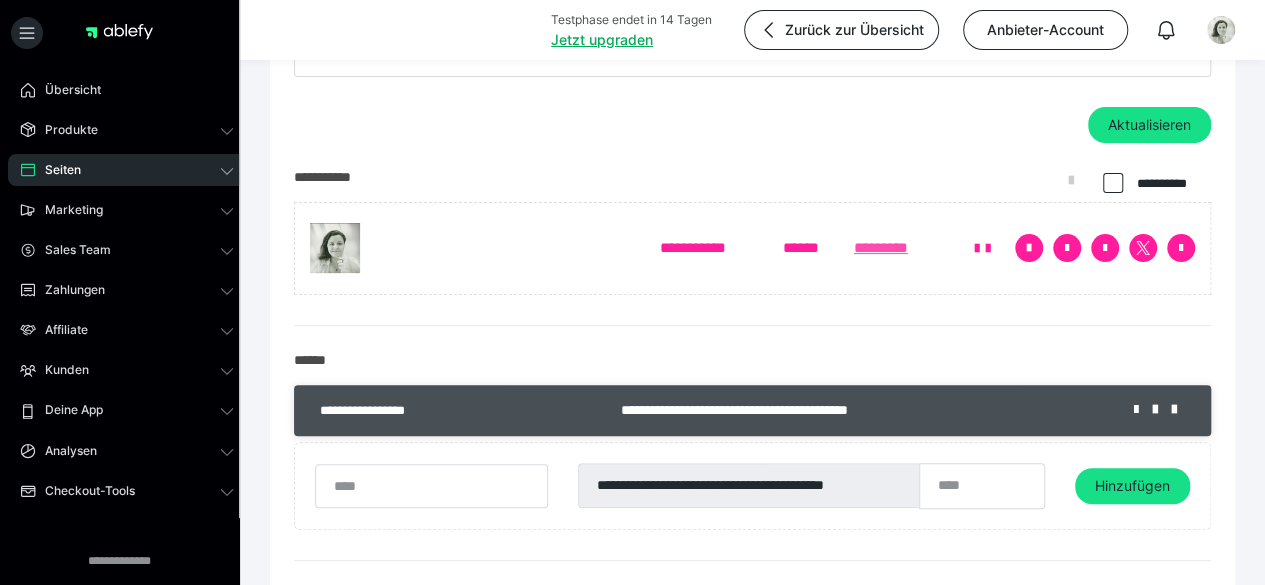 click on "*********" at bounding box center [899, 248] 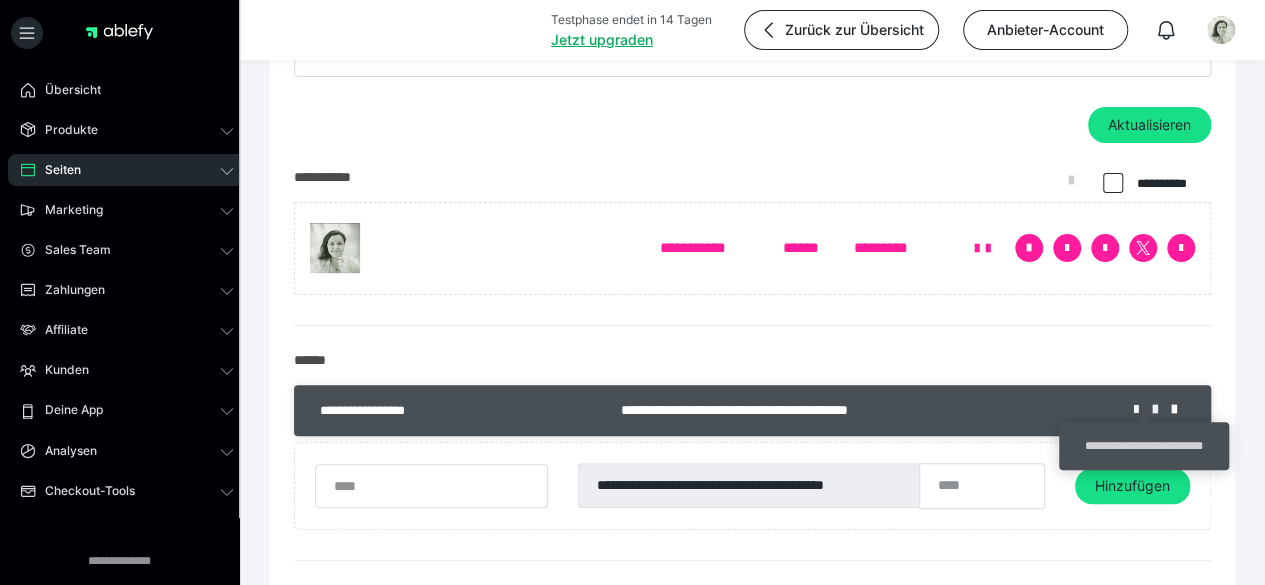 click at bounding box center [1162, 410] 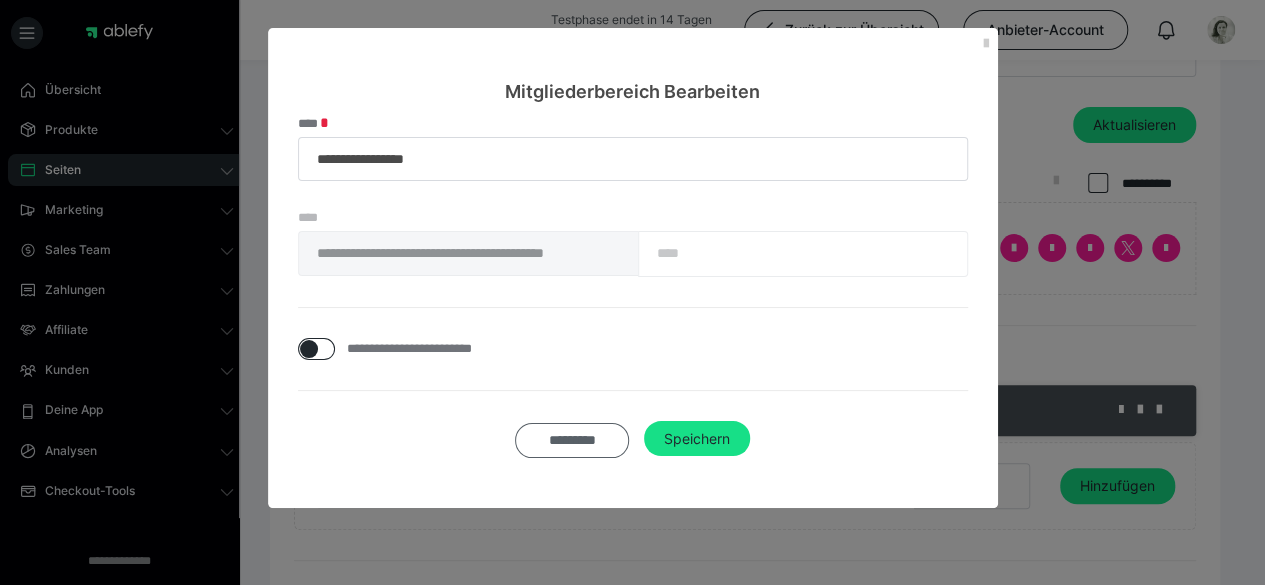 click on "*********" at bounding box center [572, 440] 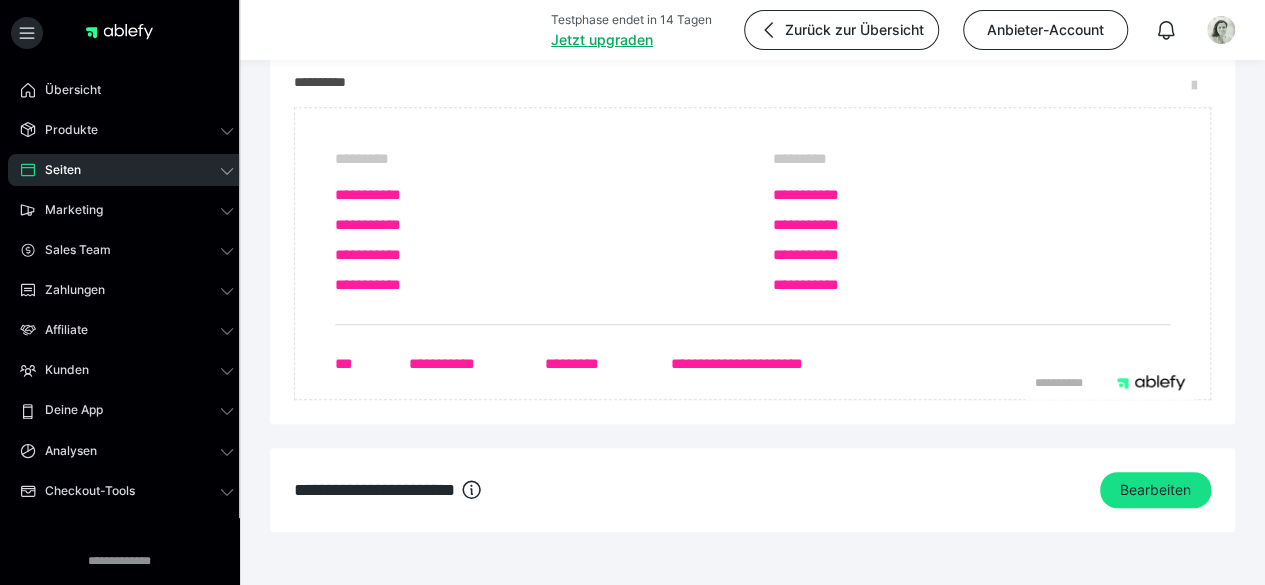 scroll, scrollTop: 729, scrollLeft: 0, axis: vertical 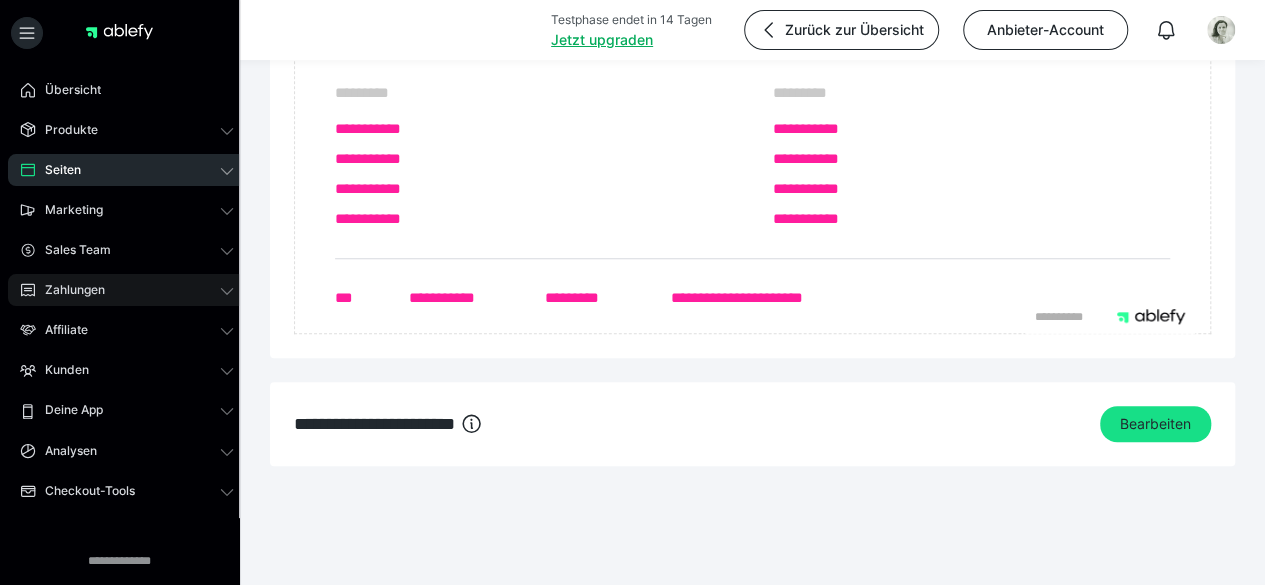 click on "Zahlungen" at bounding box center [127, 290] 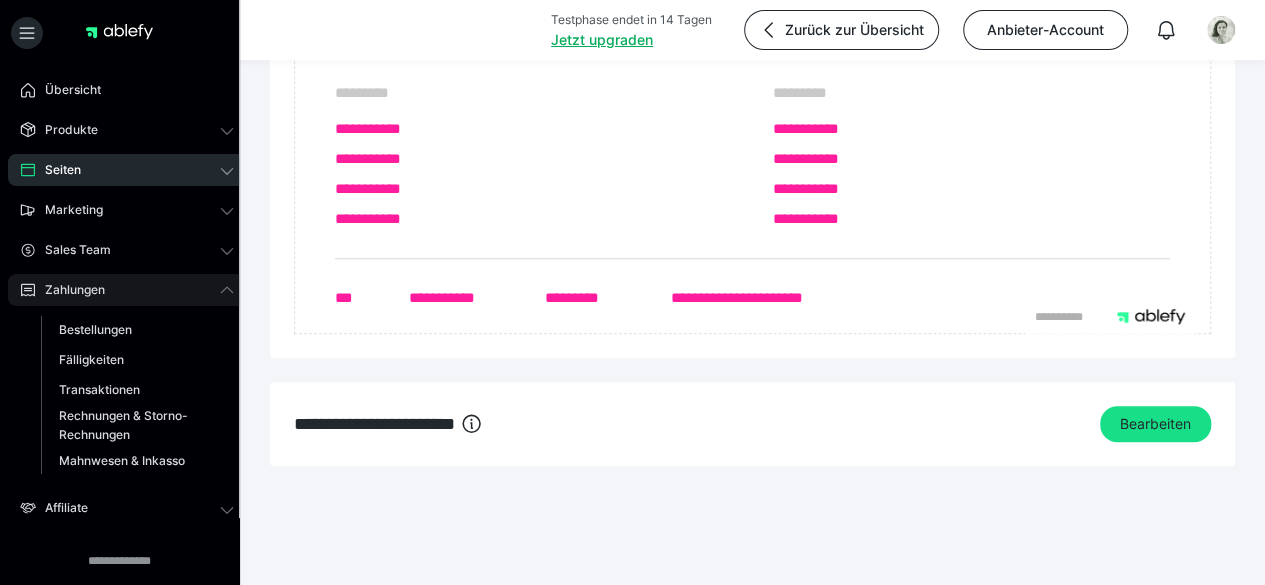 click on "Zahlungen" at bounding box center (68, 290) 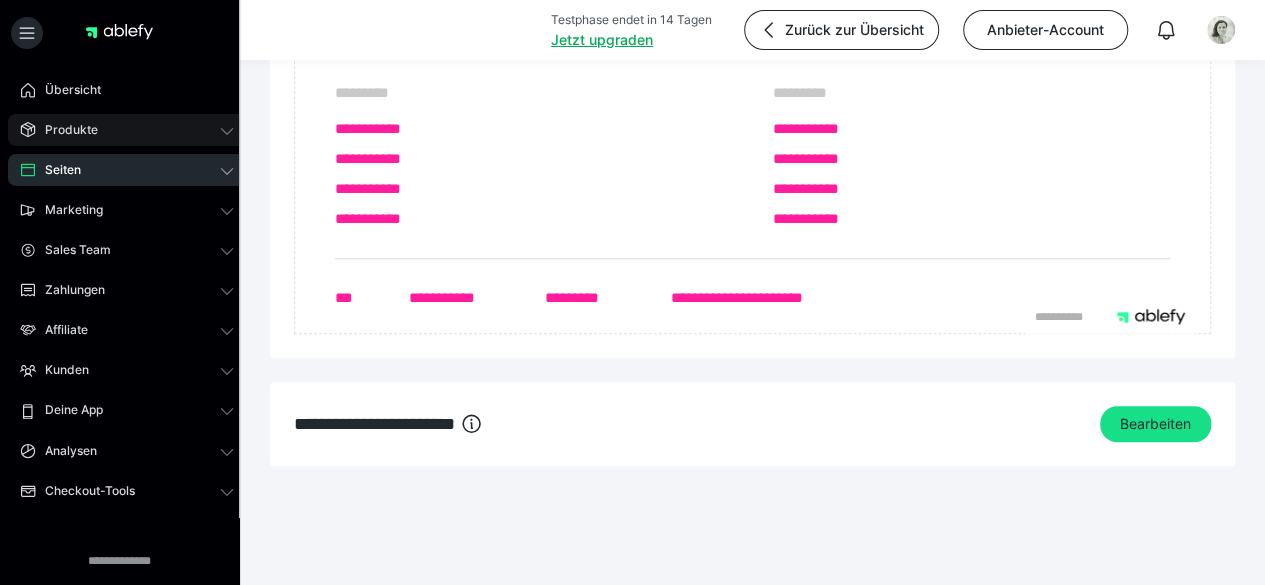 click on "Produkte" at bounding box center (127, 130) 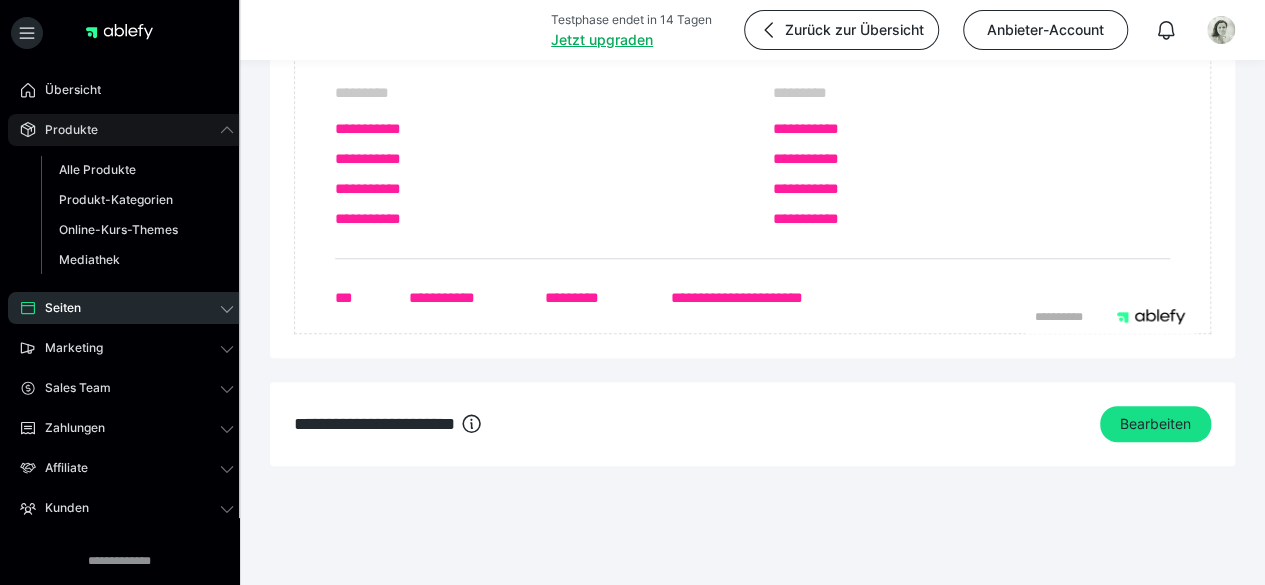 click on "Produkte" at bounding box center [127, 130] 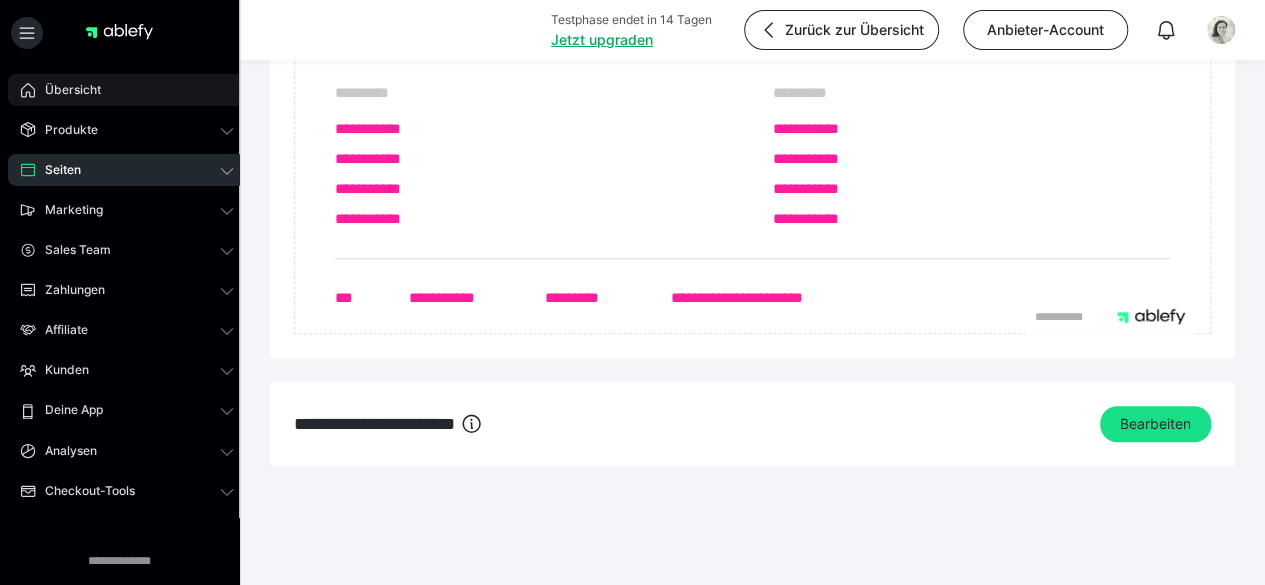 click on "Übersicht" at bounding box center [127, 90] 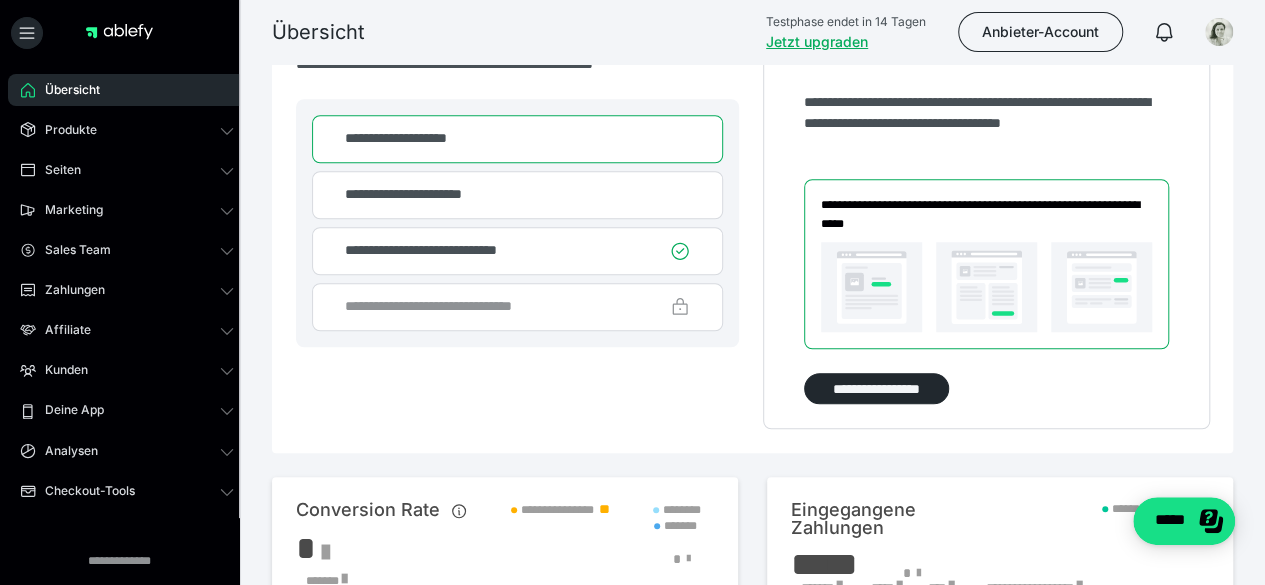 scroll, scrollTop: 728, scrollLeft: 0, axis: vertical 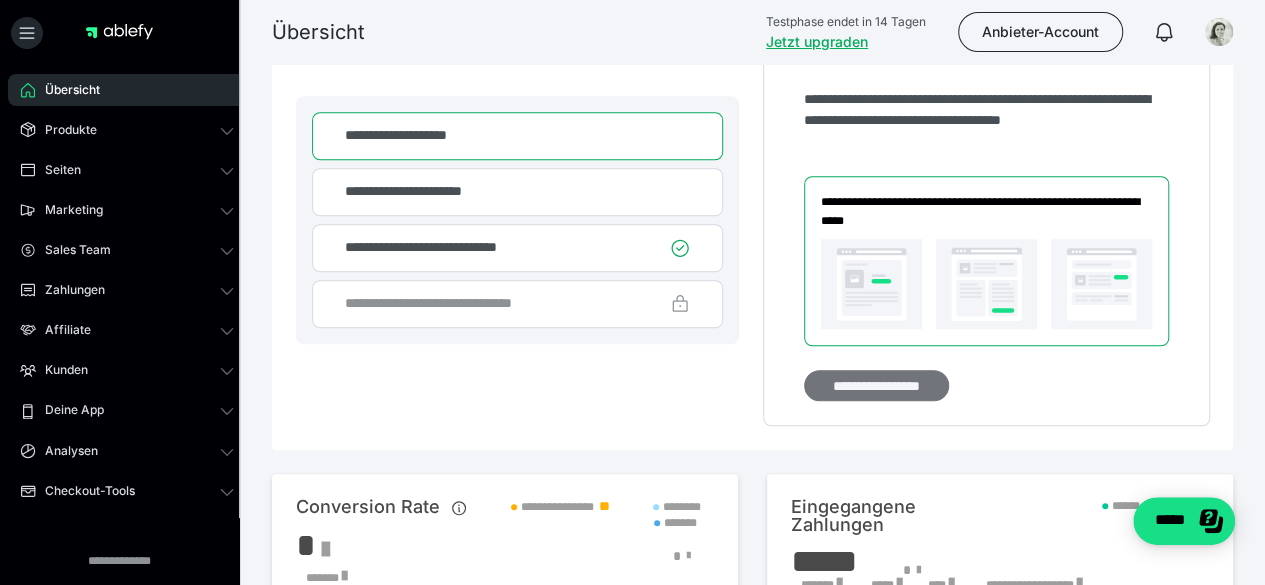 click on "**********" at bounding box center (876, 385) 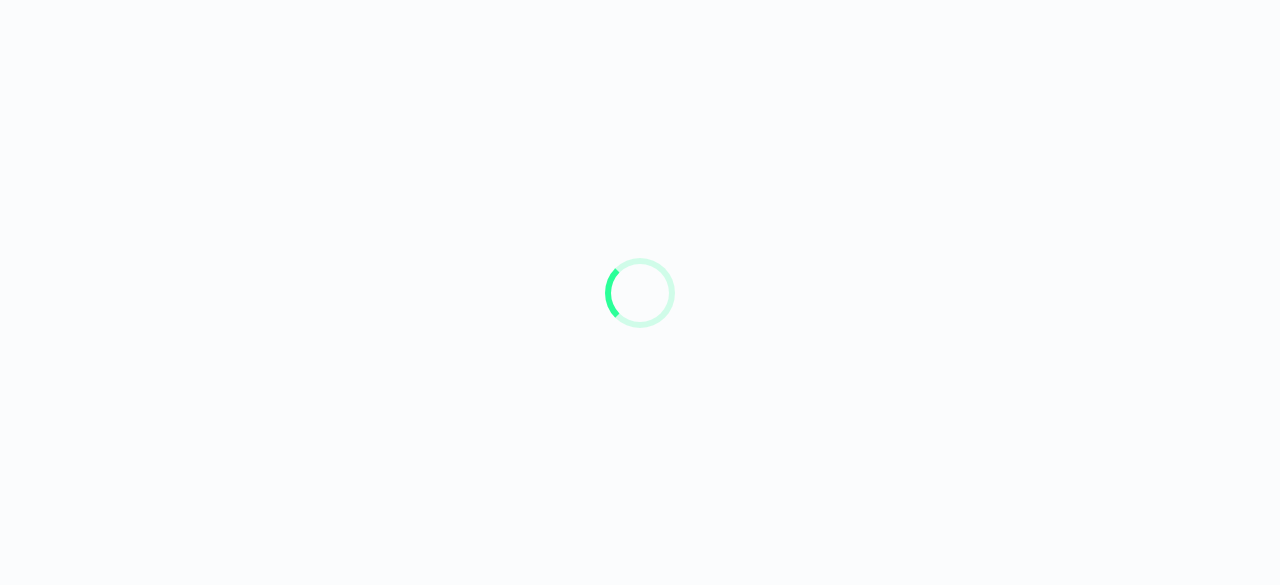 scroll, scrollTop: 0, scrollLeft: 0, axis: both 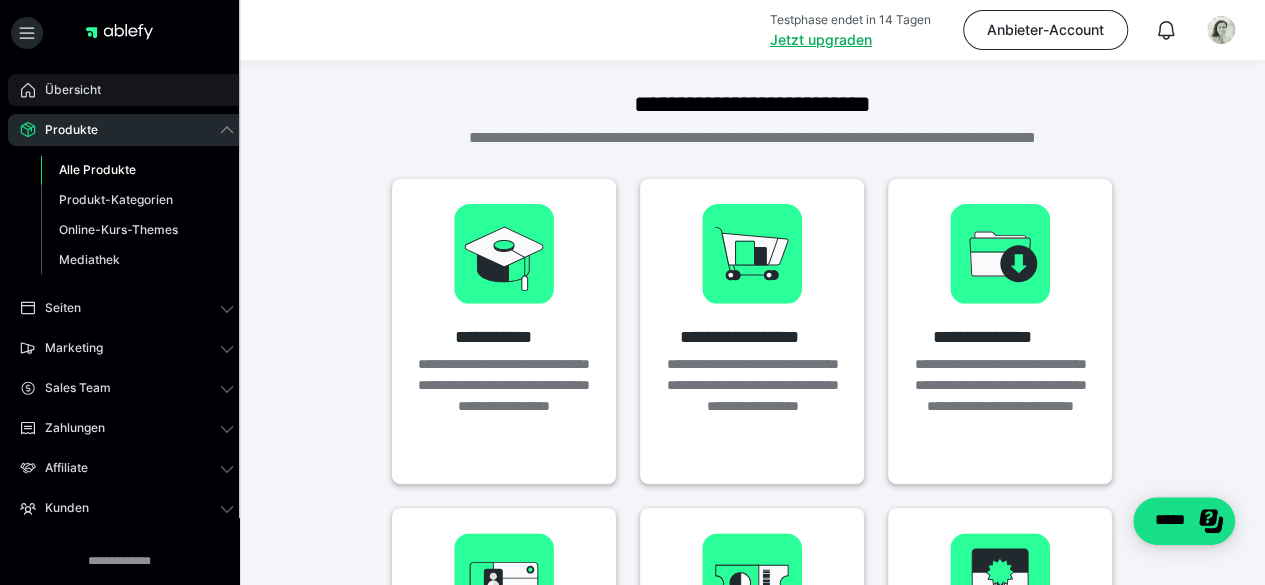 click on "Übersicht" at bounding box center (66, 90) 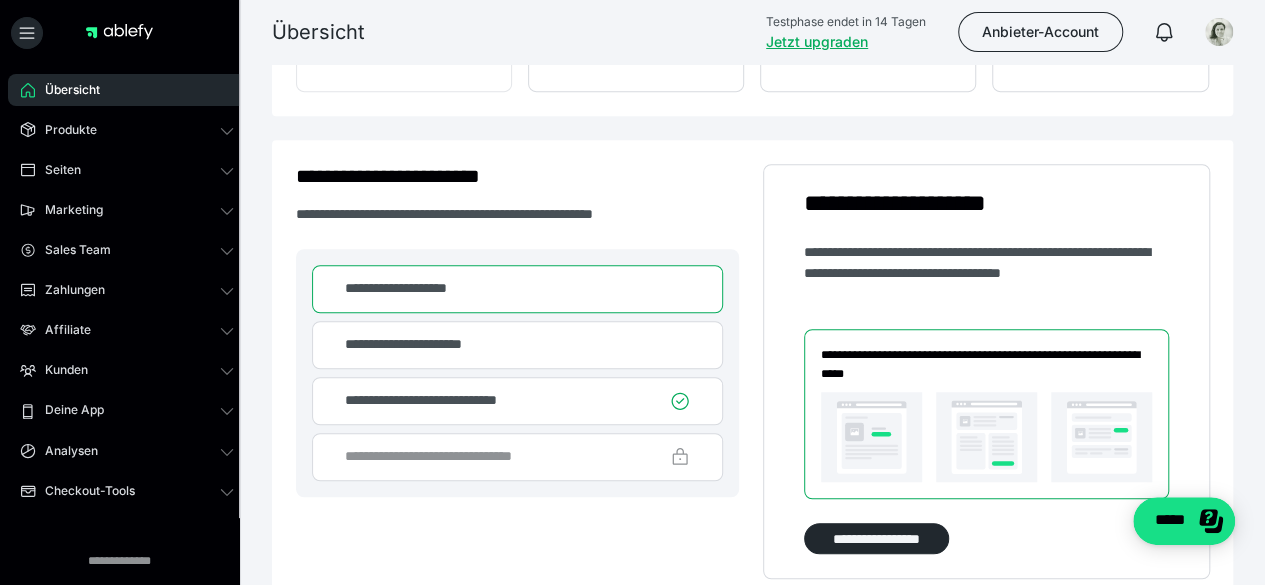scroll, scrollTop: 576, scrollLeft: 0, axis: vertical 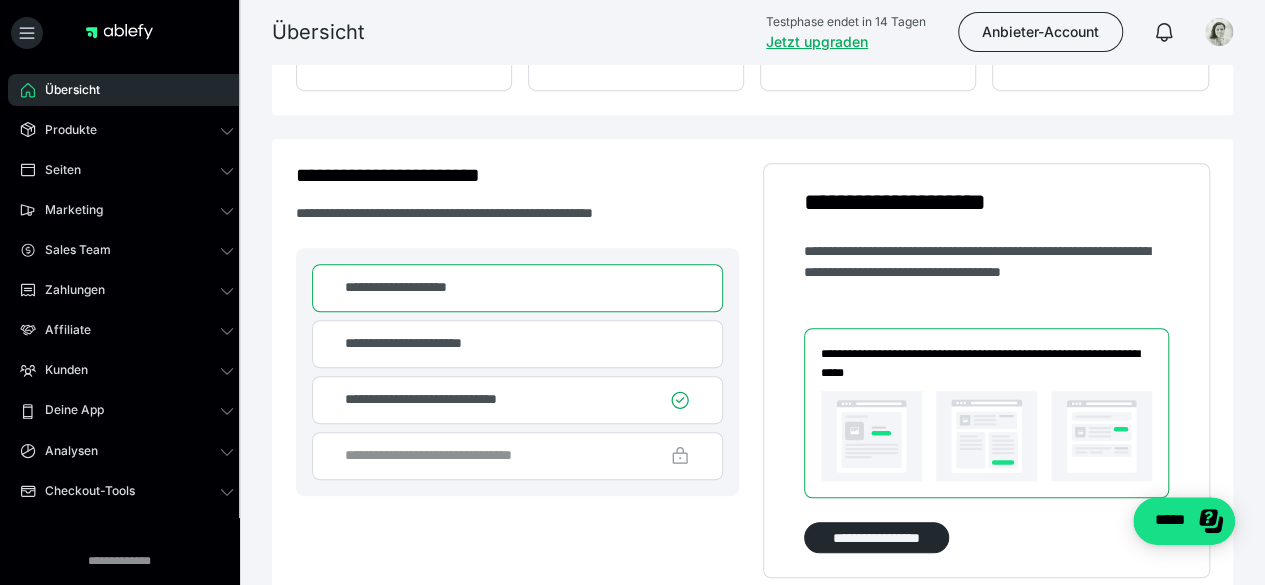 click on "**********" at bounding box center [426, 343] 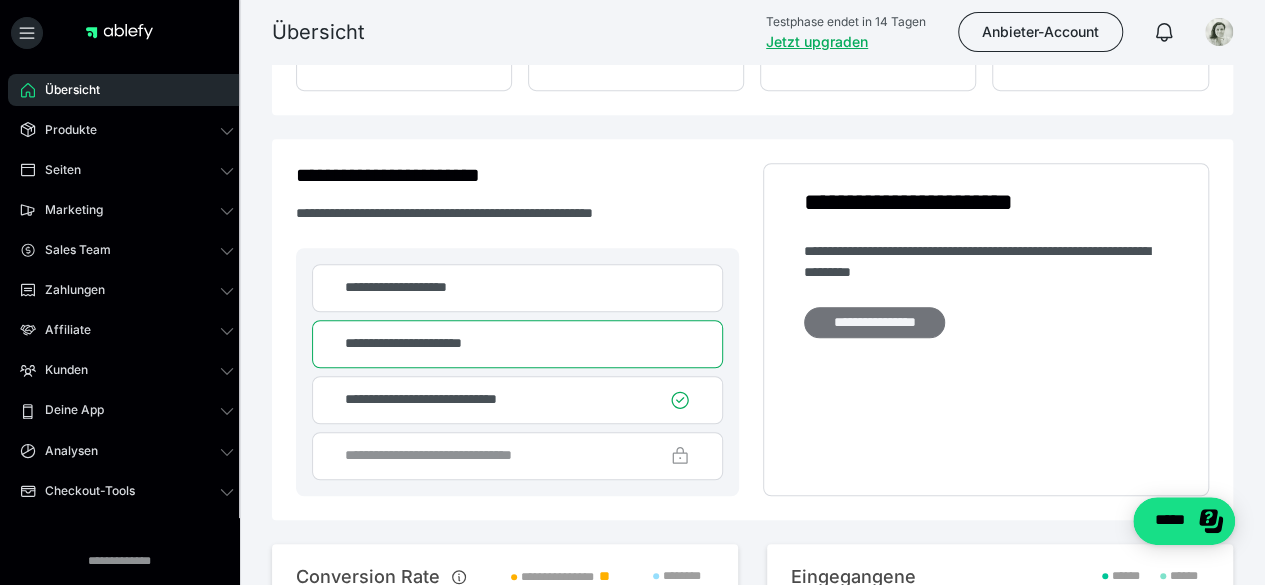click on "**********" at bounding box center [874, 322] 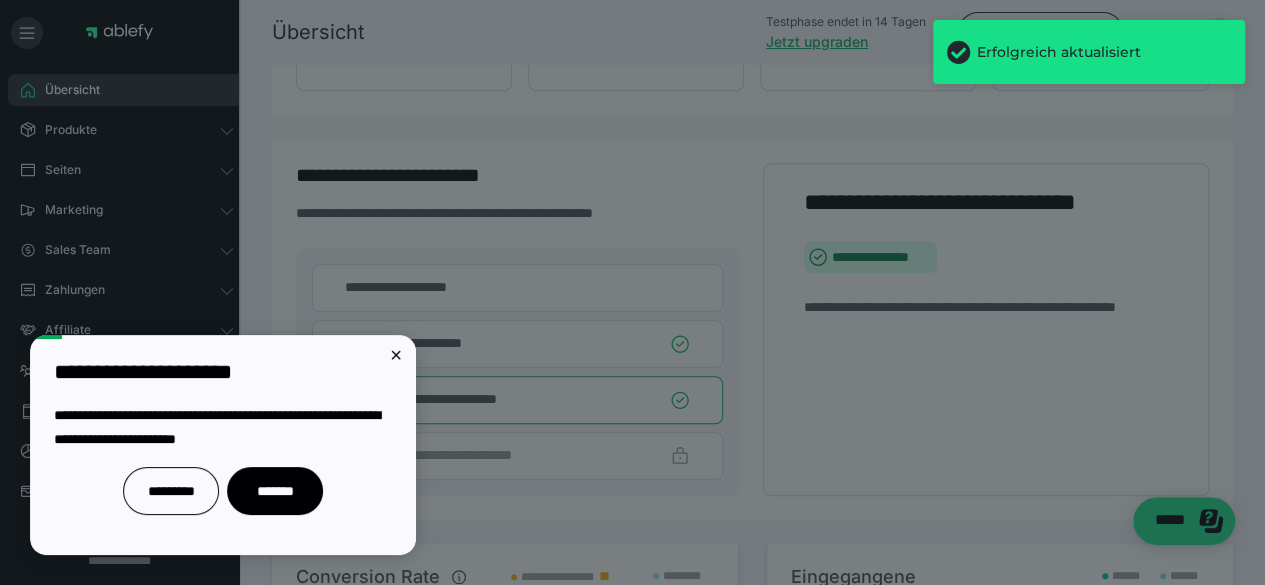 scroll, scrollTop: 0, scrollLeft: 0, axis: both 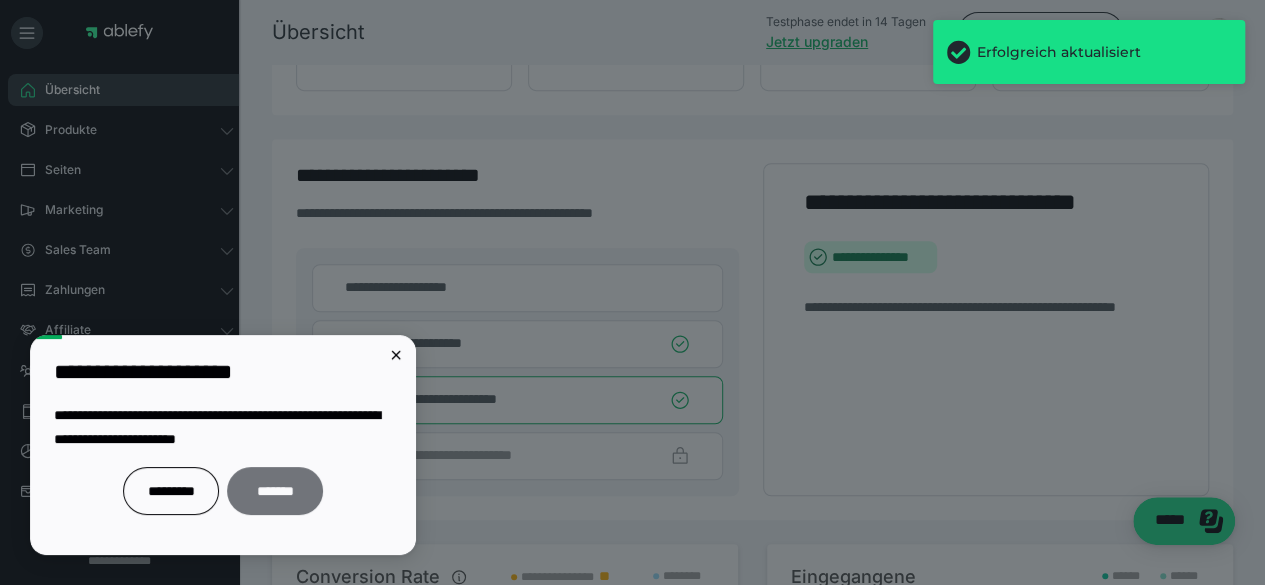 click on "*******" at bounding box center [275, 491] 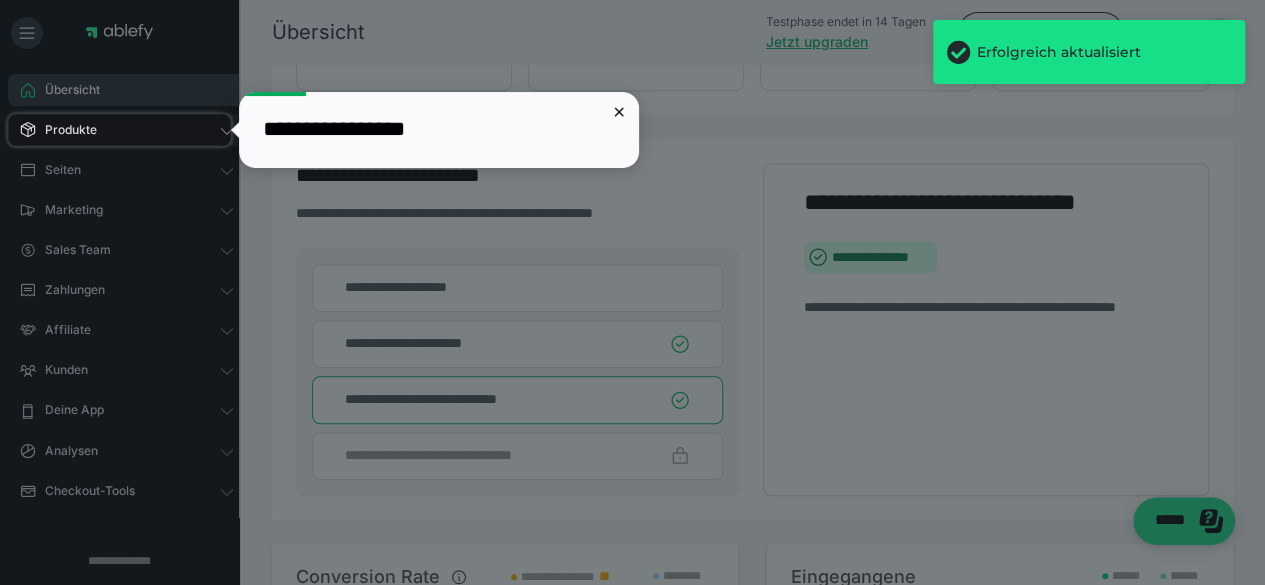 click on "Produkte" at bounding box center (127, 130) 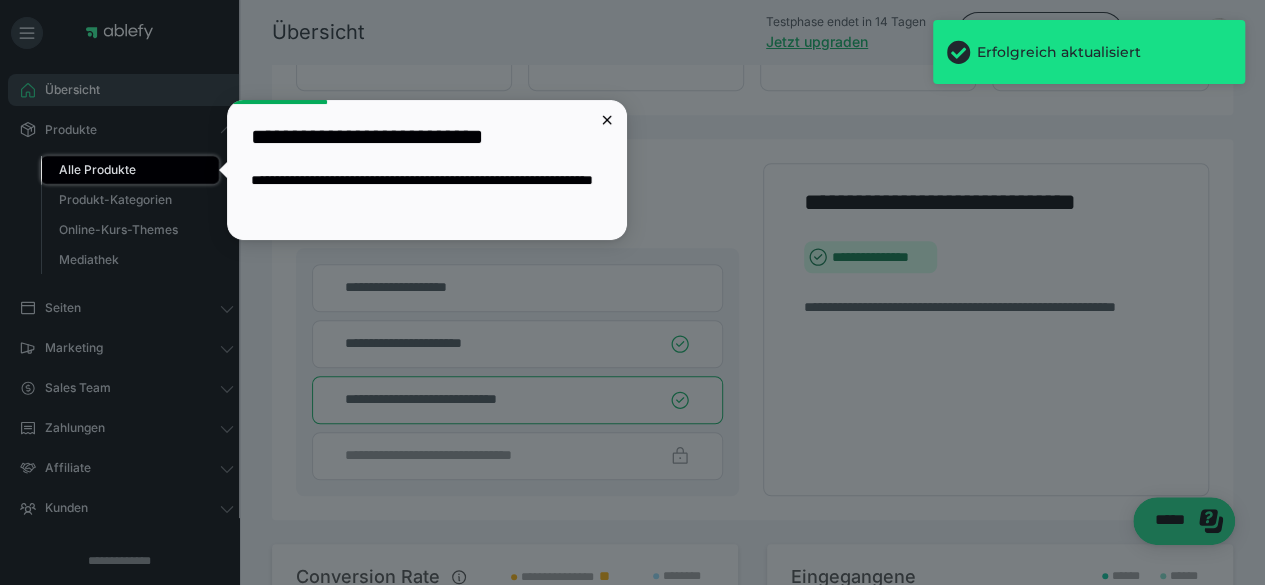 click on "Alle Produkte" at bounding box center [97, 169] 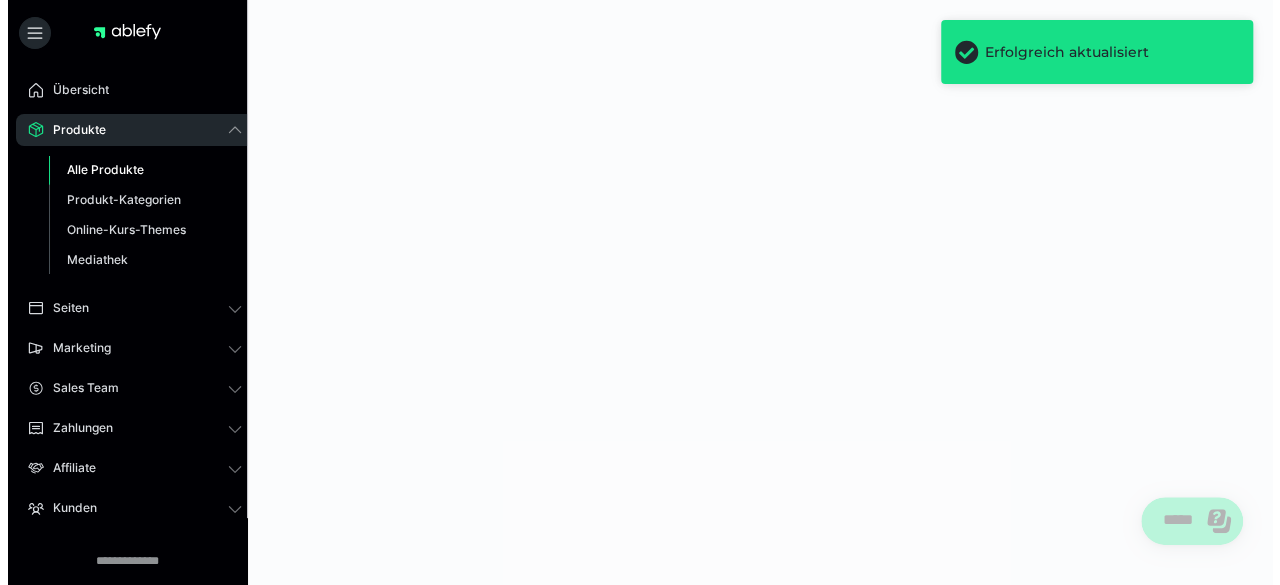 scroll, scrollTop: 0, scrollLeft: 0, axis: both 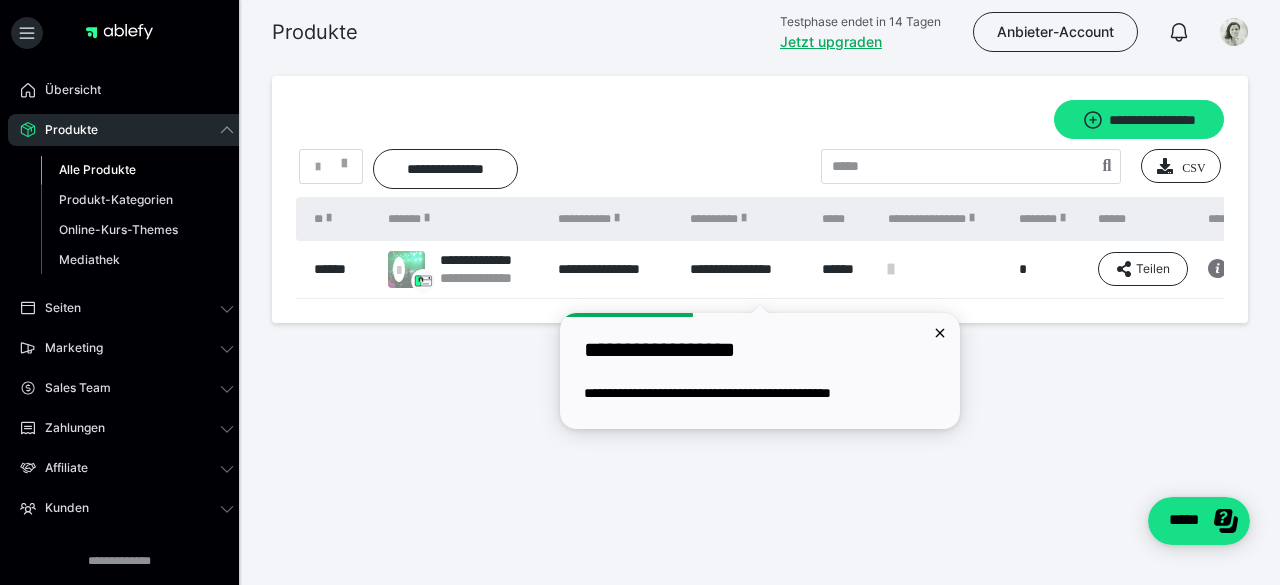 click on "**********" at bounding box center [463, 270] 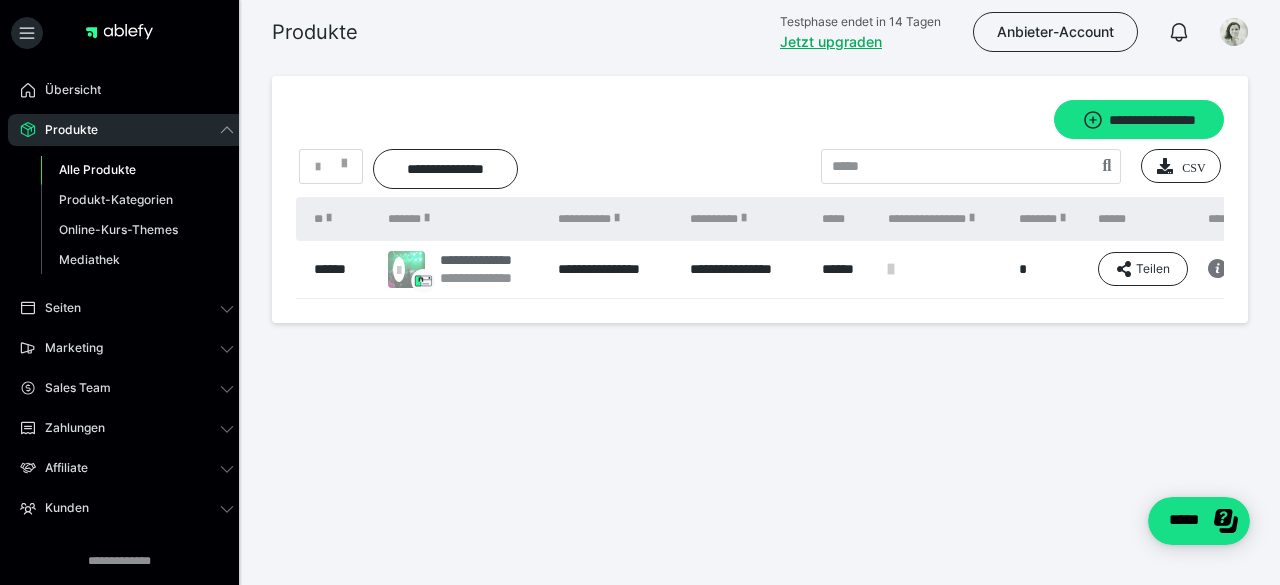 click on "**********" at bounding box center [488, 260] 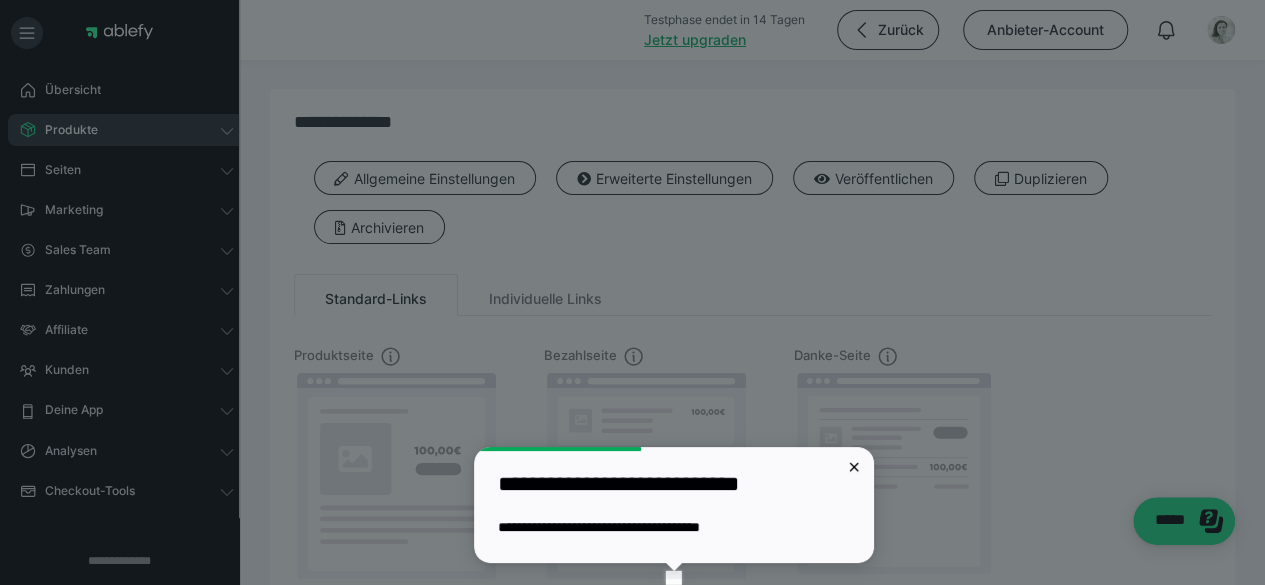 scroll, scrollTop: 24, scrollLeft: 0, axis: vertical 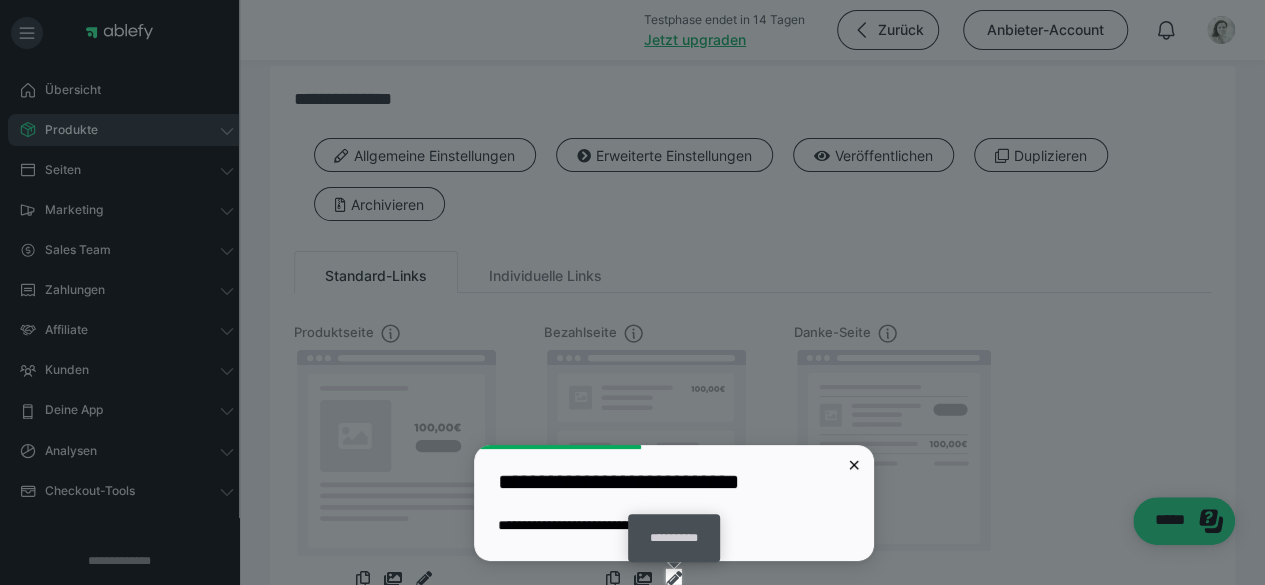 click at bounding box center [674, 579] 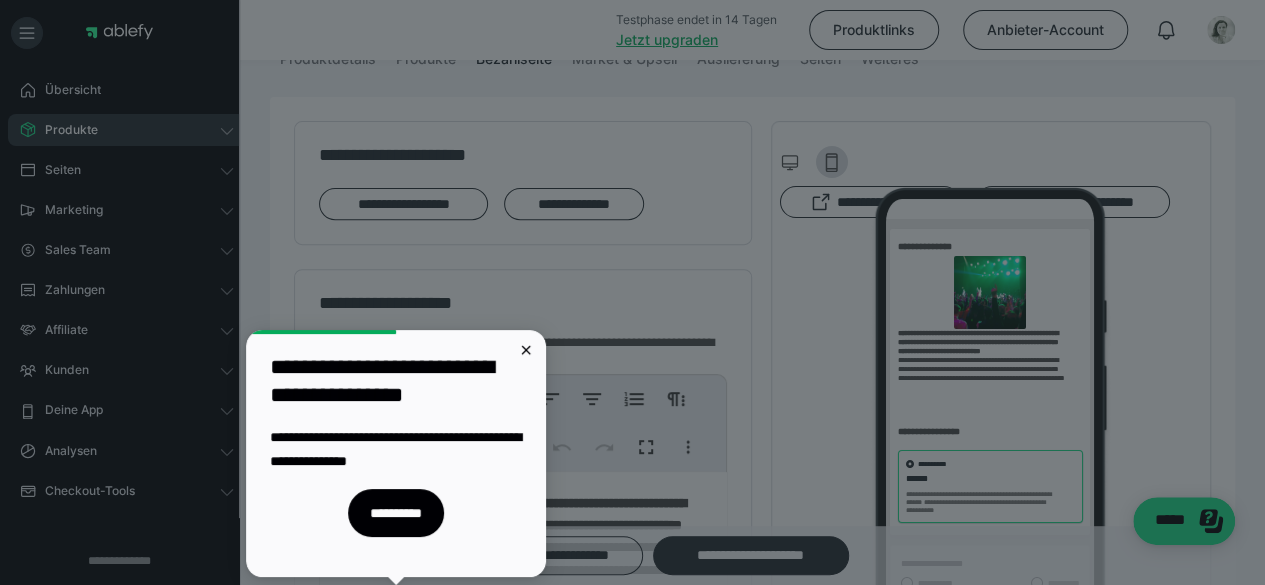 scroll, scrollTop: 0, scrollLeft: 0, axis: both 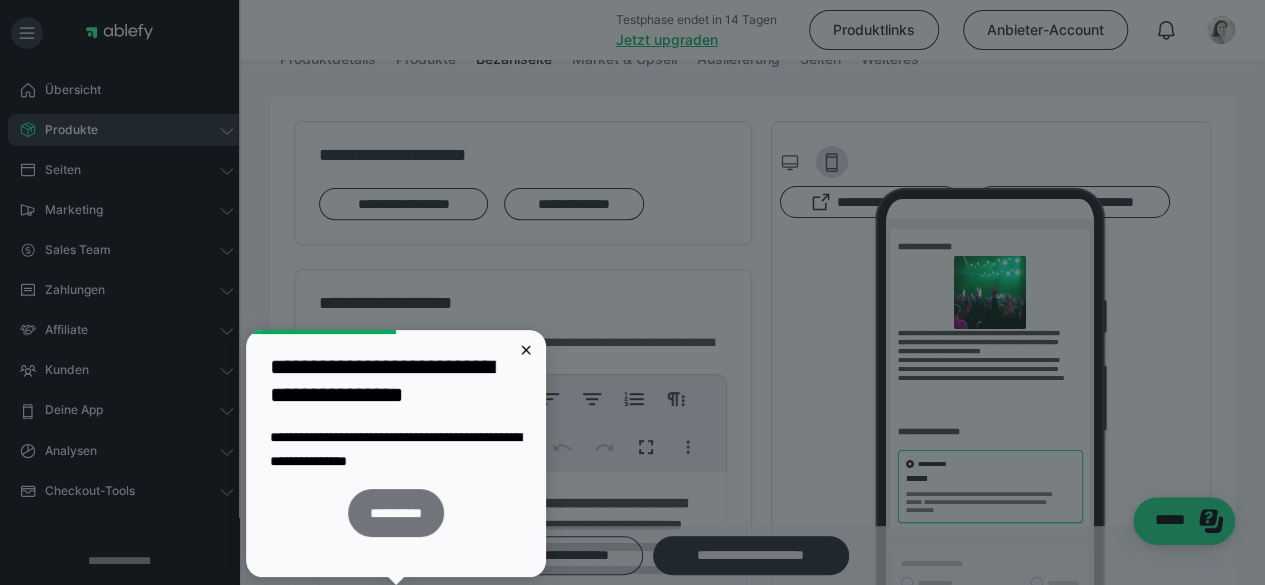 click on "**********" at bounding box center [396, 513] 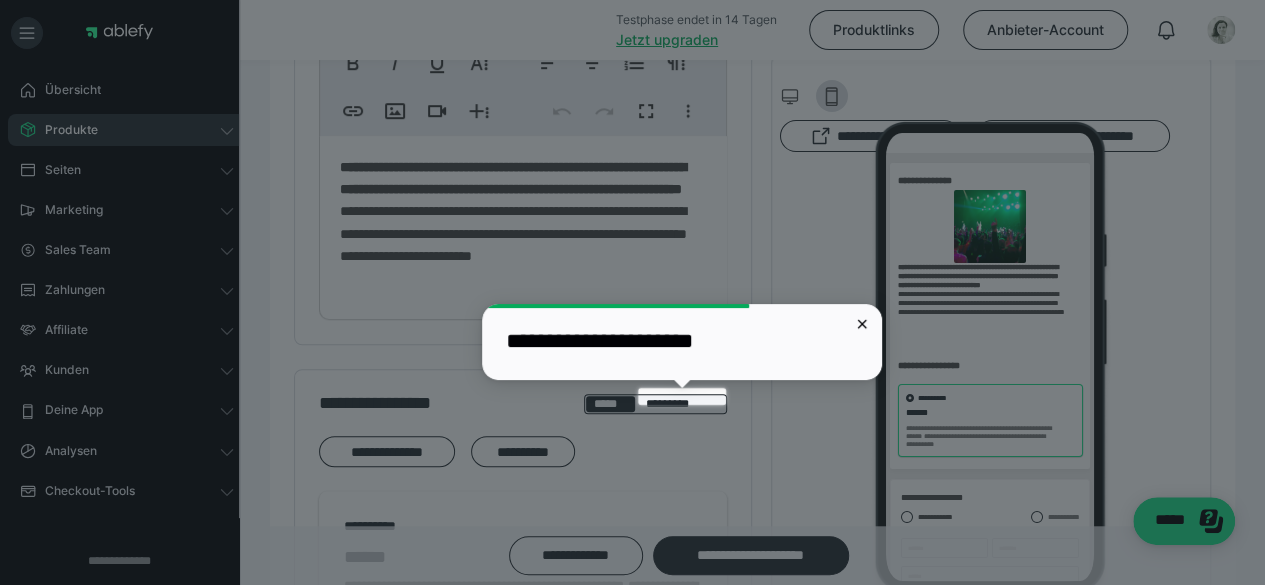 scroll, scrollTop: 602, scrollLeft: 0, axis: vertical 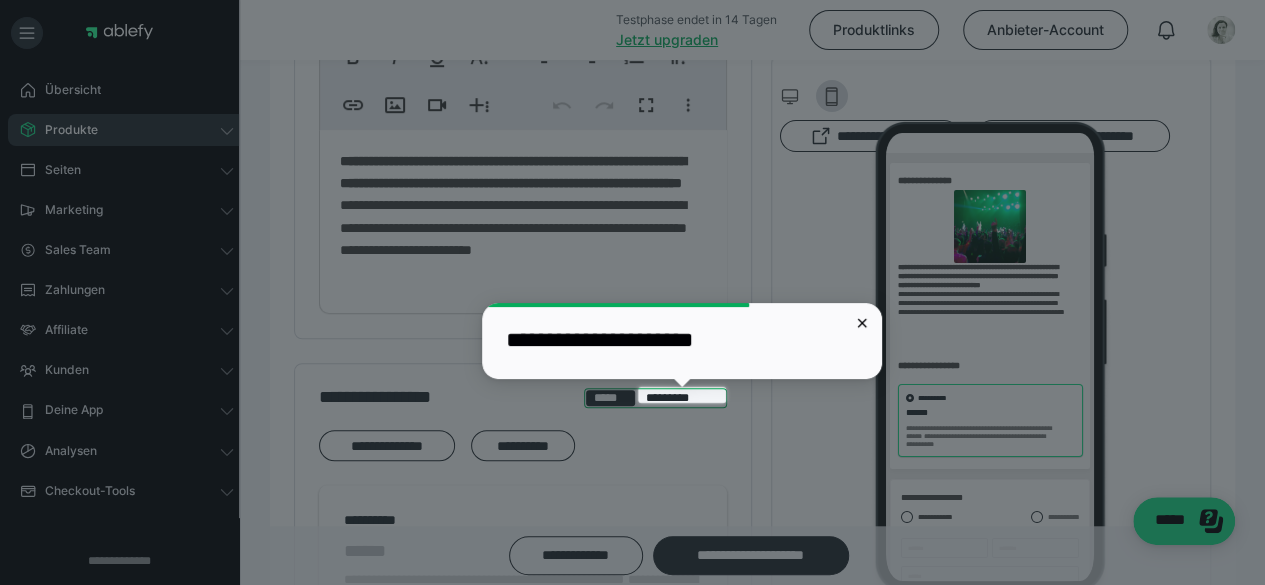click on "*********" at bounding box center (681, 398) 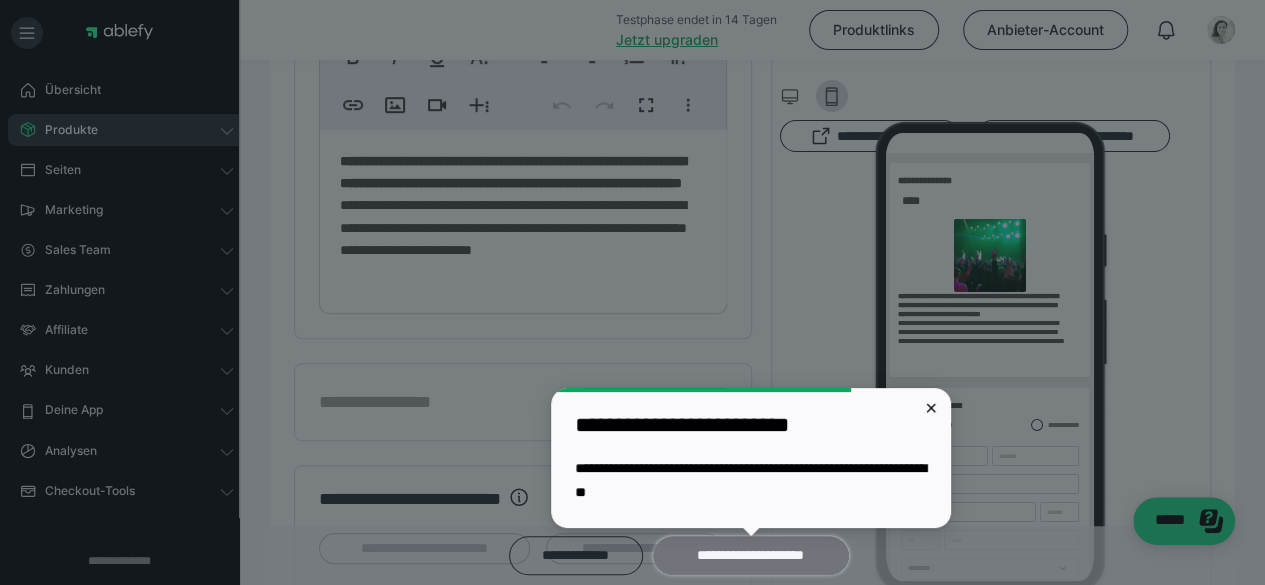 click on "**********" at bounding box center [751, 555] 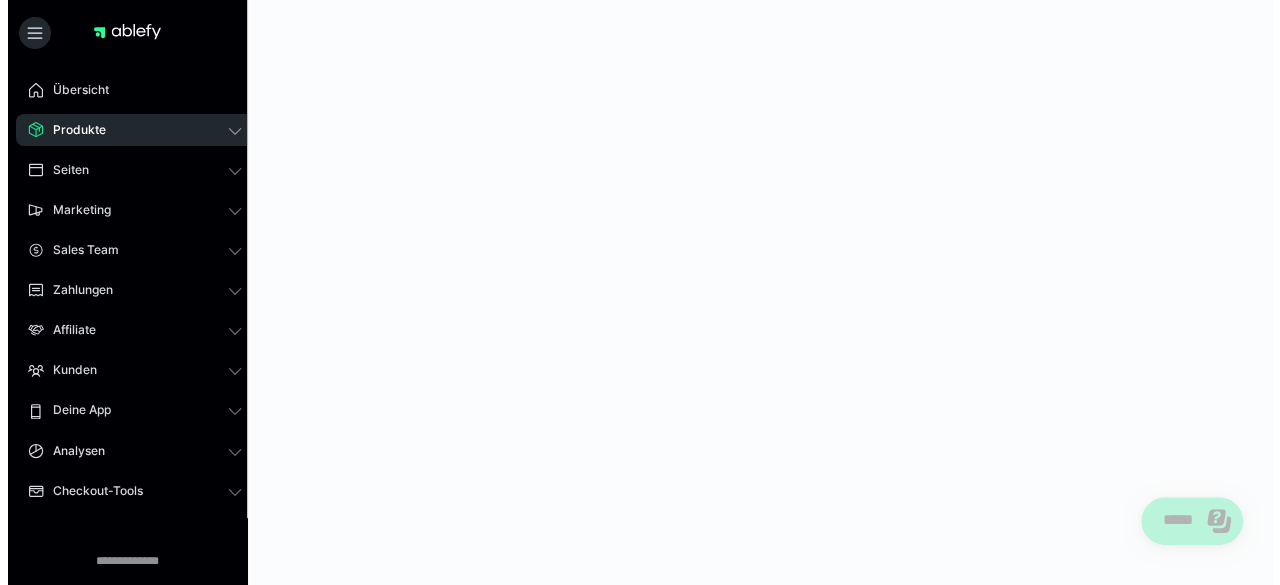 scroll, scrollTop: 0, scrollLeft: 0, axis: both 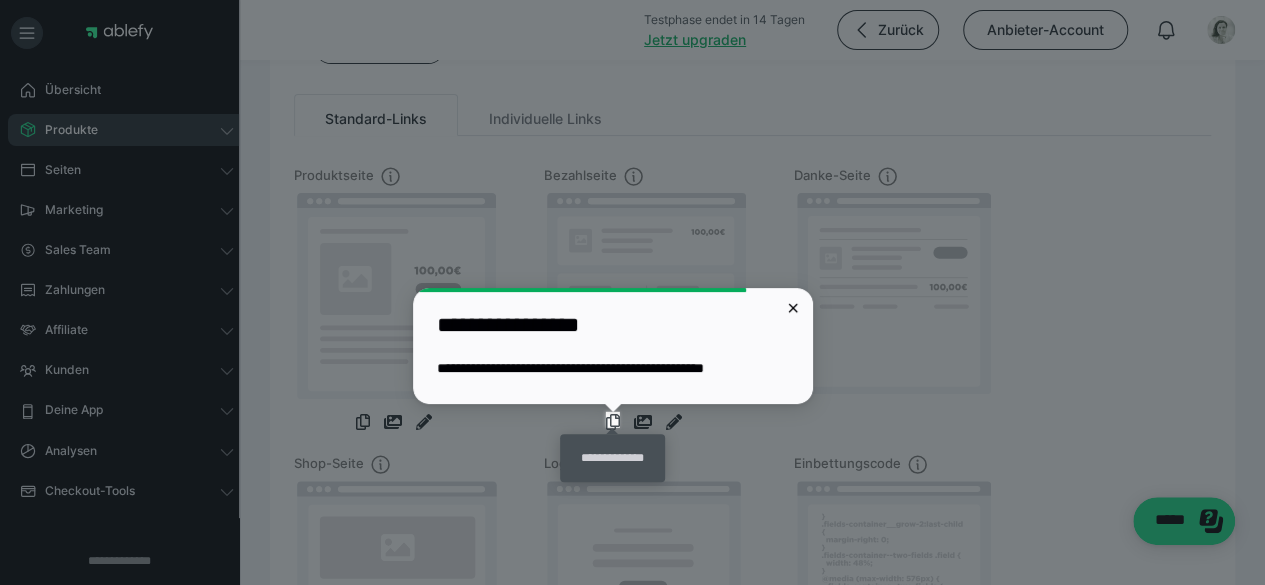 click at bounding box center (613, 422) 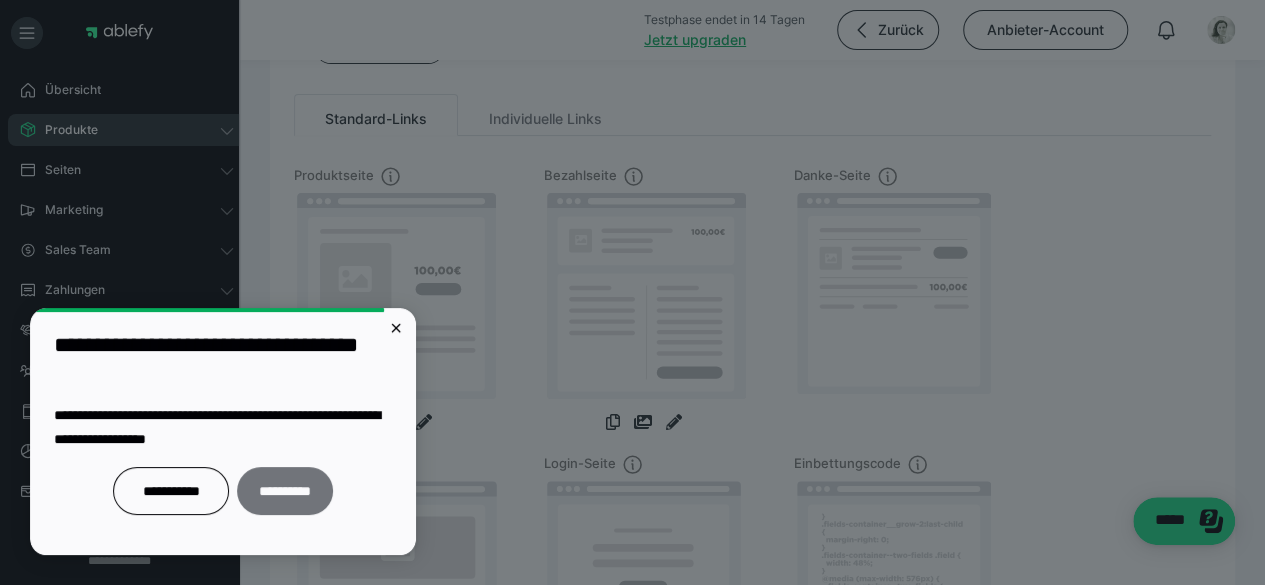 click on "**********" at bounding box center (285, 491) 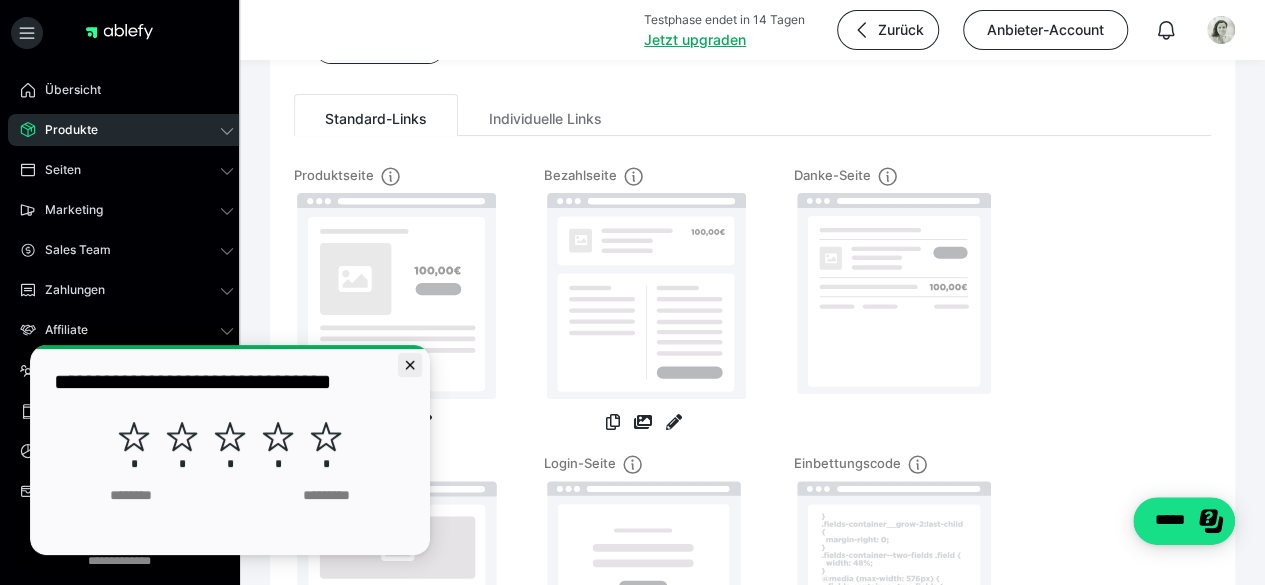 click 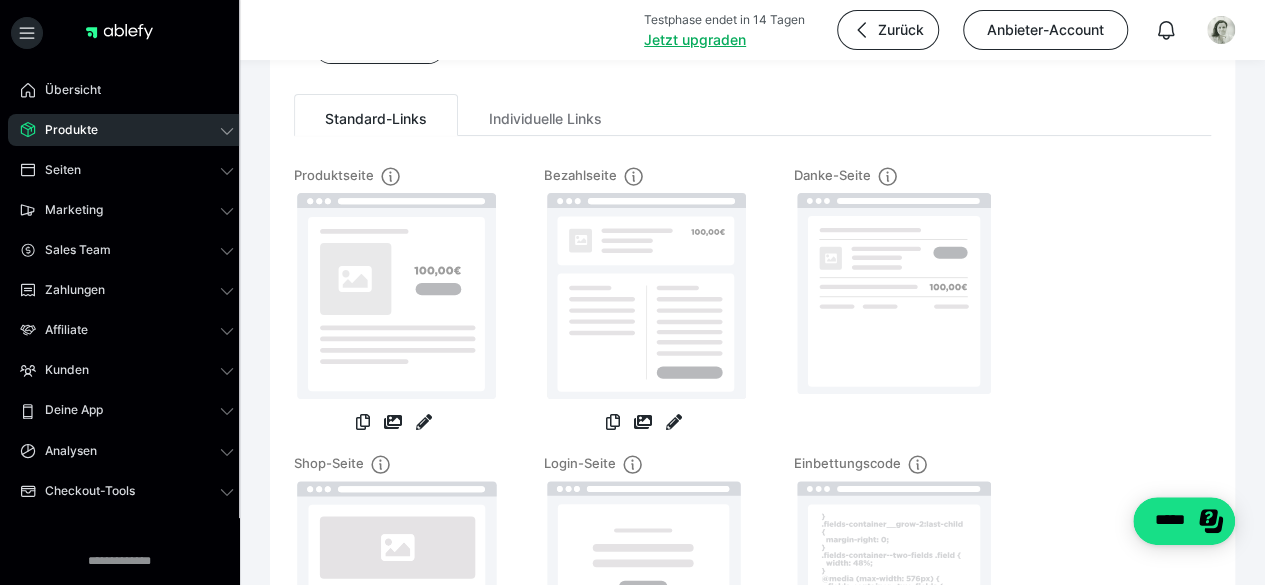 click on "Produkte" at bounding box center [127, 130] 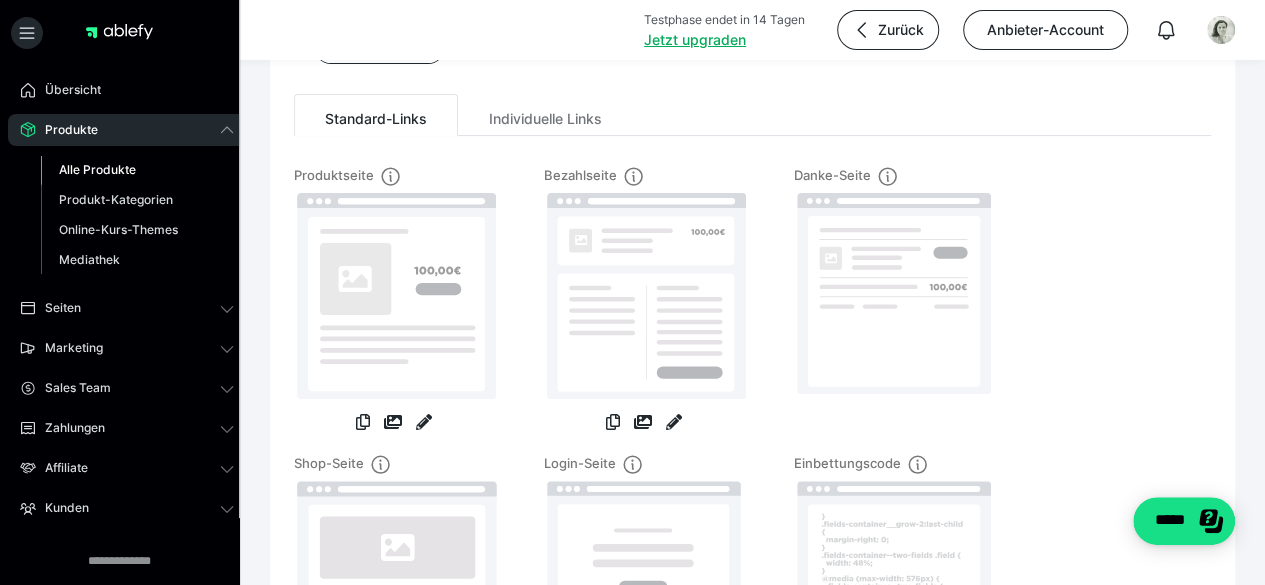 click on "Alle Produkte" at bounding box center (97, 169) 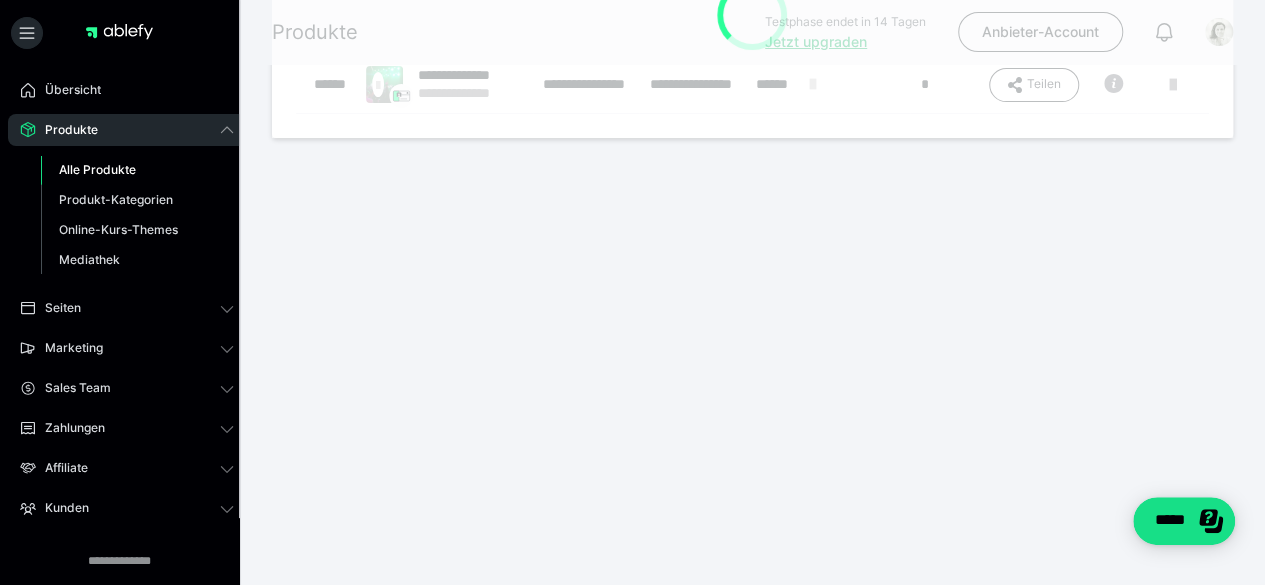 scroll, scrollTop: 0, scrollLeft: 0, axis: both 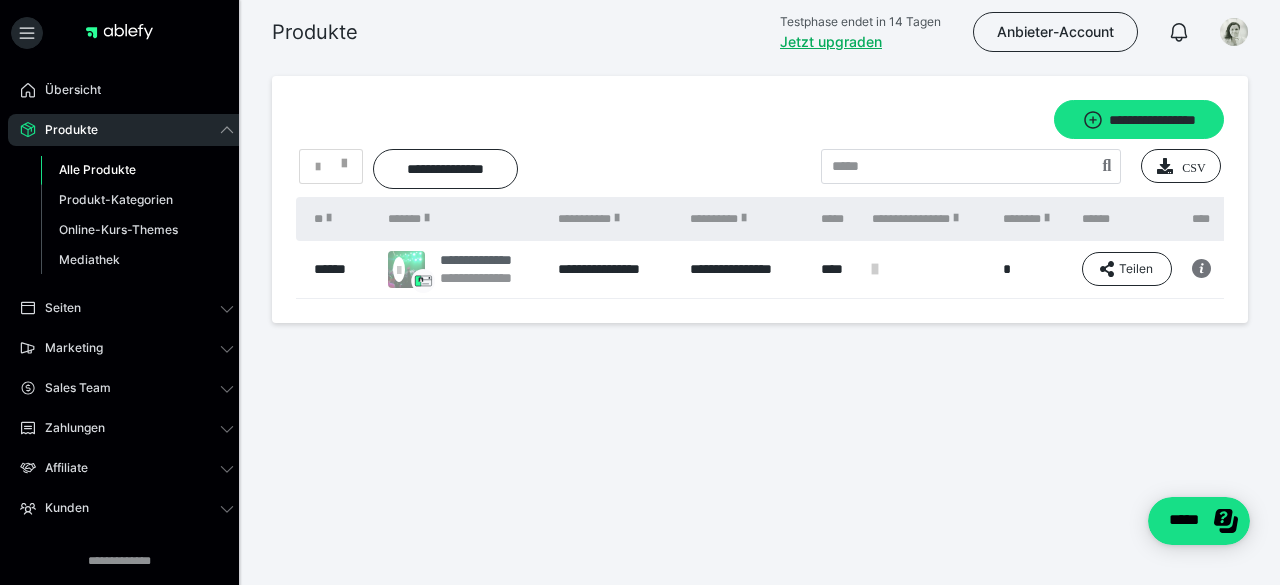 click at bounding box center (399, 269) 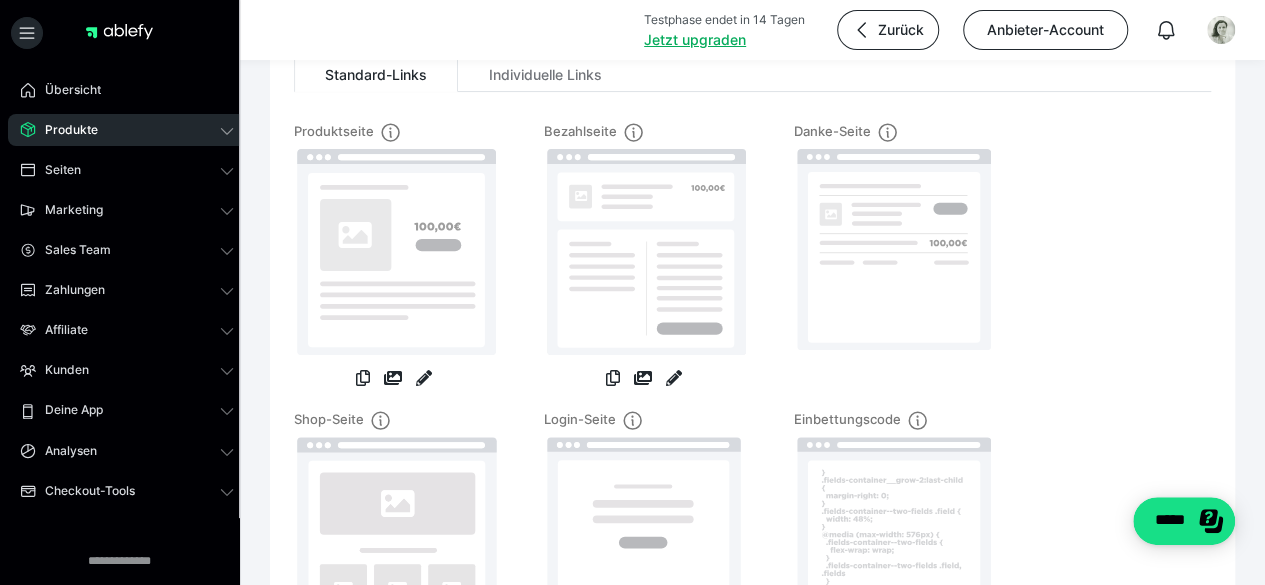 scroll, scrollTop: 188, scrollLeft: 0, axis: vertical 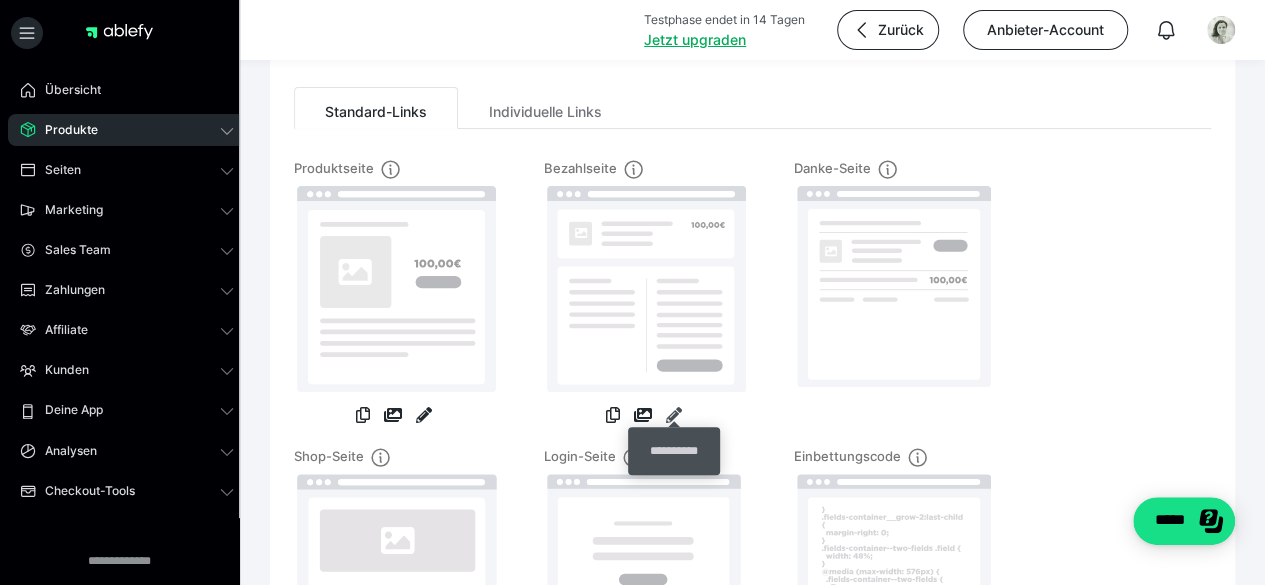 click at bounding box center (674, 415) 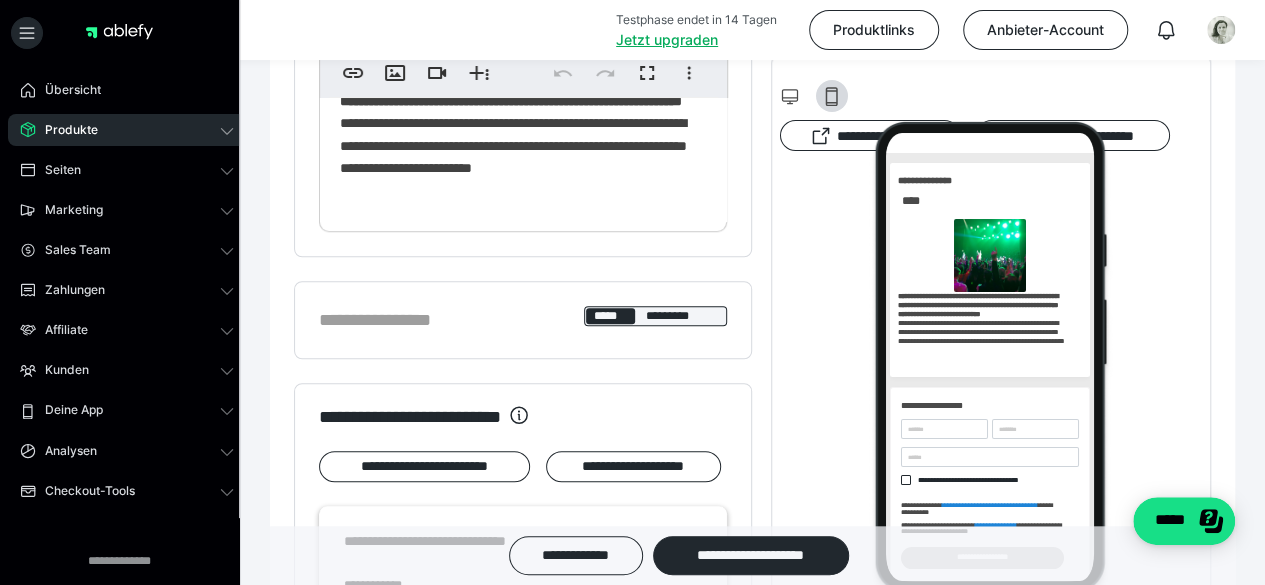 scroll, scrollTop: 0, scrollLeft: 0, axis: both 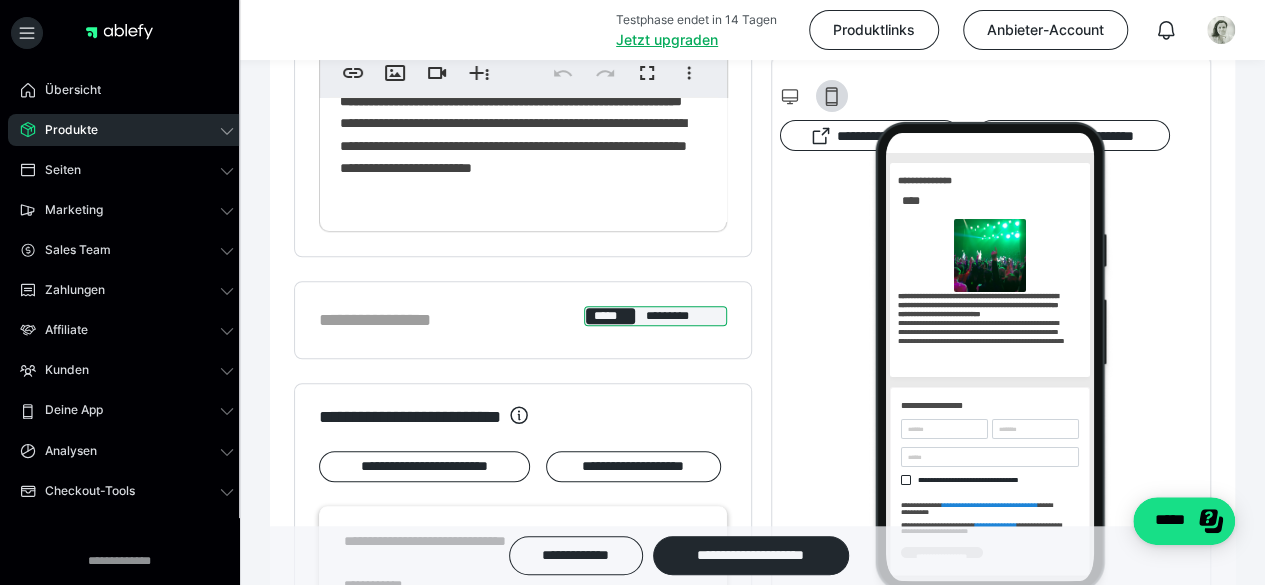 click on "*****" at bounding box center (611, 316) 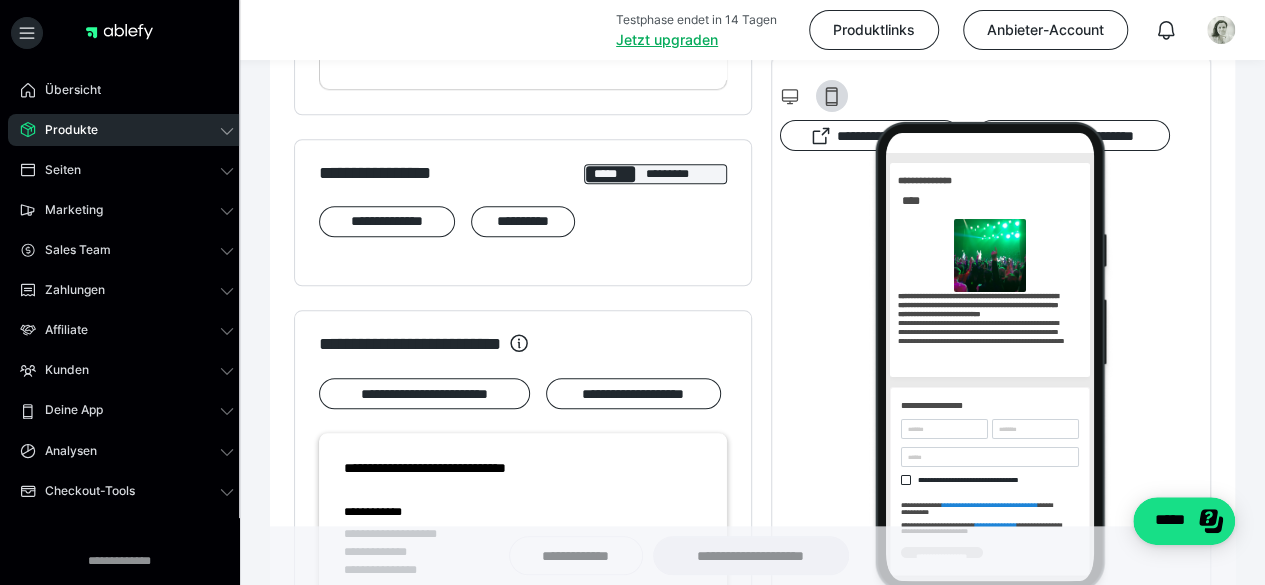 scroll, scrollTop: 805, scrollLeft: 0, axis: vertical 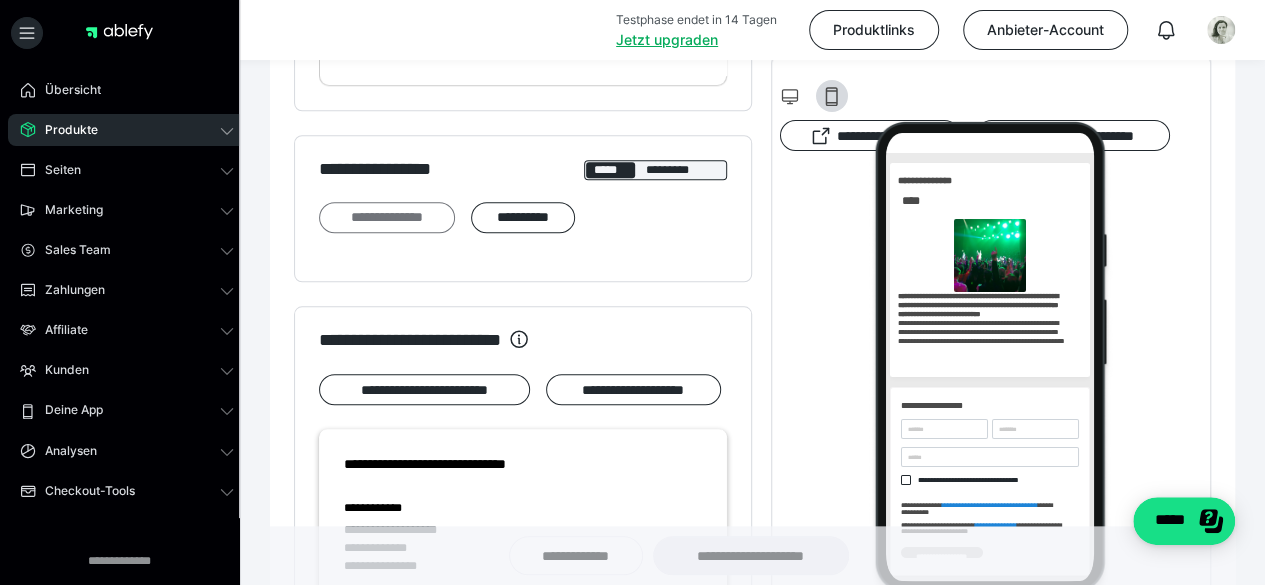 click on "**********" at bounding box center (387, 217) 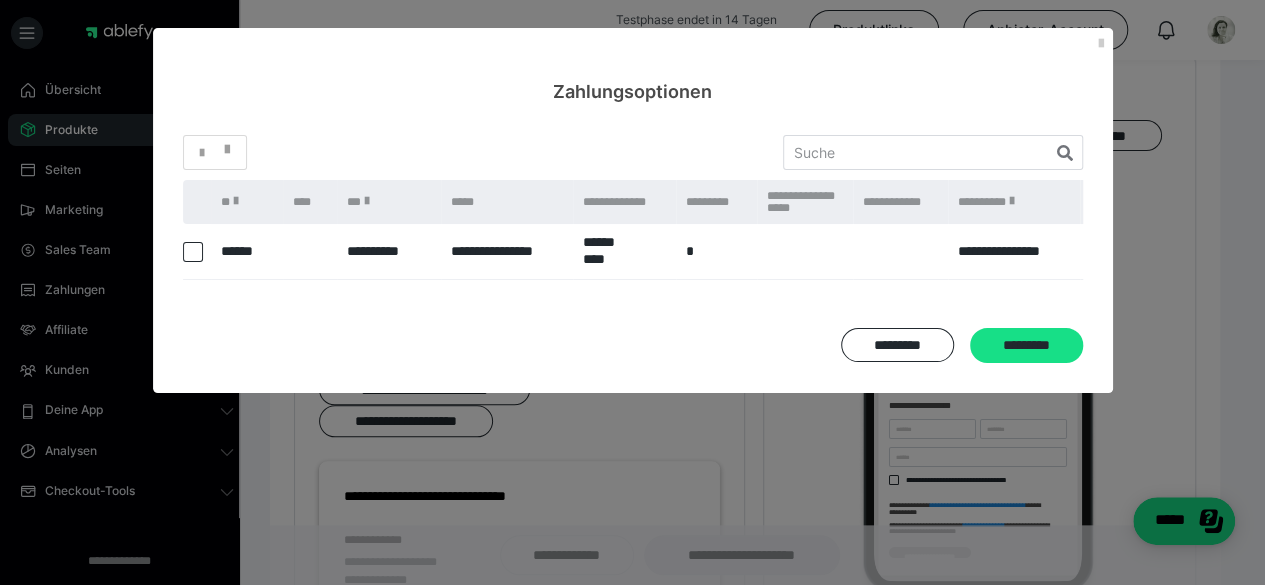 click at bounding box center [193, 252] 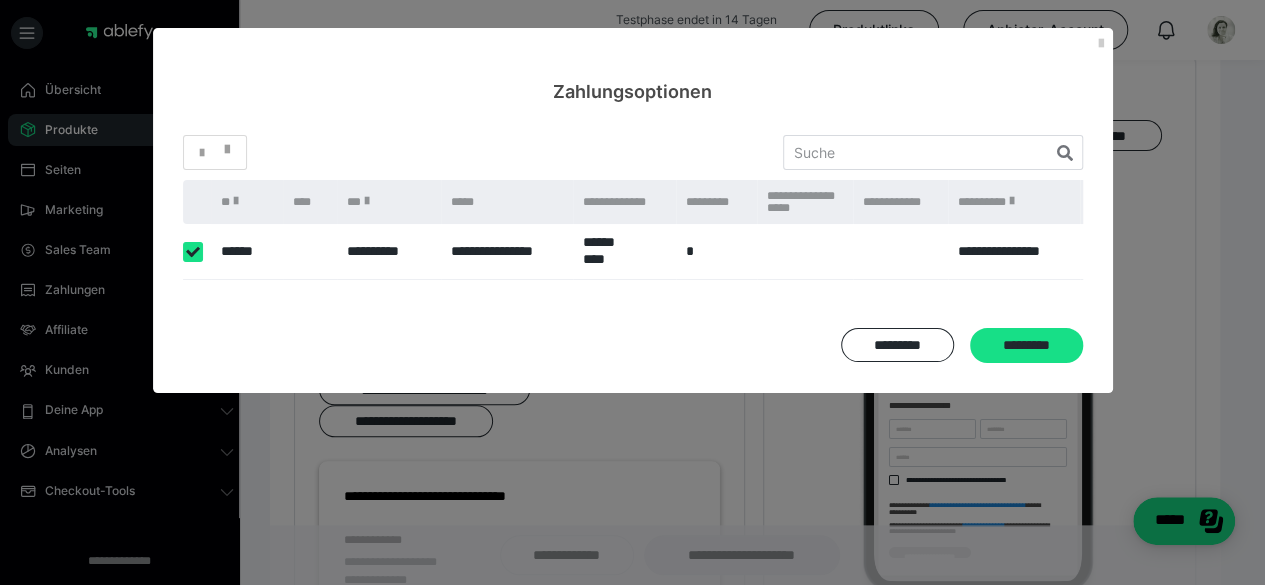 checkbox on "true" 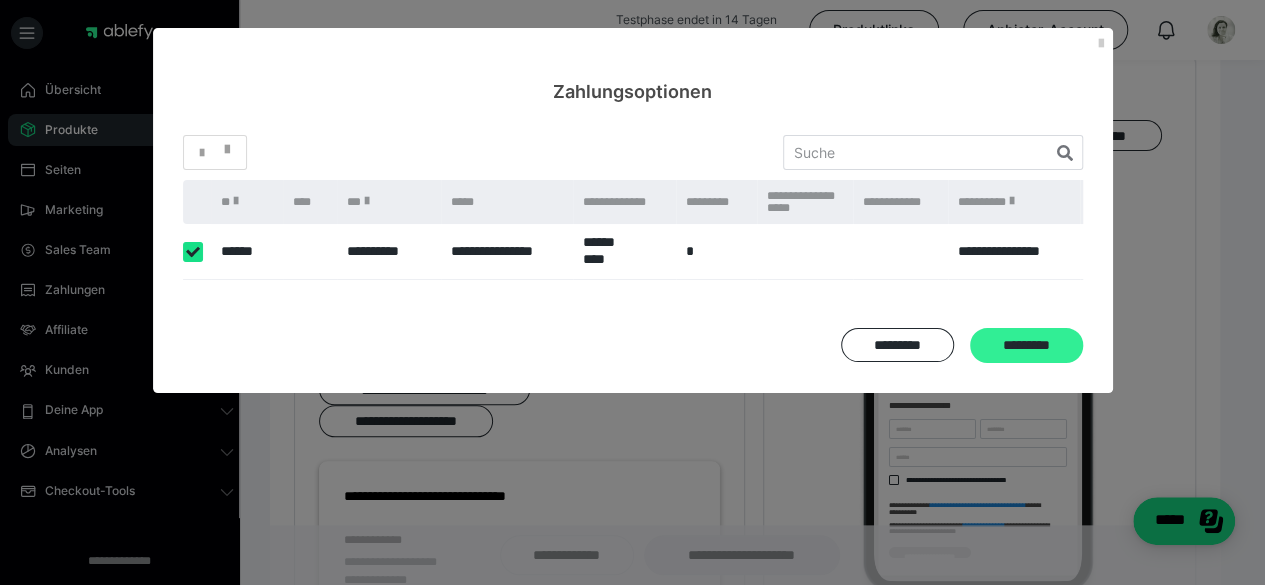 click on "*********" at bounding box center [1026, 346] 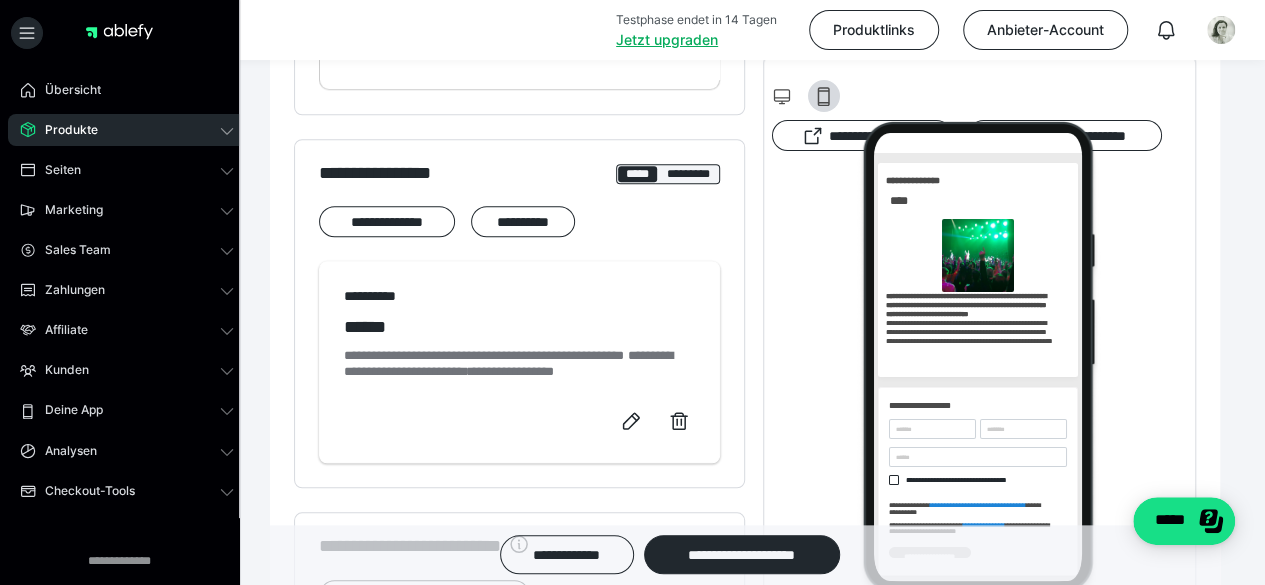 scroll, scrollTop: 830, scrollLeft: 0, axis: vertical 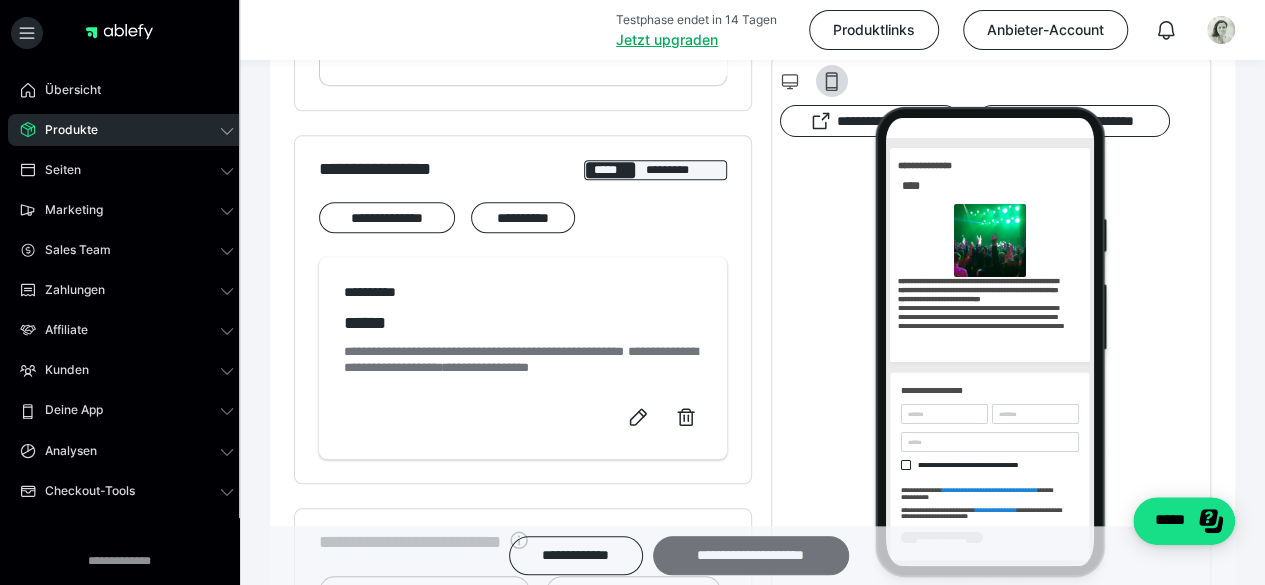 click on "**********" at bounding box center [751, 555] 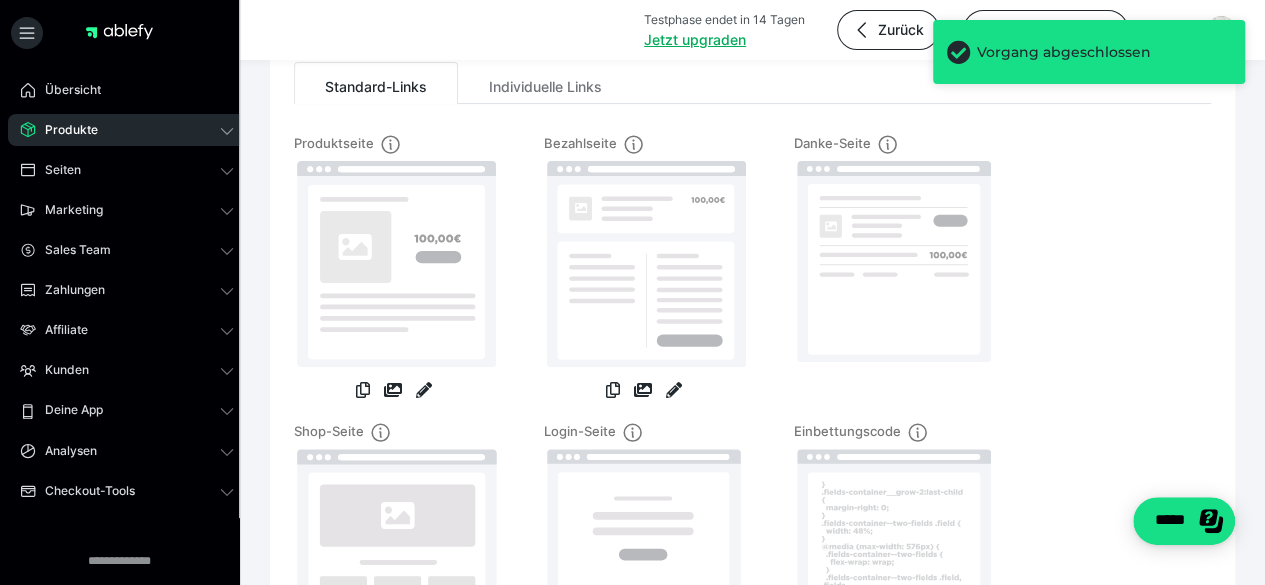 scroll, scrollTop: 224, scrollLeft: 0, axis: vertical 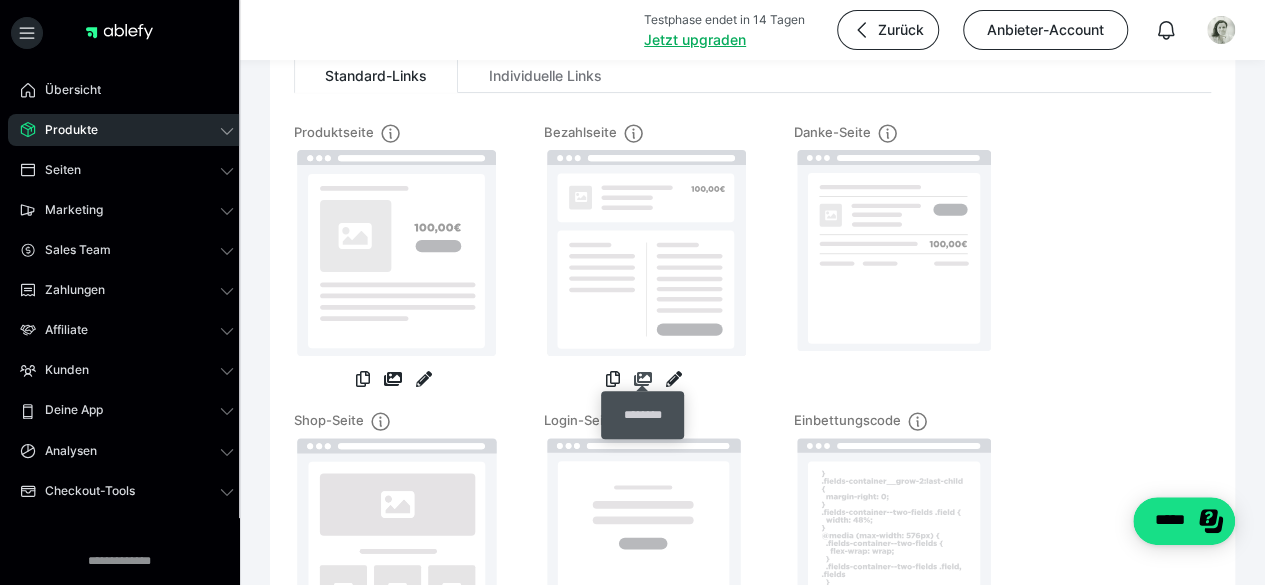 click at bounding box center [643, 379] 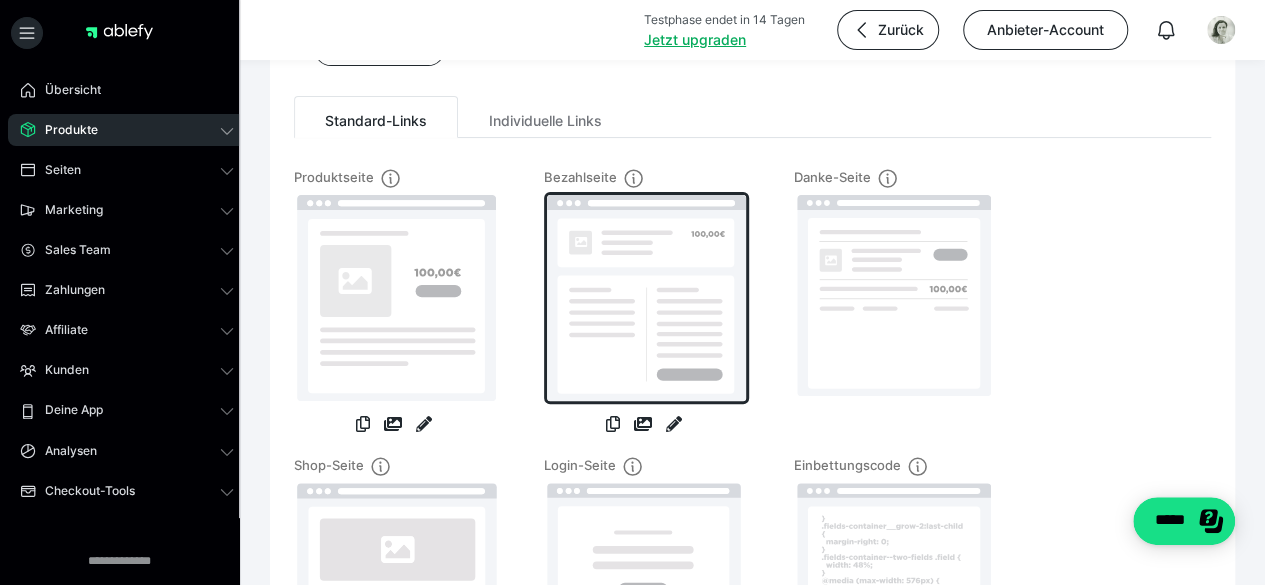 scroll, scrollTop: 178, scrollLeft: 0, axis: vertical 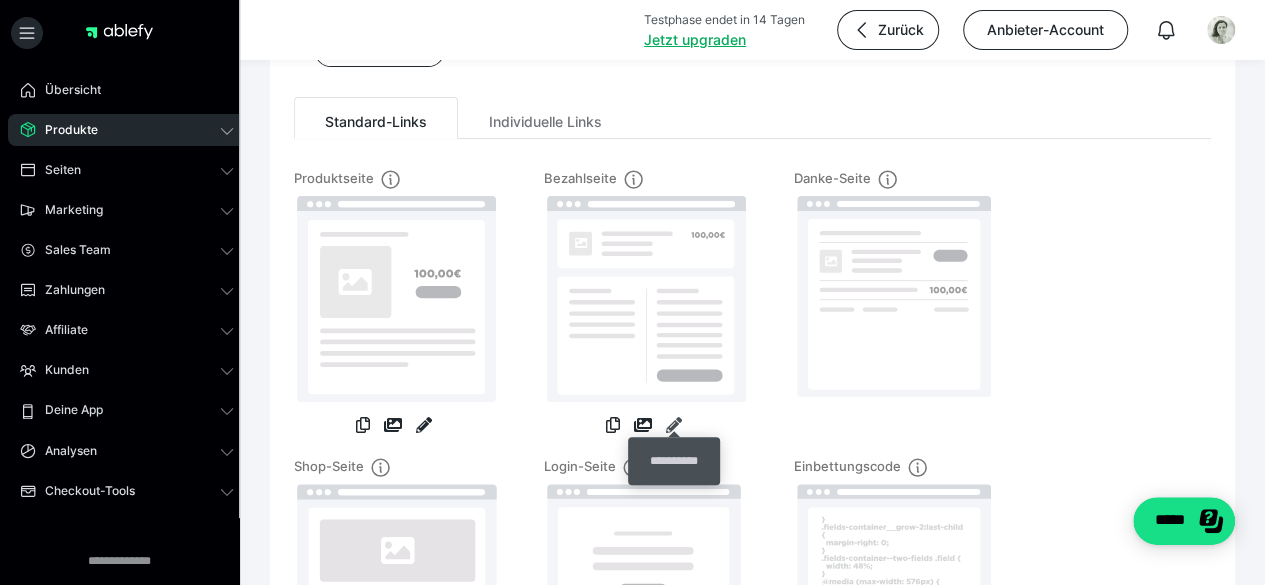click at bounding box center (674, 425) 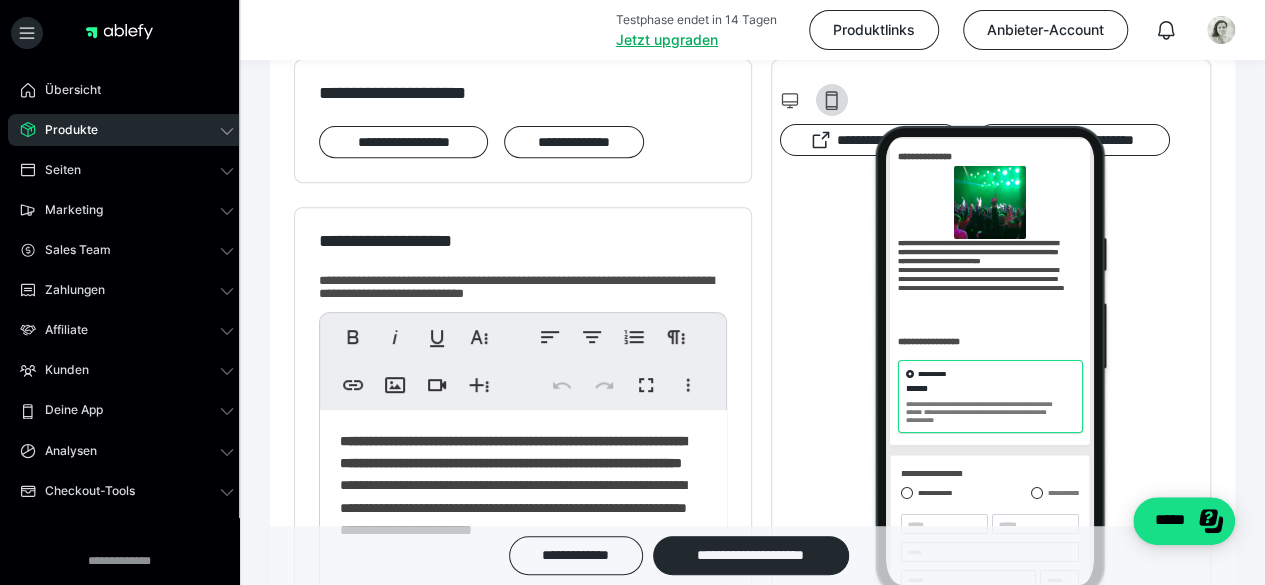 scroll, scrollTop: 0, scrollLeft: 0, axis: both 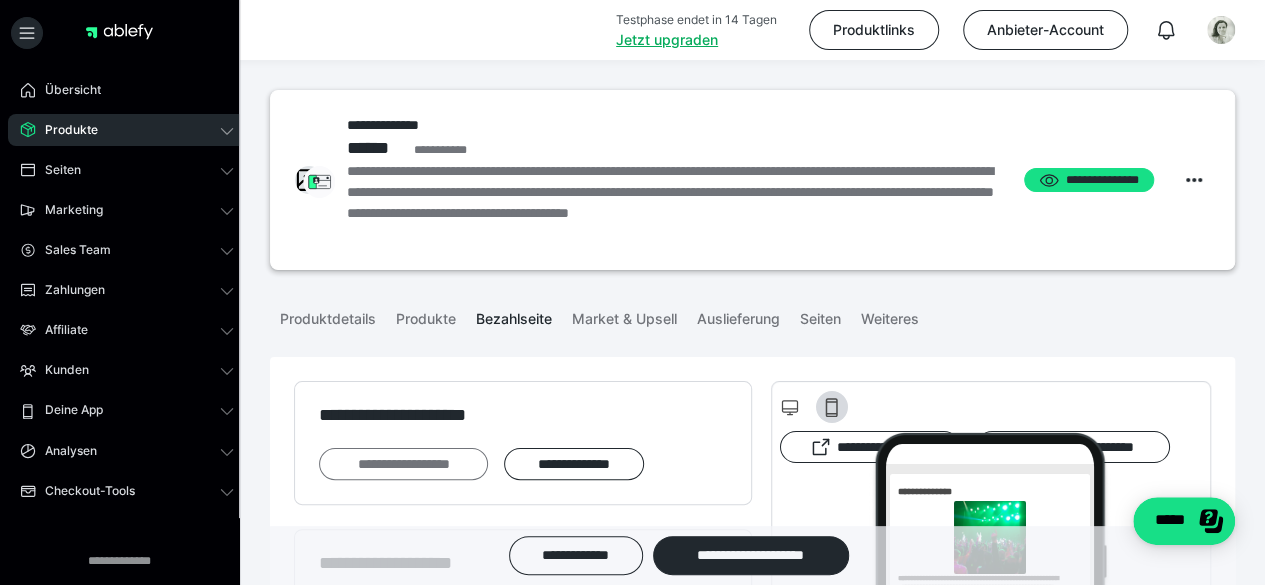 click on "**********" at bounding box center (403, 463) 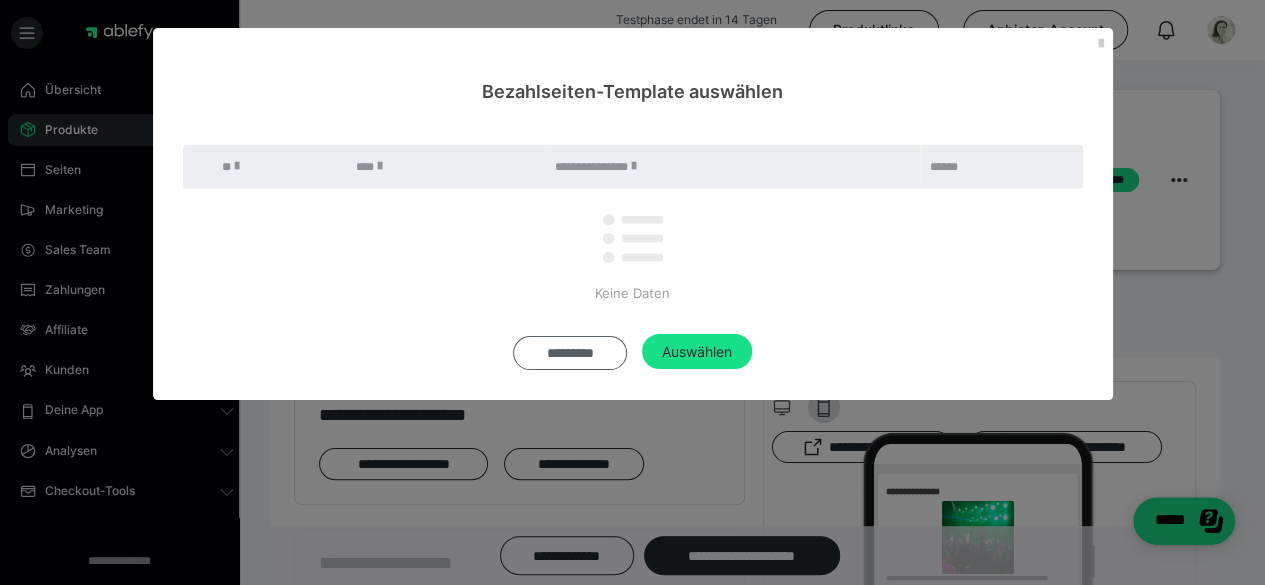 click on "*********" at bounding box center [570, 353] 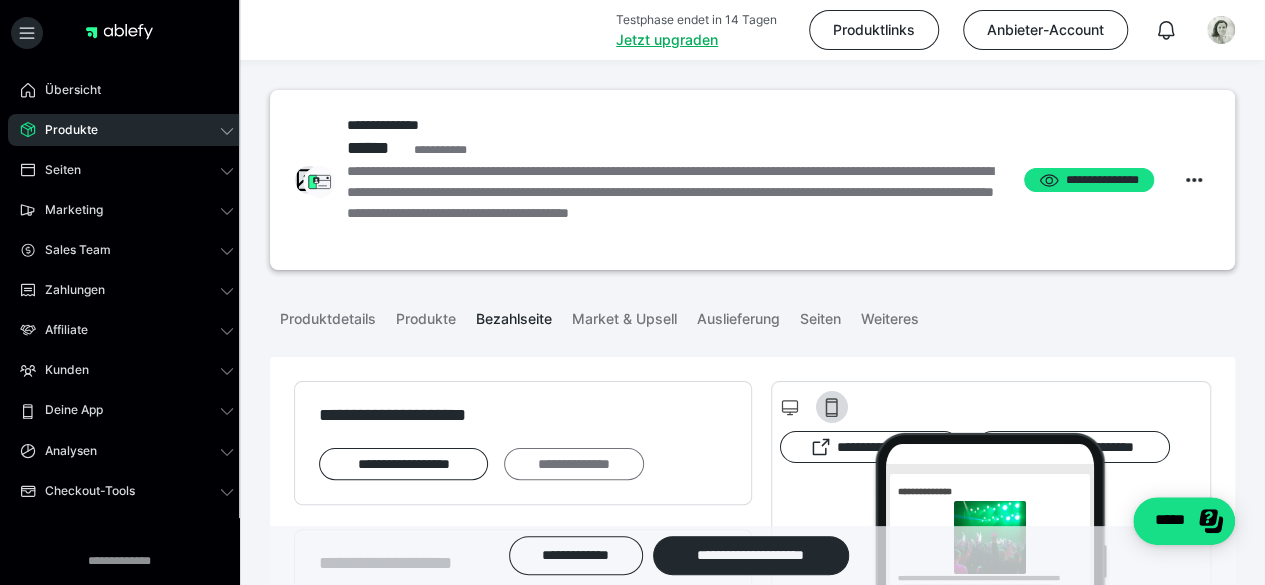 click on "**********" at bounding box center (574, 463) 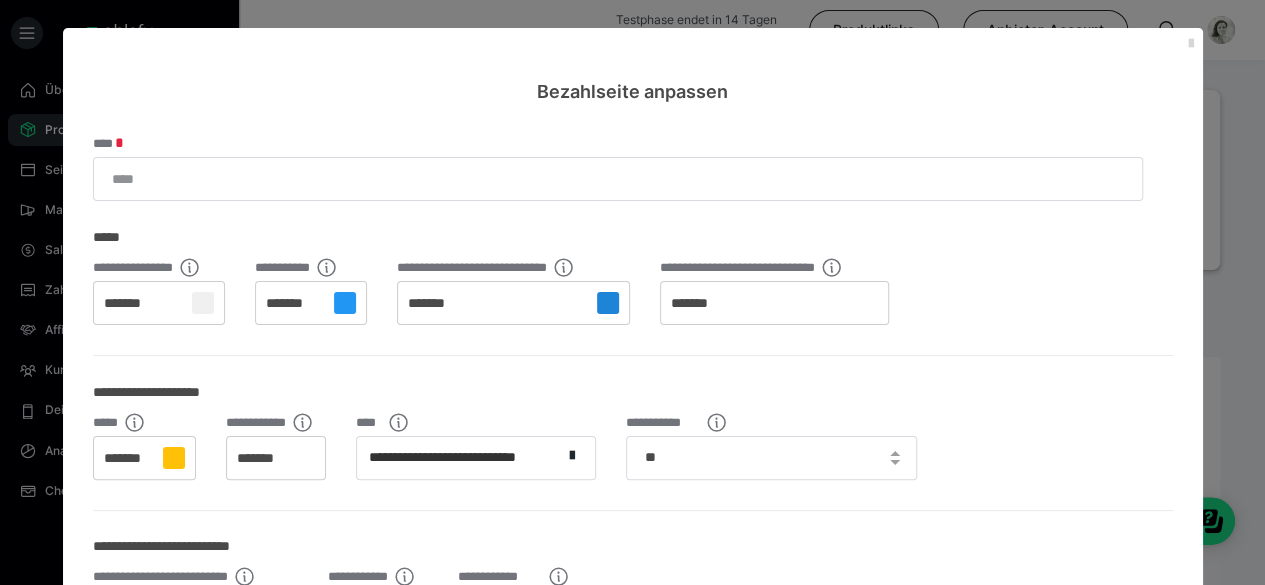 click at bounding box center (1191, 44) 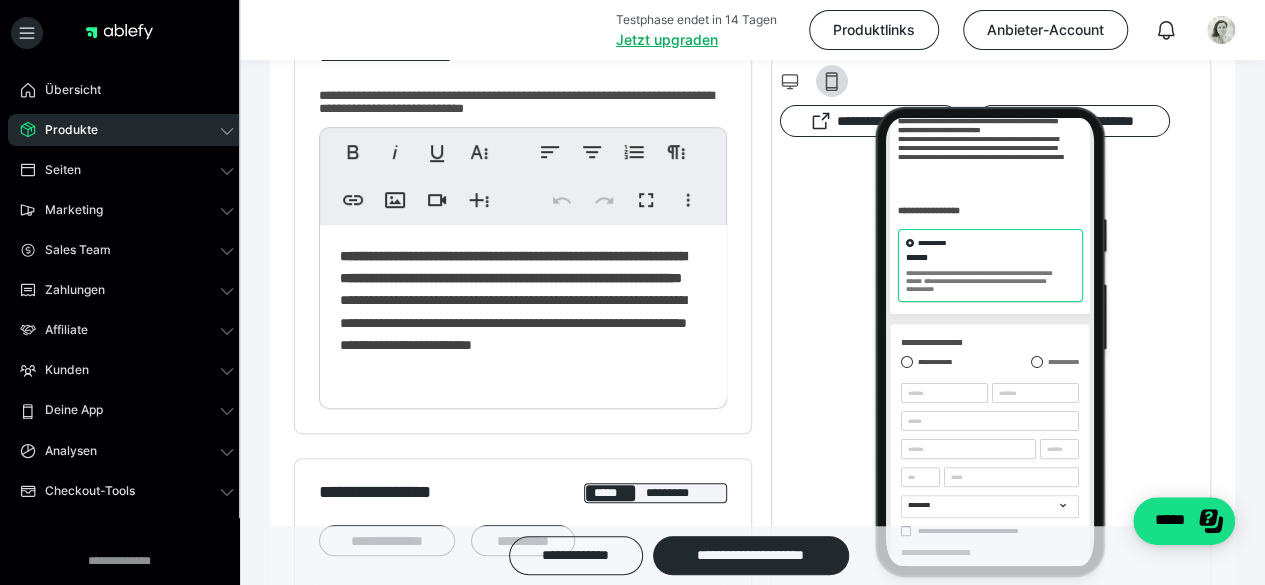 scroll, scrollTop: 0, scrollLeft: 0, axis: both 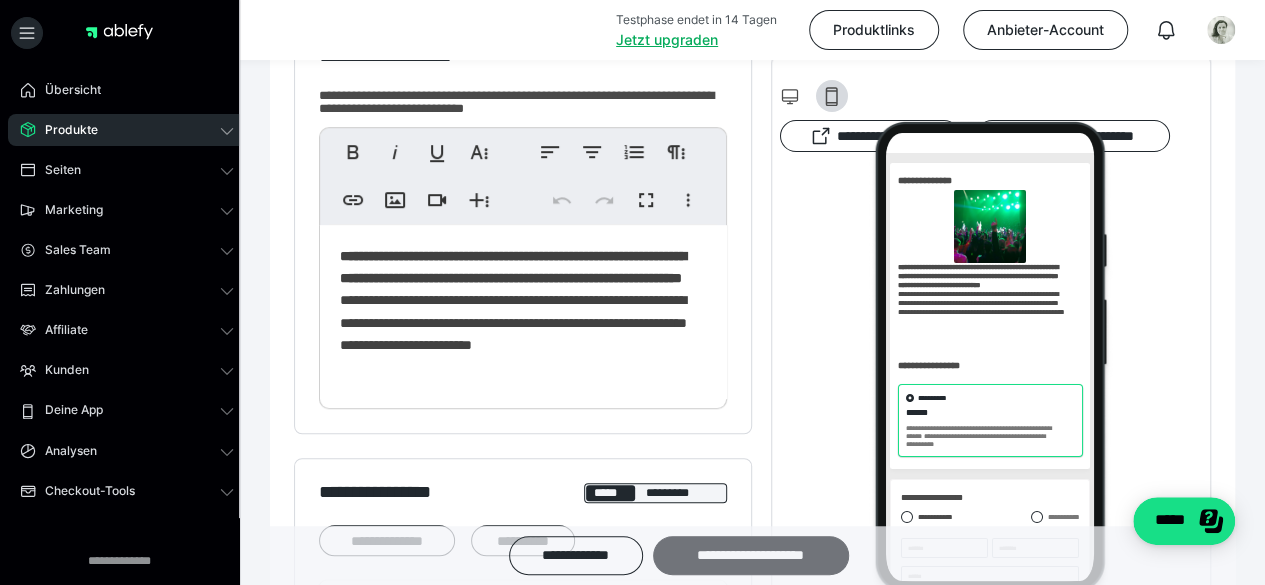 click on "**********" at bounding box center (751, 555) 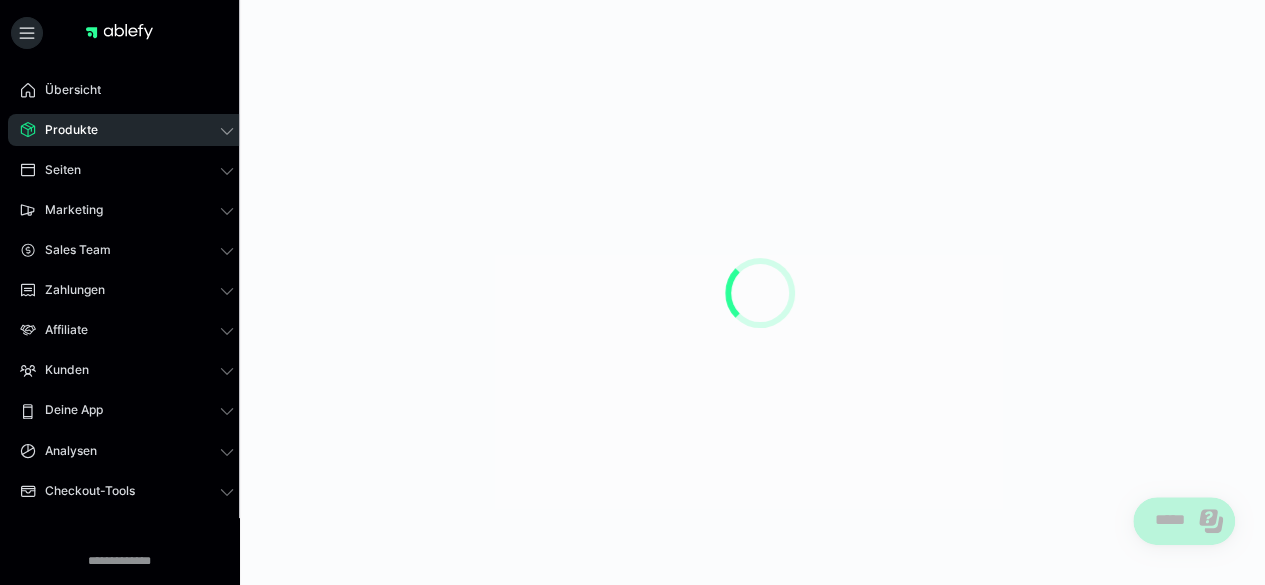 scroll, scrollTop: 0, scrollLeft: 0, axis: both 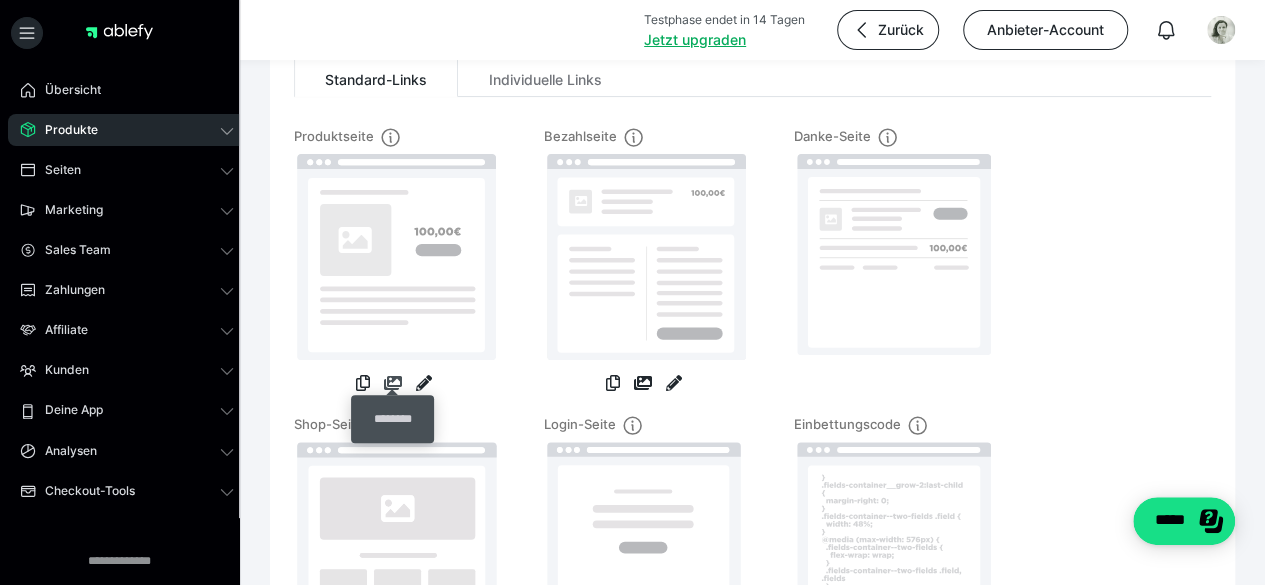 click at bounding box center (393, 383) 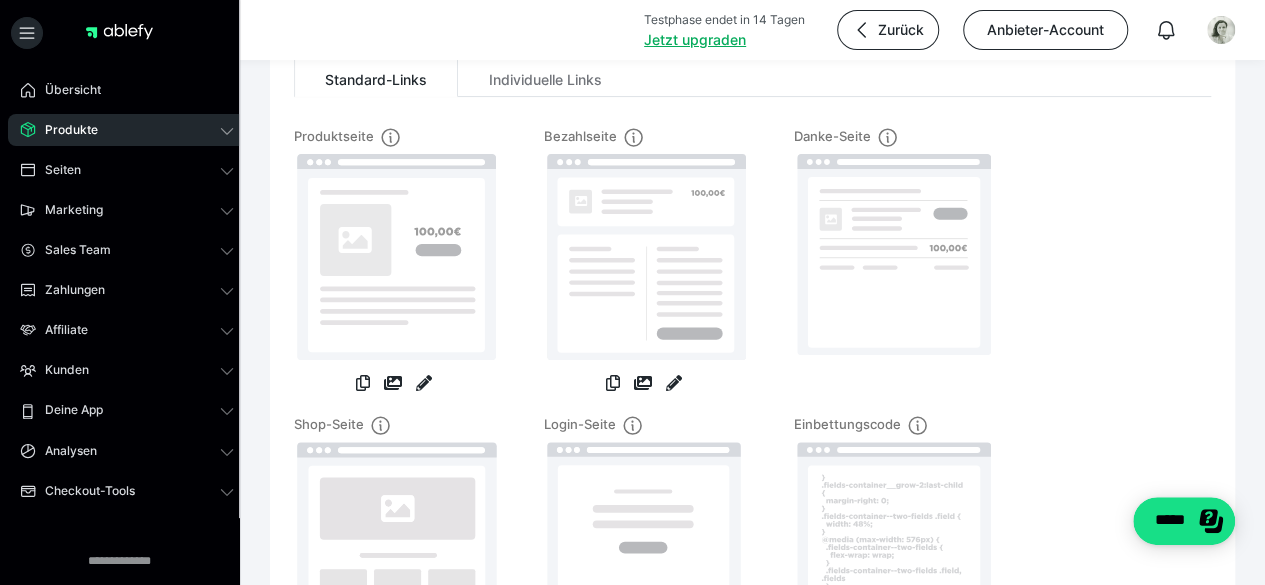click at bounding box center [424, 385] 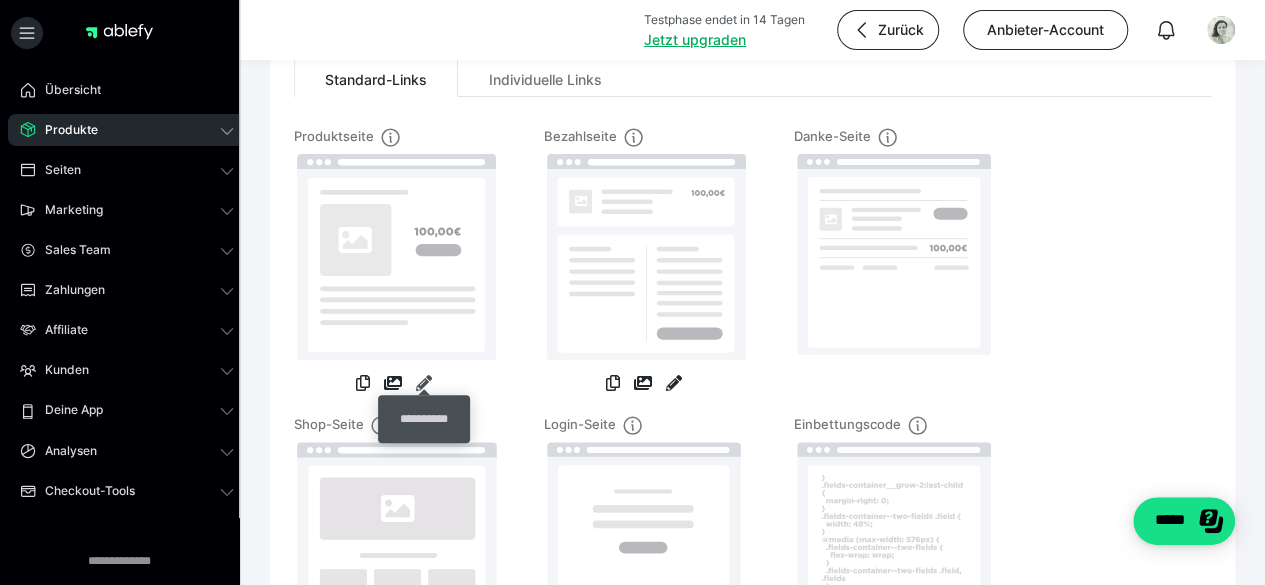 click at bounding box center (424, 383) 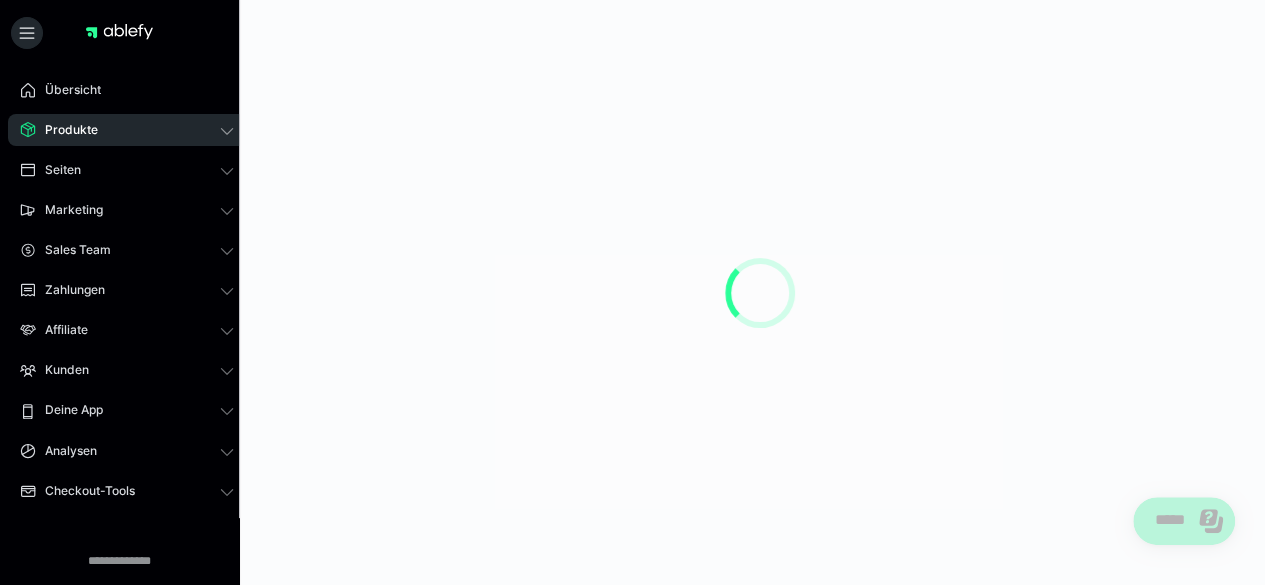 scroll, scrollTop: 0, scrollLeft: 0, axis: both 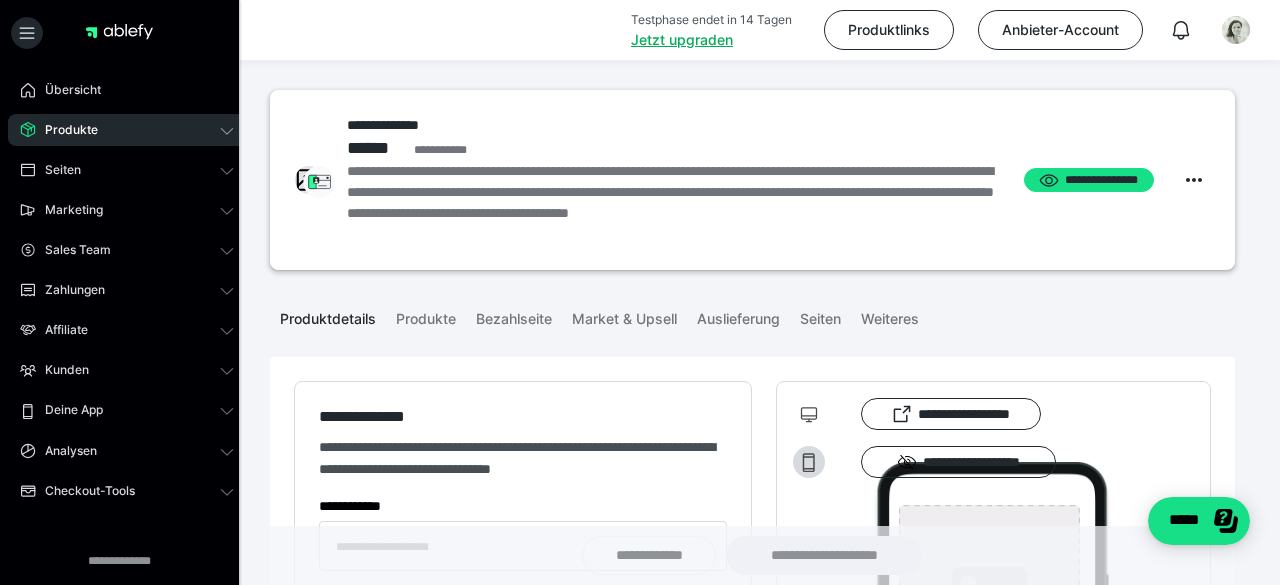 type on "**********" 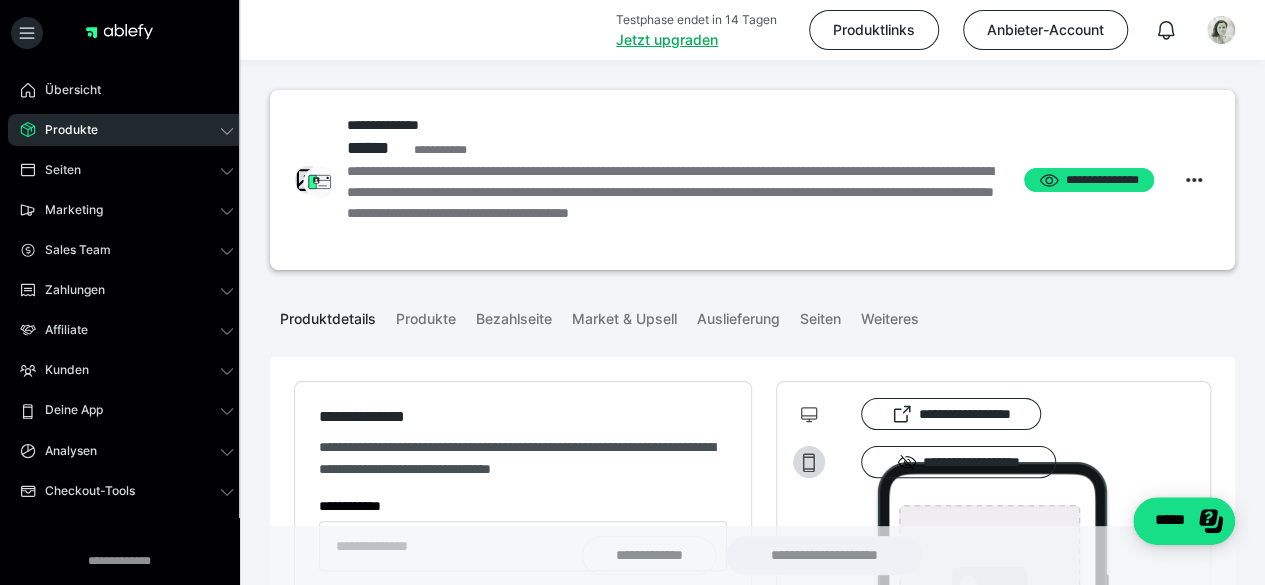 type on "**********" 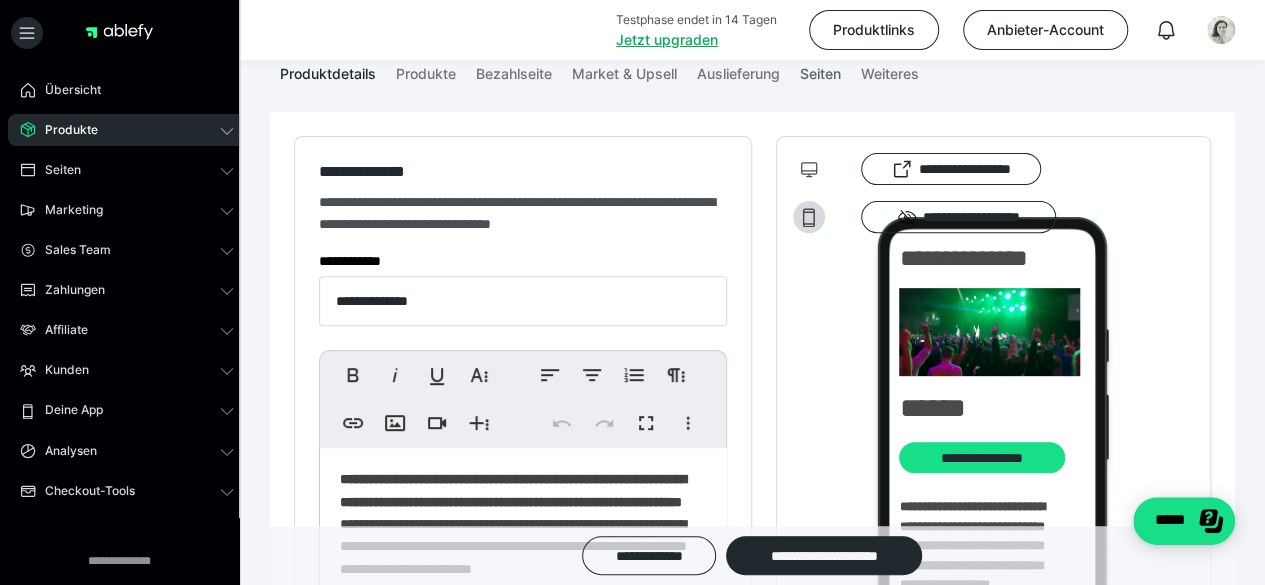 scroll, scrollTop: 0, scrollLeft: 0, axis: both 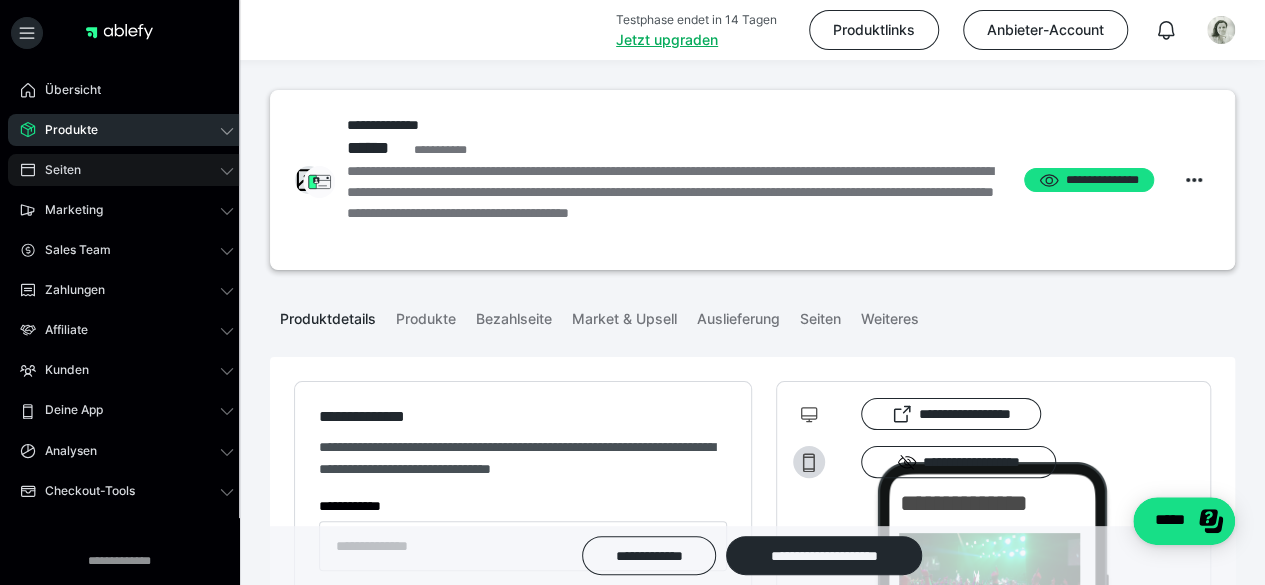 click on "Seiten" at bounding box center (127, 170) 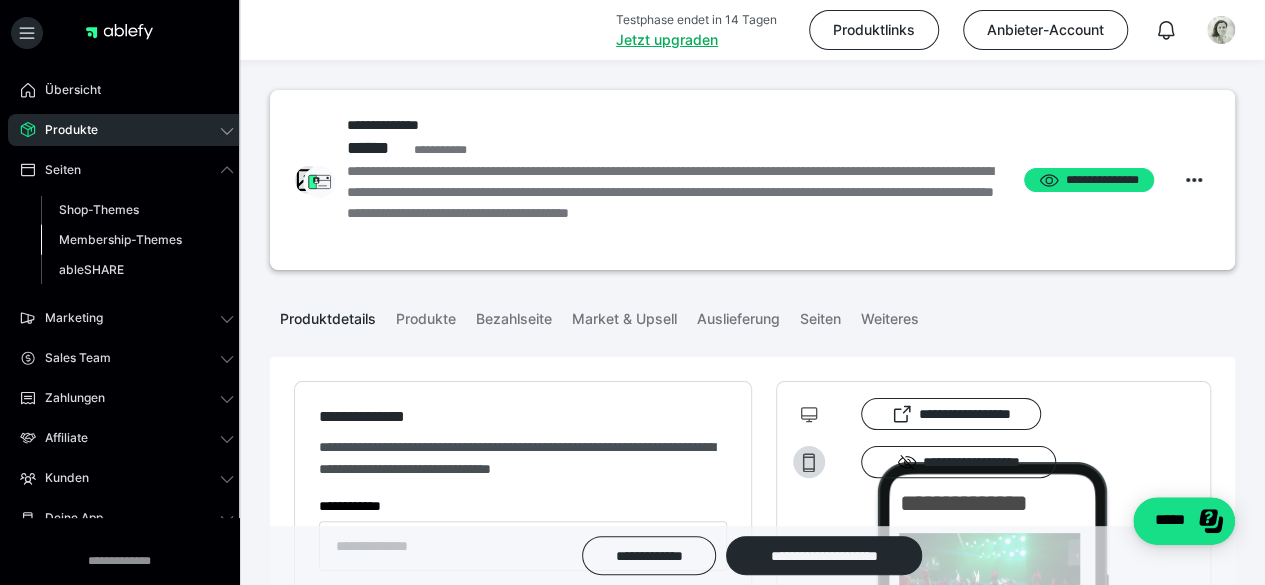click on "Membership-Themes" at bounding box center [120, 239] 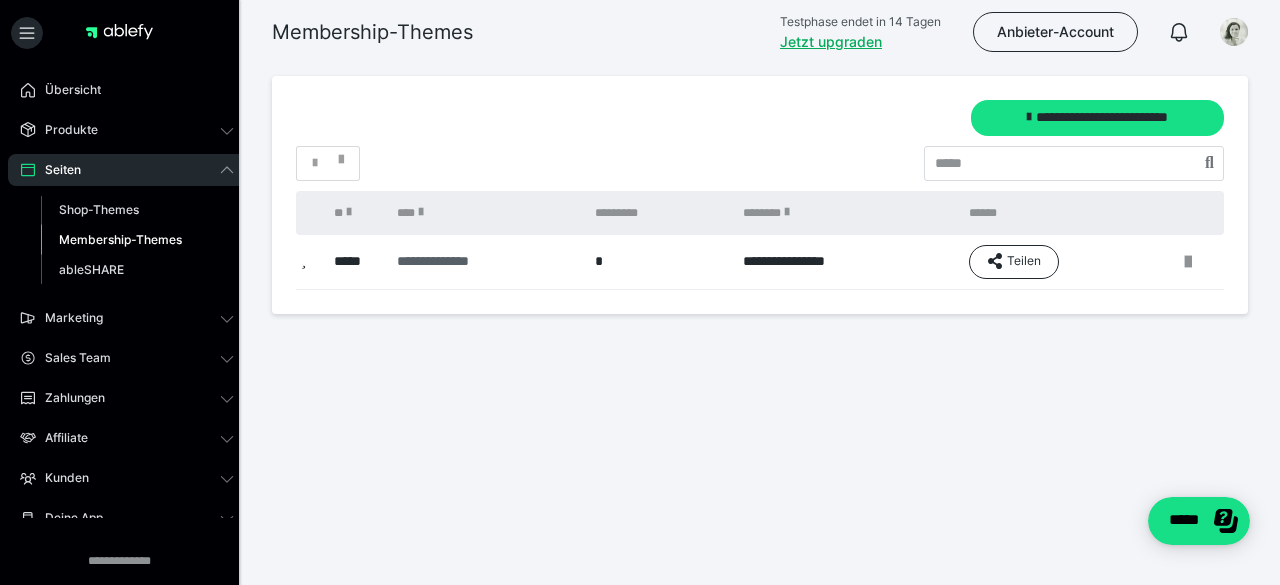 click on "**********" at bounding box center [481, 261] 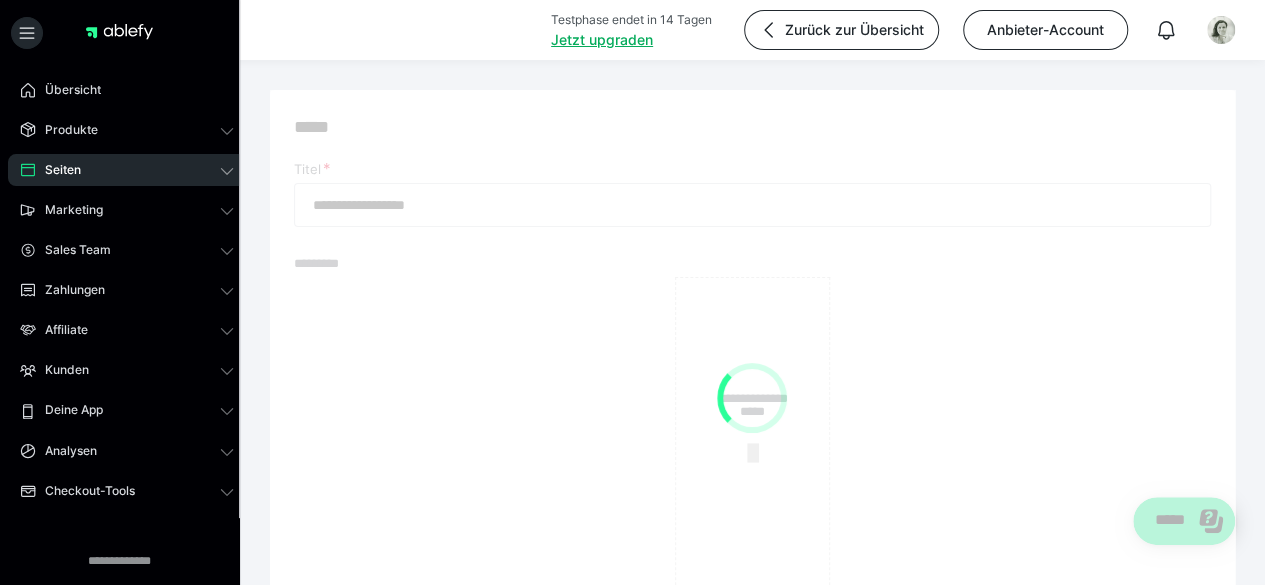 type on "**********" 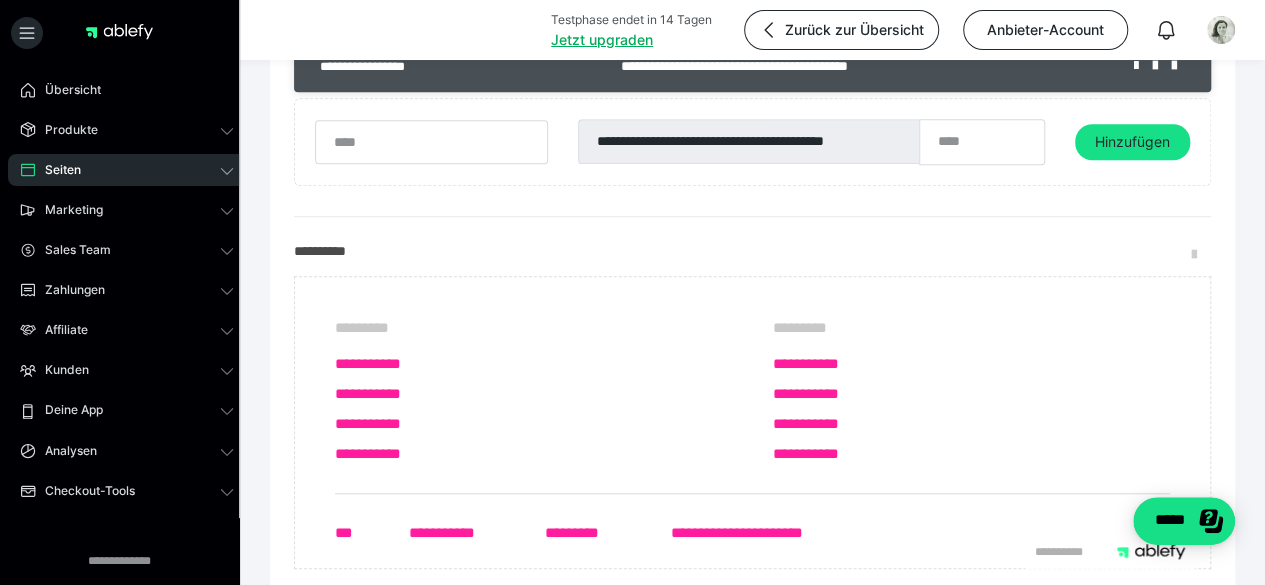 scroll, scrollTop: 487, scrollLeft: 0, axis: vertical 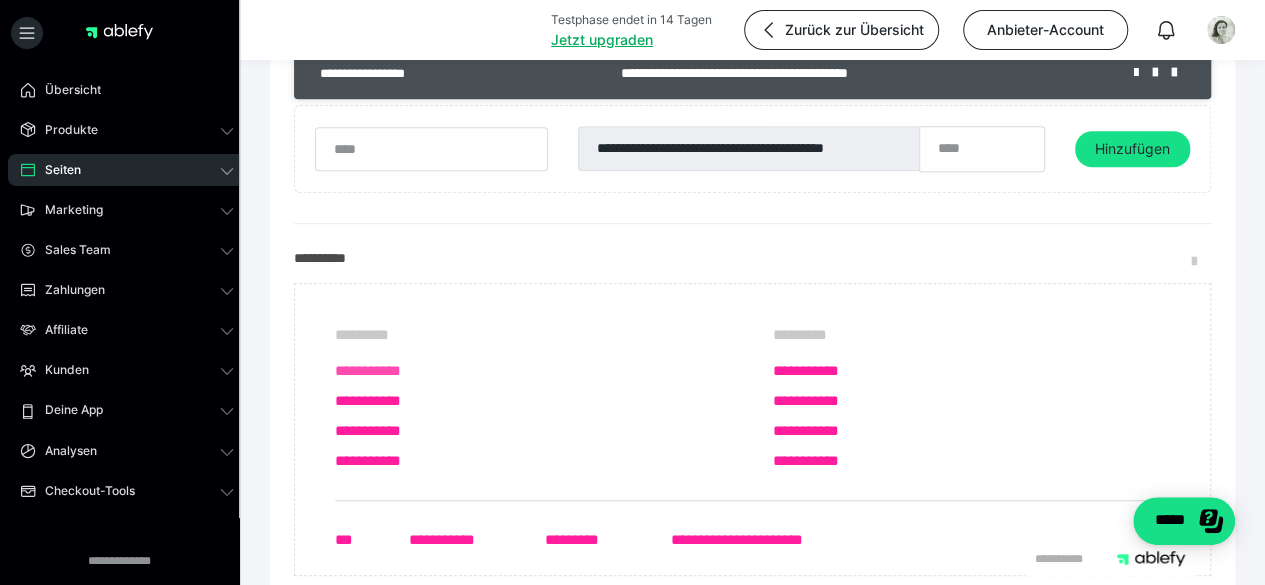 click on "**********" at bounding box center (534, 371) 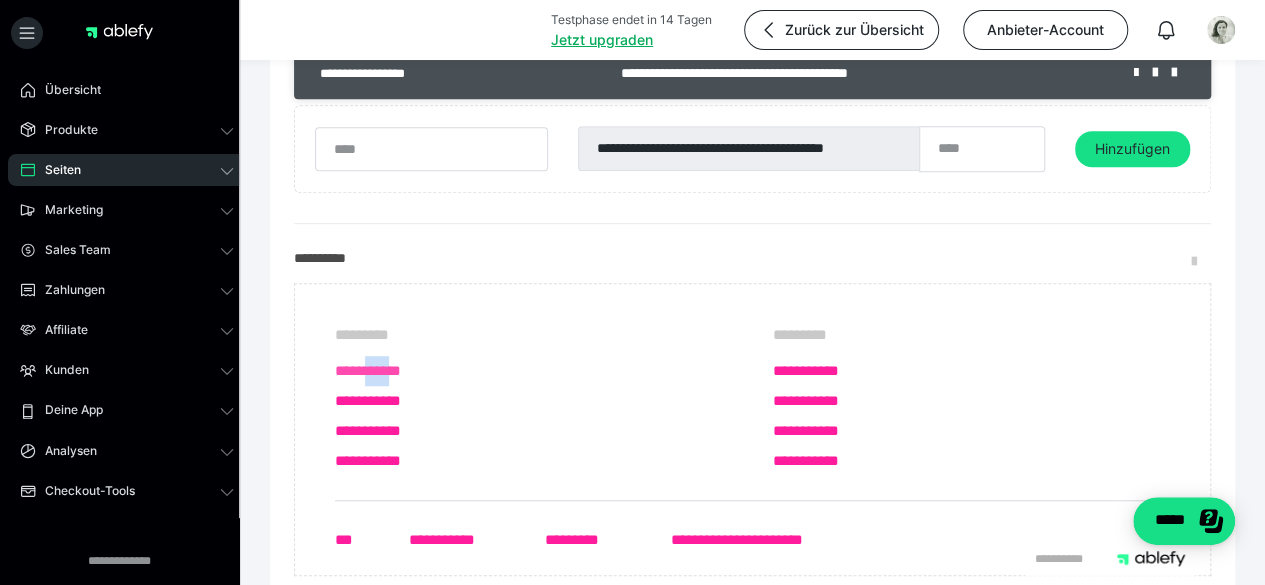 click on "**********" at bounding box center (534, 371) 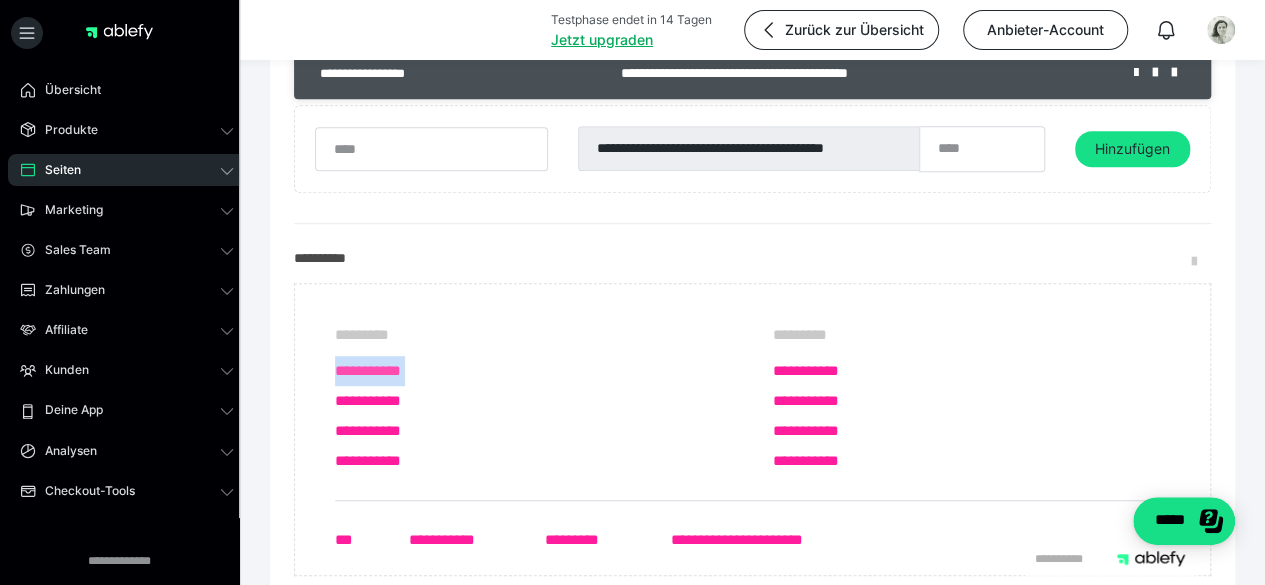 click on "**********" at bounding box center [534, 371] 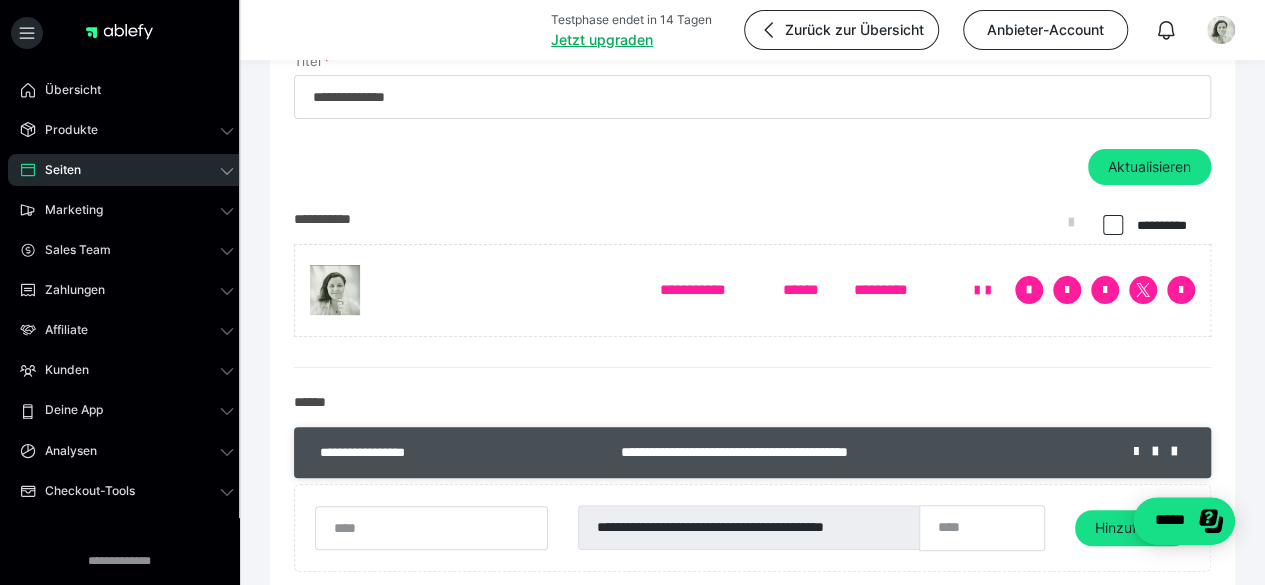 scroll, scrollTop: 107, scrollLeft: 0, axis: vertical 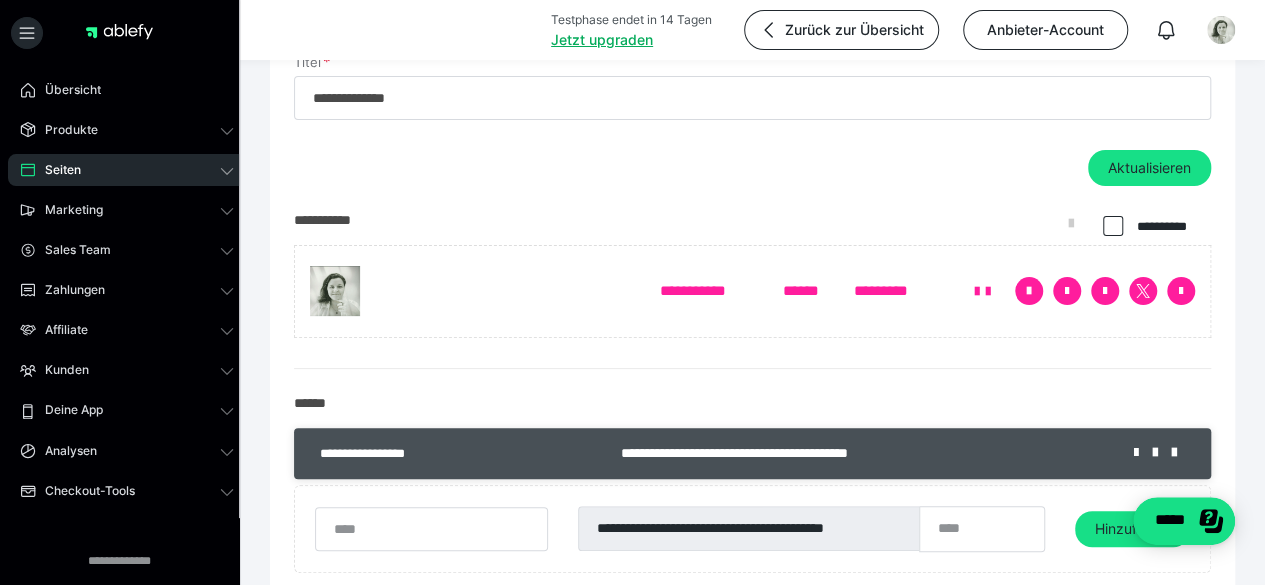click at bounding box center (1111, 227) 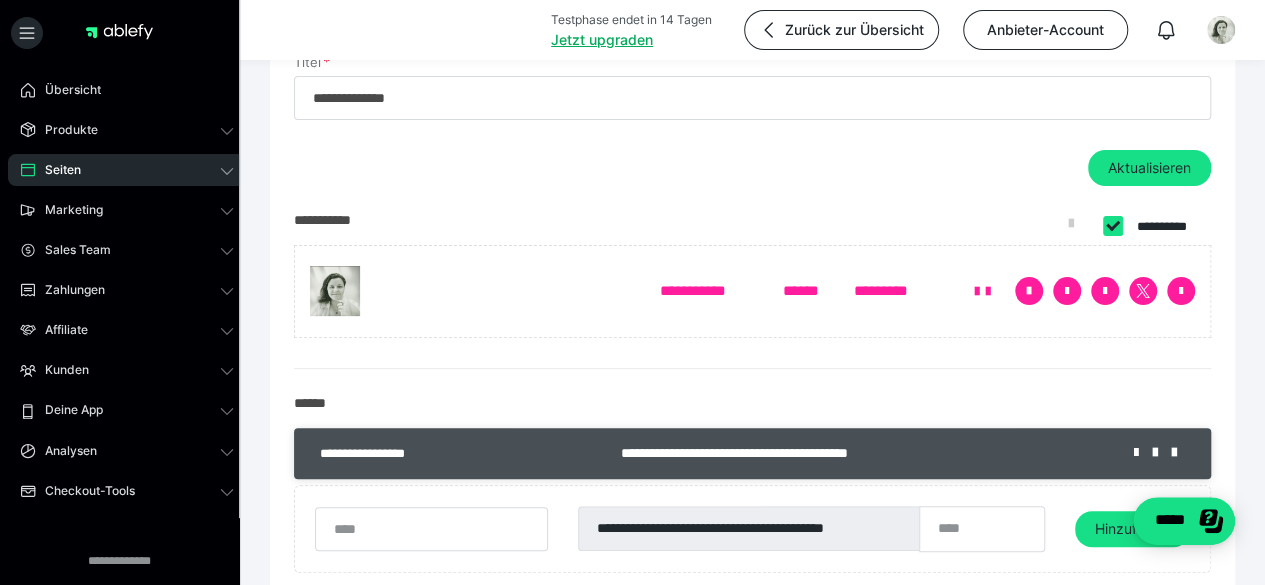 checkbox on "****" 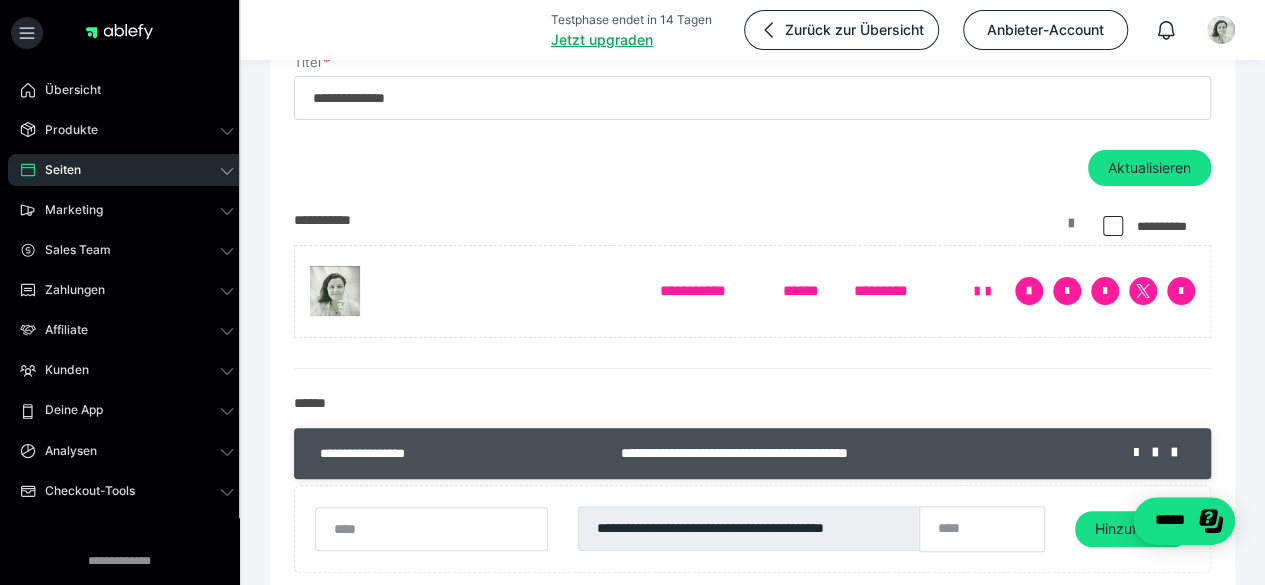 click at bounding box center [1071, 231] 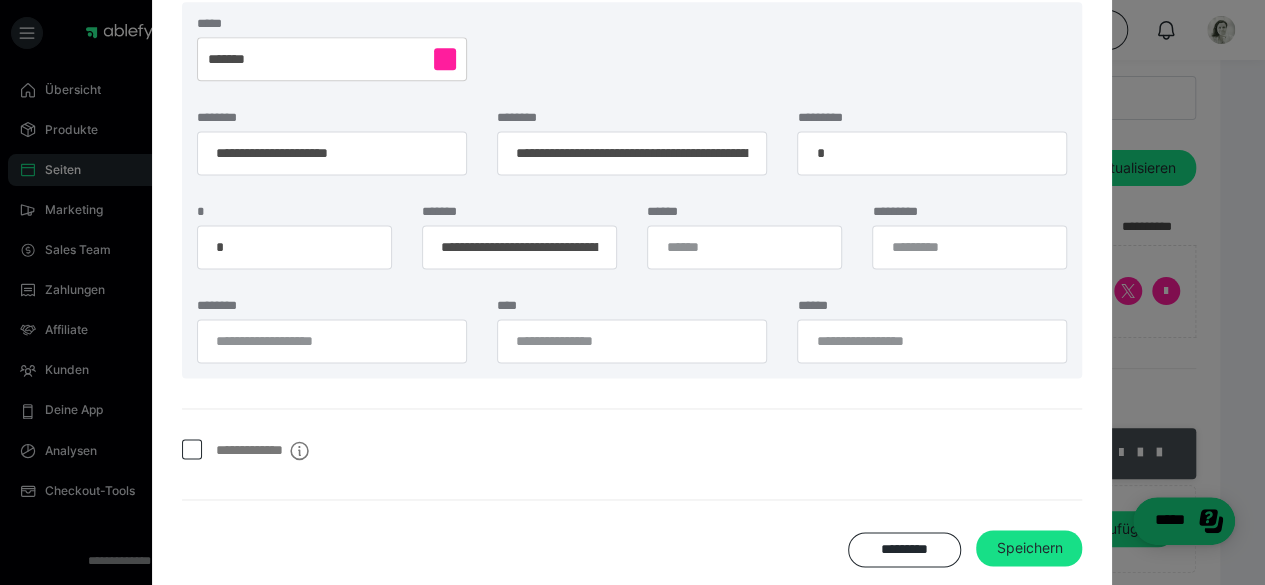scroll, scrollTop: 1370, scrollLeft: 0, axis: vertical 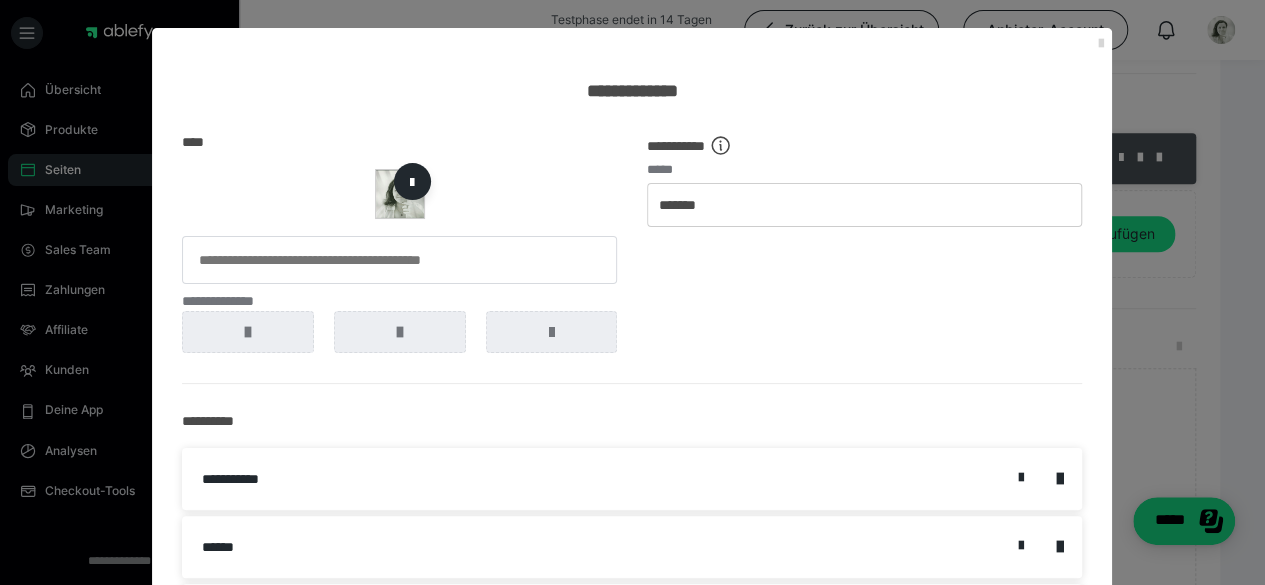 click on "**********" at bounding box center [632, 66] 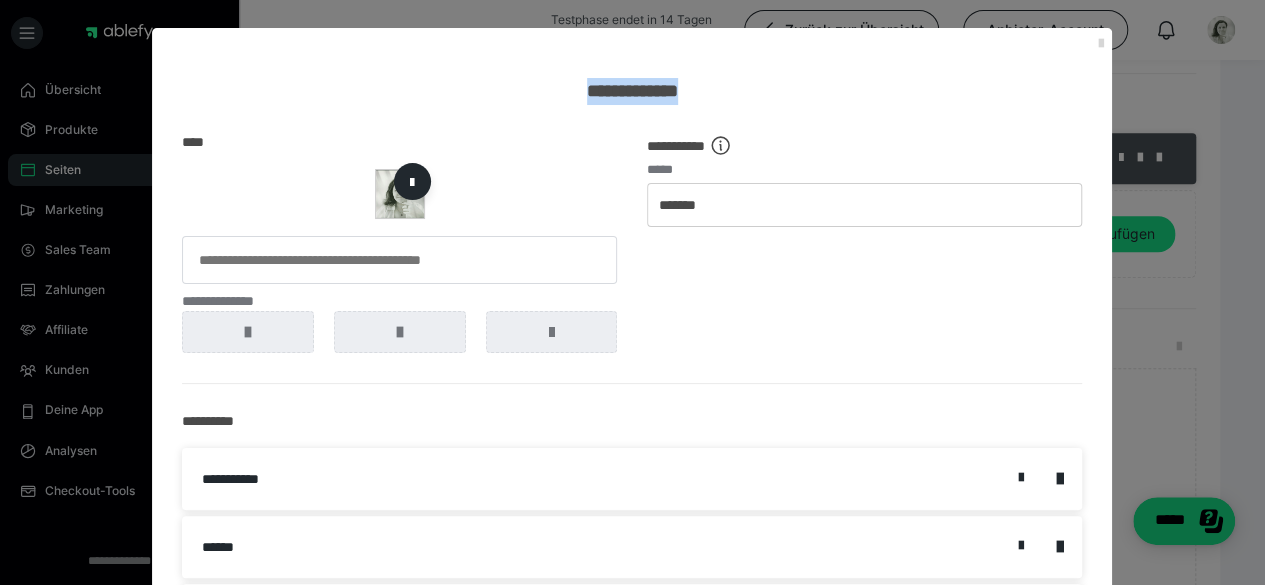 click at bounding box center [1100, 44] 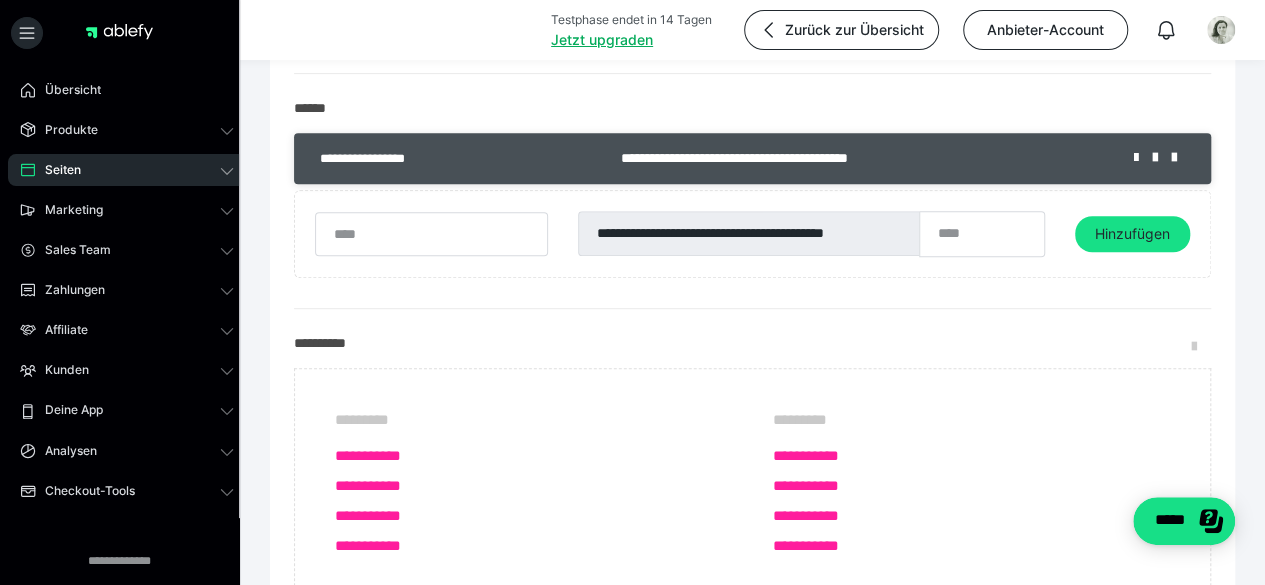 scroll, scrollTop: 0, scrollLeft: 0, axis: both 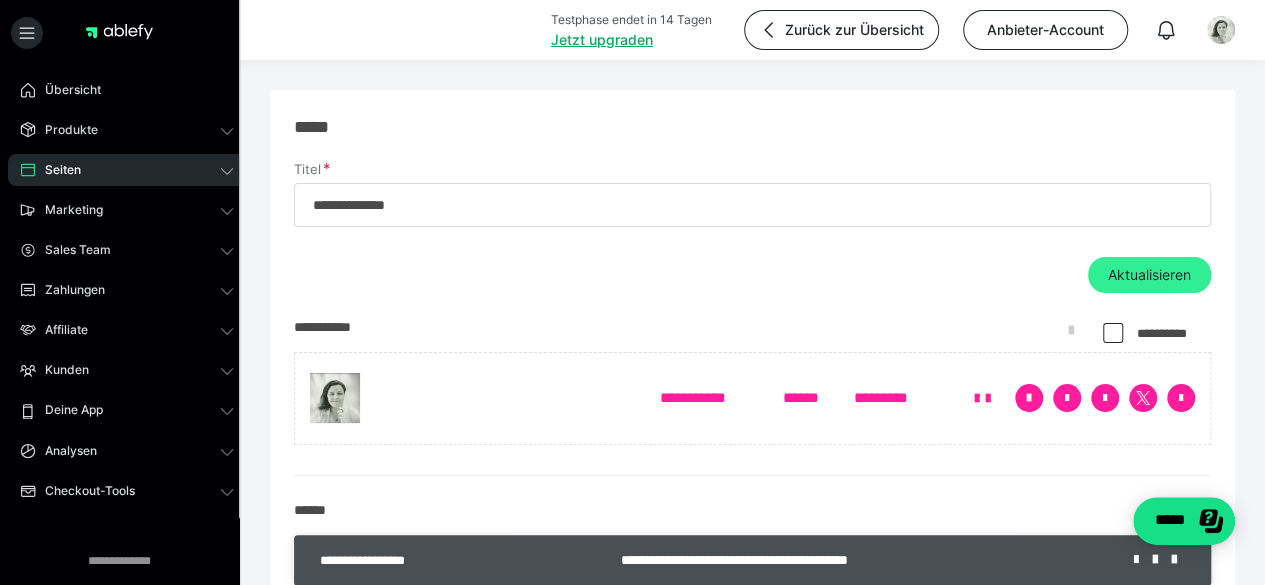 click on "Aktualisieren" at bounding box center (1149, 275) 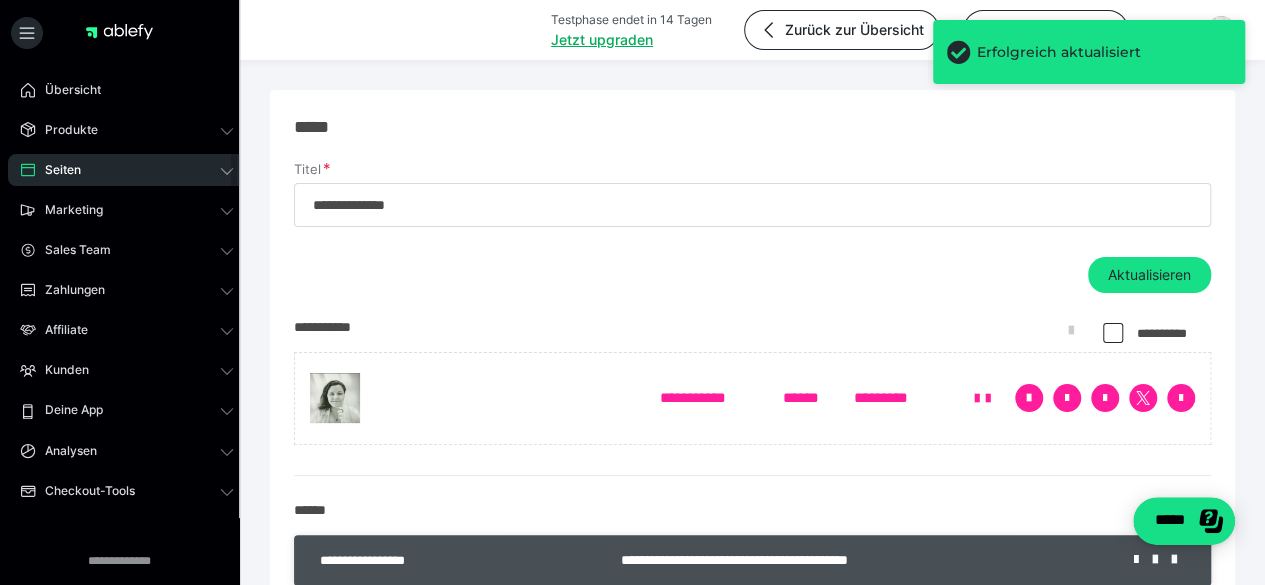 click on "Seiten" at bounding box center [127, 170] 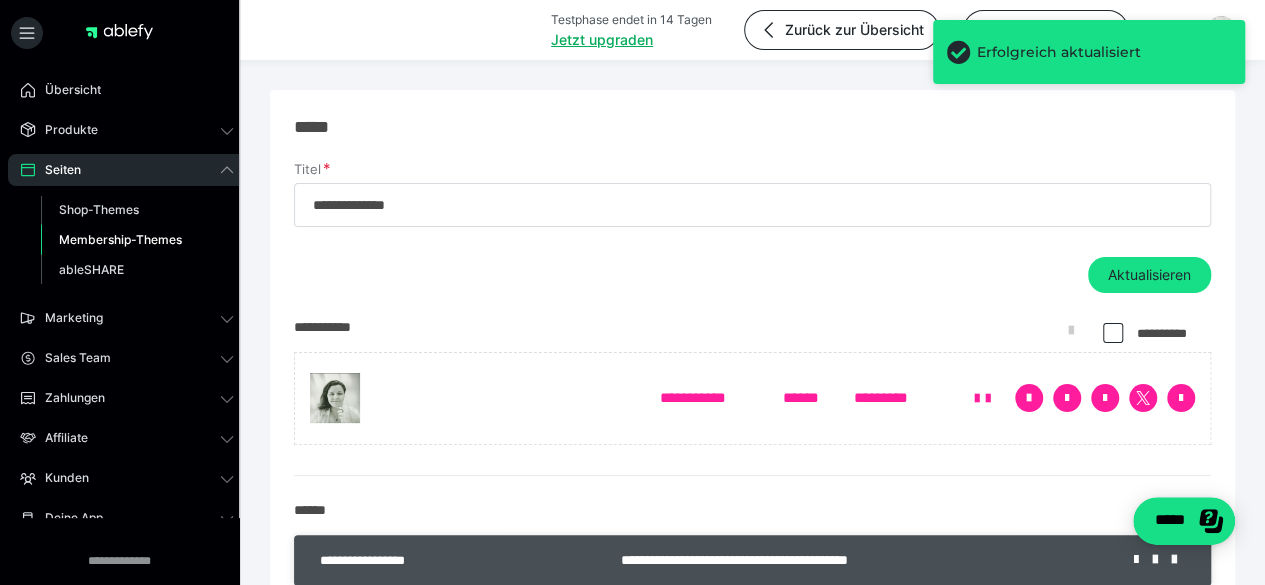 click on "Membership-Themes" at bounding box center [120, 239] 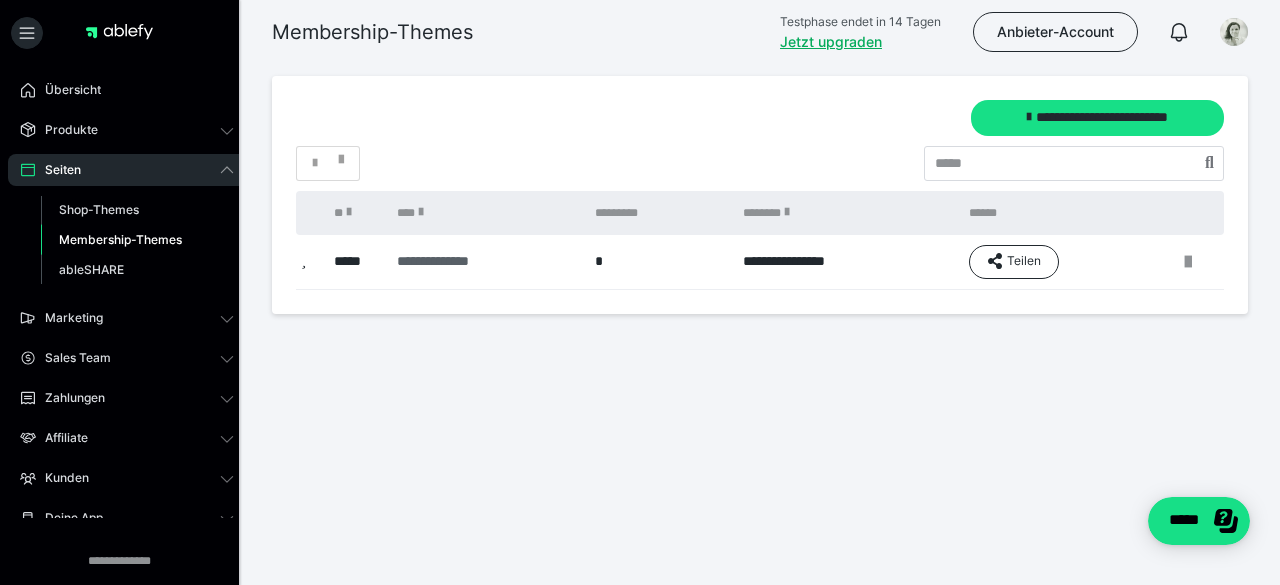 click on "**********" at bounding box center [481, 261] 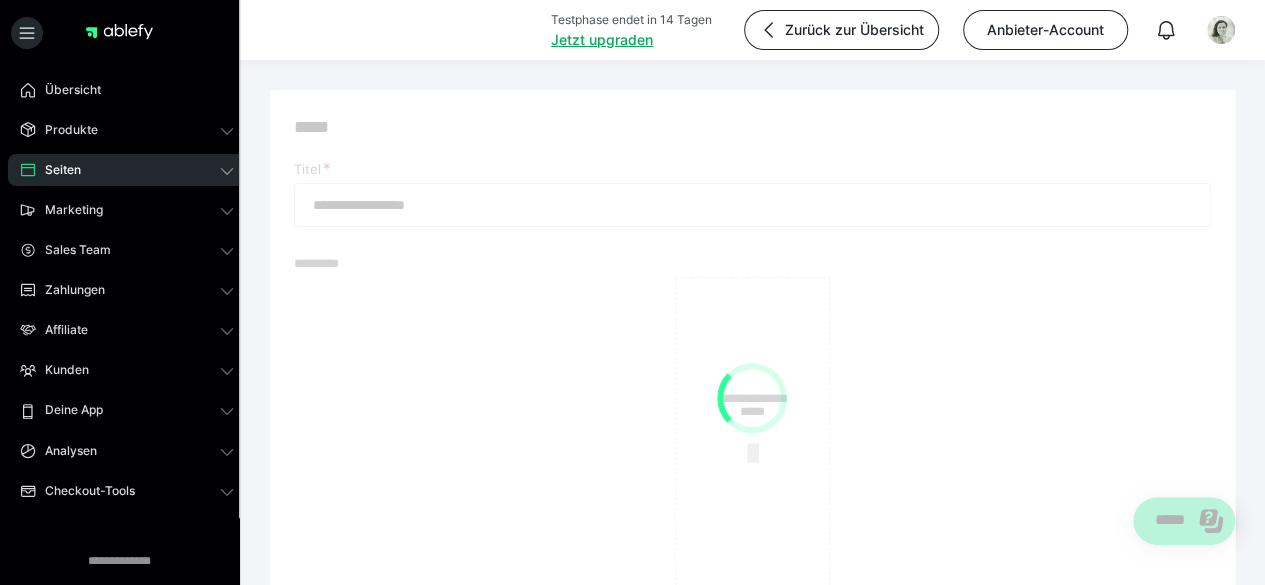 type on "**********" 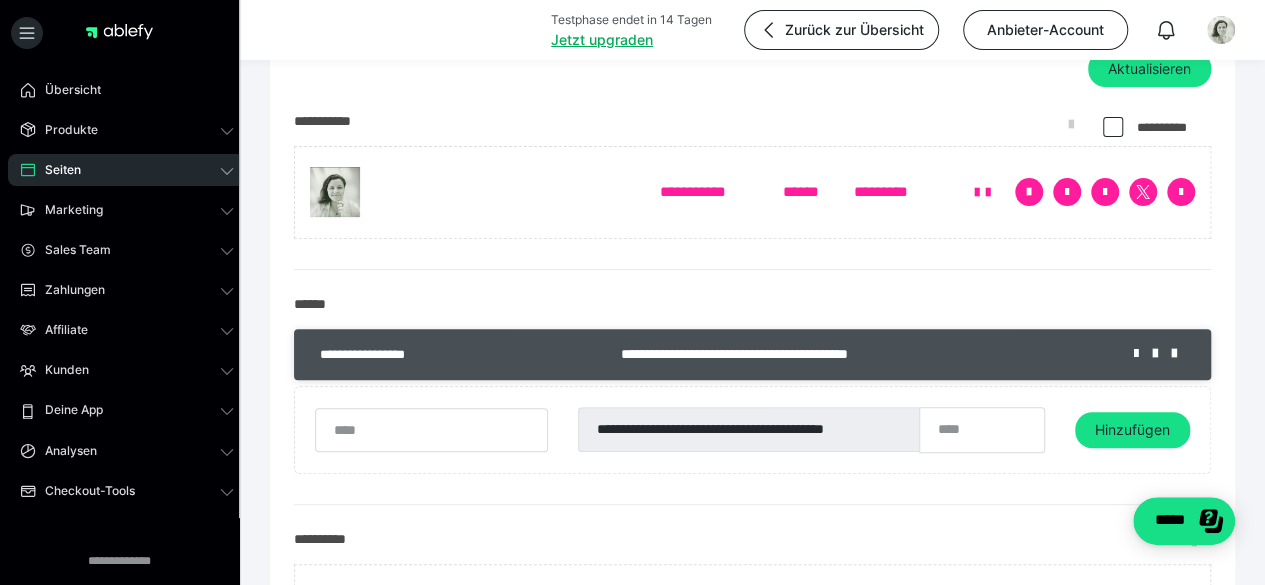 scroll, scrollTop: 213, scrollLeft: 0, axis: vertical 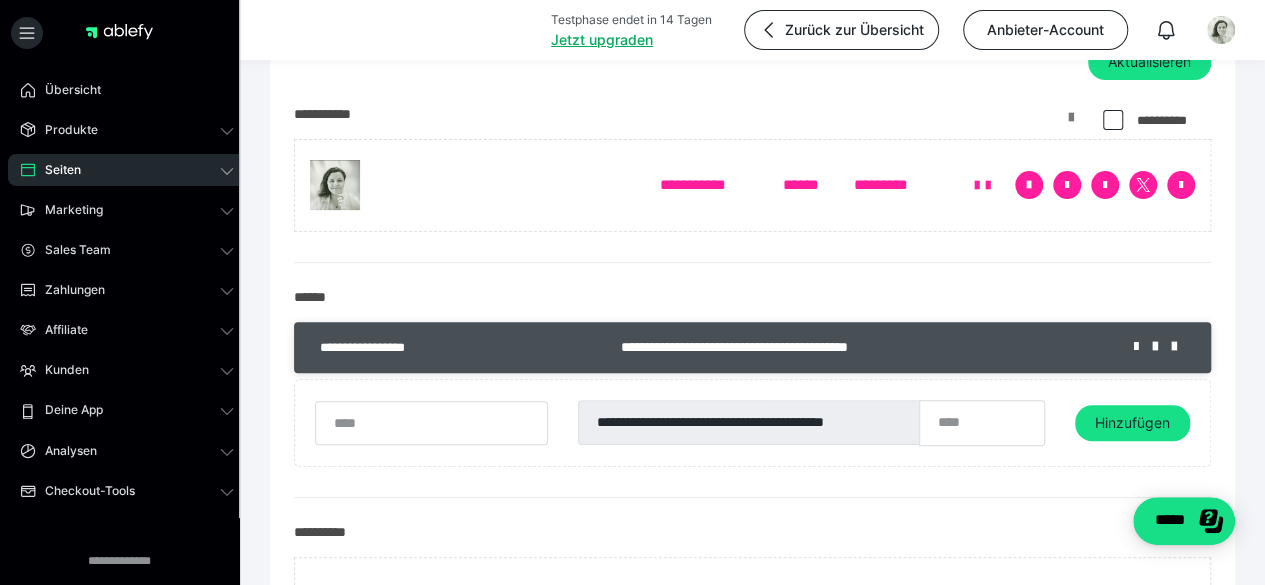 click at bounding box center [1071, 125] 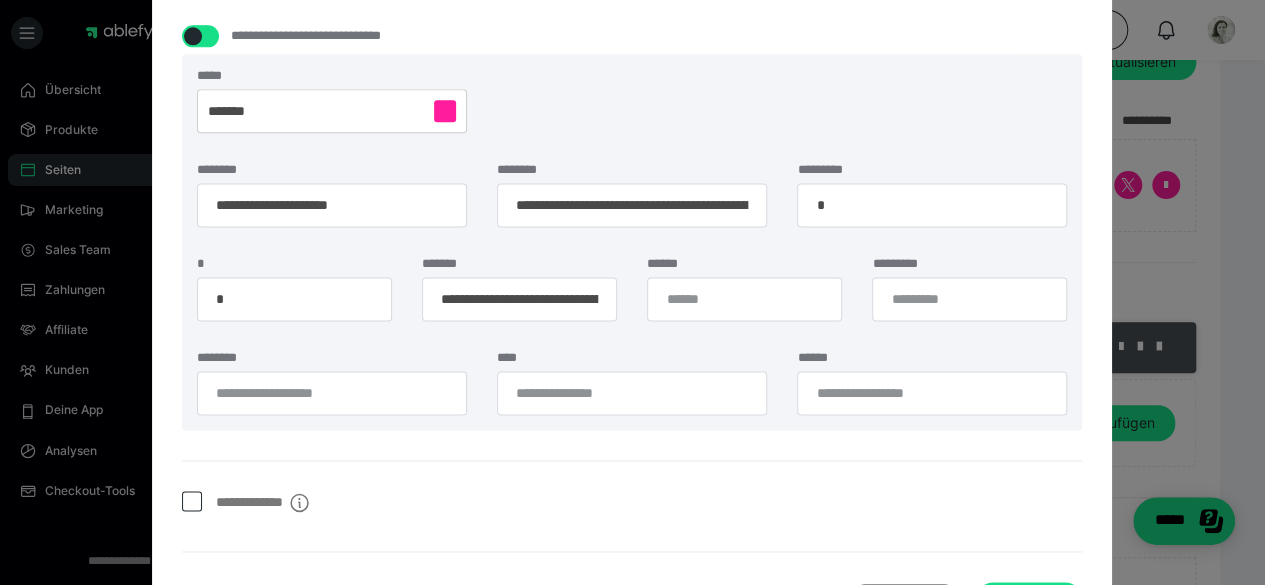 scroll, scrollTop: 1370, scrollLeft: 0, axis: vertical 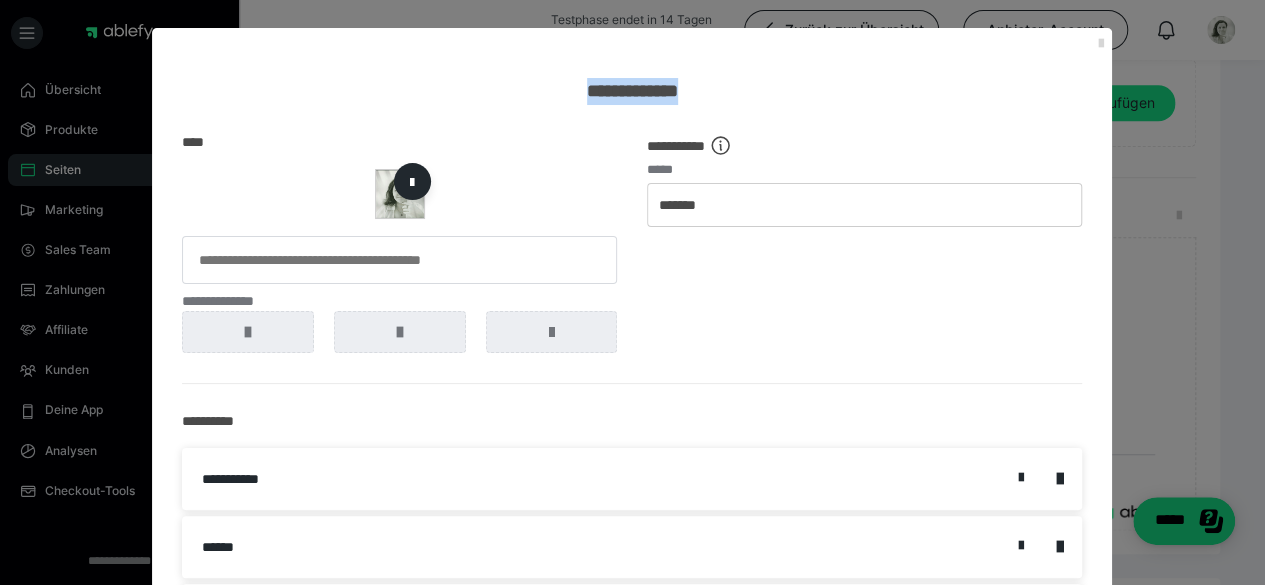 drag, startPoint x: 1098, startPoint y: 40, endPoint x: 1088, endPoint y: 41, distance: 10.049875 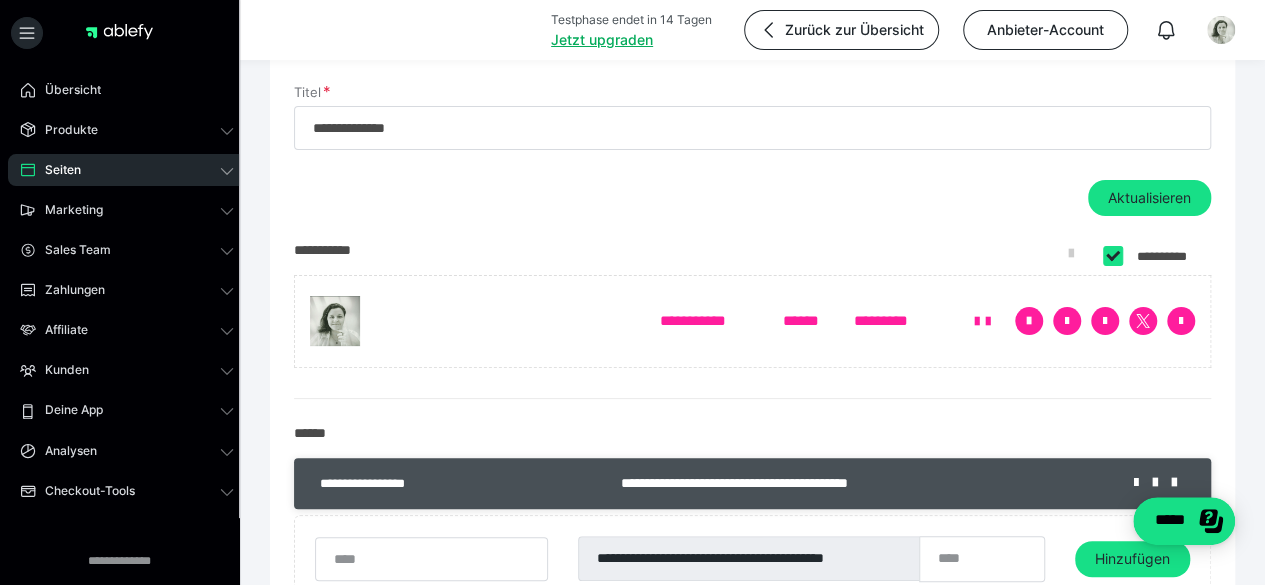 scroll, scrollTop: 73, scrollLeft: 0, axis: vertical 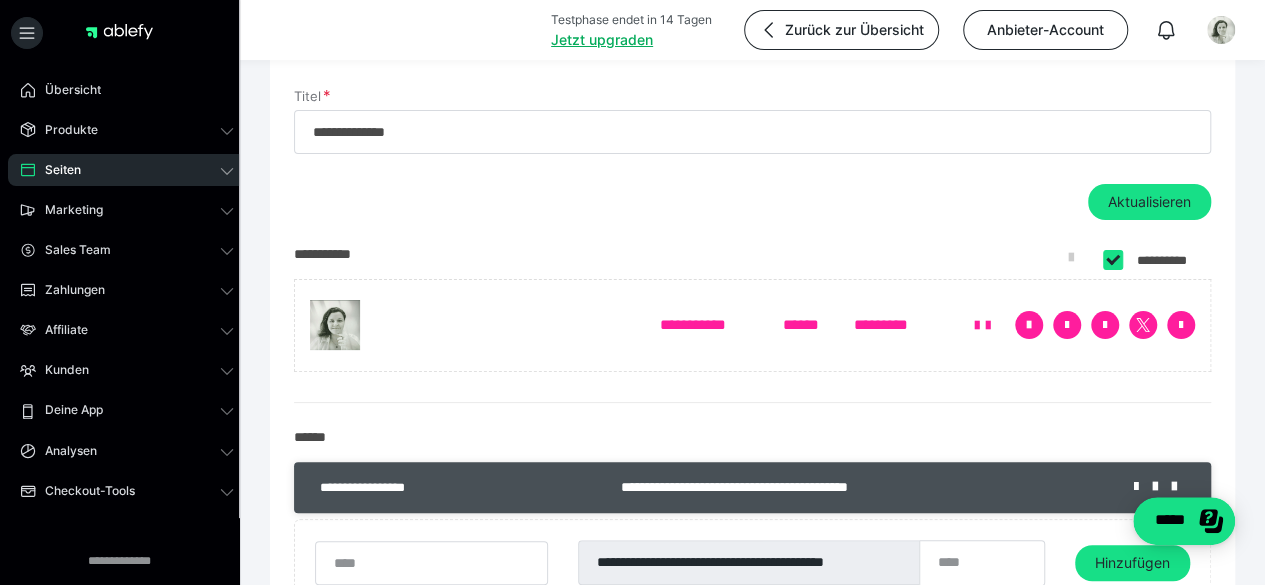 click at bounding box center [1113, 260] 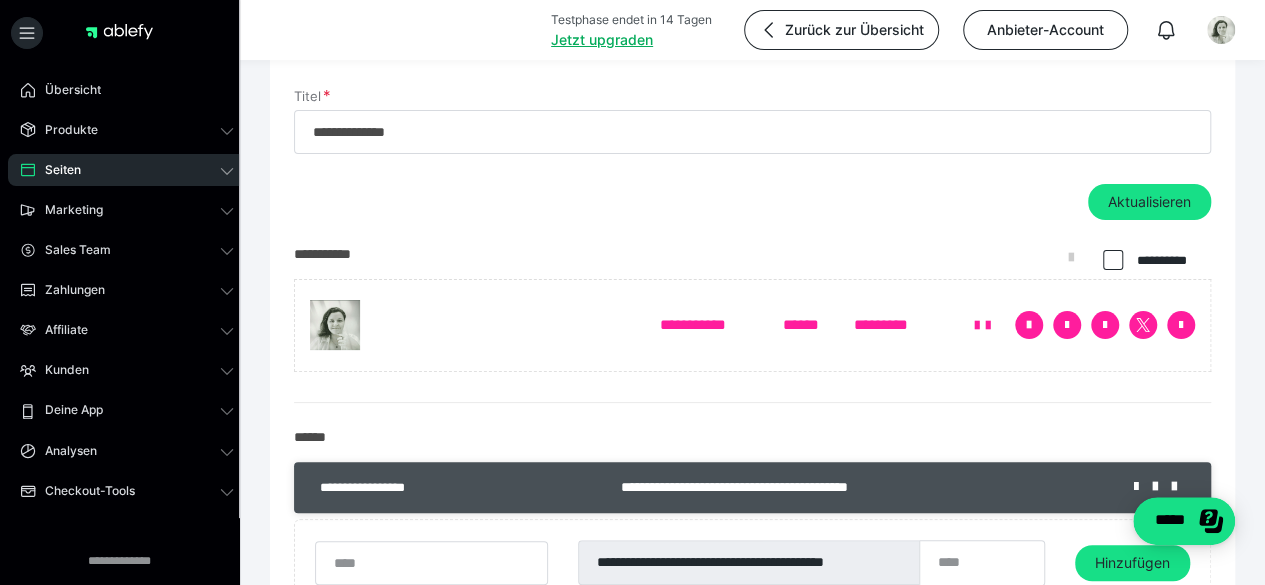 click at bounding box center (1111, 261) 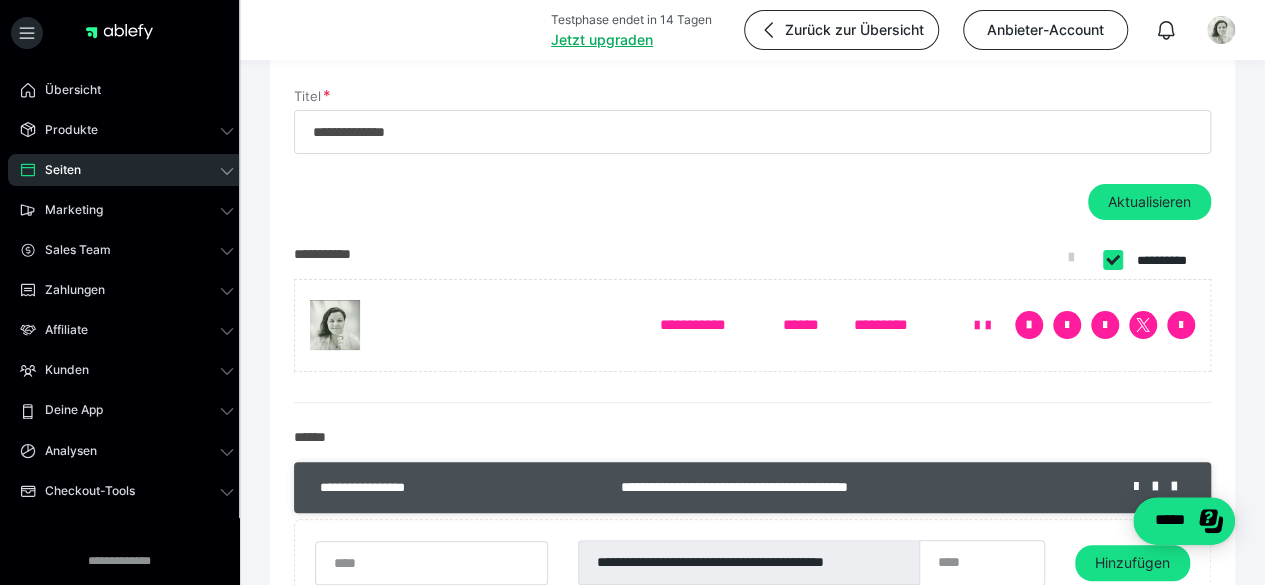 checkbox on "****" 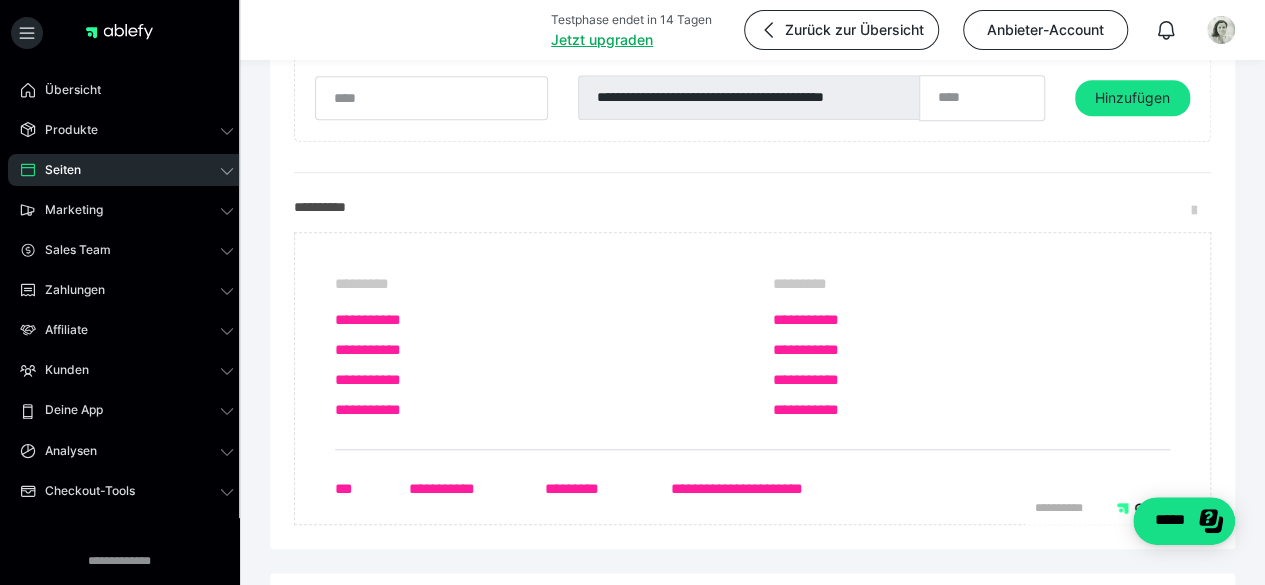 scroll, scrollTop: 539, scrollLeft: 0, axis: vertical 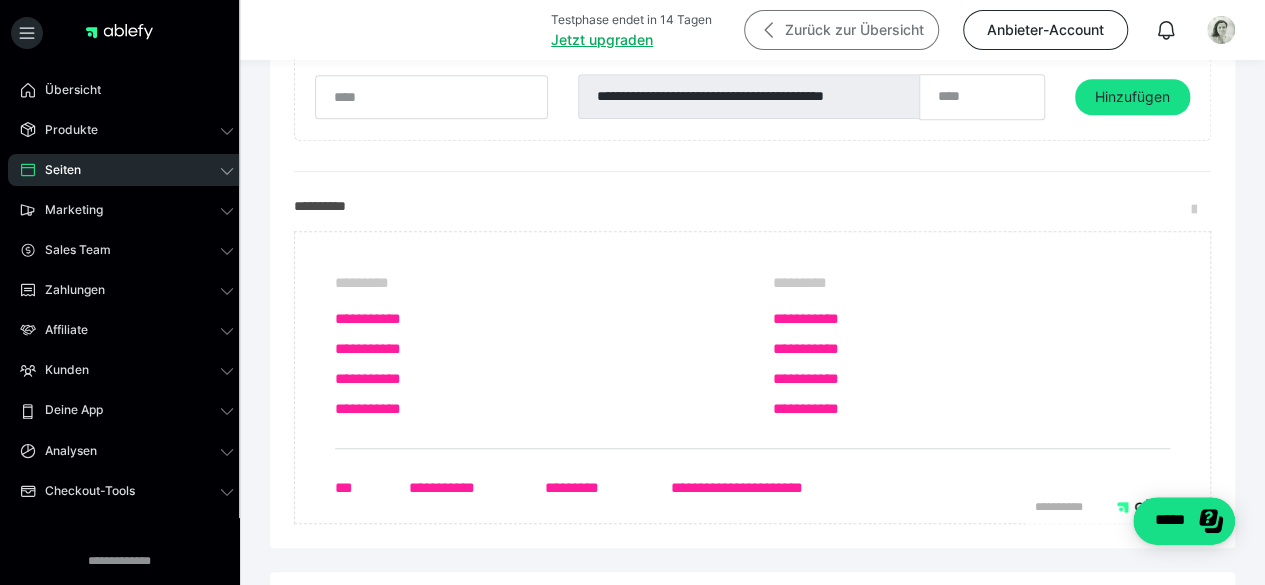 click on "Zurück zur Übersicht" at bounding box center [841, 30] 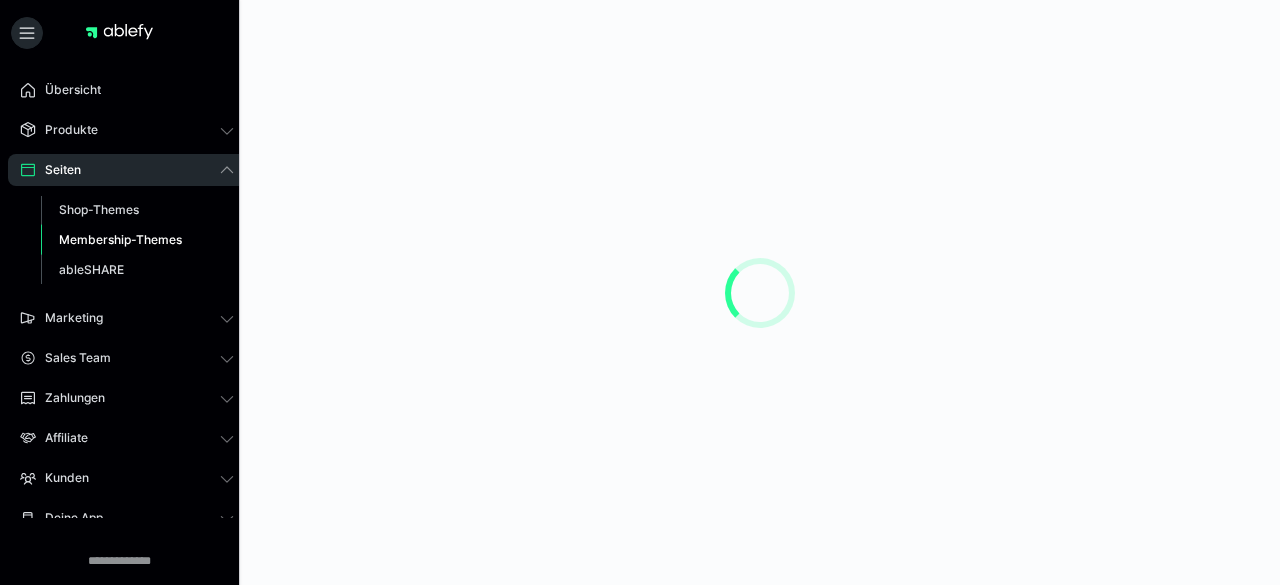 scroll, scrollTop: 0, scrollLeft: 0, axis: both 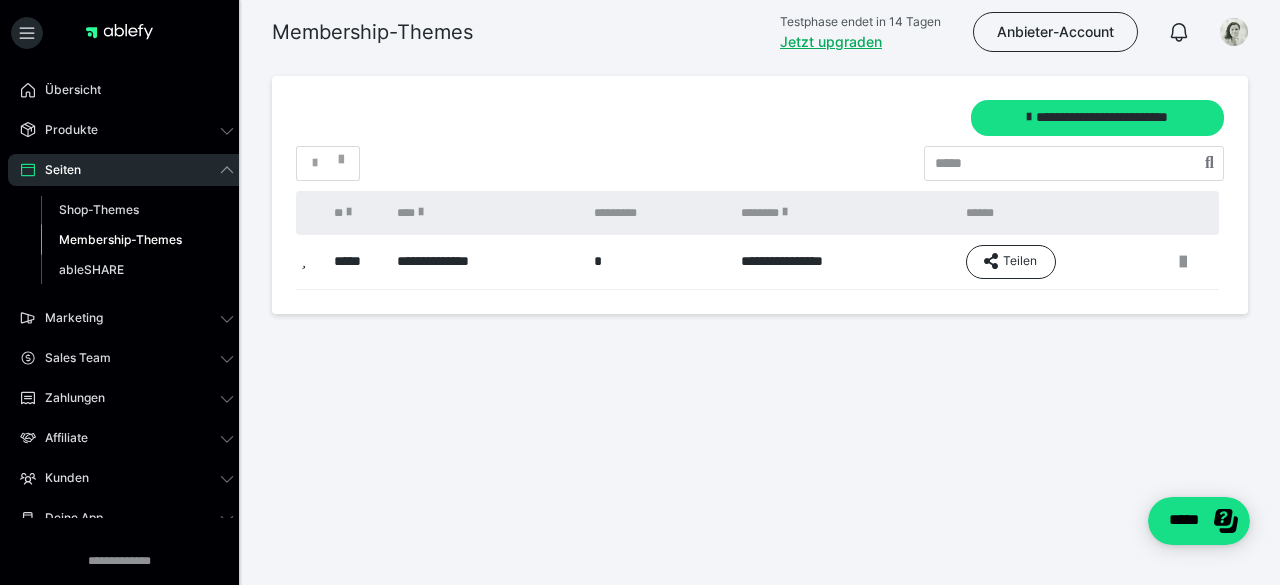 click on "Membership-Themes" at bounding box center [120, 239] 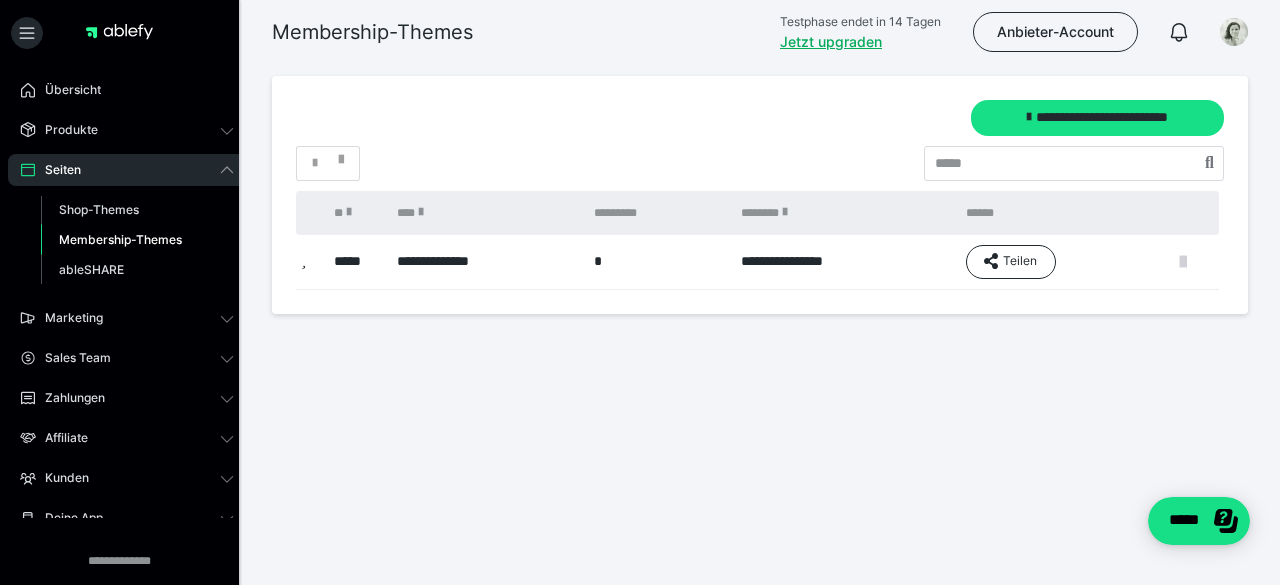 click at bounding box center (1183, 262) 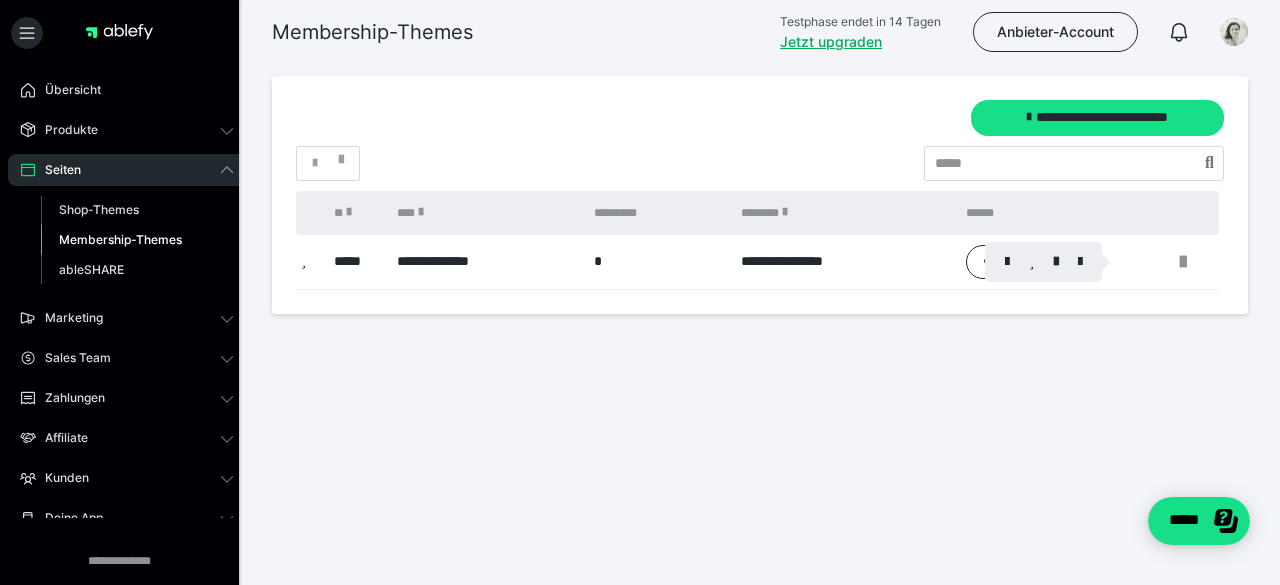 click at bounding box center [640, 292] 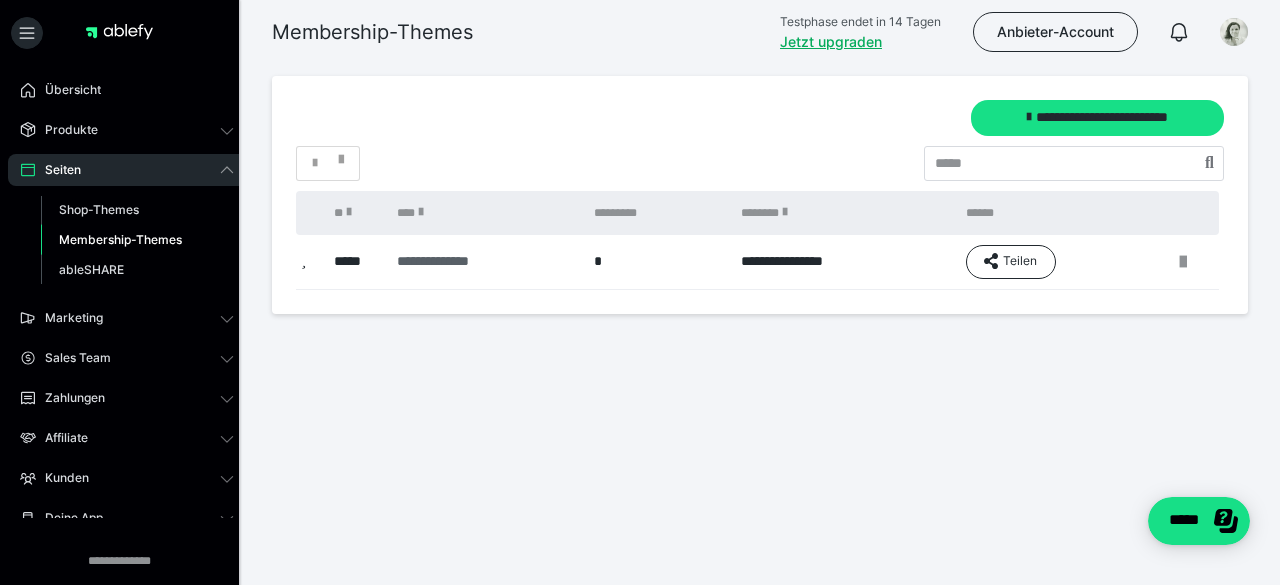 click on "**********" at bounding box center [480, 261] 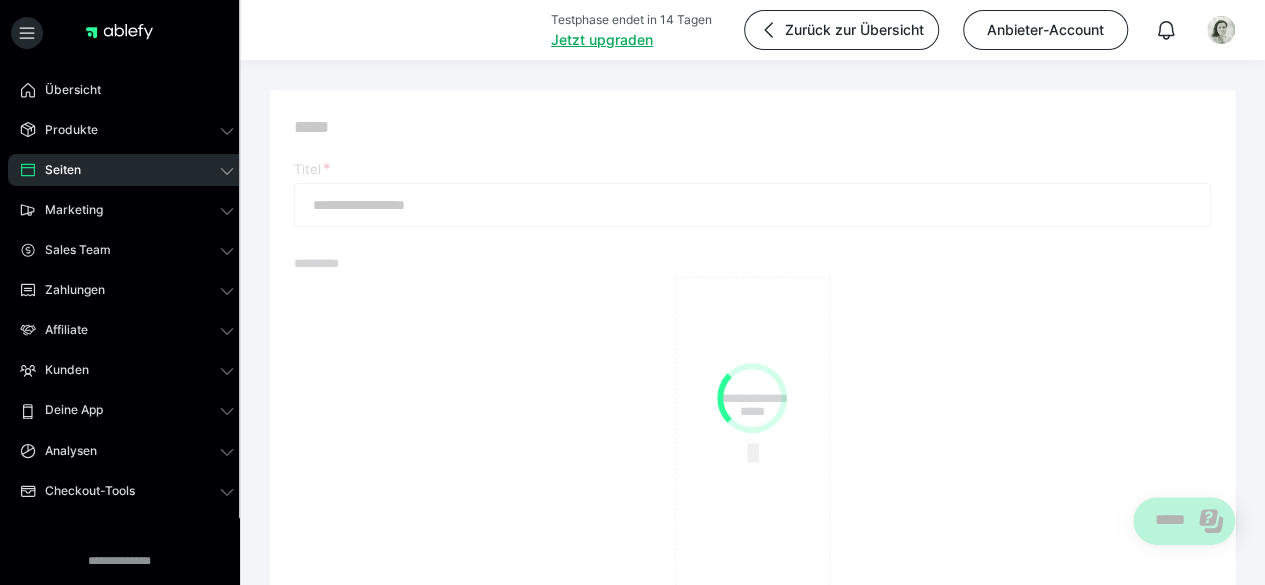 type on "**********" 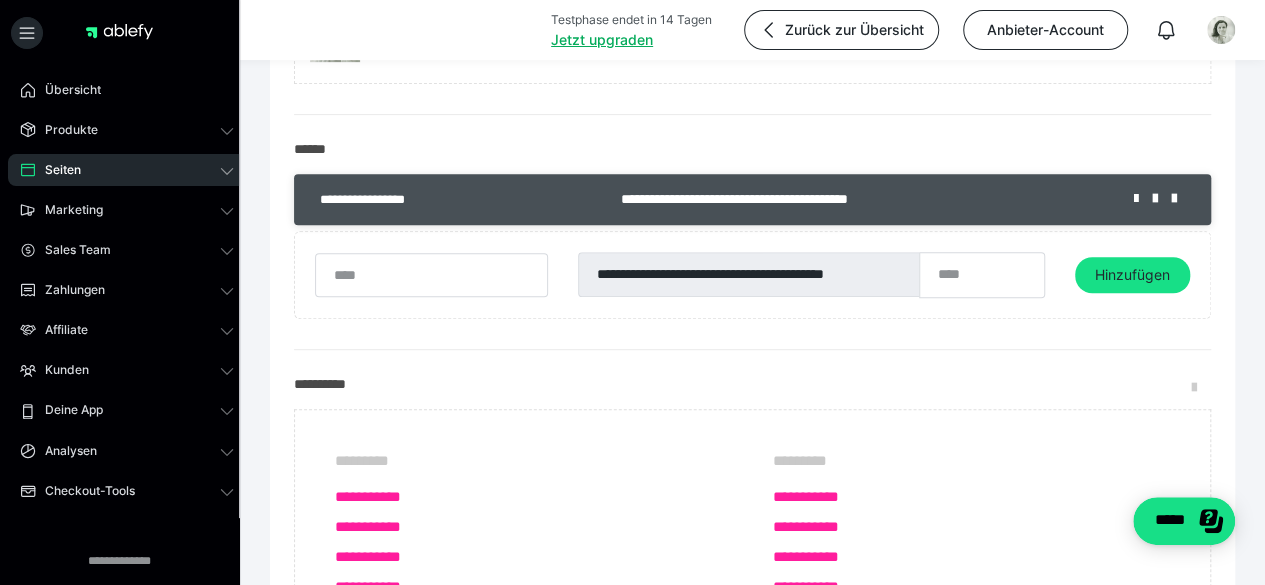 scroll, scrollTop: 376, scrollLeft: 0, axis: vertical 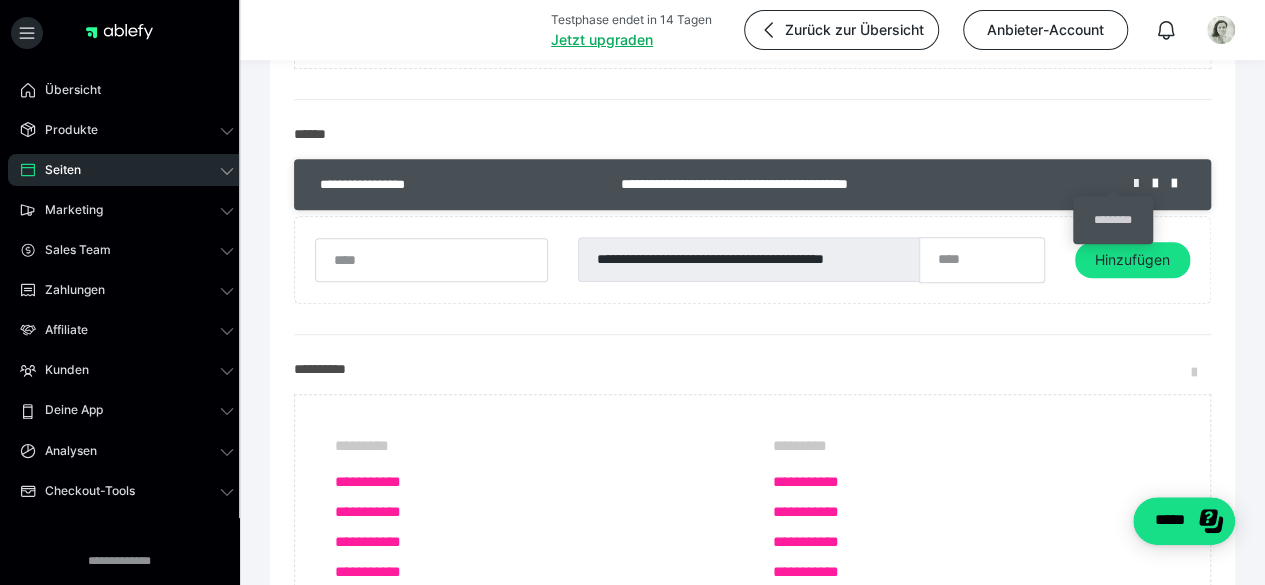 click at bounding box center (1143, 184) 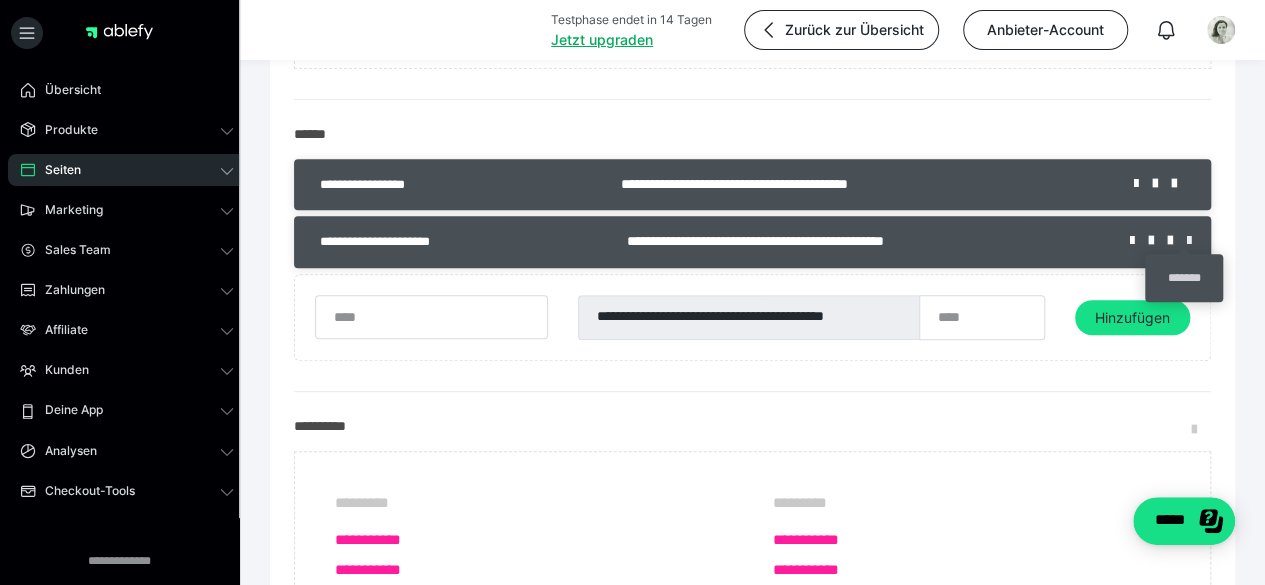 click at bounding box center (1189, 241) 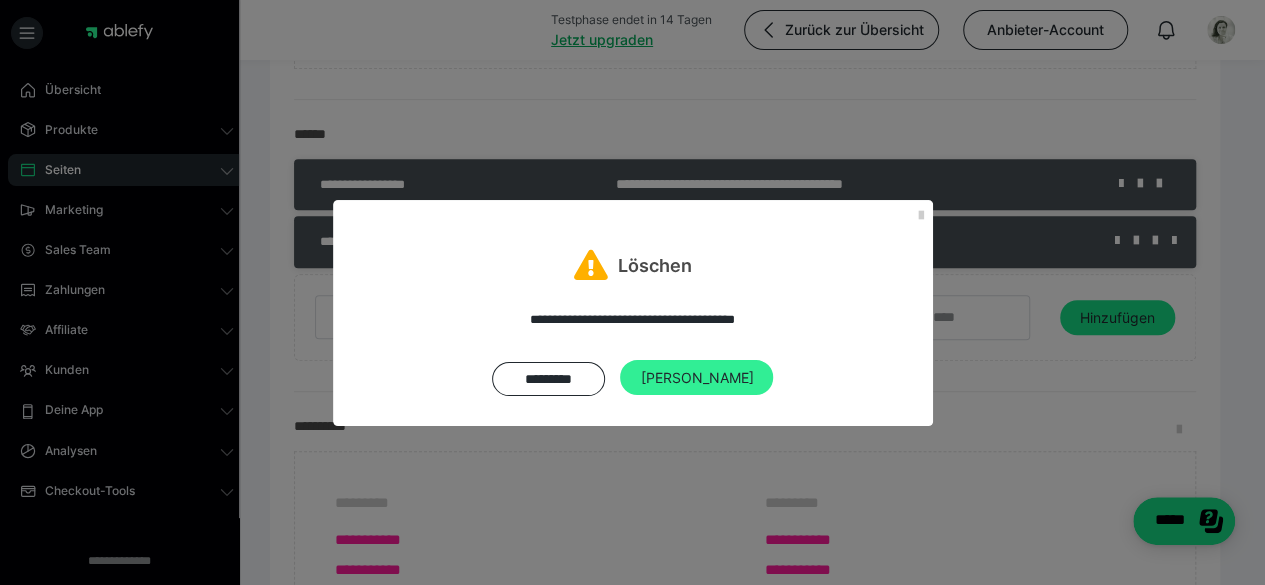 click on "[PERSON_NAME]" at bounding box center (696, 378) 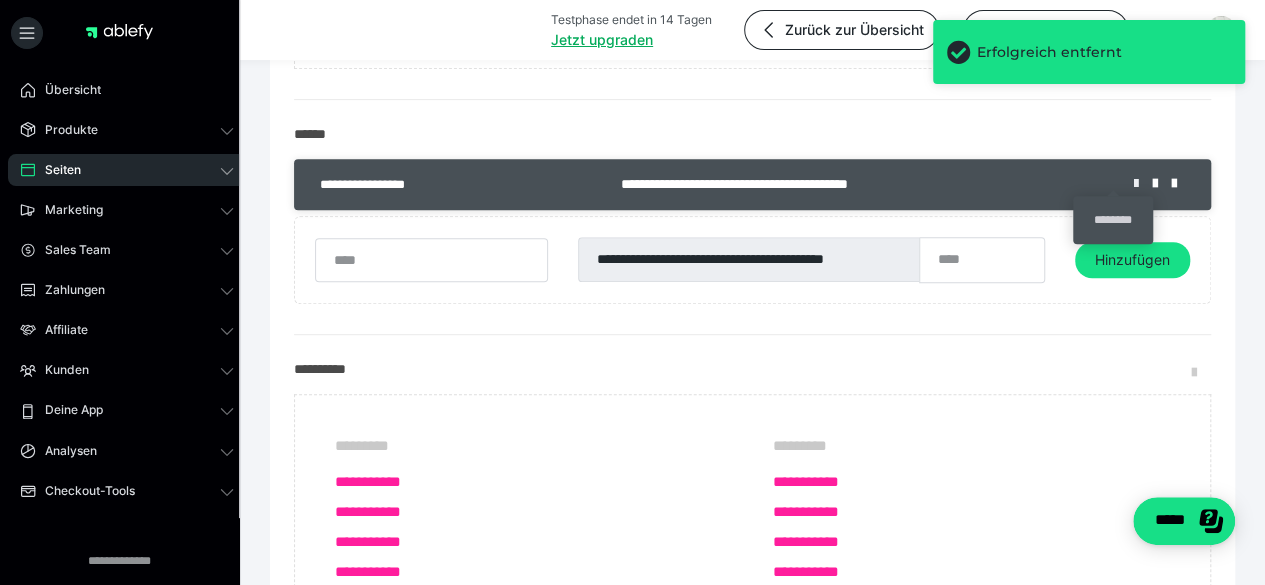 click at bounding box center [1143, 184] 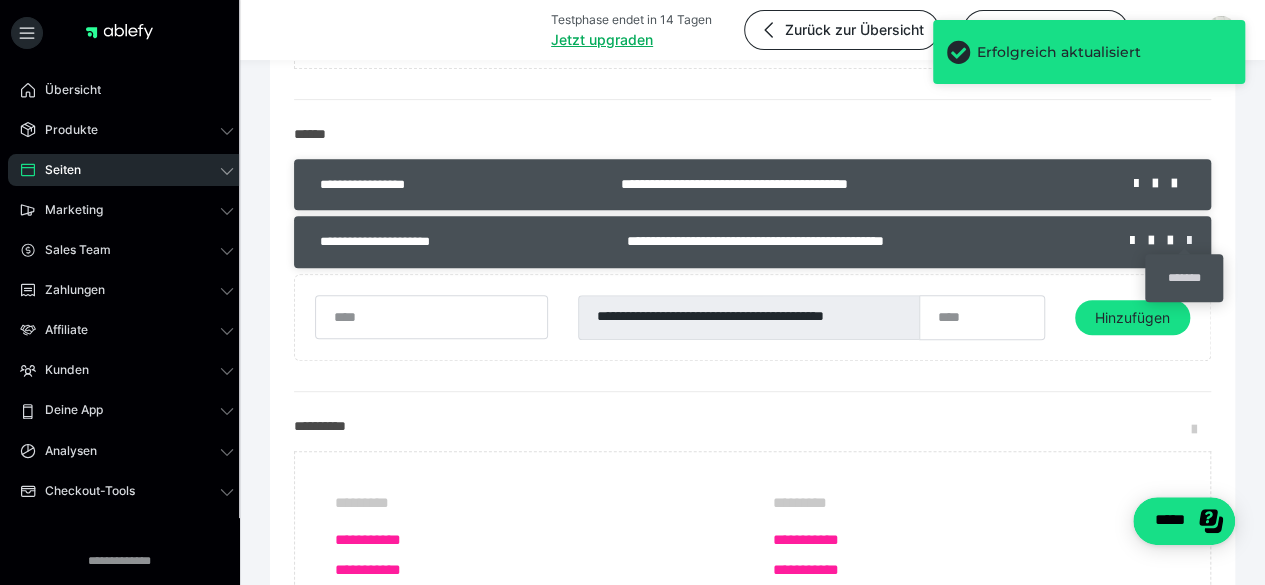 click at bounding box center (1189, 241) 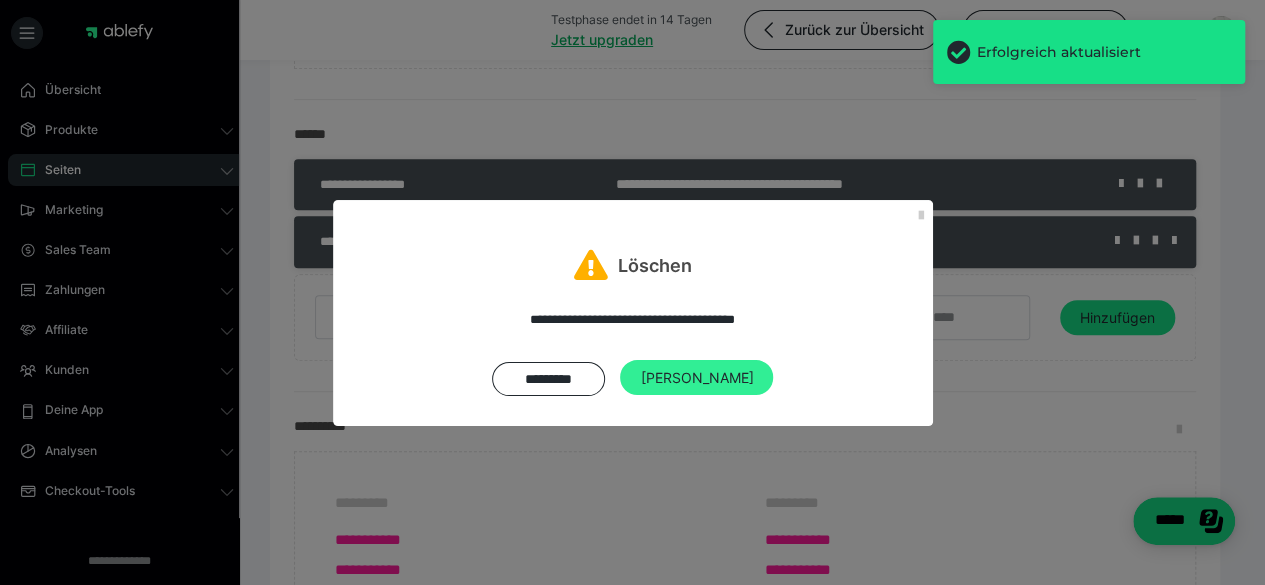 click on "[PERSON_NAME]" at bounding box center [696, 378] 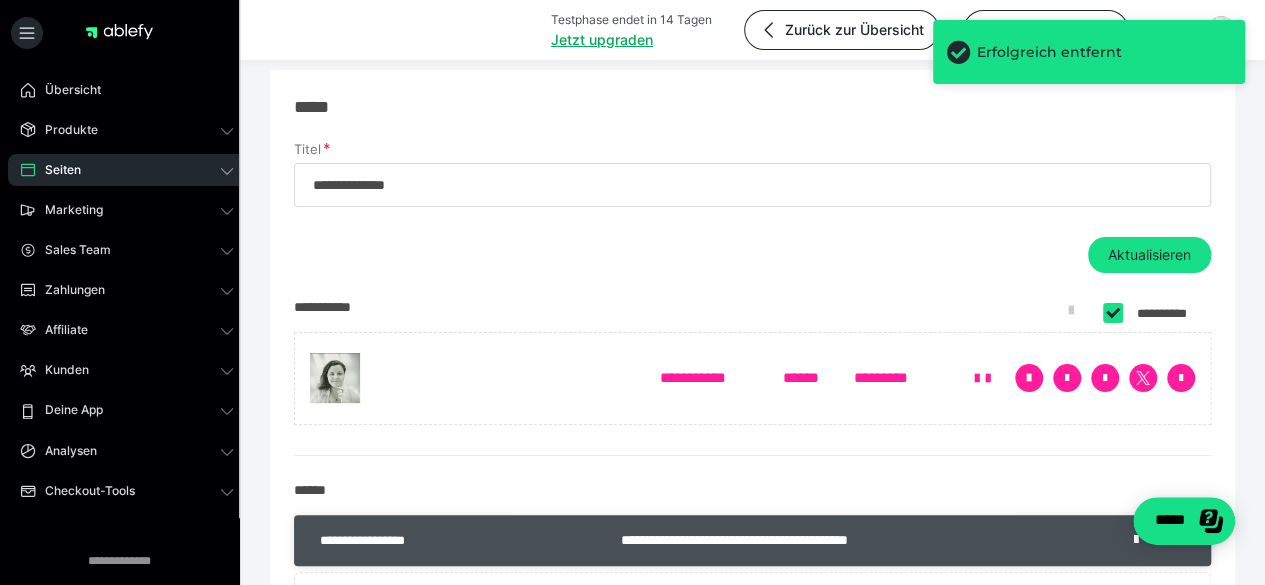 scroll, scrollTop: 0, scrollLeft: 0, axis: both 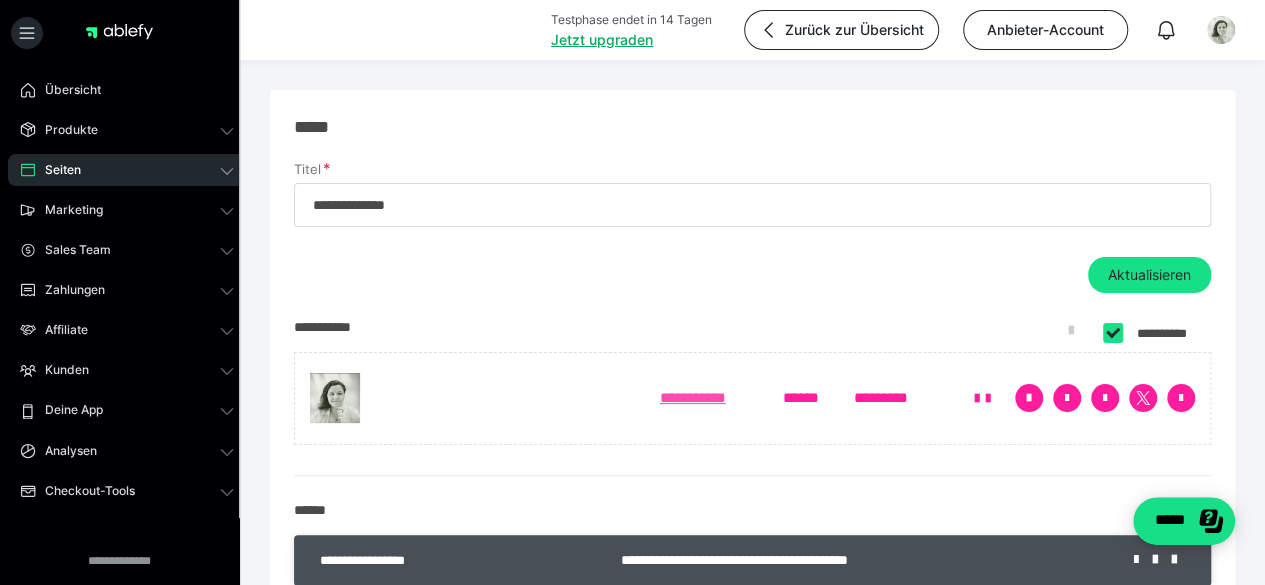 click on "**********" at bounding box center (711, 398) 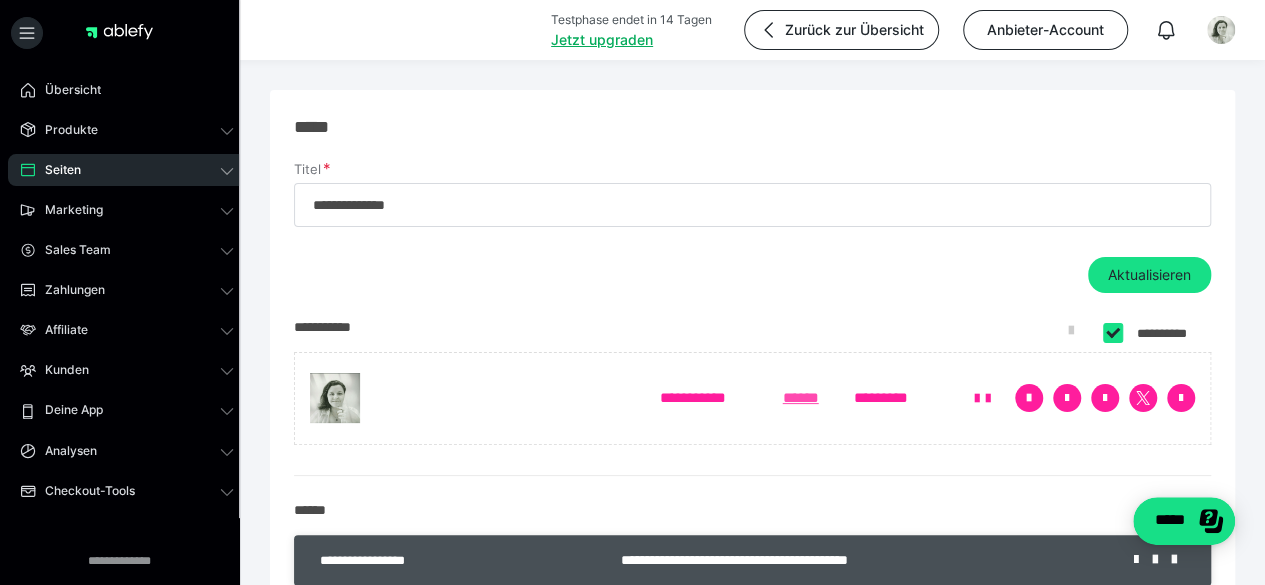click on "******" at bounding box center [808, 398] 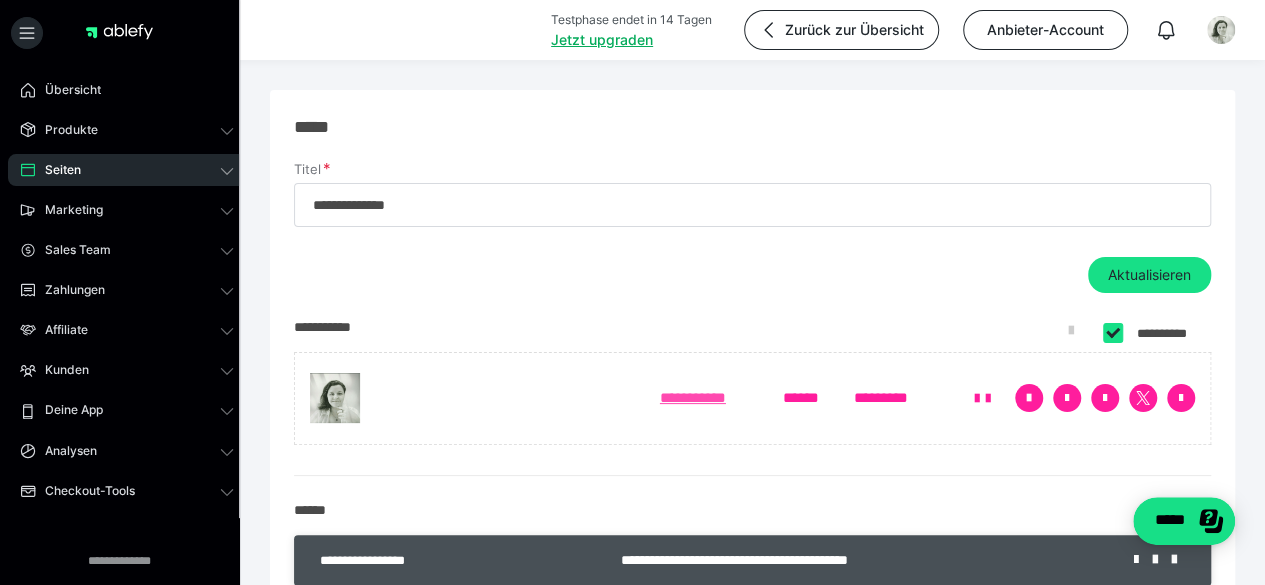 click on "**********" at bounding box center (711, 398) 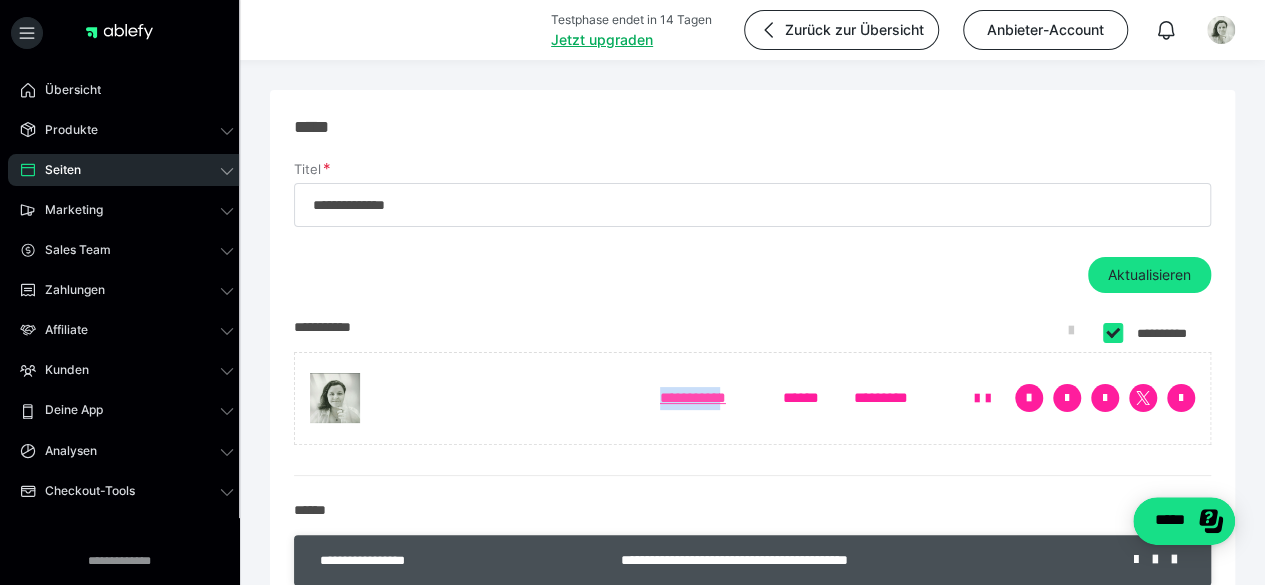 click on "**********" at bounding box center [711, 398] 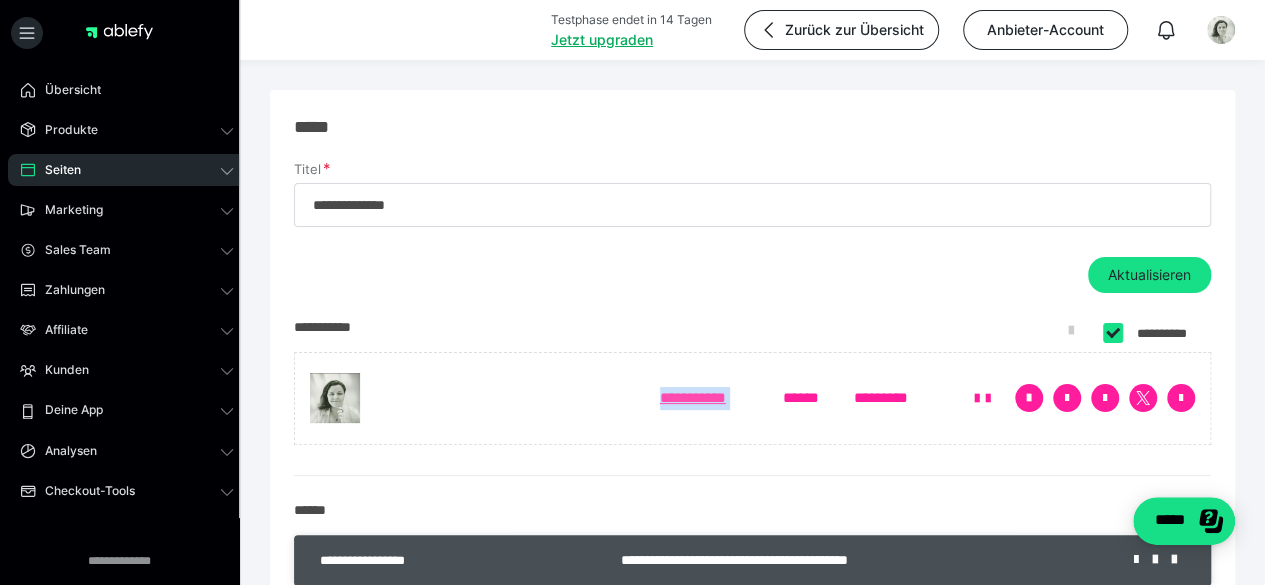 click on "**********" at bounding box center (711, 398) 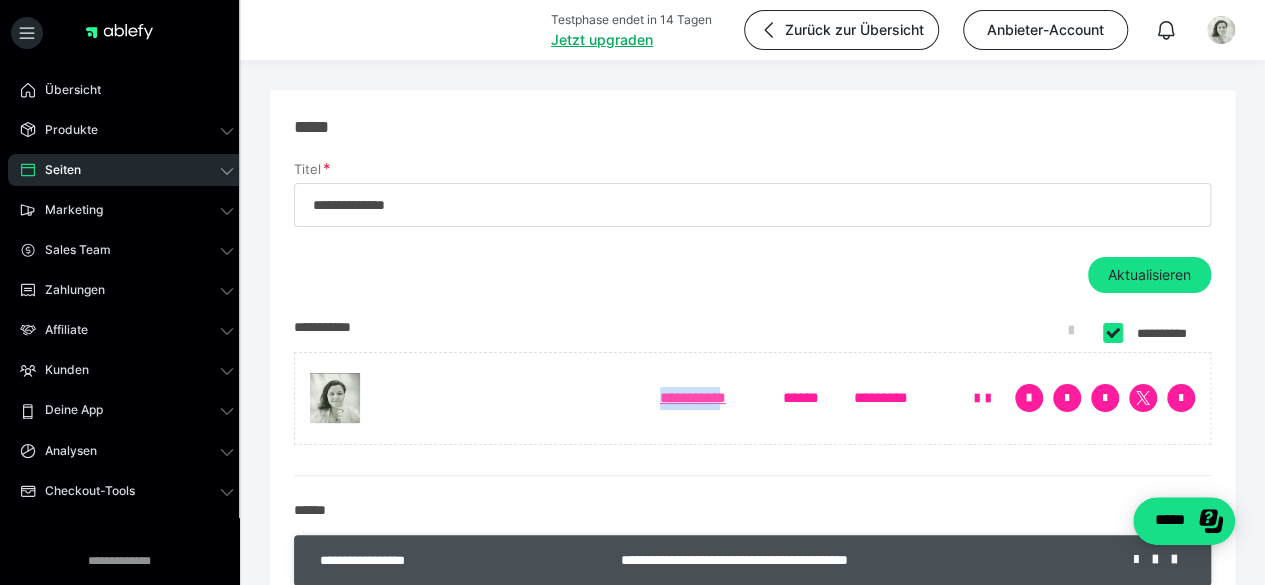 click on "**********" at bounding box center [711, 398] 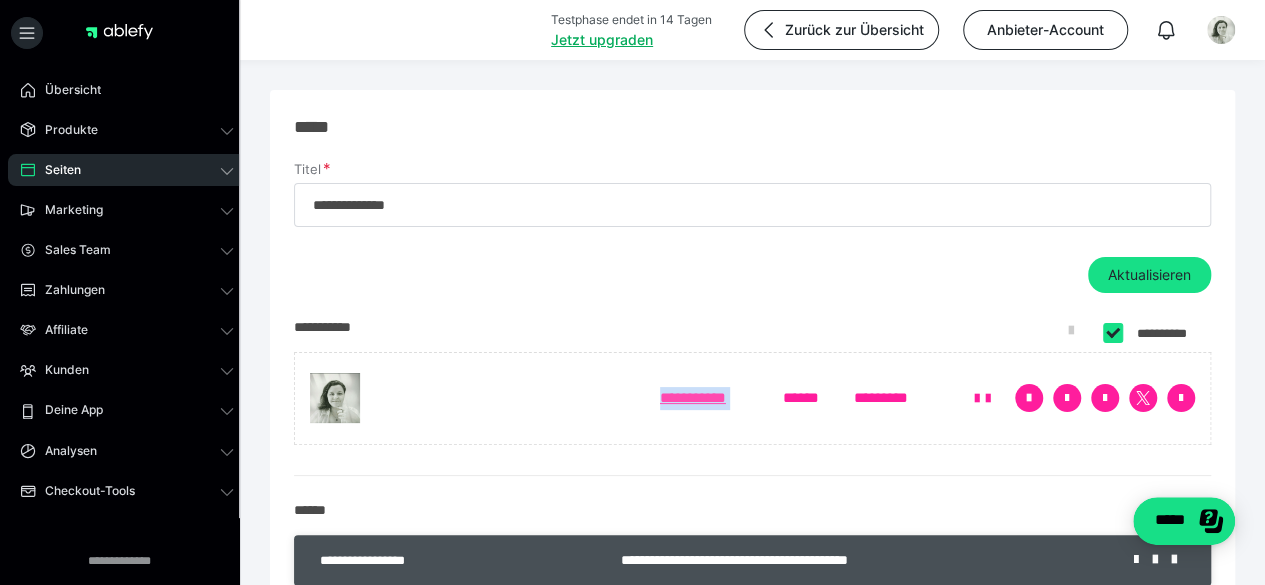 click on "**********" at bounding box center (711, 398) 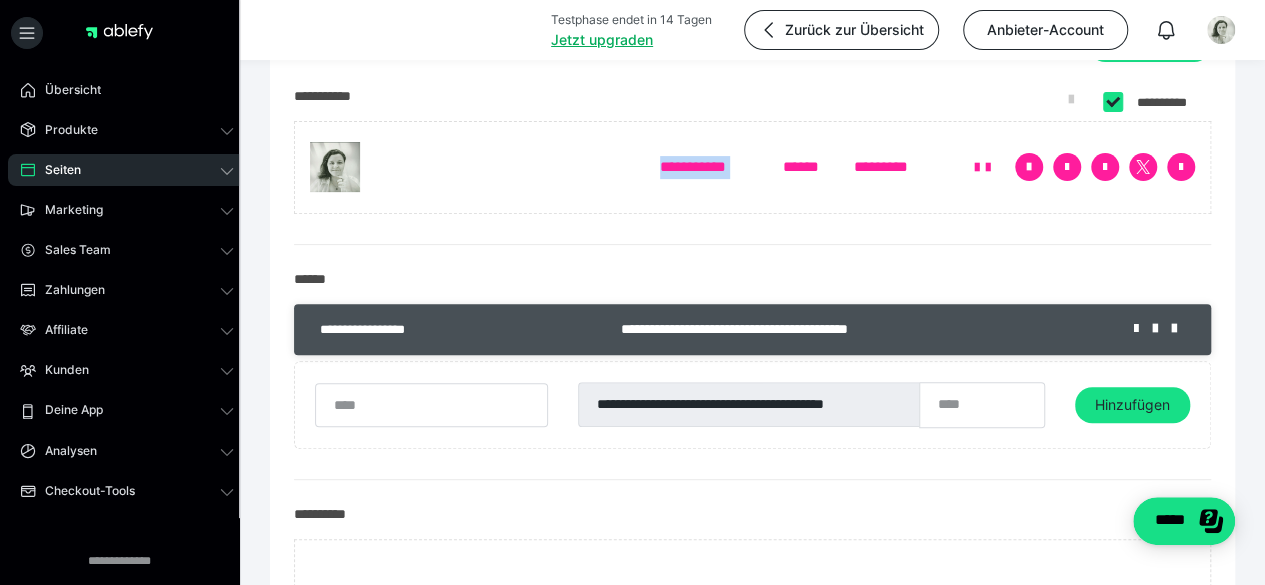 scroll, scrollTop: 0, scrollLeft: 0, axis: both 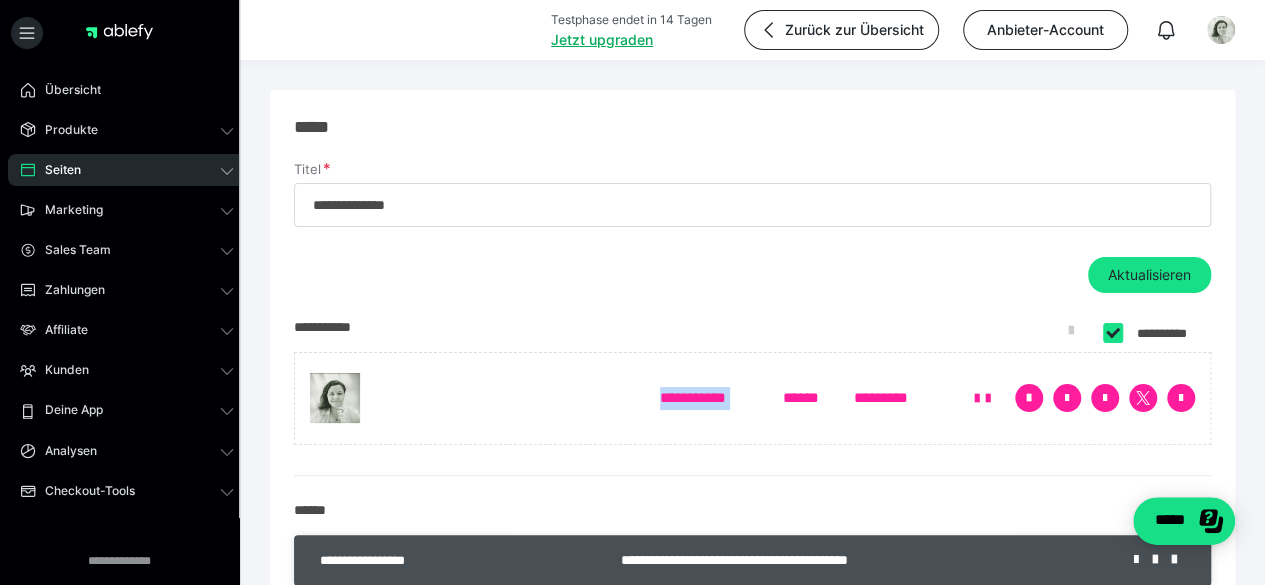 click on "Seiten" at bounding box center [127, 170] 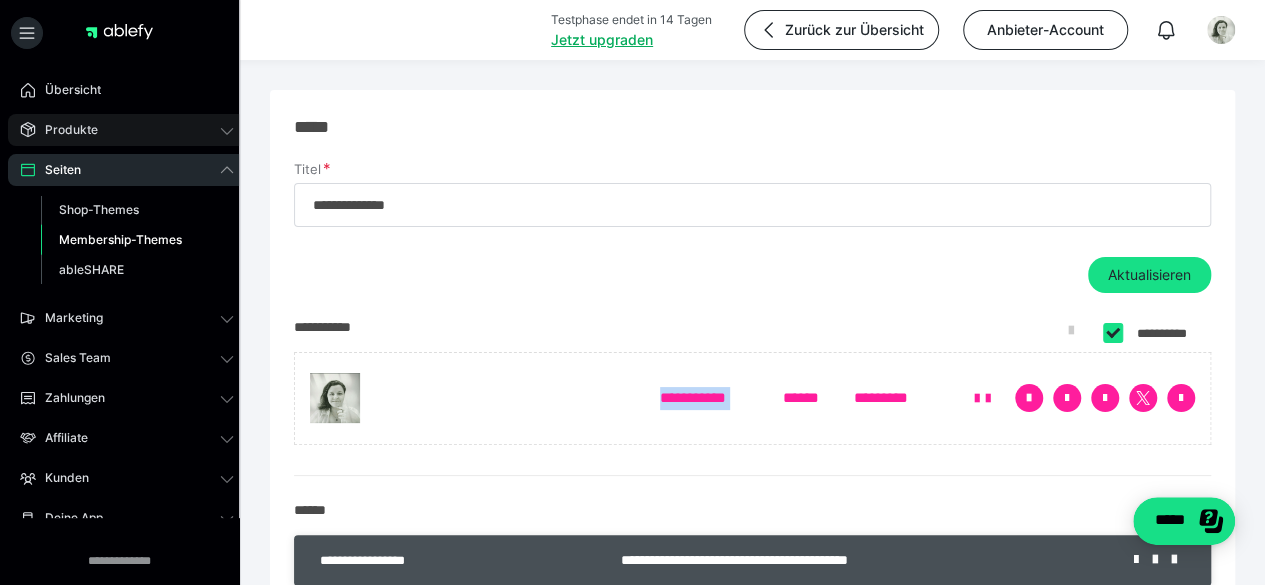 click 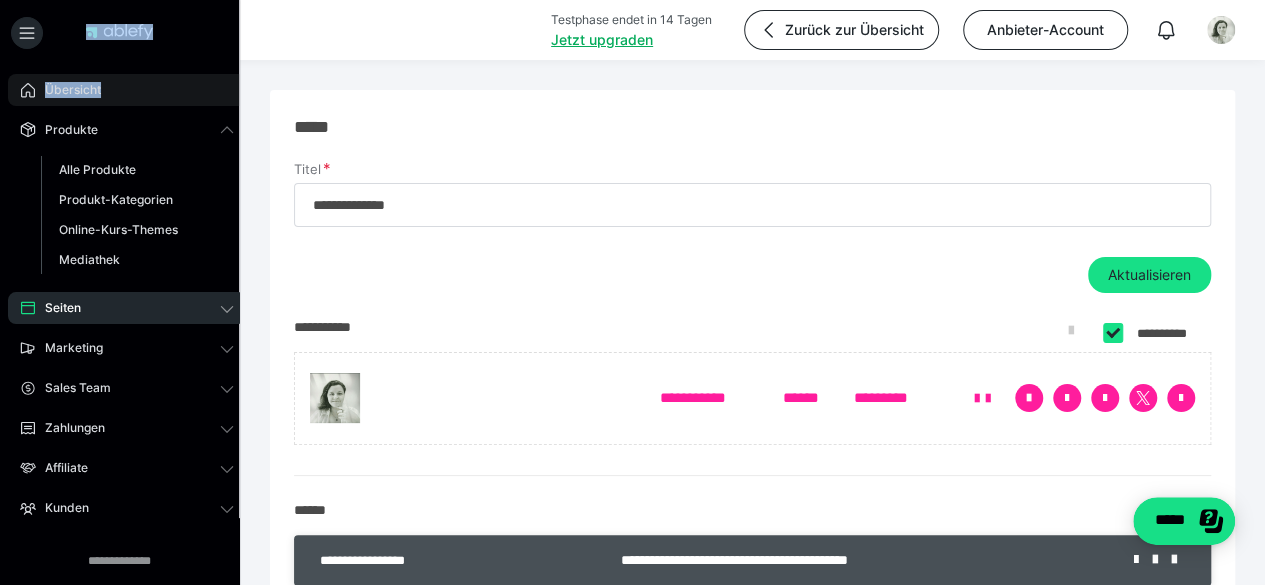 drag, startPoint x: 109, startPoint y: 72, endPoint x: 112, endPoint y: 91, distance: 19.235384 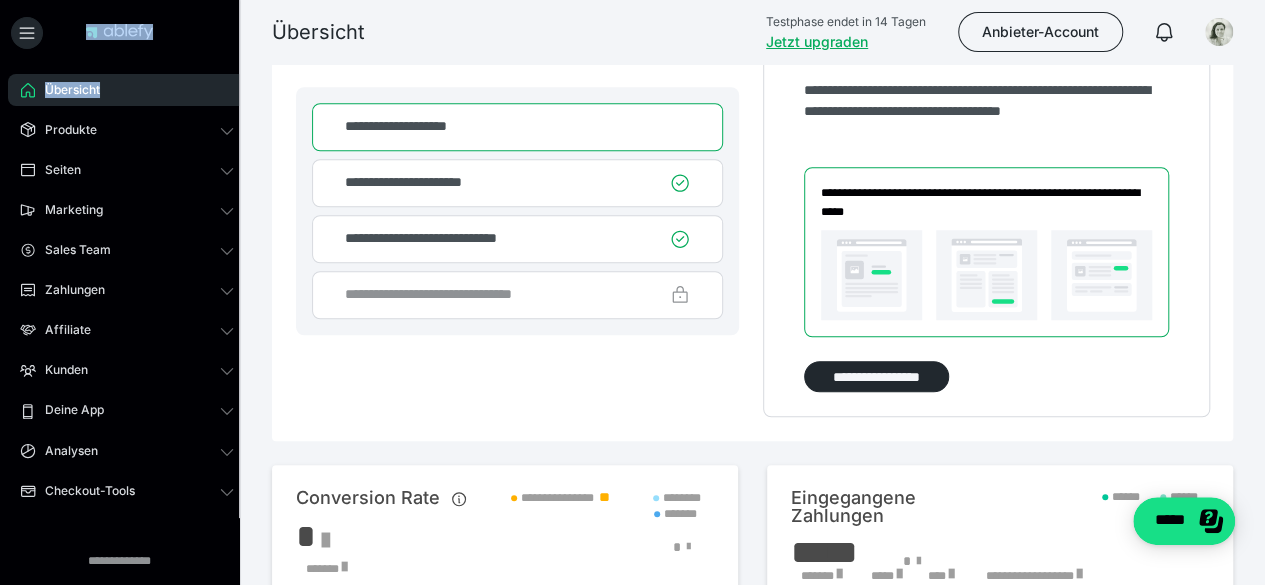 scroll, scrollTop: 739, scrollLeft: 0, axis: vertical 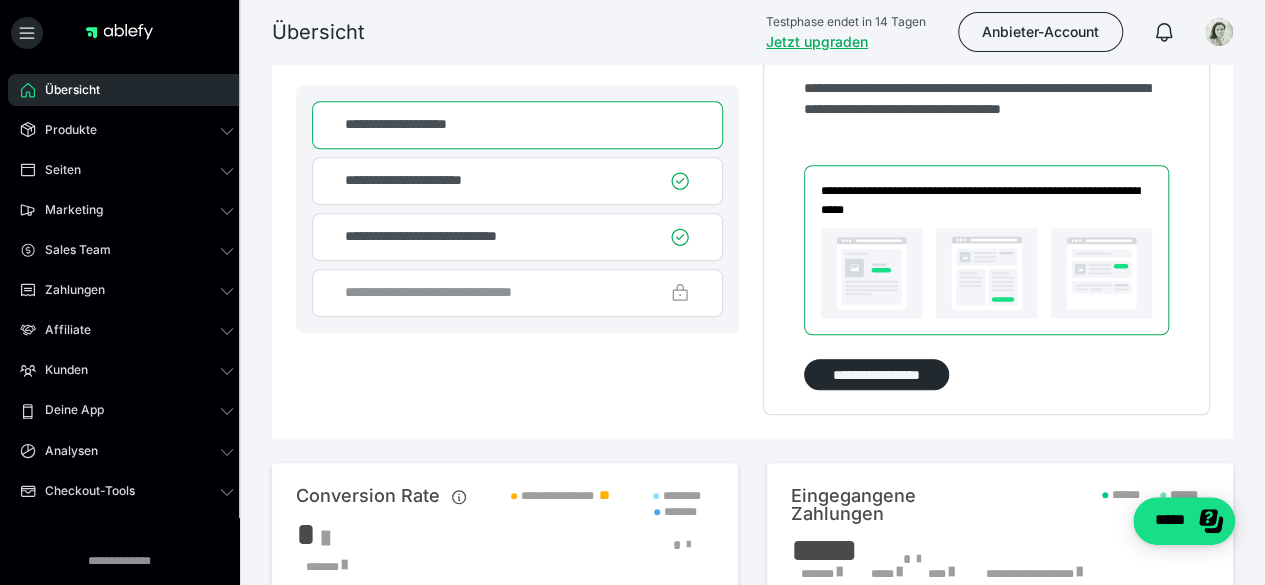click on "**********" at bounding box center [517, 125] 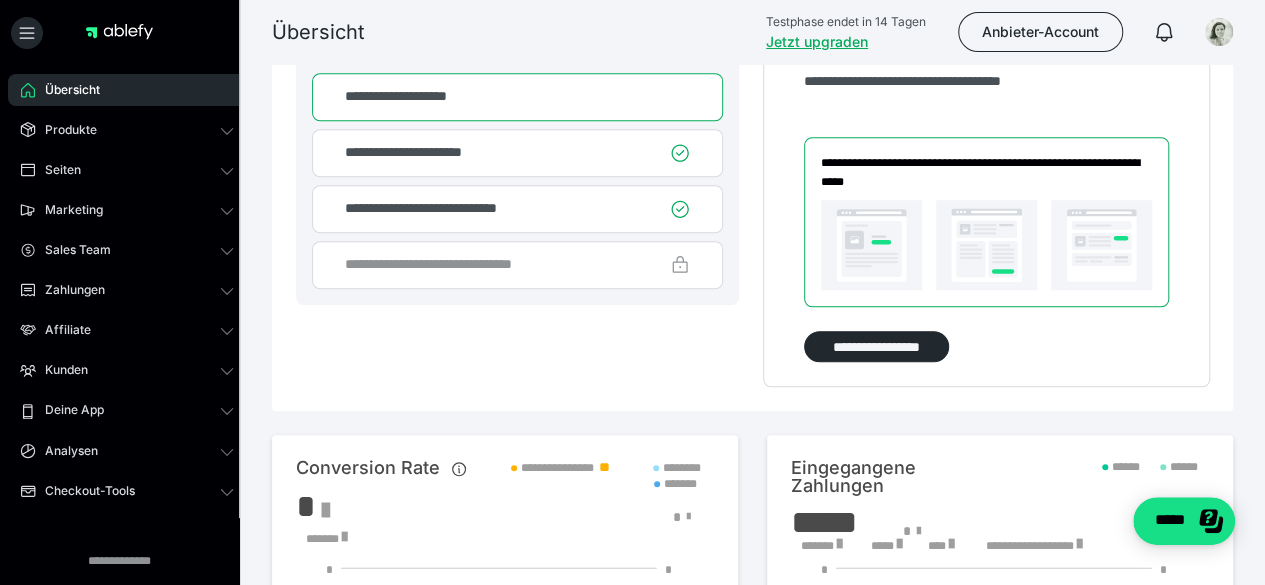 scroll, scrollTop: 765, scrollLeft: 0, axis: vertical 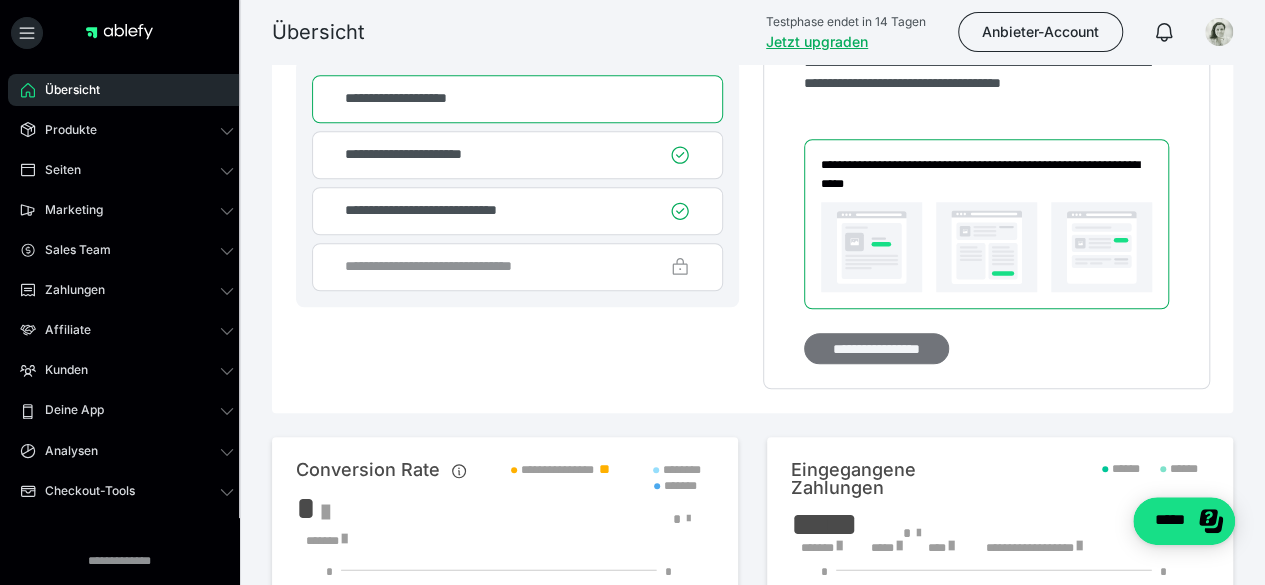 click on "**********" at bounding box center [876, 348] 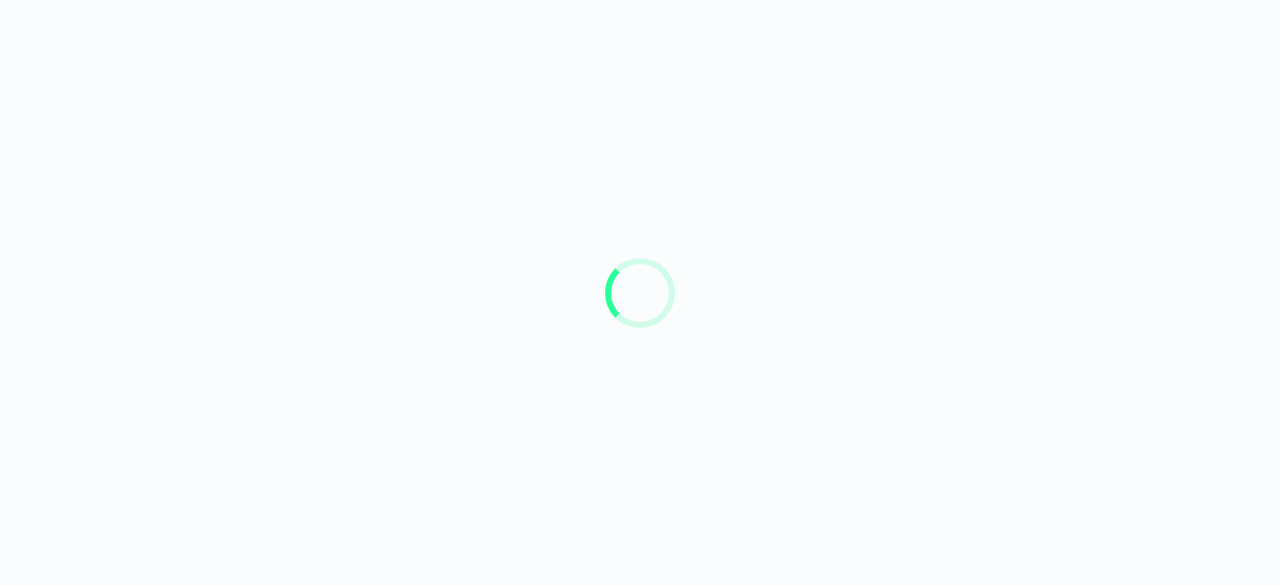 scroll, scrollTop: 0, scrollLeft: 0, axis: both 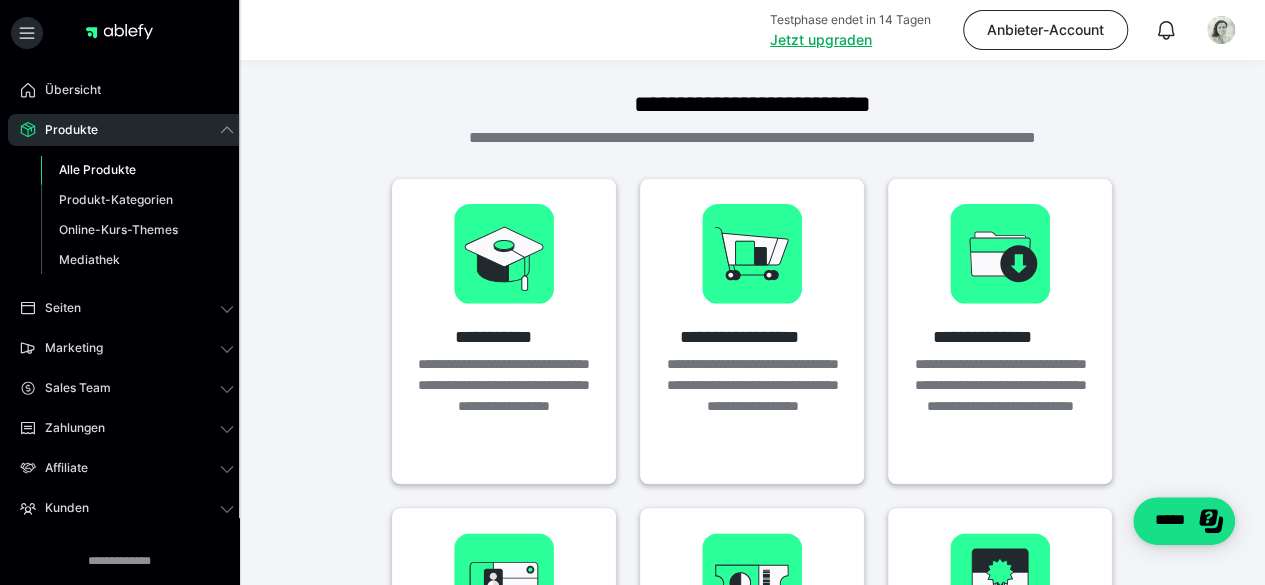 click on "Alle Produkte" at bounding box center [97, 169] 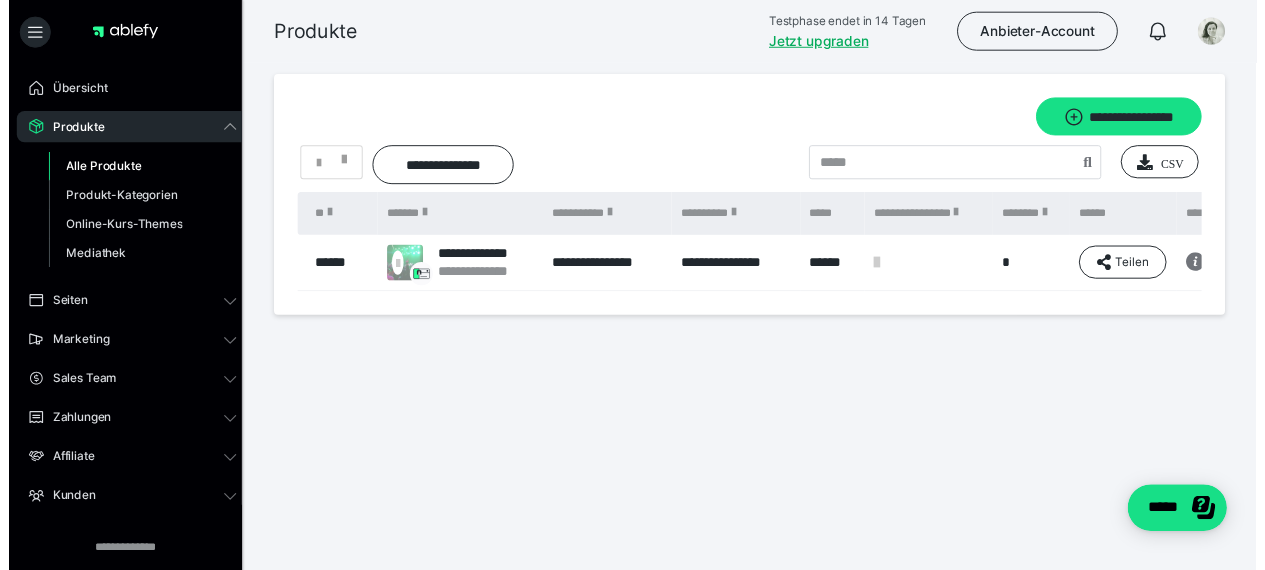scroll, scrollTop: 0, scrollLeft: 96, axis: horizontal 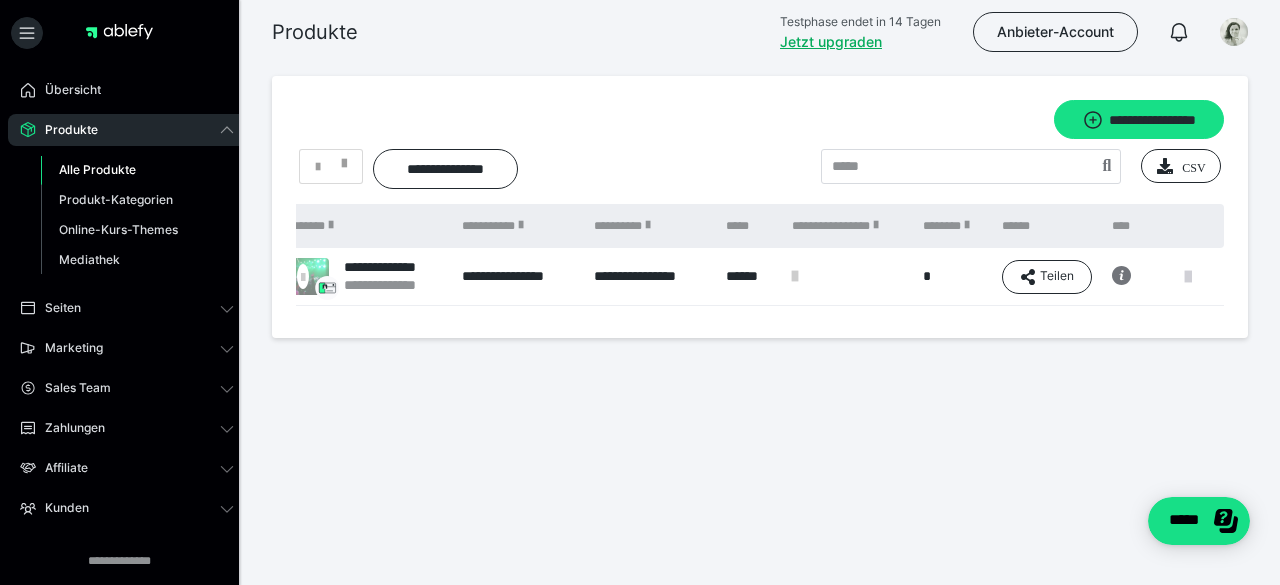 click at bounding box center (1188, 277) 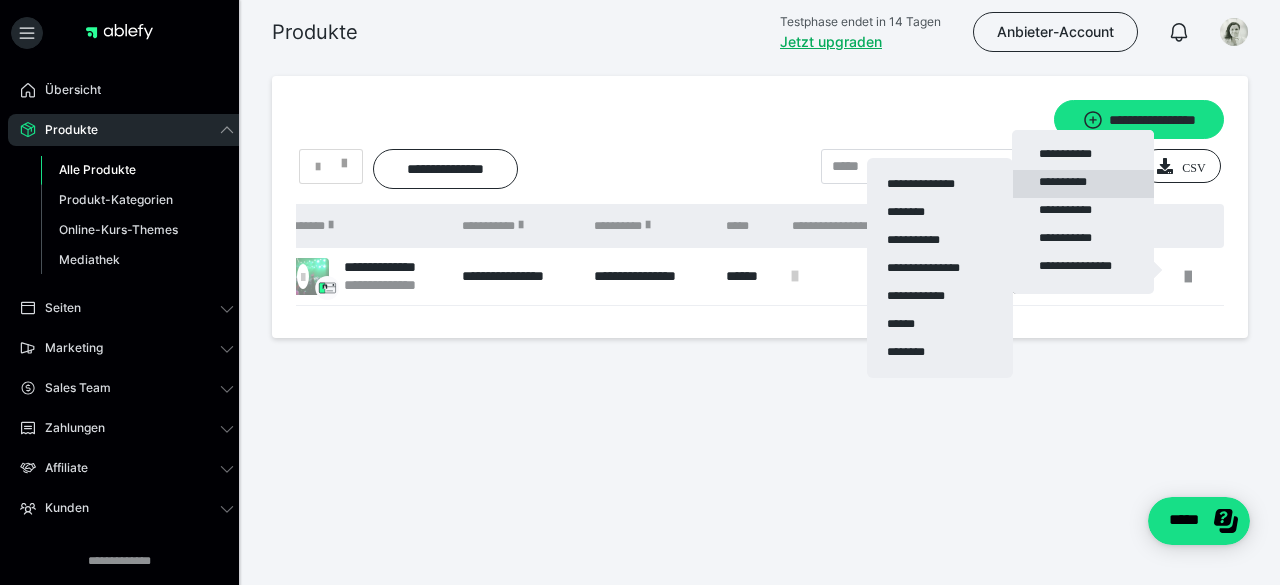 click on "**********" at bounding box center [1083, 184] 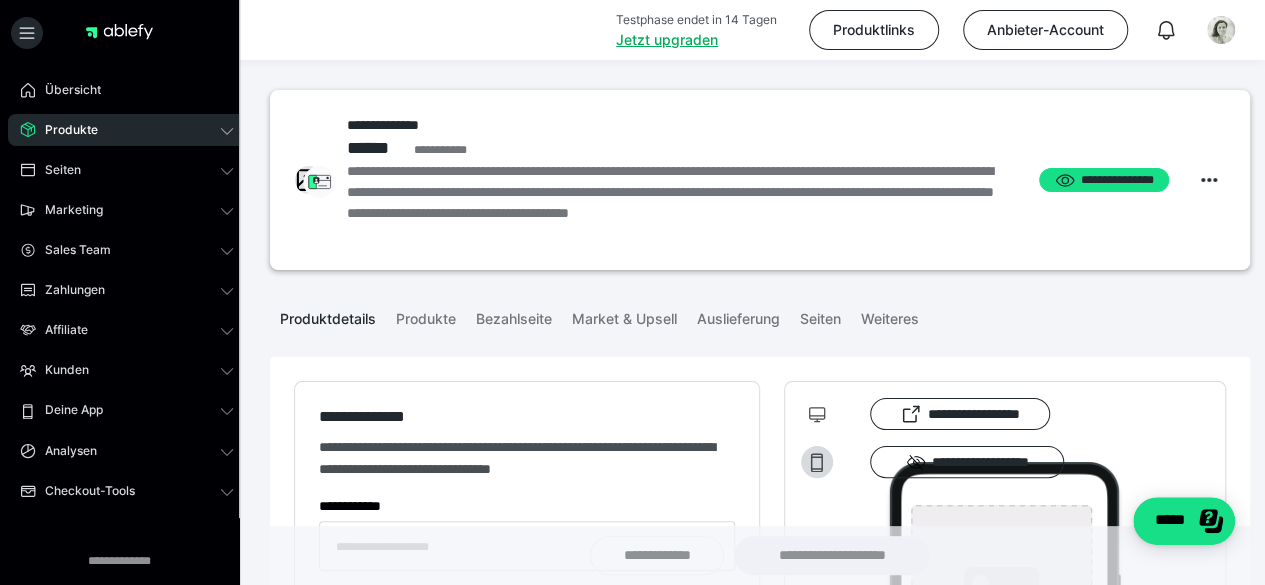 type on "**********" 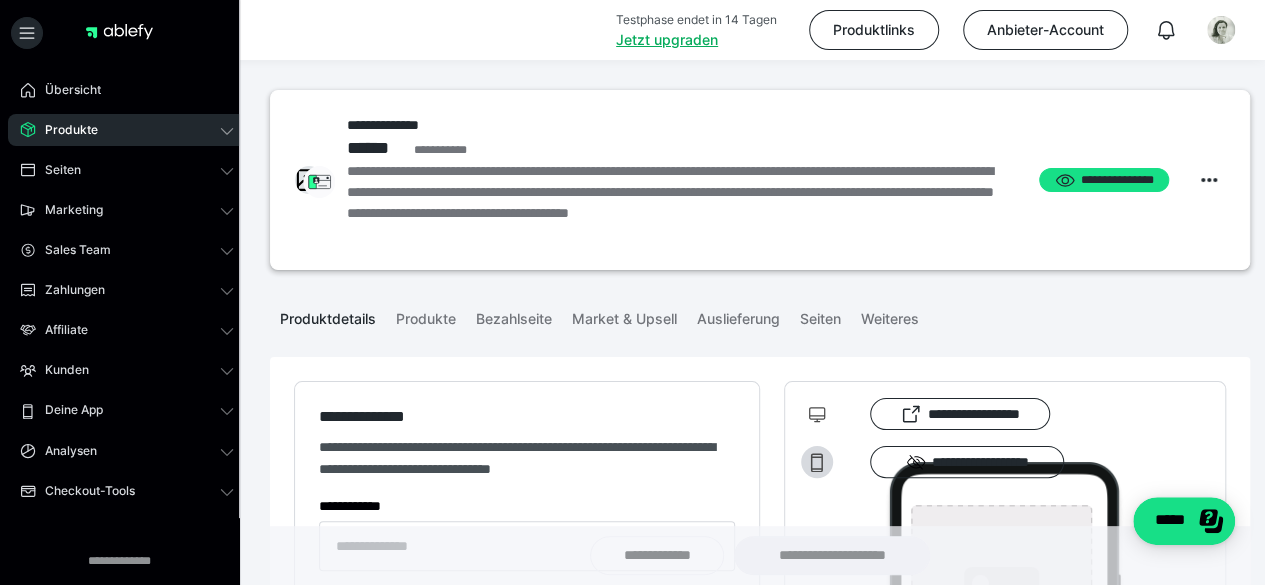 type on "**********" 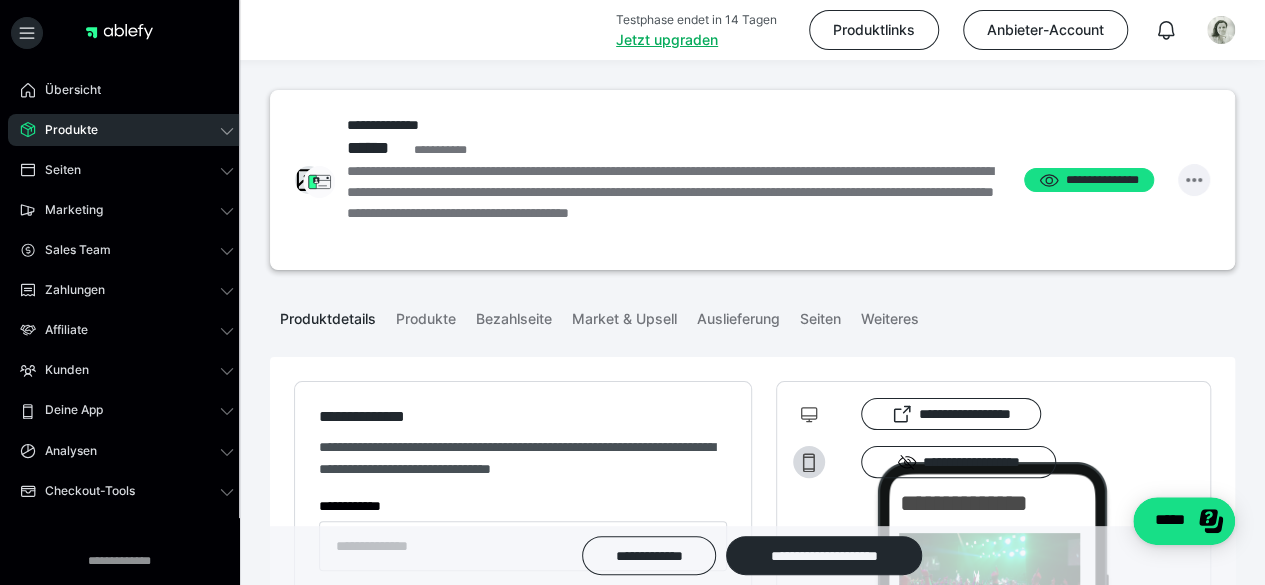 click 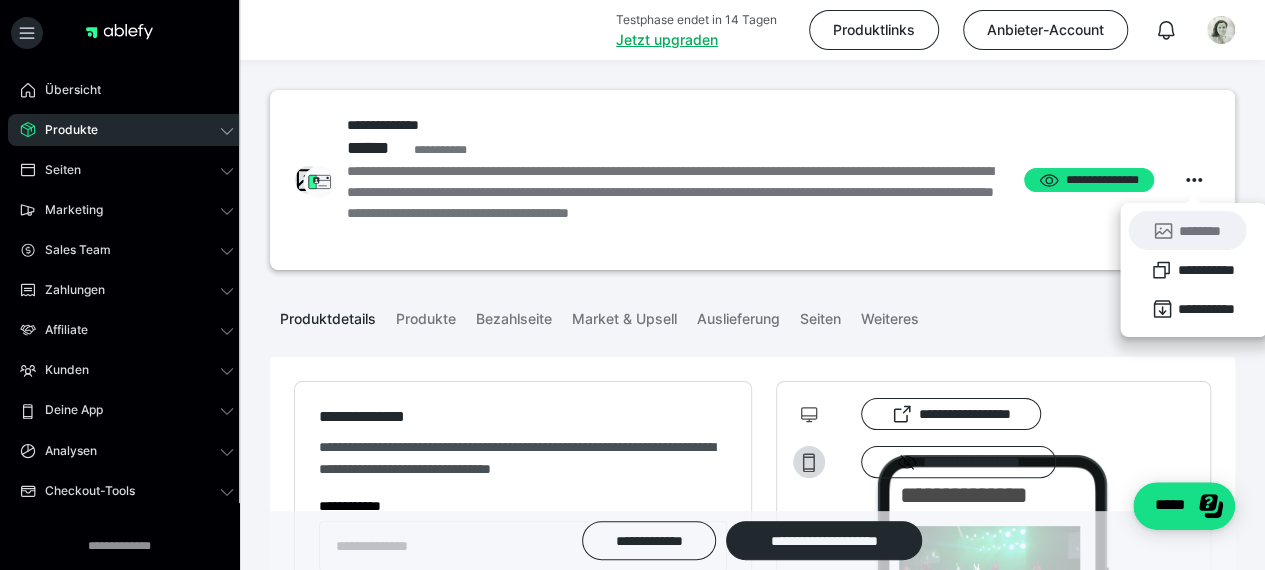 click on "********" at bounding box center (1187, 230) 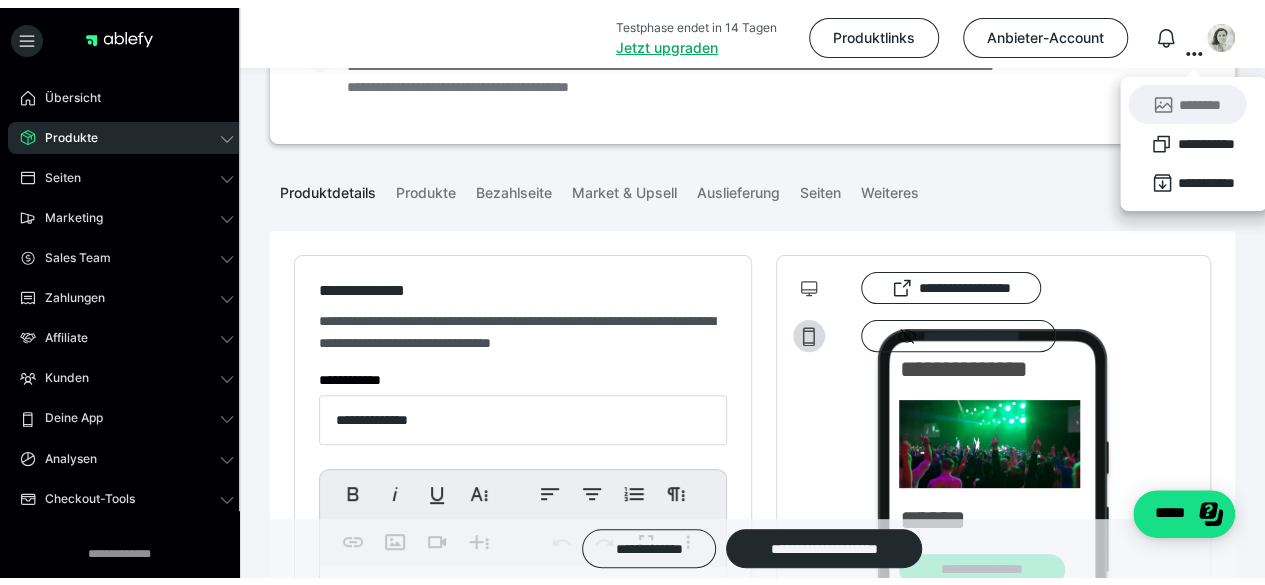 scroll, scrollTop: 136, scrollLeft: 0, axis: vertical 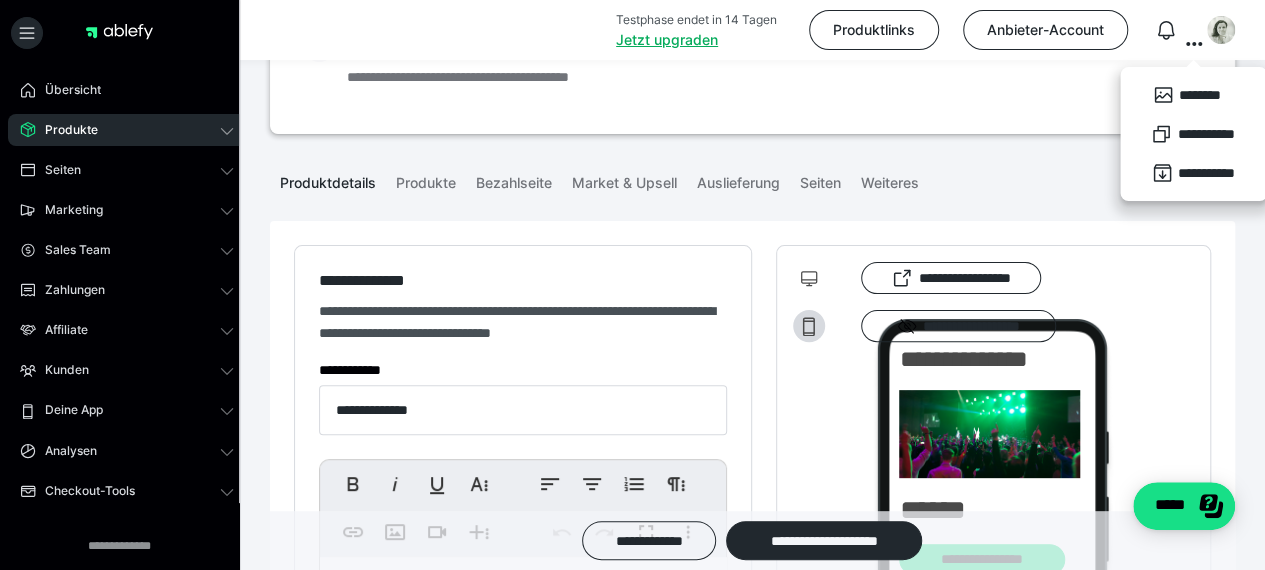 click on "Produktdetails Produkte Bezahlseite Market & Upsell Auslieferung Seiten Weiteres" at bounding box center (752, 181) 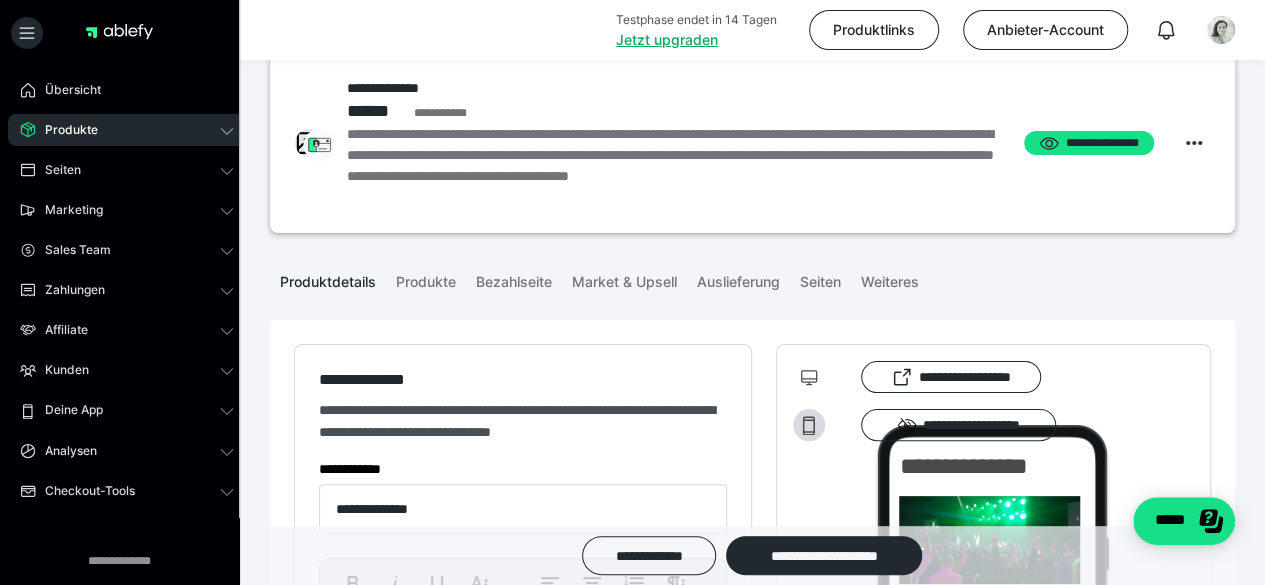 scroll, scrollTop: 27, scrollLeft: 0, axis: vertical 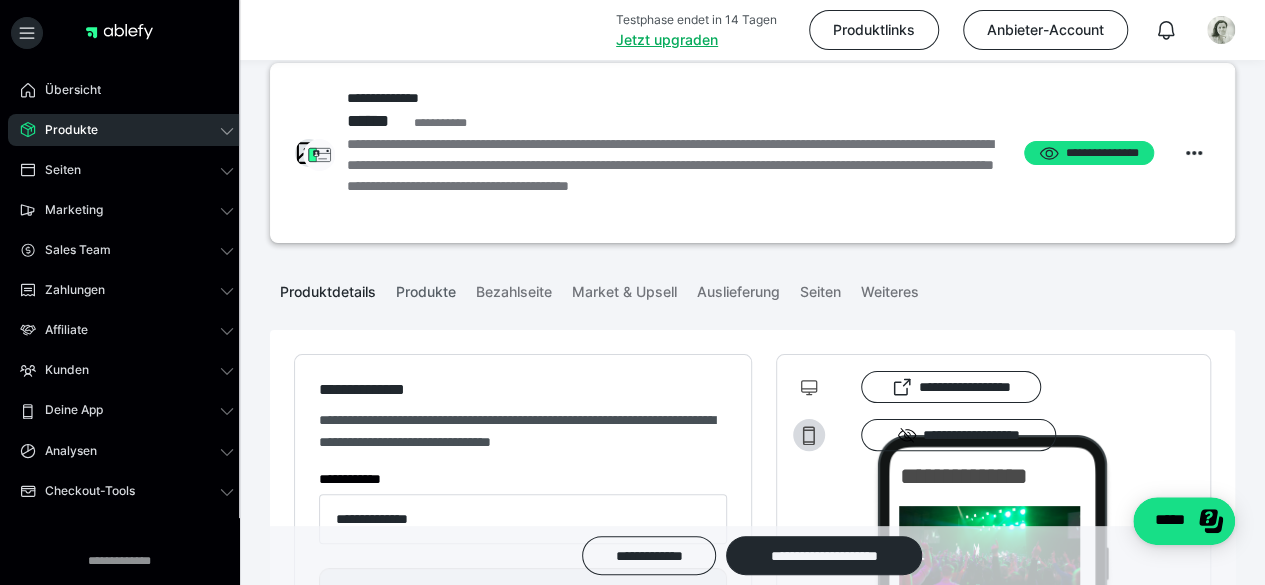 click on "Produkte" at bounding box center [426, 288] 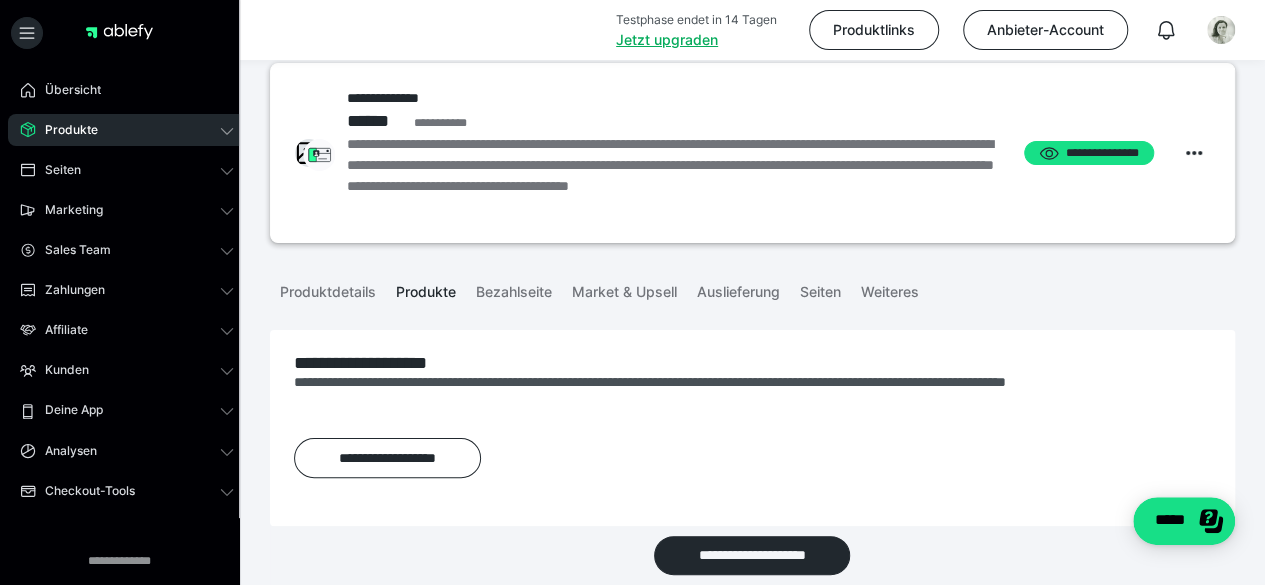 scroll, scrollTop: 156, scrollLeft: 0, axis: vertical 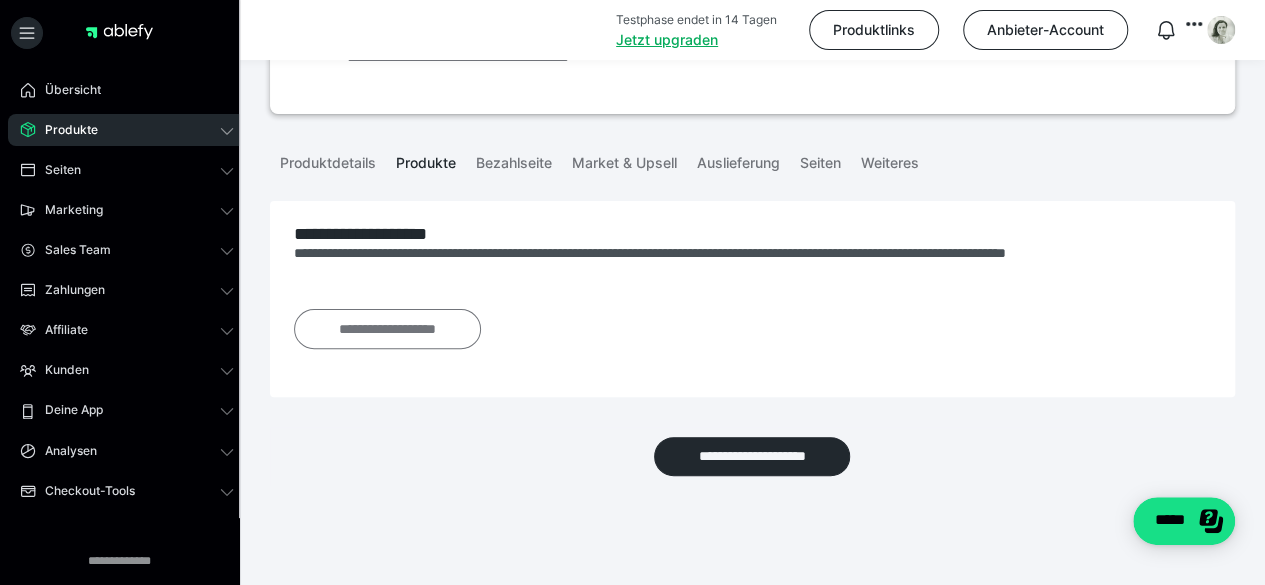 click on "**********" at bounding box center [387, 328] 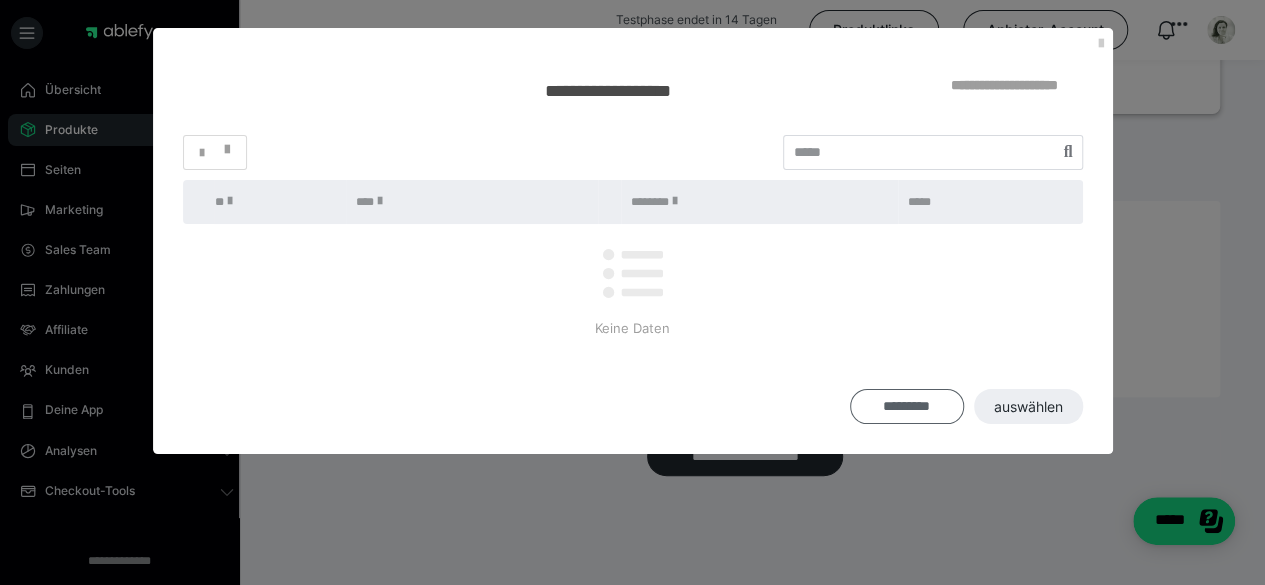 click on "*********" at bounding box center [907, 407] 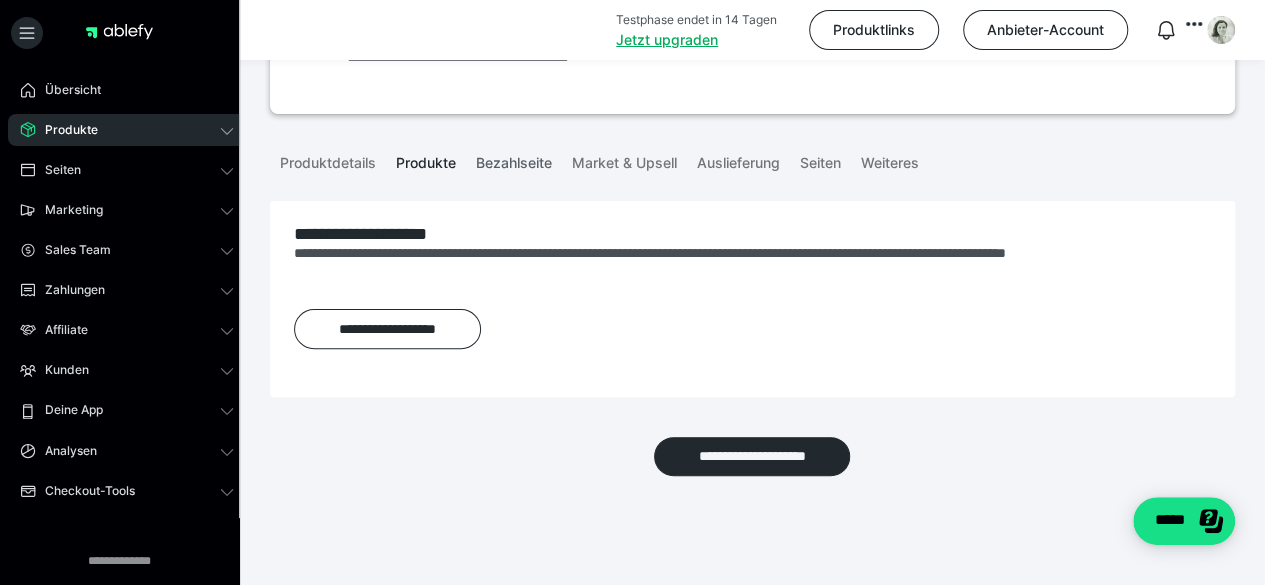 click on "Bezahlseite" at bounding box center [514, 159] 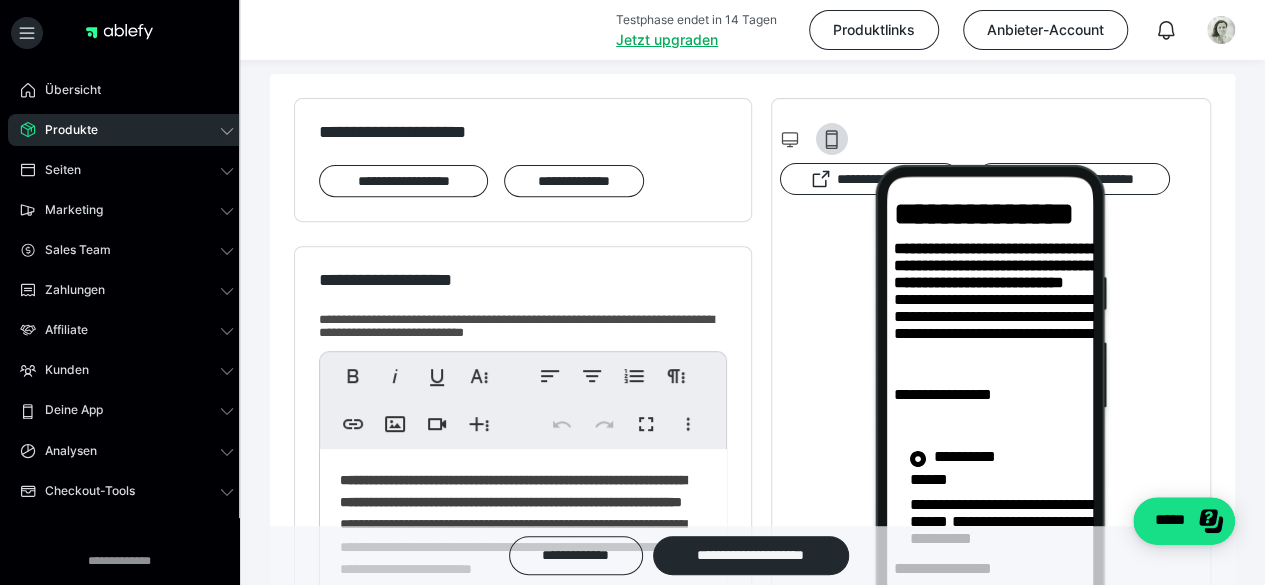 scroll, scrollTop: 0, scrollLeft: 0, axis: both 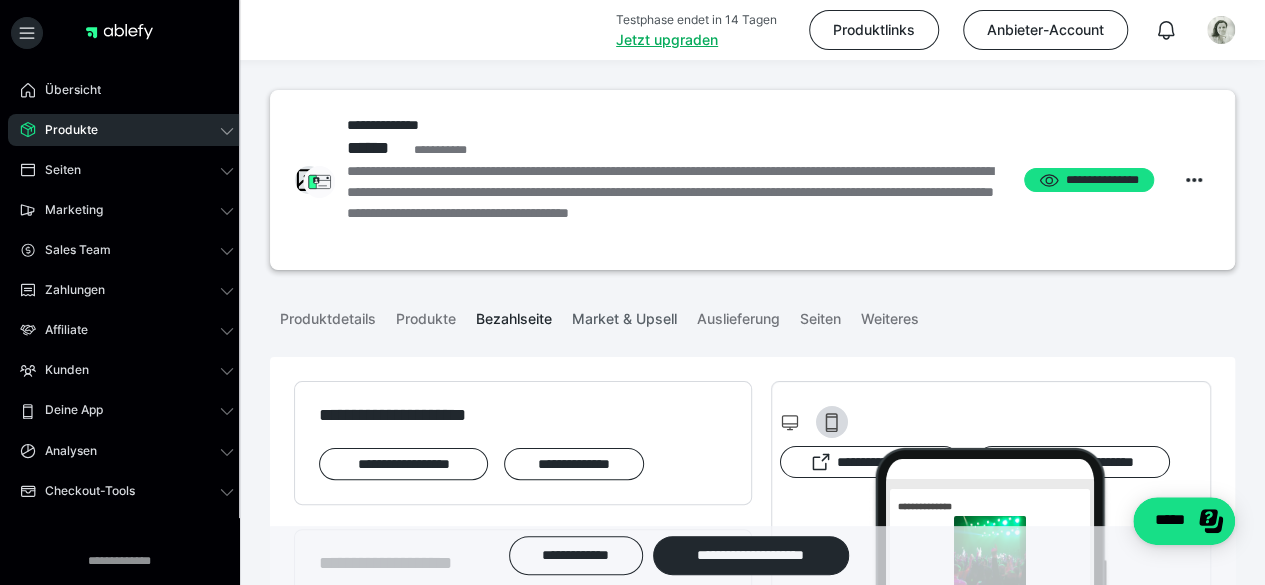 click on "Market & Upsell" at bounding box center [624, 315] 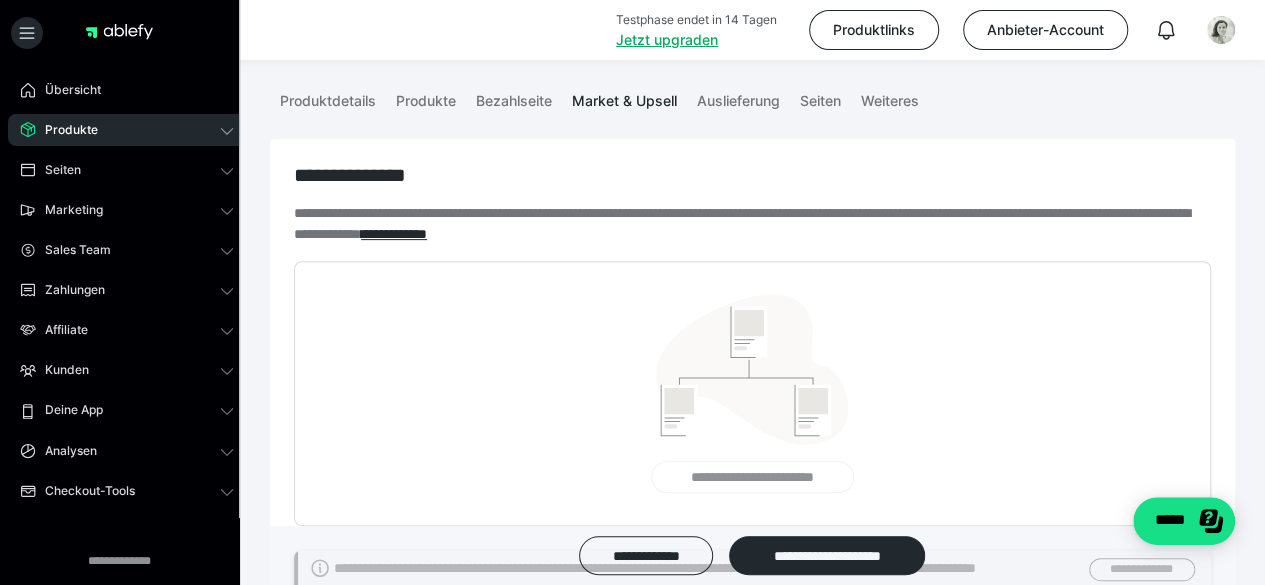 scroll, scrollTop: 0, scrollLeft: 0, axis: both 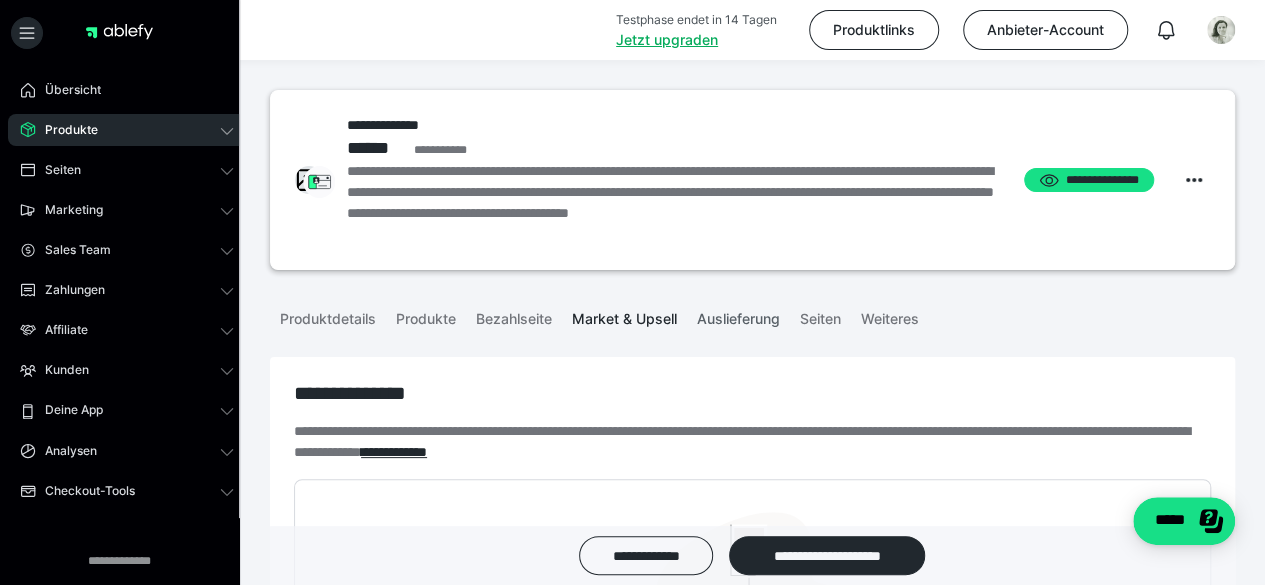 click on "Auslieferung" at bounding box center (738, 315) 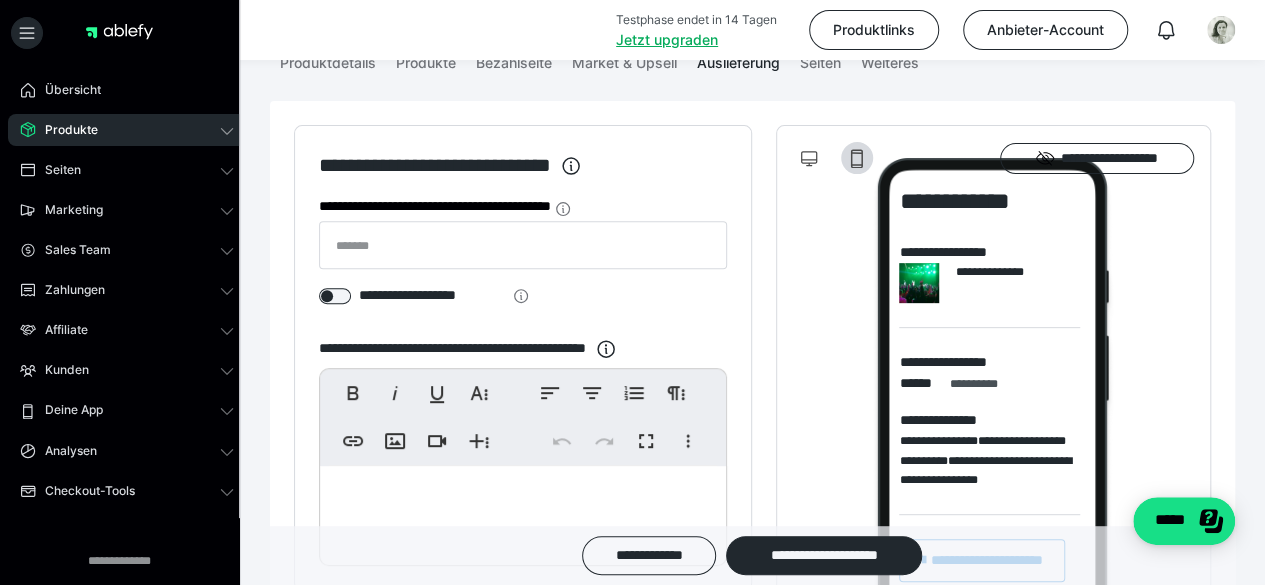 scroll, scrollTop: 257, scrollLeft: 0, axis: vertical 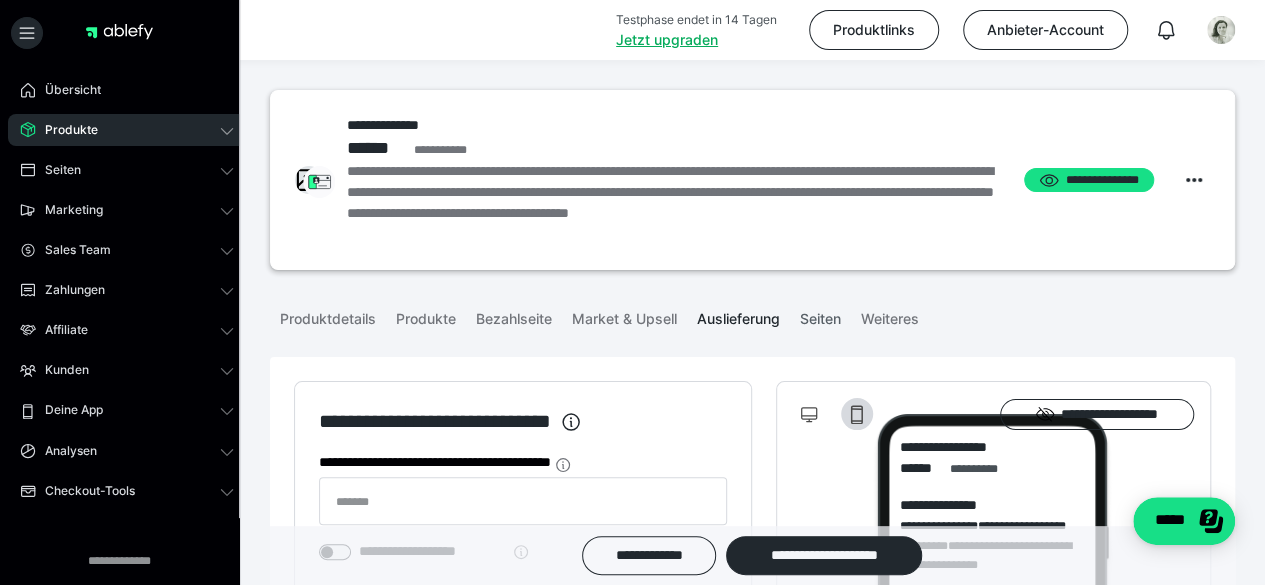 click on "Seiten" at bounding box center [820, 315] 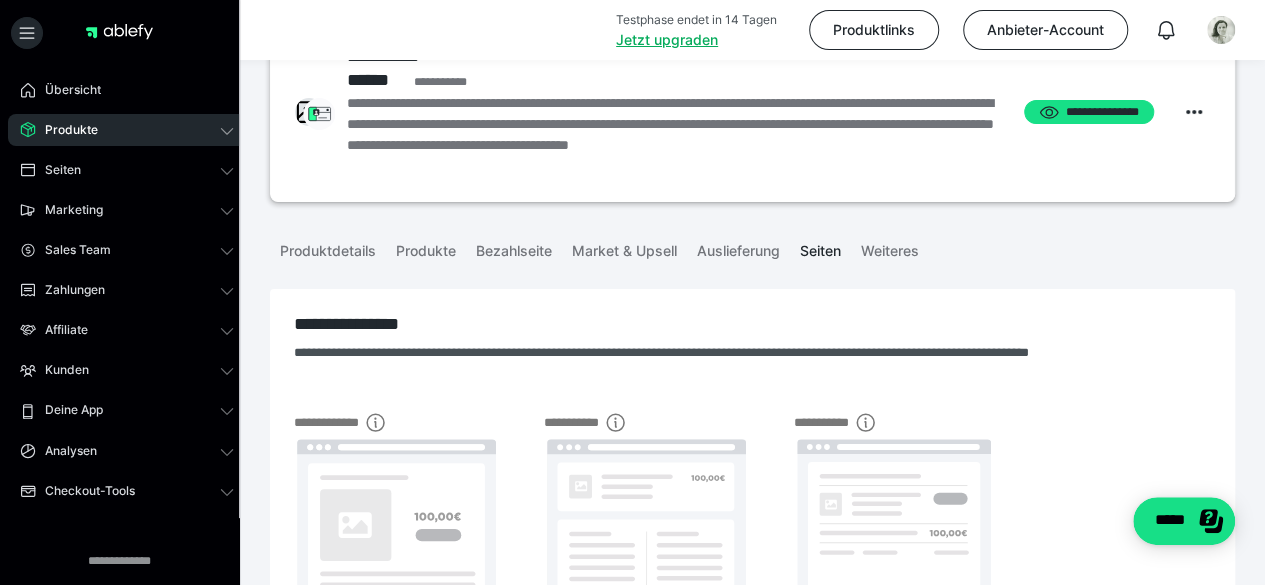 scroll, scrollTop: 68, scrollLeft: 0, axis: vertical 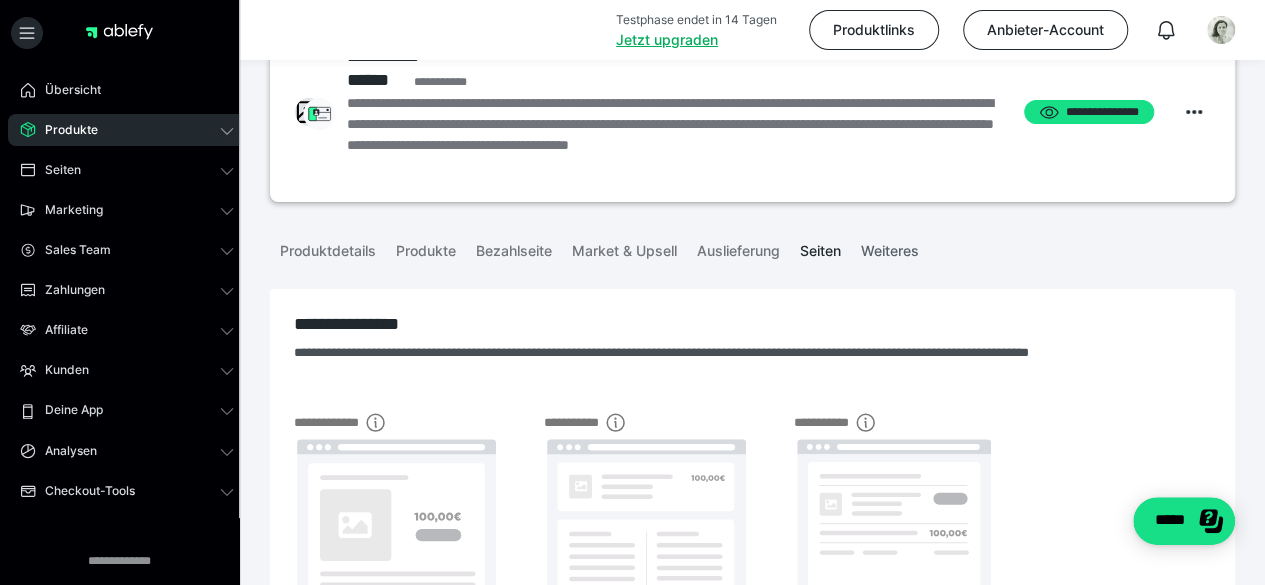 click on "Weiteres" at bounding box center [890, 247] 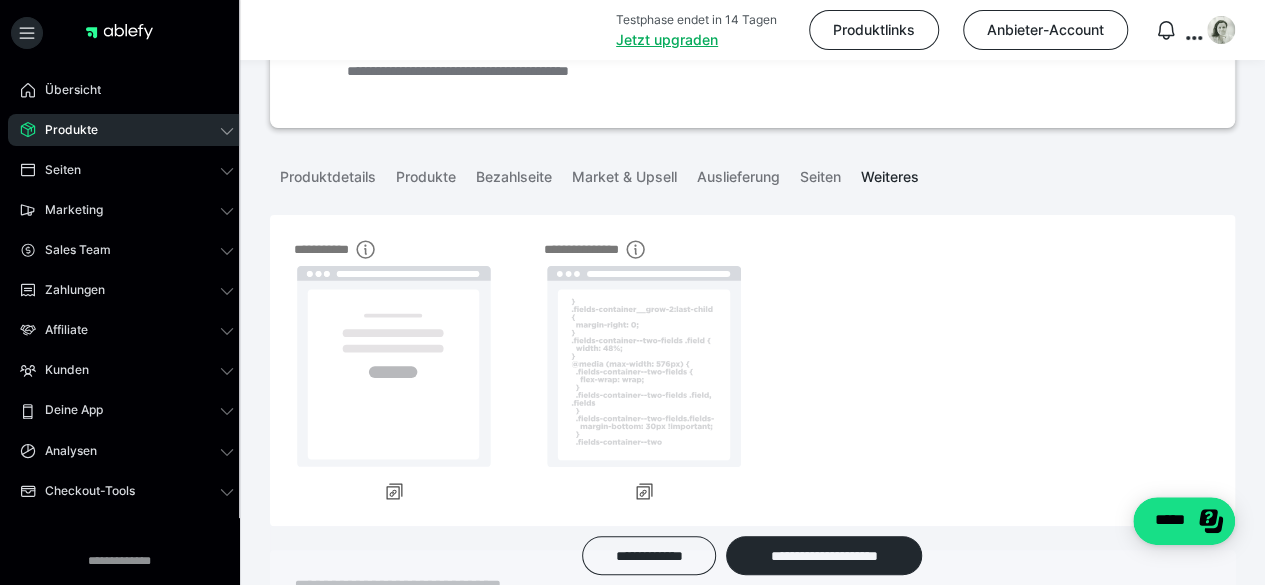 scroll, scrollTop: 0, scrollLeft: 0, axis: both 